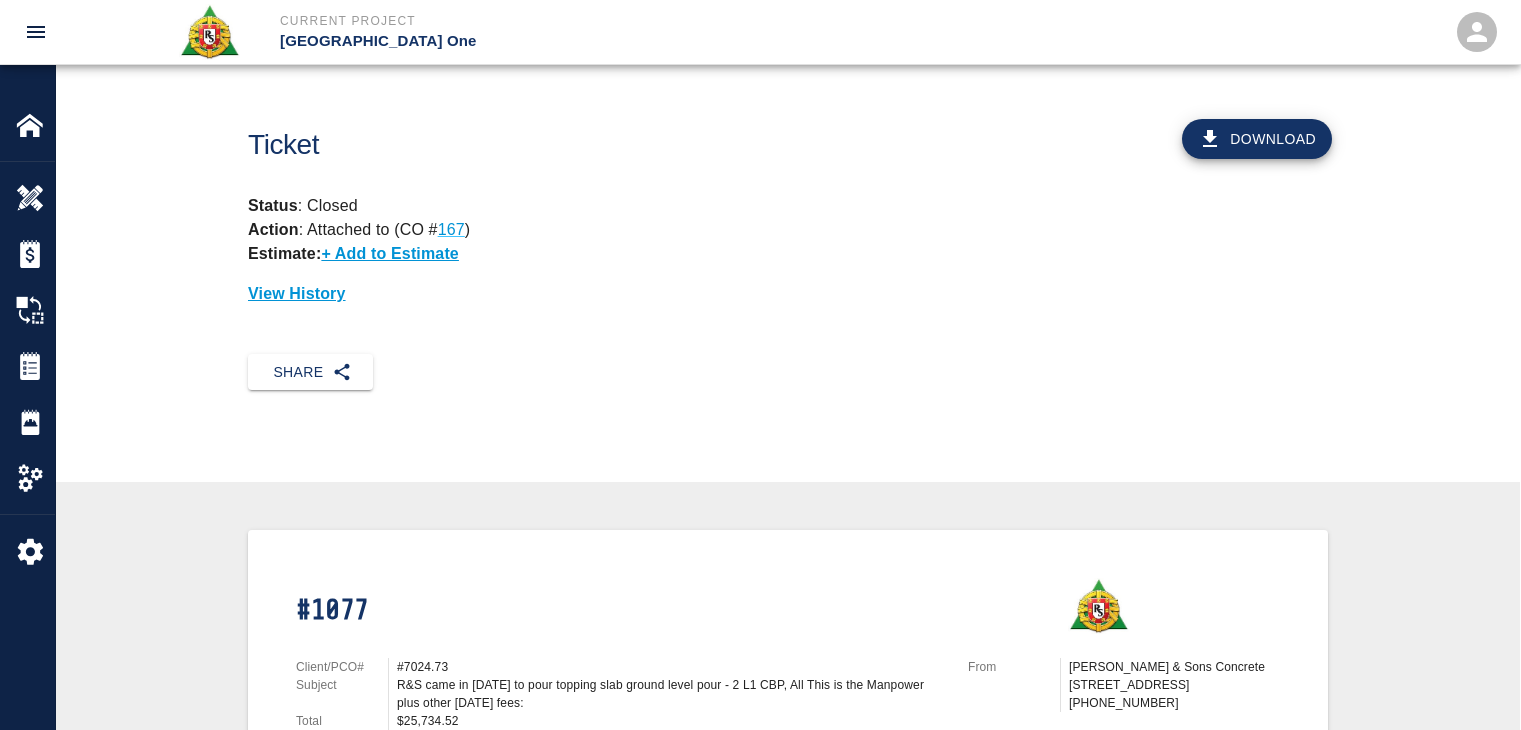 scroll, scrollTop: 0, scrollLeft: 0, axis: both 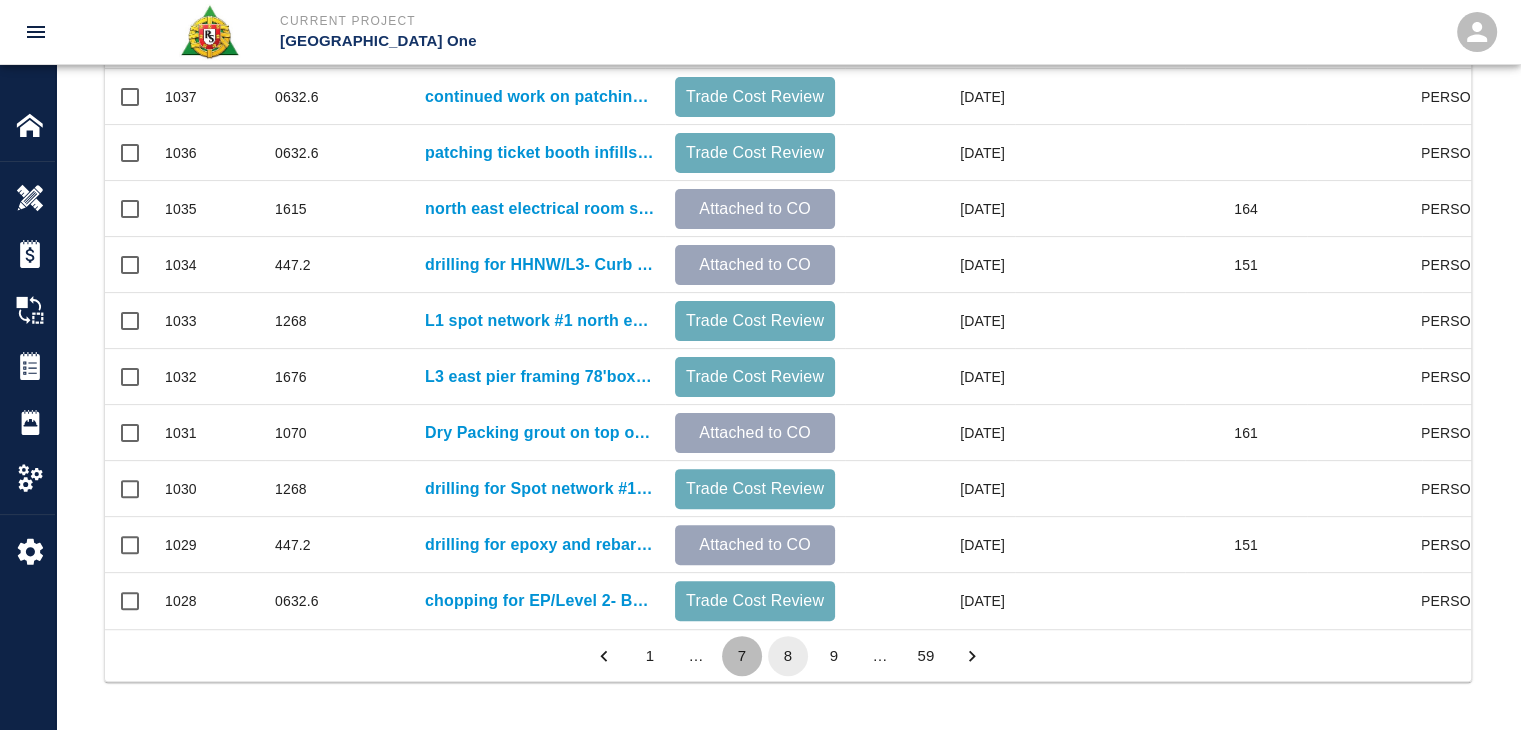 click on "7" at bounding box center (742, 656) 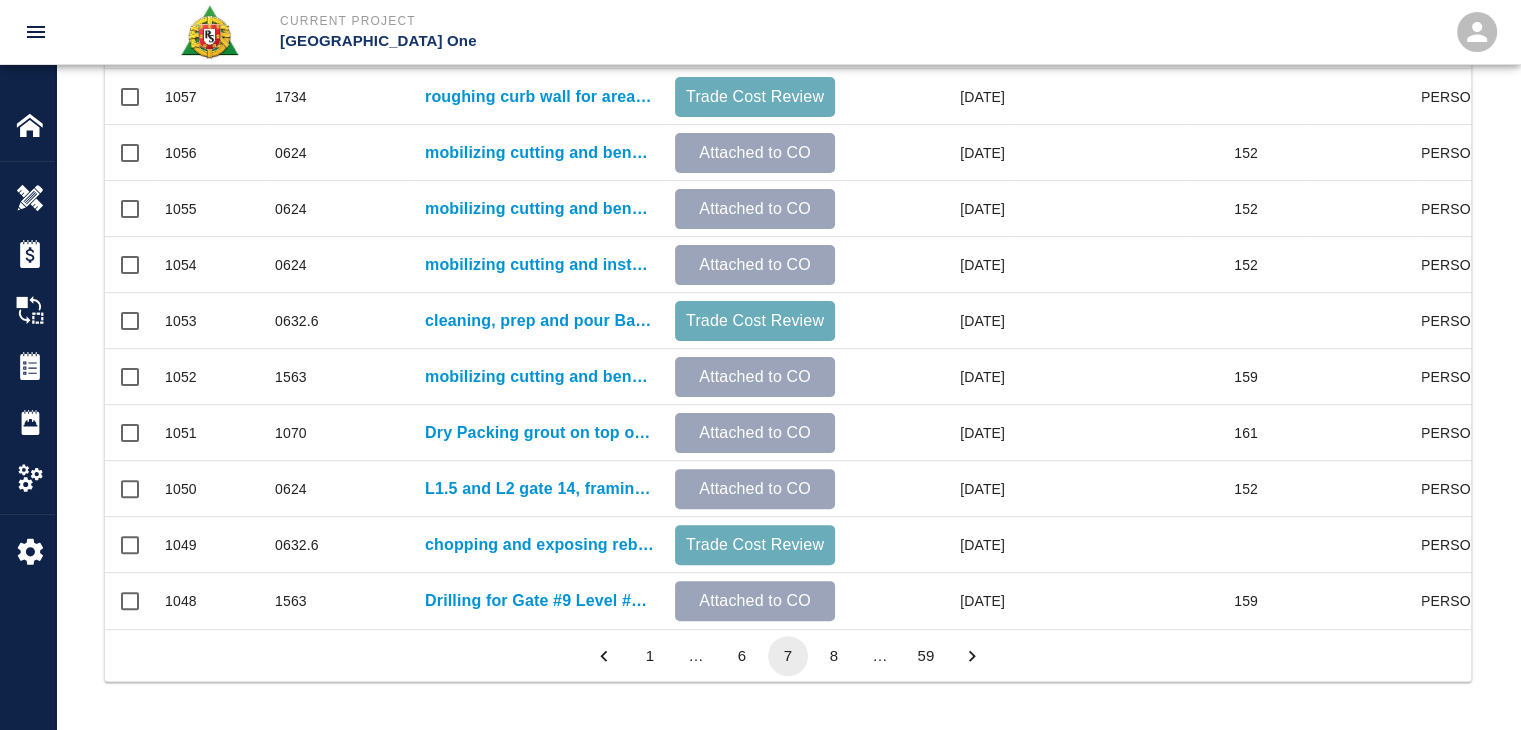 scroll, scrollTop: 1052, scrollLeft: 0, axis: vertical 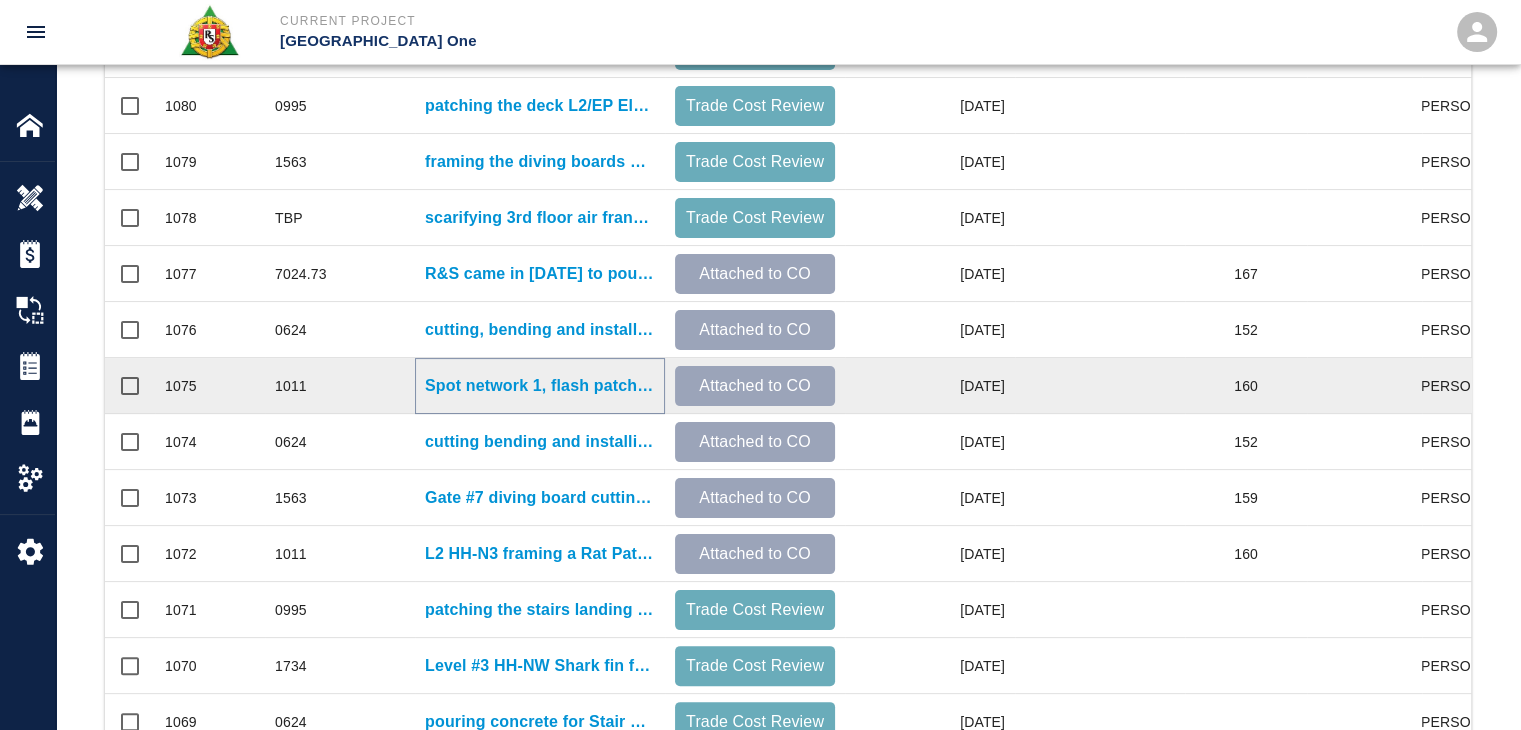 click on "Spot network 1, flash patching floor to make even with metal plate also filling in 3 holes (36 bags)" at bounding box center [540, 386] 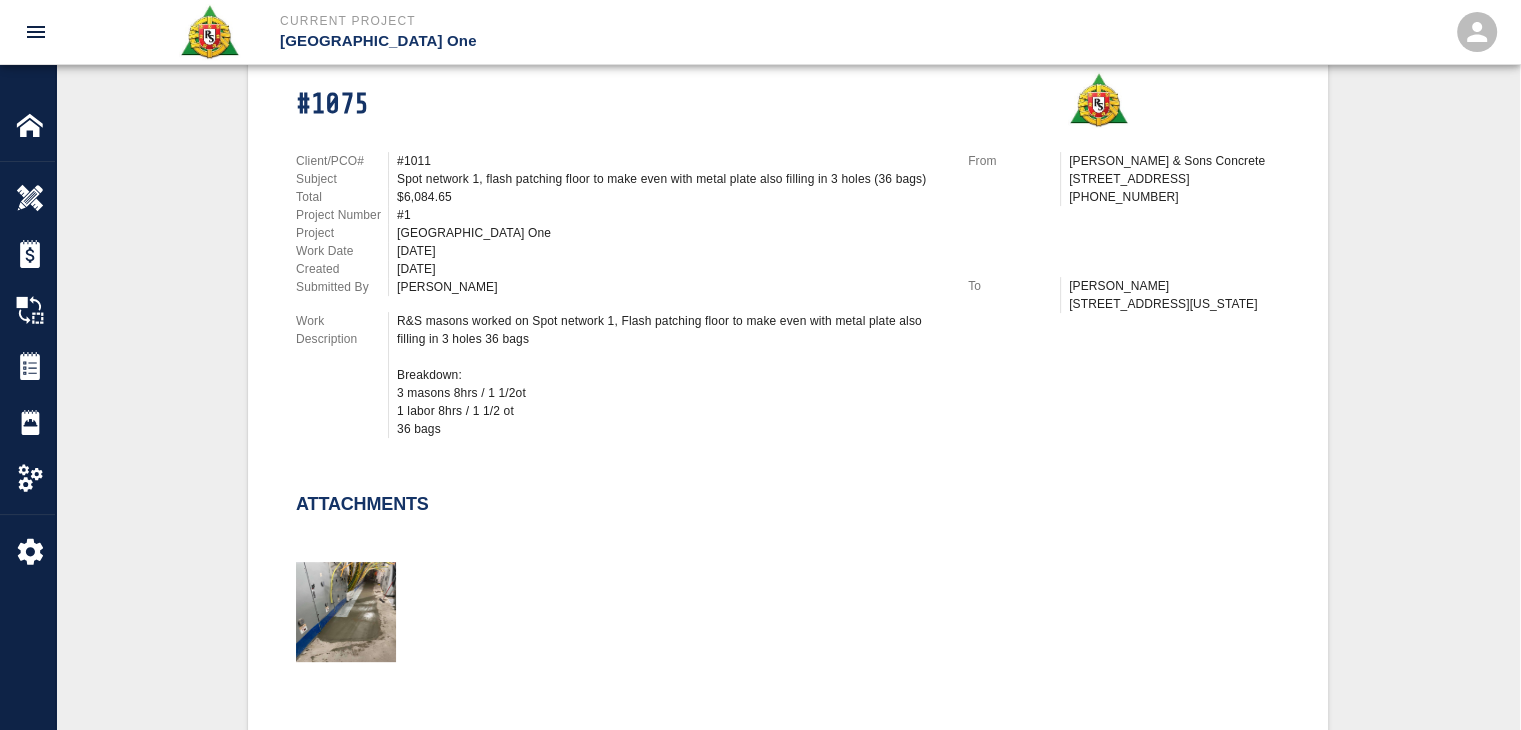 scroll, scrollTop: 504, scrollLeft: 0, axis: vertical 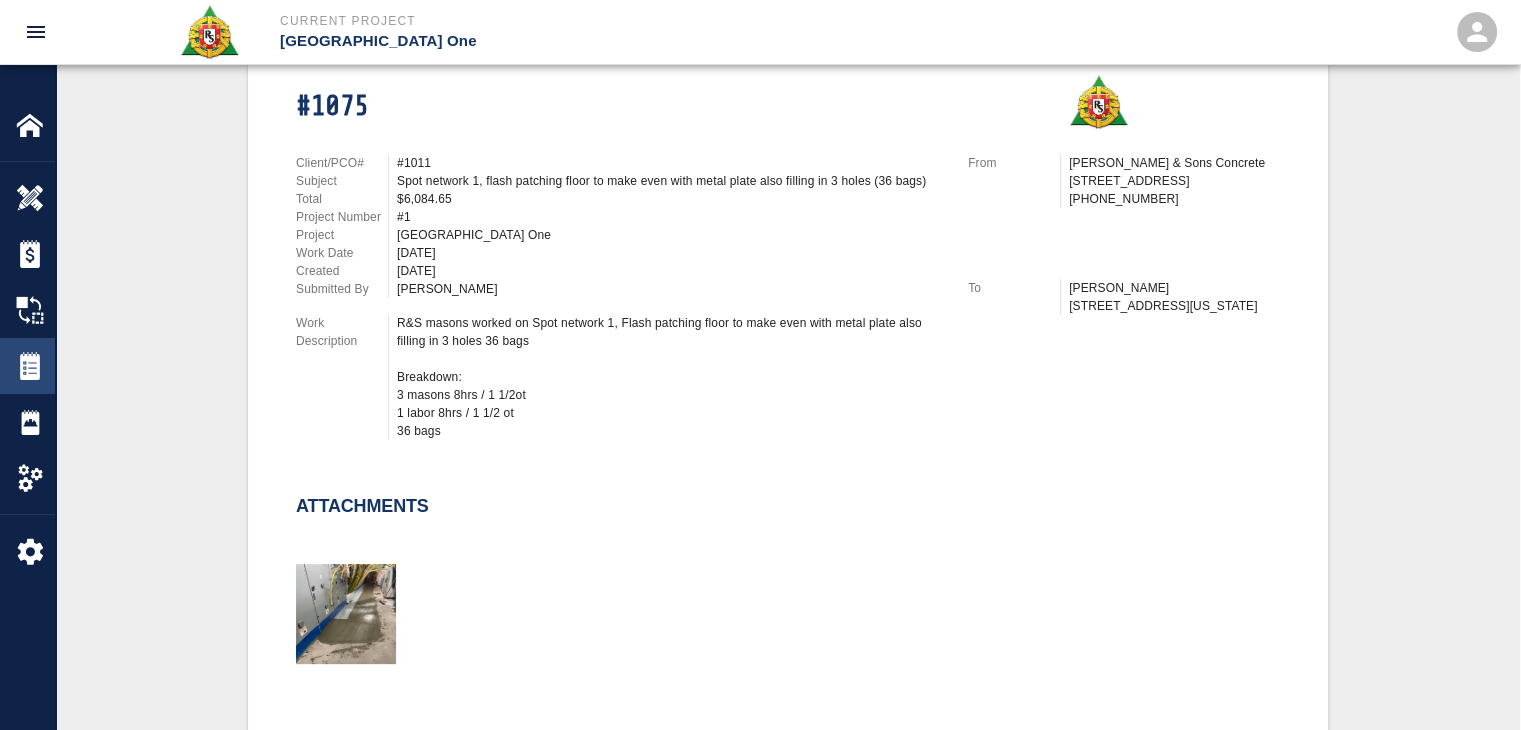 click at bounding box center (30, 366) 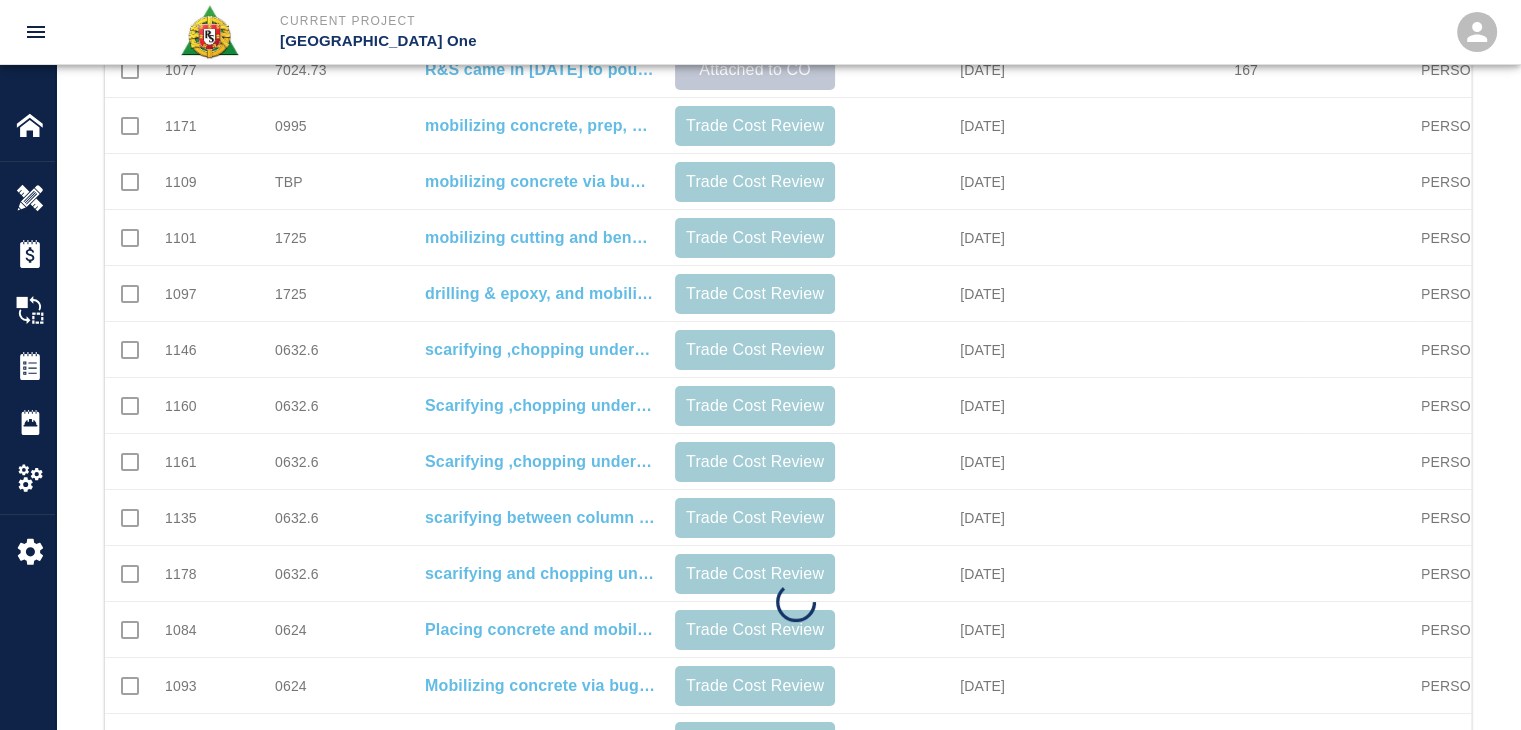 scroll, scrollTop: 0, scrollLeft: 0, axis: both 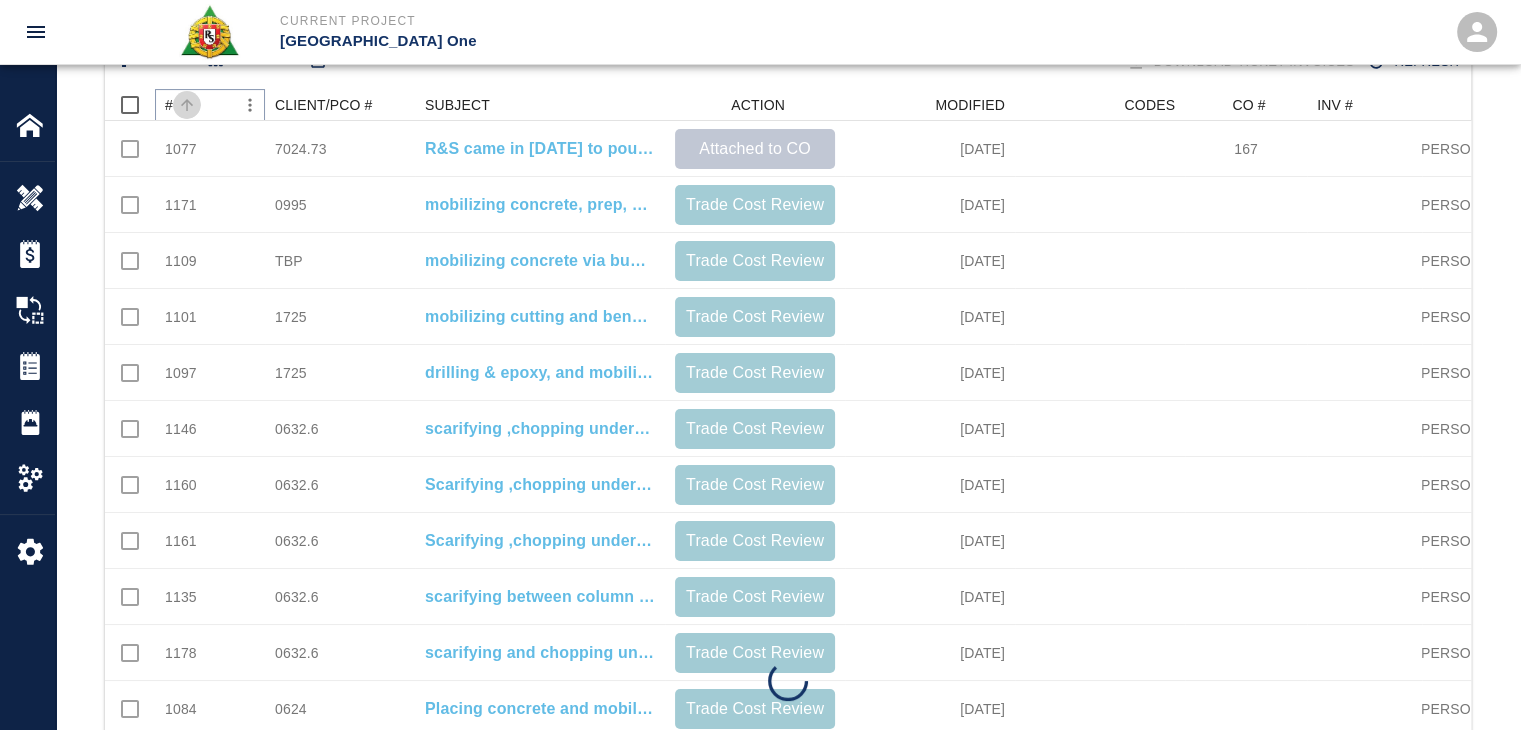 click 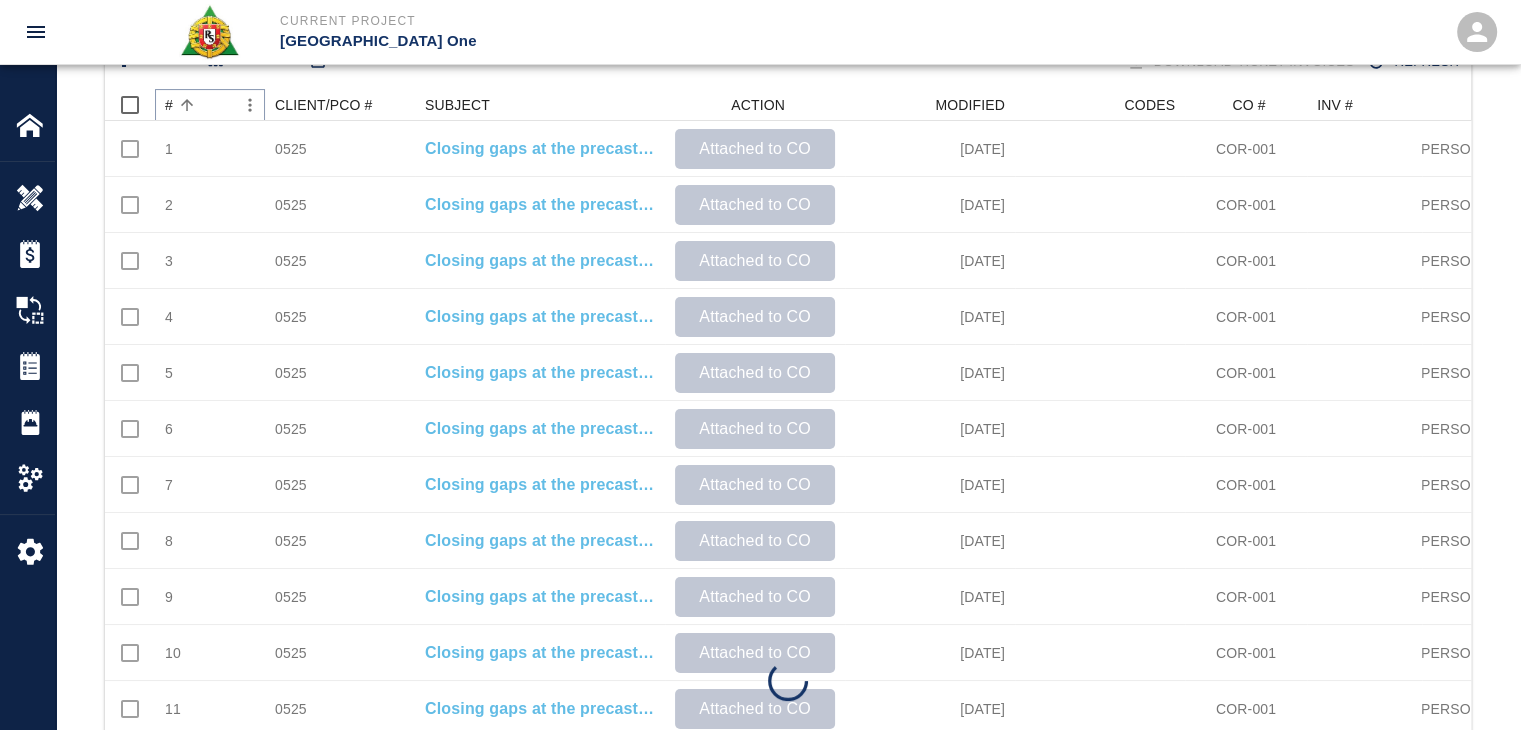 click 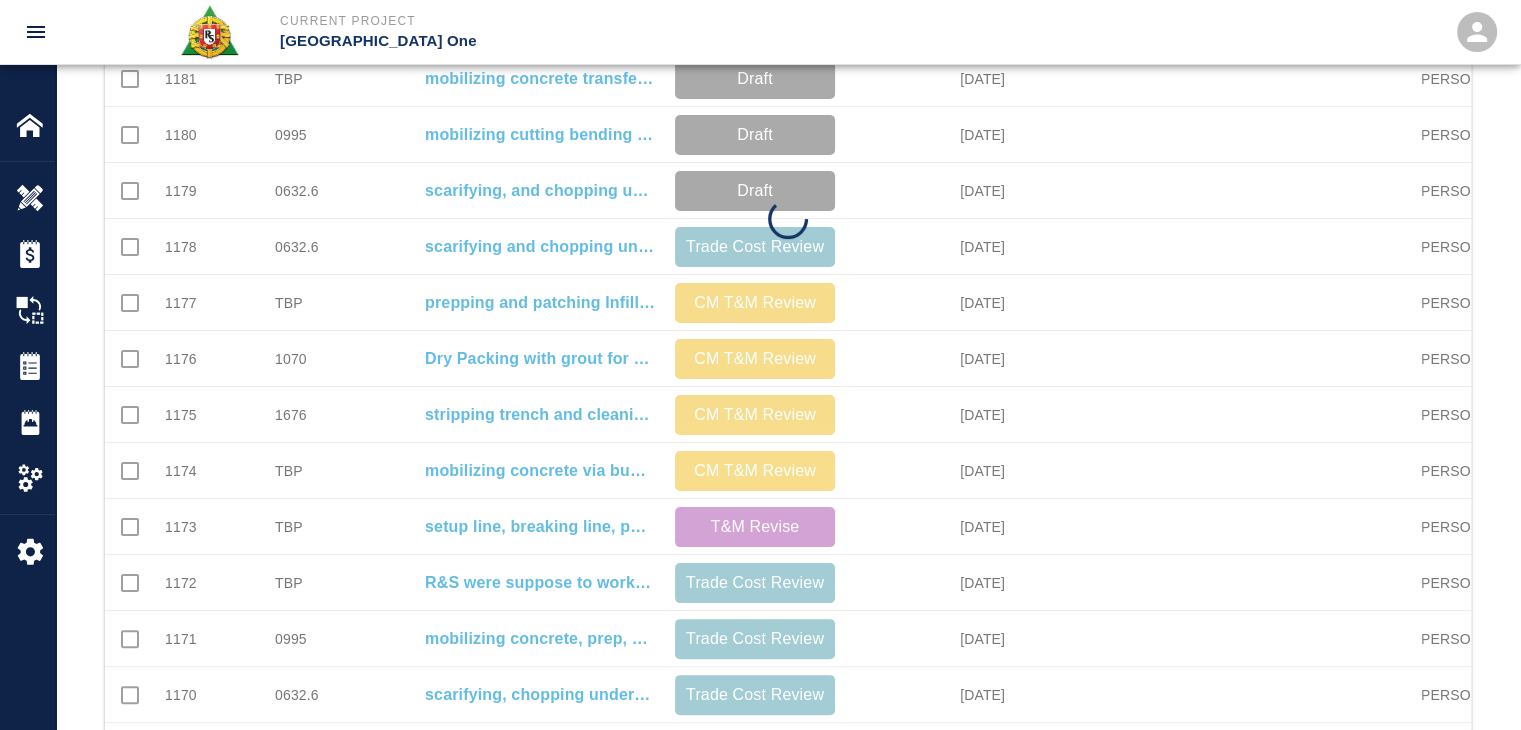 scroll, scrollTop: 1052, scrollLeft: 0, axis: vertical 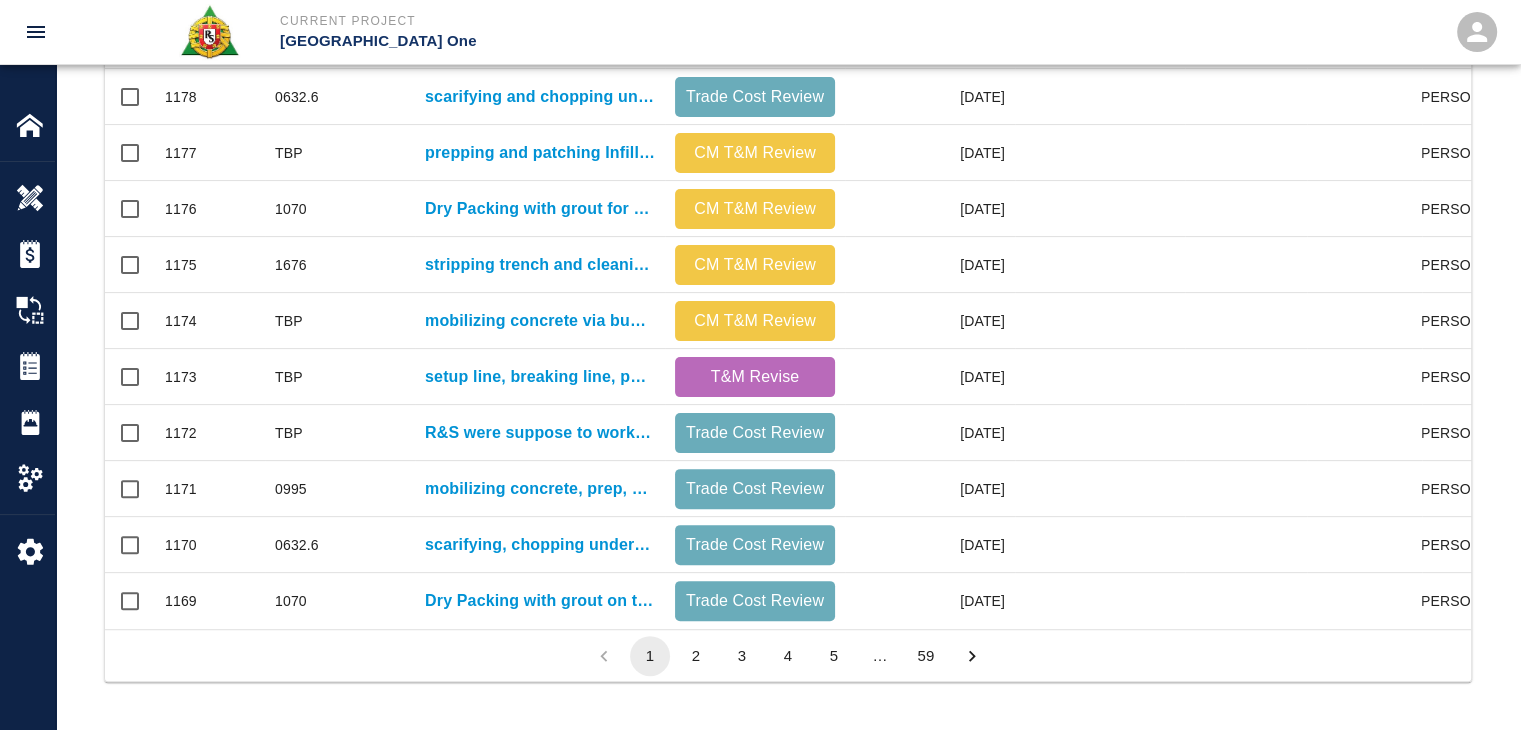 click on "2" at bounding box center [696, 656] 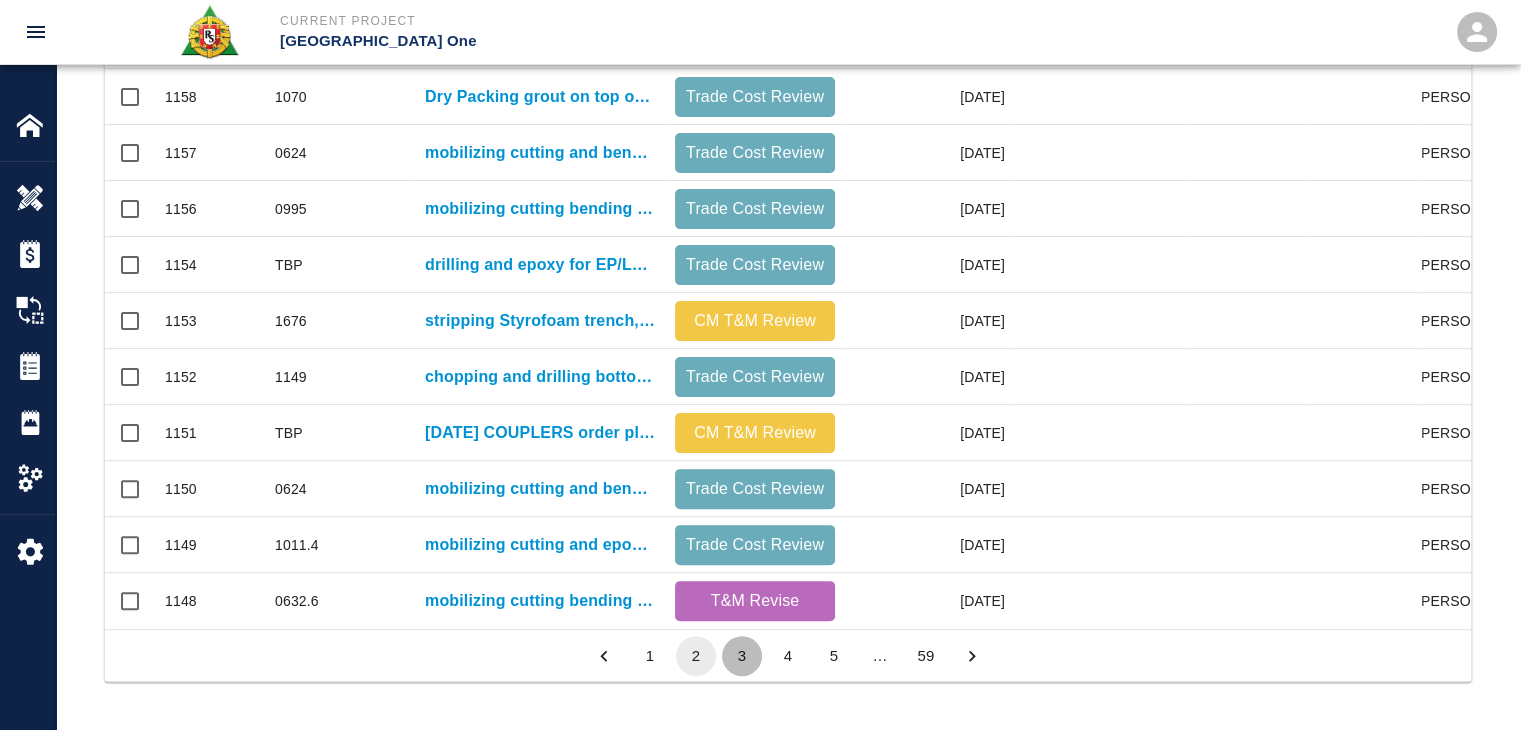 click on "3" at bounding box center [742, 656] 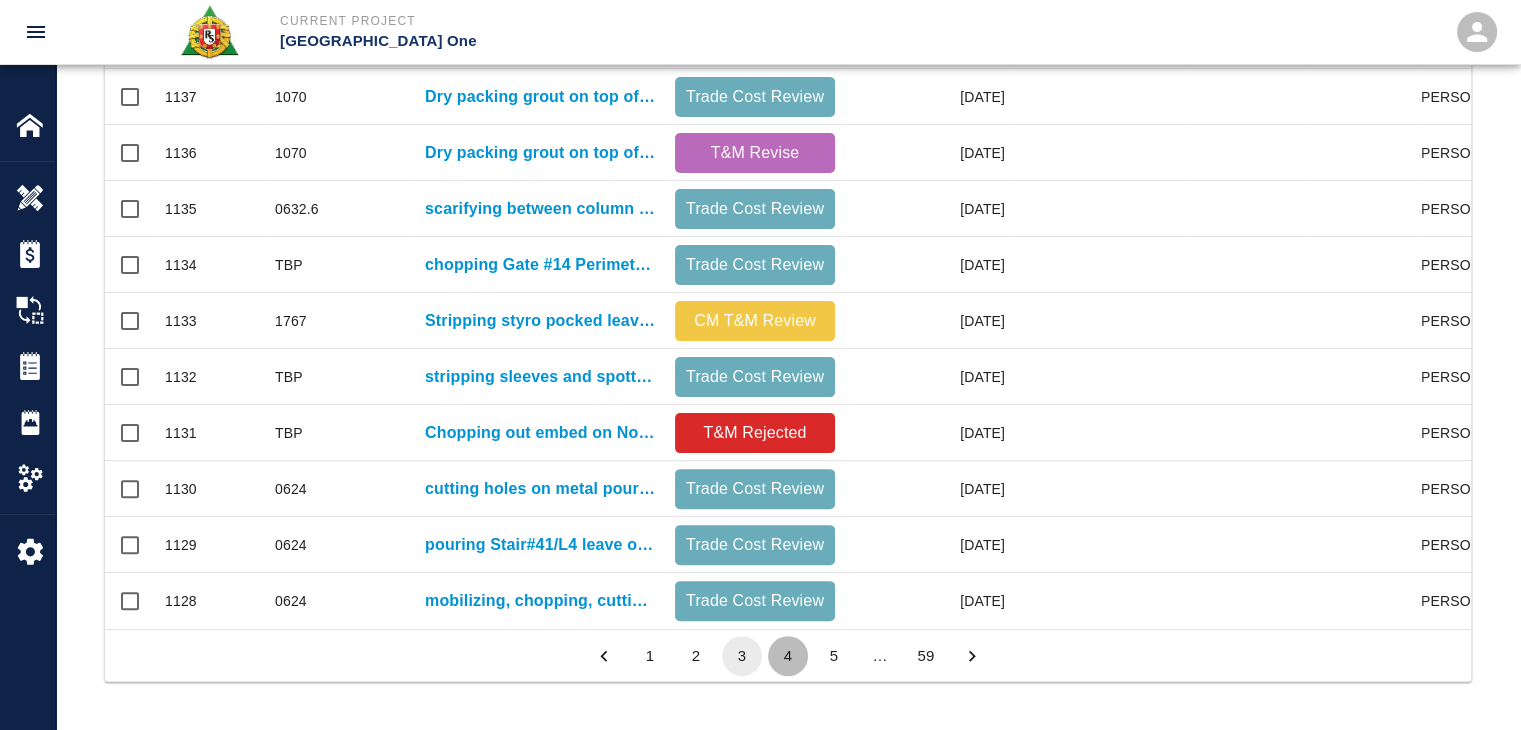 click on "4" at bounding box center (788, 656) 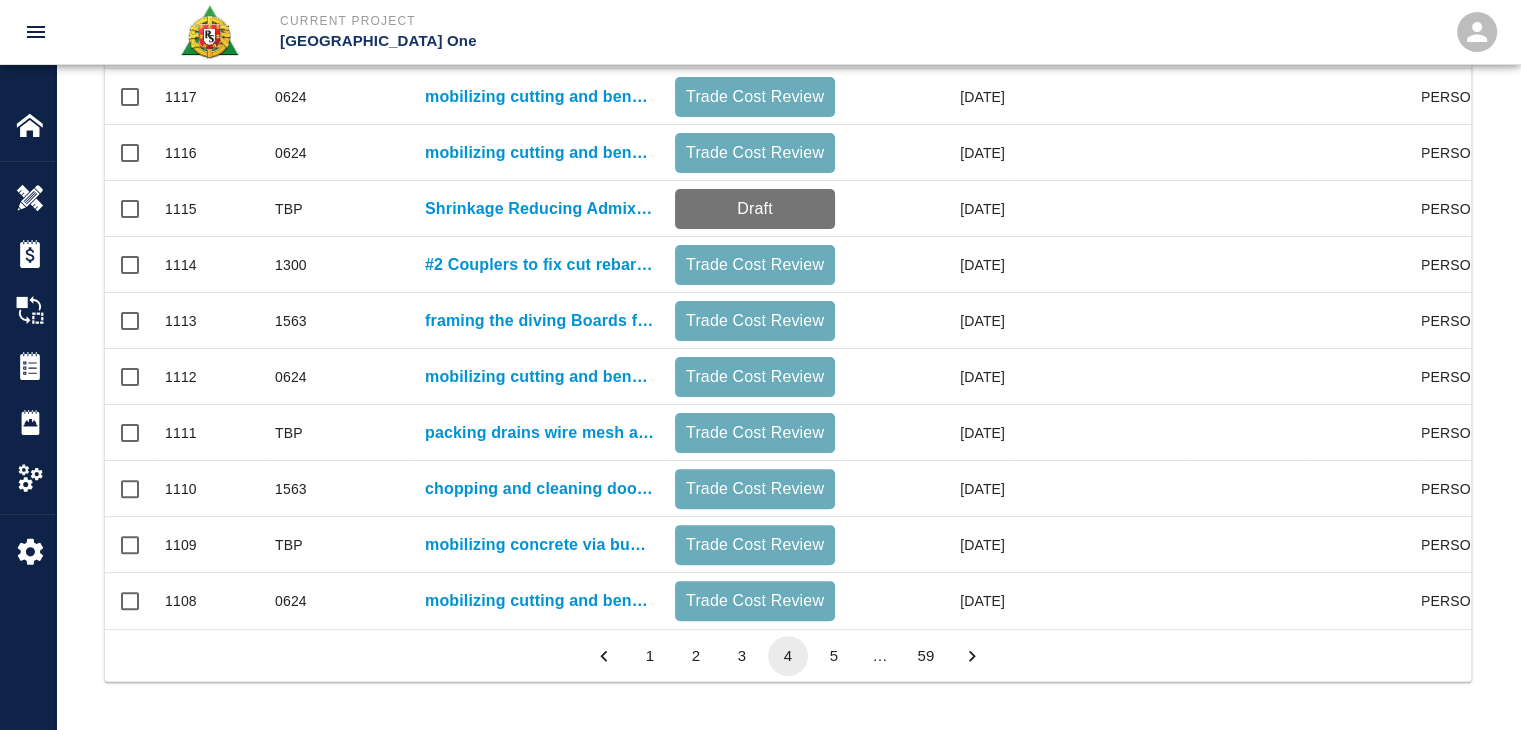click on "5" at bounding box center [834, 656] 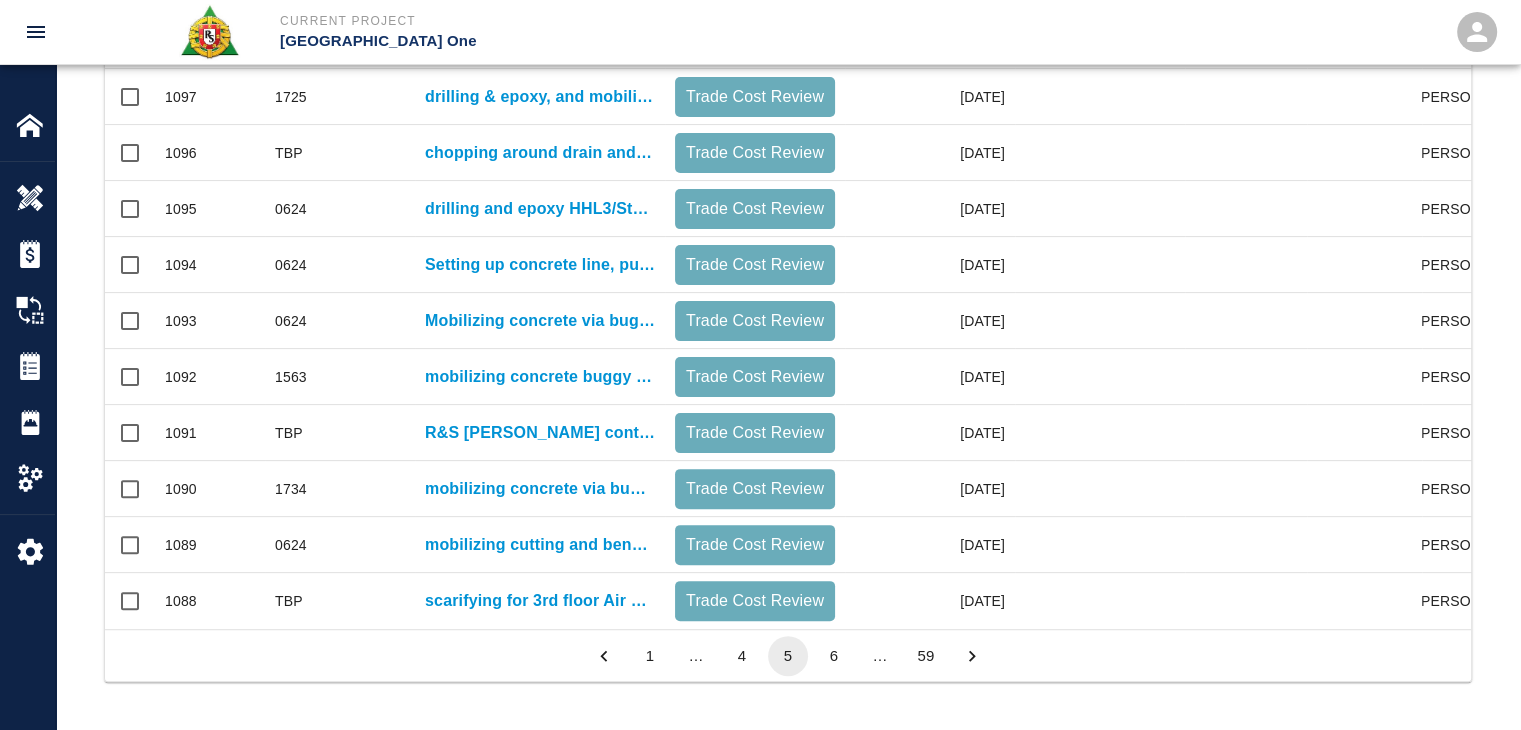 click on "6" at bounding box center (834, 656) 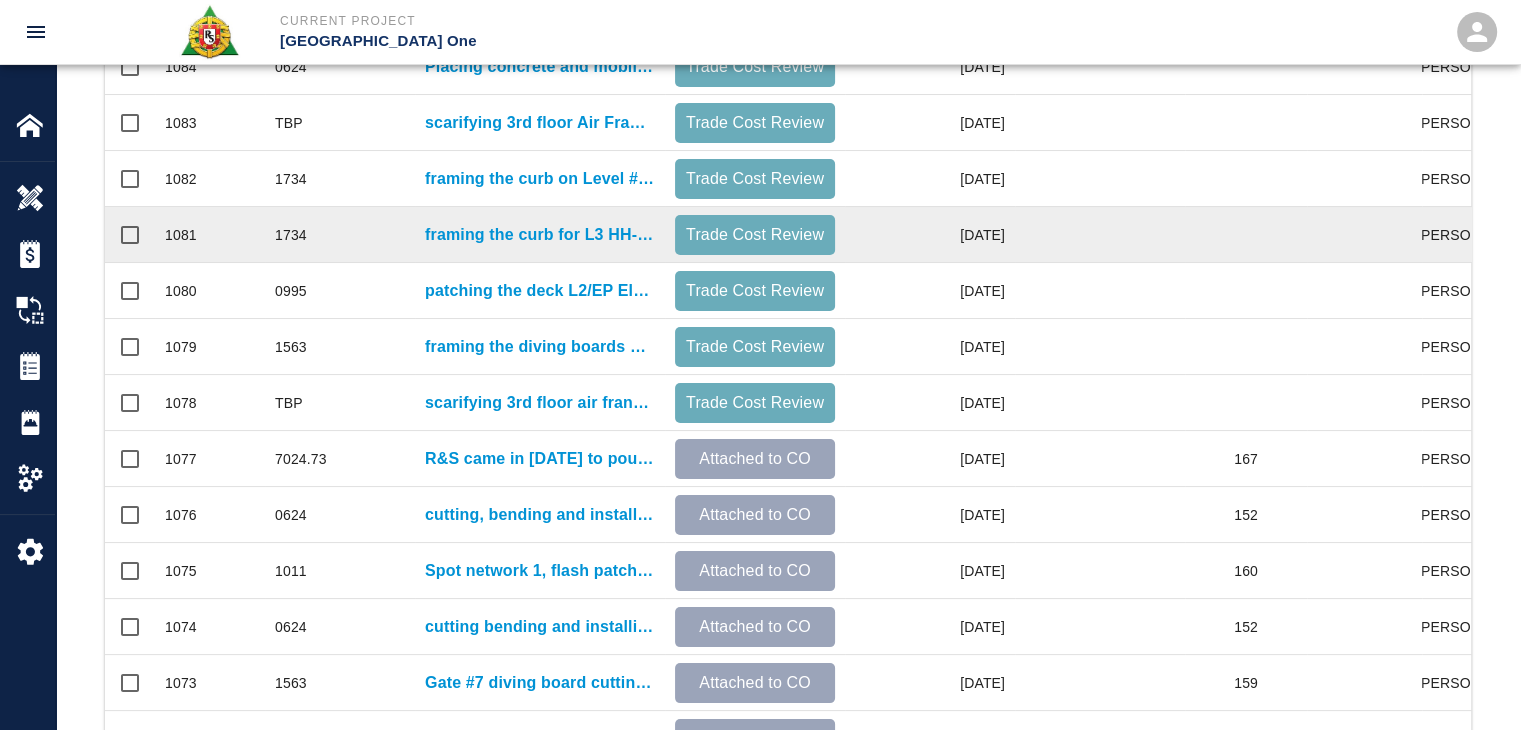 scroll, scrollTop: 679, scrollLeft: 0, axis: vertical 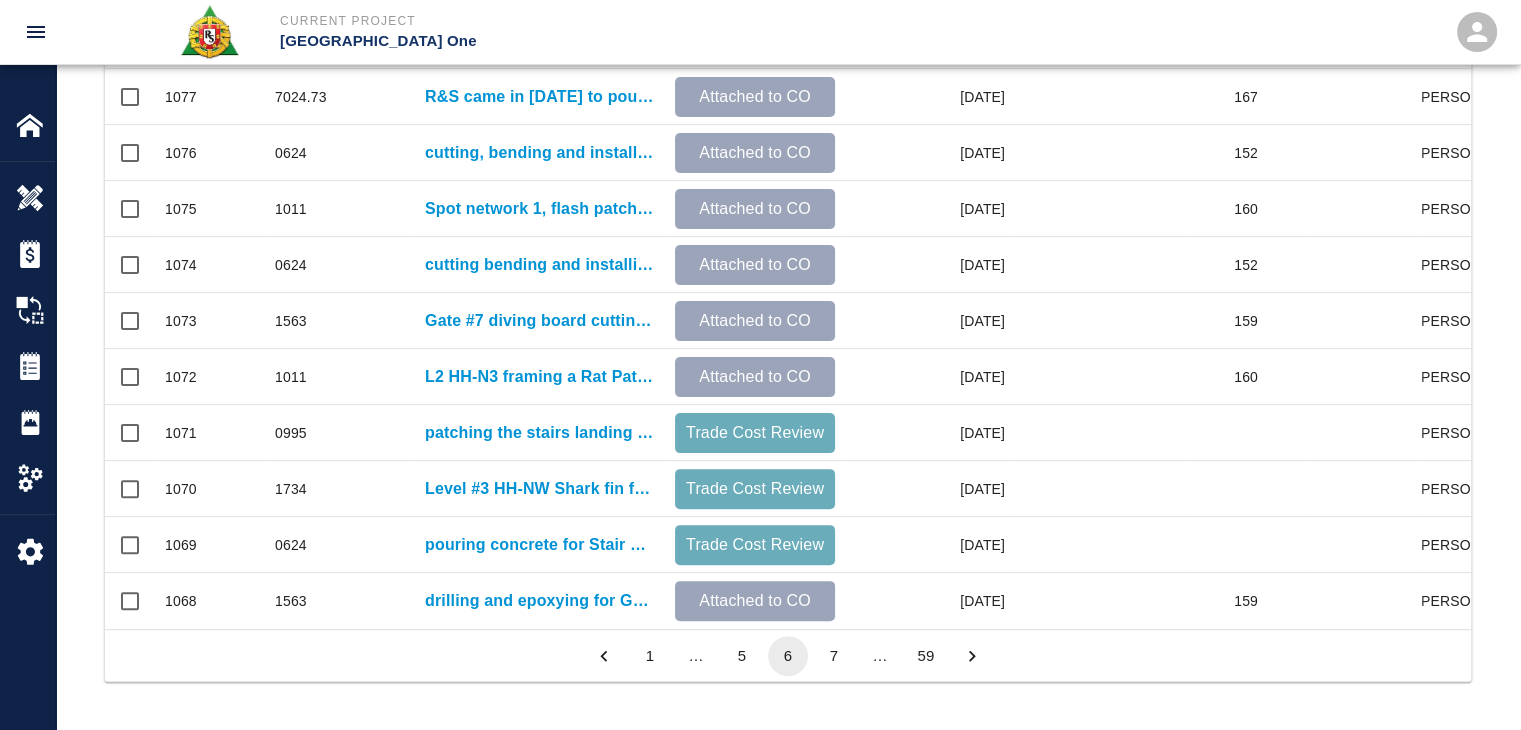 click on "7" at bounding box center [834, 656] 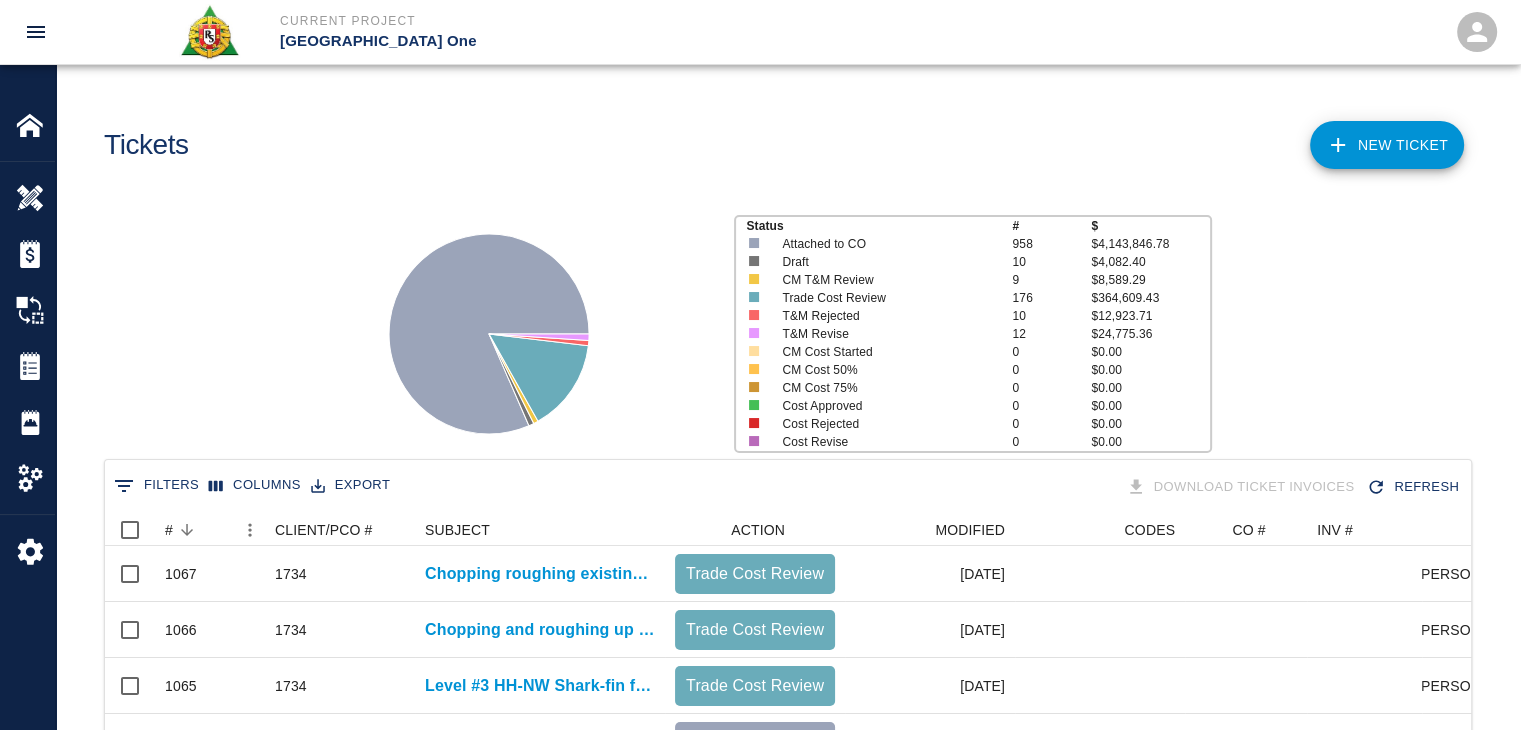 scroll, scrollTop: 1052, scrollLeft: 0, axis: vertical 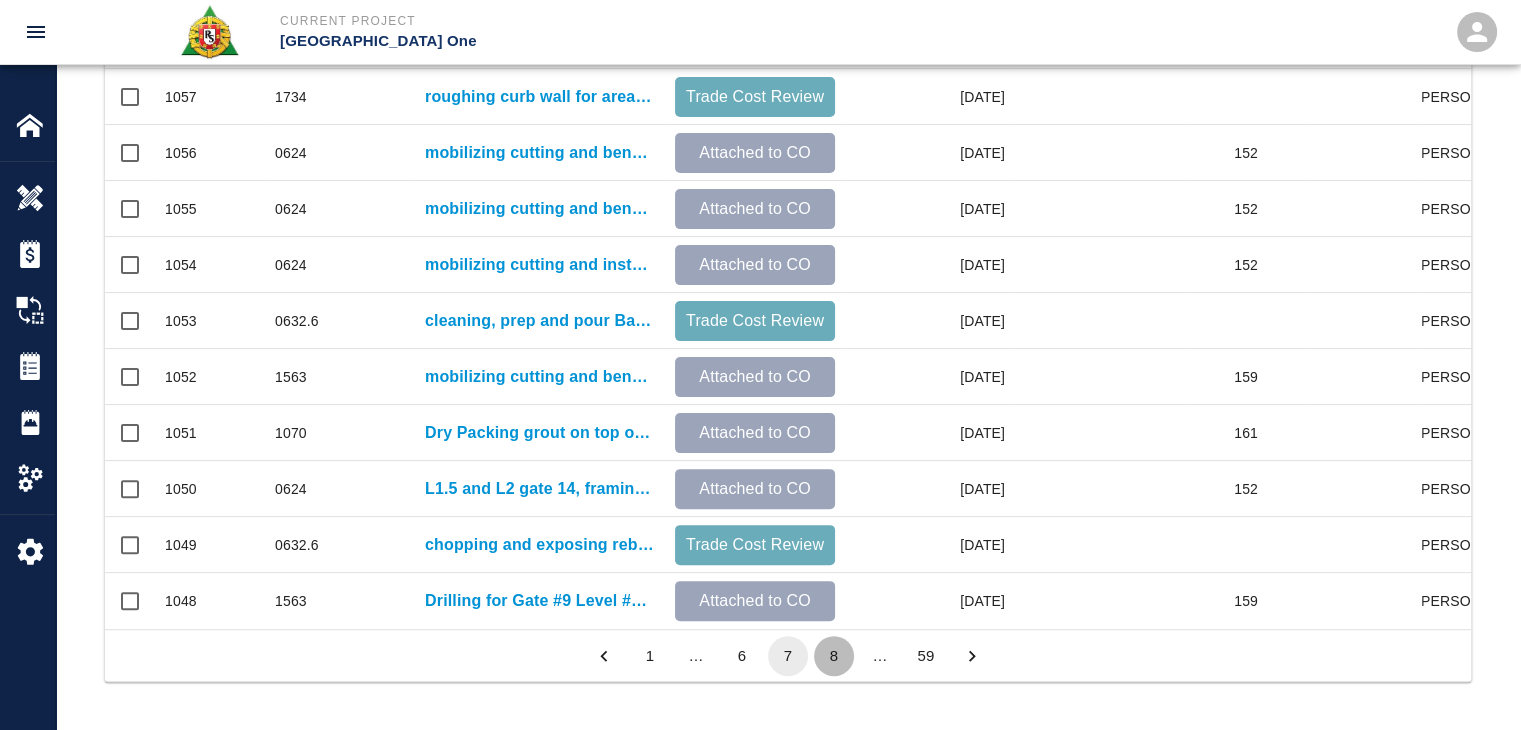 click on "8" at bounding box center (834, 656) 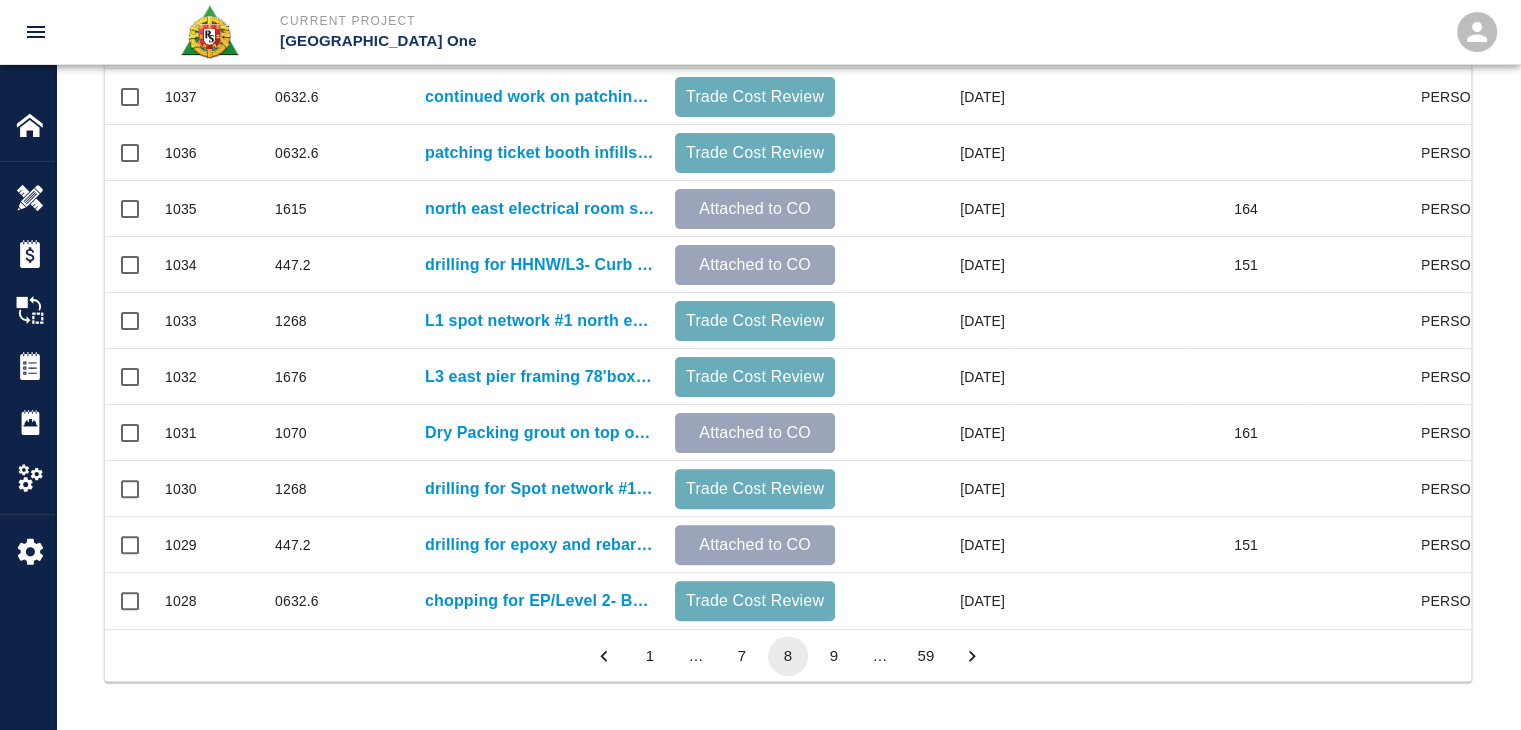 click on "8" at bounding box center (788, 656) 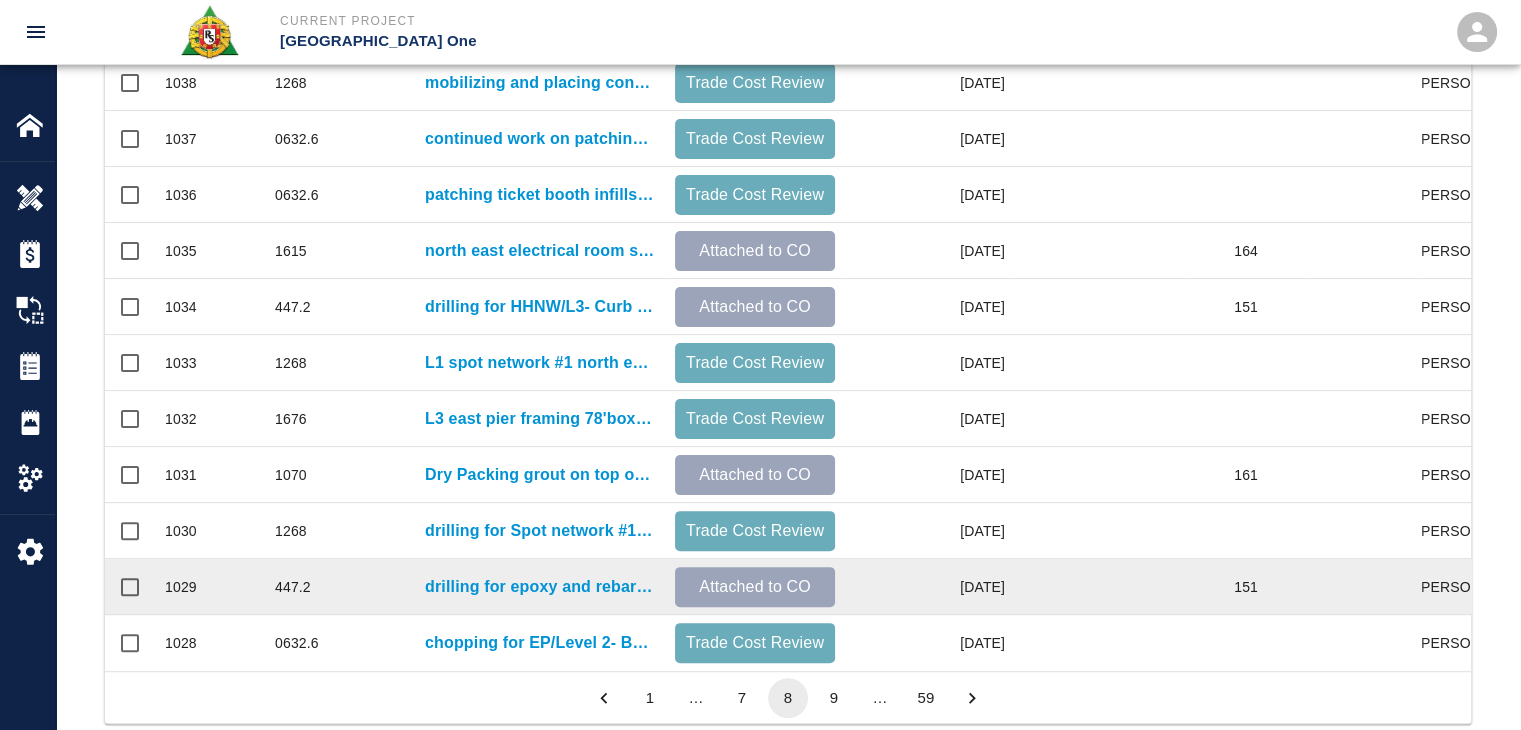 scroll, scrollTop: 1052, scrollLeft: 0, axis: vertical 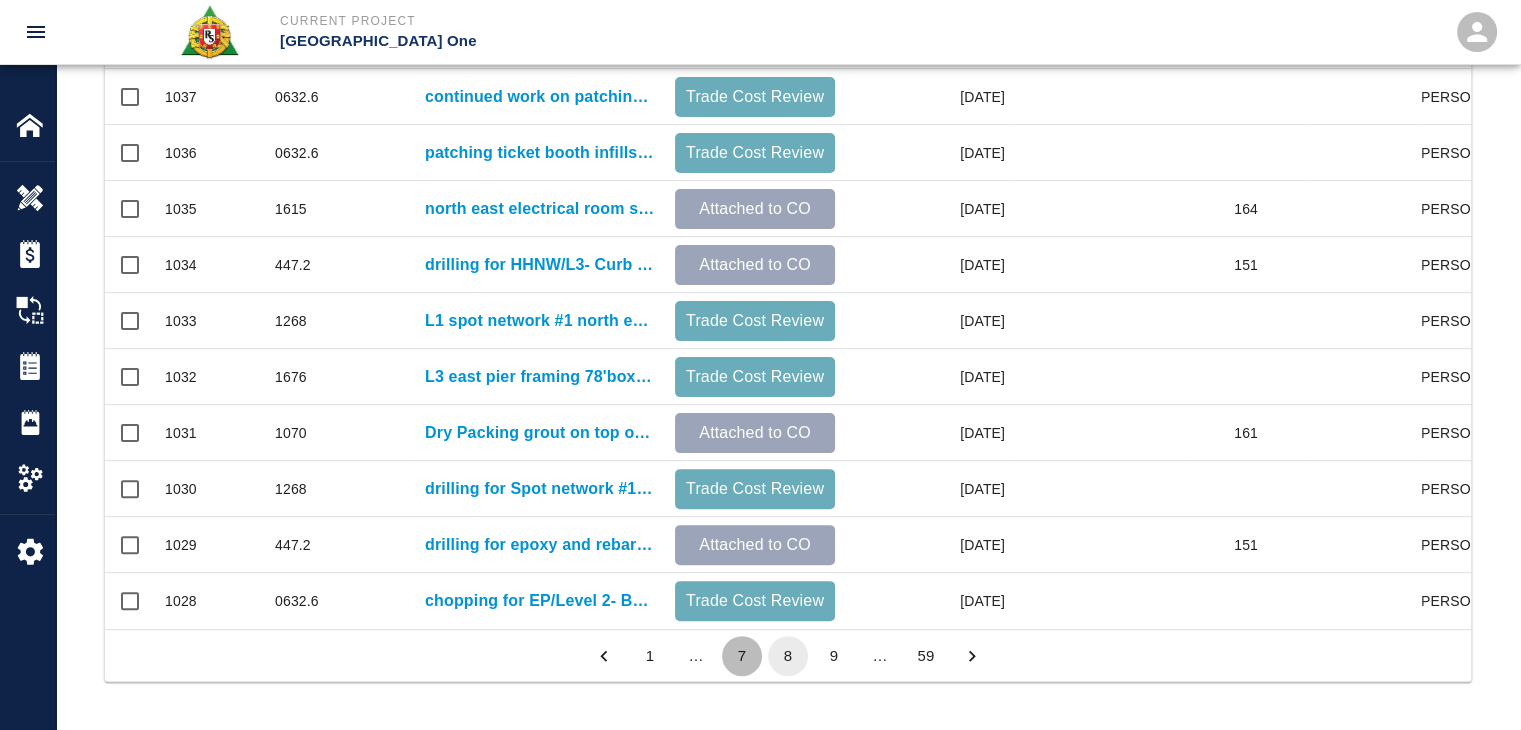 click on "7" at bounding box center [742, 656] 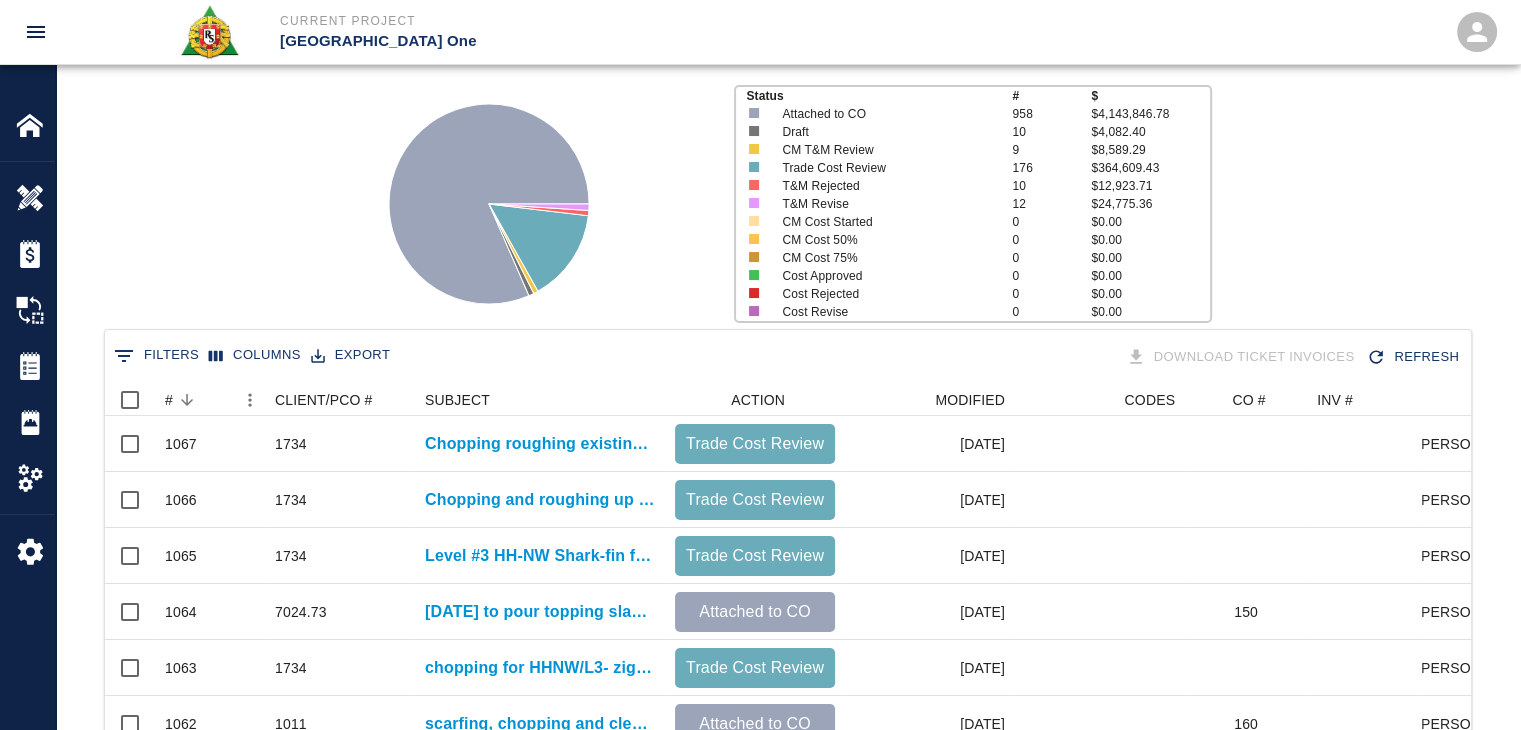 scroll, scrollTop: 1052, scrollLeft: 0, axis: vertical 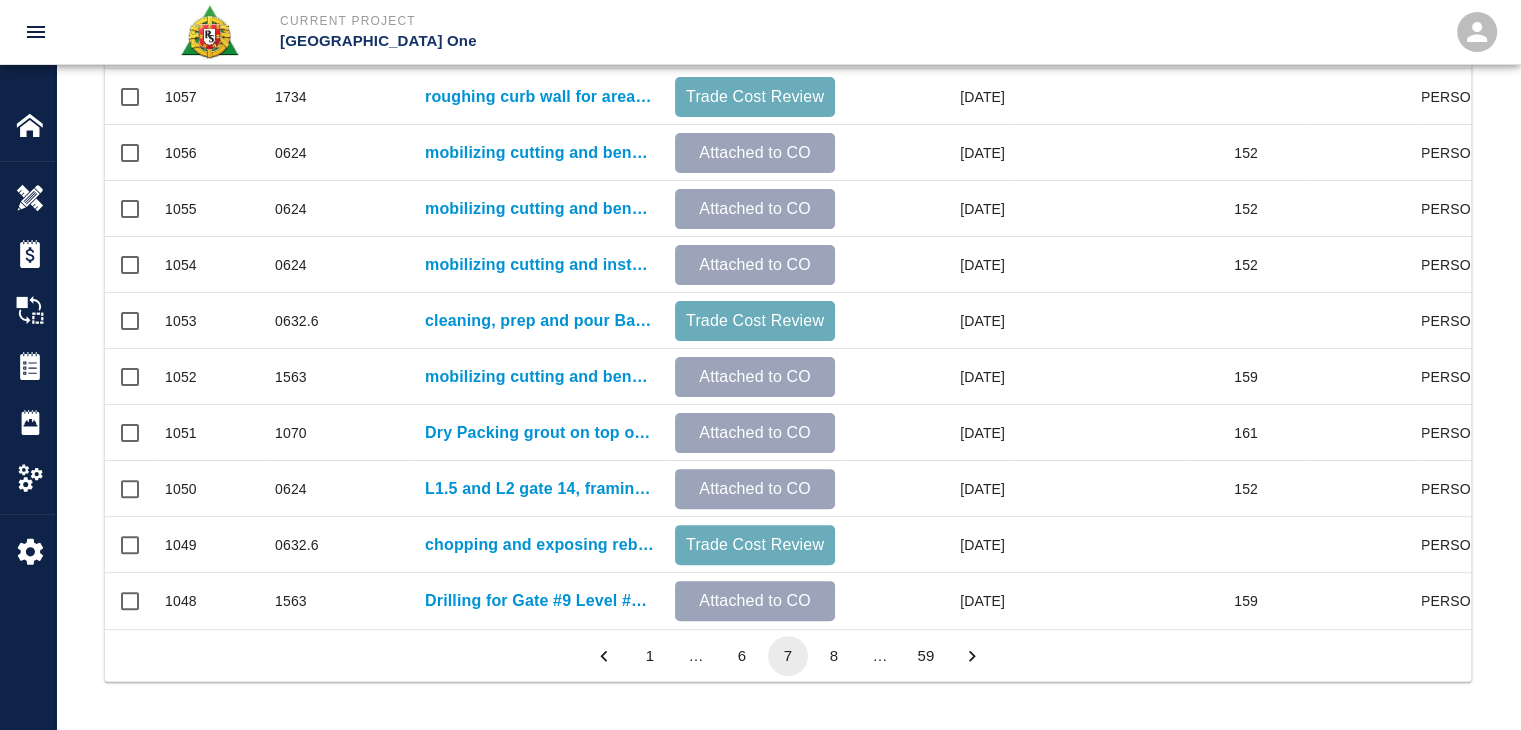click on "6" at bounding box center (742, 656) 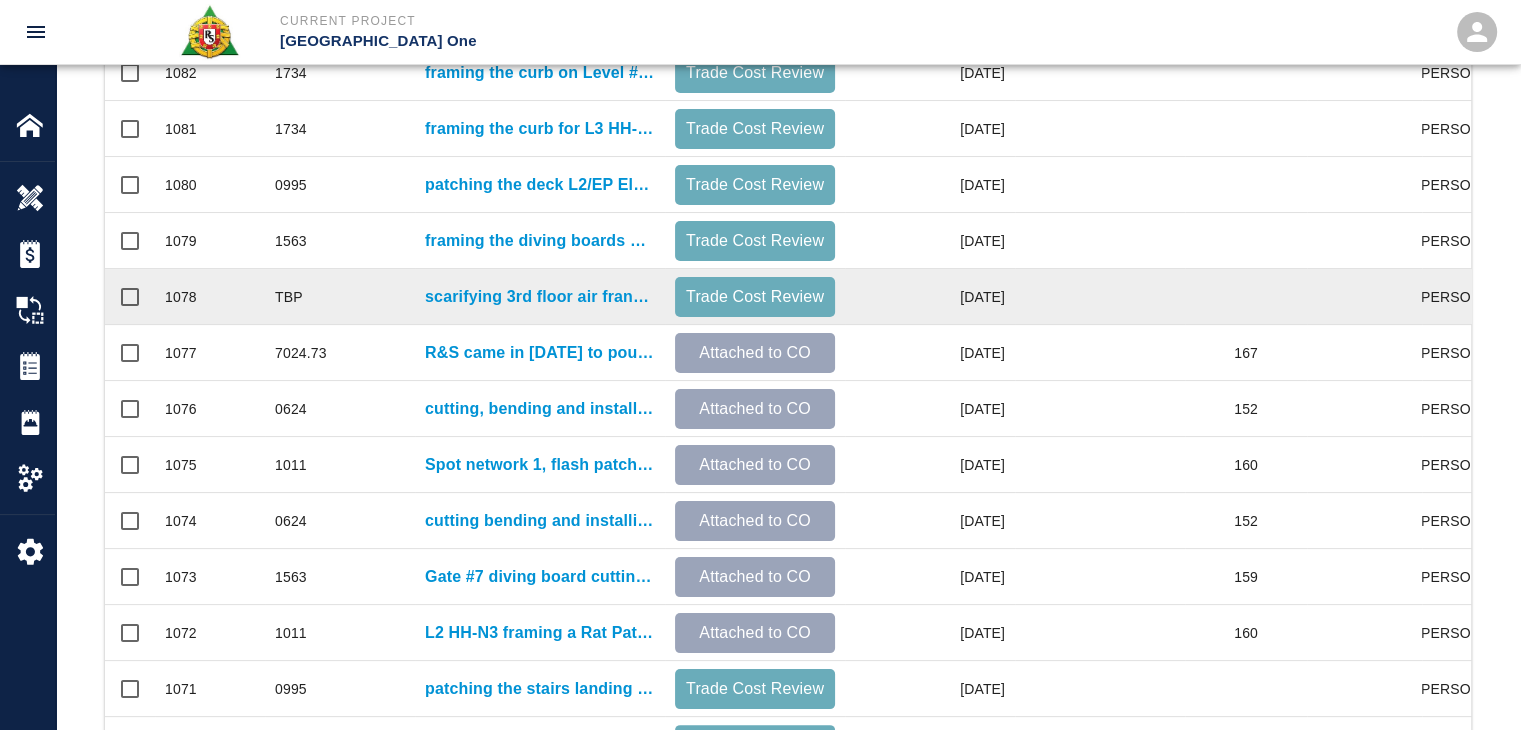 scroll, scrollTop: 788, scrollLeft: 0, axis: vertical 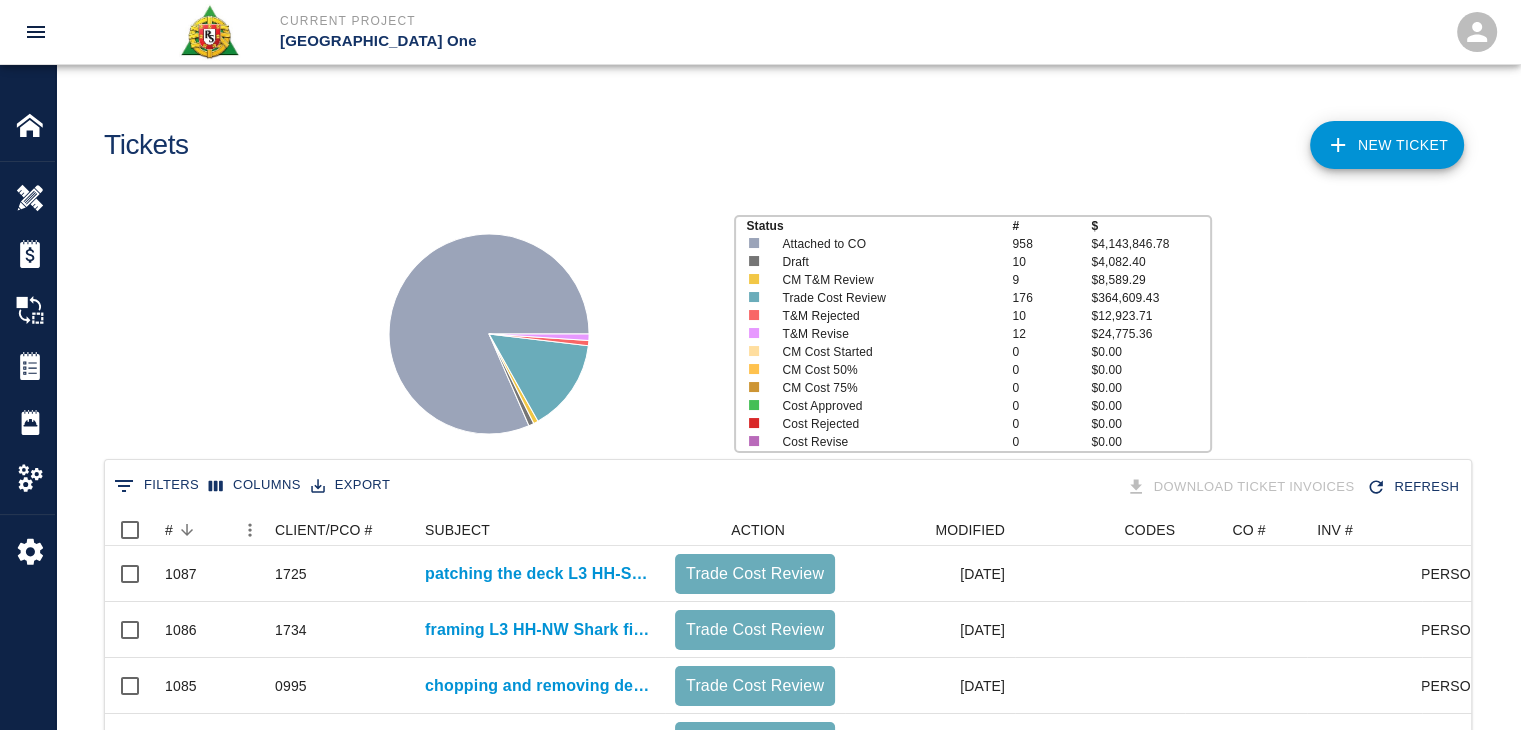click on "0 Filters" at bounding box center [156, 486] 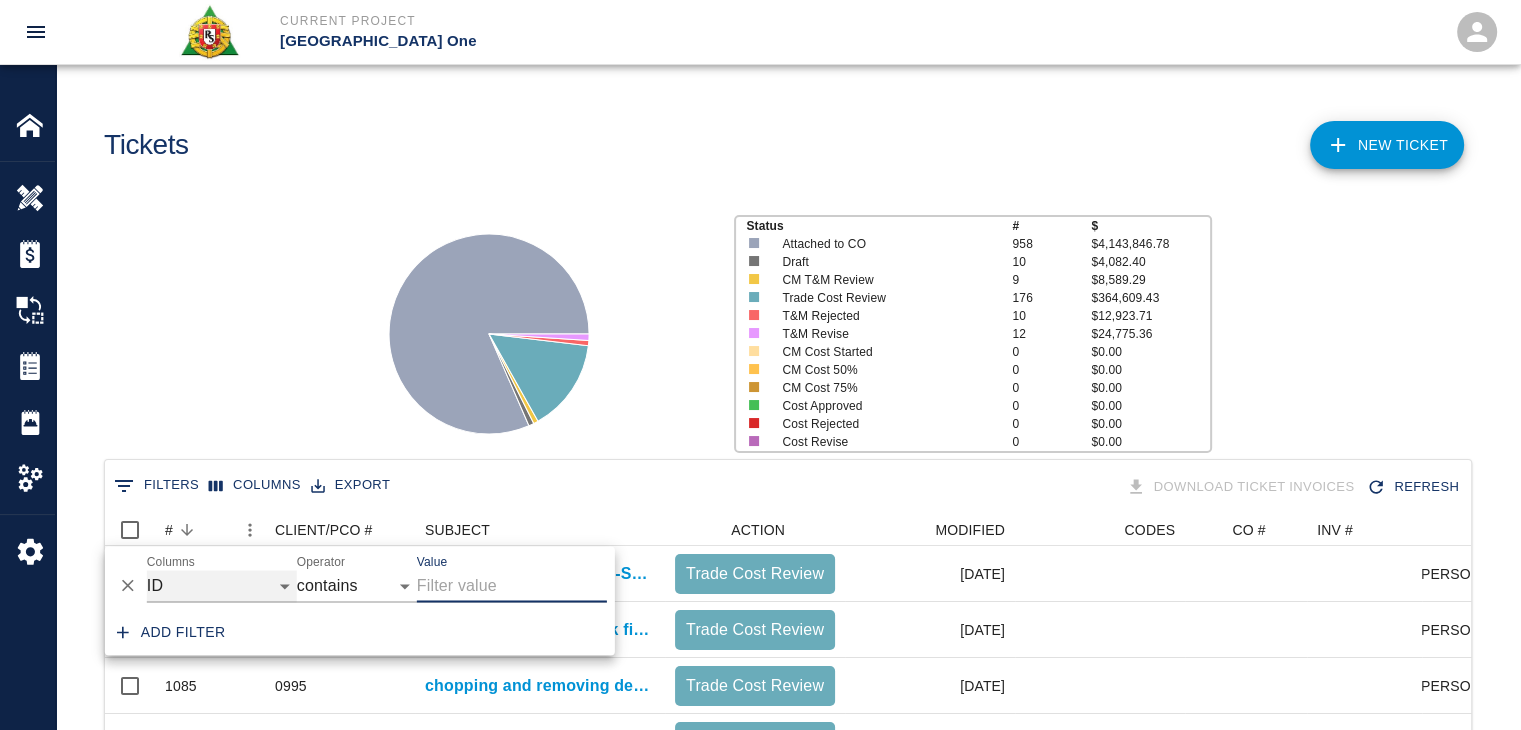 drag, startPoint x: 209, startPoint y: 581, endPoint x: 238, endPoint y: 577, distance: 29.274563 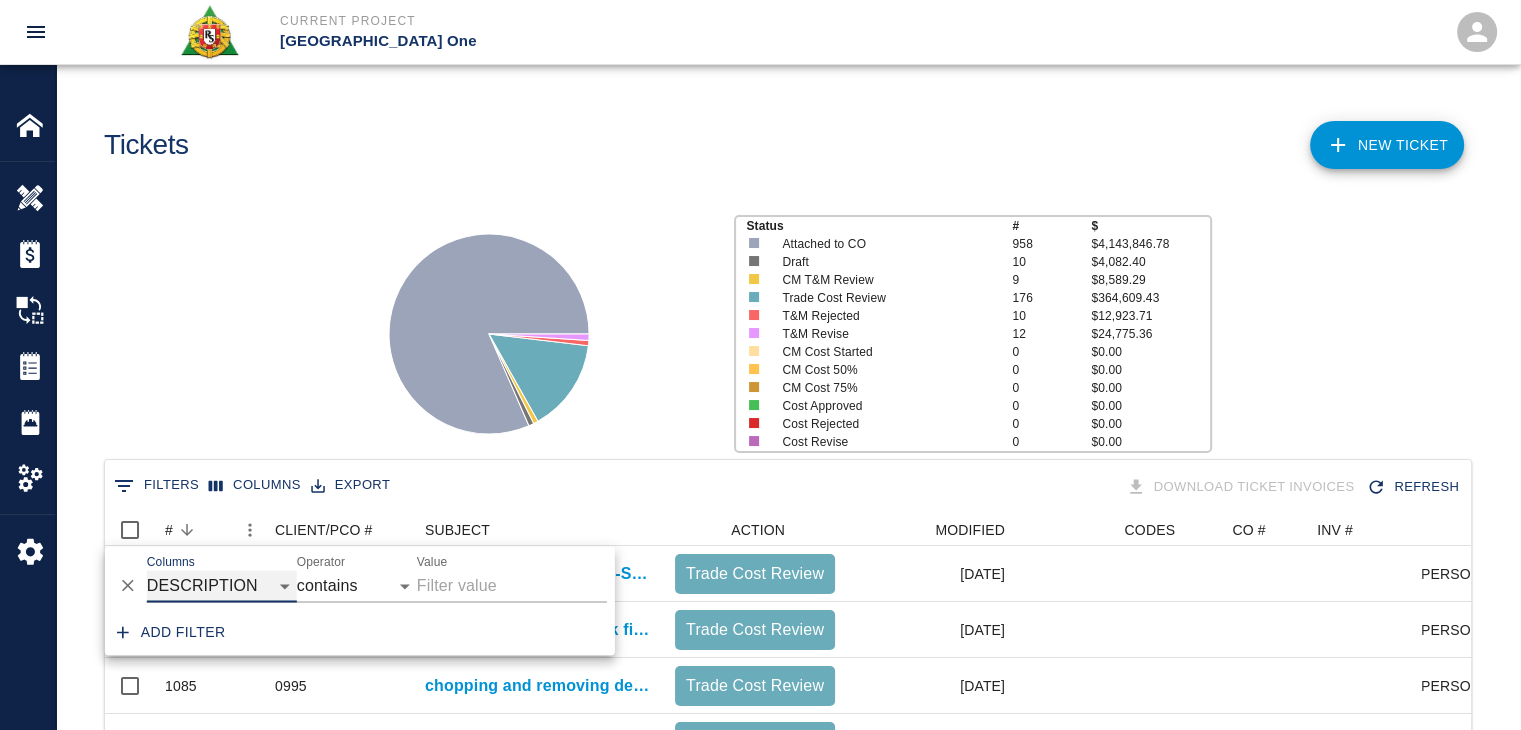 click on "ID # CLIENT/PCO # SUBJECT DESCRIPTION ACTION WORK MODIFIED CREATED CODES CO # INV # INBOX TOTAL CLOSED SUBMITTED APPROVED DATE CM COST APPROVED" at bounding box center (222, 586) 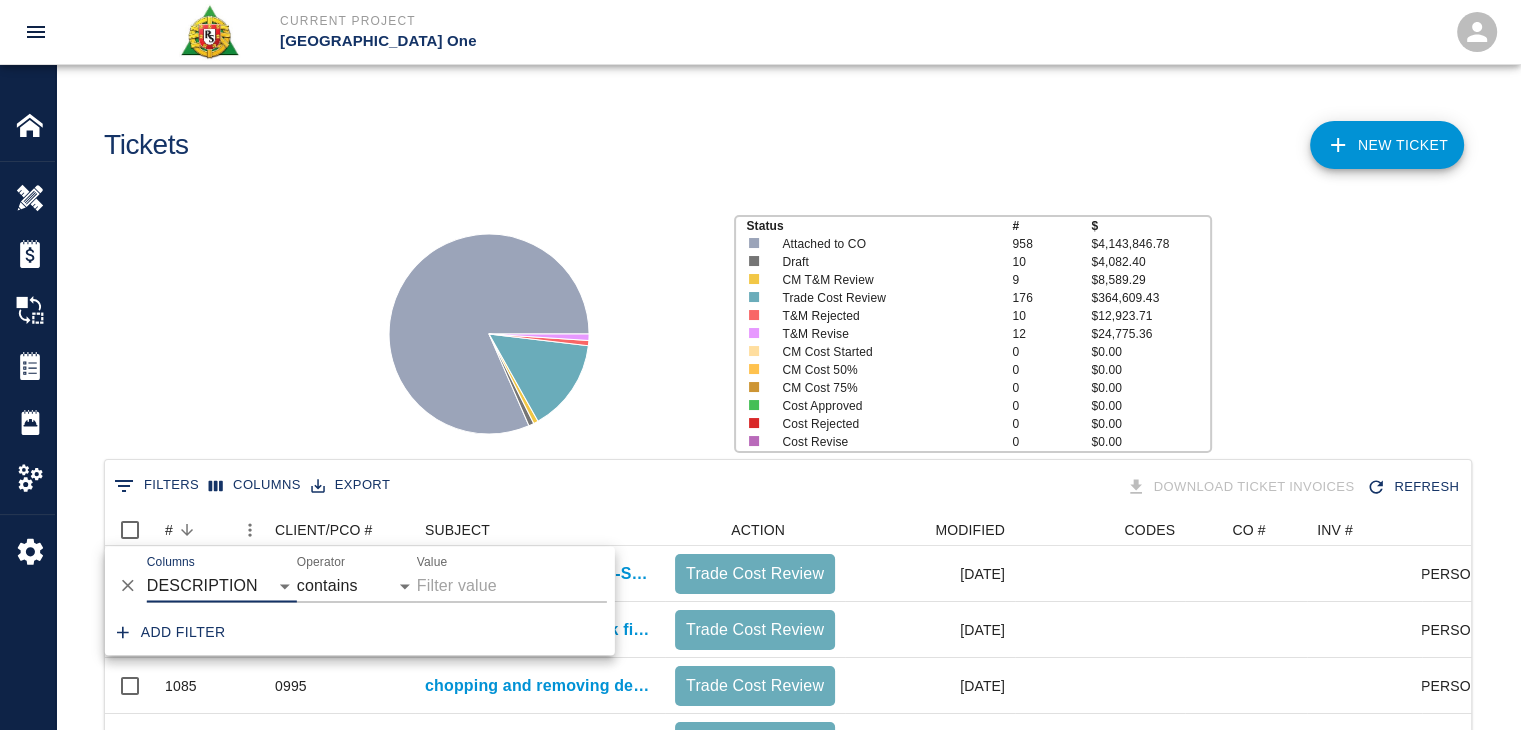 click on "Value" at bounding box center (512, 586) 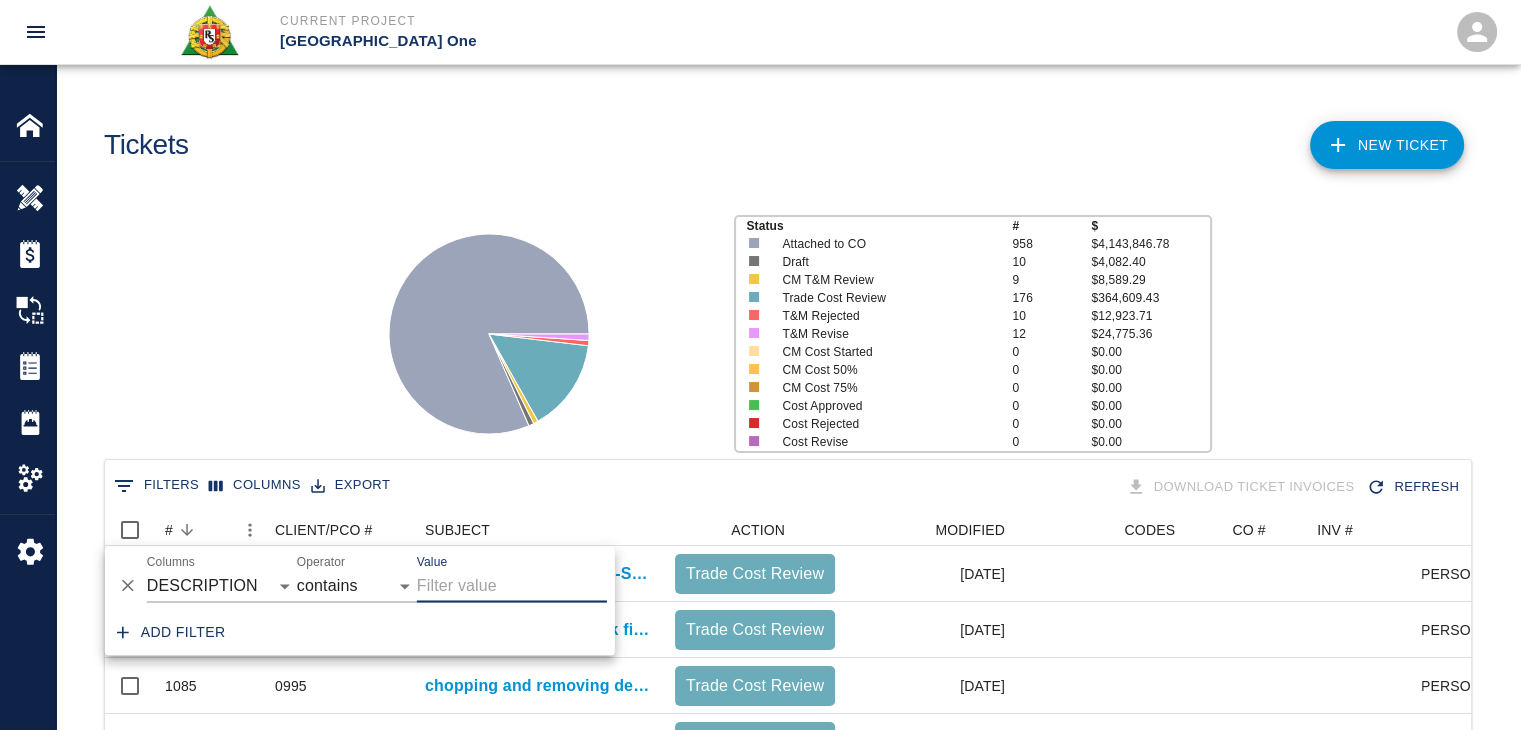 paste on "R&S came in on Saturday to pour topping slab ground level" 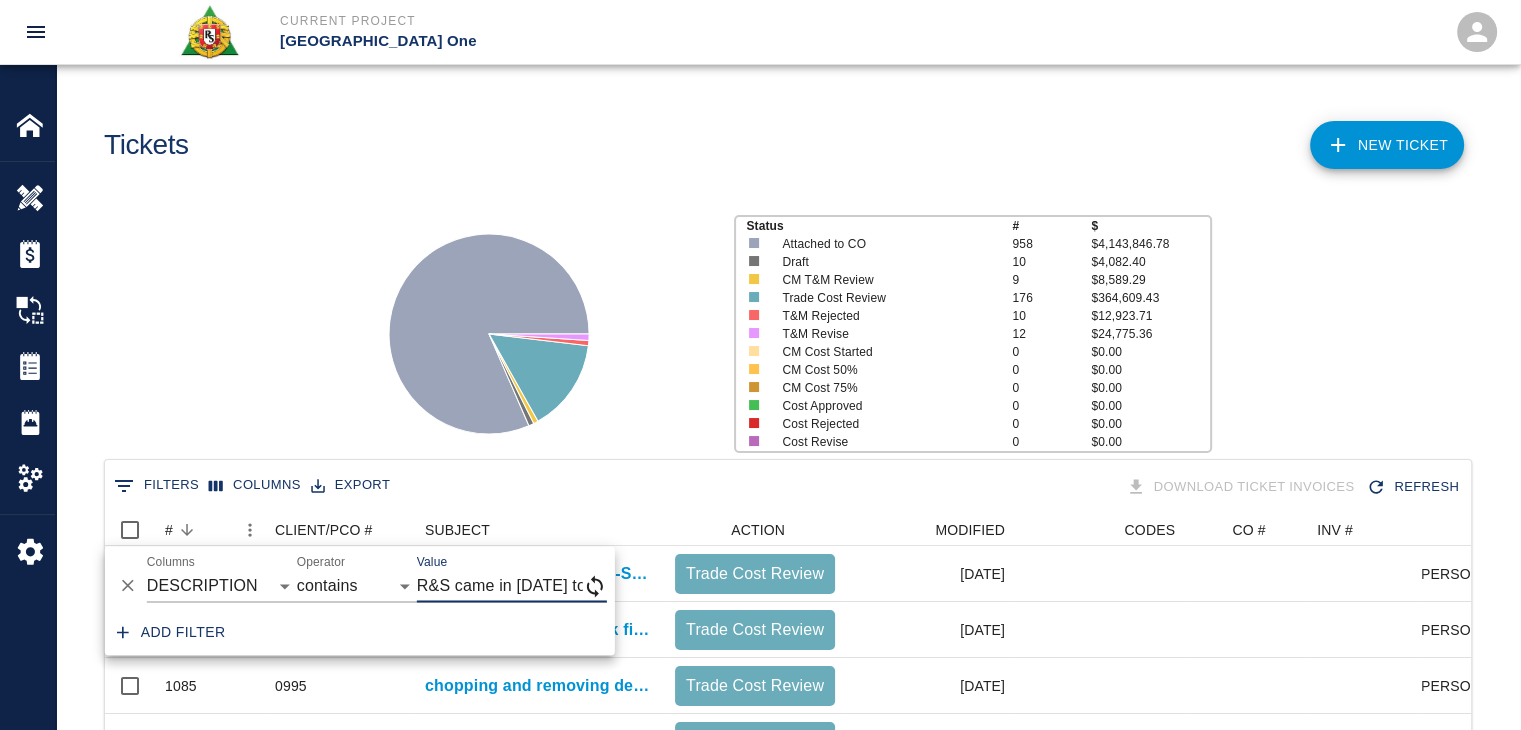 scroll, scrollTop: 0, scrollLeft: 263, axis: horizontal 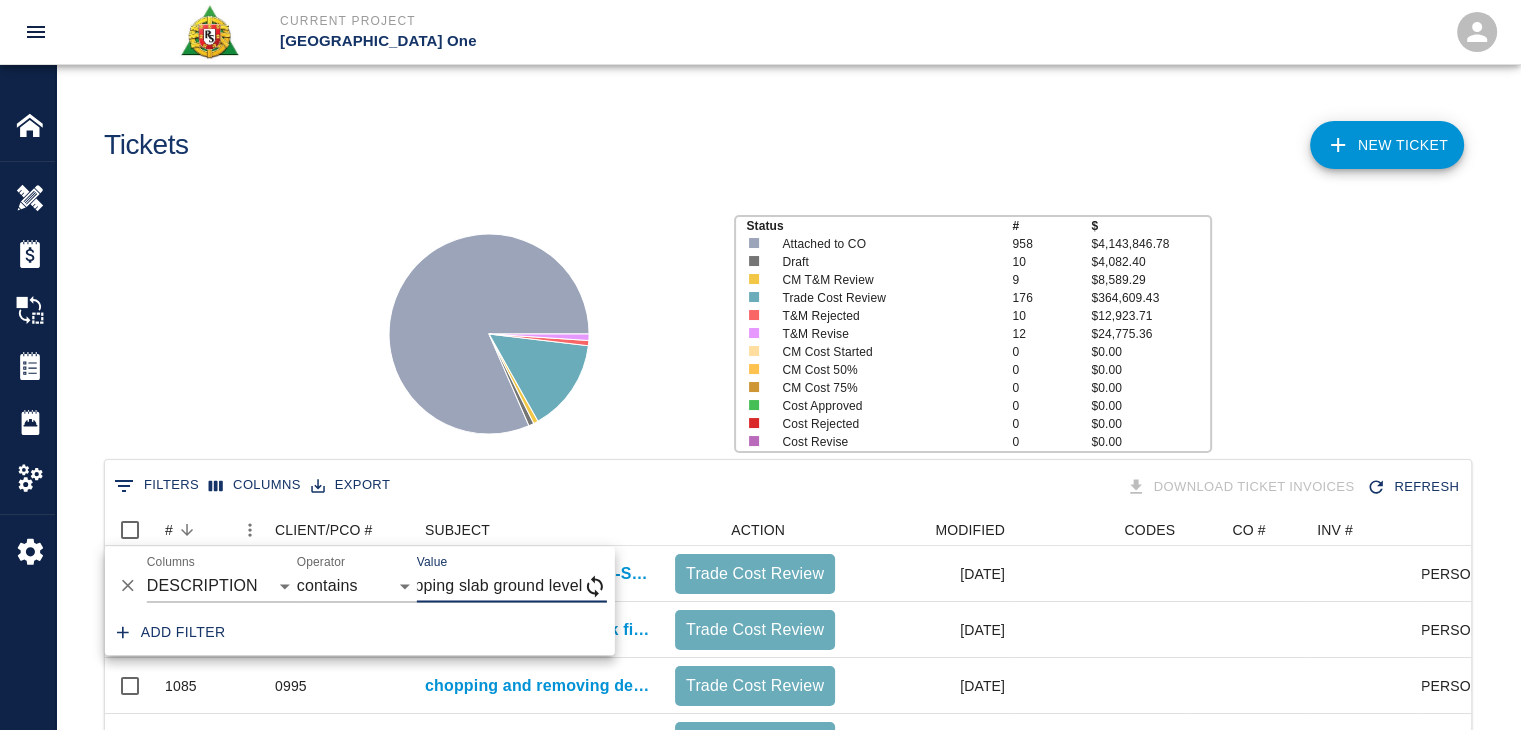 type on "R&S came in on Saturday to pour topping slab ground level" 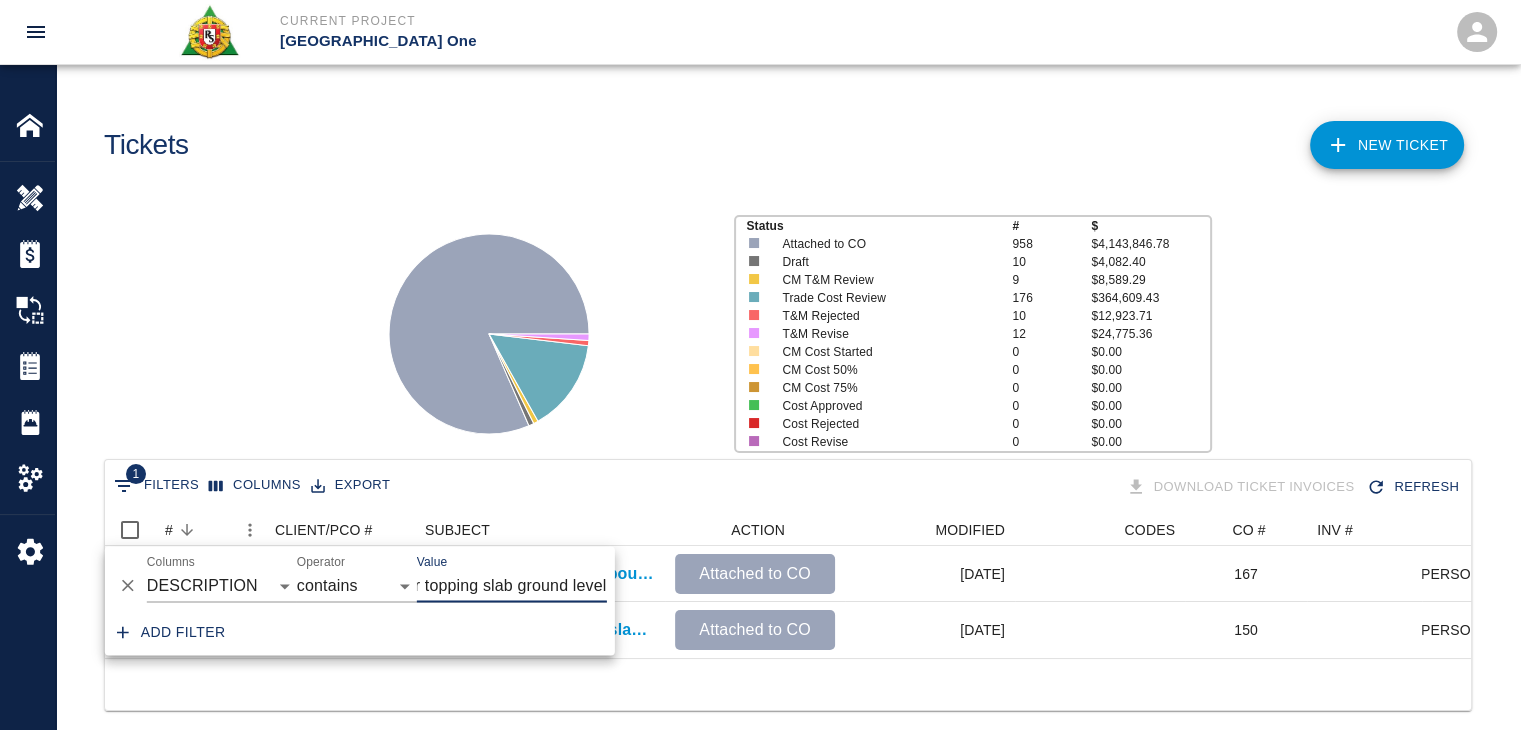 scroll, scrollTop: 144, scrollLeft: 1351, axis: both 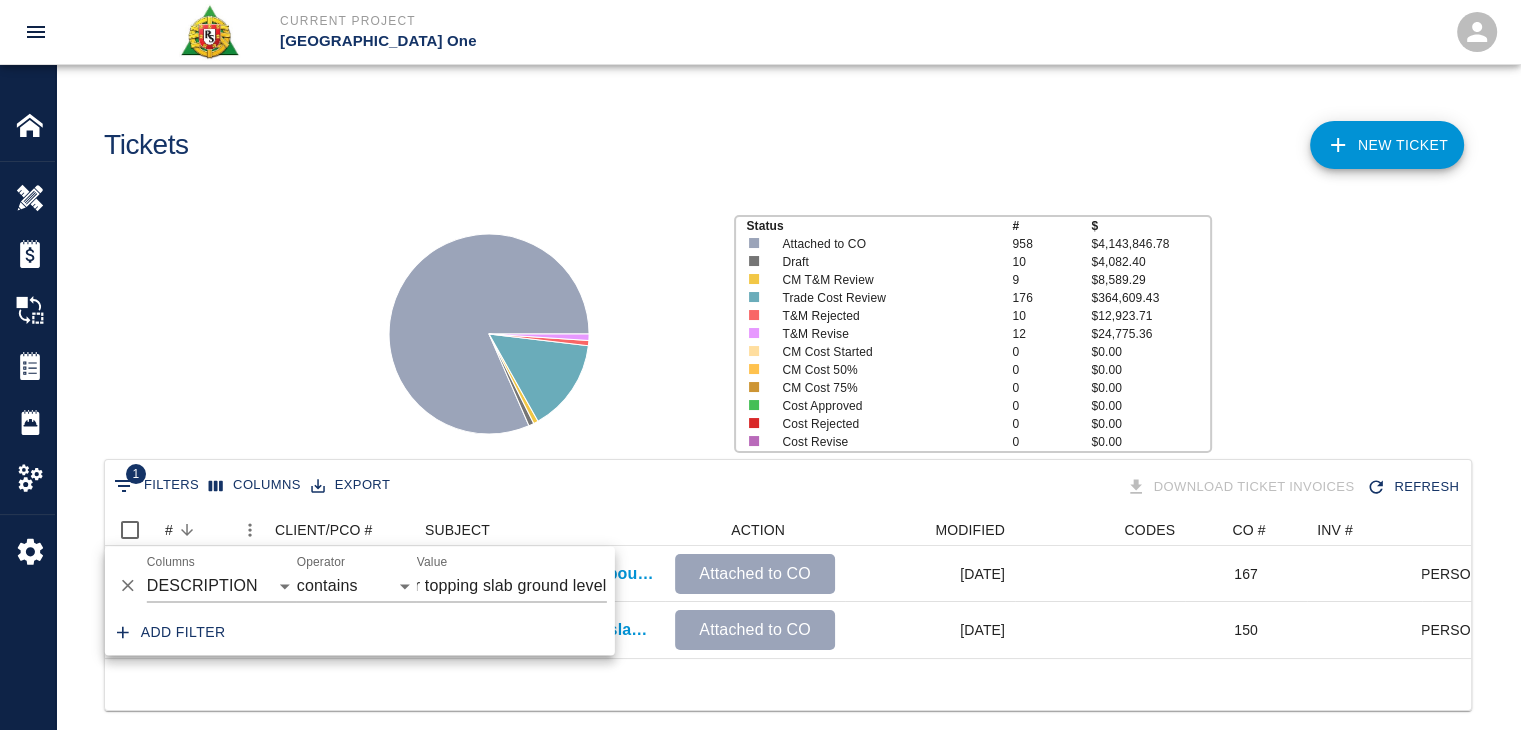 click on "Status # $ Attached to CO 958 $4,143,846.78 Draft 10 $4,082.40 CM T&M Review 9 $8,589.29 Trade Cost Review 176 $364,609.43 T&M Rejected 10 $12,923.71 T&M Revise 12 $24,775.36 CM Cost Started 0 $0.00 CM Cost 50% 0 $0.00 CM Cost 75% 0 $0.00 Cost Approved 0 $0.00 Cost Rejected 0 $0.00 Cost Revise 0 $0.00" at bounding box center [780, 326] 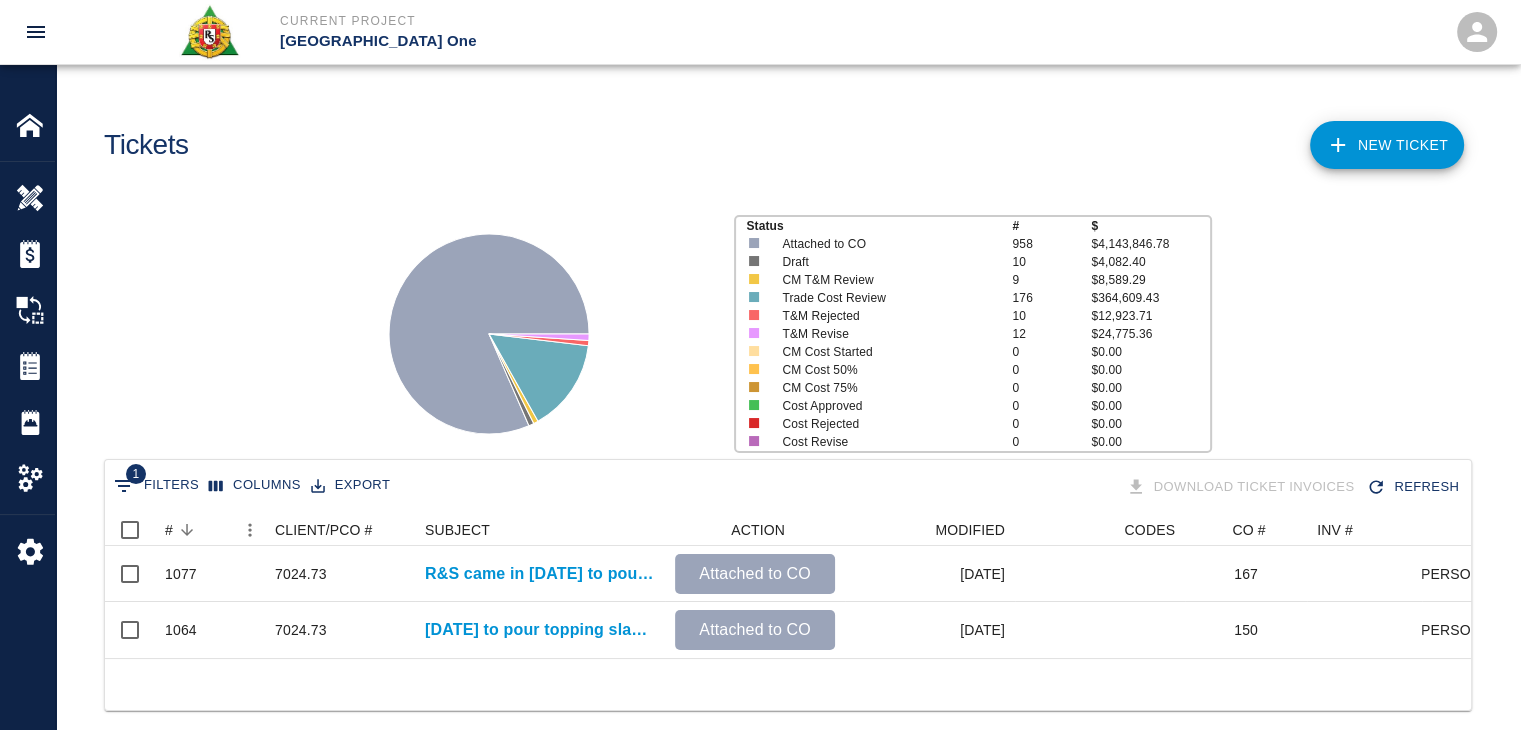 scroll, scrollTop: 44, scrollLeft: 0, axis: vertical 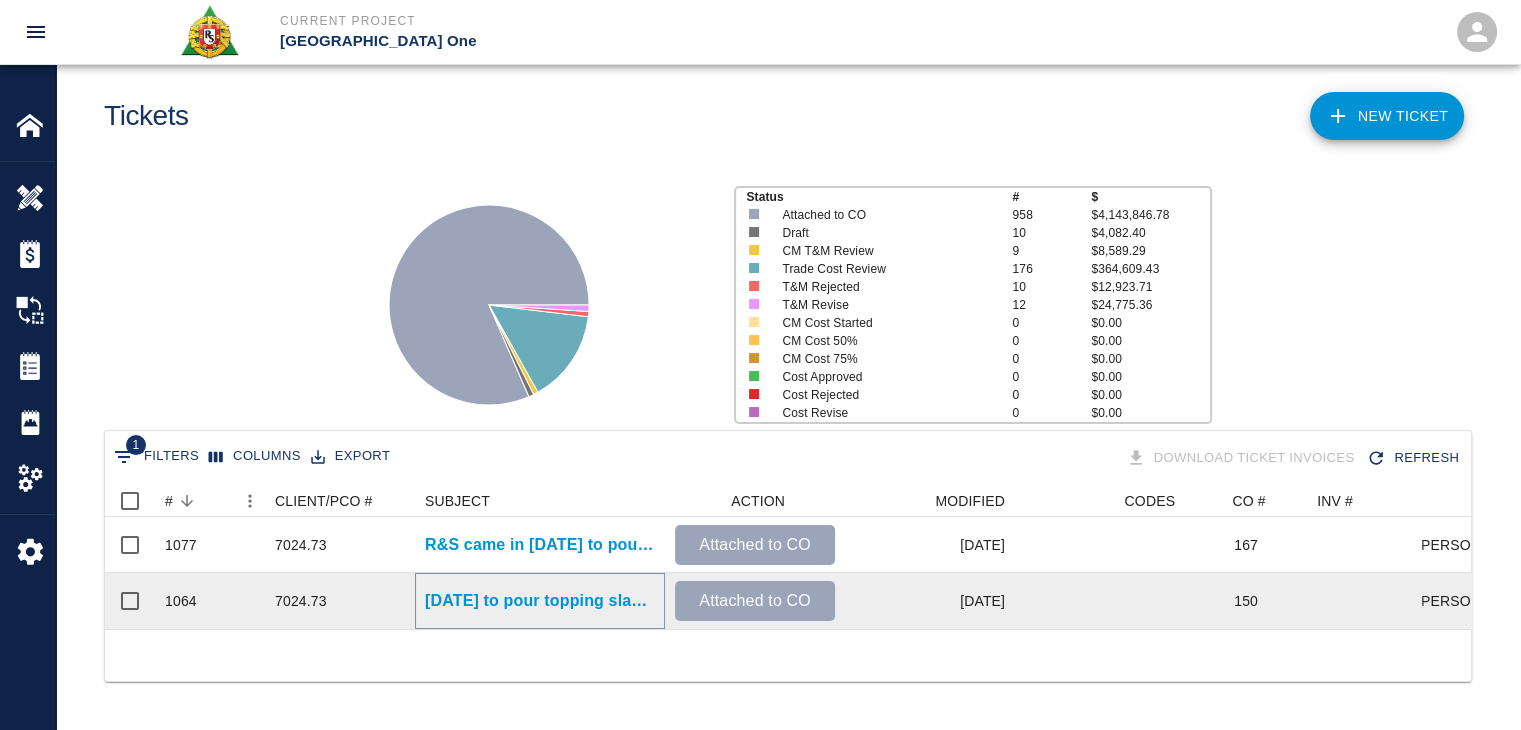 click on "Saturday to pour topping slab ground level, All This is the estimate Manpower plus other Saturday fees:" at bounding box center [540, 601] 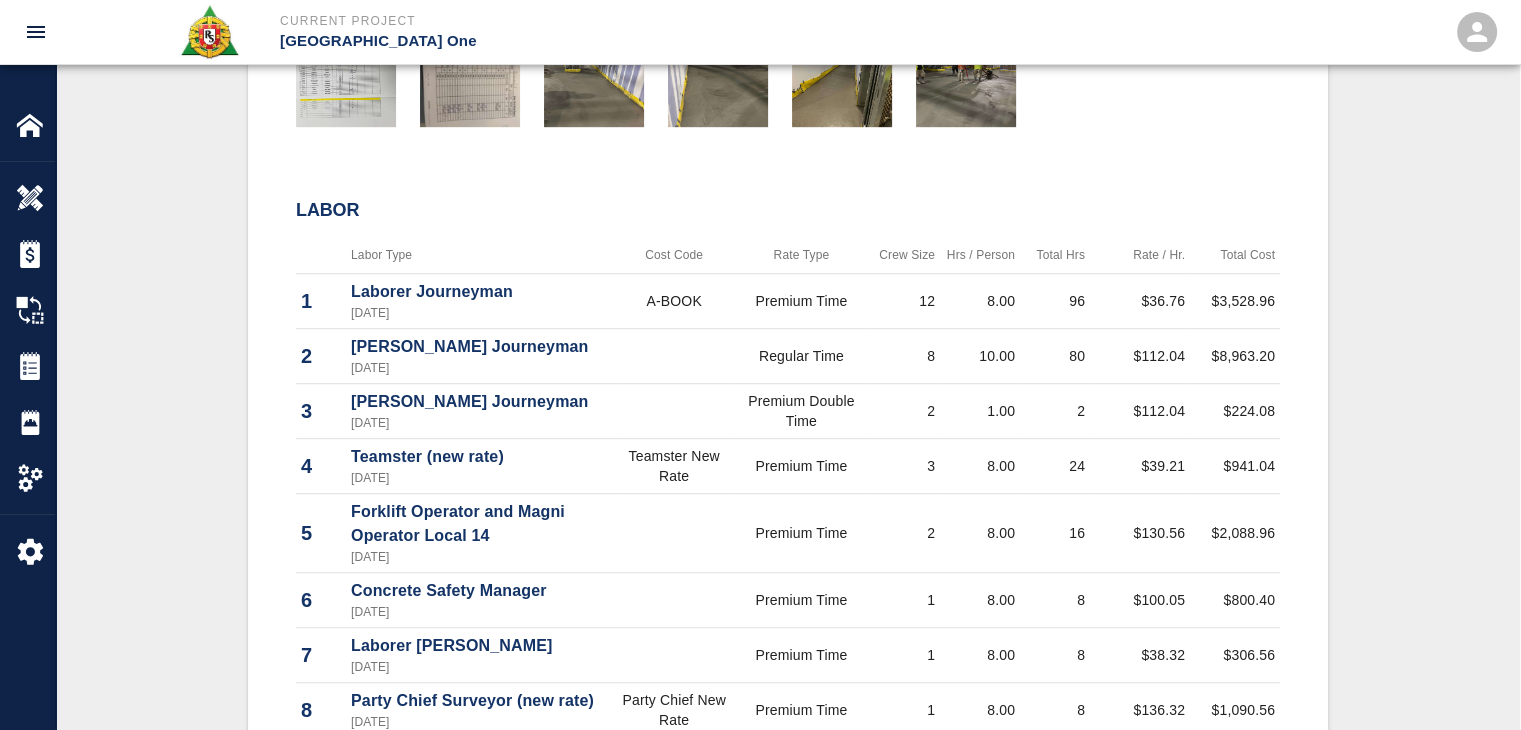 scroll, scrollTop: 1166, scrollLeft: 0, axis: vertical 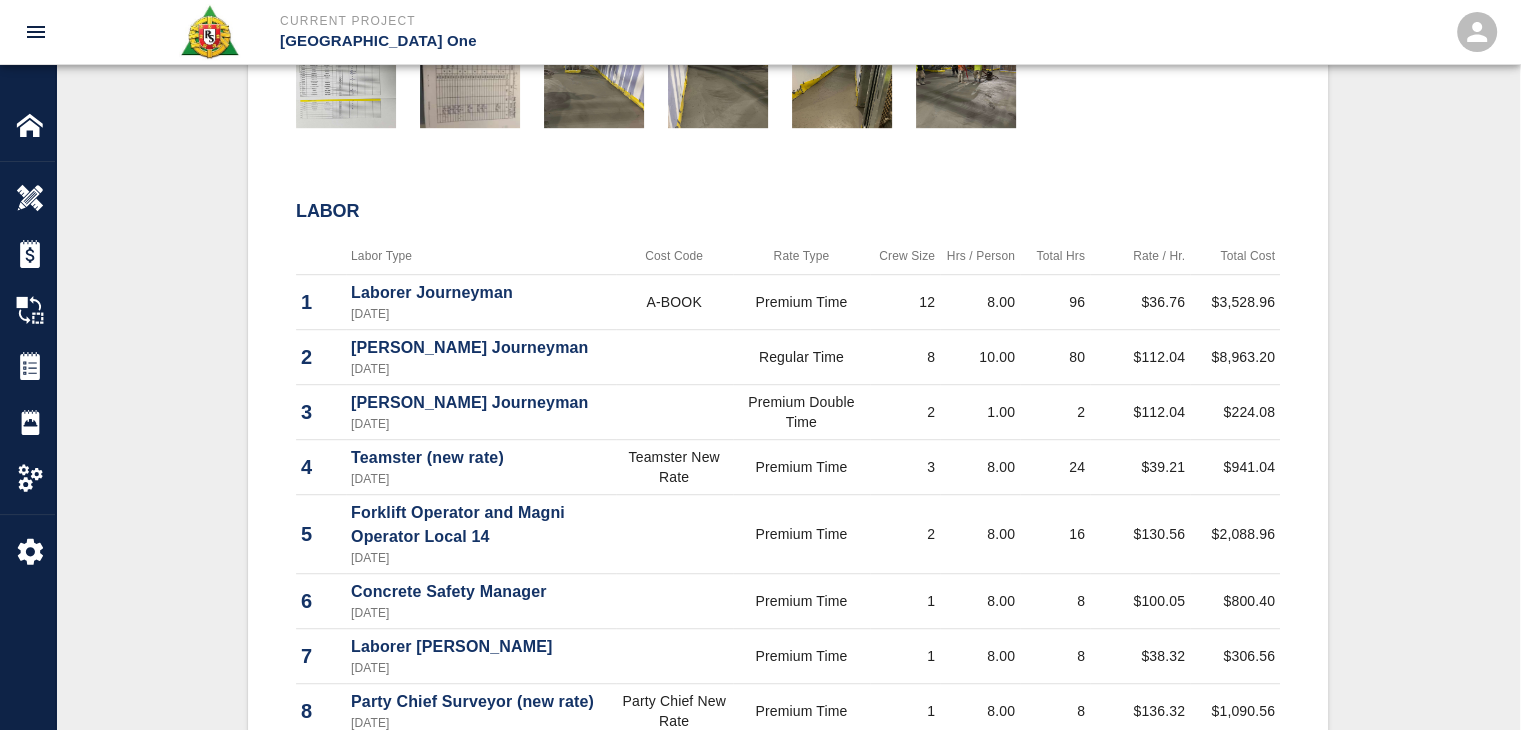 click on "Labor" at bounding box center (788, 212) 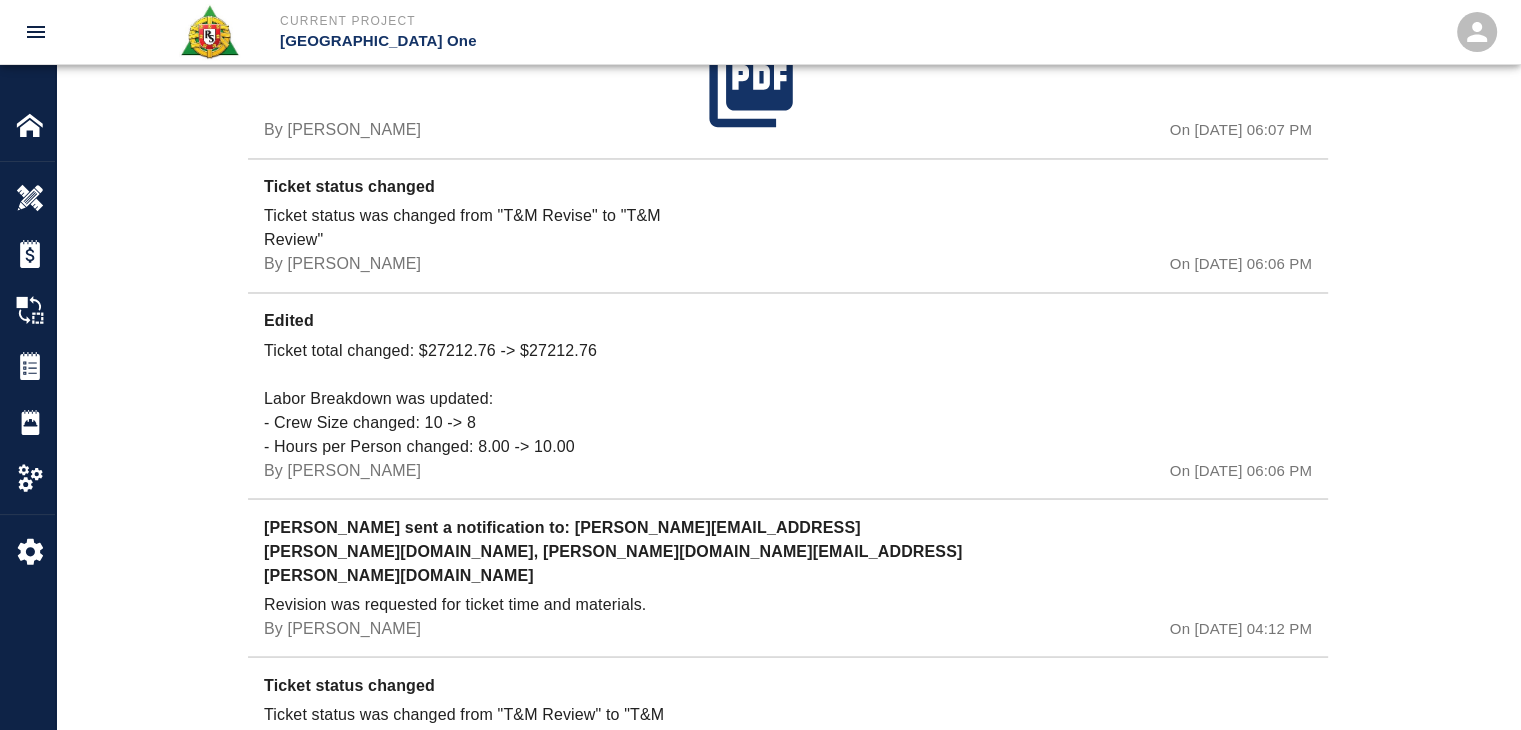 scroll, scrollTop: 3611, scrollLeft: 0, axis: vertical 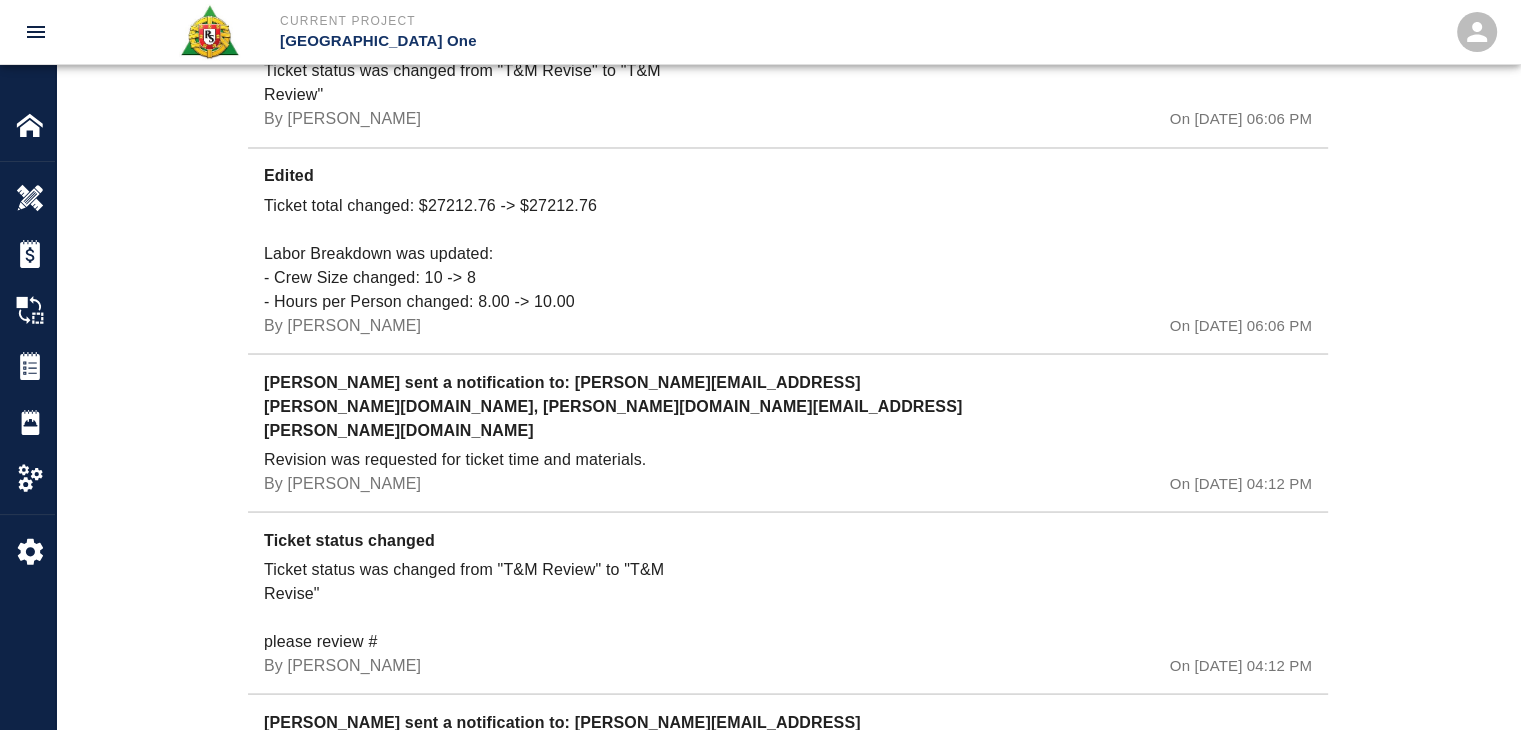 click on "History Attached to Change Order CO# 150 By Mark Jennings On June 13, 2025 at 01:32 PM Dylan  Sims sent a notification to: mark.jennings@rscconcrete.com, manny.barros@rscconcrete.com, manny.barros@rscconcrete.com Ticket time and materials were approved. By Dylan  Sims On June 12, 2025 at 06:25 PM Ticket status changed Ticket status was changed from "T&M Review" to "T&M Approved"
verification of time and material subject to contract review.  By Dylan  Sims On June 12, 2025 at 06:25 PM Manny Barros sent a notification to: dylan.sims@aecom.com, manny.barros@rscconcrete.com Ticket was submitted for T&M review. By Manny Barros On June 12, 2025 at 06:07 PM Ticket status changed Ticket status was changed from "T&M Revise" to "T&M Review"  By Manny Barros On June 12, 2025 at 06:06 PM Edited Ticket total changed: $27212.76 -> $27212.76
Labor Breakdown was updated:
- Crew Size changed: 10 -> 8
- Hours per Person changed: 8.00 -> 10.00 By Manny Barros On June 12, 2025 at 06:06 PM By Dylan  Sims By Dylan  Sims" at bounding box center (788, 772) 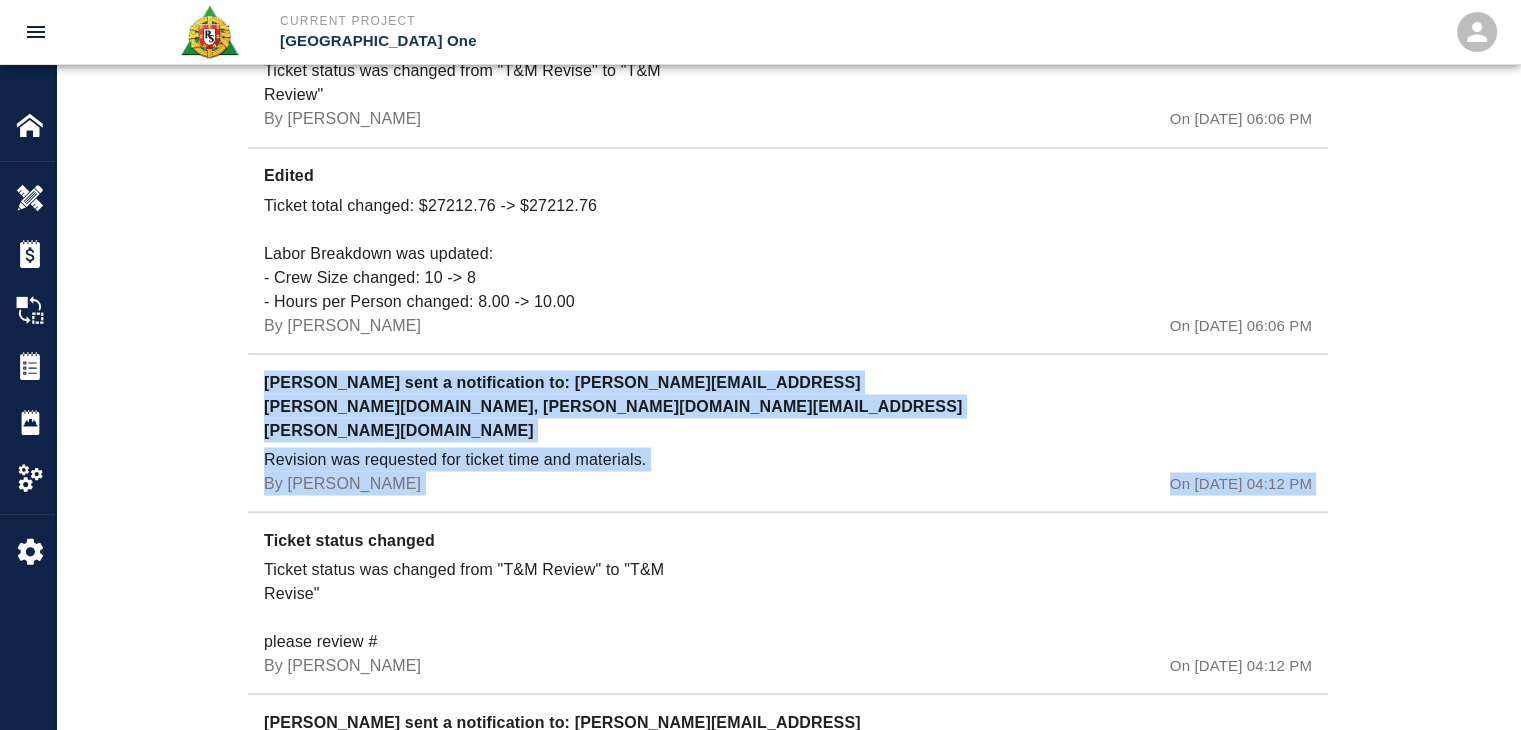 drag, startPoint x: 245, startPoint y: 292, endPoint x: 234, endPoint y: 446, distance: 154.39236 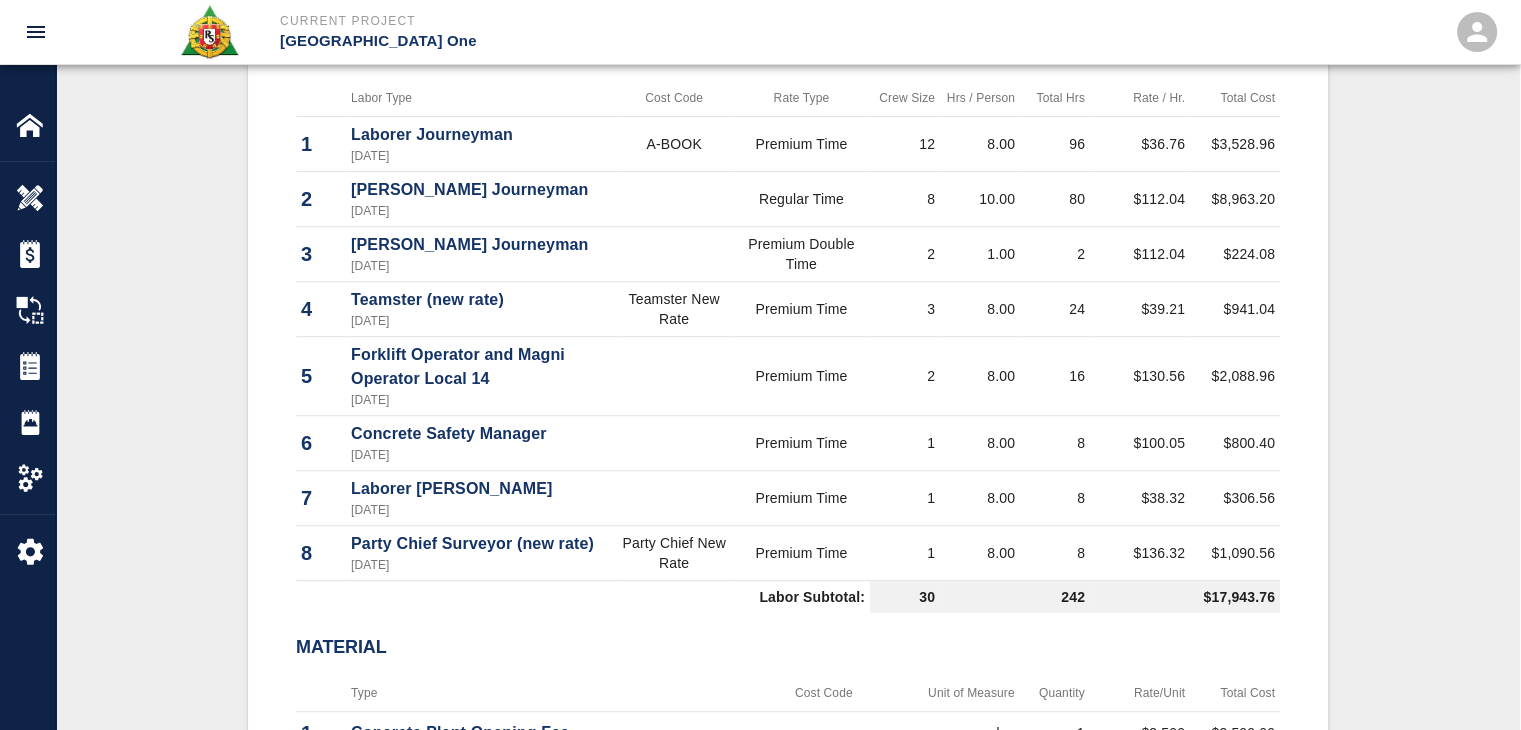 scroll, scrollTop: 1323, scrollLeft: 0, axis: vertical 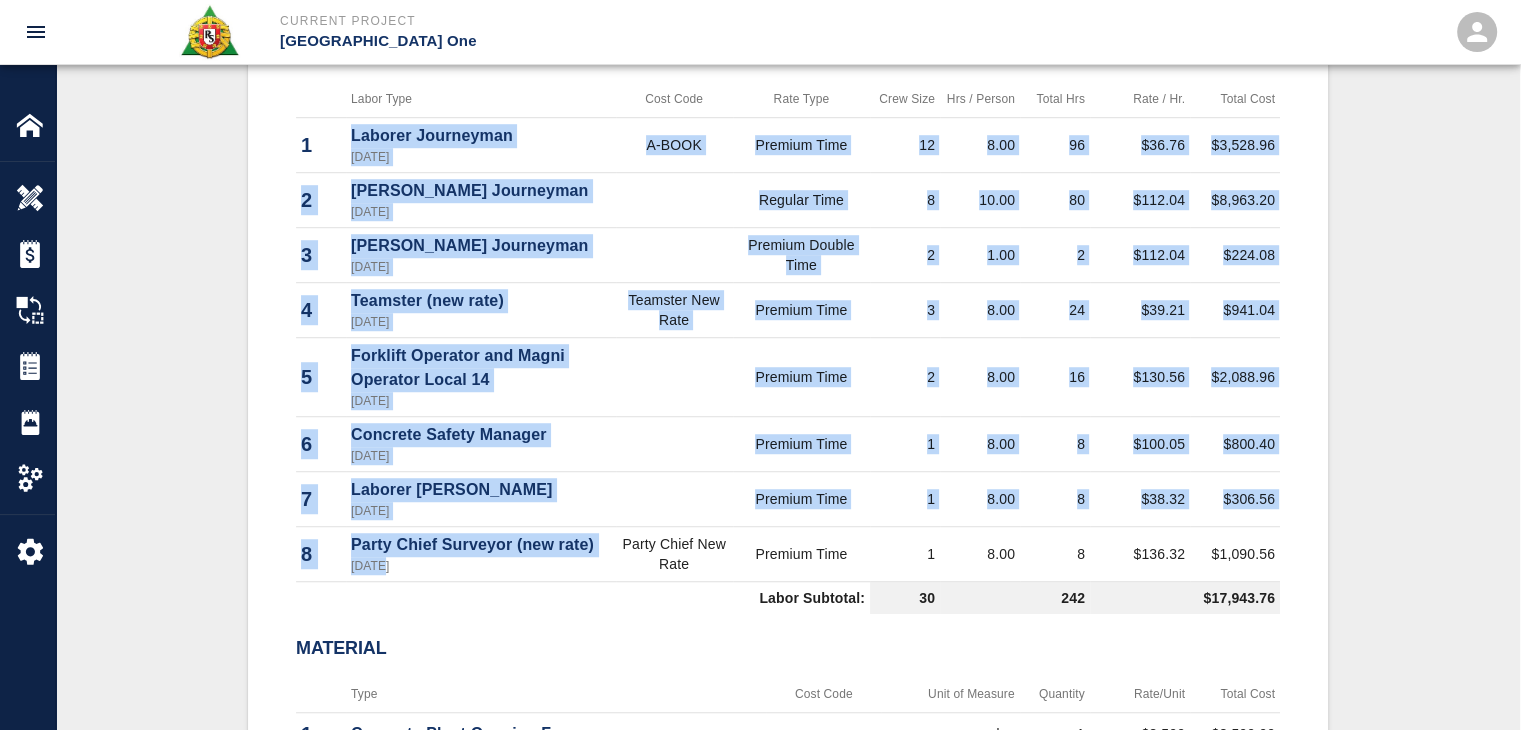 drag, startPoint x: 346, startPoint y: 141, endPoint x: 388, endPoint y: 597, distance: 457.9301 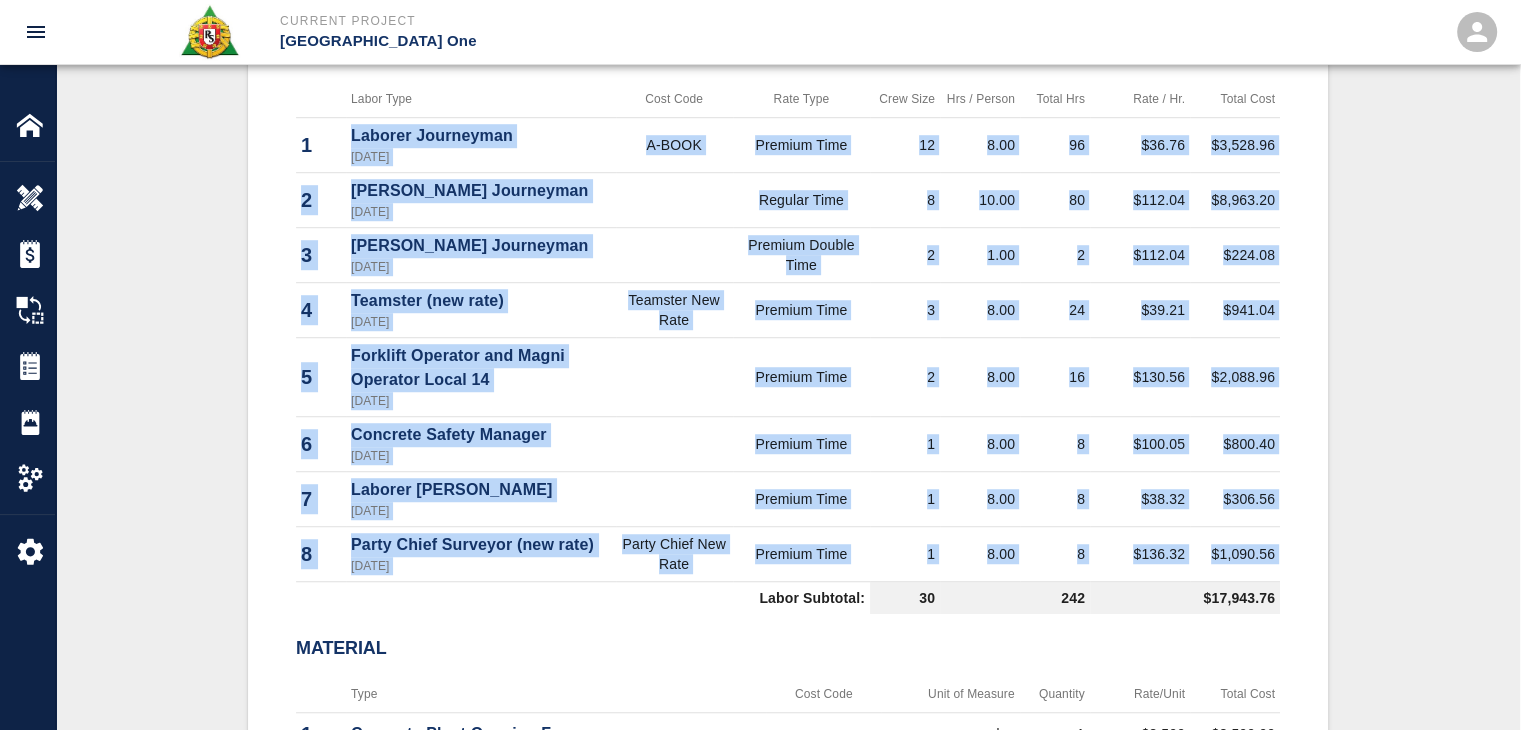 click on "Labor Subtotal:" at bounding box center (583, 598) 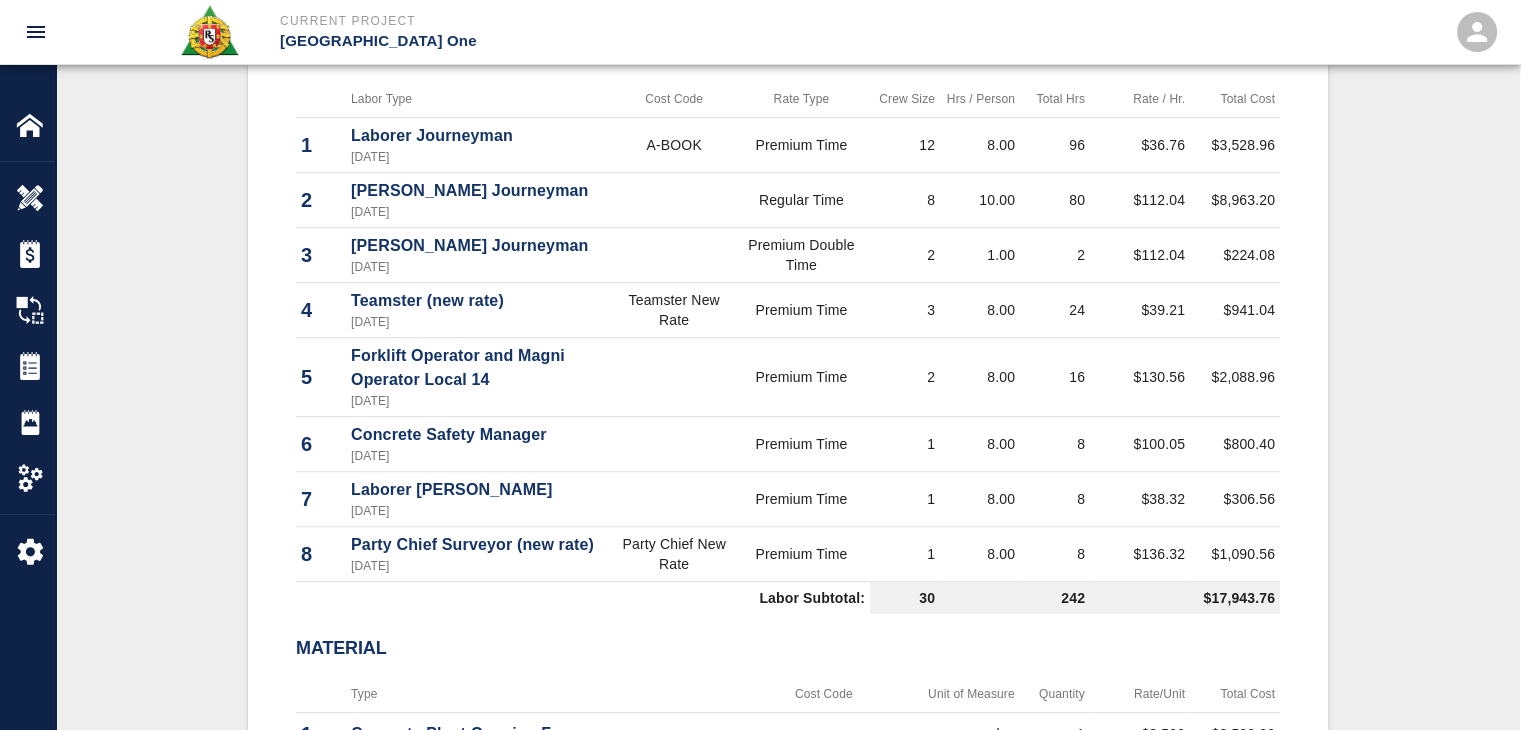 drag, startPoint x: 346, startPoint y: 152, endPoint x: 393, endPoint y: 594, distance: 444.49185 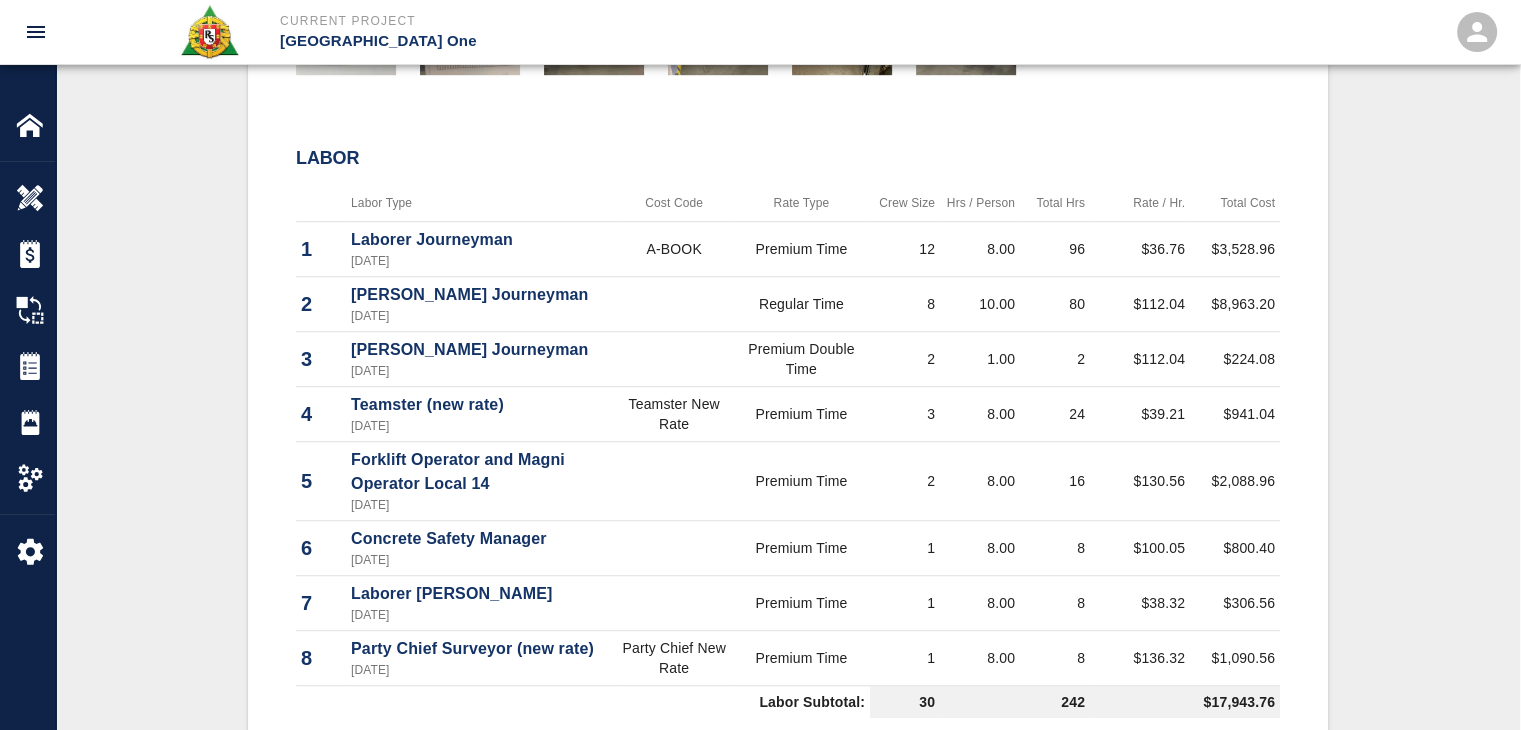 scroll, scrollTop: 1272, scrollLeft: 0, axis: vertical 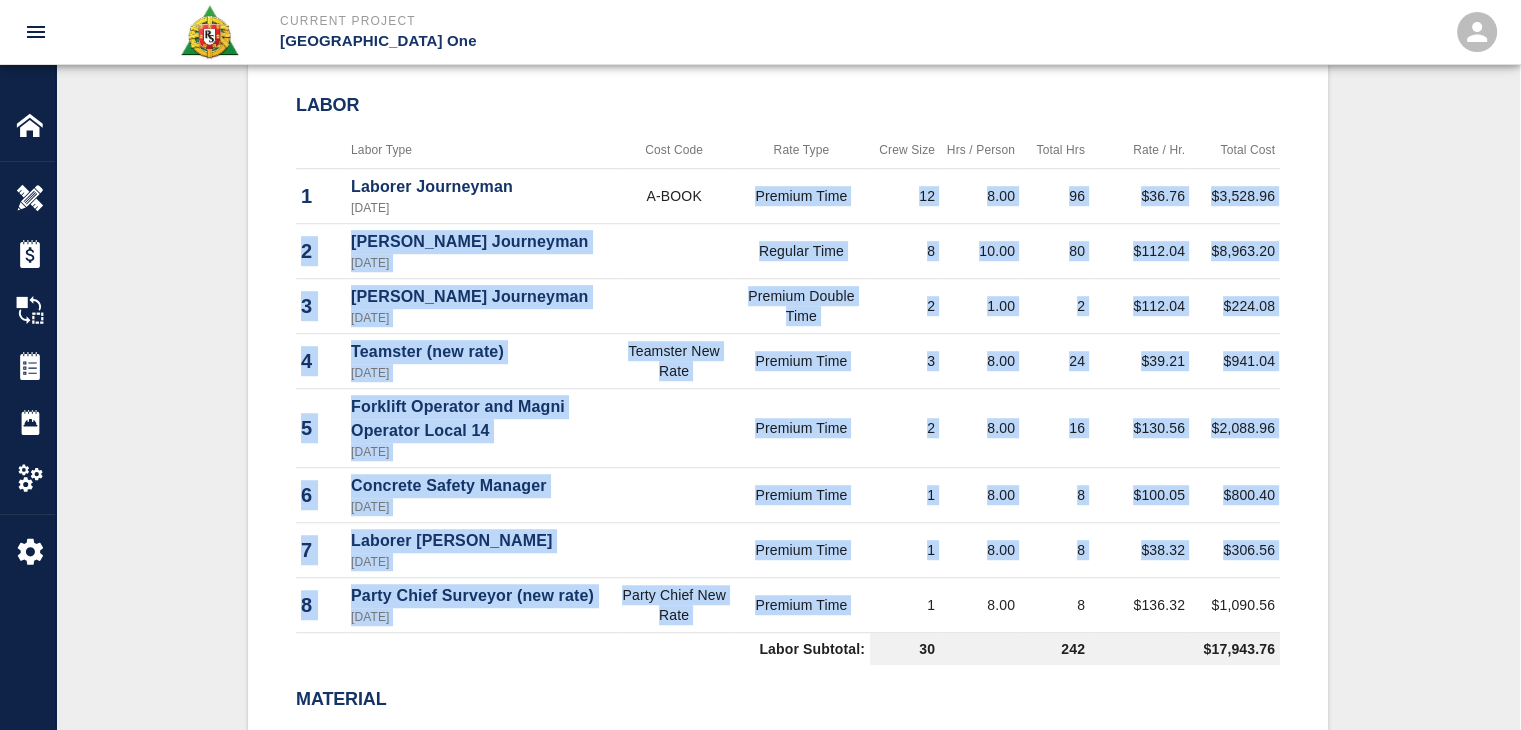 drag, startPoint x: 752, startPoint y: 208, endPoint x: 889, endPoint y: 618, distance: 432.28348 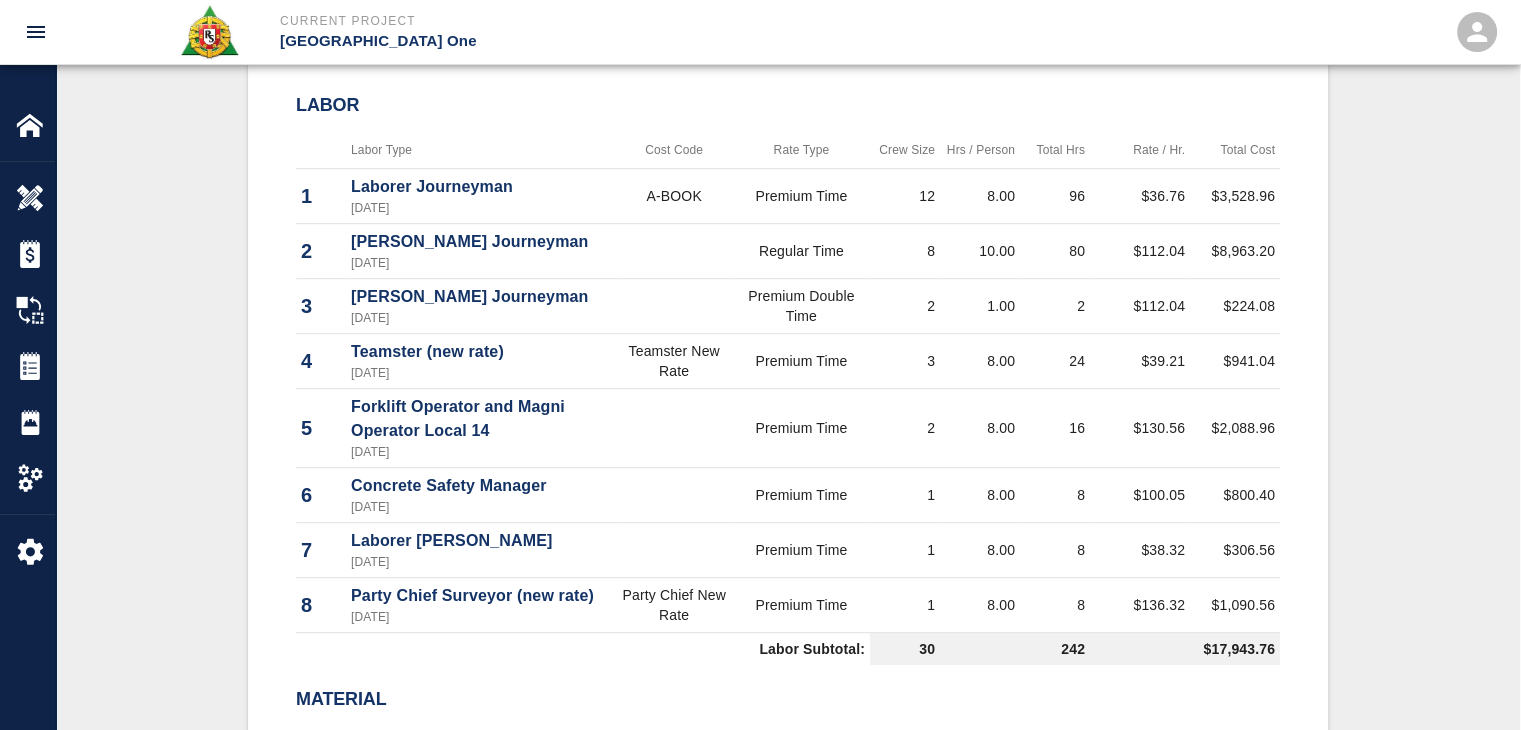 click on "Labor Subtotal:" at bounding box center [583, 649] 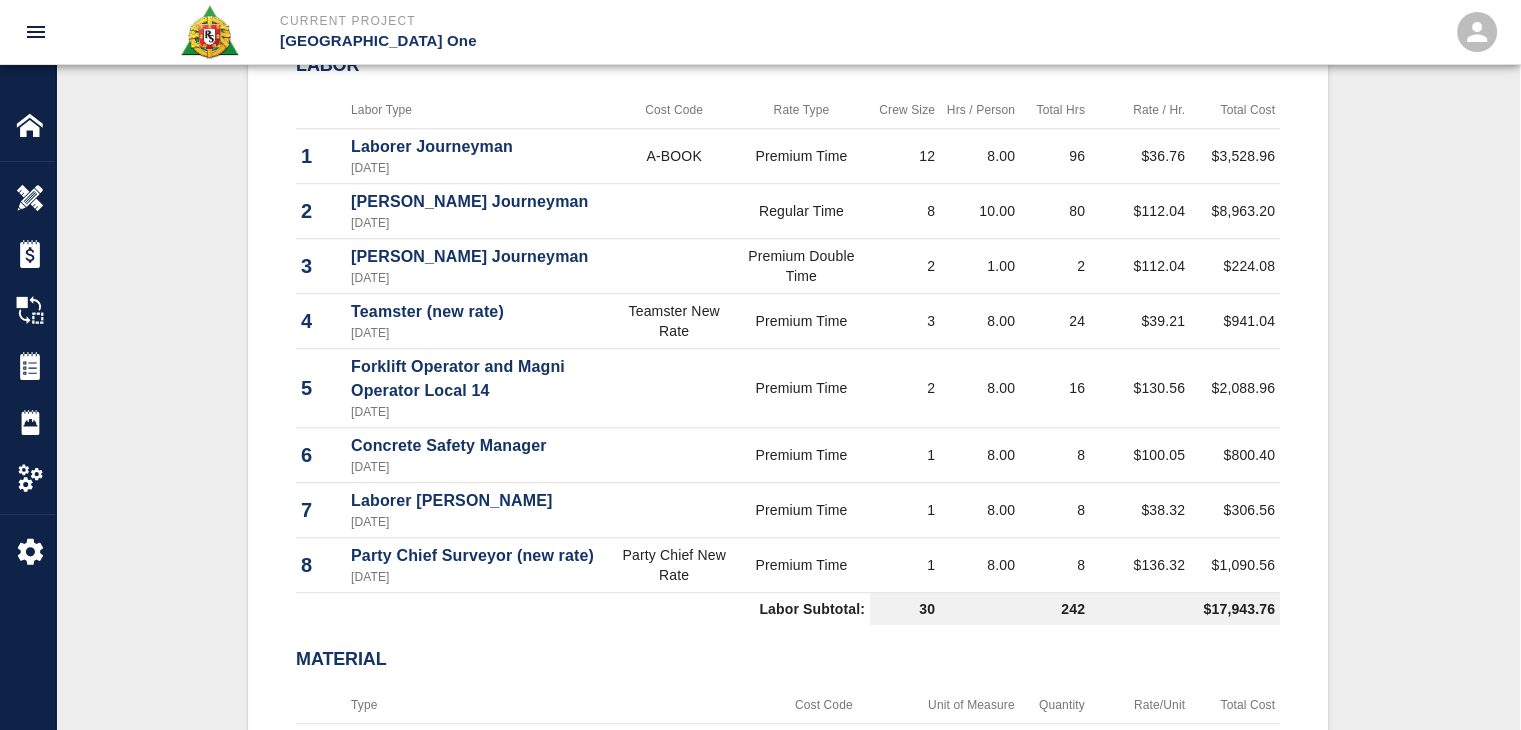 scroll, scrollTop: 1306, scrollLeft: 0, axis: vertical 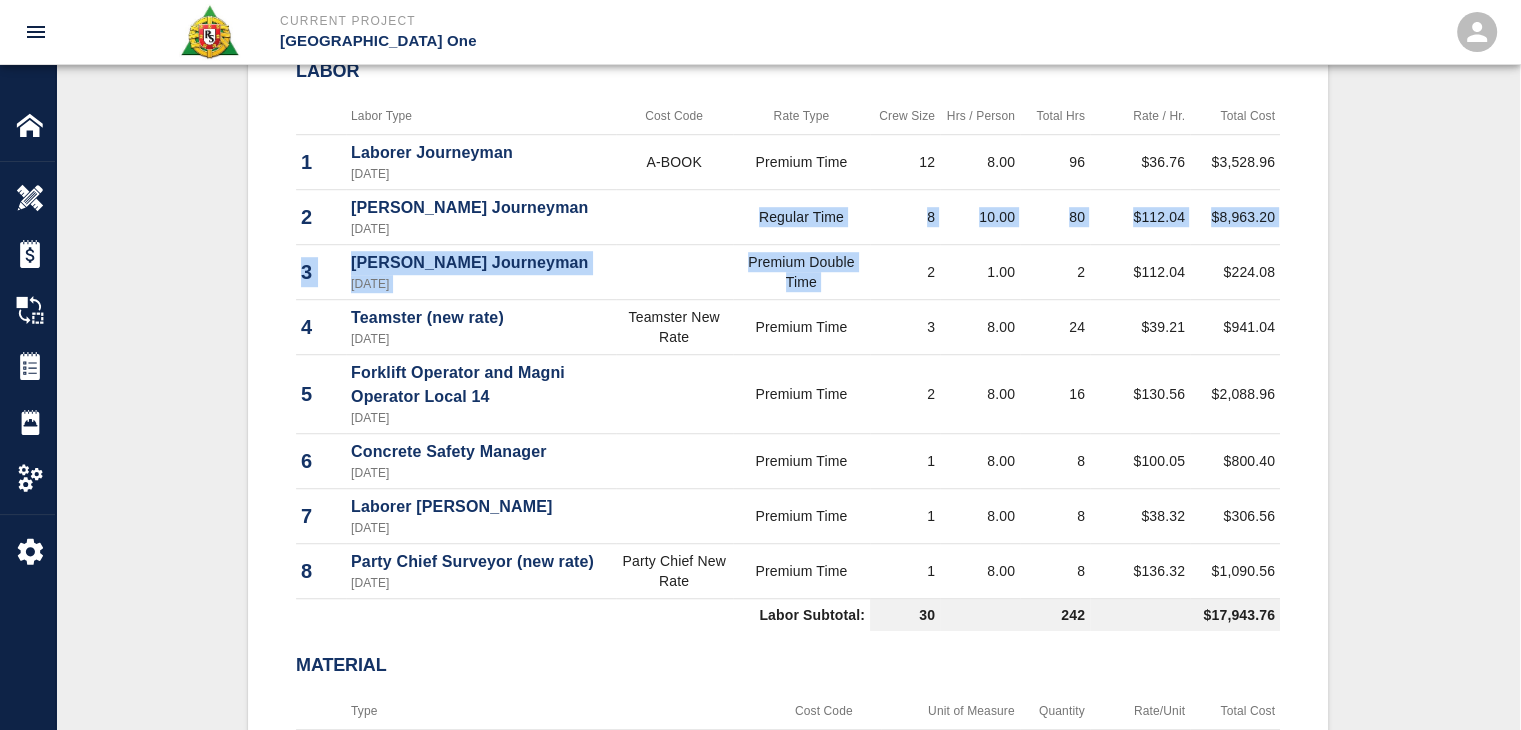 drag, startPoint x: 749, startPoint y: 241, endPoint x: 870, endPoint y: 292, distance: 131.30879 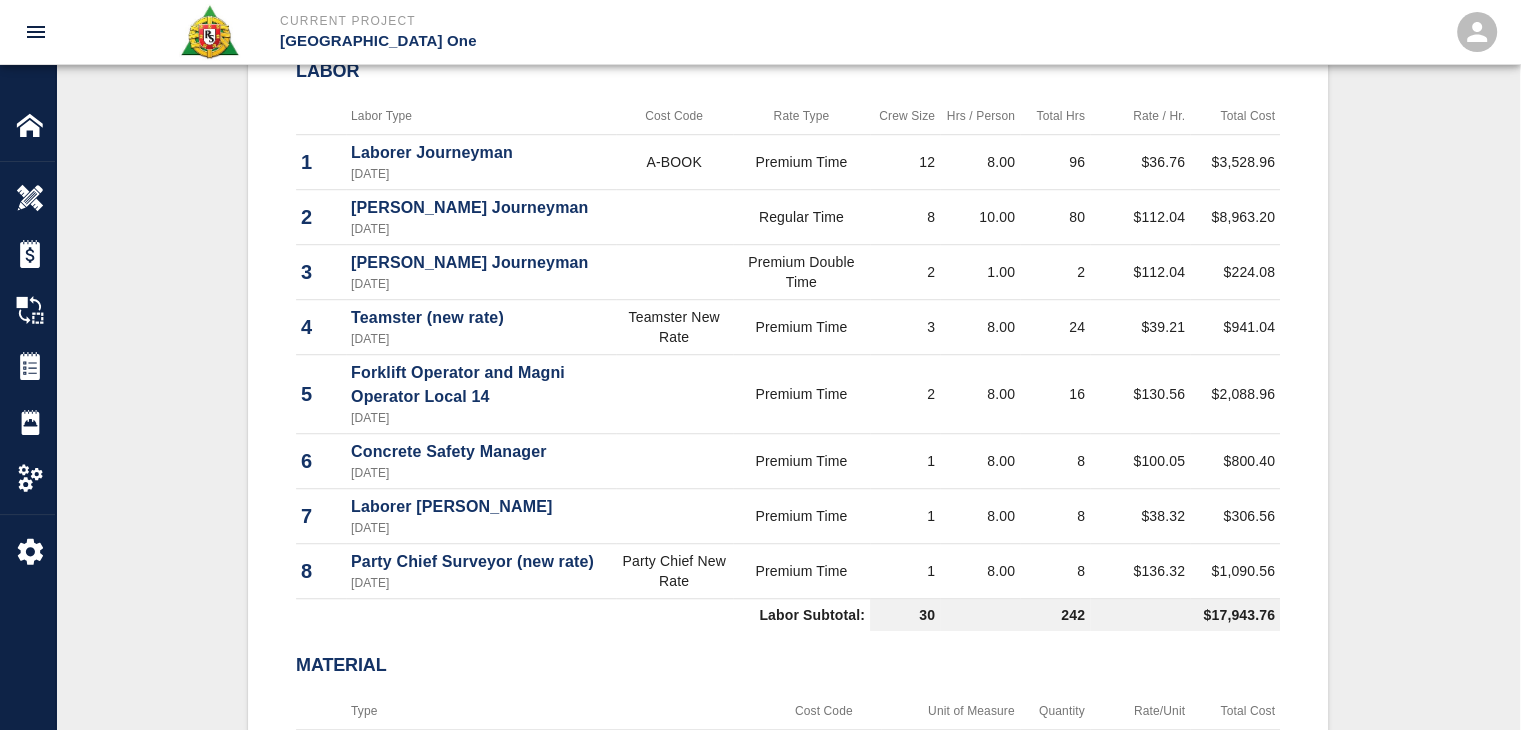 scroll, scrollTop: 1214, scrollLeft: 0, axis: vertical 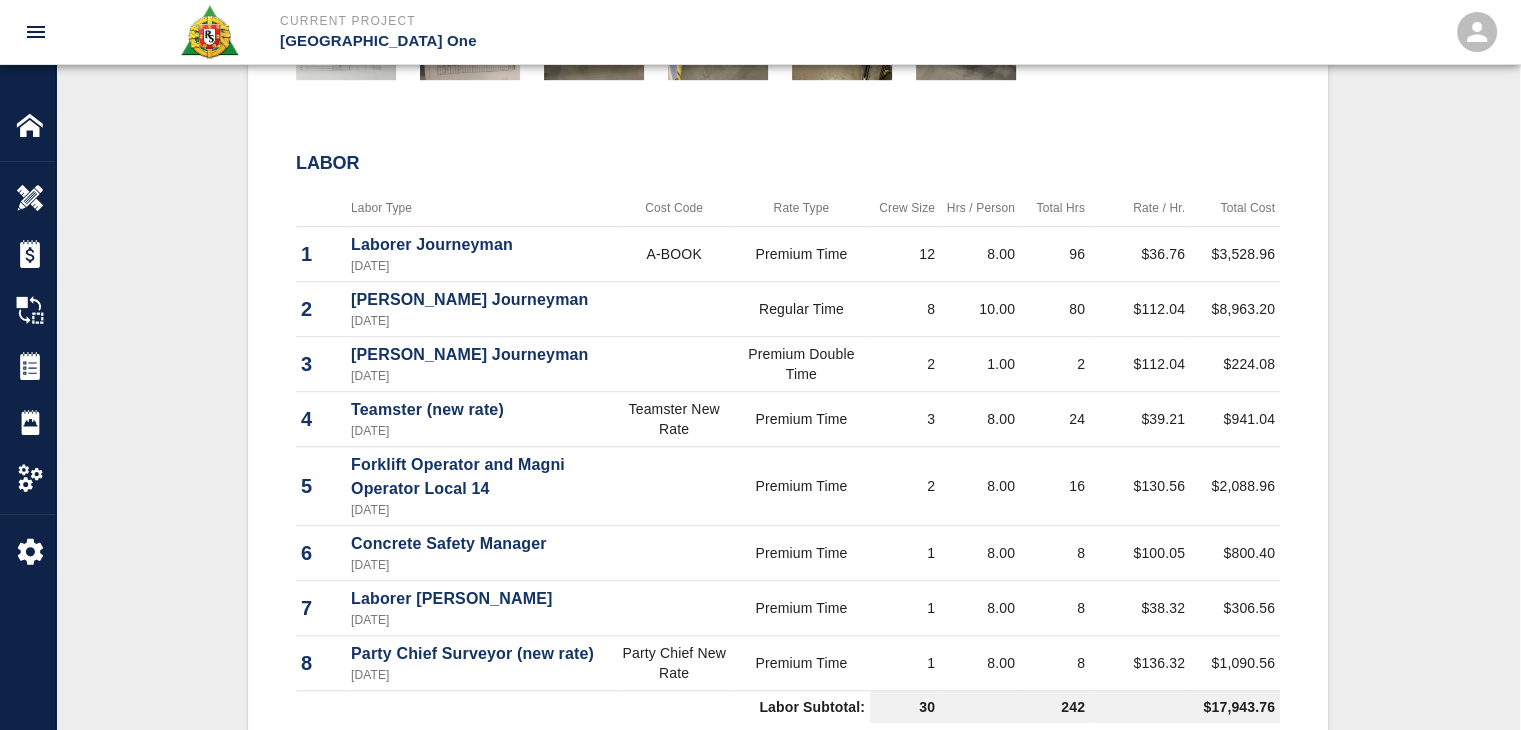 click on "Labor" at bounding box center [788, 164] 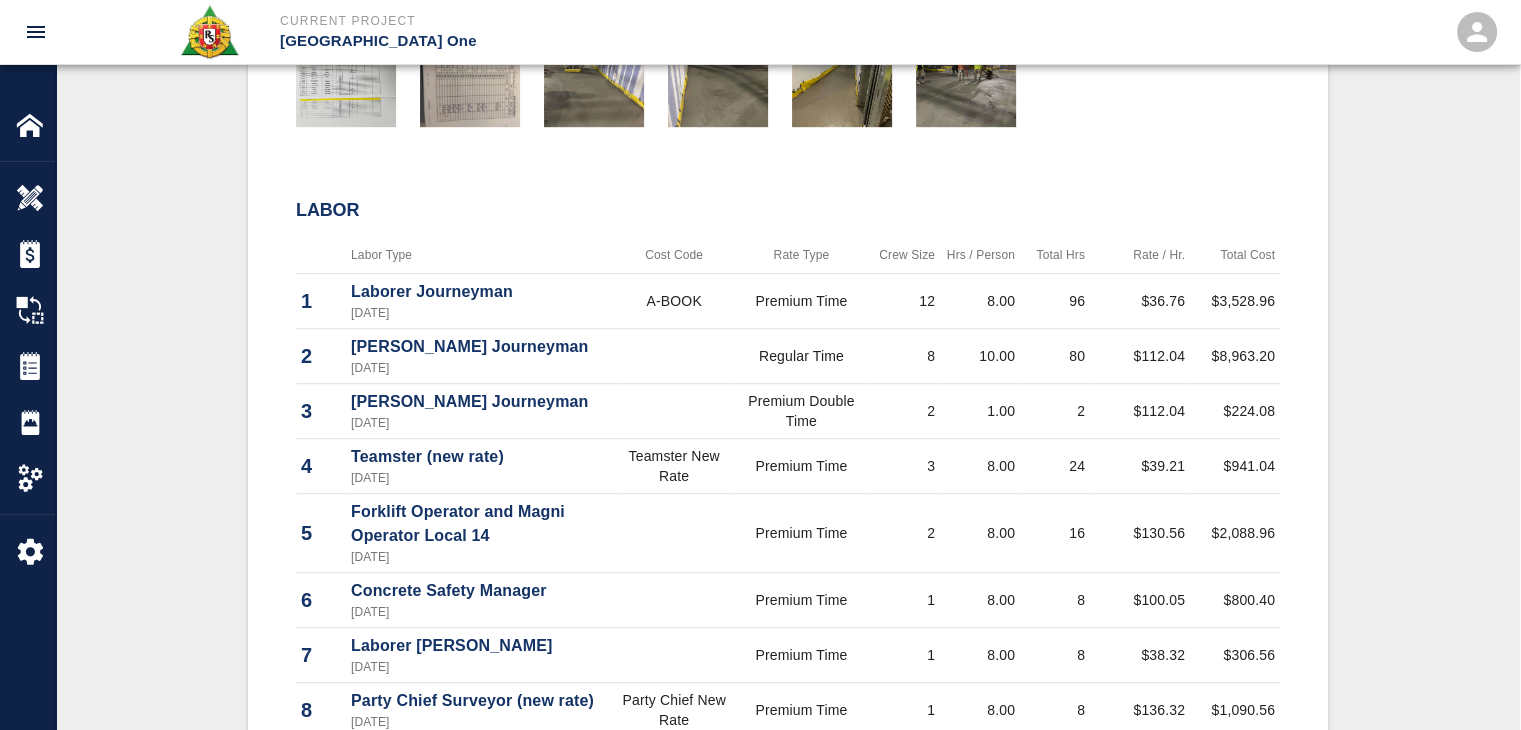 scroll, scrollTop: 1166, scrollLeft: 0, axis: vertical 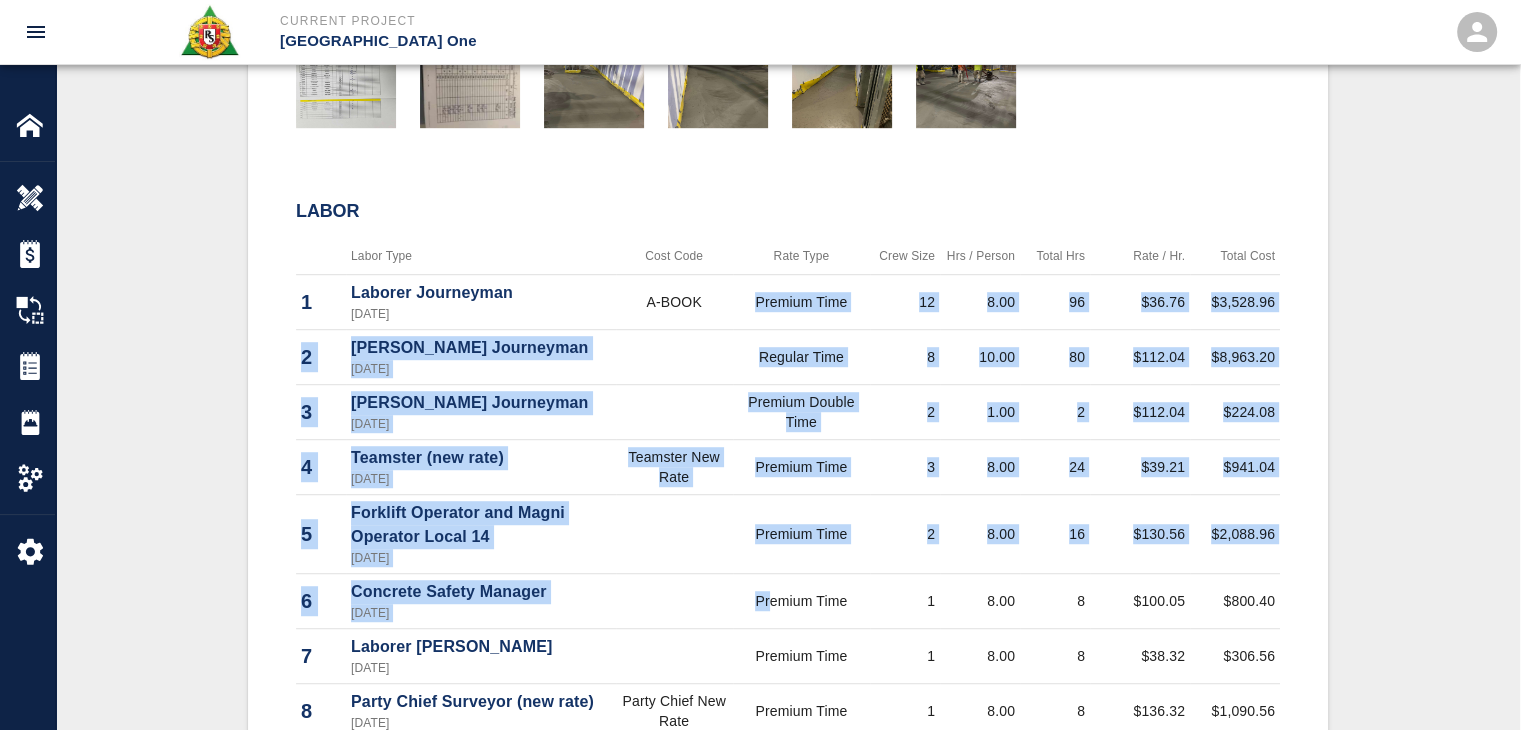 drag, startPoint x: 752, startPoint y: 312, endPoint x: 771, endPoint y: 629, distance: 317.56888 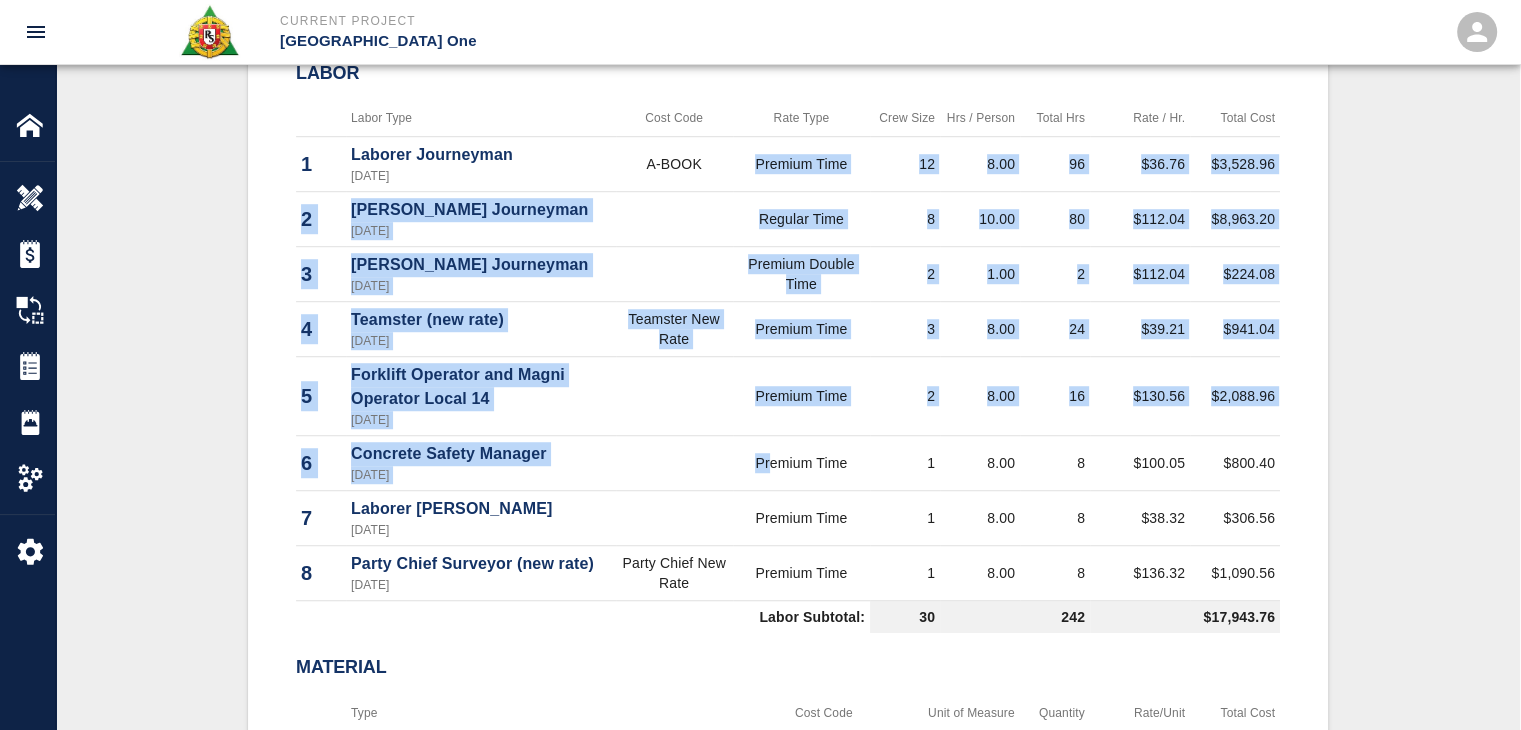 scroll, scrollTop: 1306, scrollLeft: 0, axis: vertical 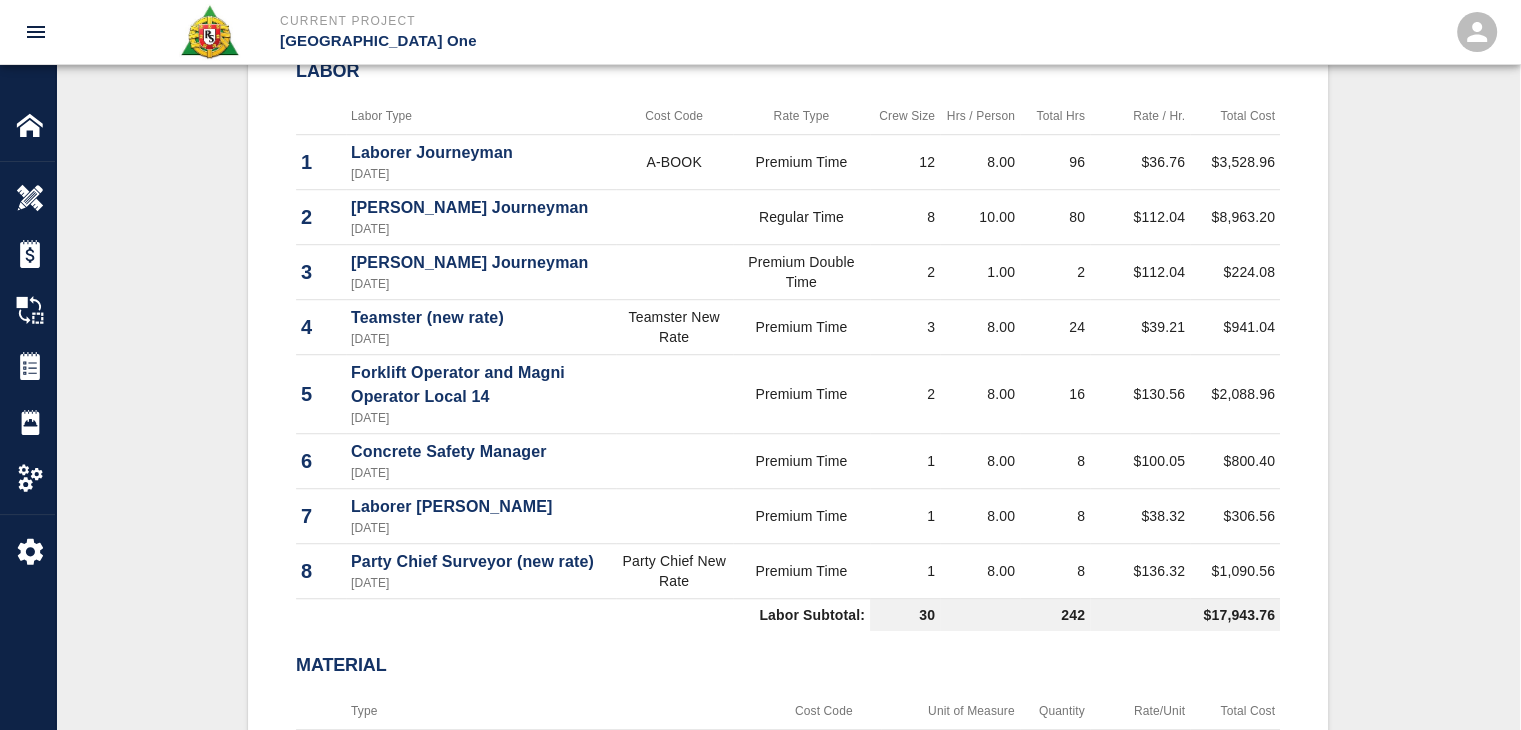 click on "Premium Time" at bounding box center (801, 571) 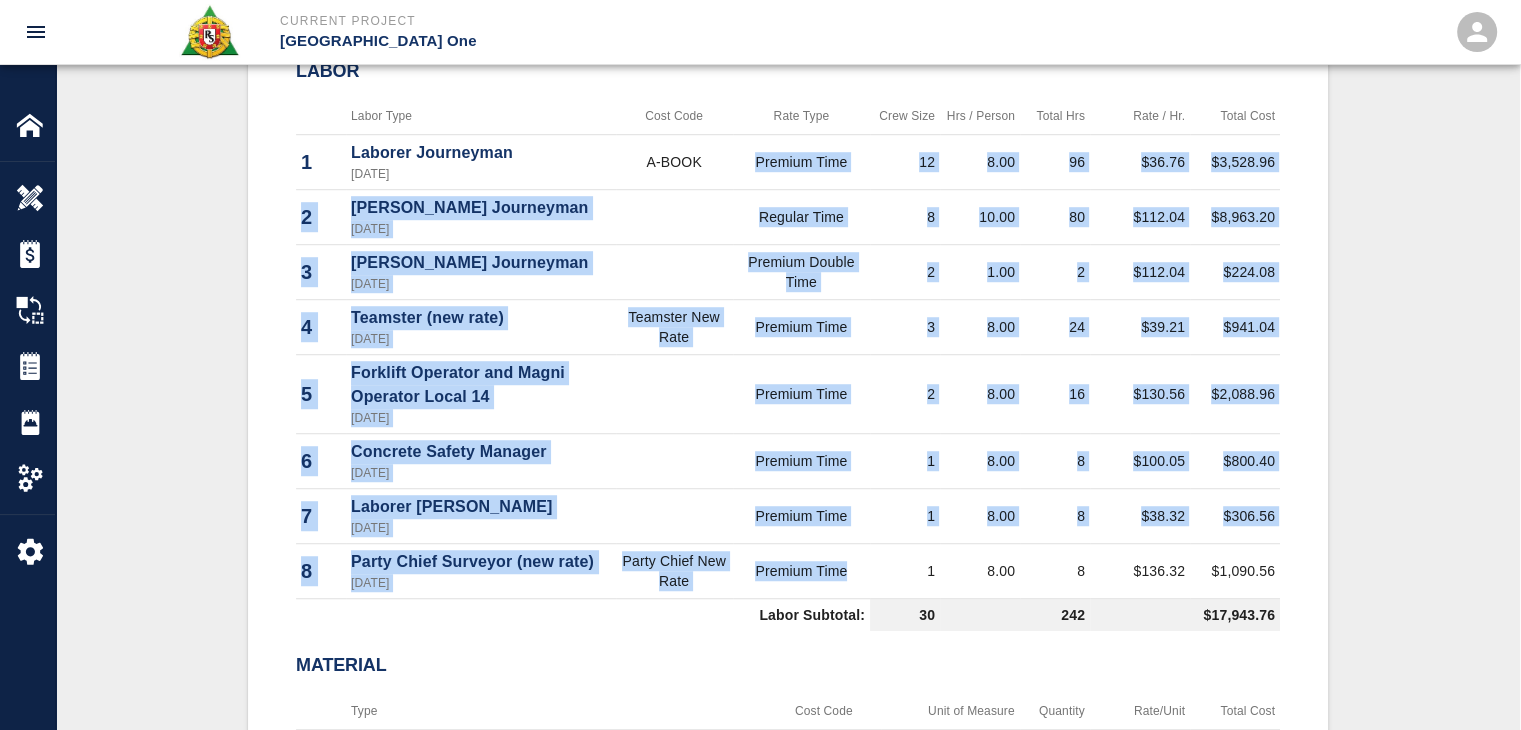 drag, startPoint x: 756, startPoint y: 172, endPoint x: 865, endPoint y: 608, distance: 449.41852 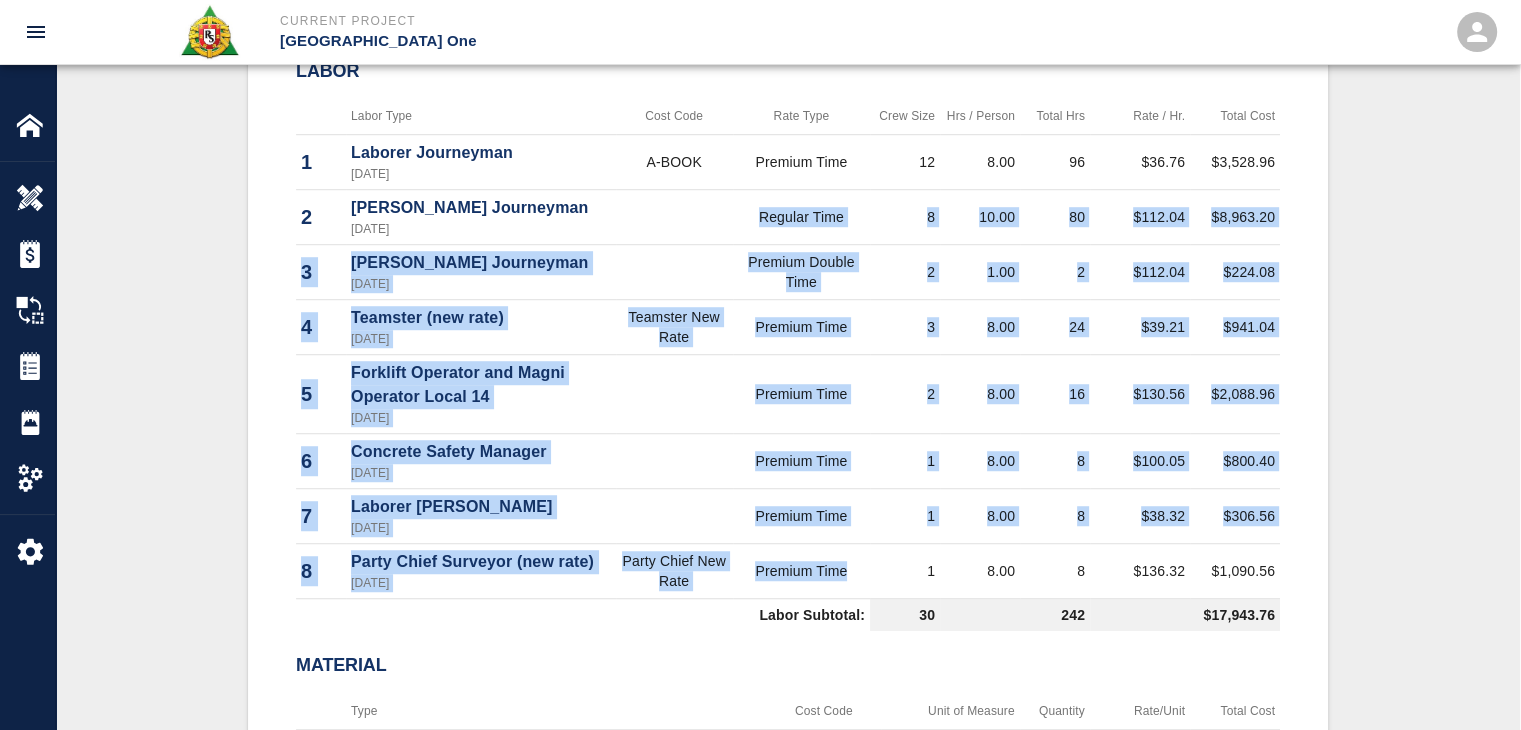 drag, startPoint x: 760, startPoint y: 227, endPoint x: 840, endPoint y: 628, distance: 408.9022 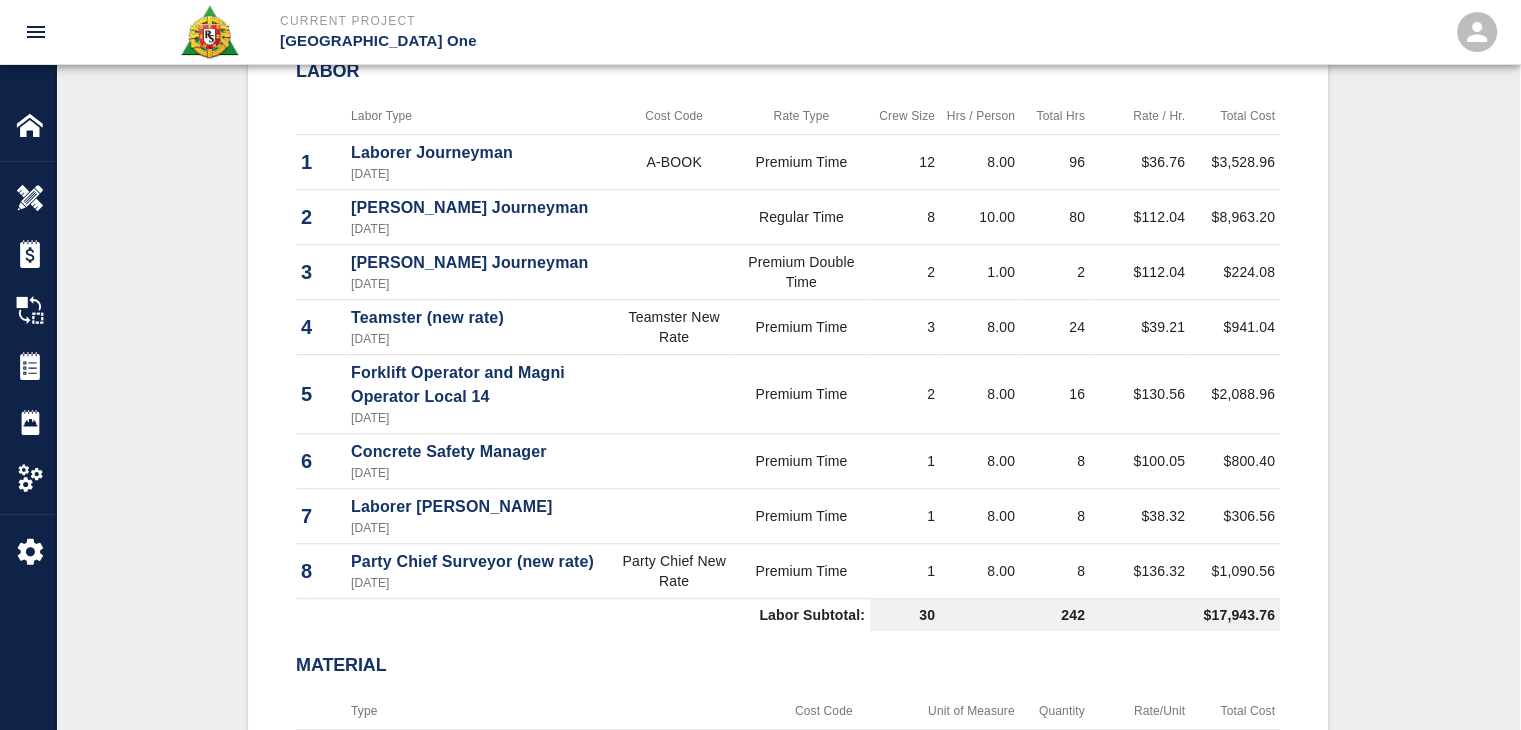 click on "Material" at bounding box center (788, 666) 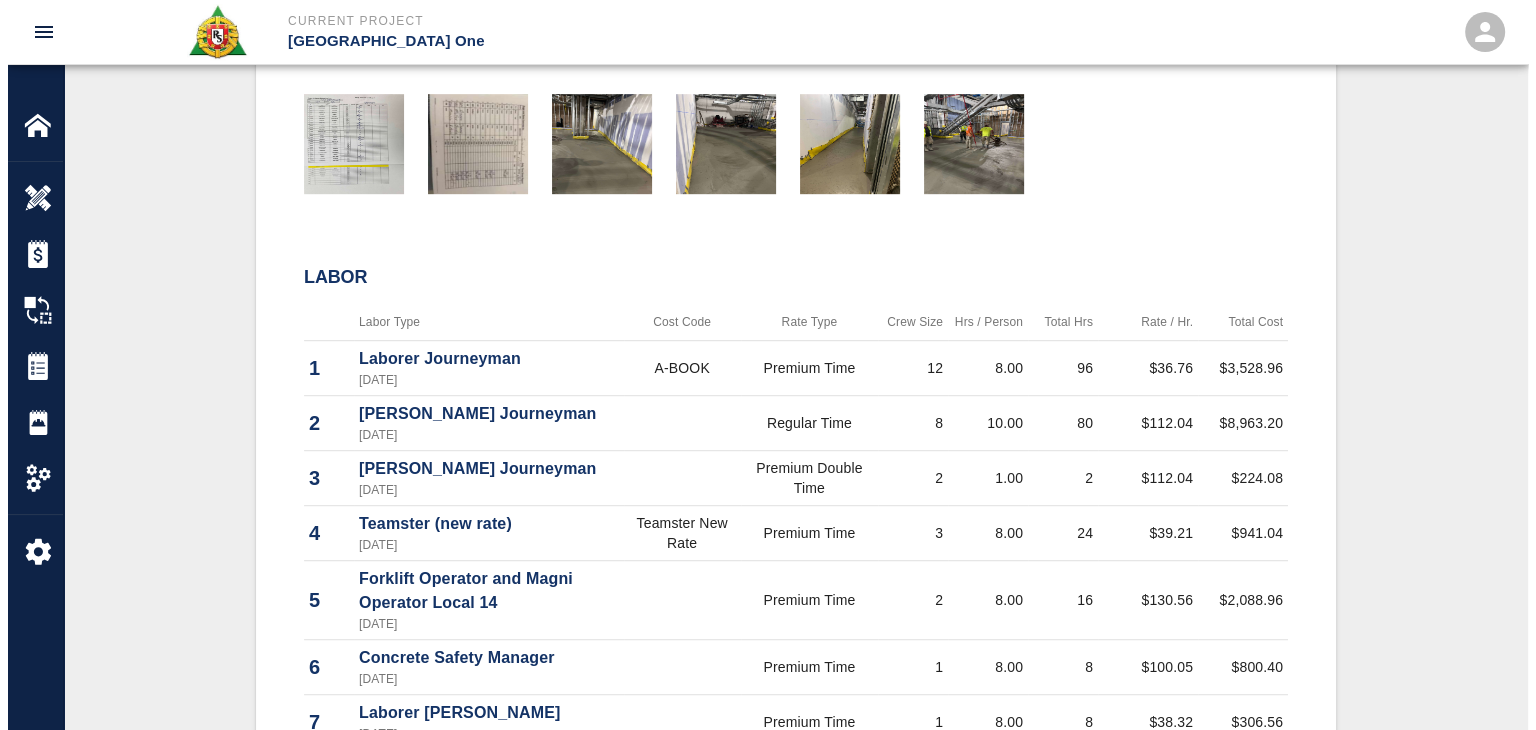 scroll, scrollTop: 924, scrollLeft: 0, axis: vertical 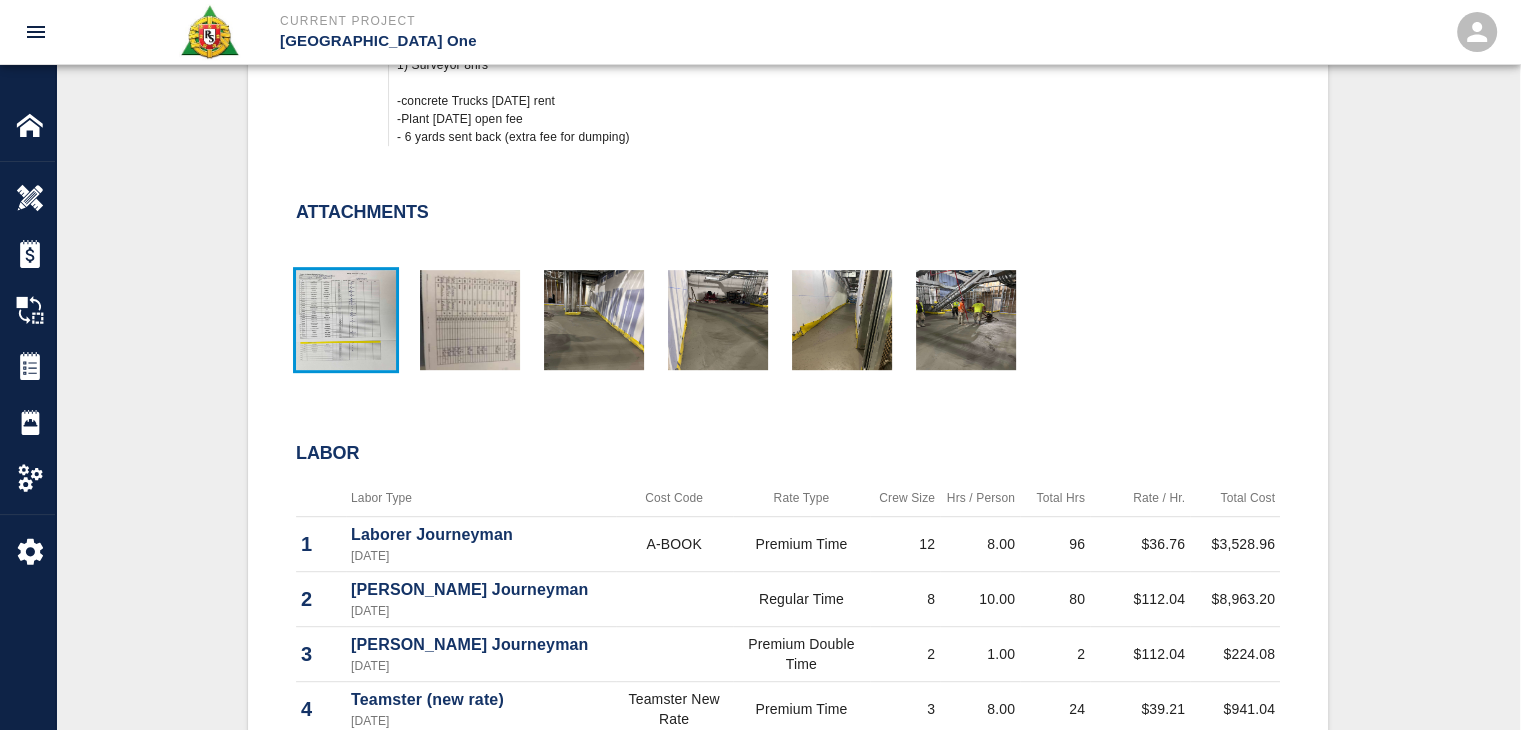 click at bounding box center [346, 320] 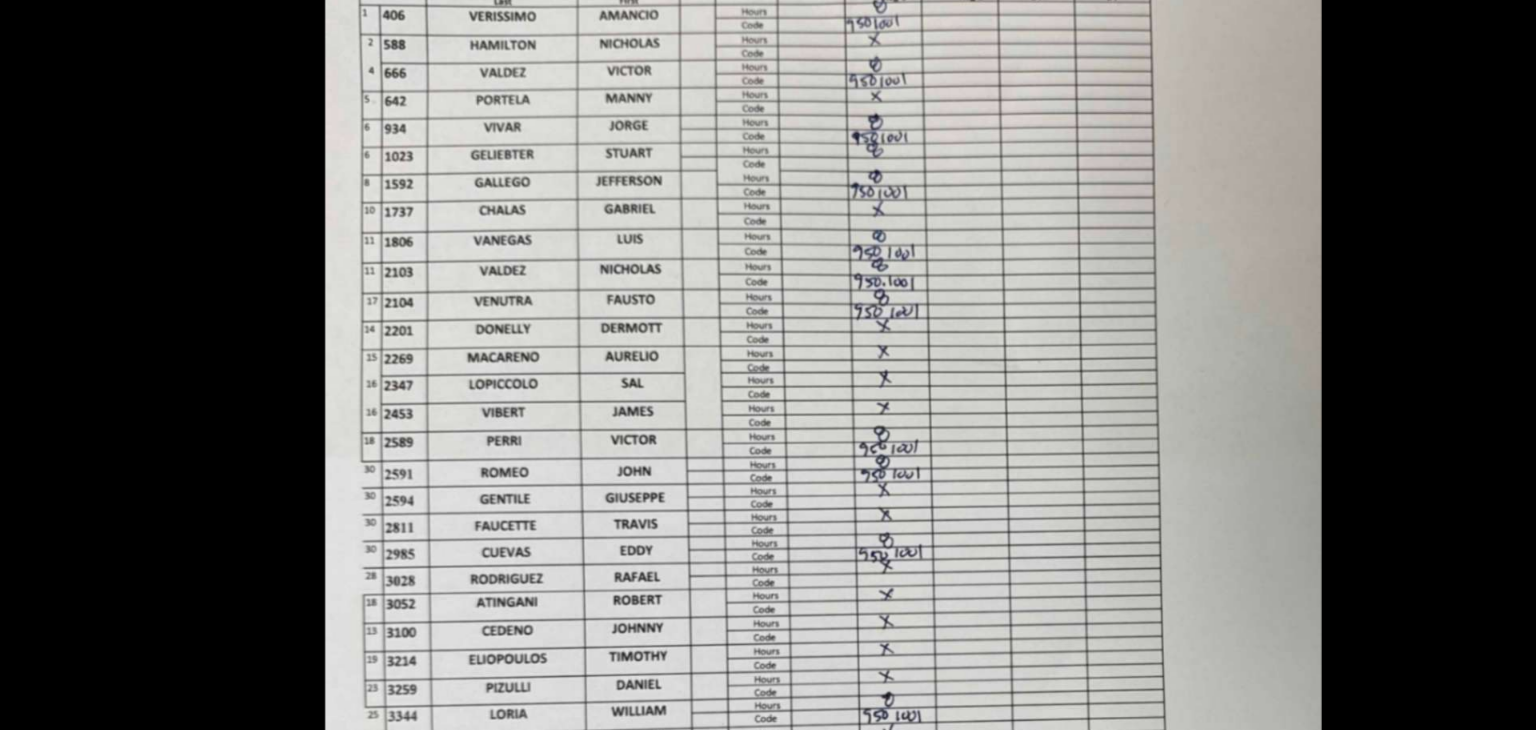 scroll, scrollTop: 924, scrollLeft: 0, axis: vertical 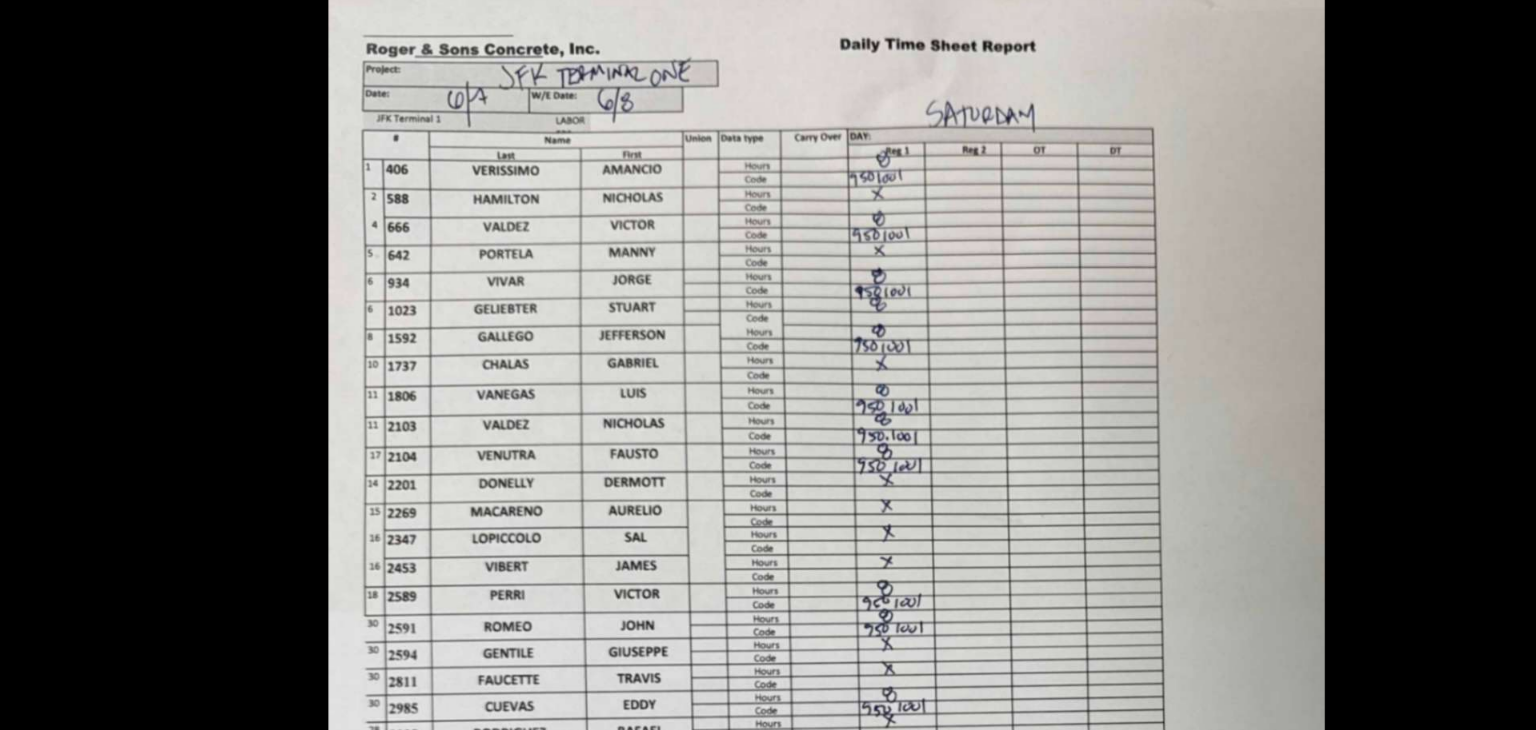click at bounding box center (768, 389) 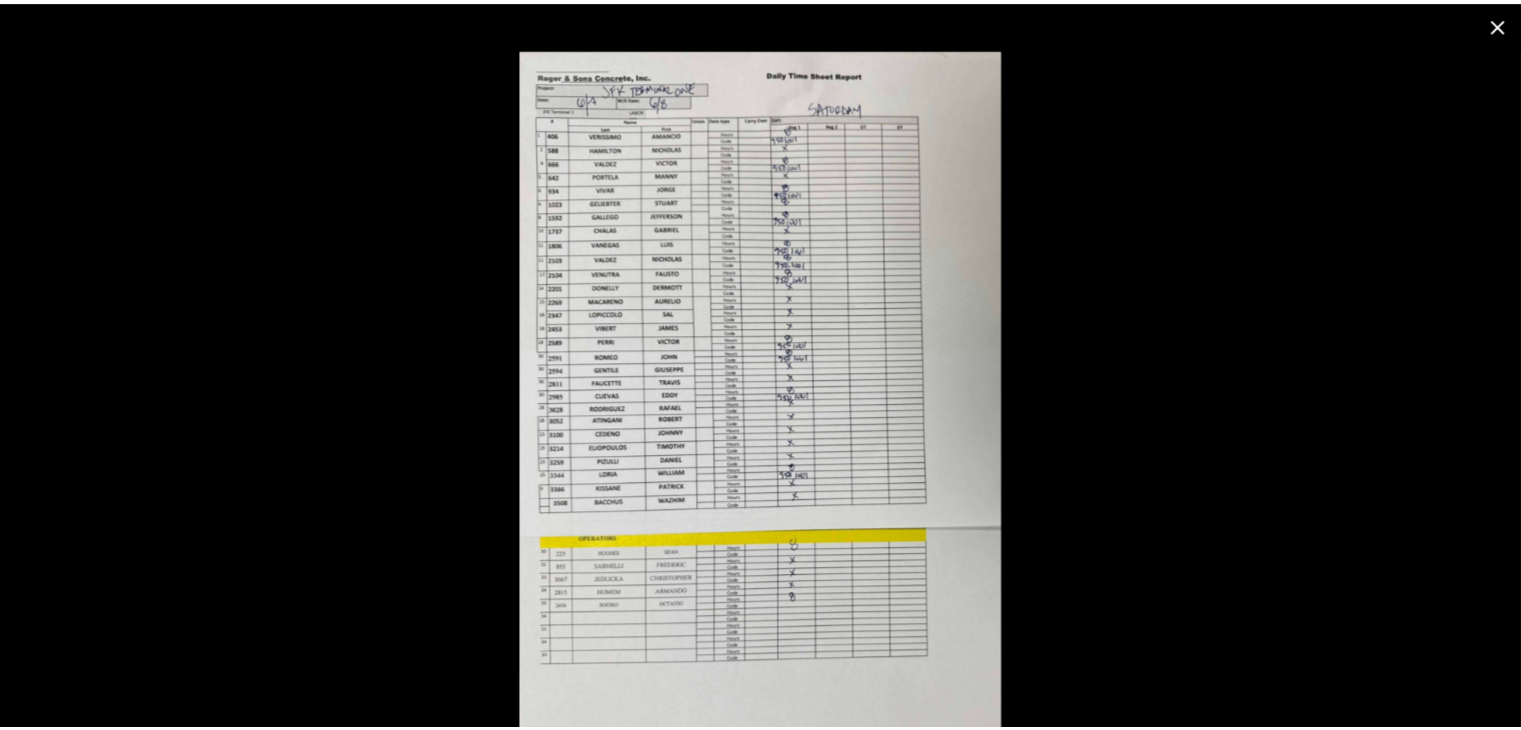 scroll, scrollTop: 924, scrollLeft: 0, axis: vertical 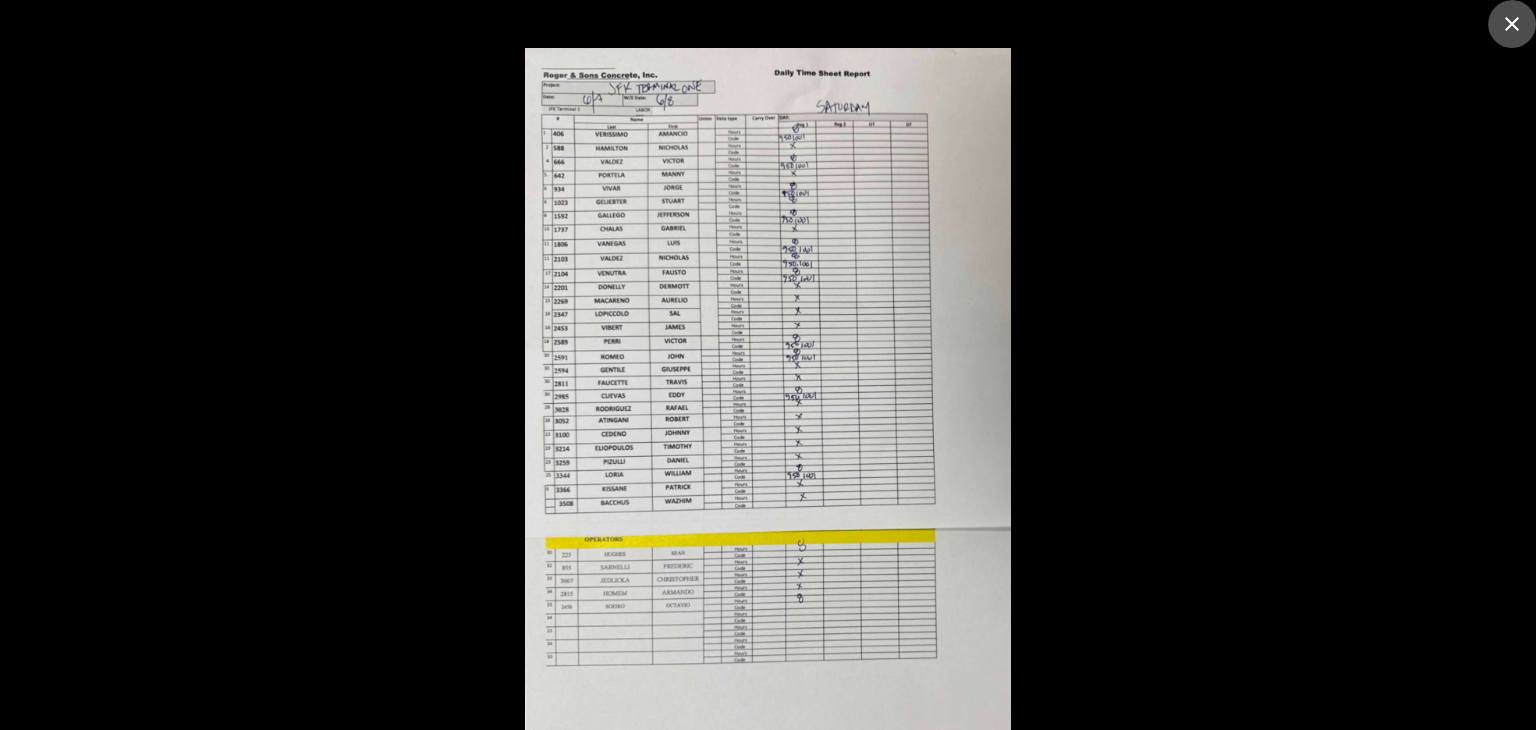 click 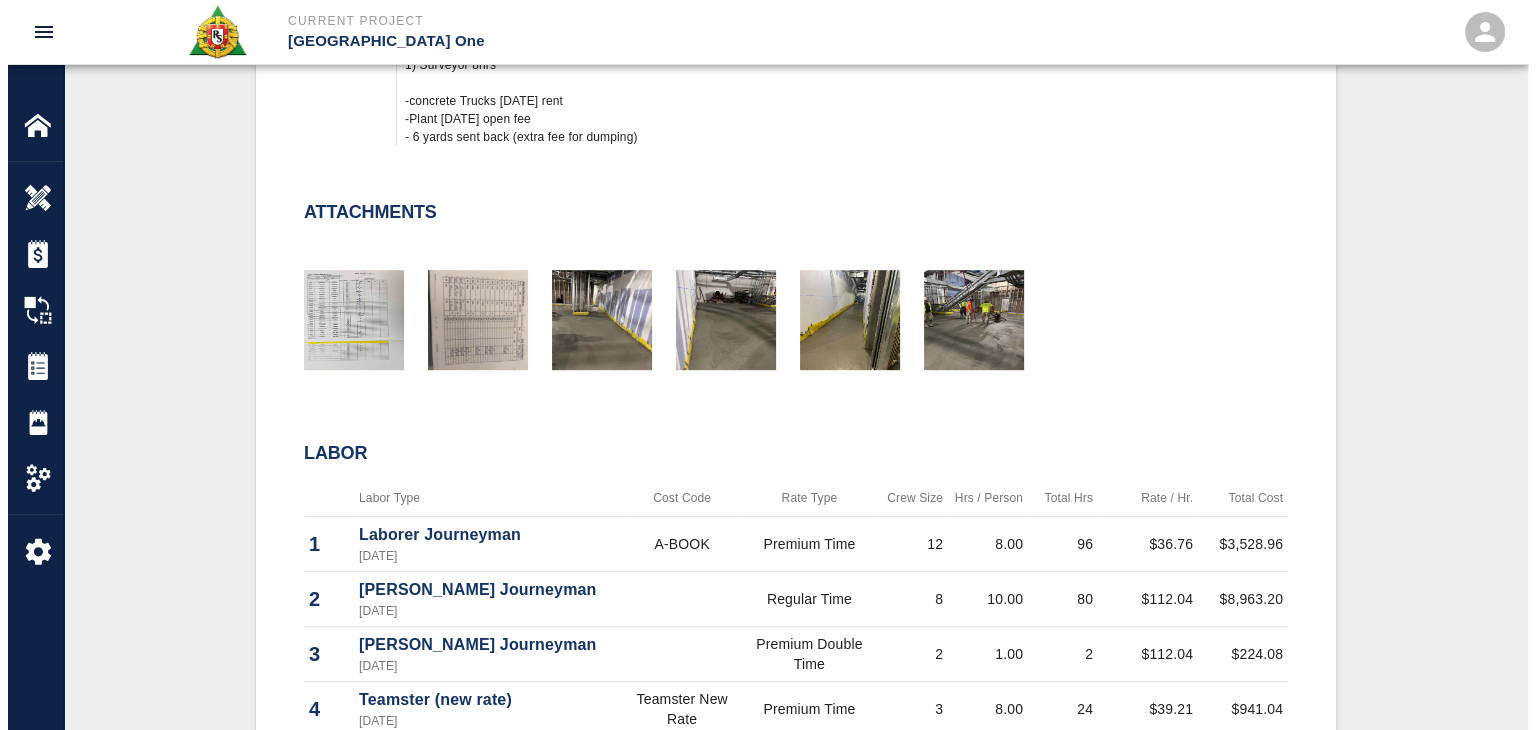 scroll, scrollTop: 1047, scrollLeft: 0, axis: vertical 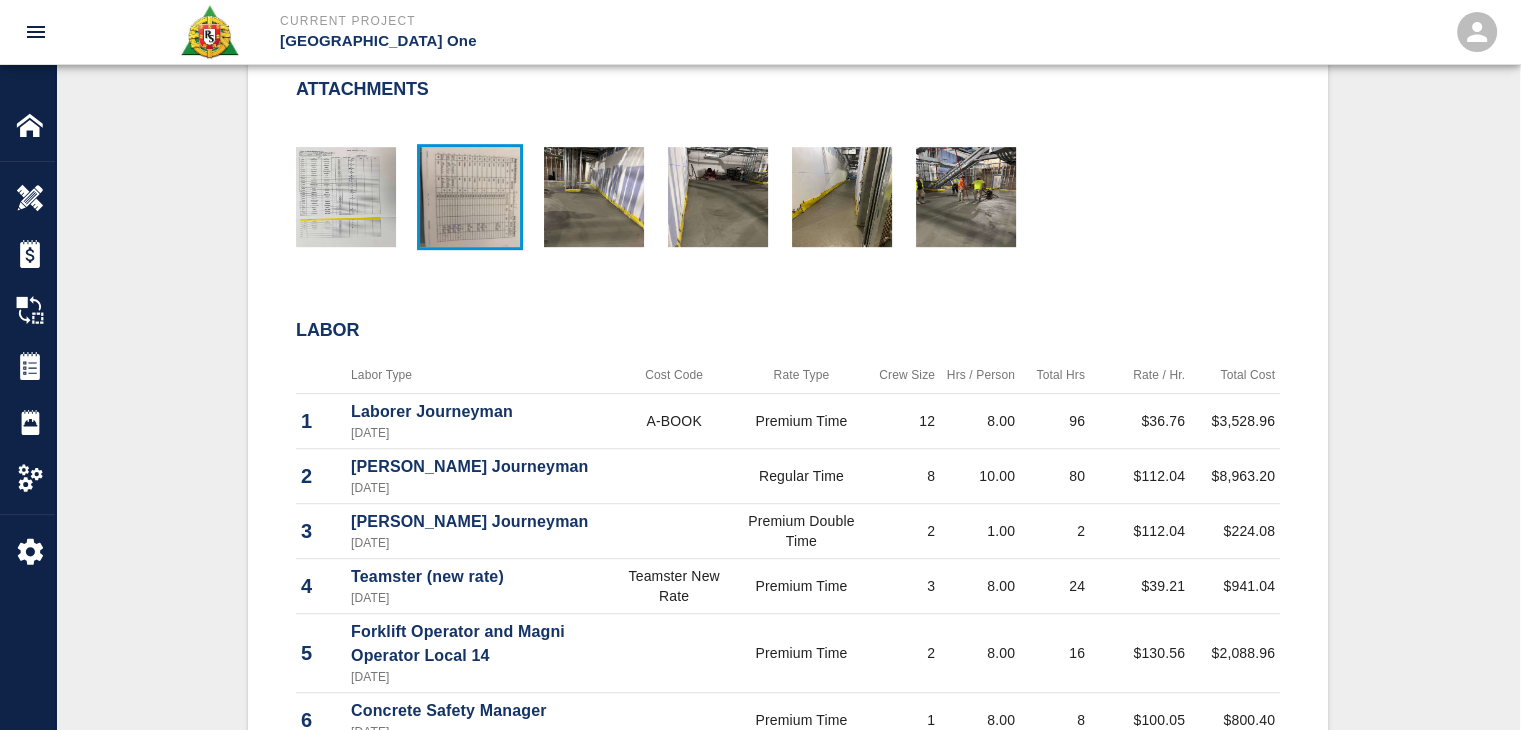 click at bounding box center (470, 197) 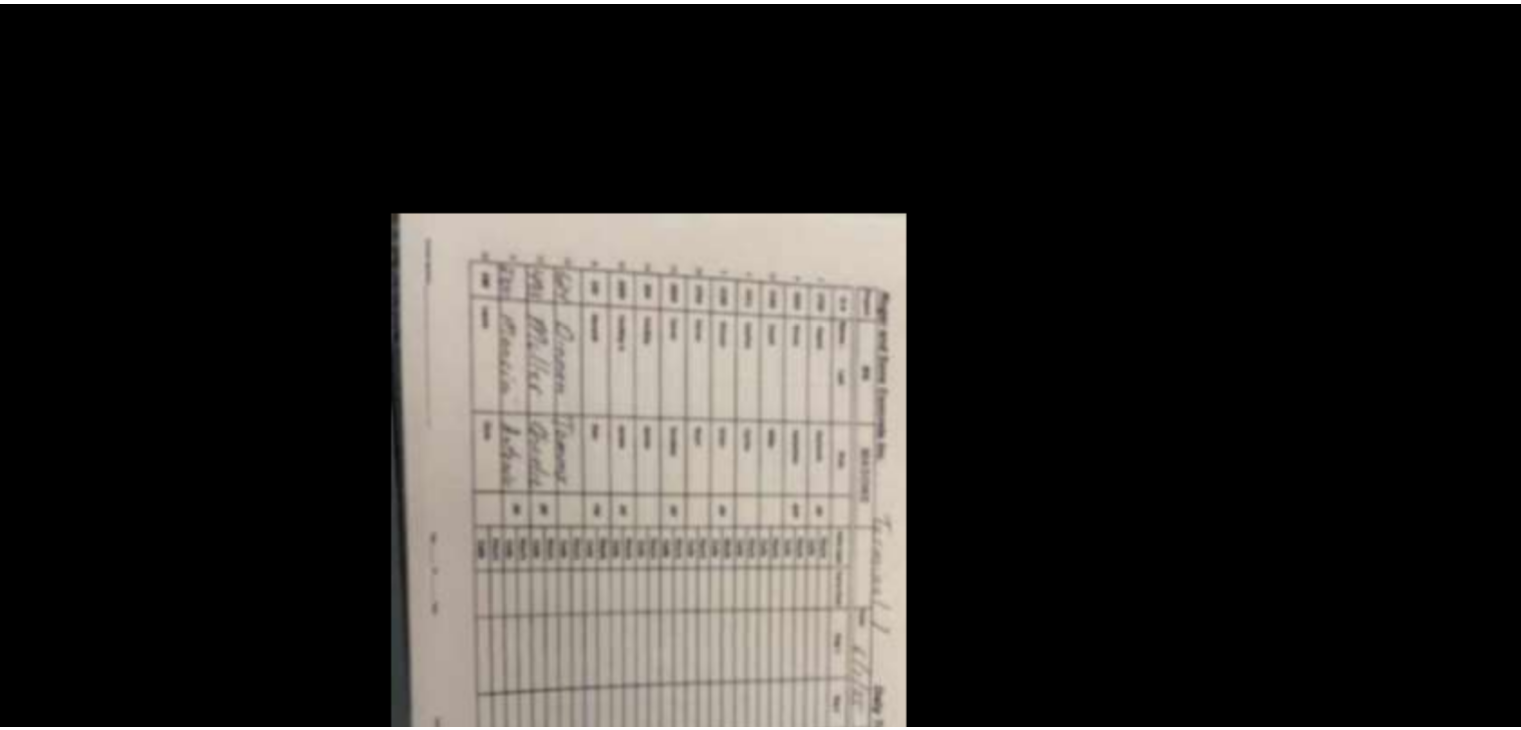 scroll, scrollTop: 1047, scrollLeft: 0, axis: vertical 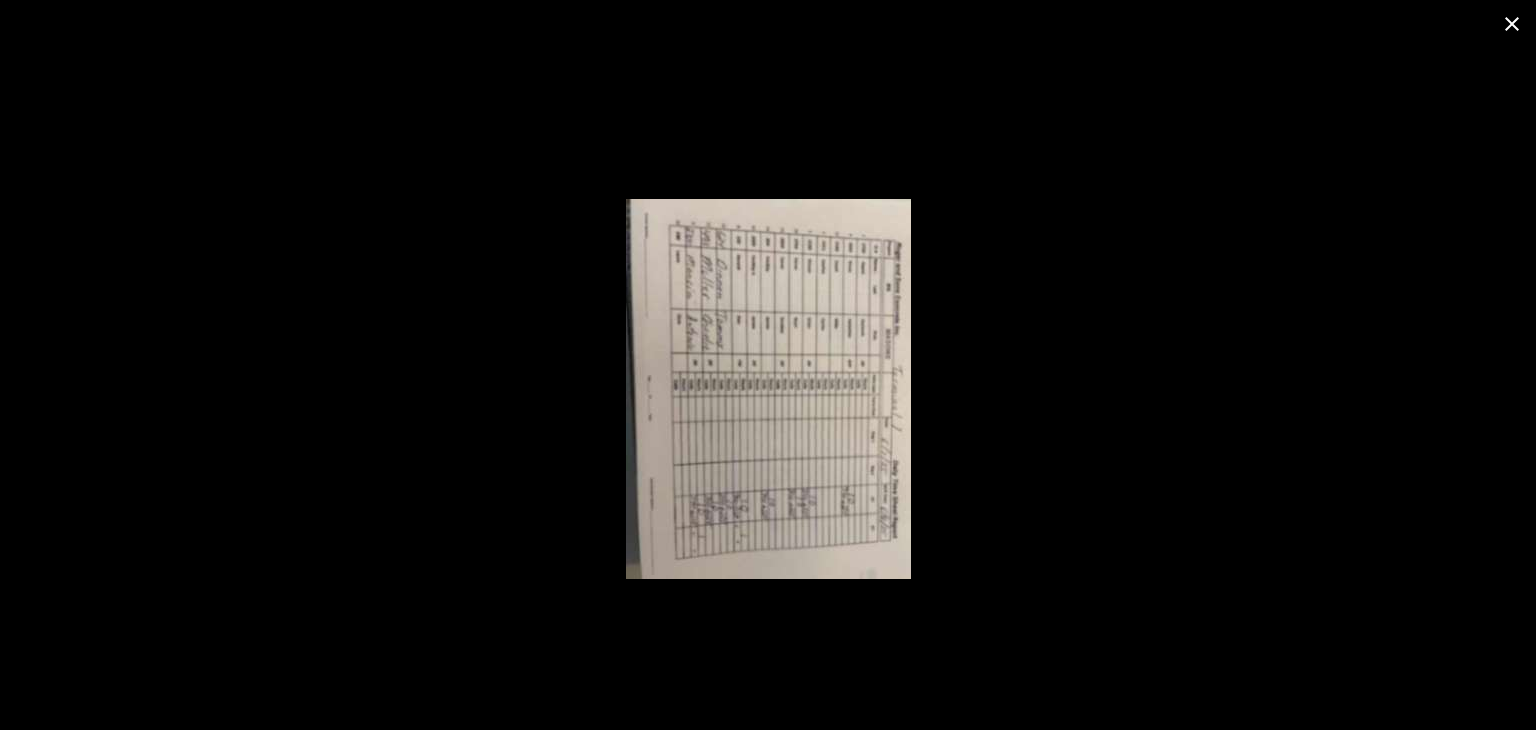 click at bounding box center [1512, 24] 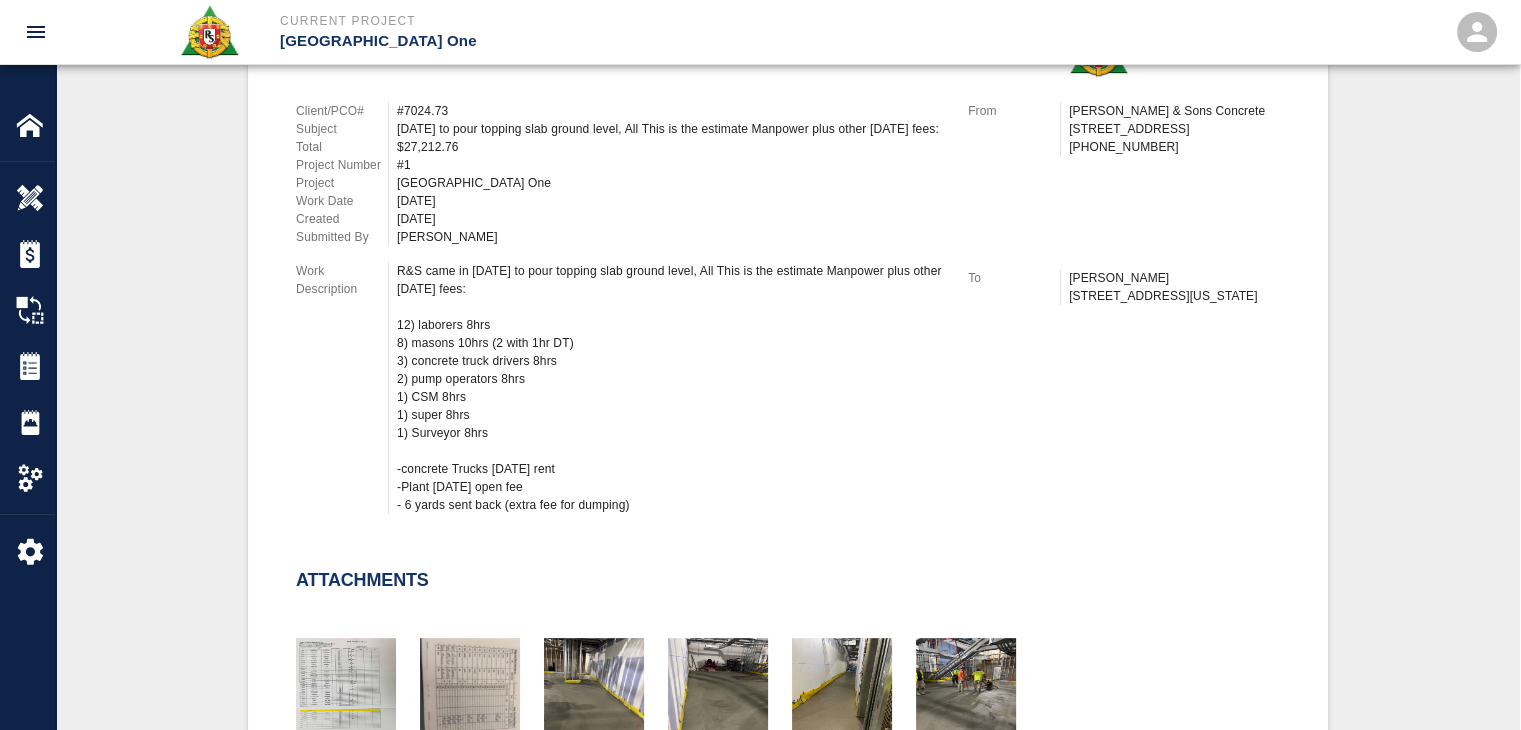 scroll, scrollTop: 655, scrollLeft: 0, axis: vertical 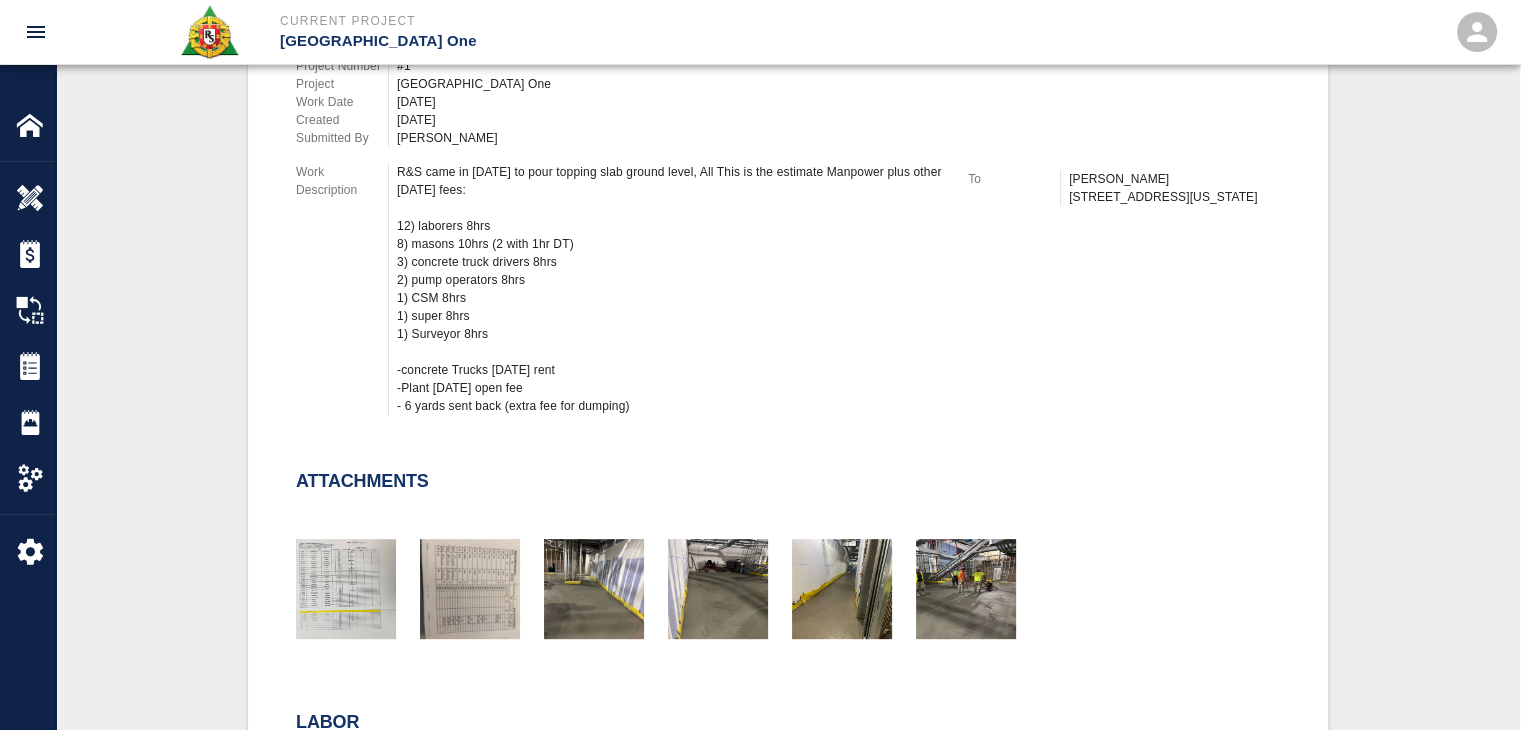 click on "R&S came in on Saturday to pour topping slab ground level, All This is the estimate Manpower plus other Saturday fees:
12) laborers 8hrs
8) masons 10hrs (2 with 1hr DT)
3) concrete truck drivers 8hrs
2) pump operators 8hrs
1) CSM 8hrs
1) super 8hrs
1) Surveyor 8hrs
-concrete Trucks Saturday rent
-Plant Saturday open fee
- 6 yards sent back (extra fee for dumping)" at bounding box center (670, 289) 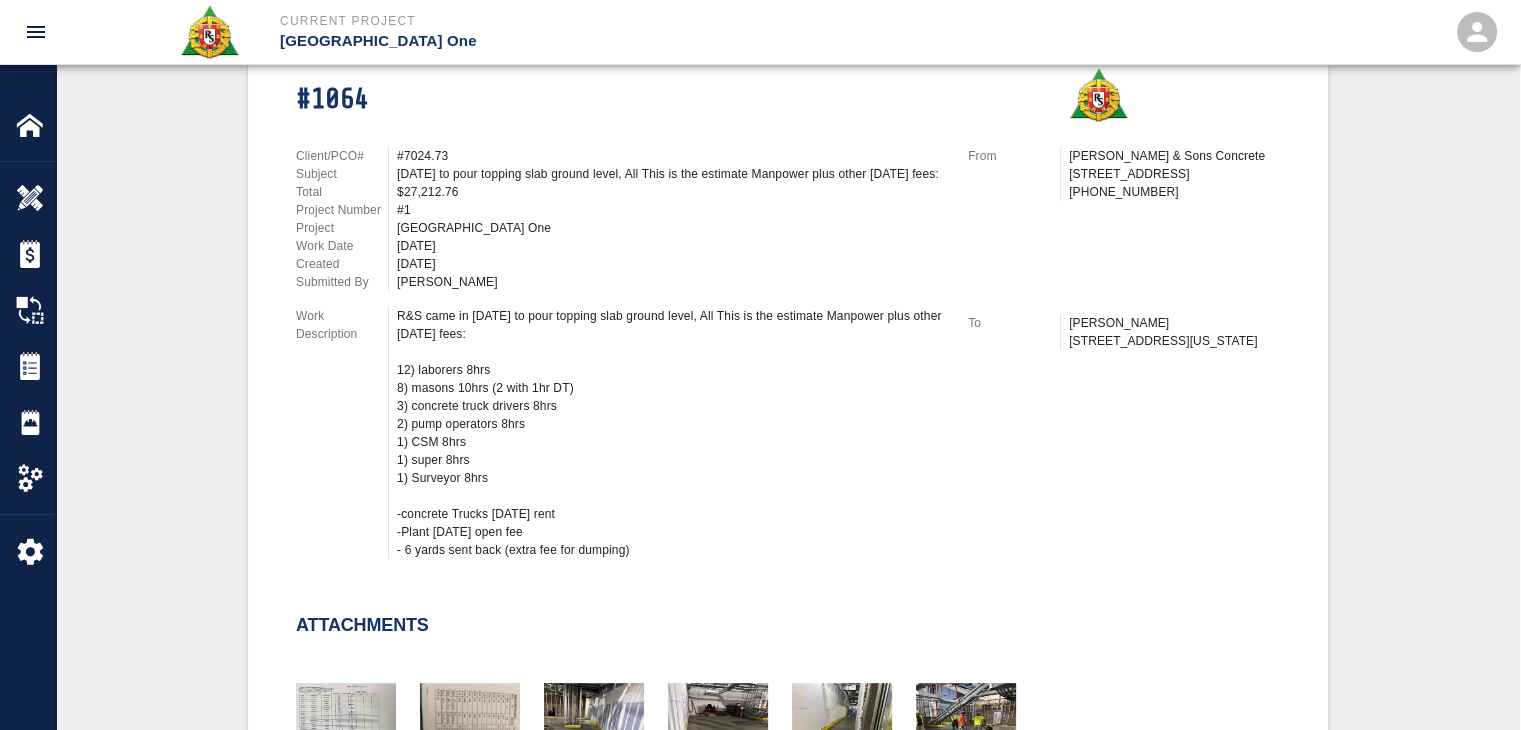 scroll, scrollTop: 0, scrollLeft: 0, axis: both 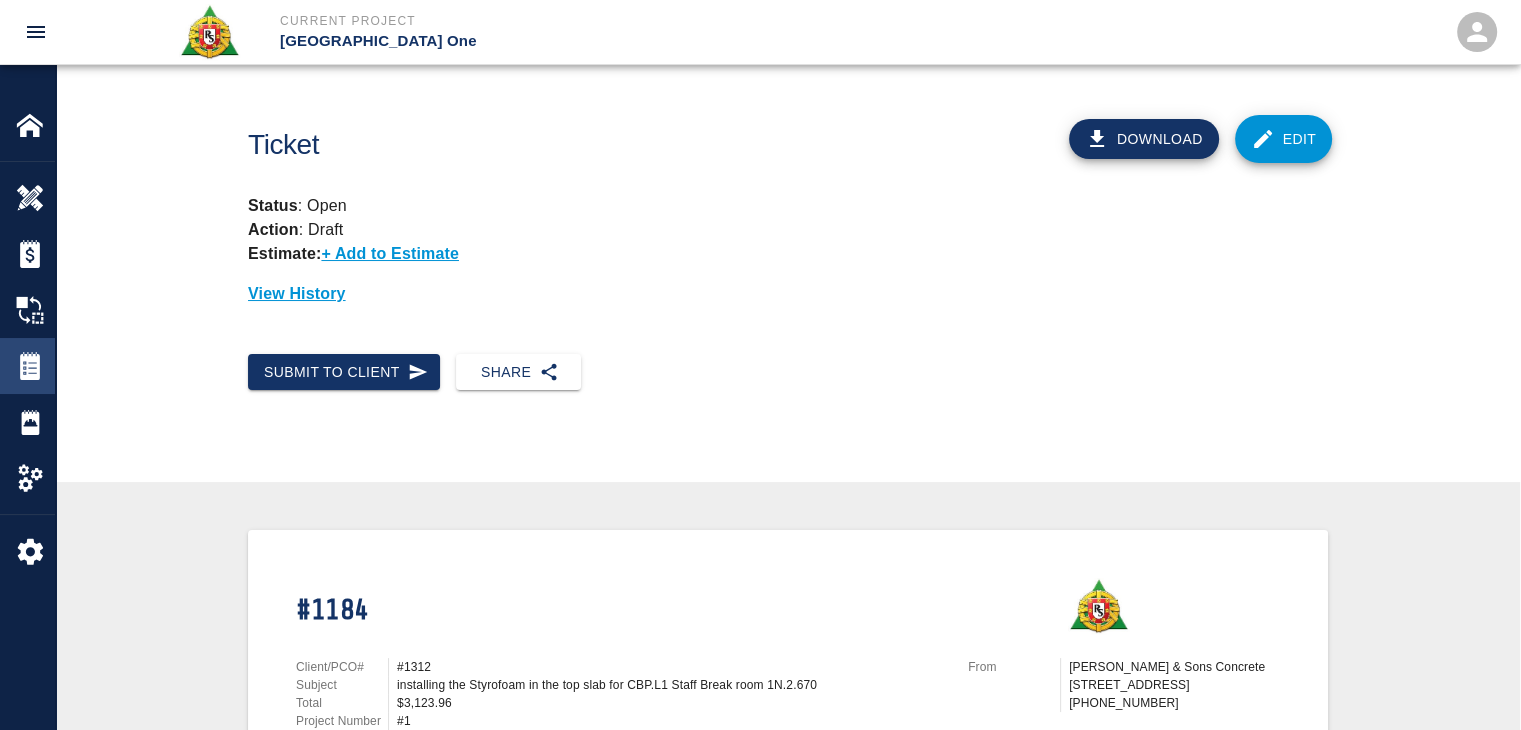 click on "Tickets" at bounding box center [27, 366] 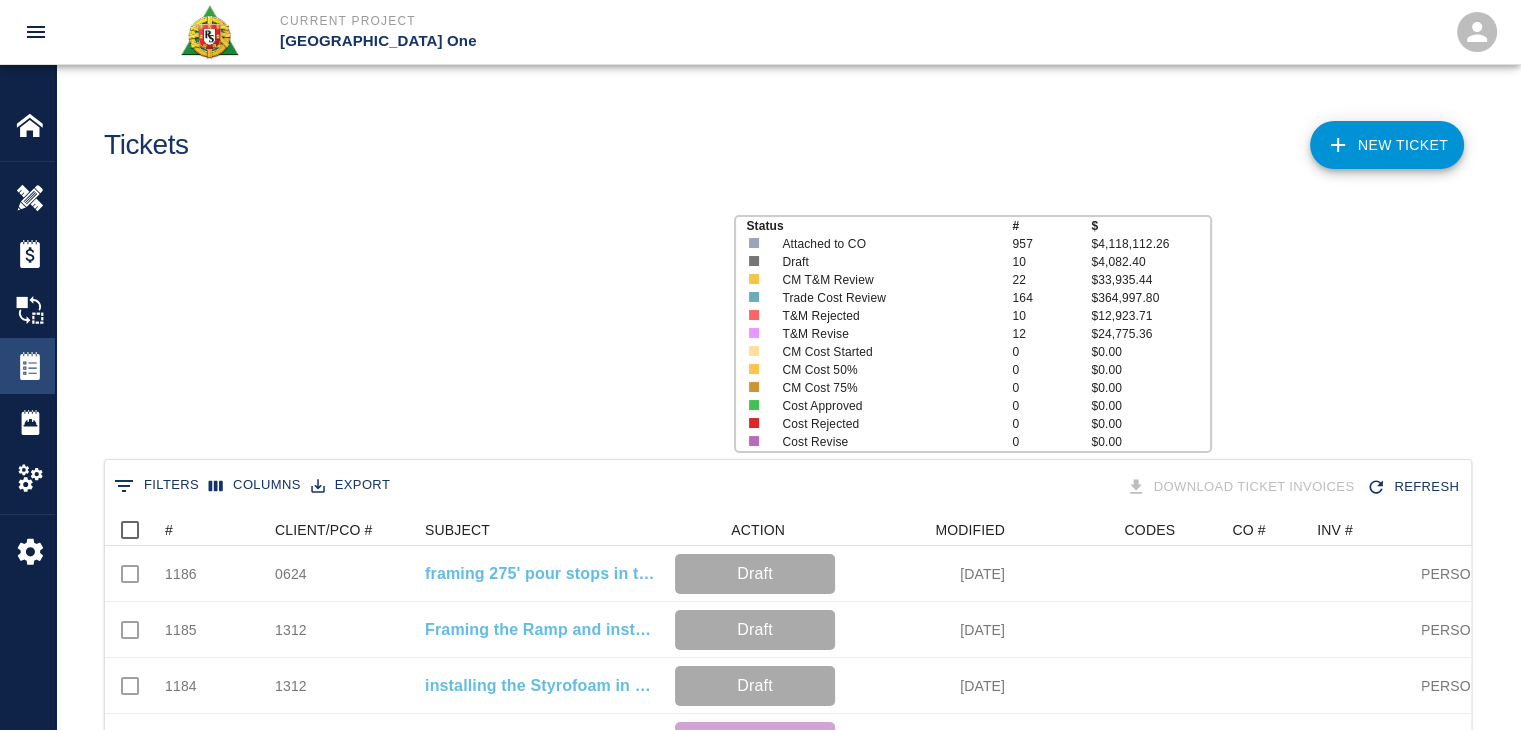 scroll, scrollTop: 16, scrollLeft: 16, axis: both 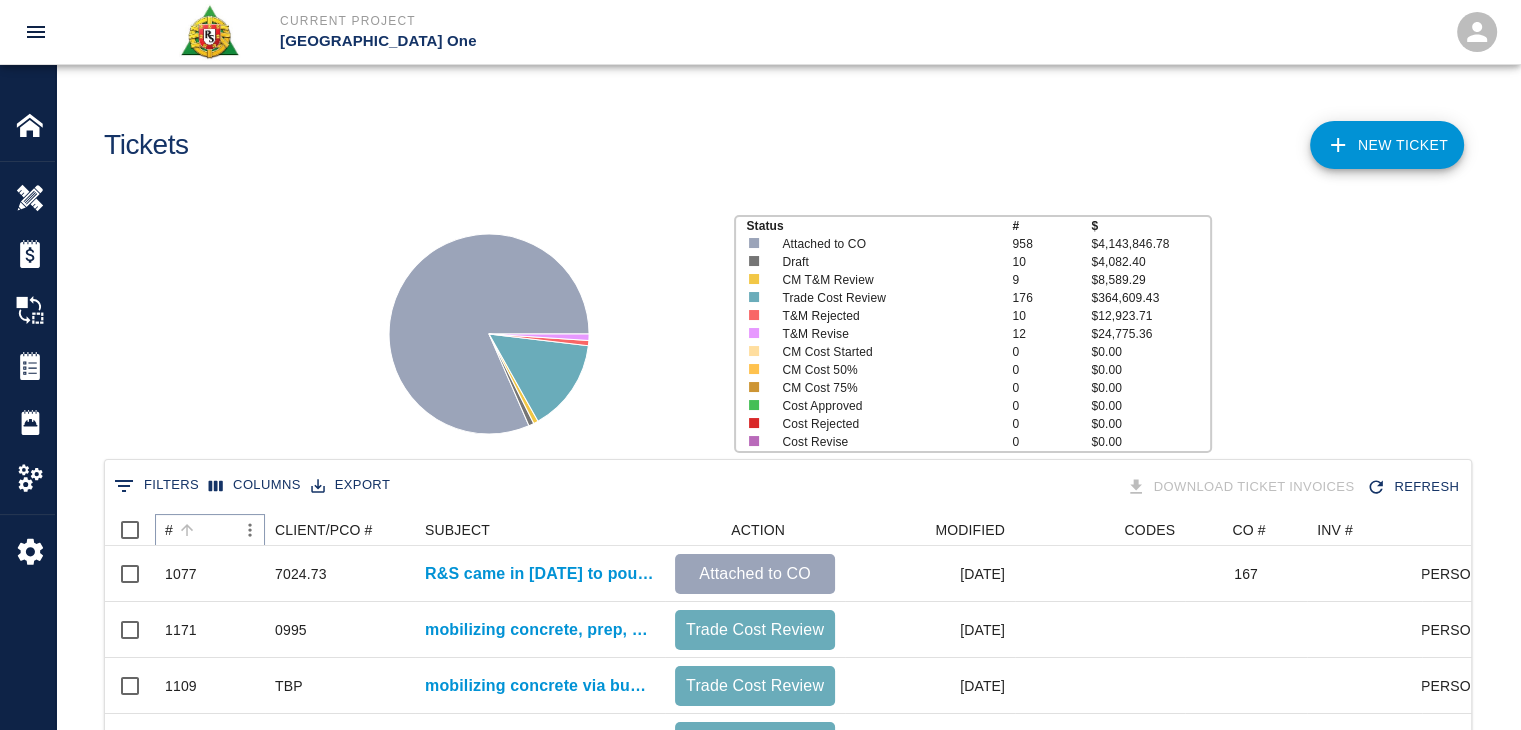 click 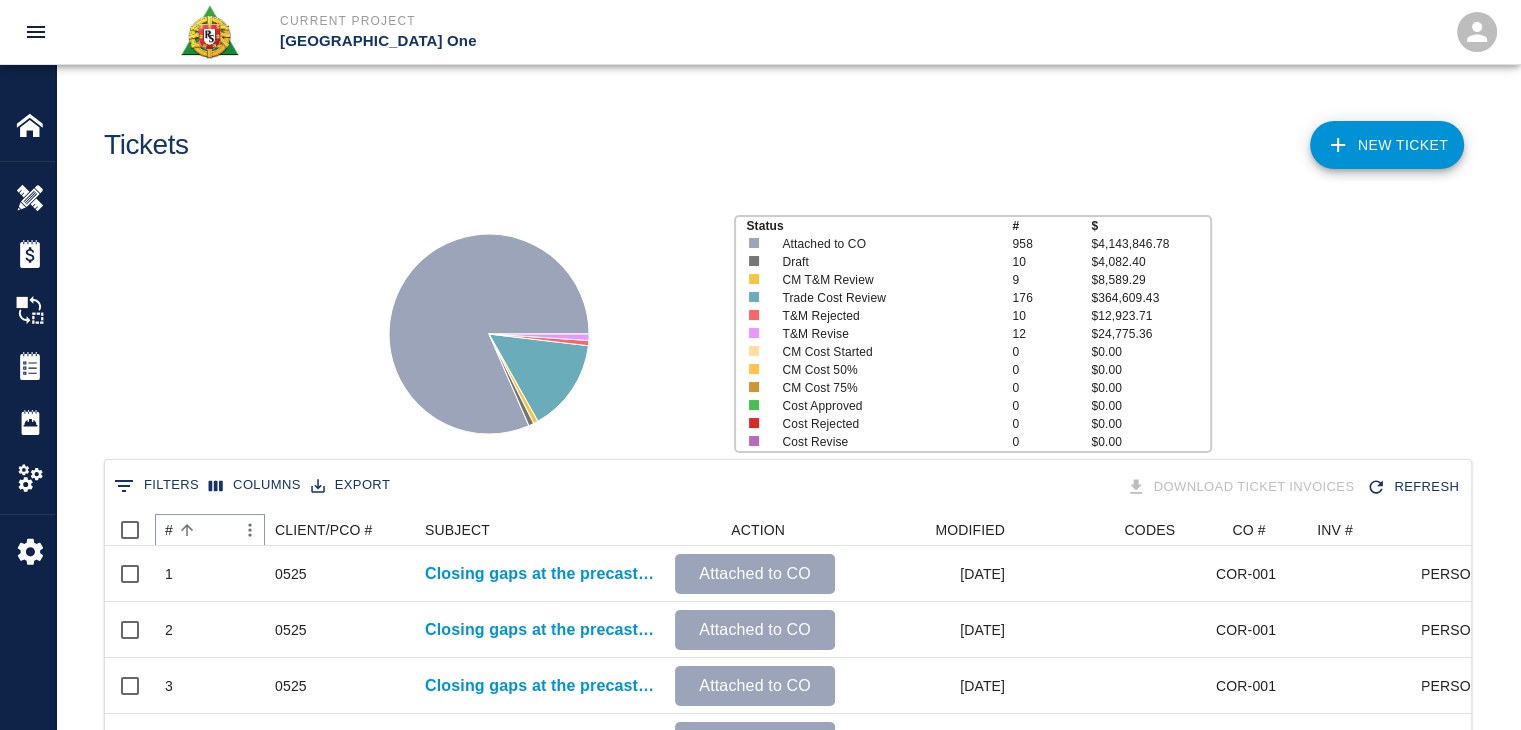 click 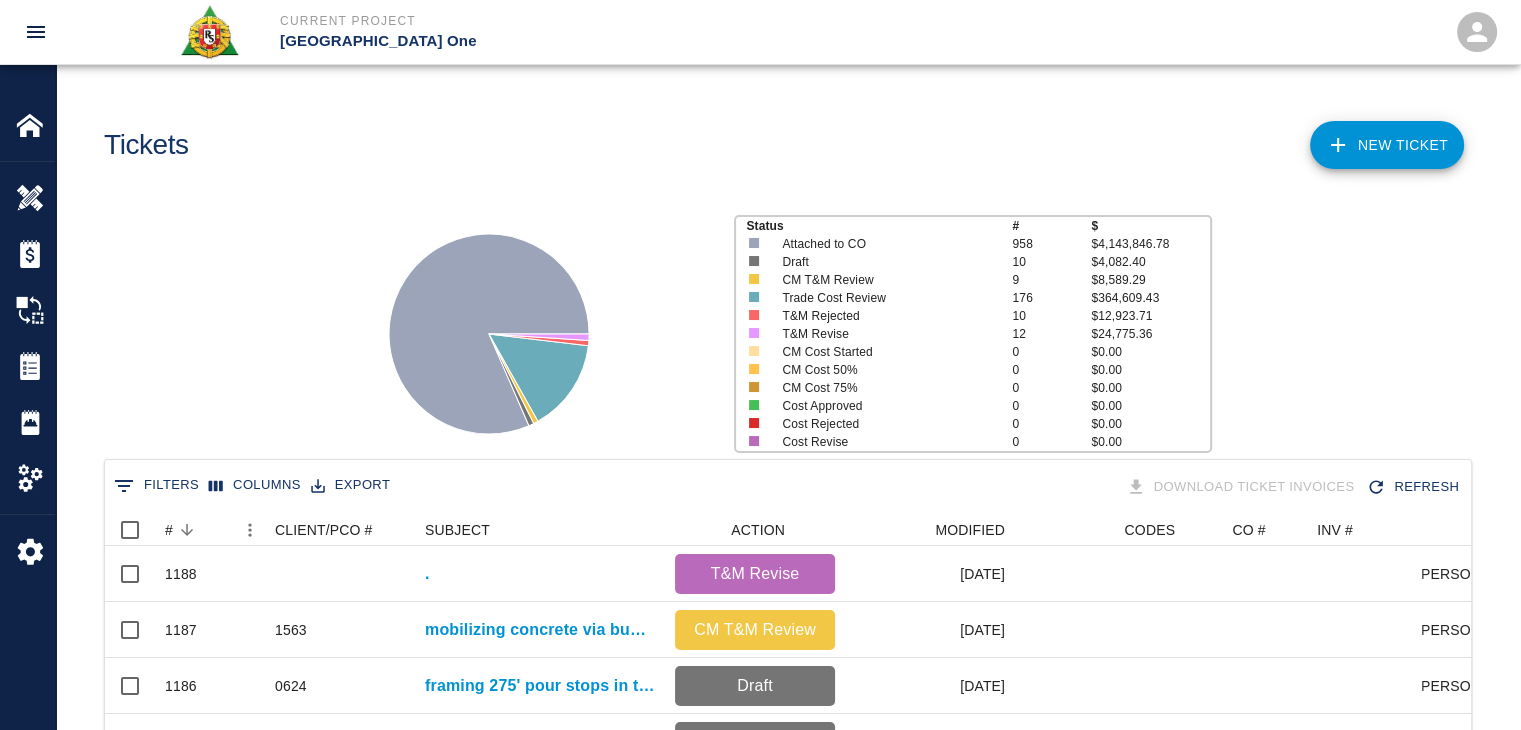 click on "Status # $ Attached to CO 958 $4,143,846.78 Draft 10 $4,082.40 CM T&M Review 9 $8,589.29 Trade Cost Review 176 $364,609.43 T&M Rejected 10 $12,923.71 T&M Revise 12 $24,775.36 CM Cost Started 0 $0.00 CM Cost 50% 0 $0.00 CM Cost 75% 0 $0.00 Cost Approved 0 $0.00 Cost Rejected 0 $0.00 Cost Revise 0 $0.00" at bounding box center (780, 326) 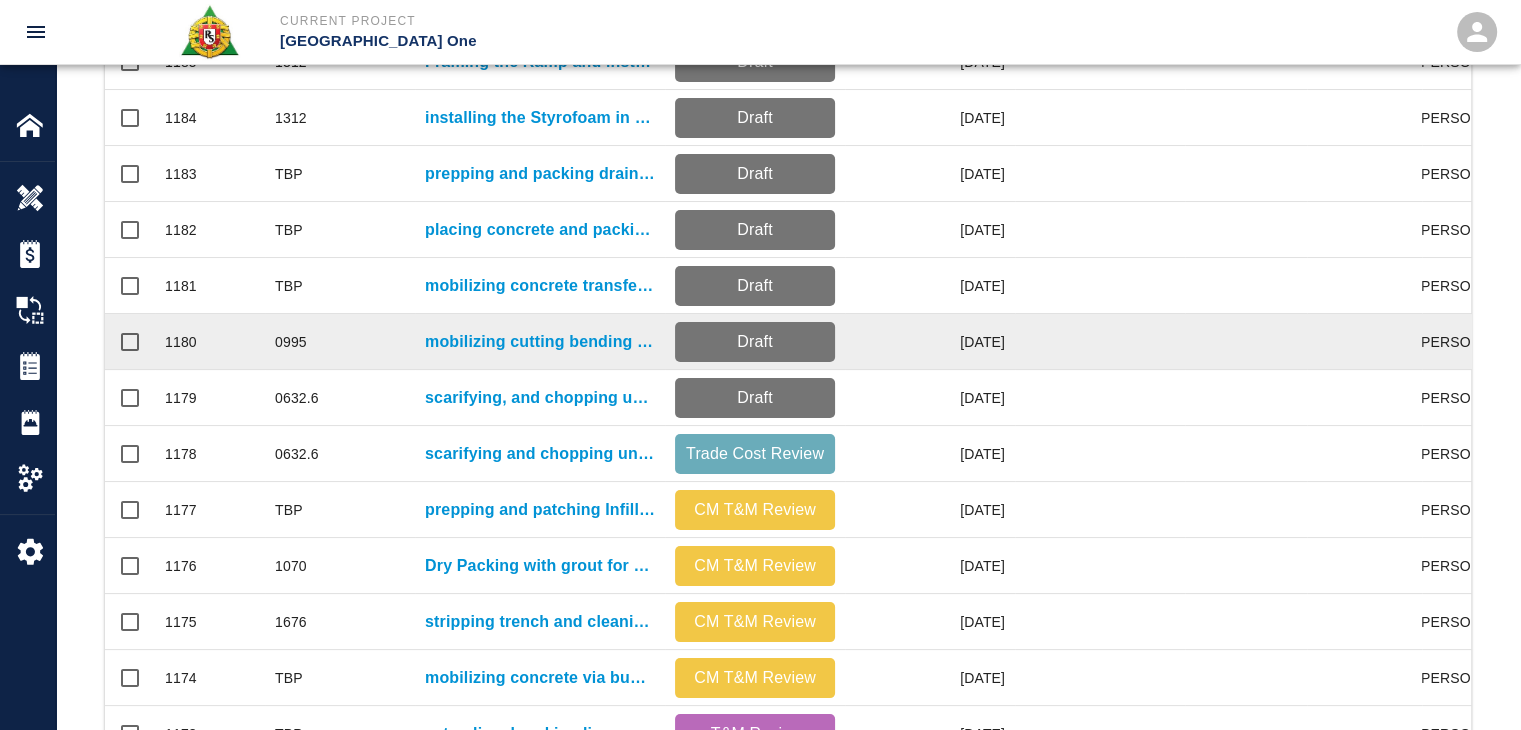 scroll, scrollTop: 680, scrollLeft: 0, axis: vertical 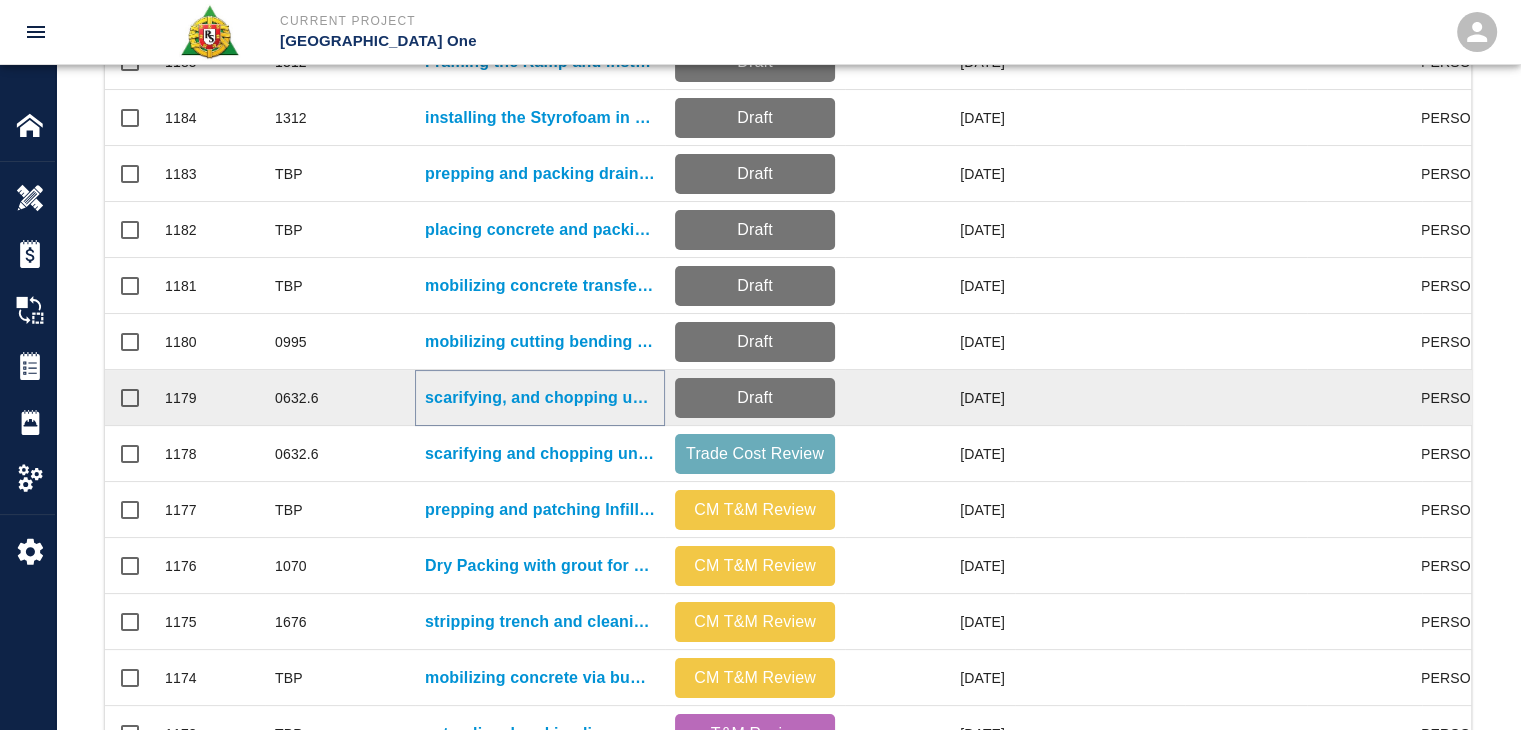 click on "scarifying, and chopping underneath every angle that was marked out Column line S/6 S/4 3rd floor 3rd ticket booth." at bounding box center (540, 398) 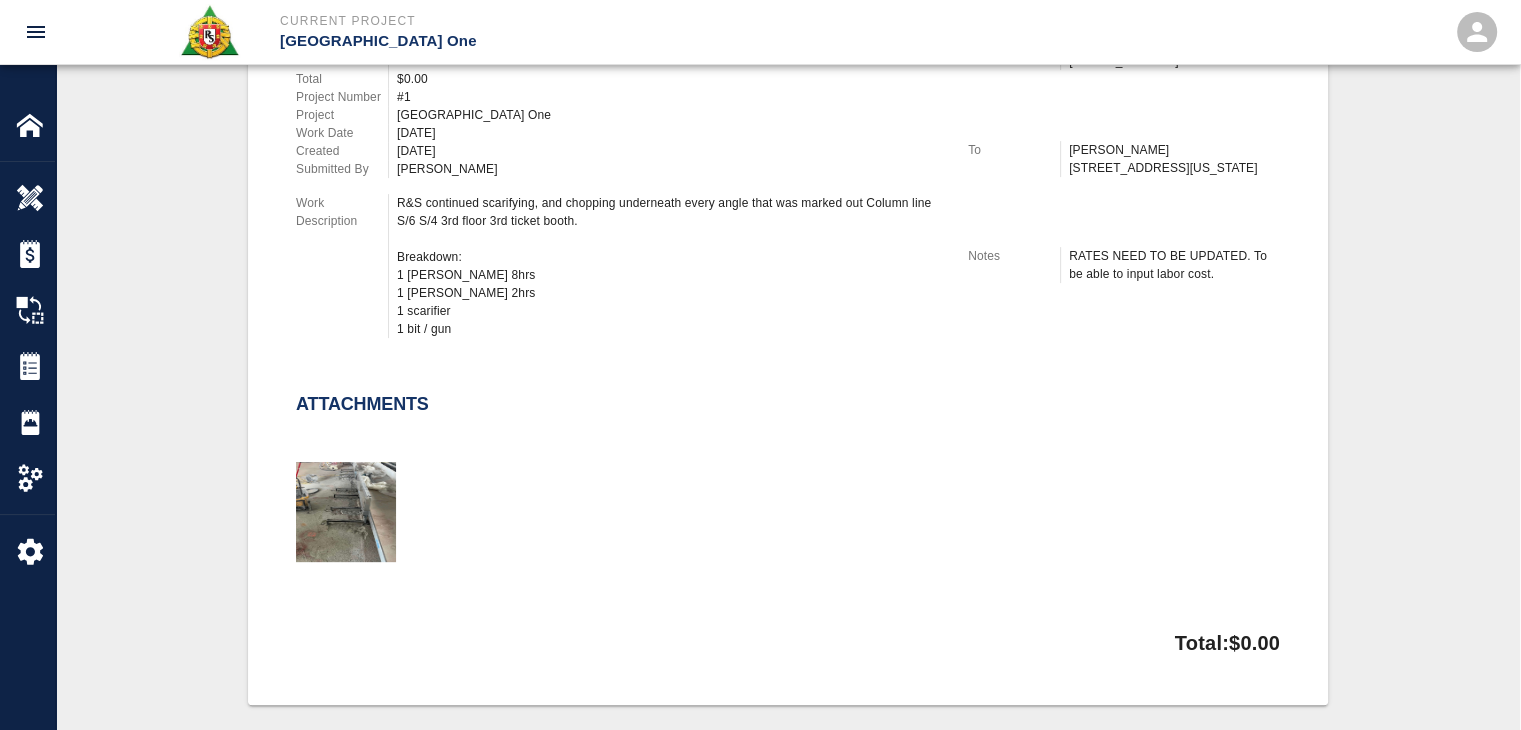 scroll, scrollTop: 0, scrollLeft: 0, axis: both 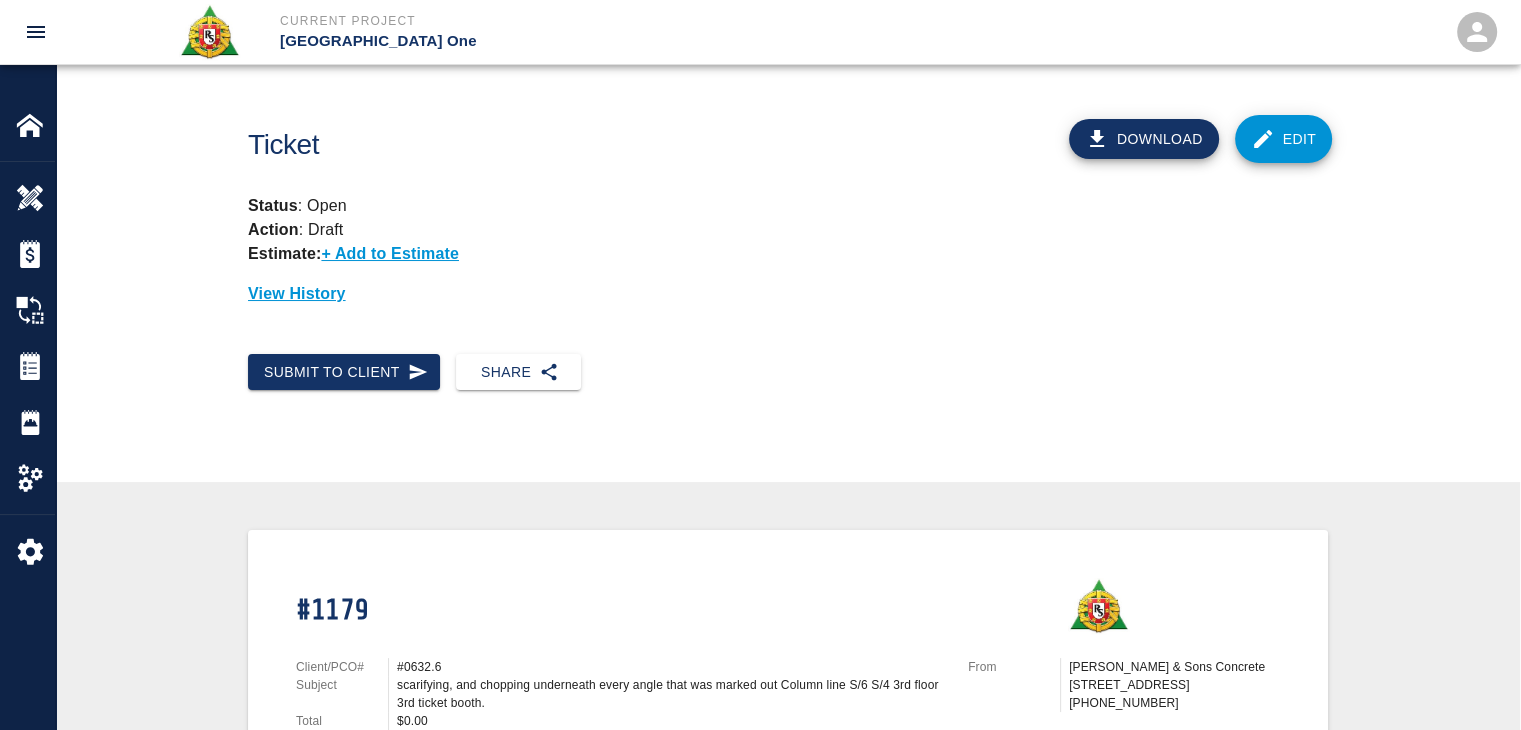 click on "Edit" at bounding box center (1284, 139) 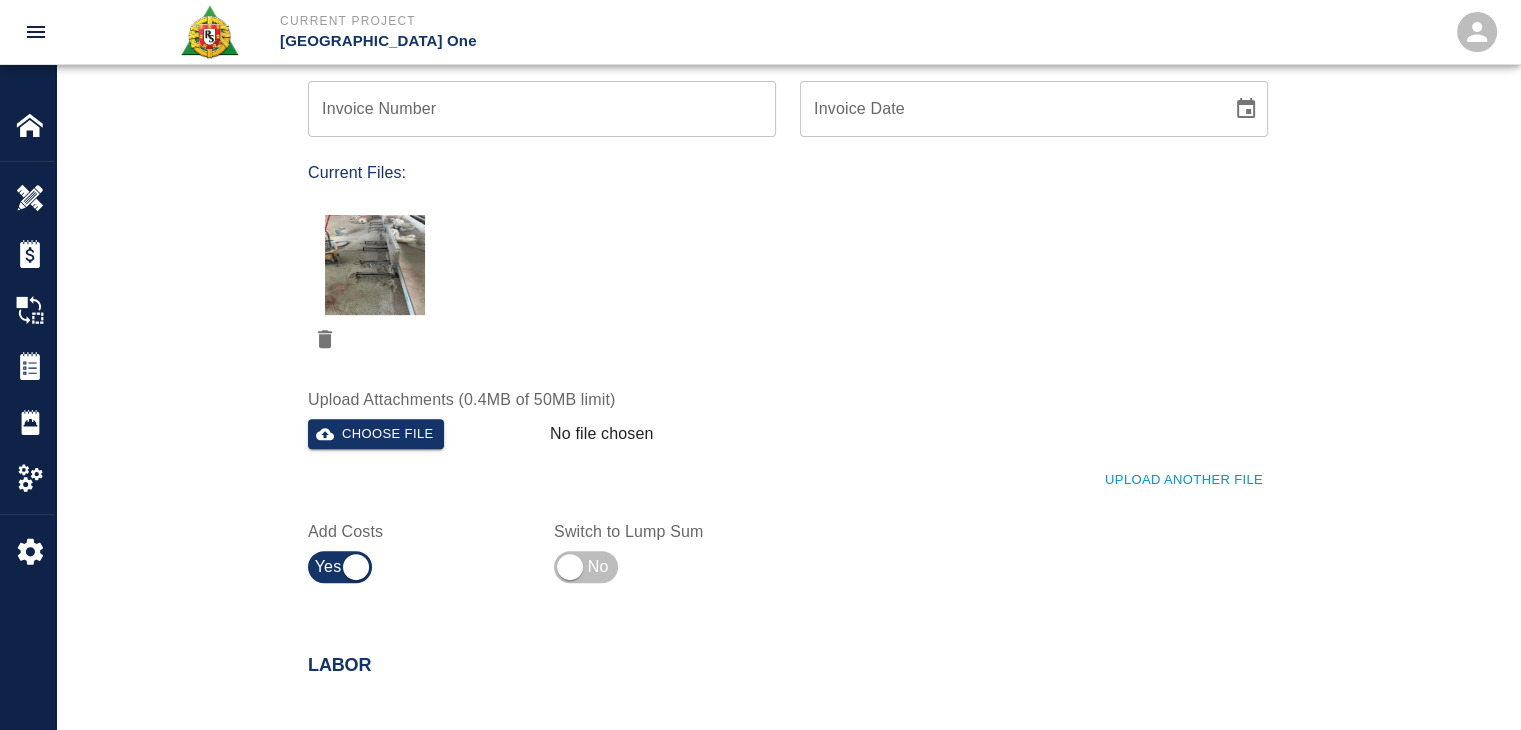 scroll, scrollTop: 1260, scrollLeft: 0, axis: vertical 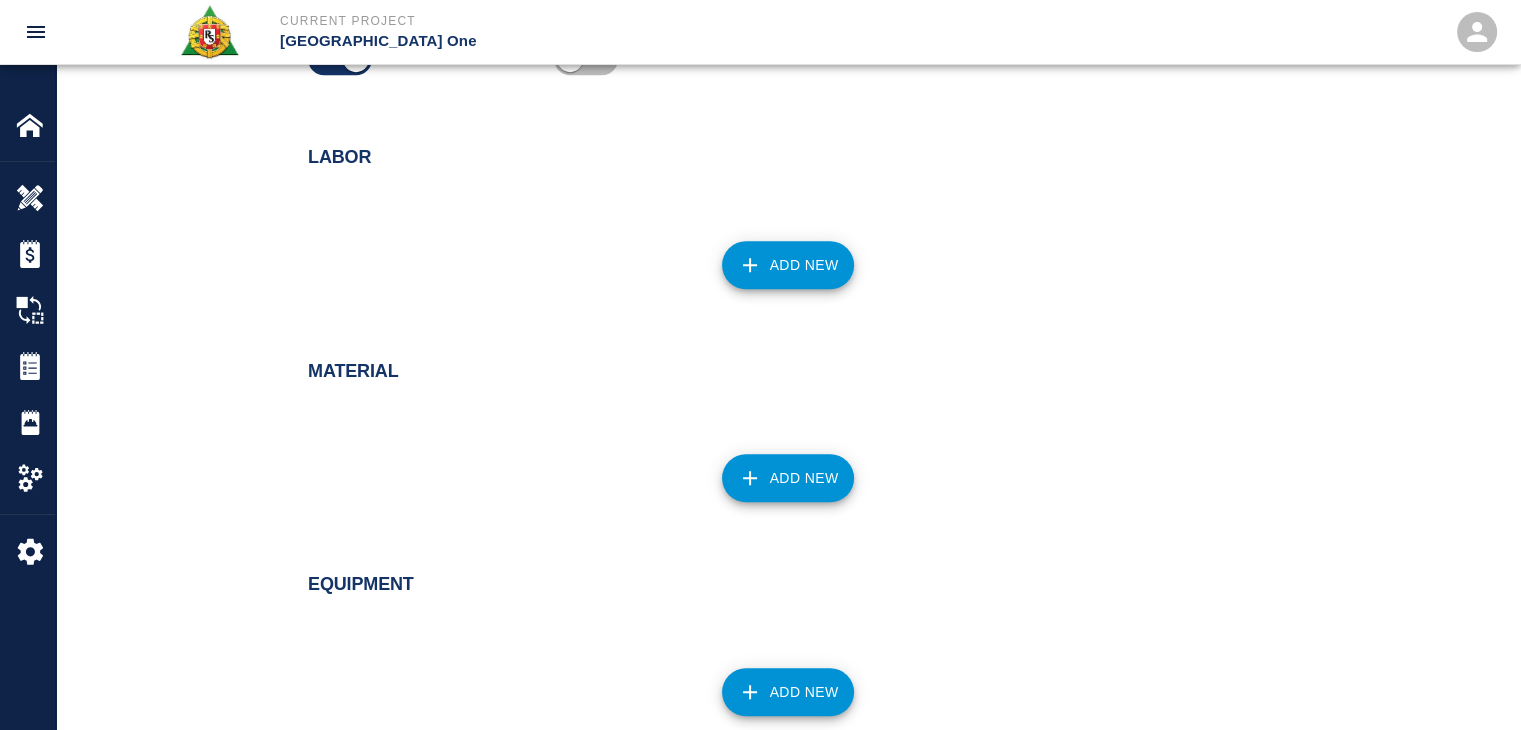 click on "Add New" at bounding box center [788, 265] 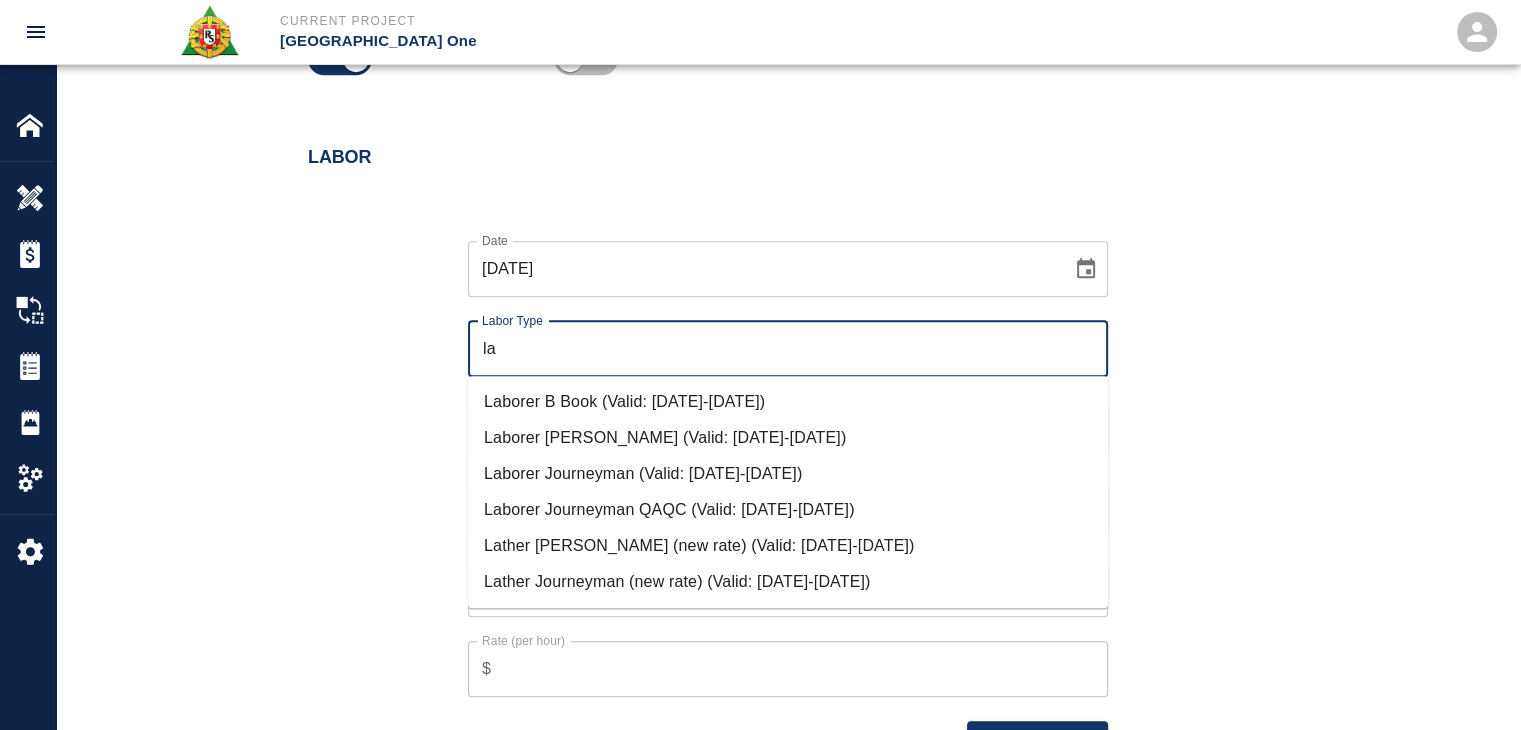 click on "Laborer Journeyman (Valid: 07/01/2024-08/31/2025)" at bounding box center (788, 474) 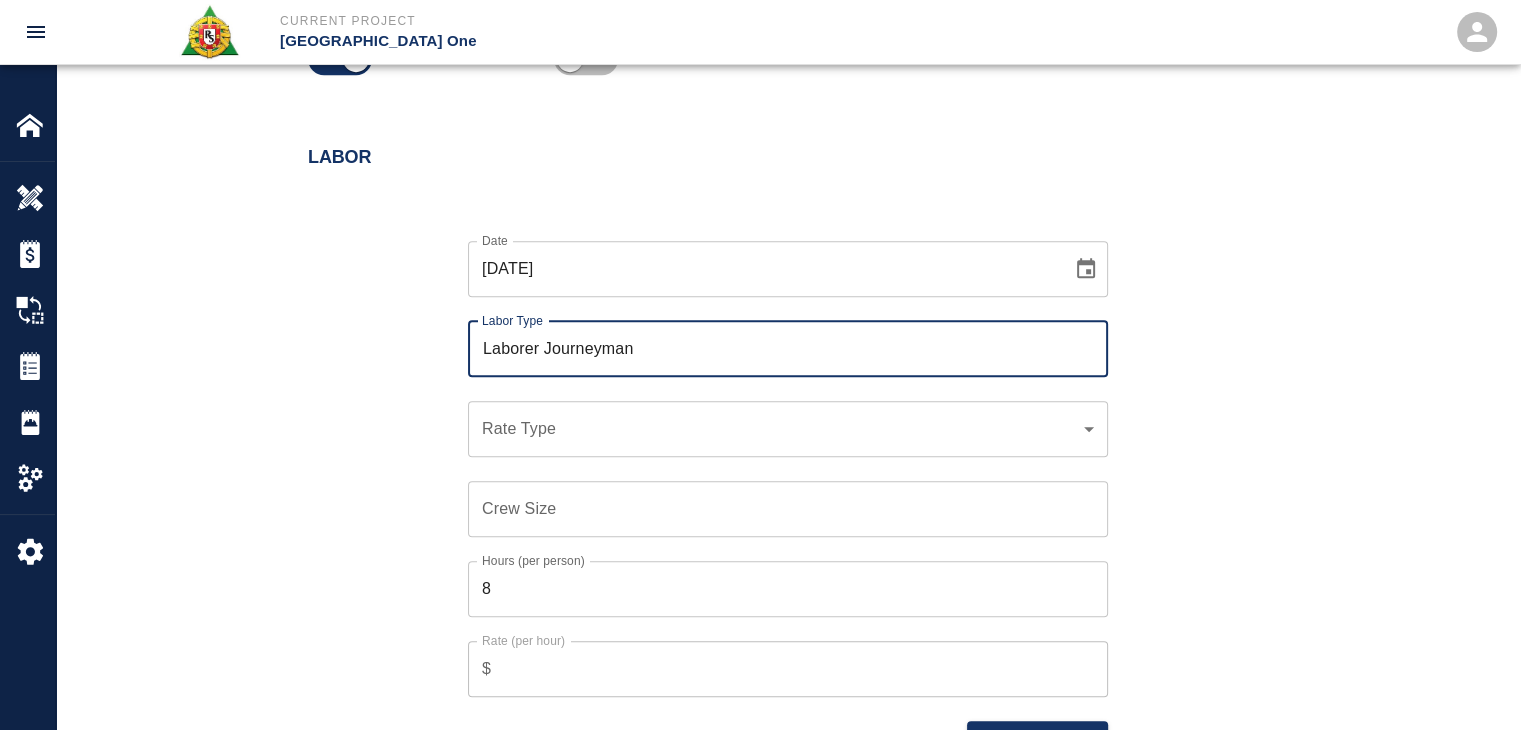 type on "Laborer Journeyman" 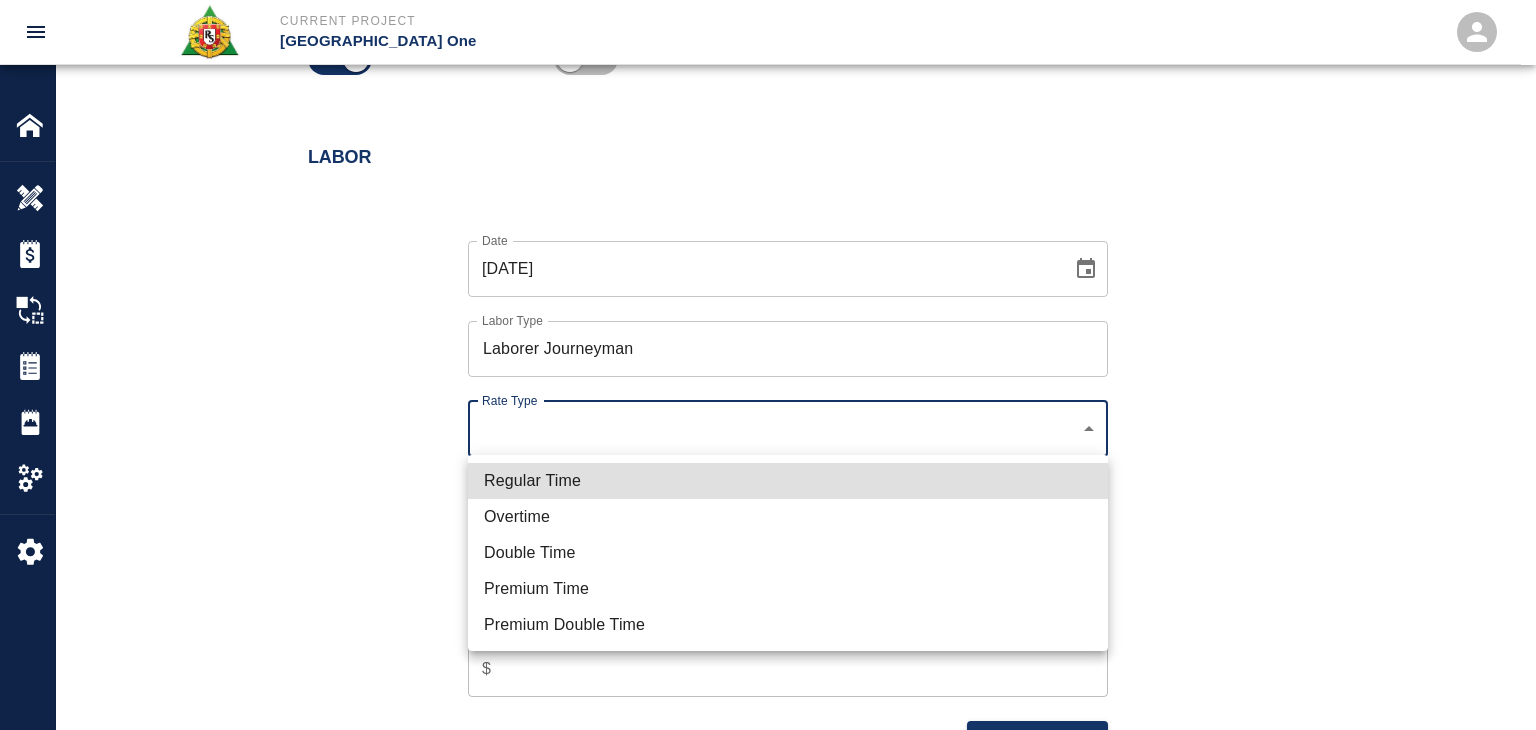 click on "Current Project JFK Terminal One Home JFK Terminal One Overview Estimates Change Orders Tickets Daily Reports Project Settings Settings Powered By Terms of Service  |  Privacy Policy Edit Ticket Ticket Number 1179 Ticket Number PCO Number 0632.6 PCO Number Start Date  07/01/2025 Start Date  End Date End Date Work Description R&S continued scarifying, and chopping underneath every angle that was marked out Column line S/6 S/4 3rd floor 3rd ticket booth.
Breakdown:
1 mason 8hrs
1 foreman 2hrs
1 scarifier
1 bit / gun  x Work Description Notes RATES NEED TO BE UPDATED. To be able to input labor cost. x Notes Subject scarifying, and chopping underneath every angle that was marked out Column line S/6 S/4 3rd floor 3rd ticket booth. Subject Invoice Number Invoice Number Invoice Date Invoice Date Current Files: Upload Attachments (0.4MB of 50MB limit) Choose file No file chosen Upload Another File Add Costs Switch to Lump Sum Labor Date 07/01/2025 Date Labor Type Laborer Journeyman Labor Type Rate Type ​ 8 $ %" at bounding box center [768, -895] 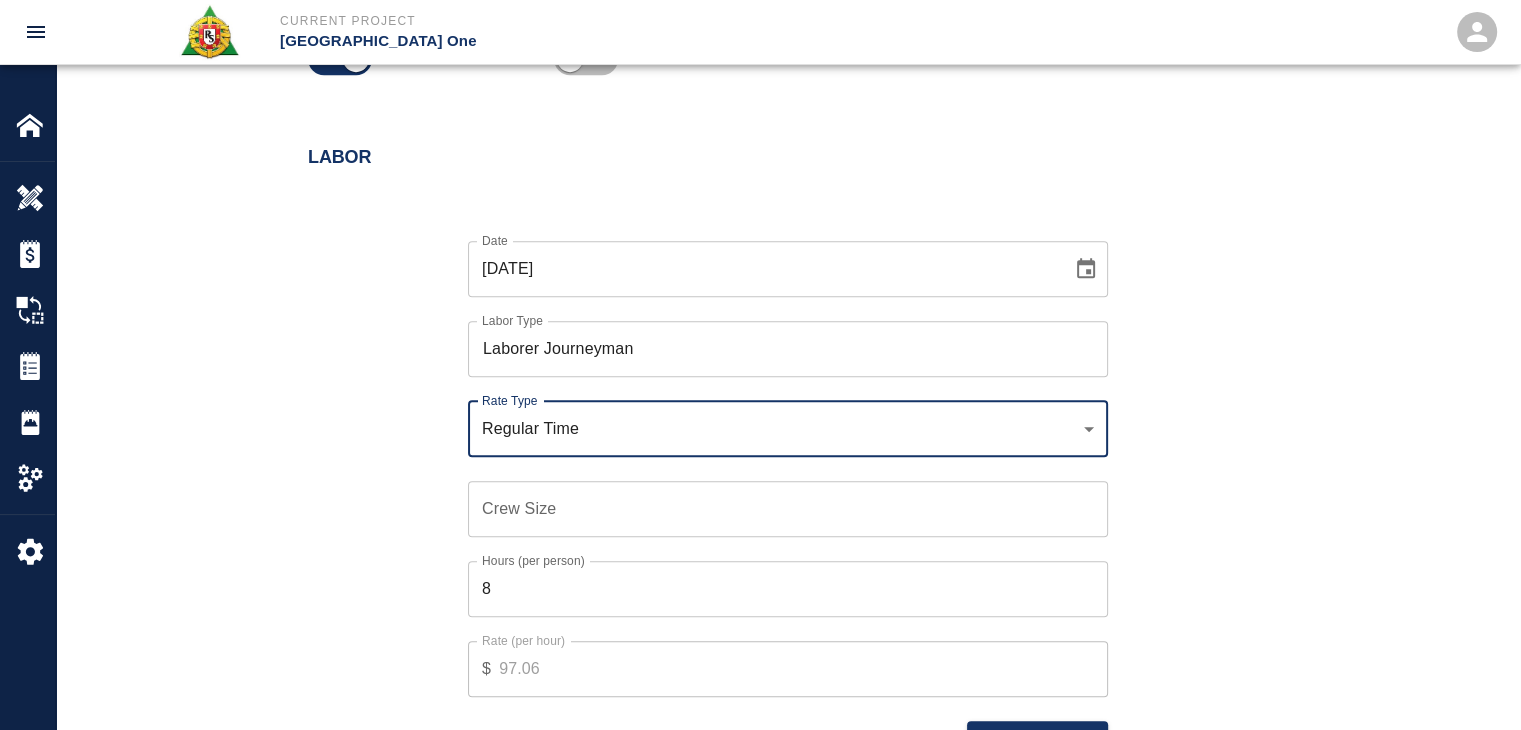 click on "Crew Size Crew Size" at bounding box center (788, 509) 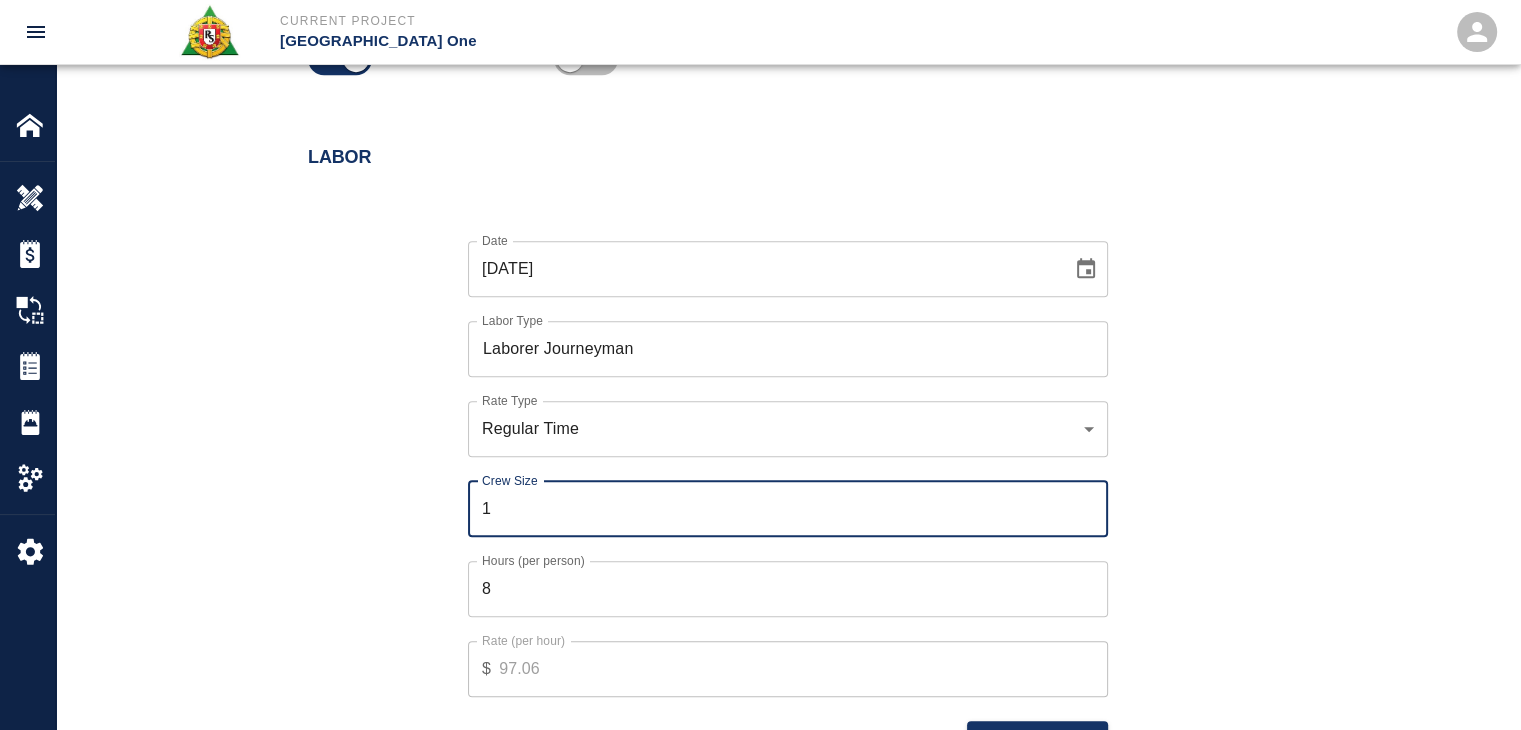 click on "1" at bounding box center [788, 509] 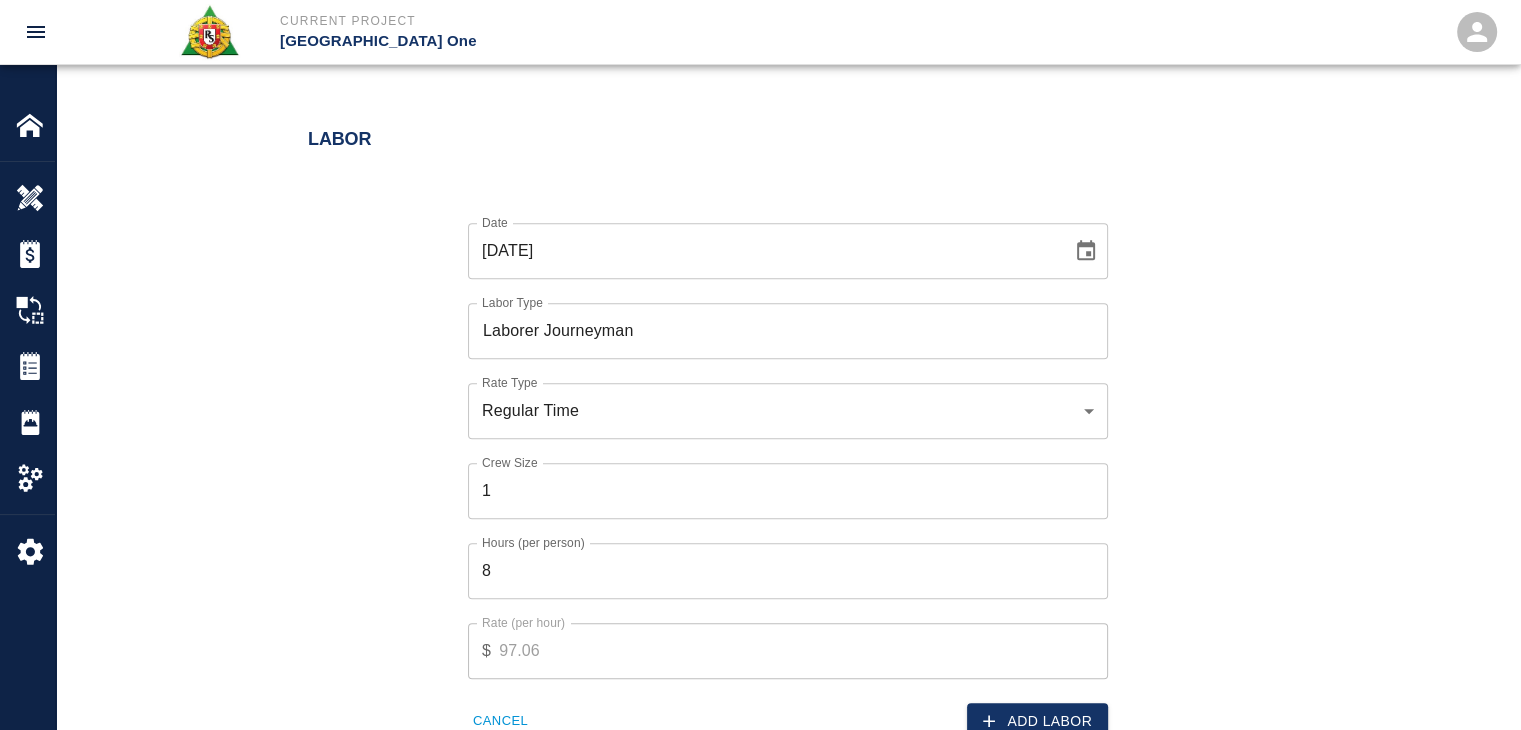 scroll, scrollTop: 1460, scrollLeft: 0, axis: vertical 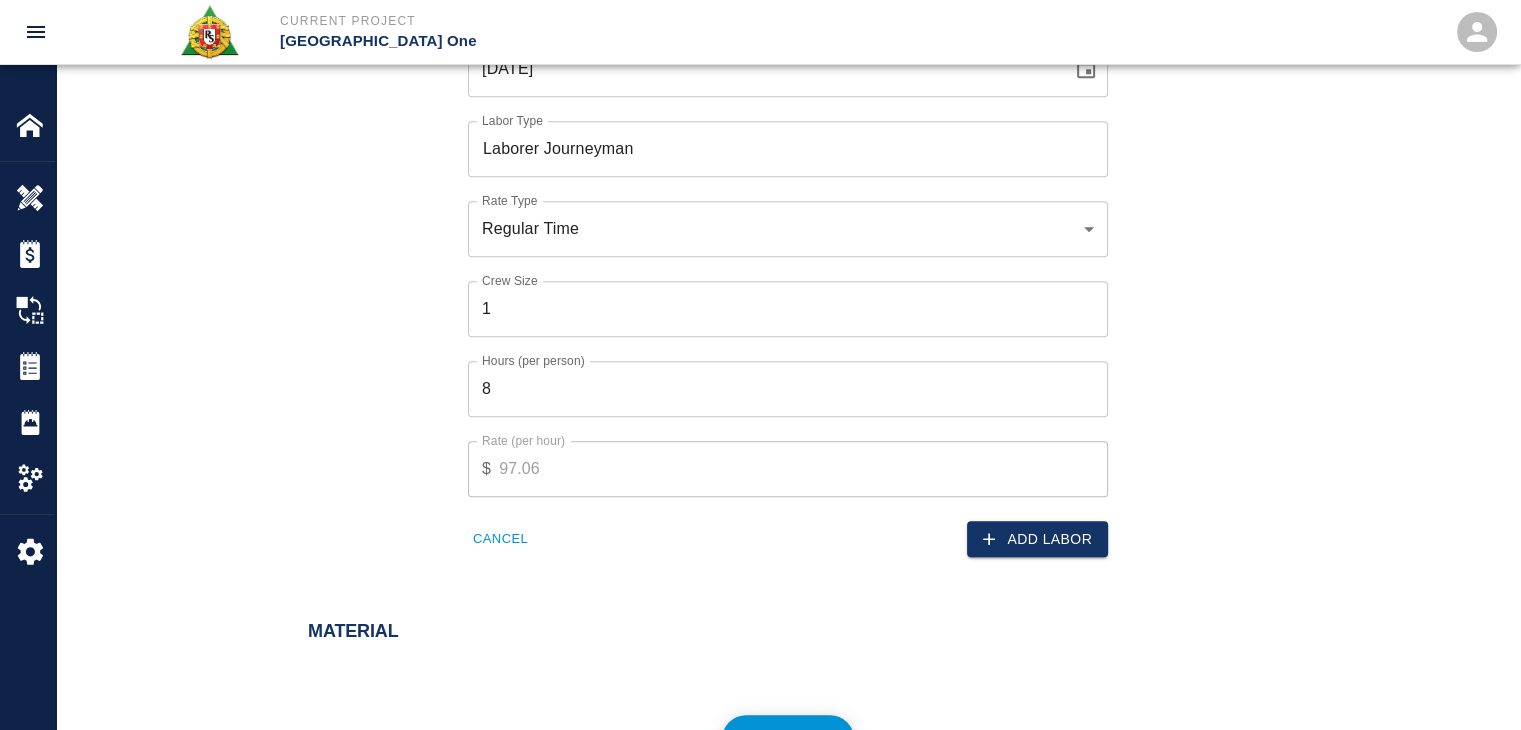 click on "Cancel" at bounding box center [500, 539] 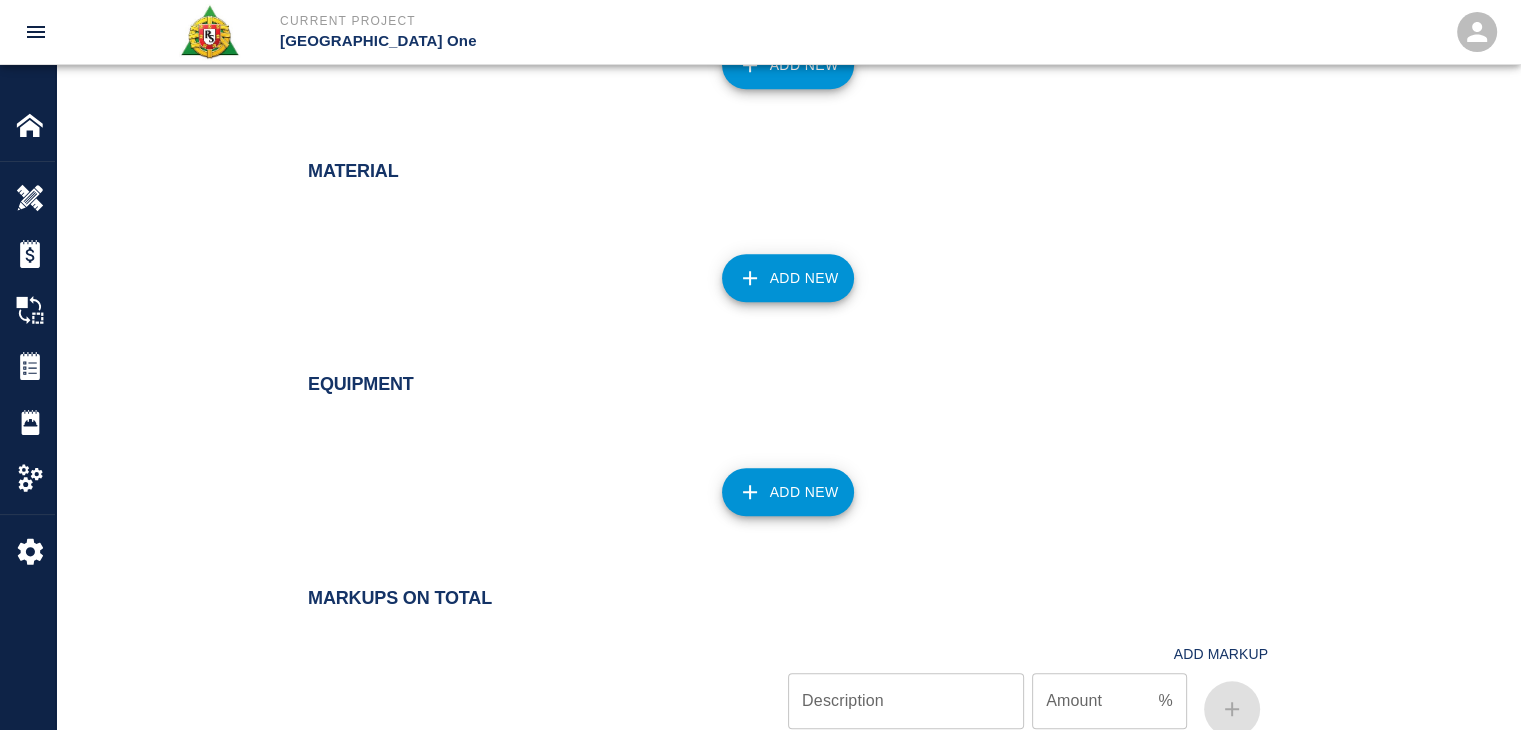 click on "Add New" at bounding box center [788, 65] 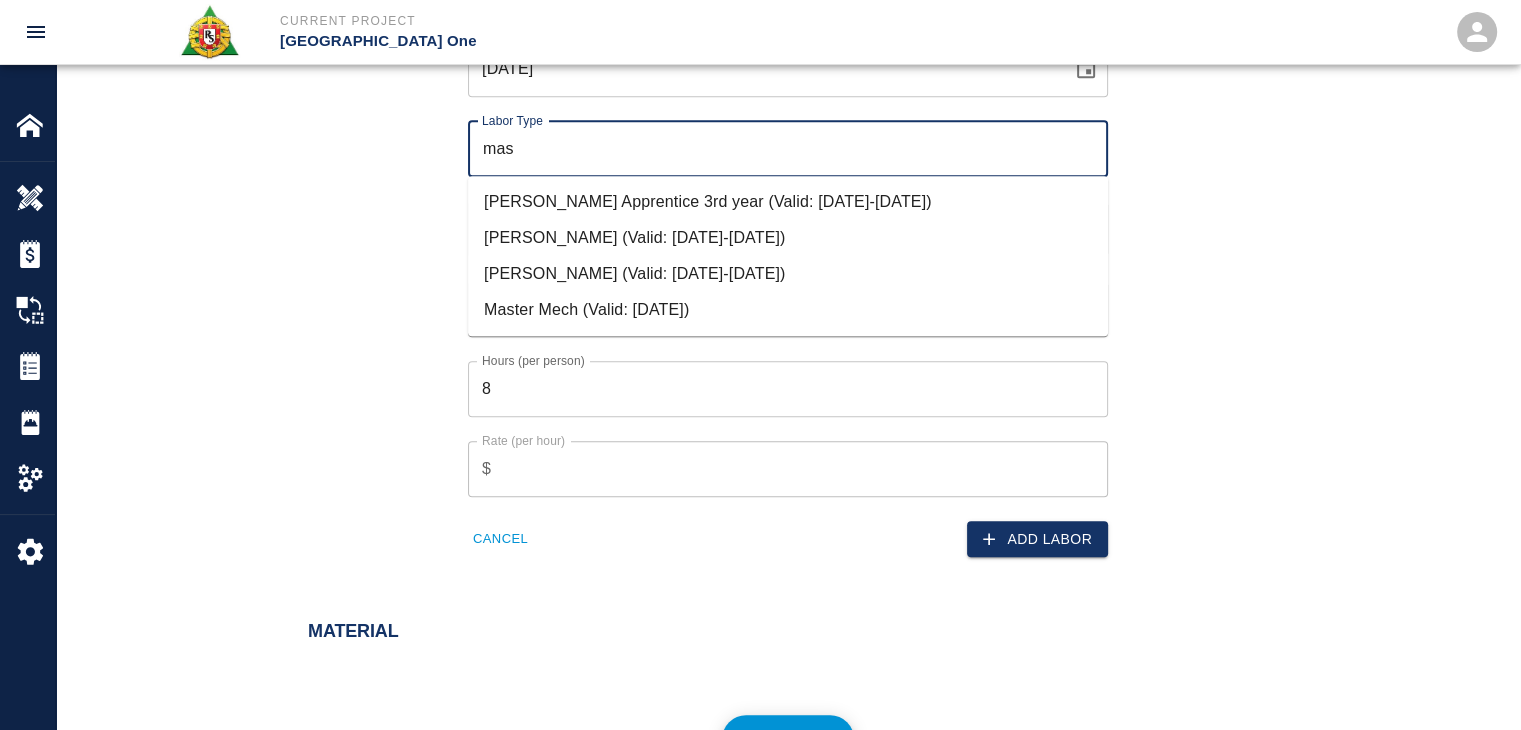 click on "[PERSON_NAME]  (Valid: [DATE]-[DATE])" at bounding box center [788, 274] 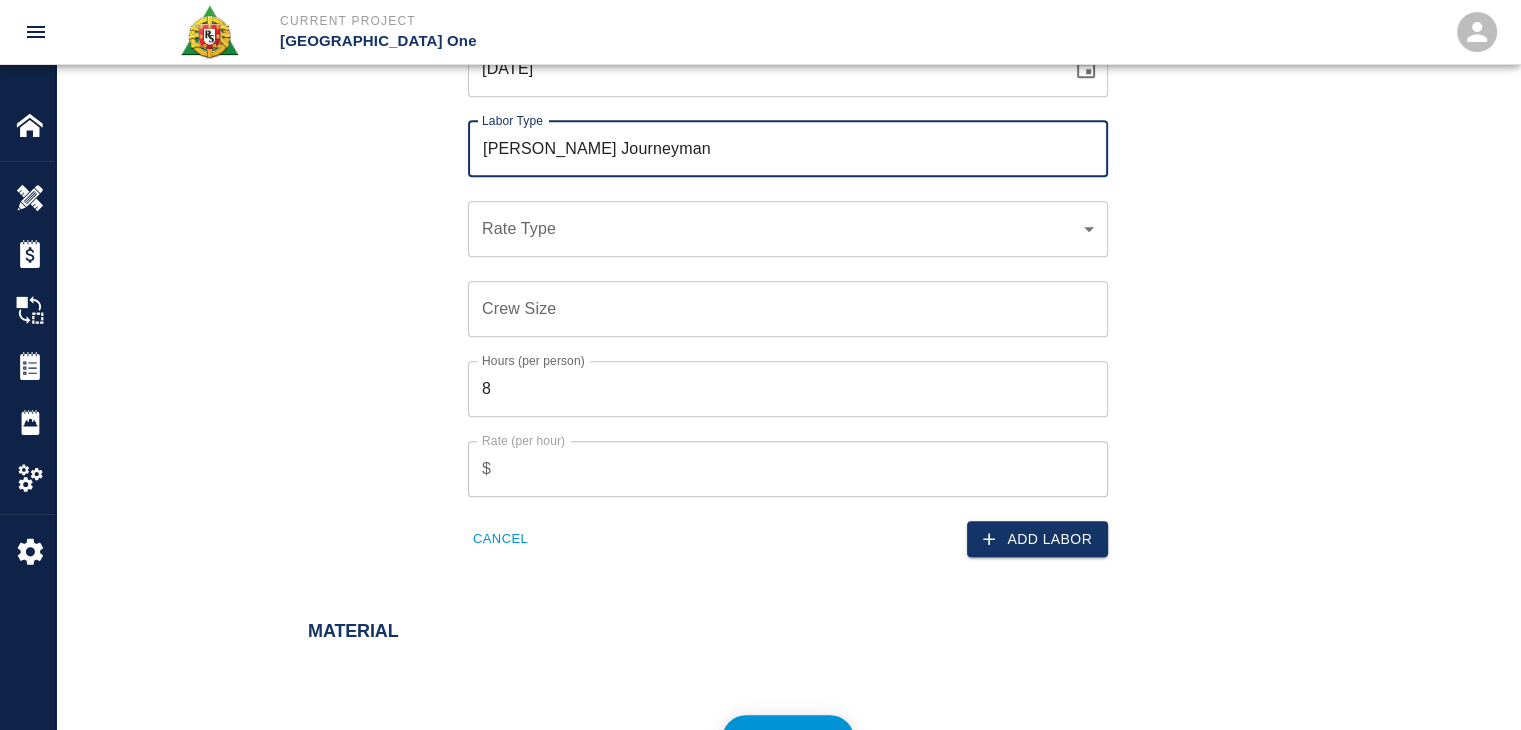 type on "Mason Journeyman" 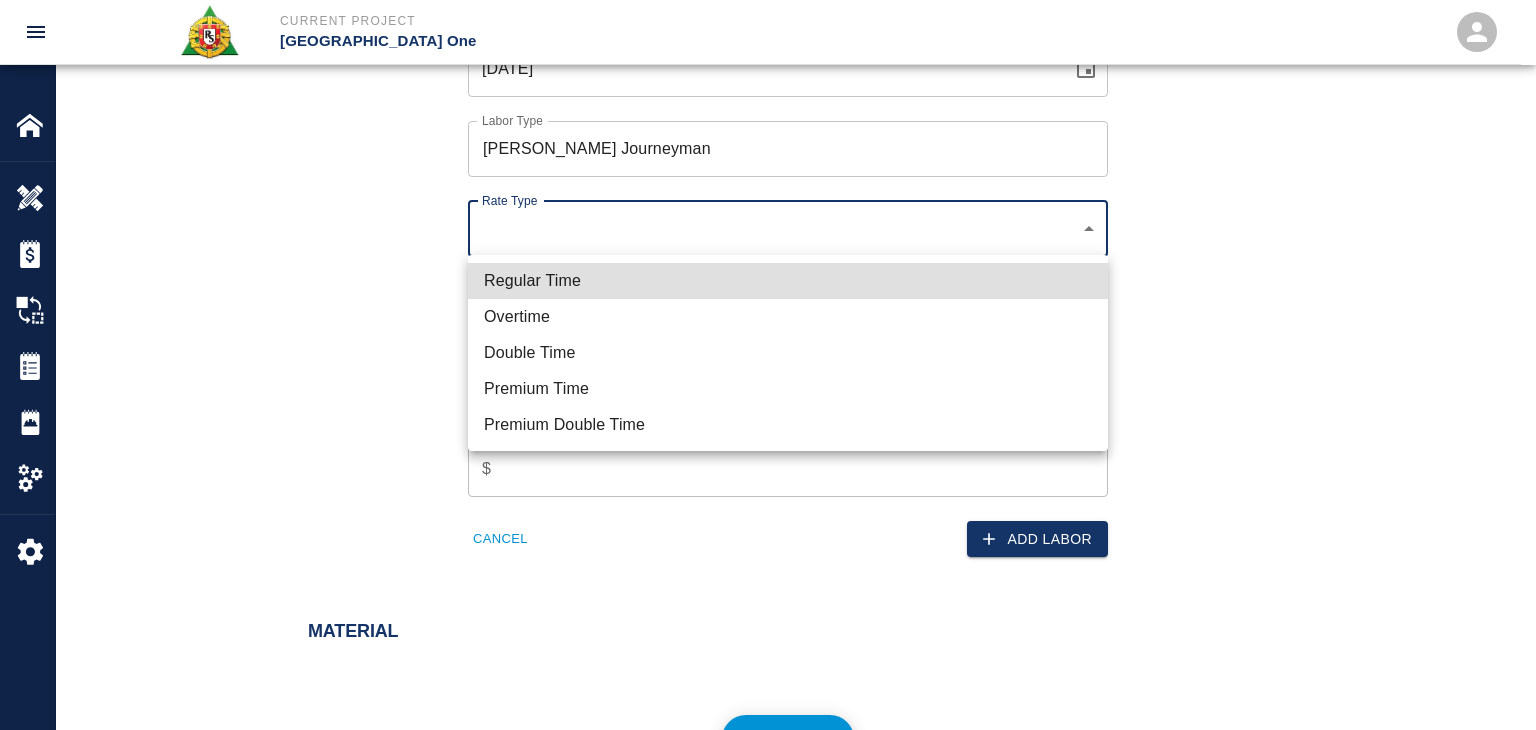 click on "Regular Time" at bounding box center [788, 281] 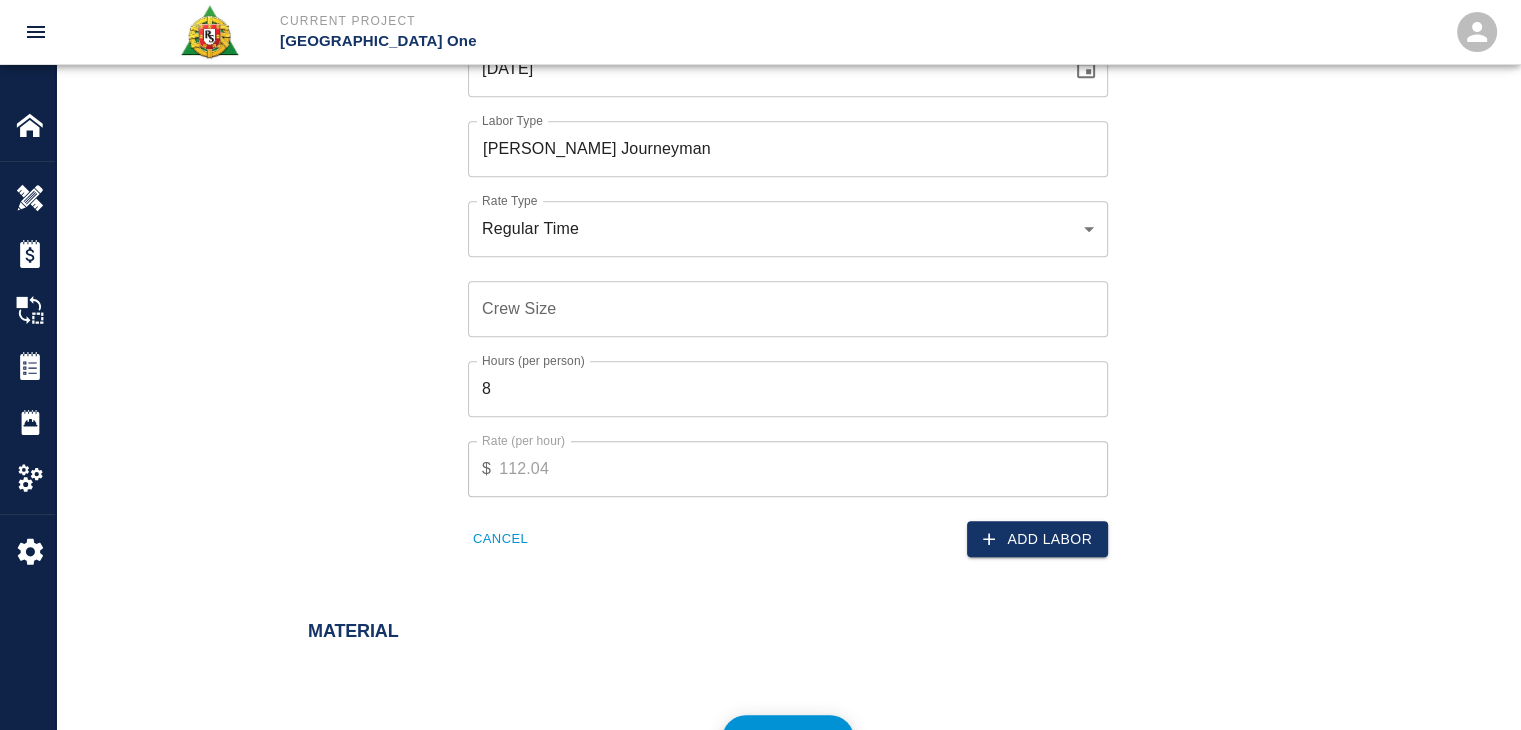 click on "Crew Size" at bounding box center [788, 309] 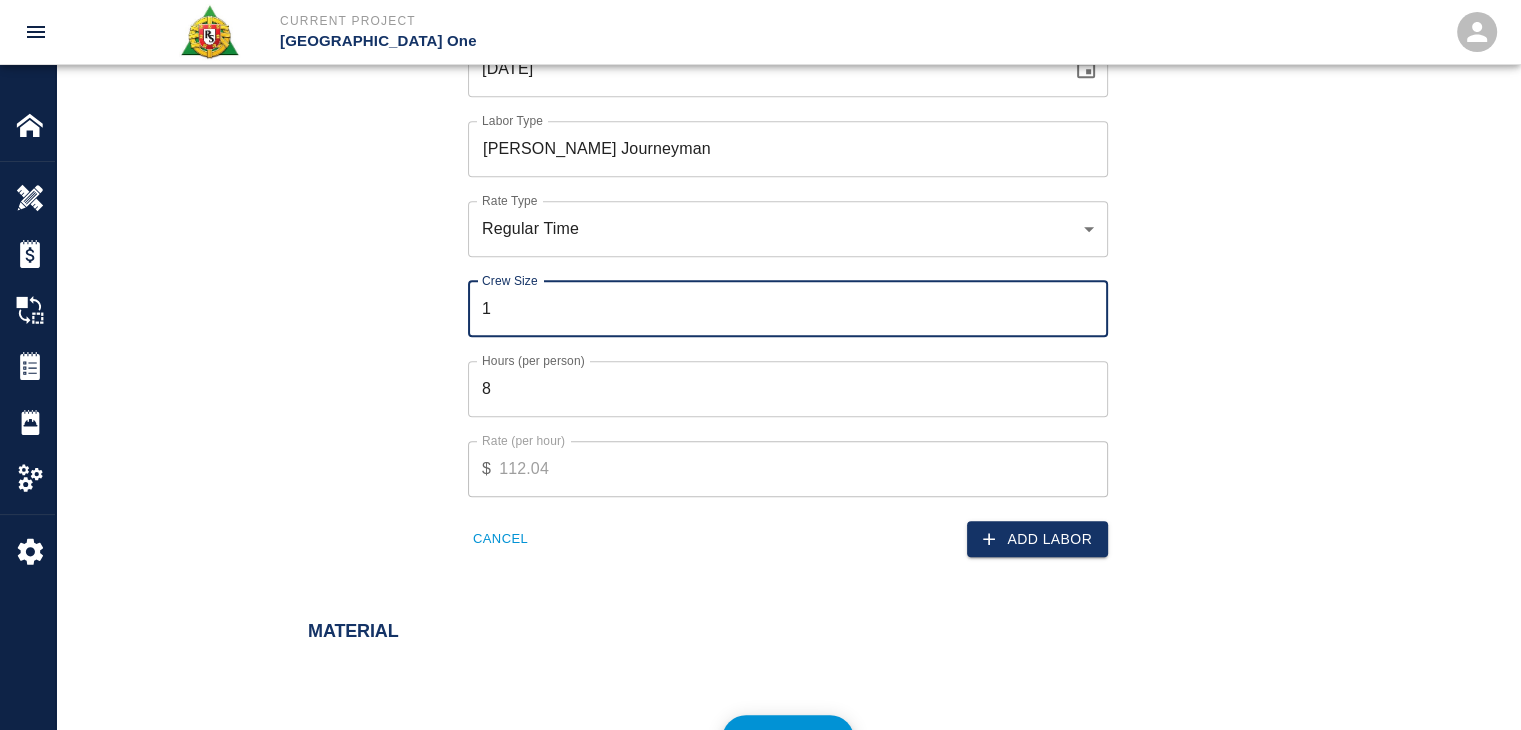 type on "1" 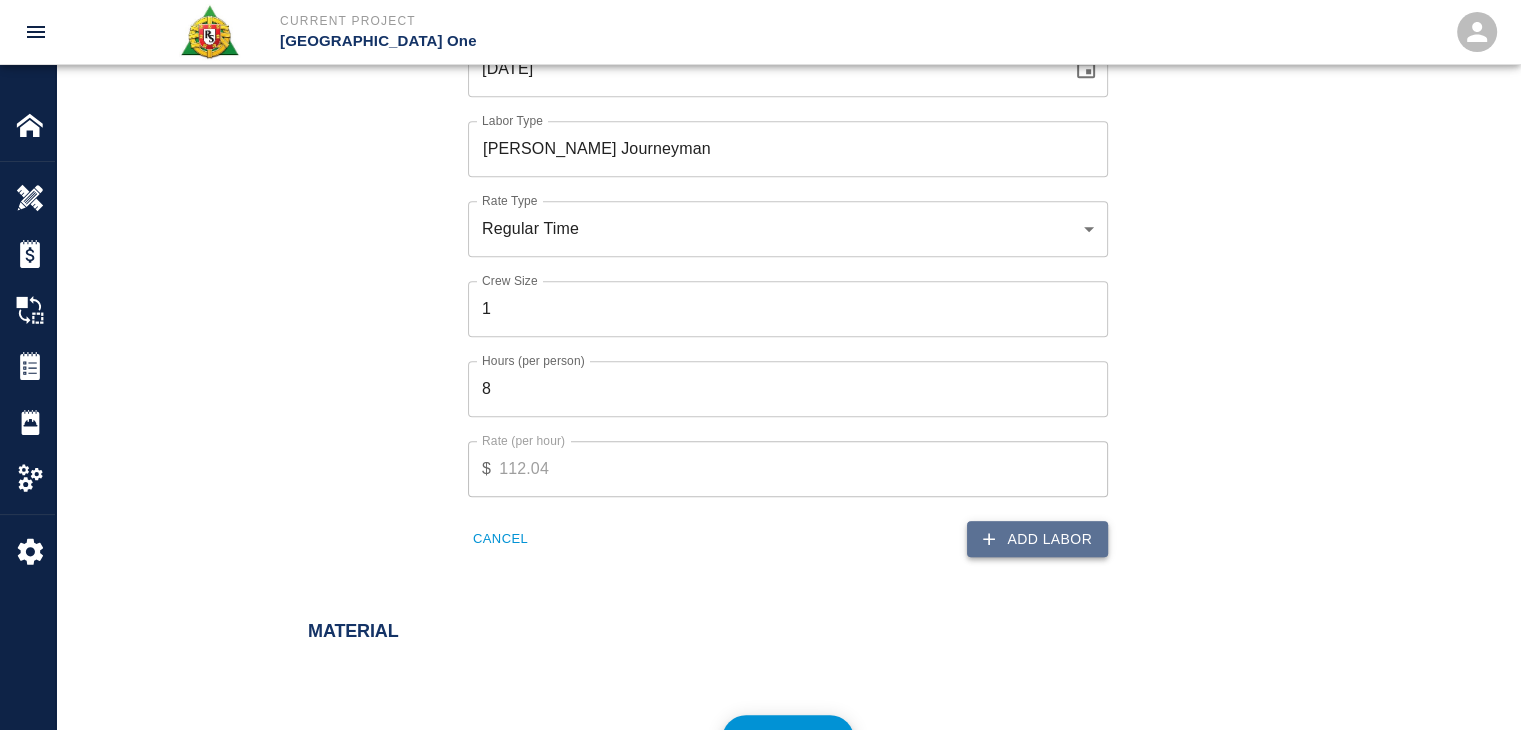 click 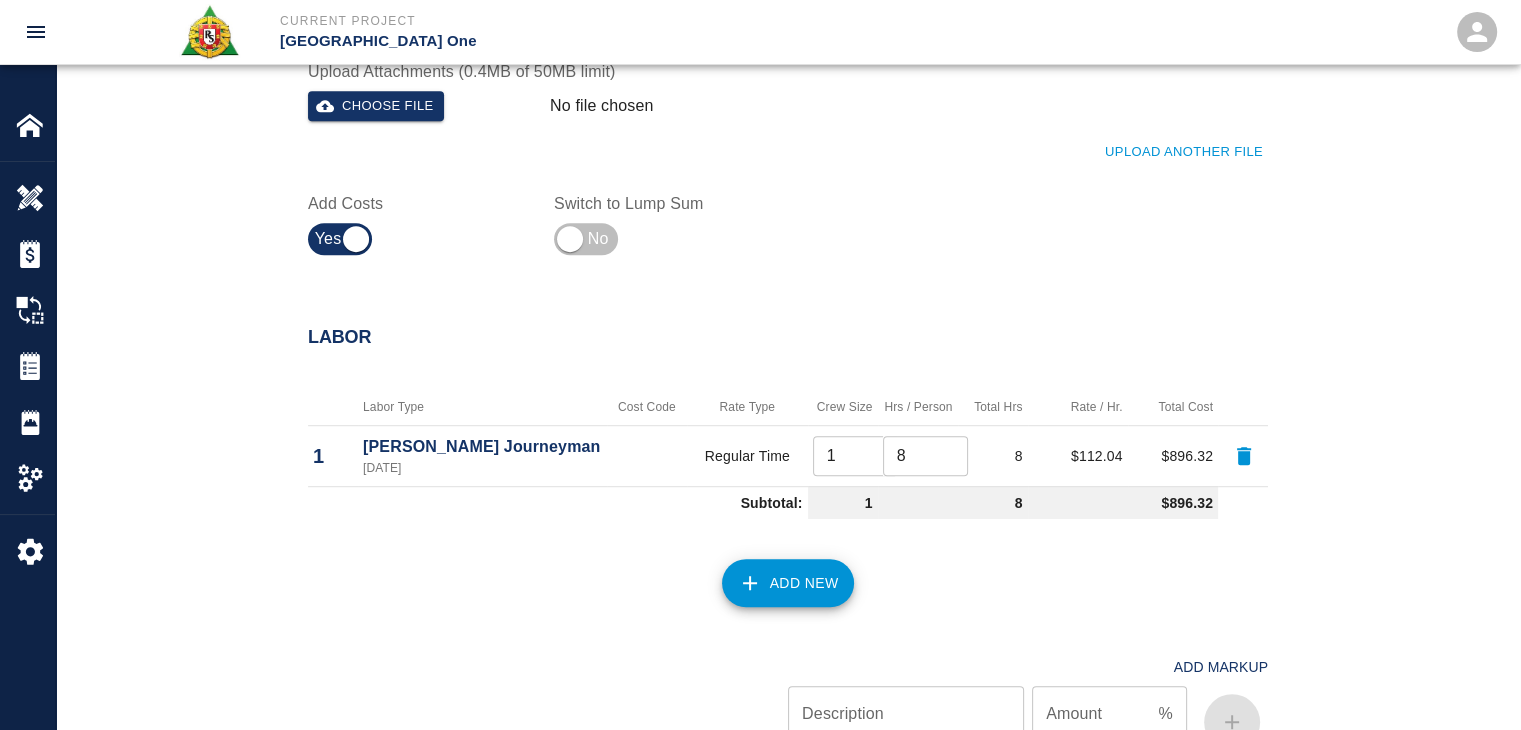 scroll, scrollTop: 1122, scrollLeft: 0, axis: vertical 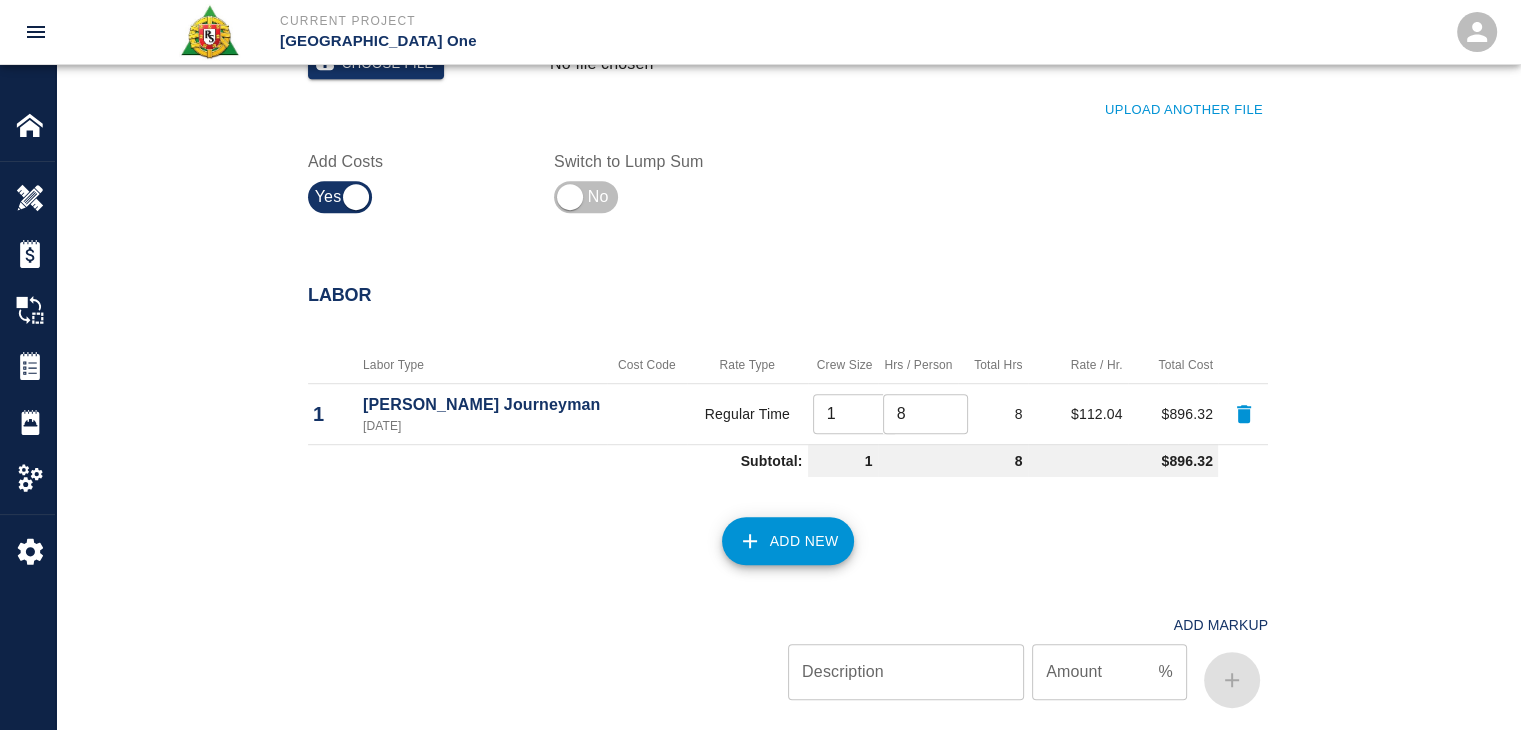 click on "Add New" at bounding box center (788, 541) 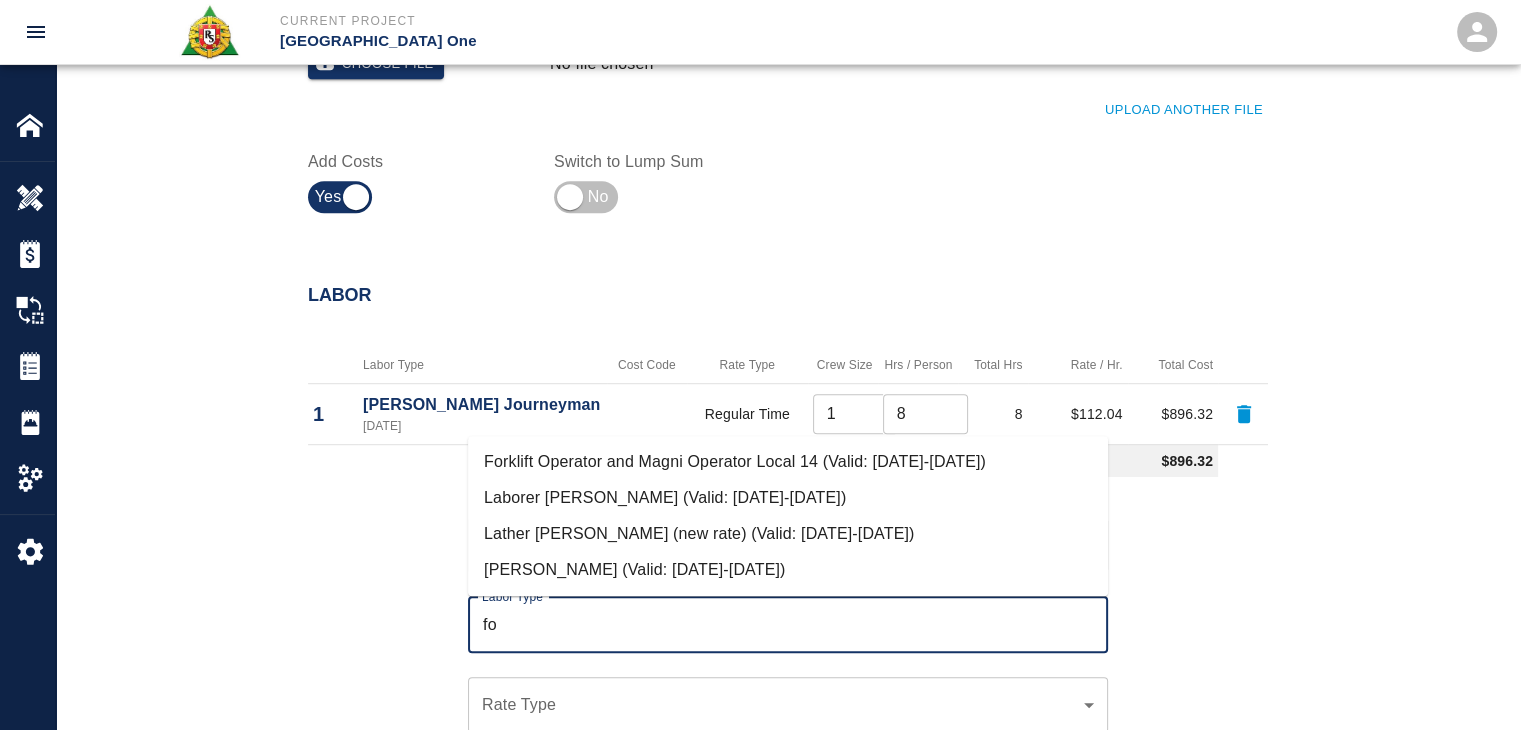 click on "[PERSON_NAME] (Valid: [DATE]-[DATE])" at bounding box center (788, 570) 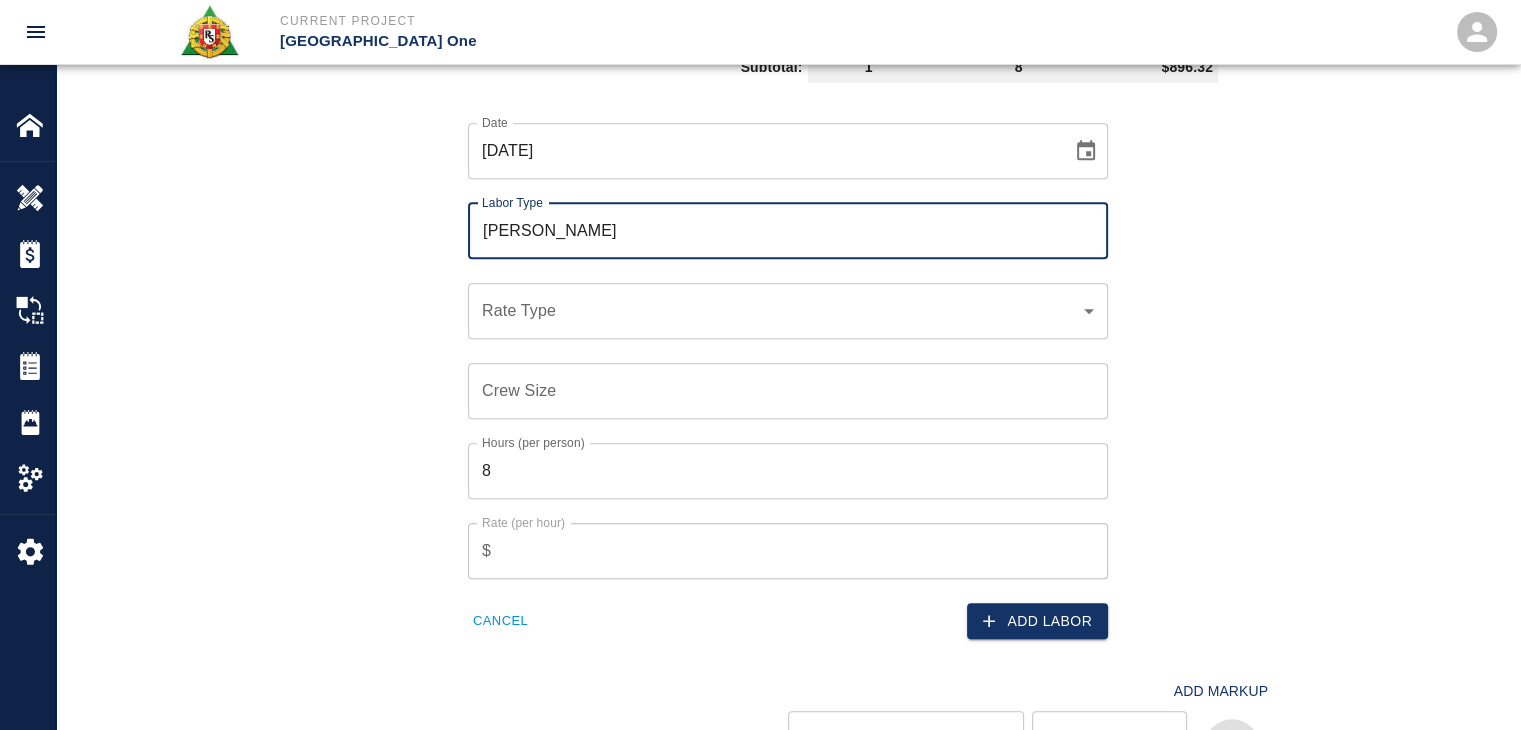 scroll, scrollTop: 1519, scrollLeft: 0, axis: vertical 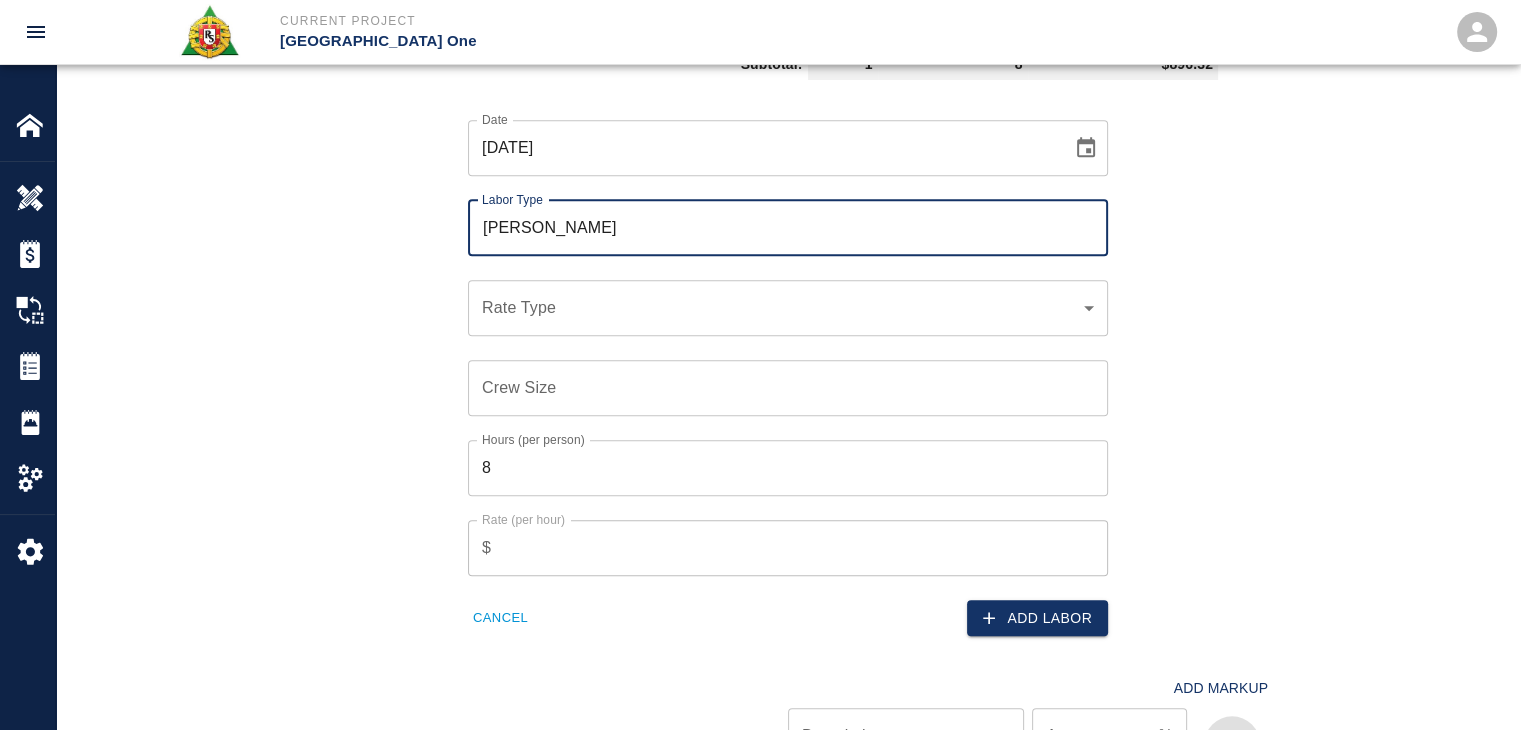 type on "Mason Foreman" 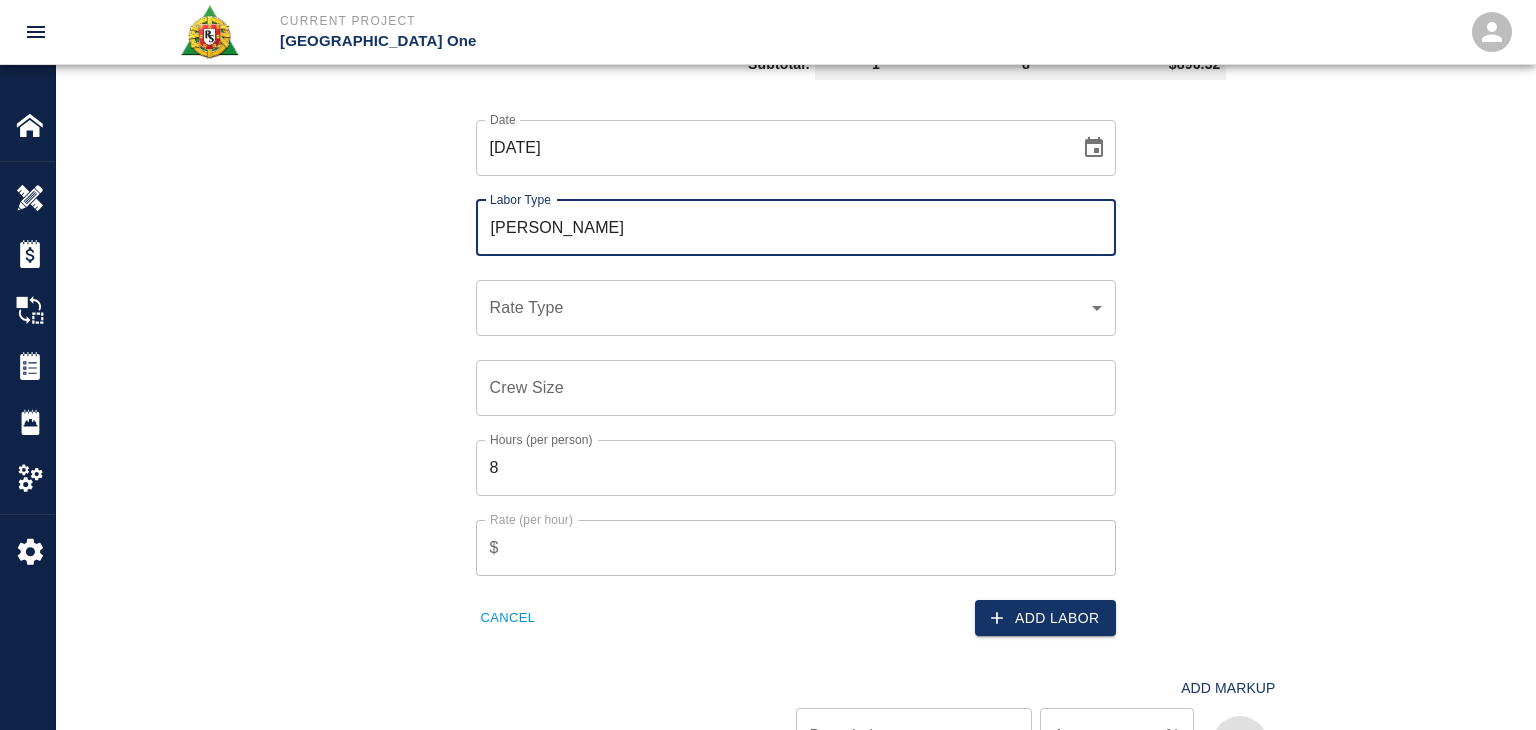 click on "Current Project JFK Terminal One Home JFK Terminal One Overview Estimates Change Orders Tickets Daily Reports Project Settings Settings Powered By Terms of Service  |  Privacy Policy Edit Ticket Ticket Number 1179 Ticket Number PCO Number 0632.6 PCO Number Start Date  07/01/2025 Start Date  End Date End Date Work Description R&S continued scarifying, and chopping underneath every angle that was marked out Column line S/6 S/4 3rd floor 3rd ticket booth.
Breakdown:
1 mason 8hrs
1 foreman 2hrs
1 scarifier
1 bit / gun  x Work Description Notes RATES NEED TO BE UPDATED. To be able to input labor cost. x Notes Subject scarifying, and chopping underneath every angle that was marked out Column line S/6 S/4 3rd floor 3rd ticket booth. Subject Invoice Number Invoice Number Invoice Date Invoice Date Current Files: Upload Attachments (0.4MB of 50MB limit) Choose file No file chosen Upload Another File Add Costs Switch to Lump Sum Labor Labor Type Cost Code Rate Type Crew Size Hrs / Person Total Hrs Rate / Hr. 1 1 ​ 8" at bounding box center (768, -1154) 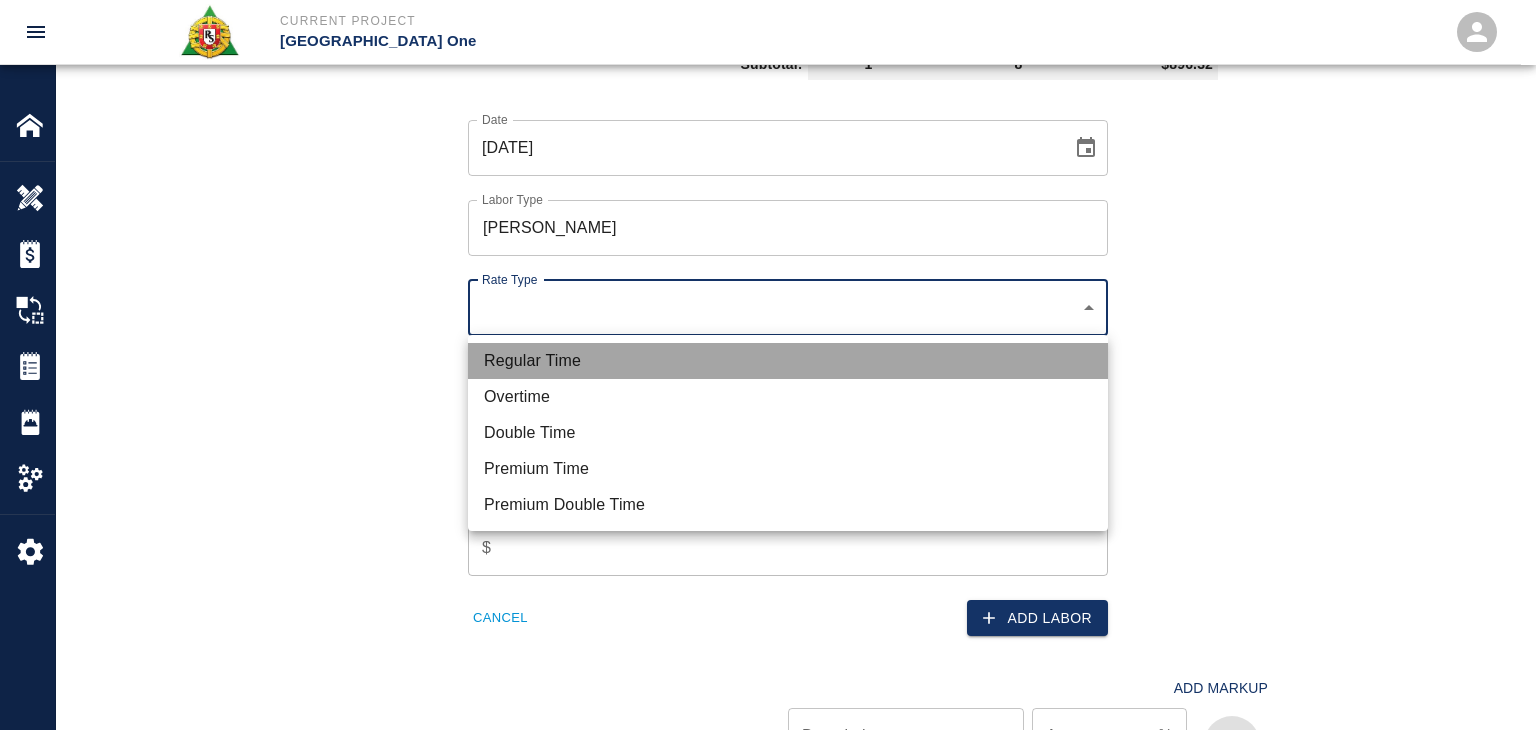 click on "Regular Time" at bounding box center (788, 361) 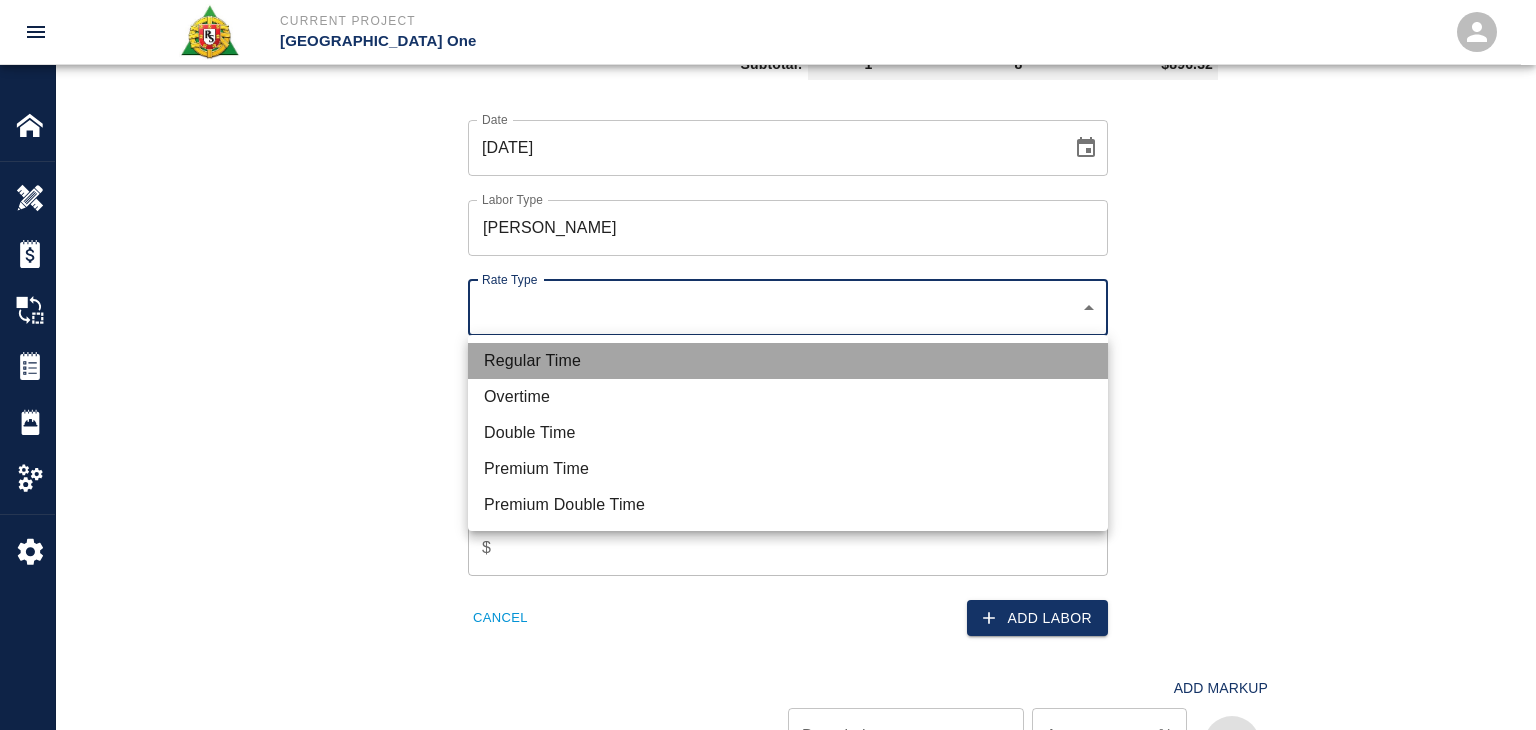 type on "rate_rt" 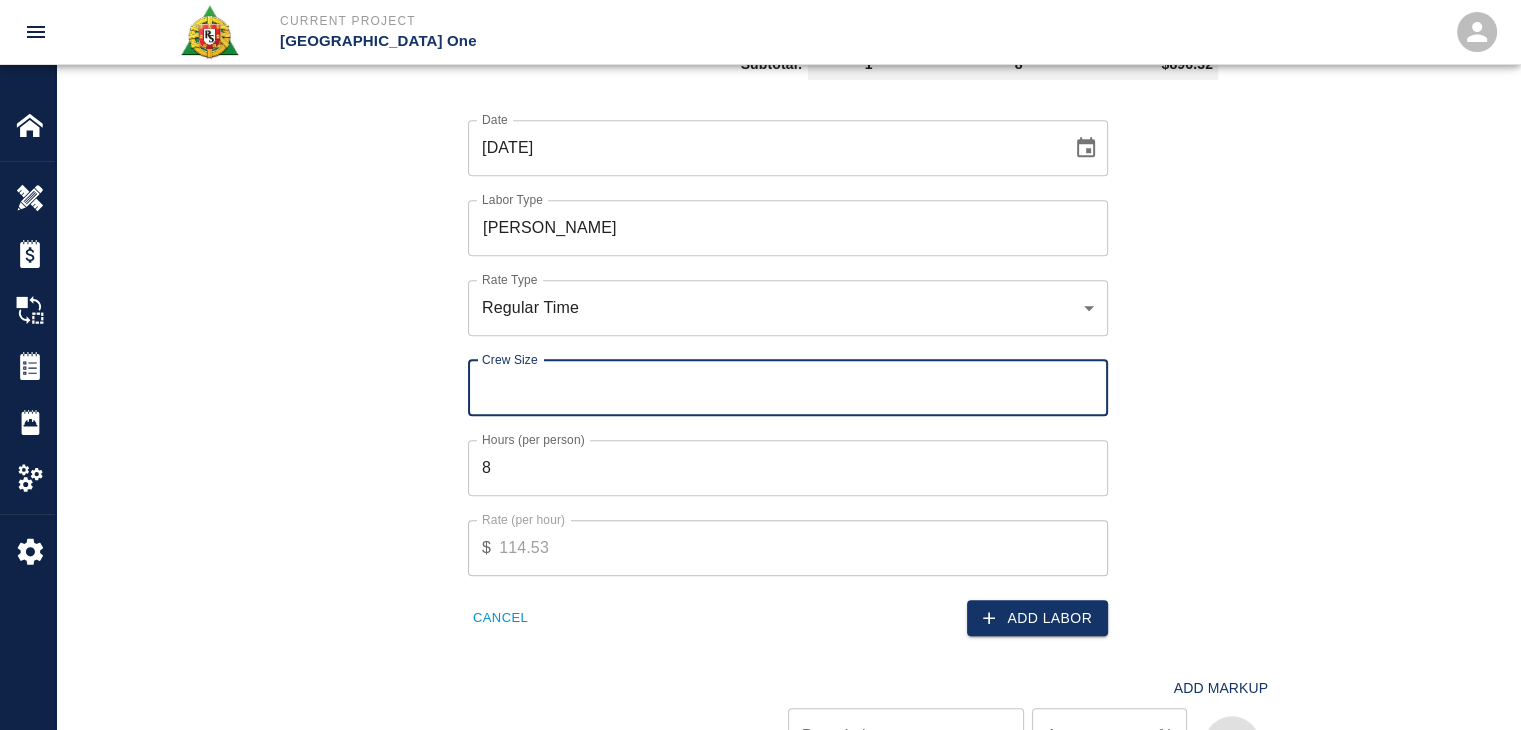 click on "Crew Size" at bounding box center (788, 388) 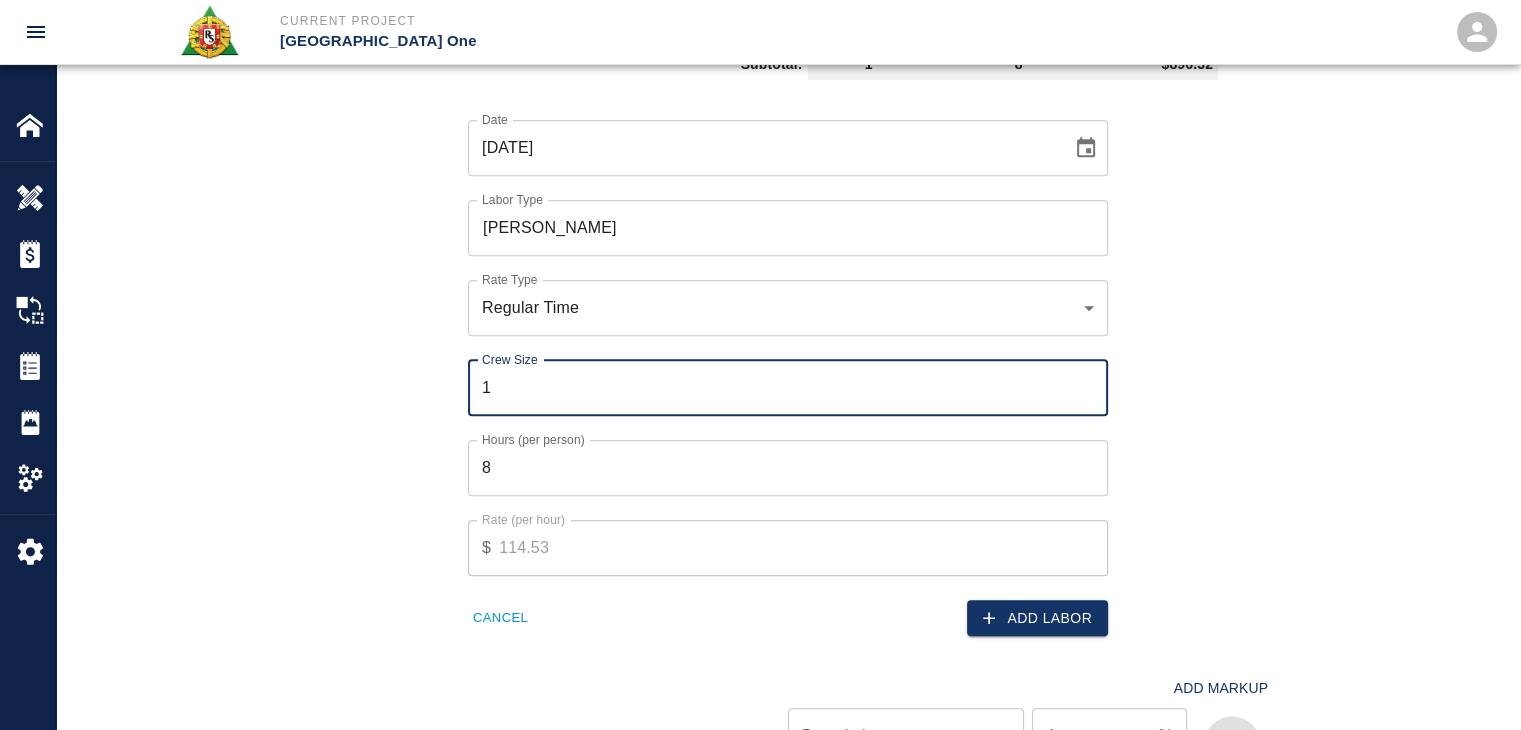 type on "1" 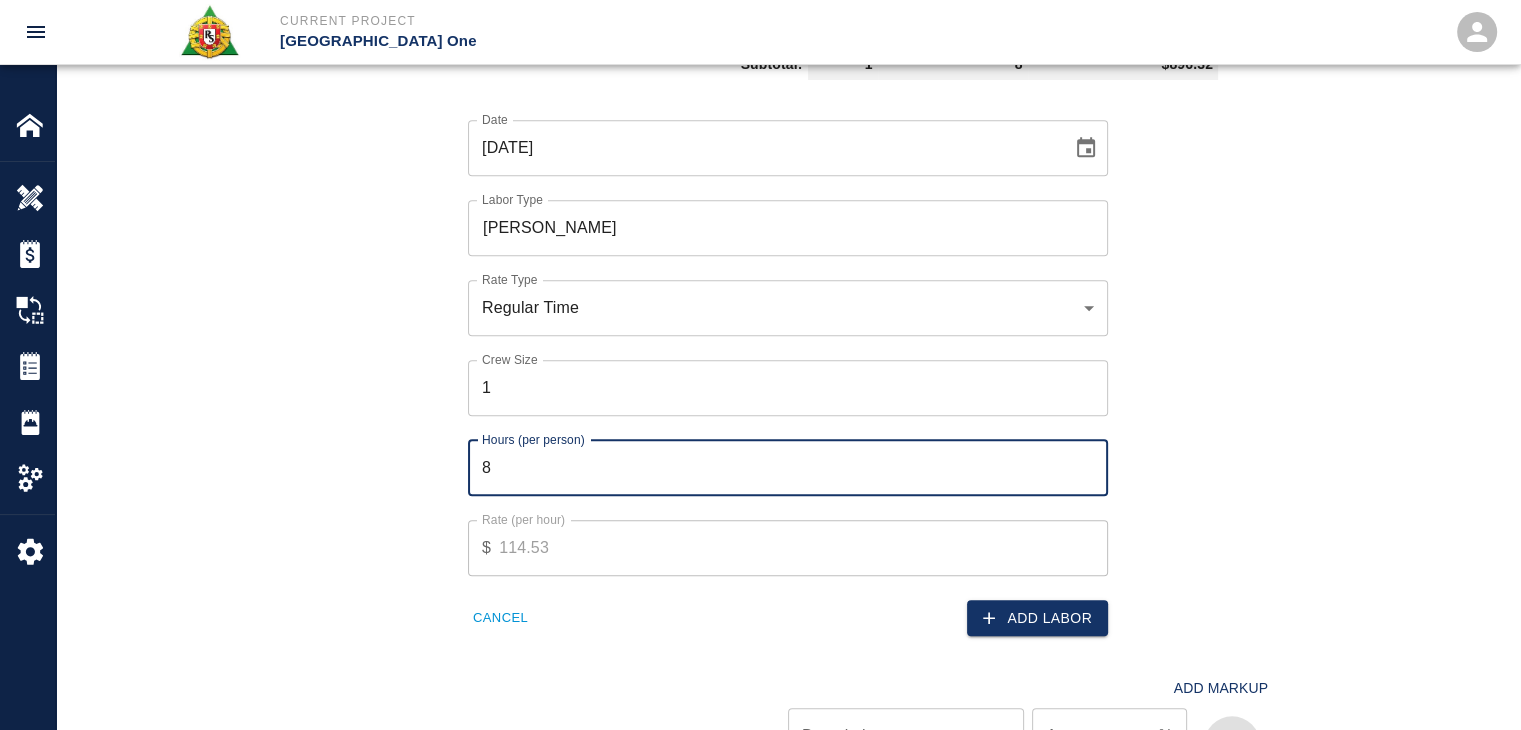 click on "8" at bounding box center (788, 468) 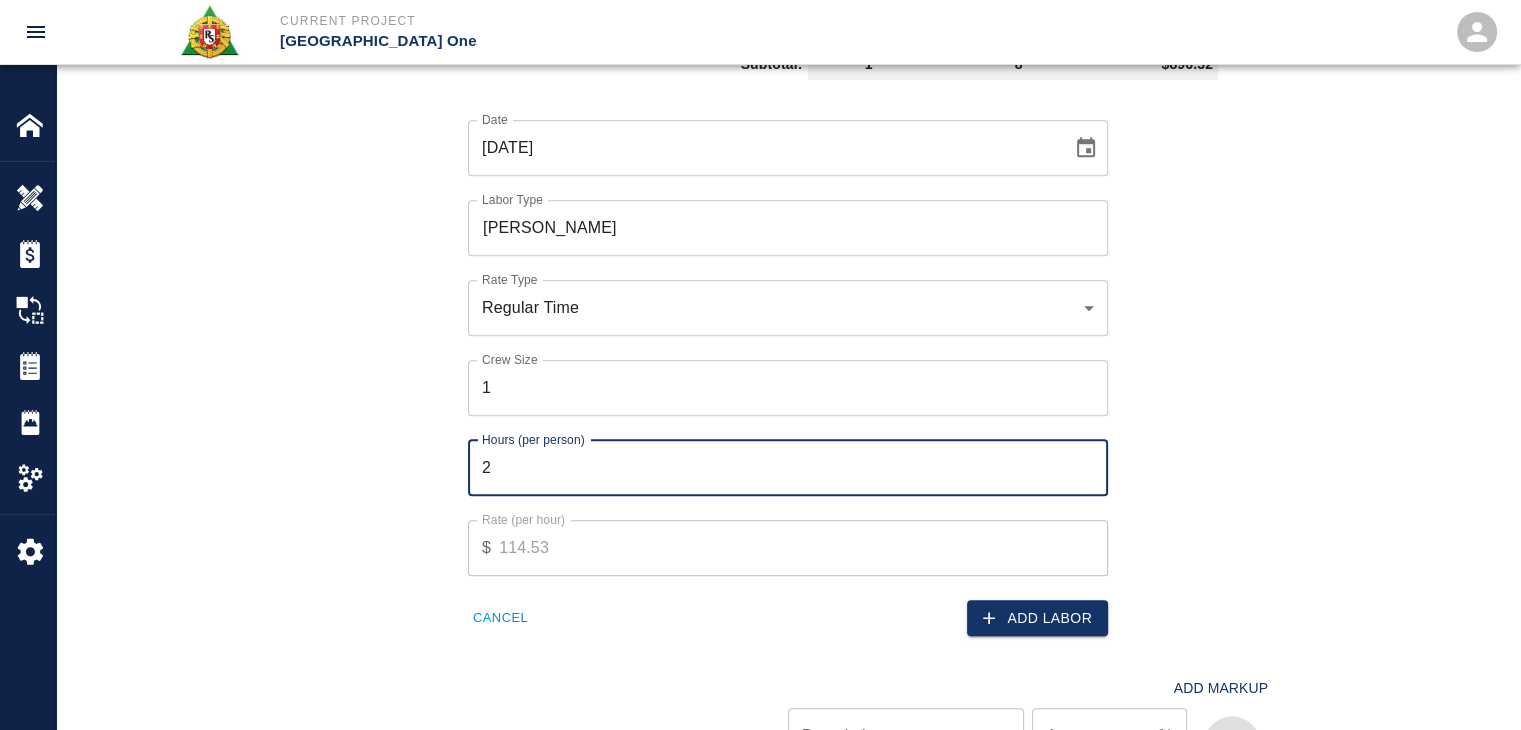 type on "2" 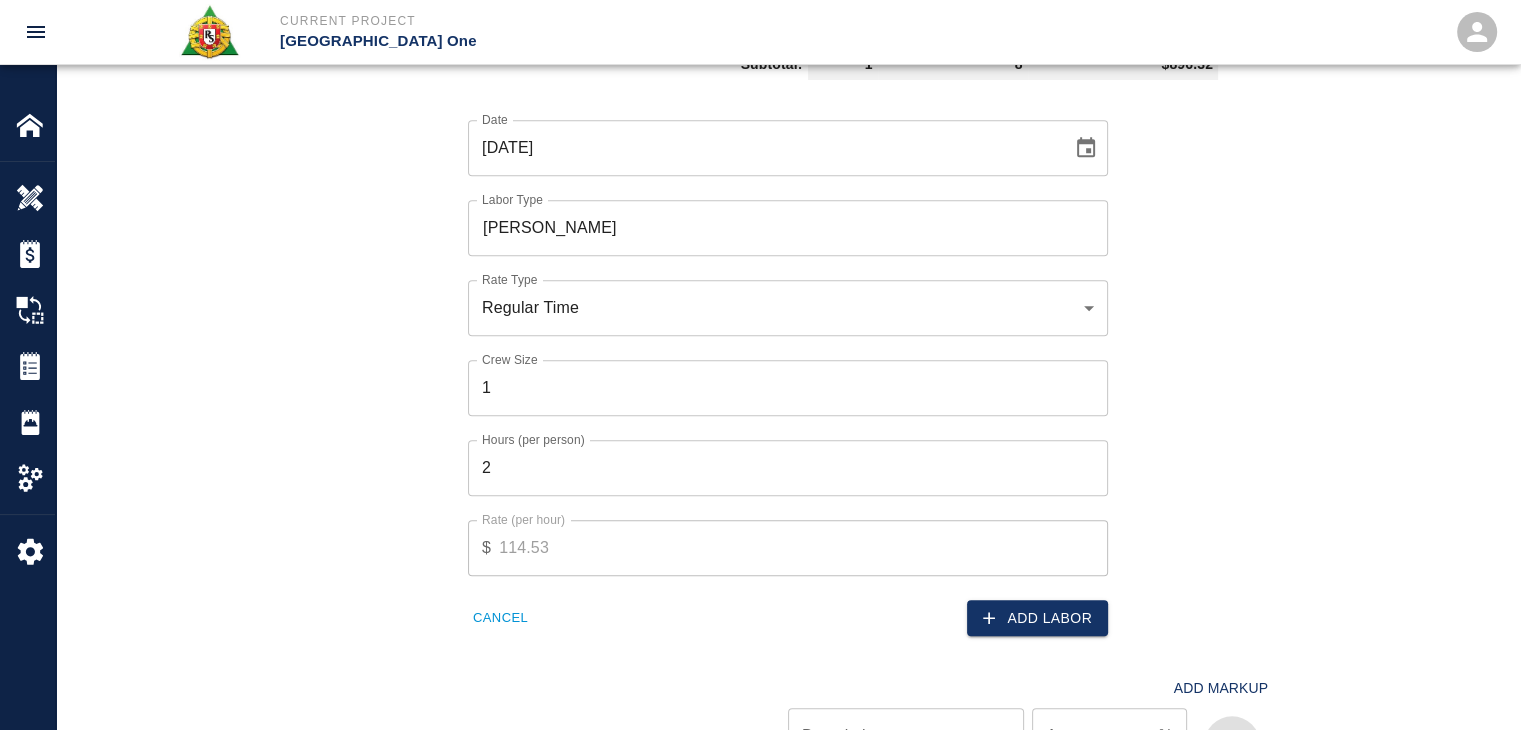 click on "Add Labor" at bounding box center [1037, 618] 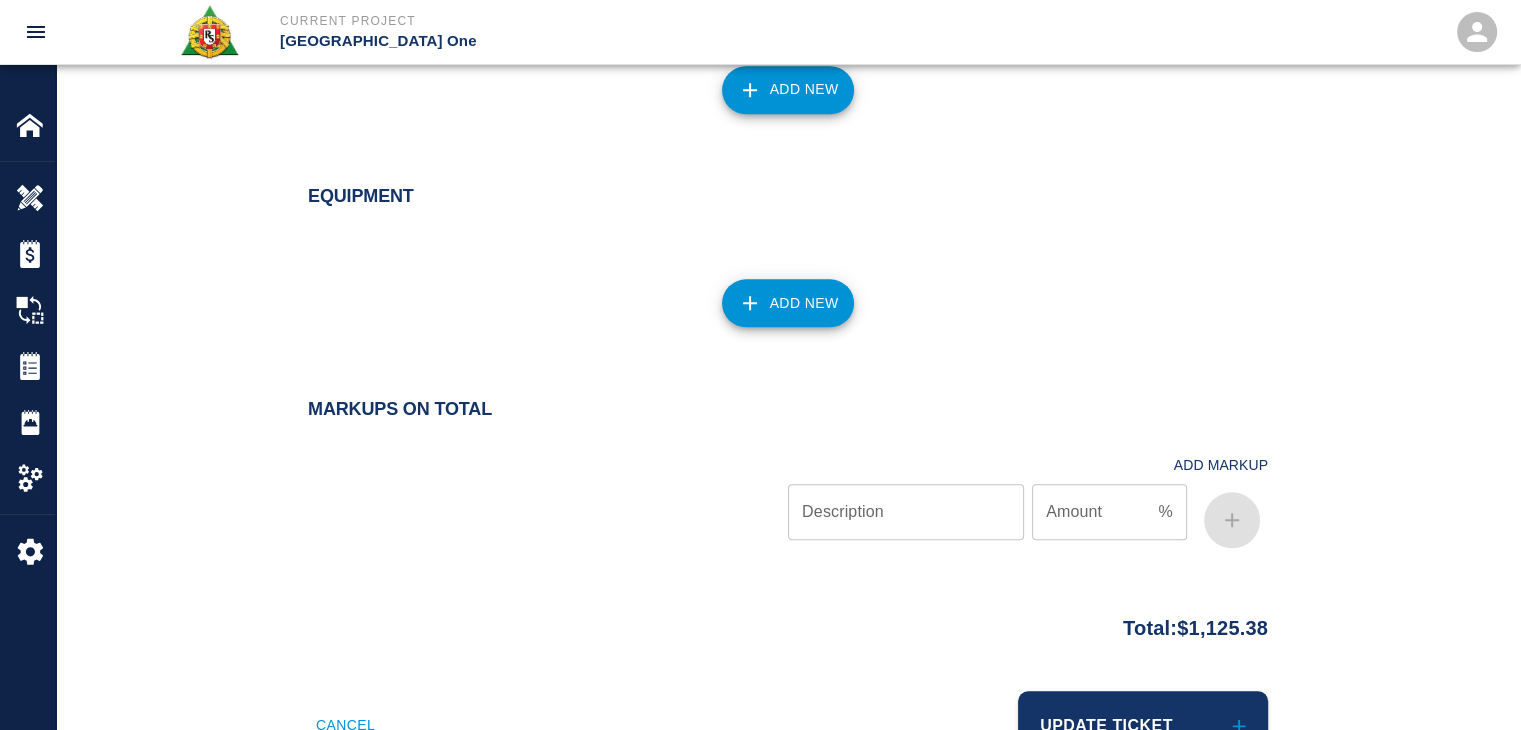 scroll, scrollTop: 1996, scrollLeft: 0, axis: vertical 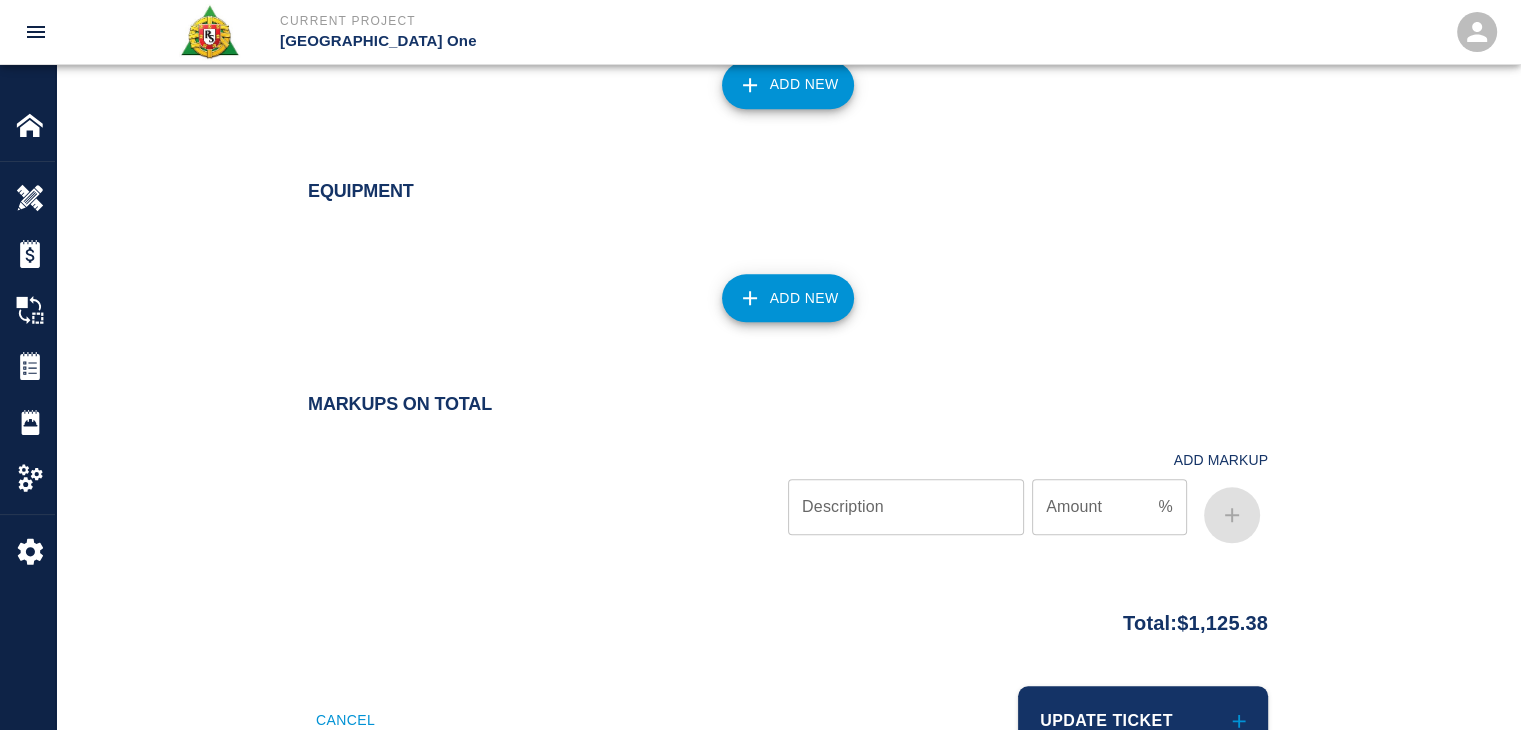 click on "Add New" at bounding box center [776, 286] 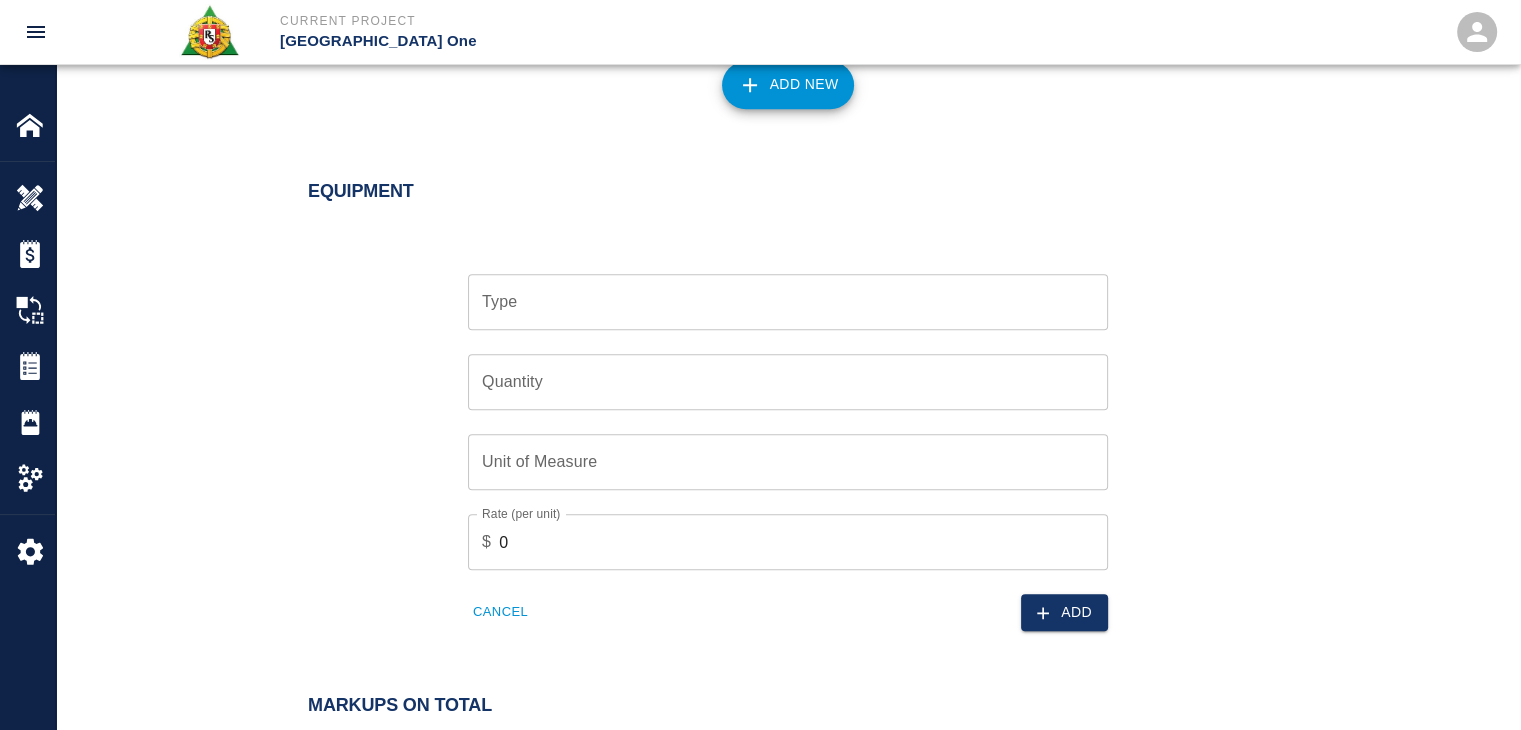 click on "Type" at bounding box center (788, 302) 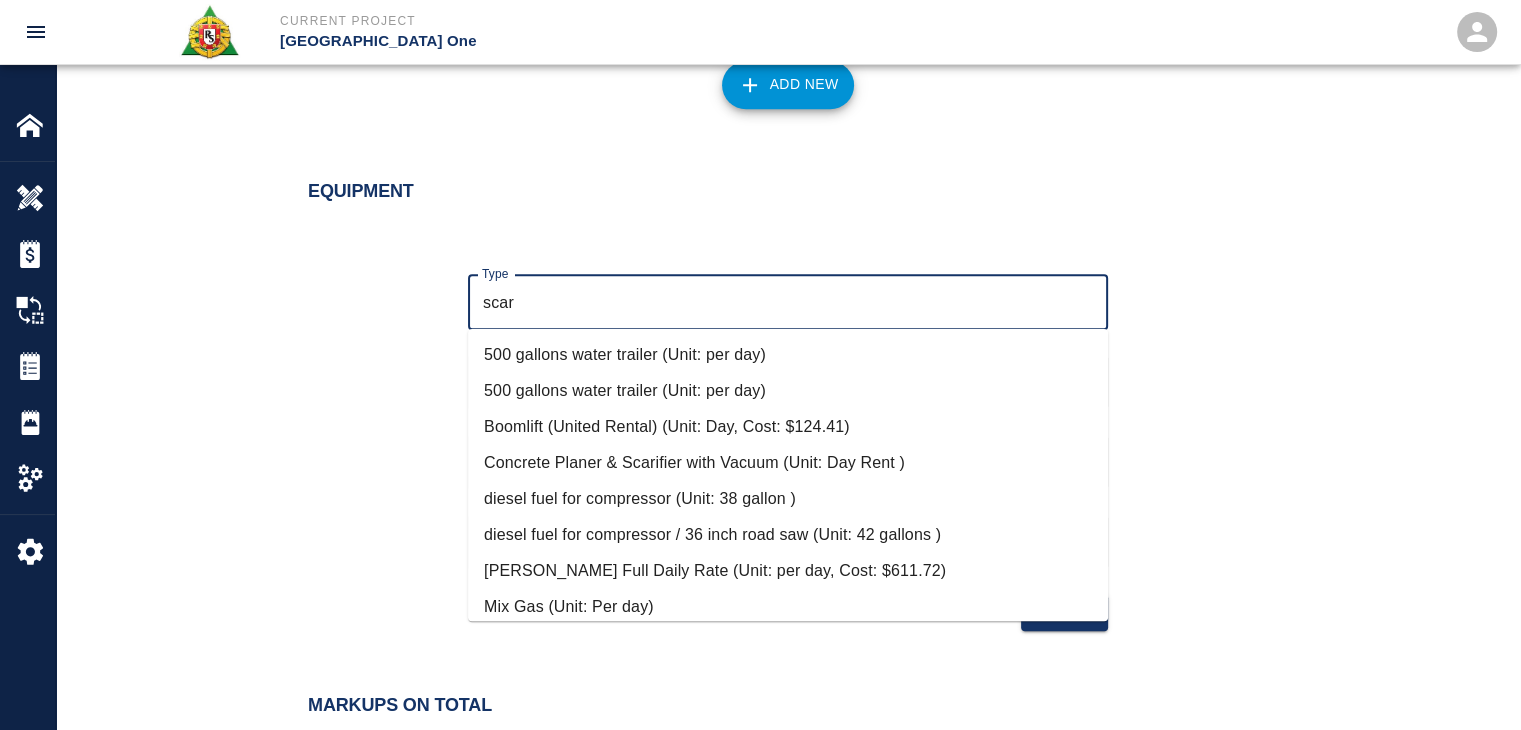 scroll, scrollTop: 120, scrollLeft: 0, axis: vertical 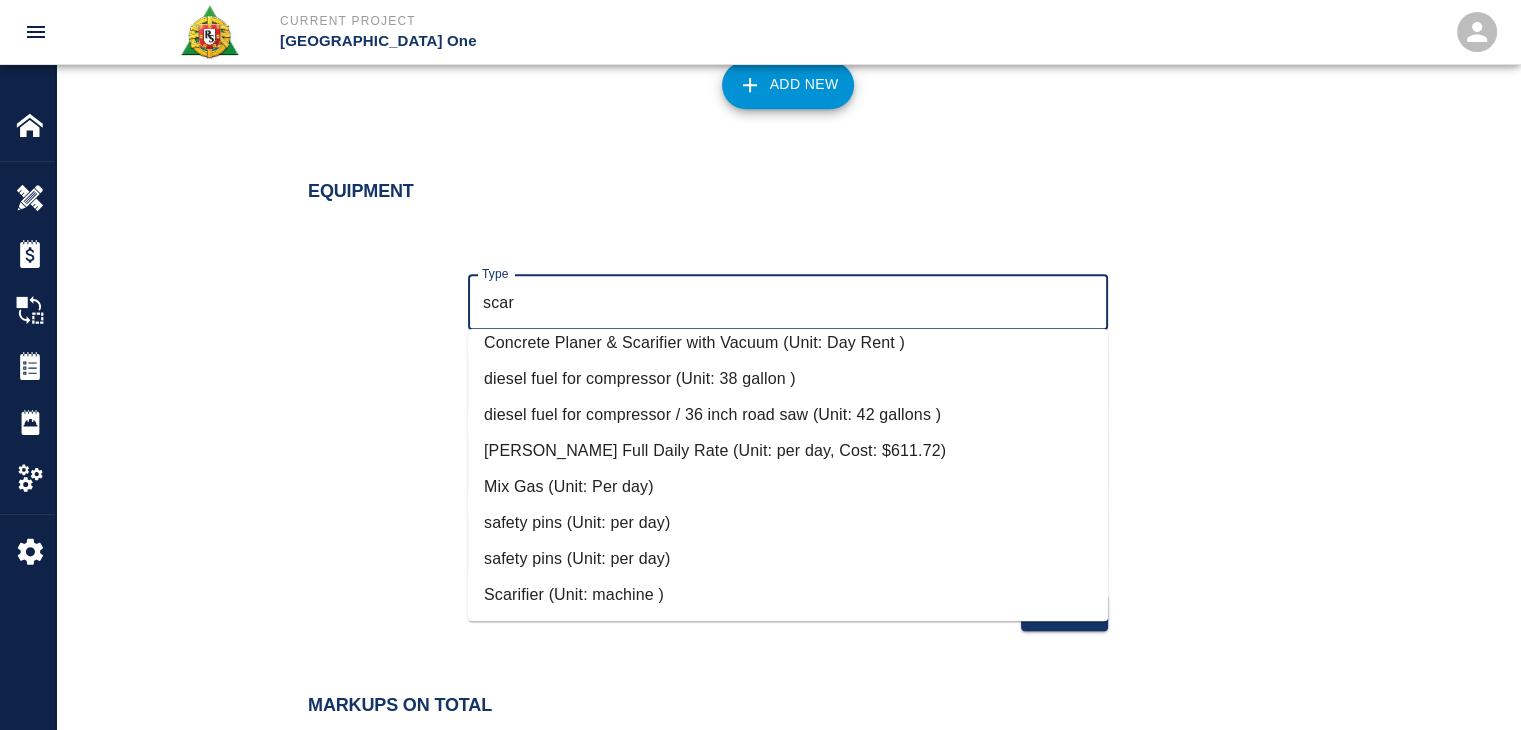 click on "Scarifier (Unit: machine )" at bounding box center (788, 595) 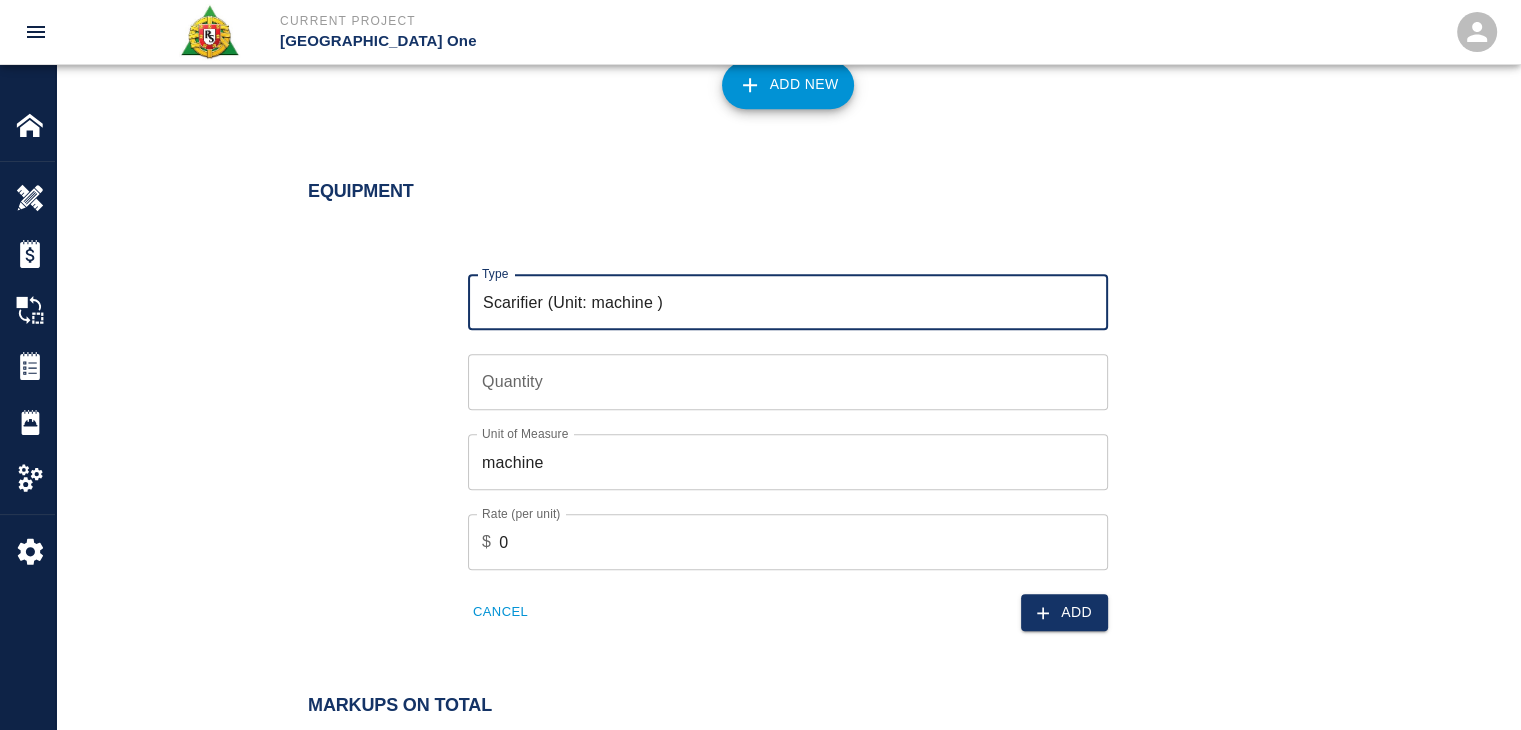 type on "Scarifier (Unit: machine )" 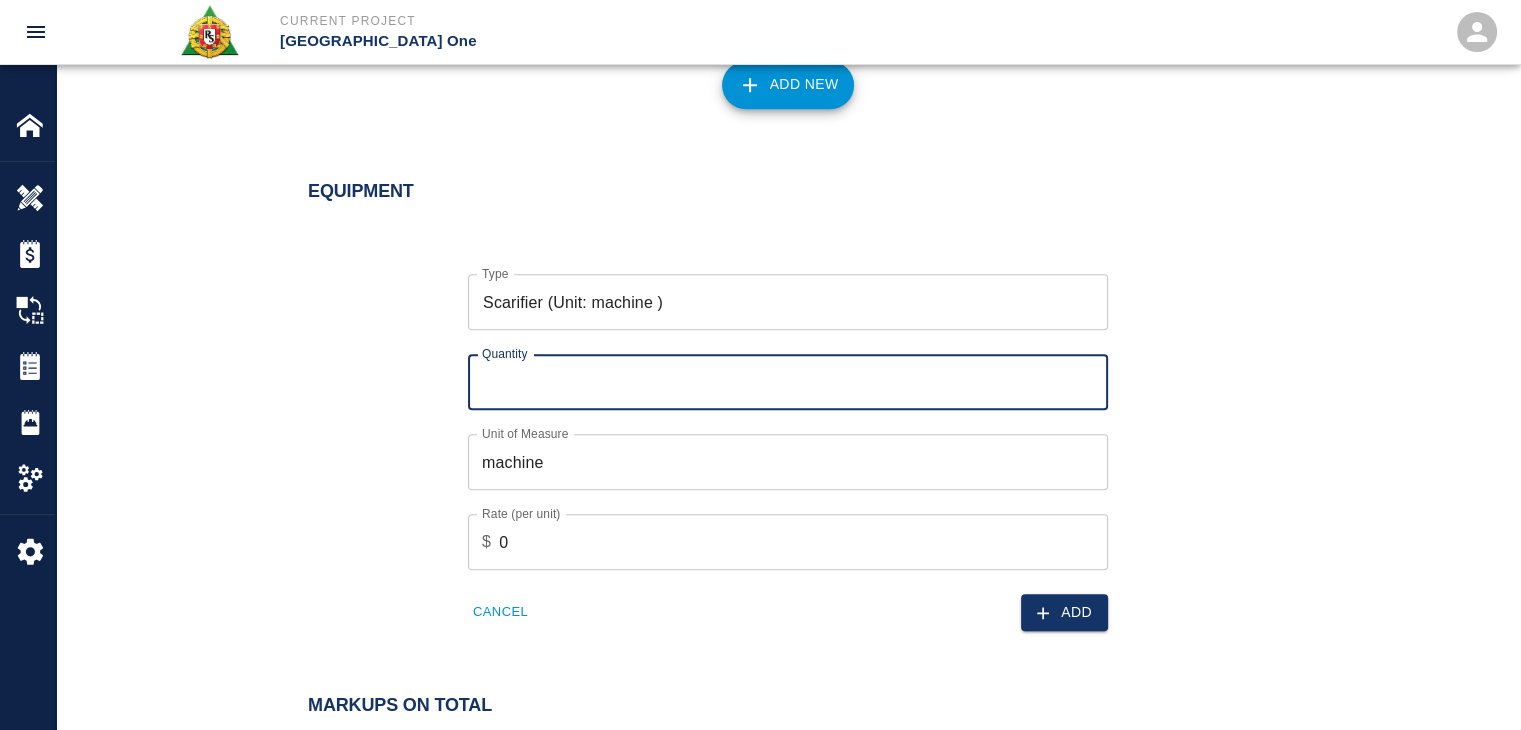 click on "Quantity" at bounding box center (788, 382) 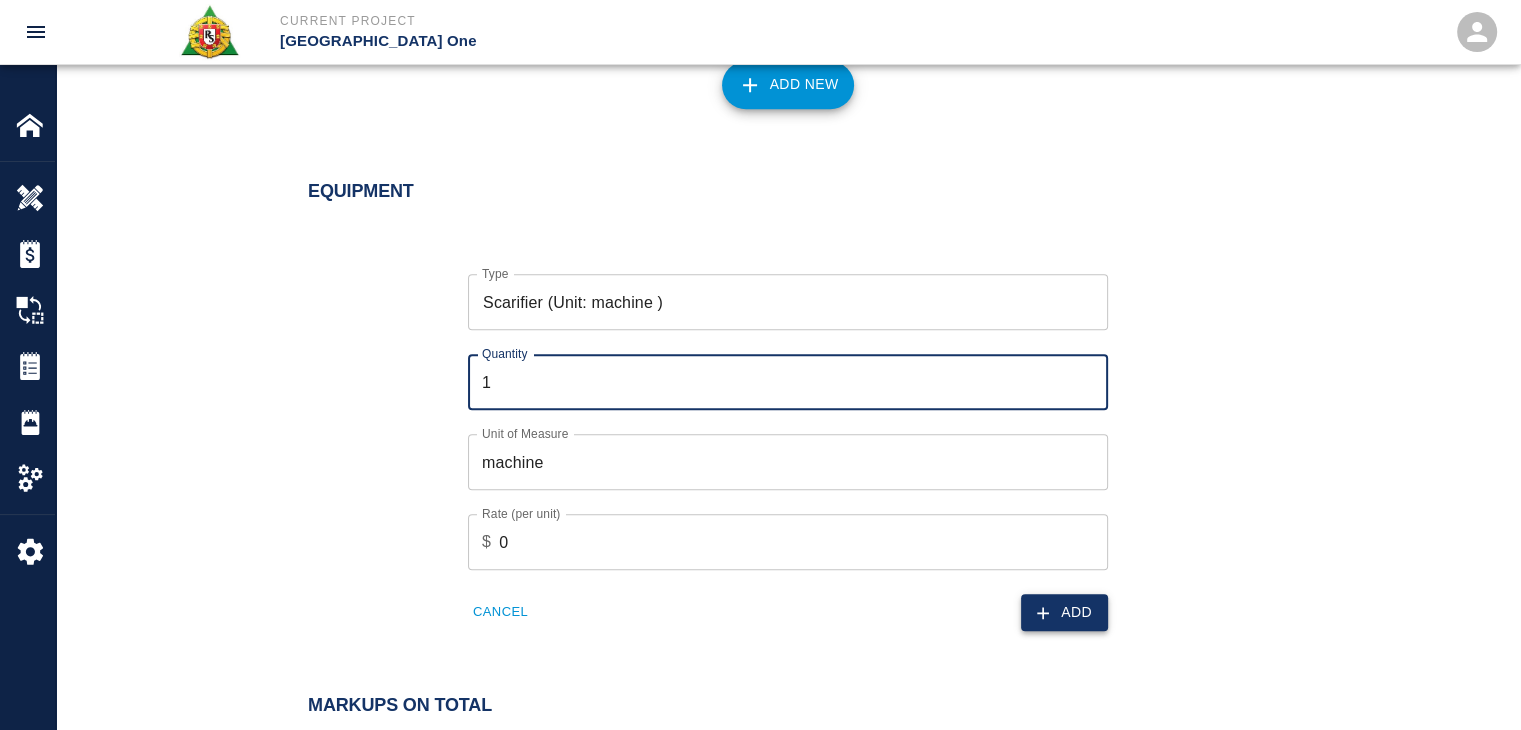 type on "1" 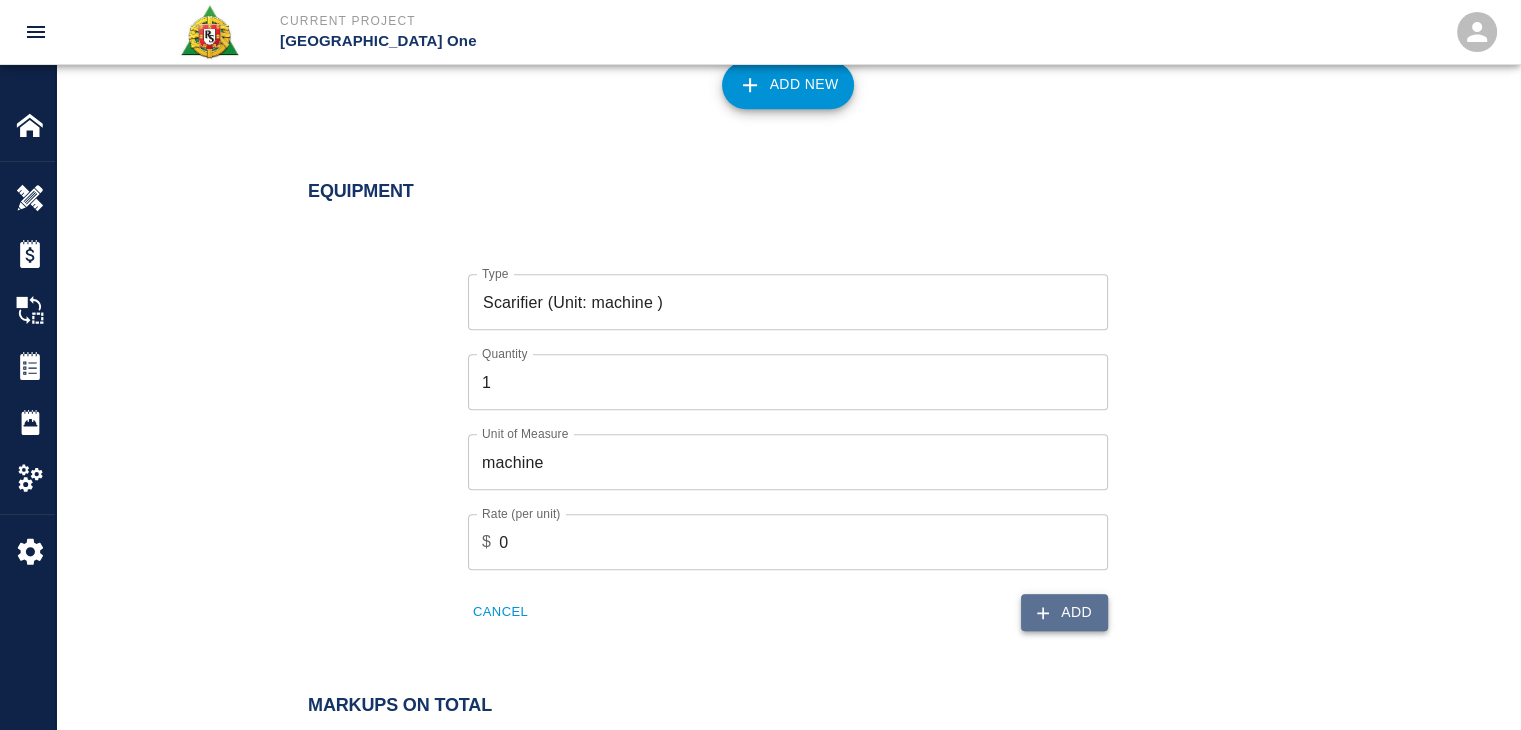 click 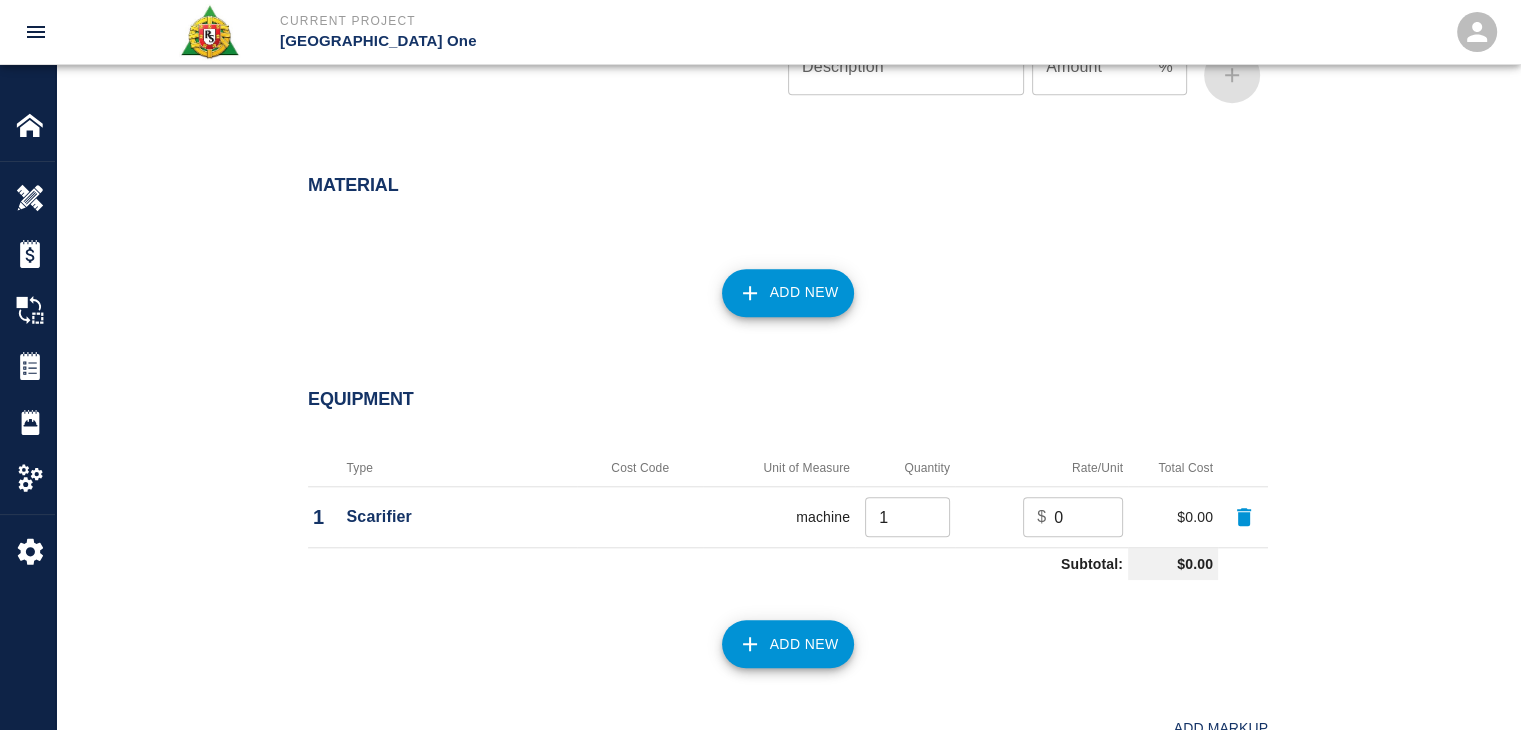 scroll, scrollTop: 1970, scrollLeft: 0, axis: vertical 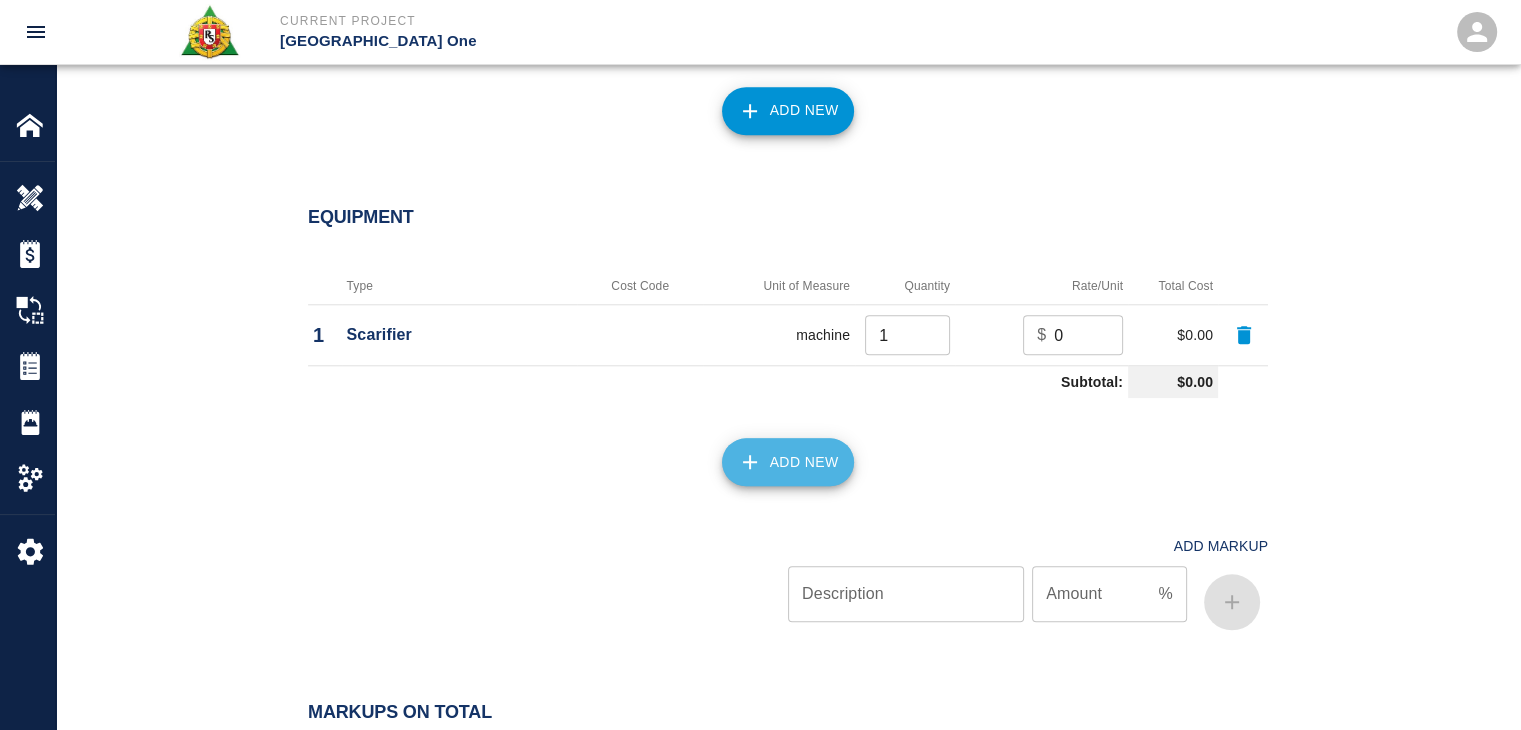 click on "Add New" at bounding box center (788, 462) 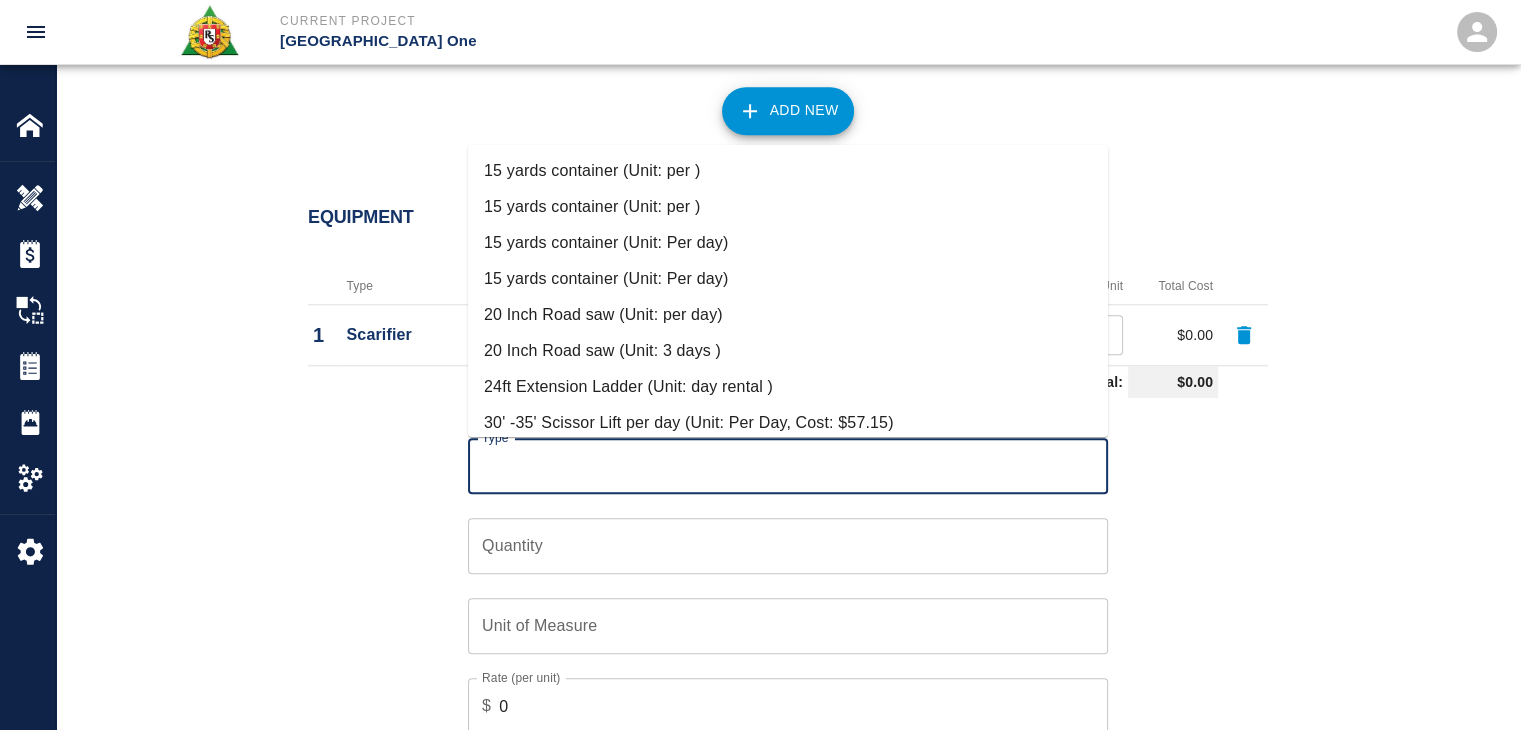 click on "Type" at bounding box center [788, 466] 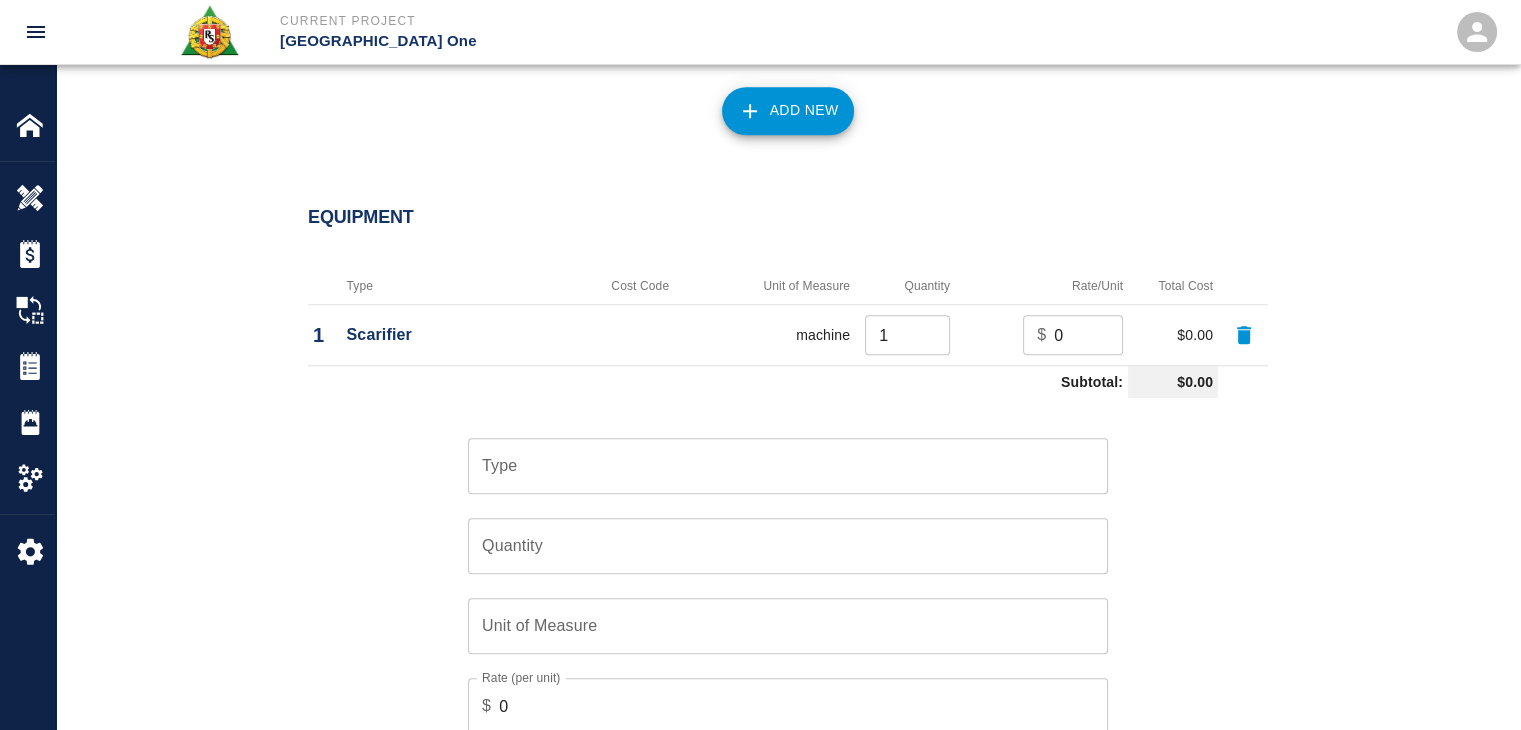 click on "Type Type Quantity Quantity Unit of Measure Unit of Measure Rate (per unit) $ 0 Rate (per unit) Cancel Add" at bounding box center (776, 600) 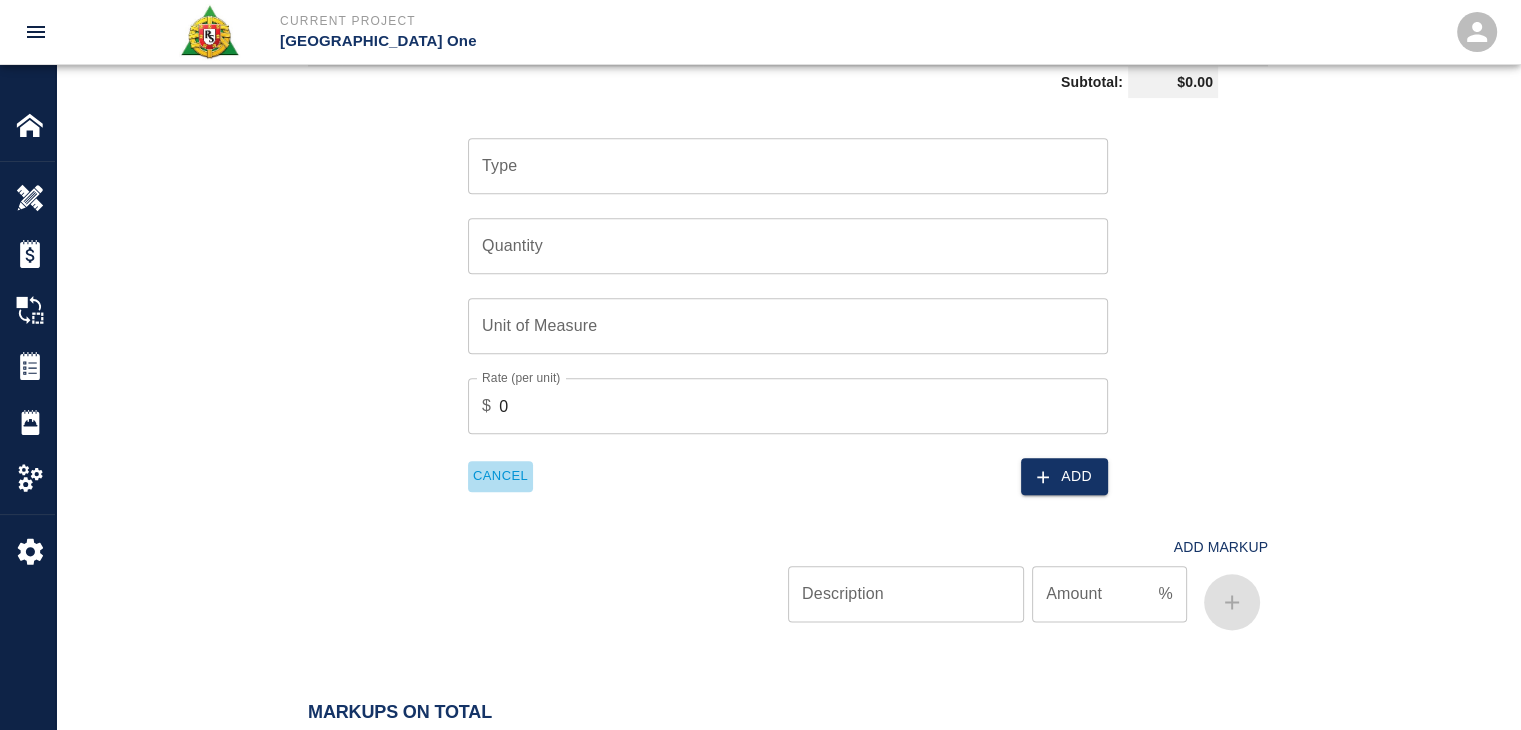 click on "Cancel" at bounding box center (500, 476) 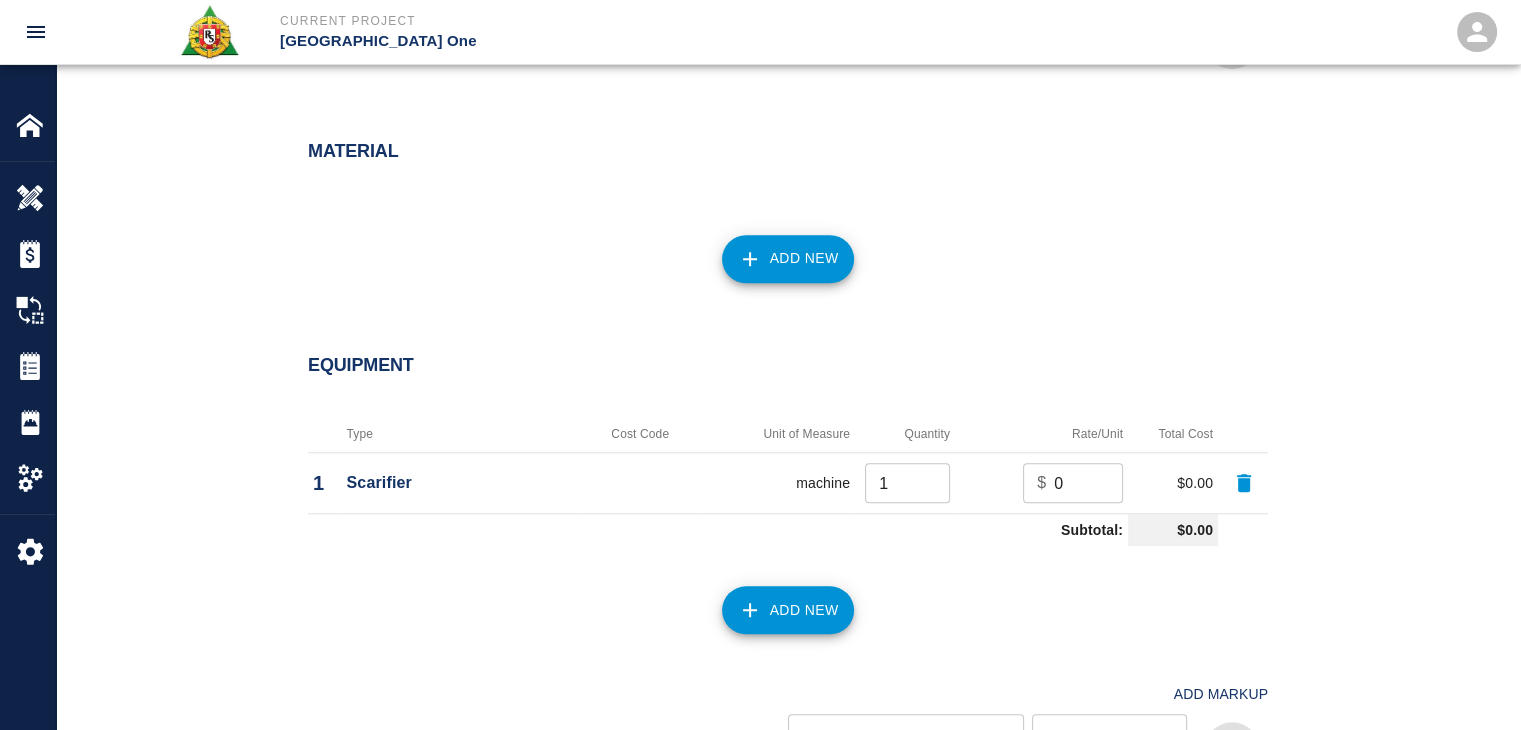 scroll, scrollTop: 1807, scrollLeft: 0, axis: vertical 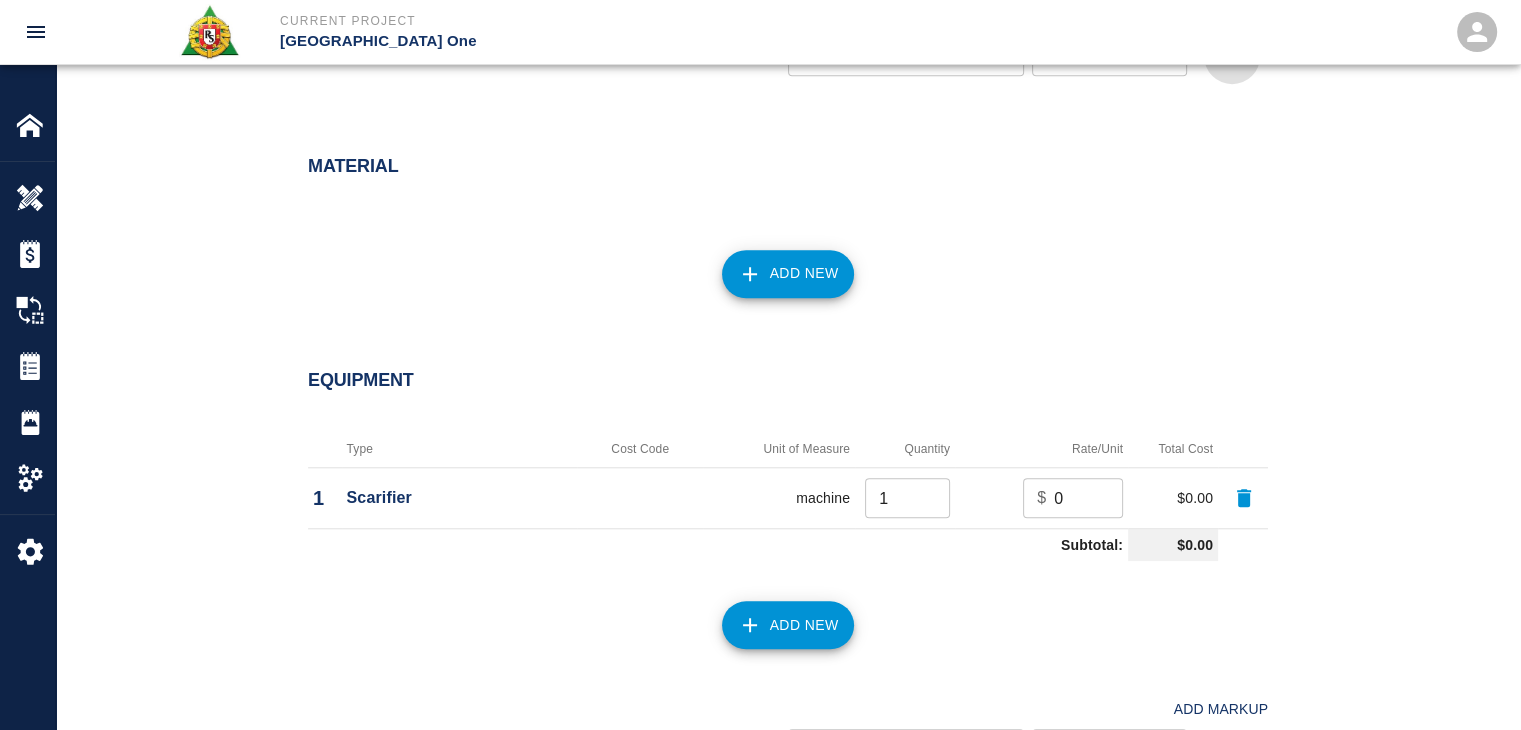 click on "Add New" at bounding box center (788, 274) 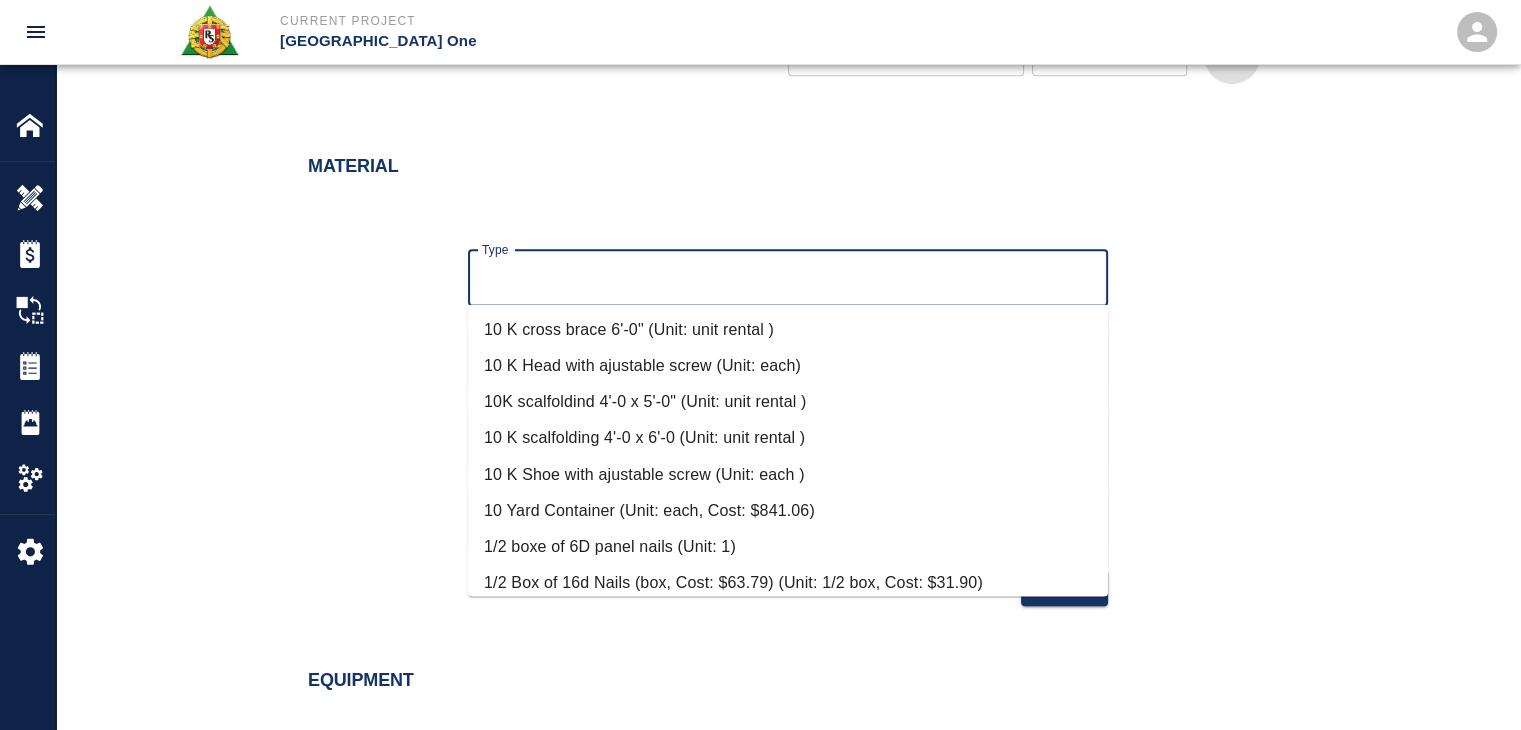 click on "Type" at bounding box center (788, 278) 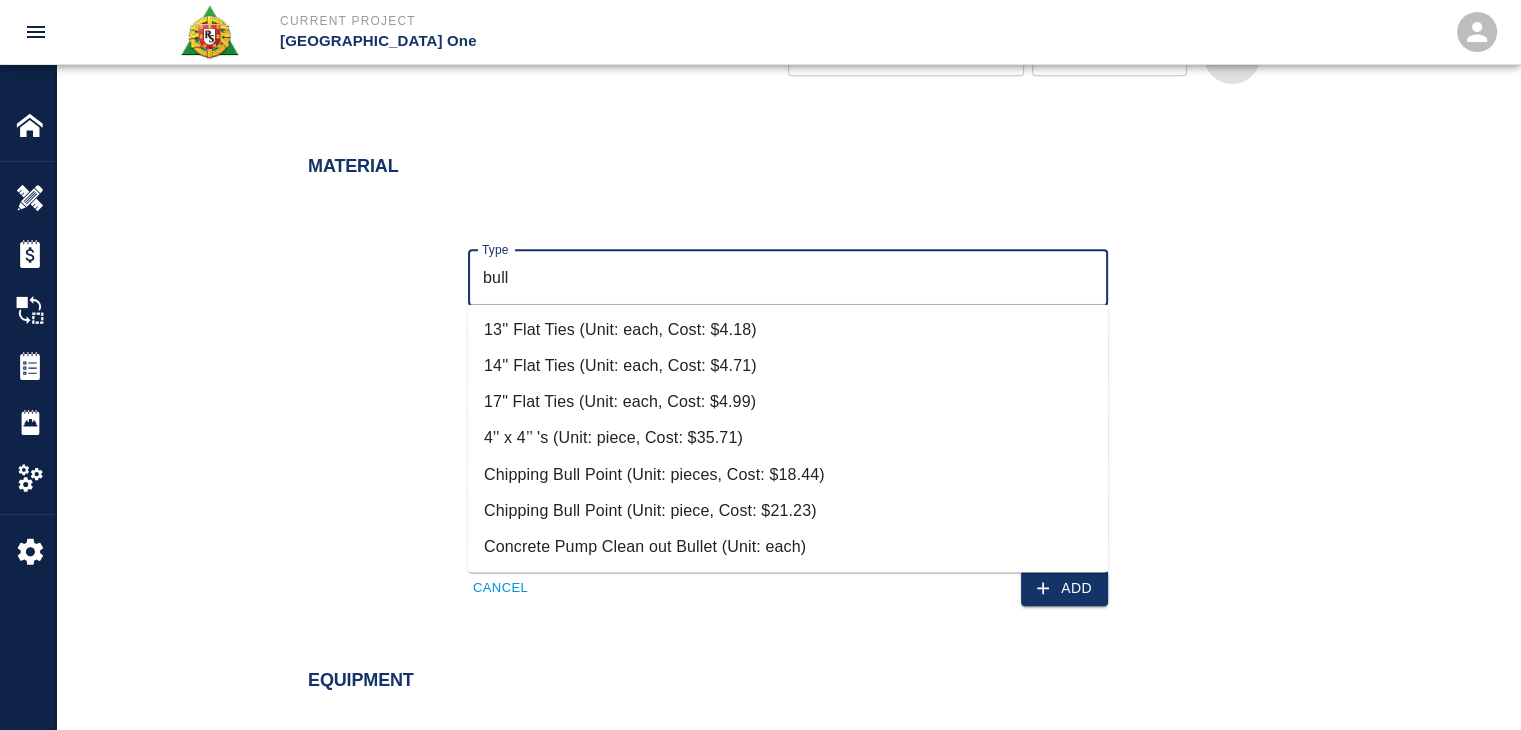 click on "Chipping Bull Point (Unit: piece, Cost: $21.23)" at bounding box center (788, 510) 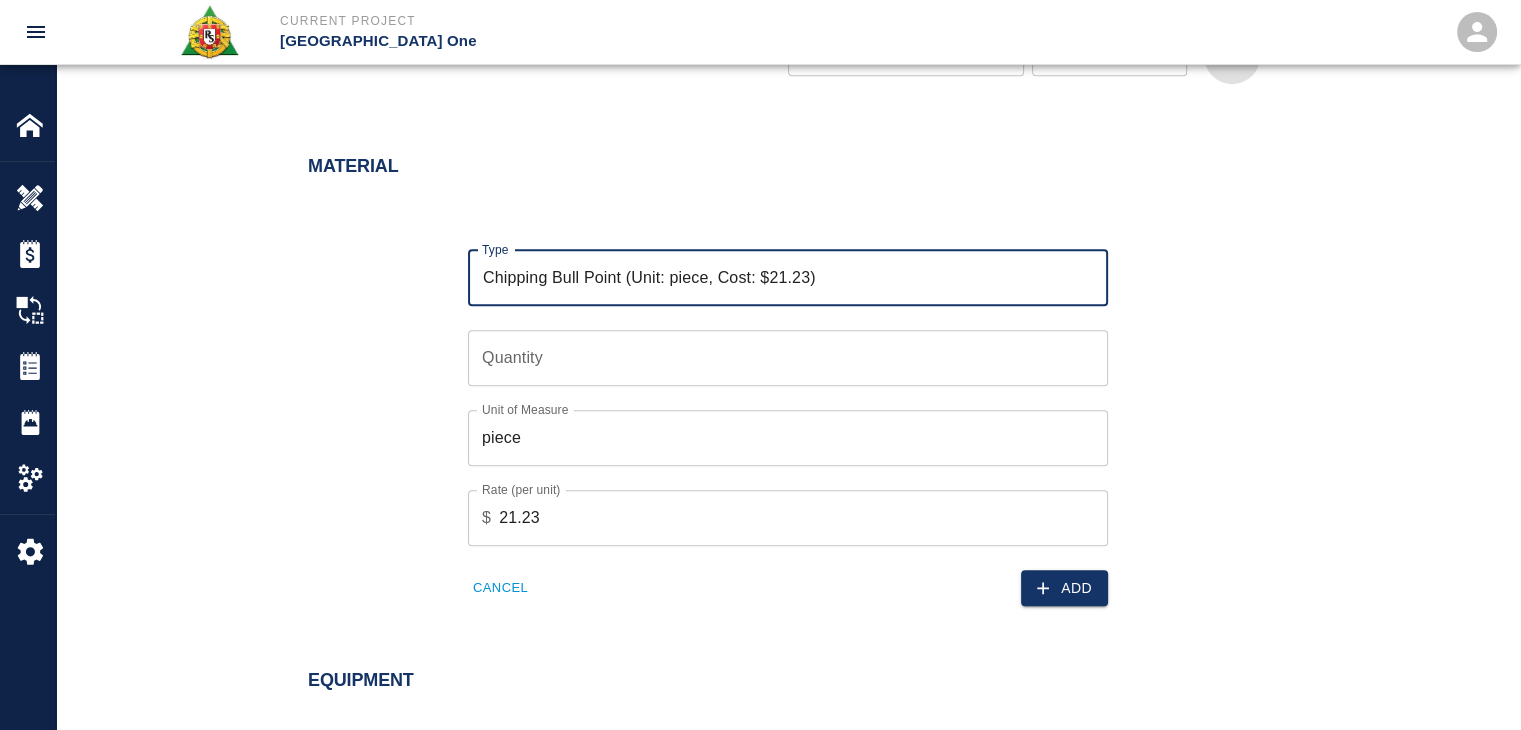type on "Chipping Bull Point (Unit: piece, Cost: $21.23)" 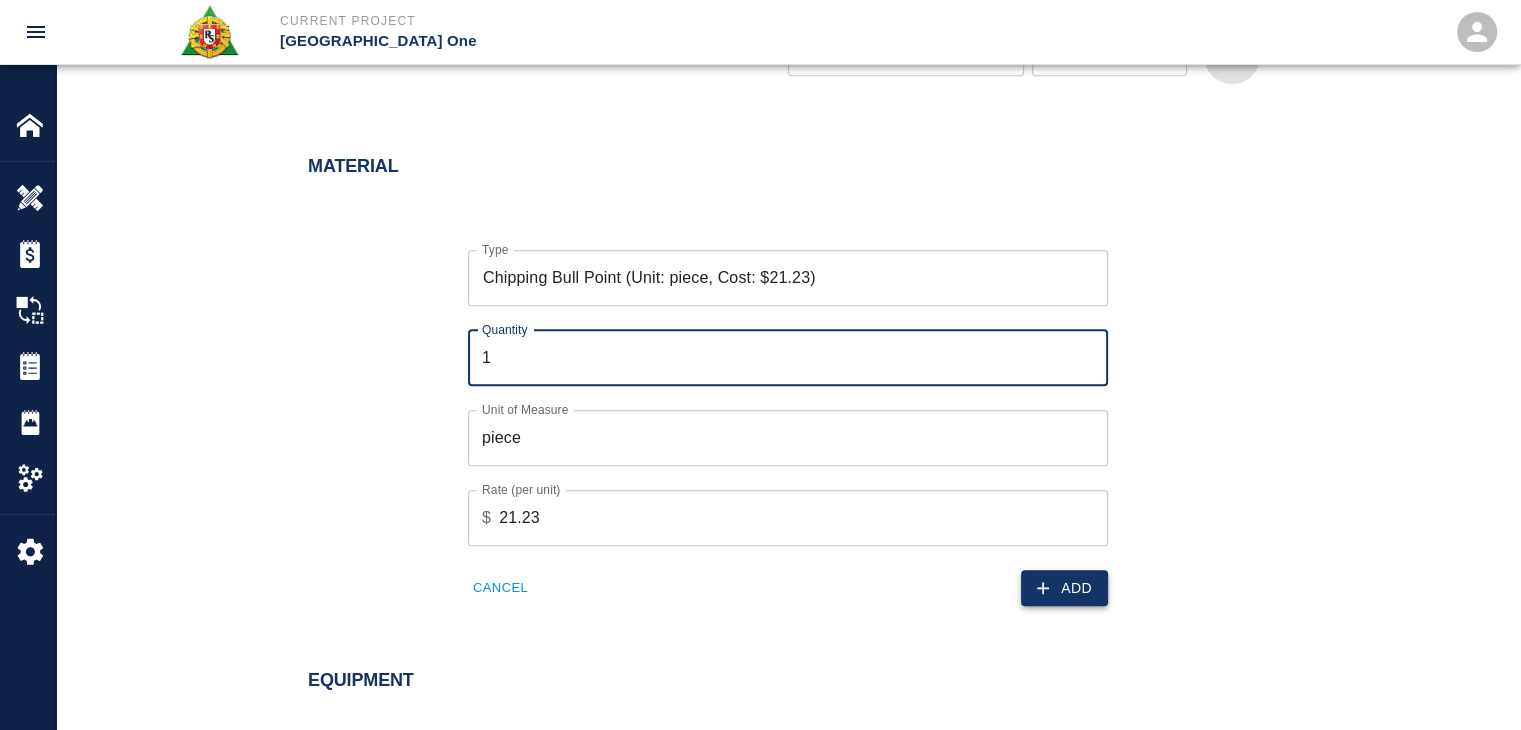 type on "1" 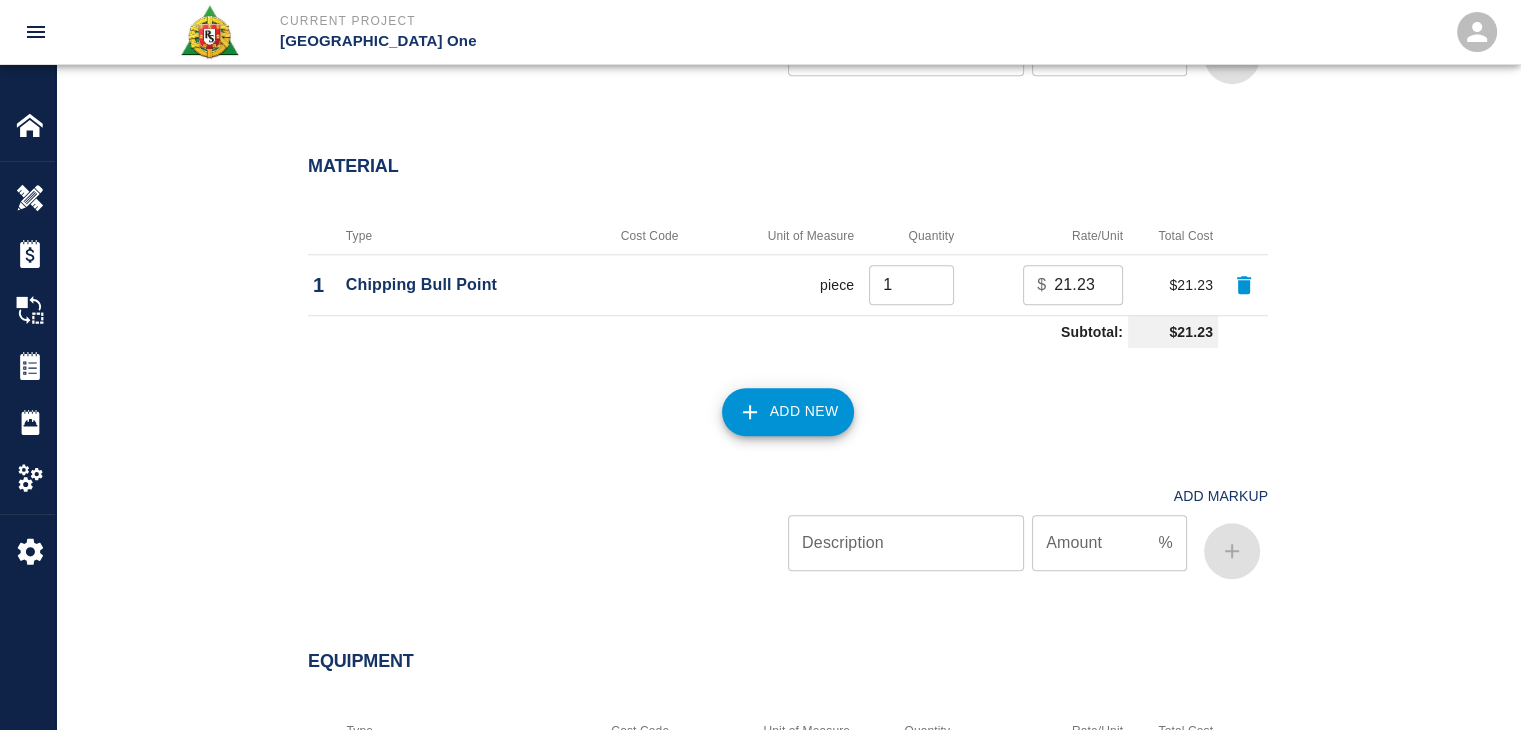 click on "Add New" at bounding box center [788, 412] 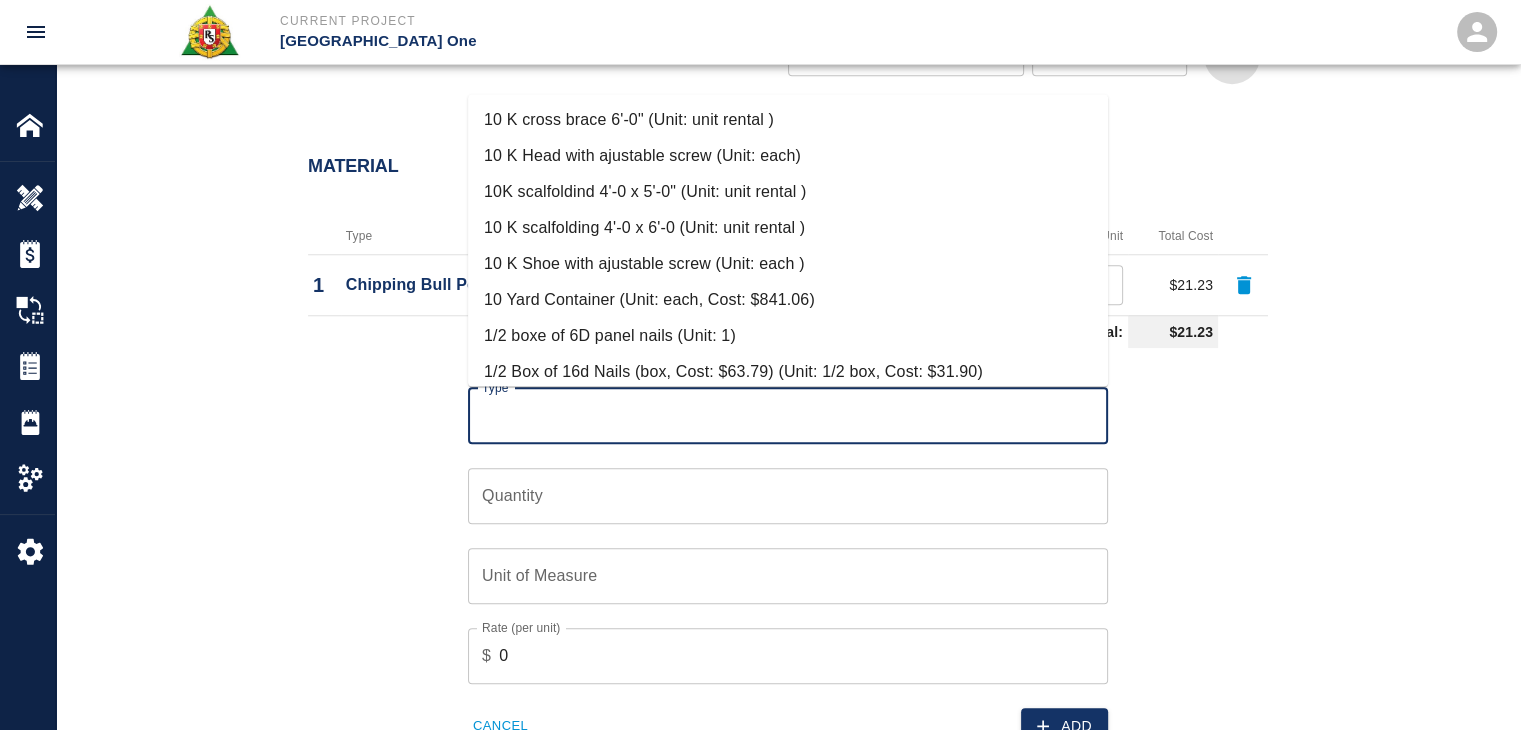 click on "Type" at bounding box center (788, 416) 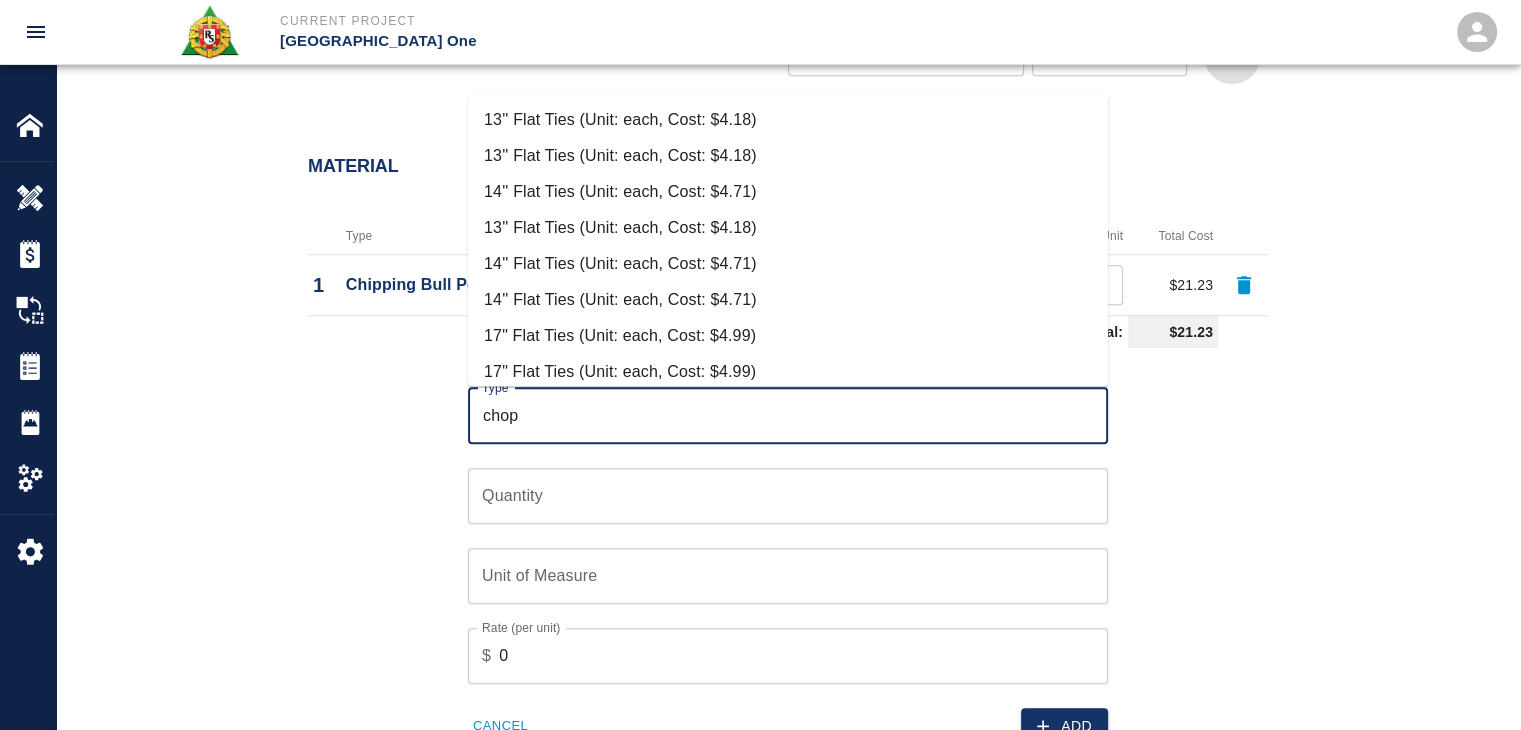 scroll, scrollTop: 192, scrollLeft: 0, axis: vertical 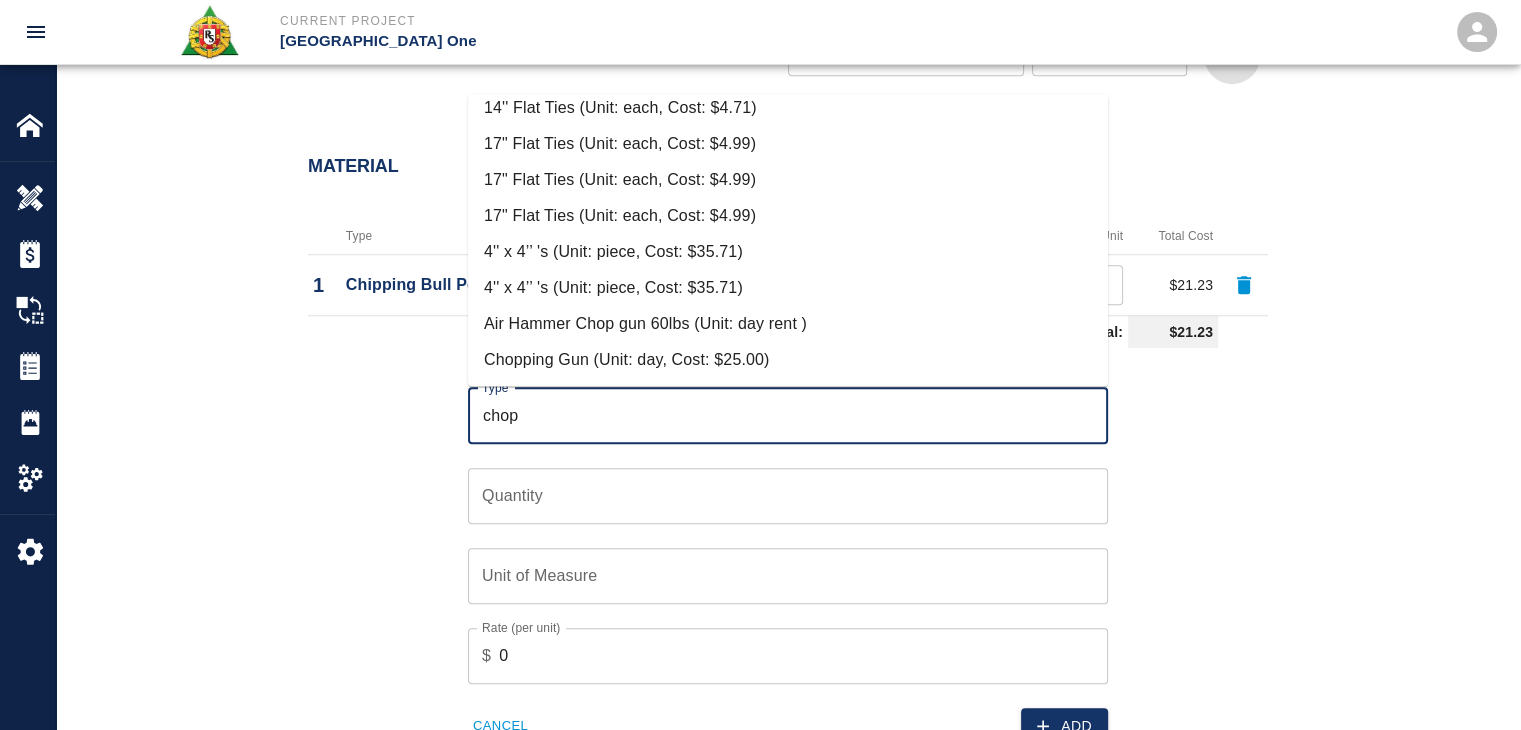 click on "Chopping Gun (Unit: day, Cost: $25.00)" at bounding box center (788, 360) 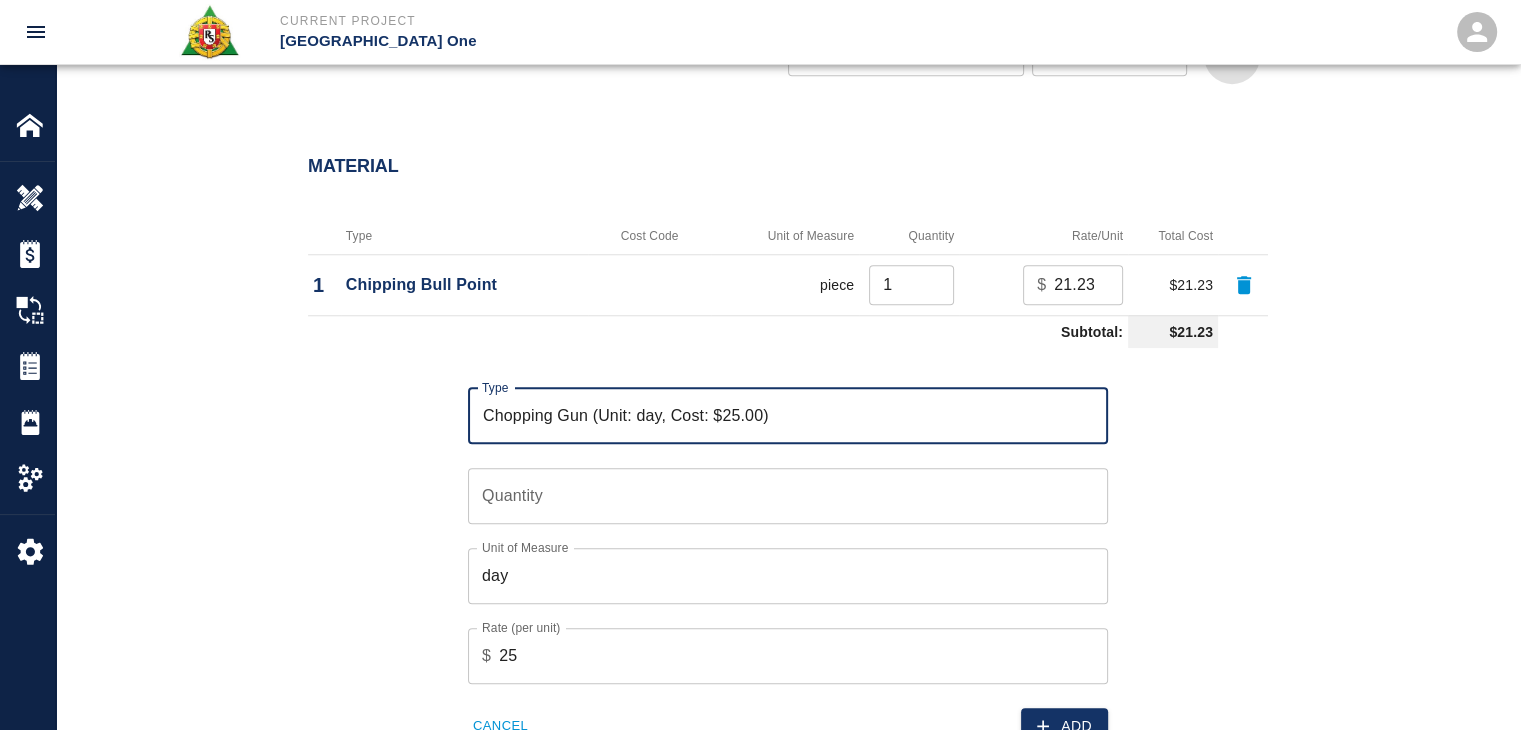 type on "Chopping Gun (Unit: day, Cost: $25.00)" 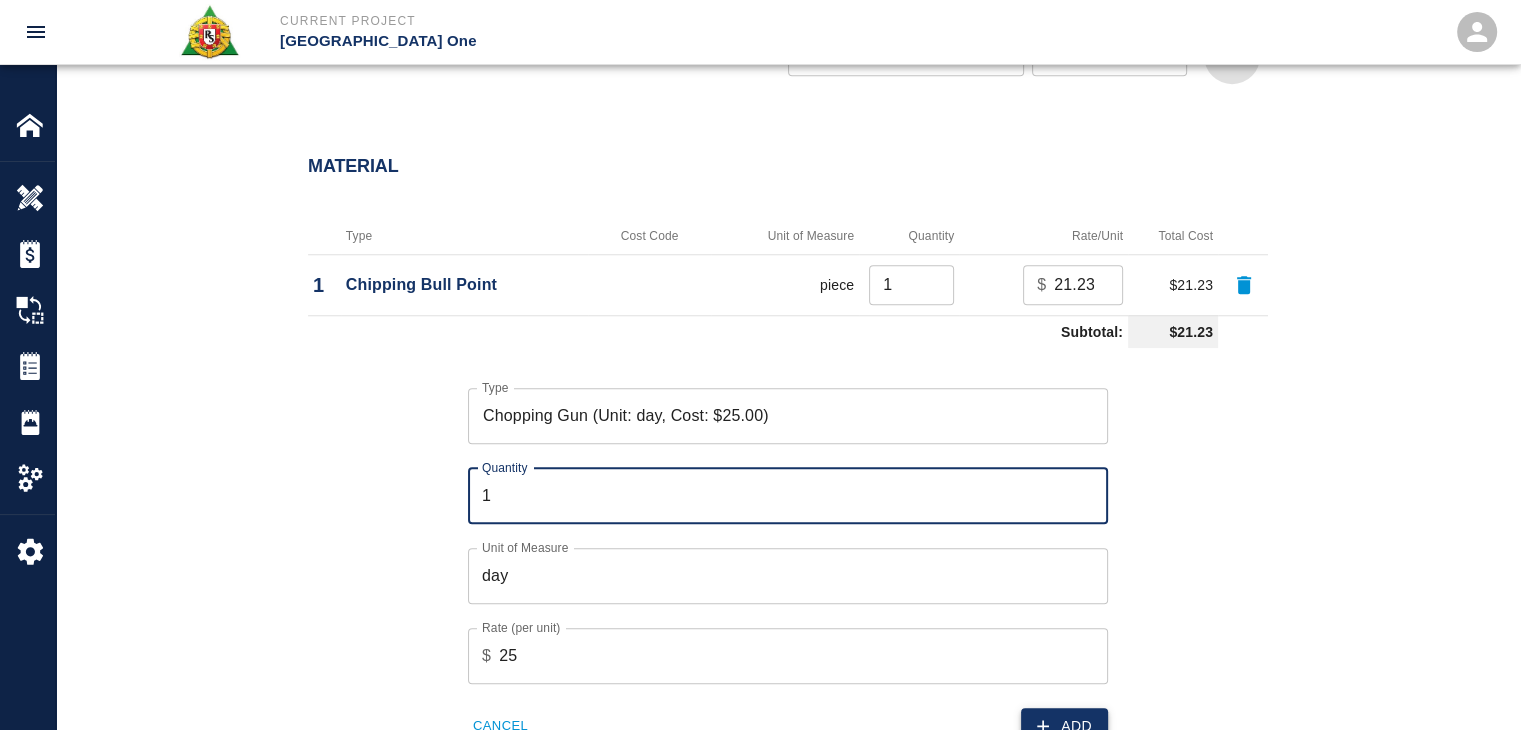 type on "1" 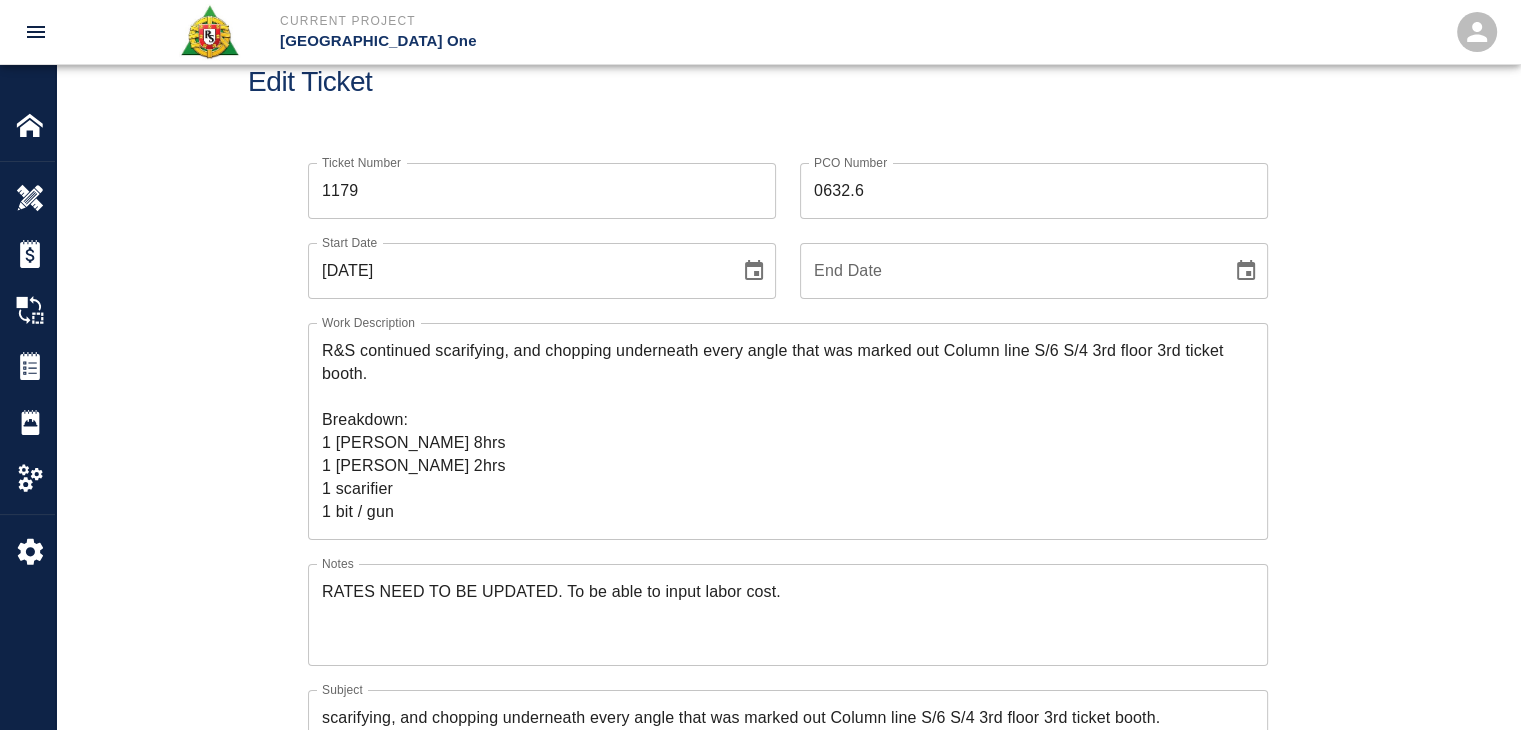 scroll, scrollTop: 26, scrollLeft: 0, axis: vertical 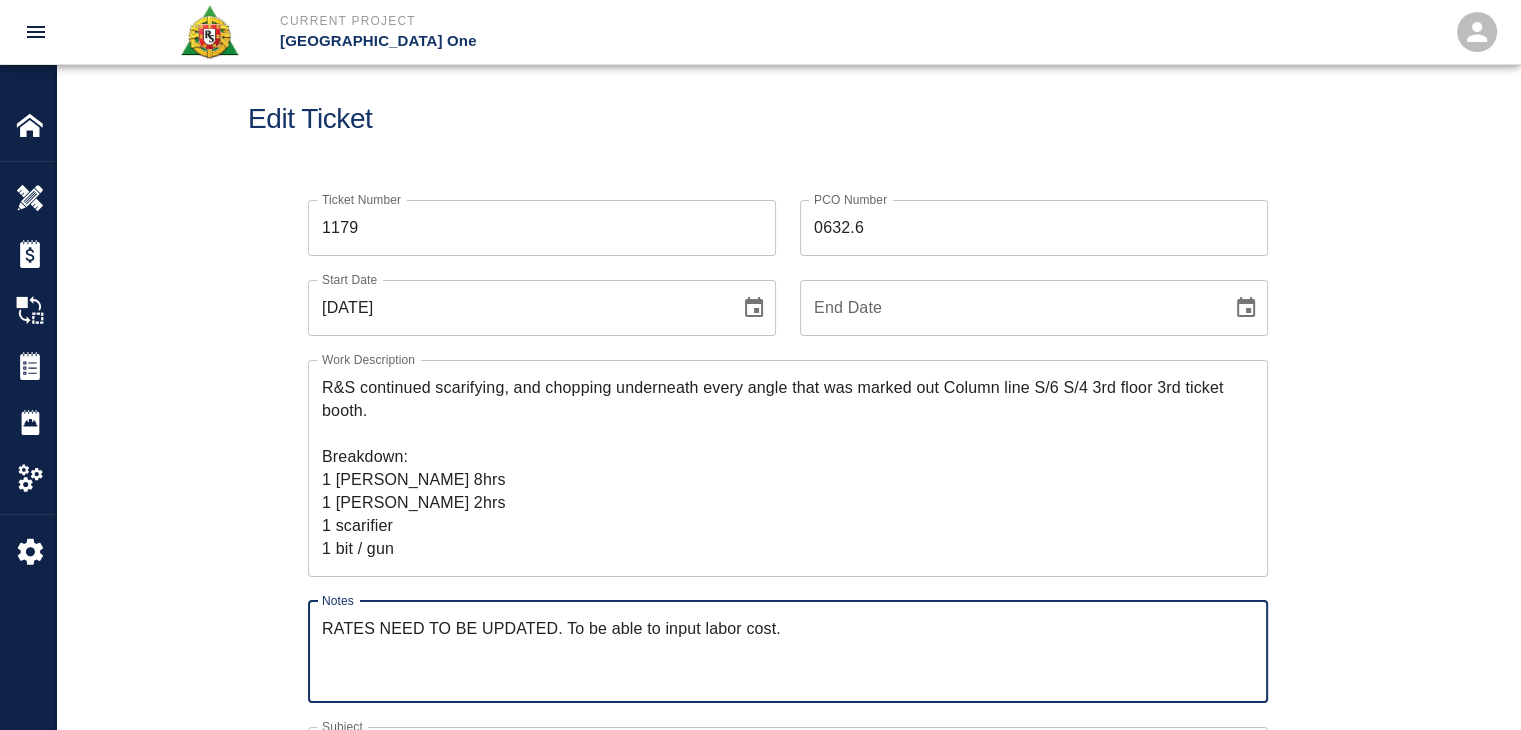 drag, startPoint x: 788, startPoint y: 626, endPoint x: 54, endPoint y: 634, distance: 734.0436 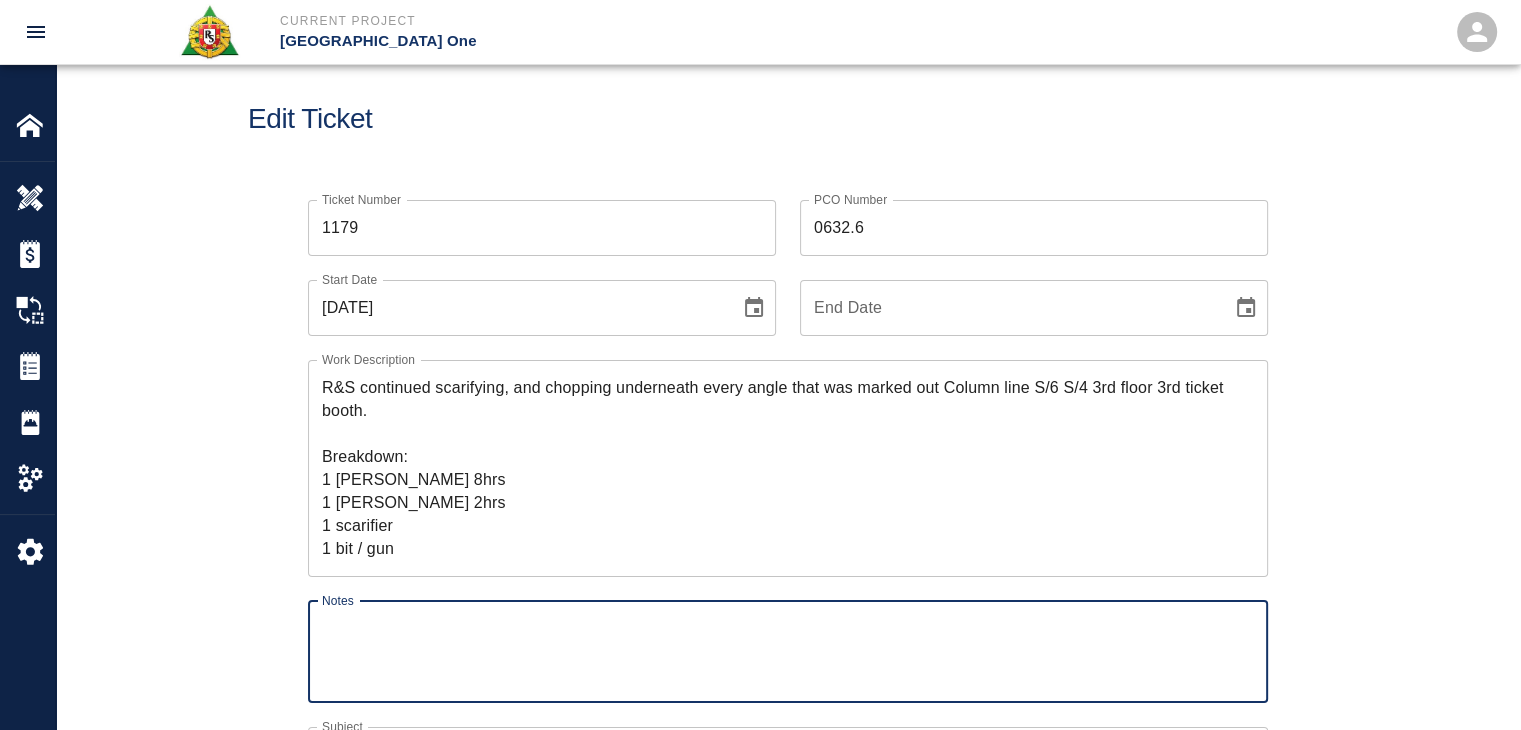 type 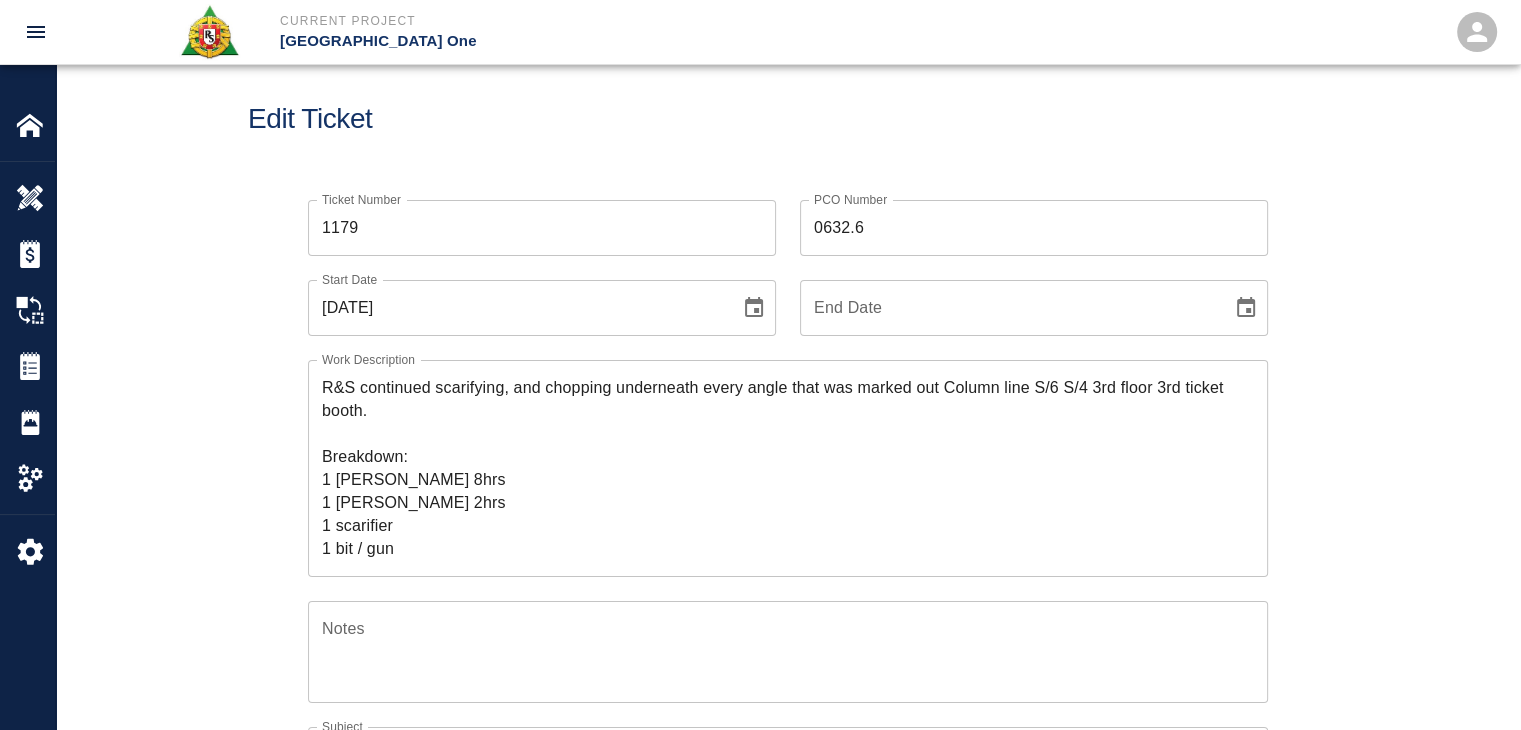 click on "Ticket Number 1179 Ticket Number PCO Number 0632.6 PCO Number Start Date  07/01/2025 Start Date  End Date End Date Work Description R&S continued scarifying, and chopping underneath every angle that was marked out Column line S/6 S/4 3rd floor 3rd ticket booth.
Breakdown:
1 mason 8hrs
1 foreman 2hrs
1 scarifier
1 bit / gun  x Work Description Notes x Notes Subject scarifying, and chopping underneath every angle that was marked out Column line S/6 S/4 3rd floor 3rd ticket booth. Subject Invoice Number Invoice Number Invoice Date Invoice Date Current Files: Upload Attachments (0.4MB of 50MB limit) Choose file No file chosen Upload Another File Add Costs Switch to Lump Sum" at bounding box center (788, 771) 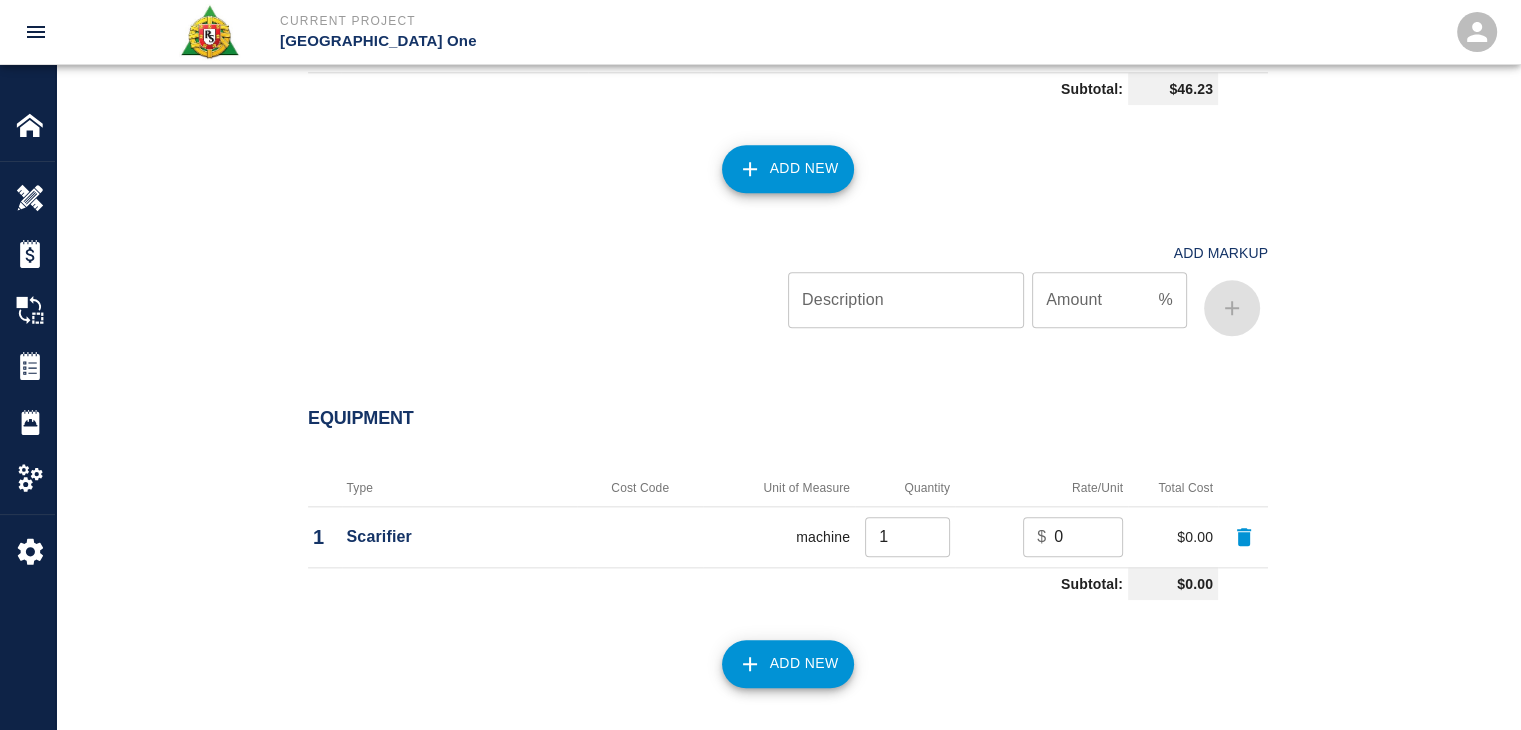 scroll, scrollTop: 2691, scrollLeft: 0, axis: vertical 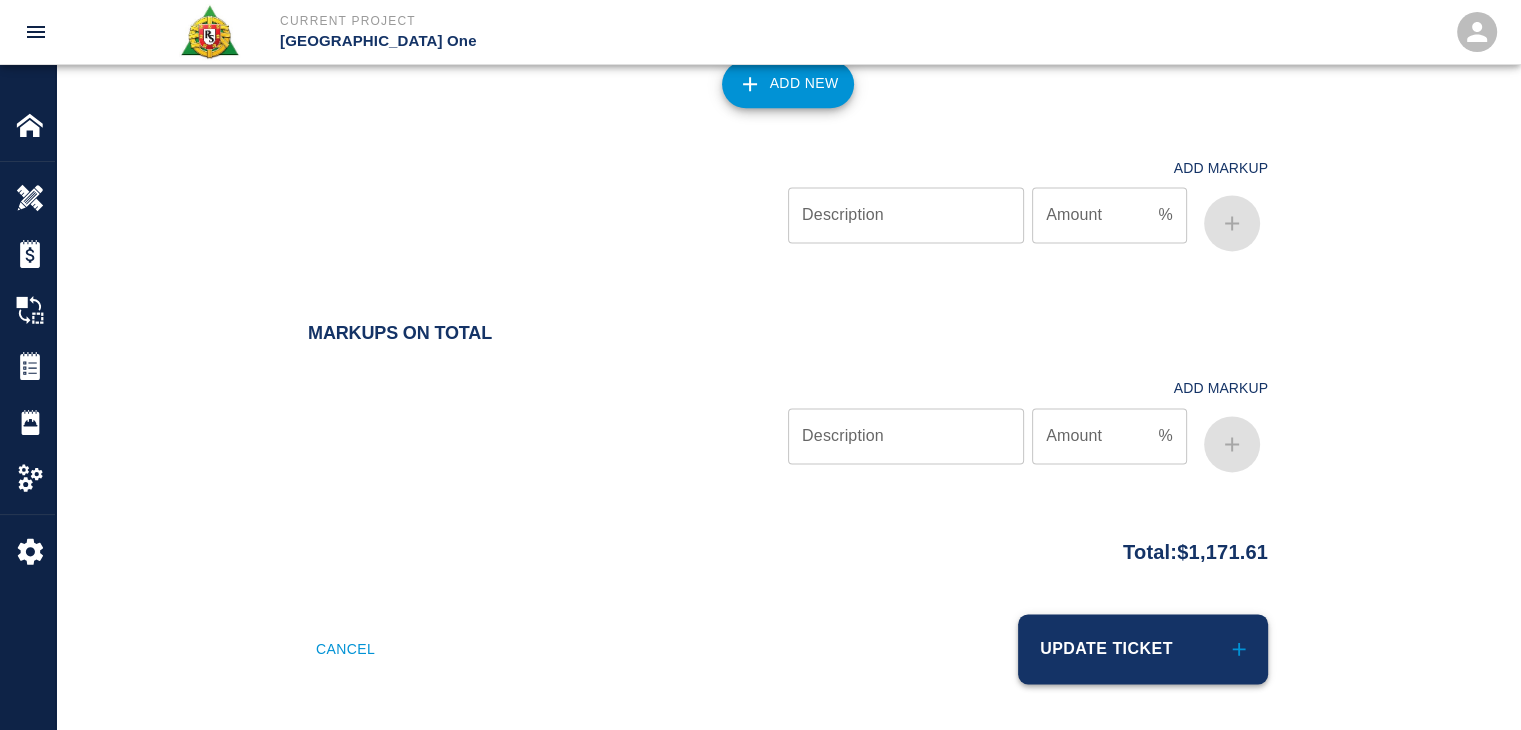 click on "Update Ticket" at bounding box center (1143, 649) 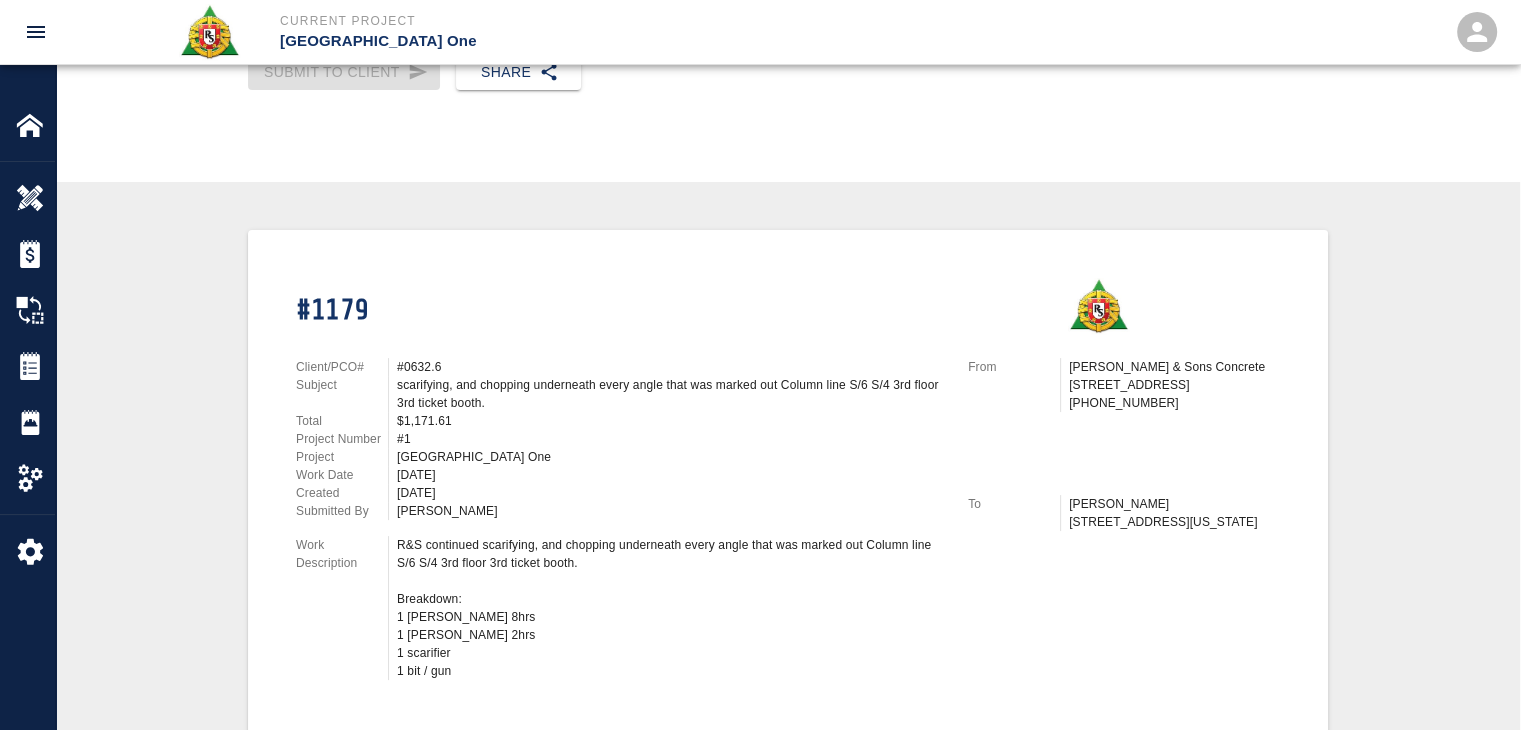 scroll, scrollTop: 0, scrollLeft: 0, axis: both 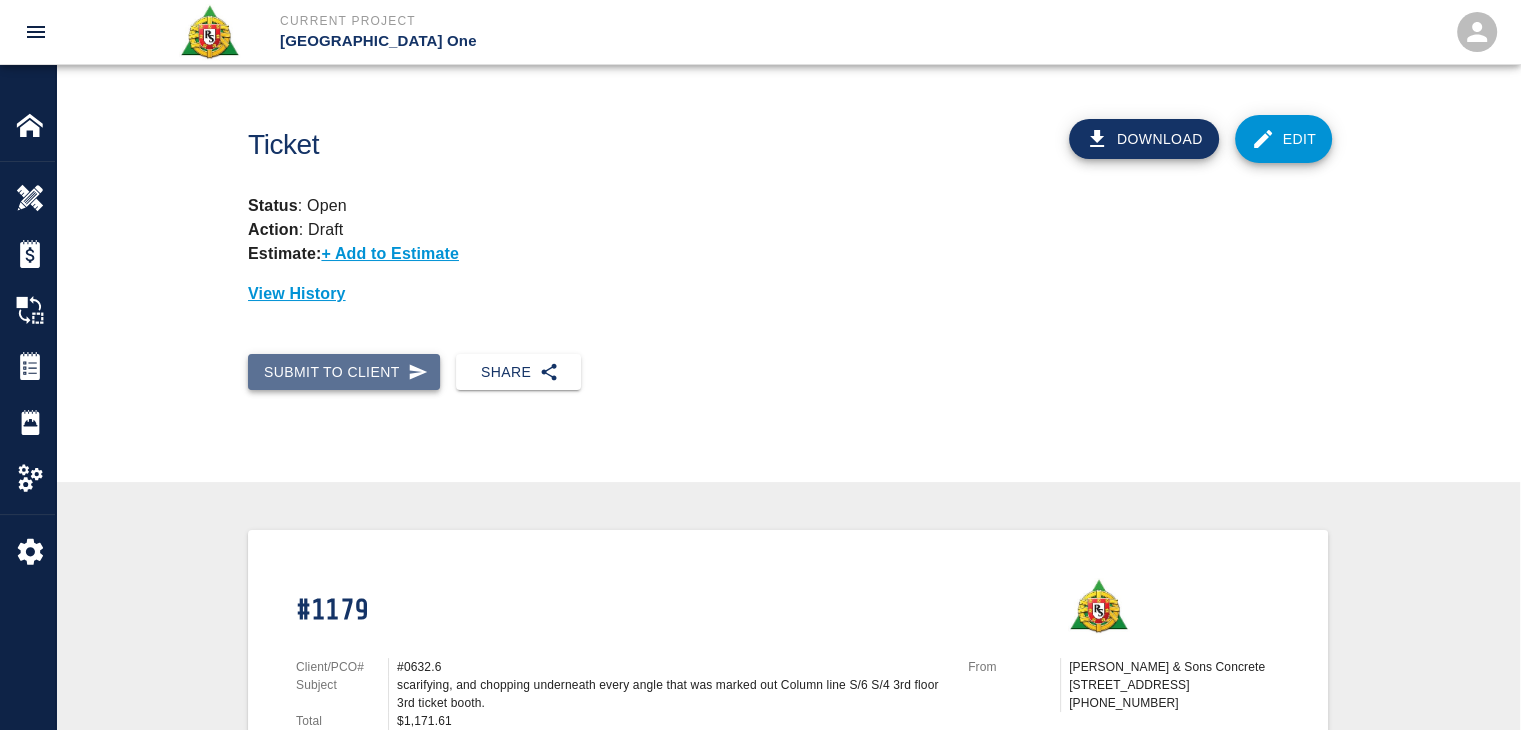 click on "Submit to Client" at bounding box center [344, 372] 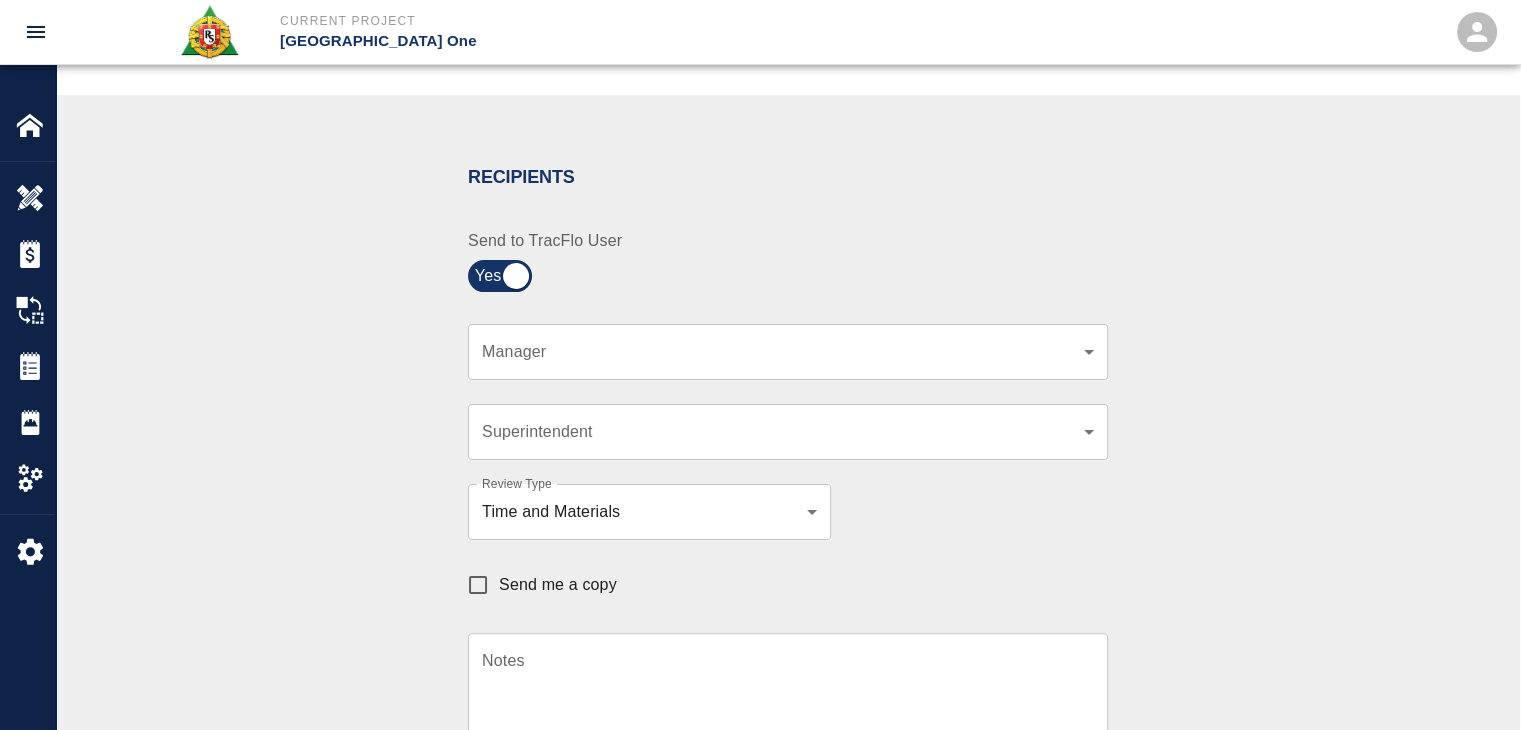 scroll, scrollTop: 352, scrollLeft: 0, axis: vertical 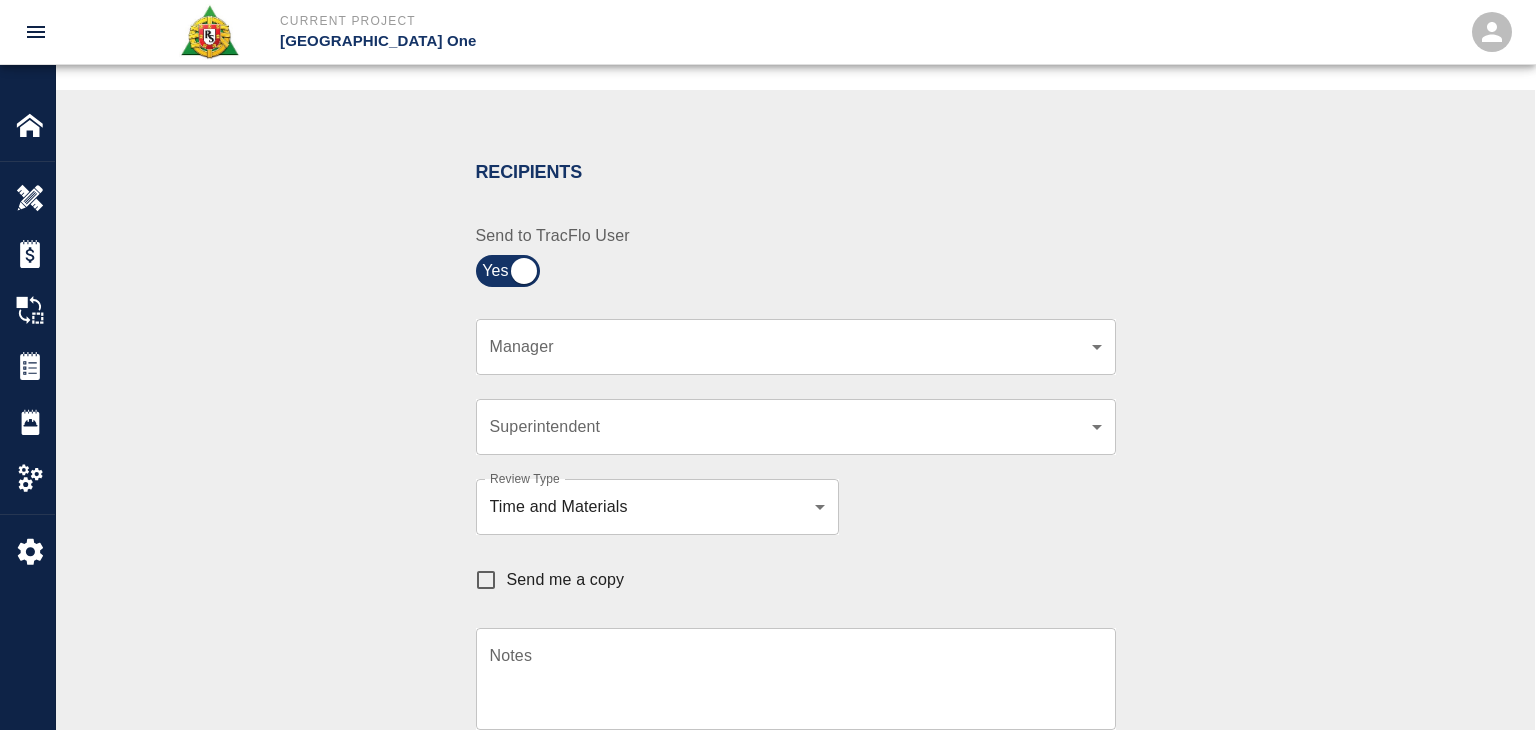 click on "Current Project JFK Terminal One Home JFK Terminal One Overview Estimates Change Orders Tickets Daily Reports Project Settings Settings Powered By Terms of Service  |  Privacy Policy Ticket Download Edit Status :   Open Action :   Draft Estimate:  + Add to Estimate View History Submit to Client Share Recipients Internal Team ​ Internal Team Notes x Notes Cancel Send Recipients Send to TracFlo User Manager ​ Manager Superintendent ​ Superintendent Review Type Time and Materials tm Review Type Send me a copy Notes x Notes Upload Attachments (10MB limit) Choose file No file chosen Upload Another File Cancel Send Request Time and Material Revision Notes   * x Notes   * Upload Attachments (10MB limit) Choose file No file chosen Upload Another File Cancel Send Time and Materials Reject Notes   * x Notes   * Upload Attachments (10MB limit) Choose file No file chosen Upload Another File Cancel Send Signature acknowledges time and material used, but does not change contractual obligations of either party x" at bounding box center (768, 13) 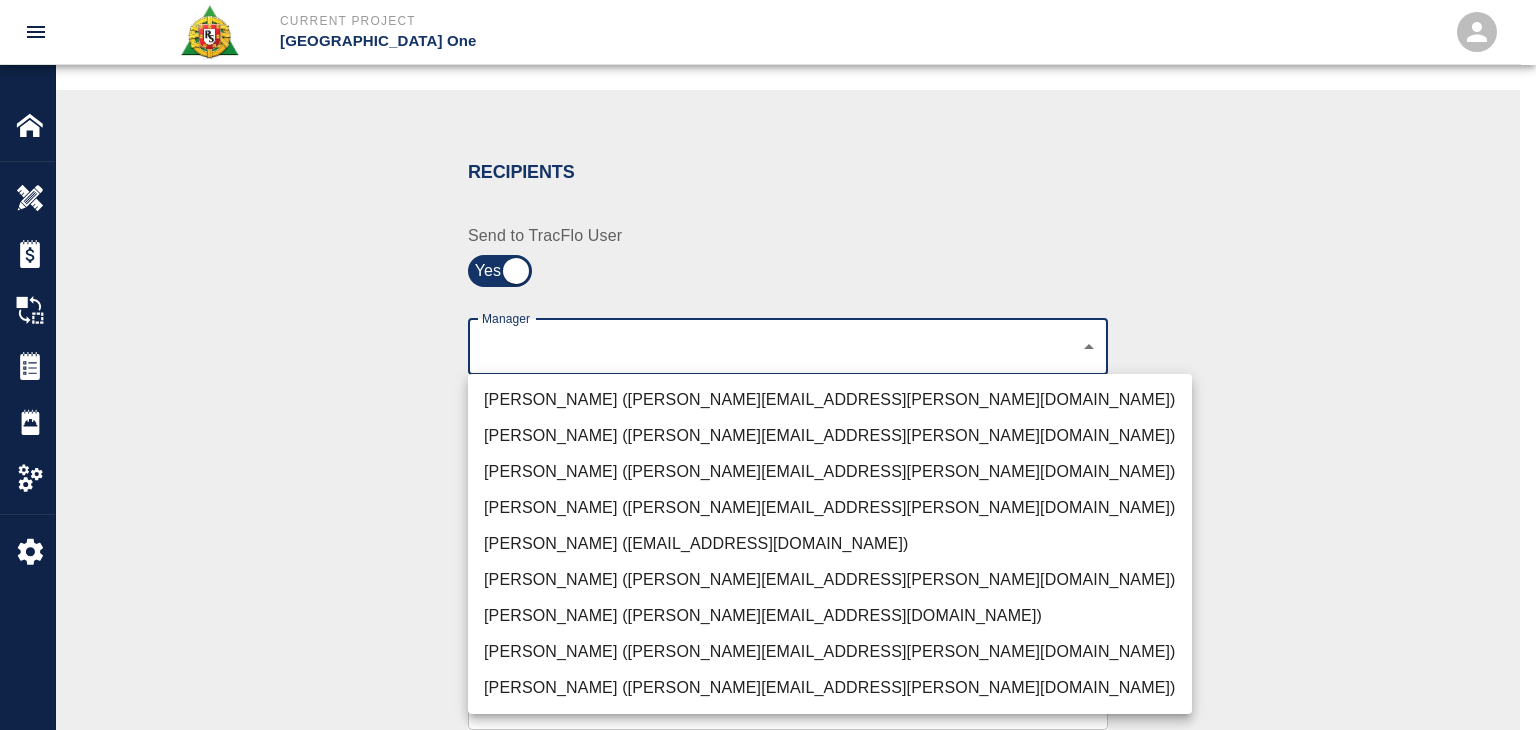 click on "Peter Hardecker (peter.hardecker@aecom.com)" at bounding box center (830, 400) 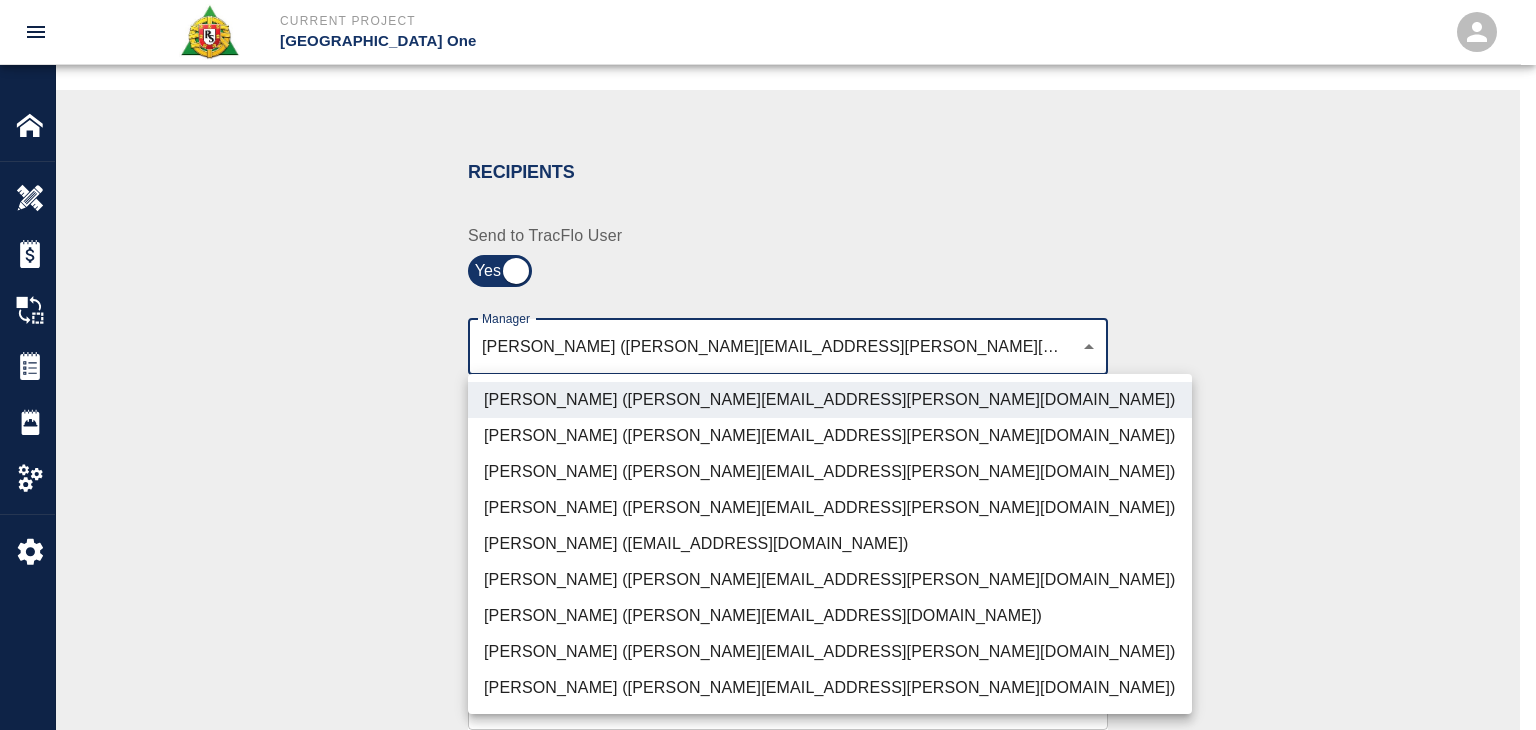 click on "Parin Kanani (parin.kanani@aecom.com)" at bounding box center (830, 472) 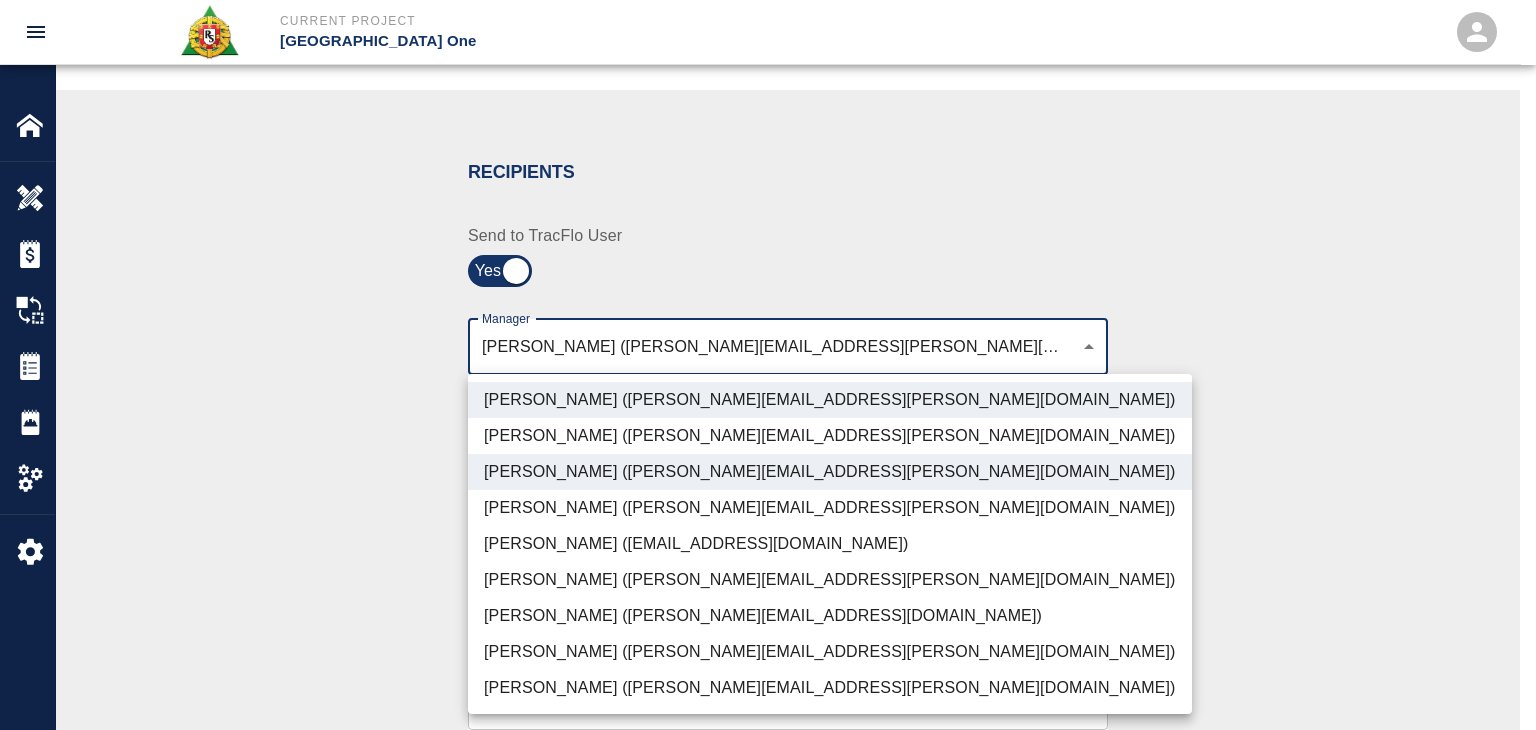 click on "Dylan  Sims (dylan.sims@aecom.com)" at bounding box center [830, 652] 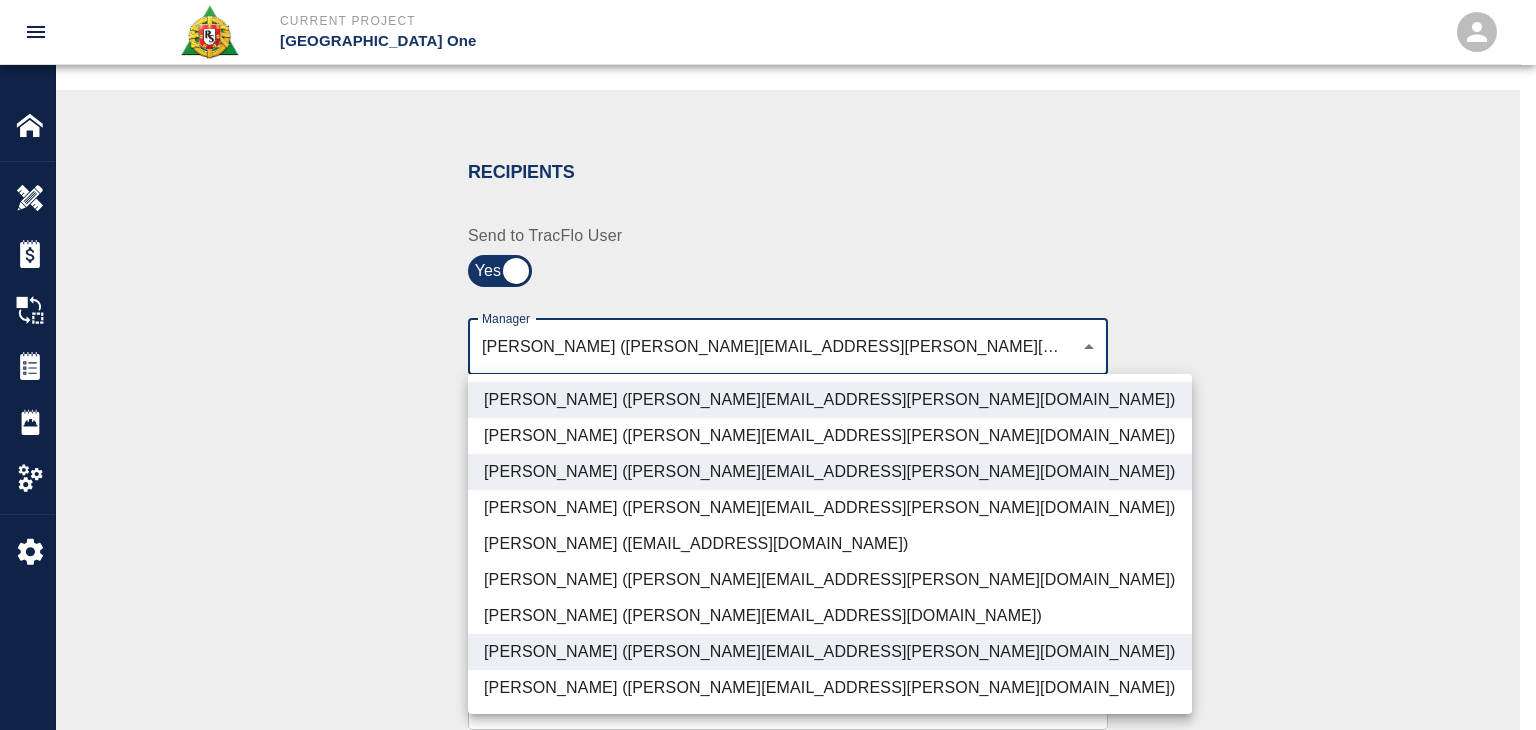 click on "Patrick Testino (patrick.testino@aecom.com)" at bounding box center (830, 616) 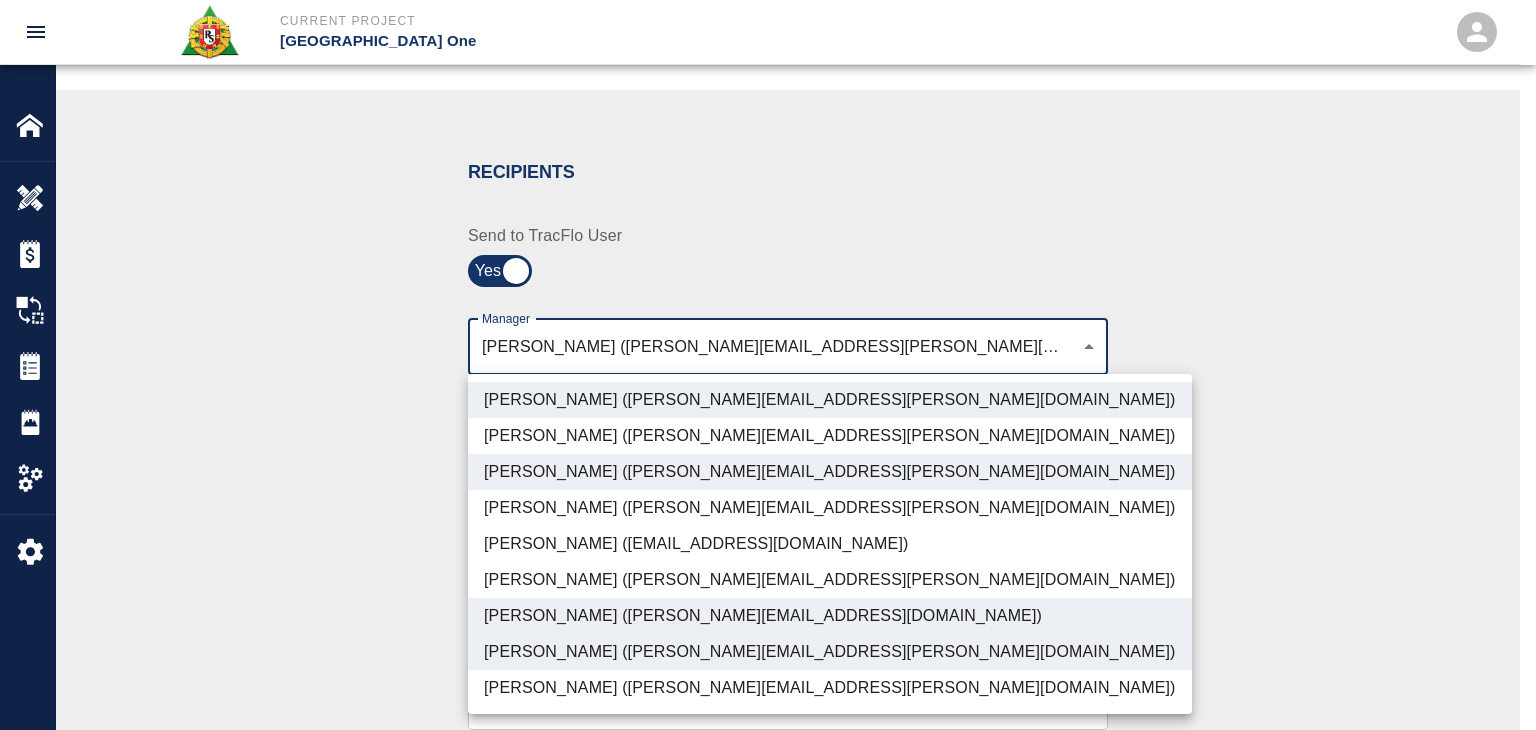 click on "Shane  Lamay (shane.lamay@aecom.com)" at bounding box center (830, 688) 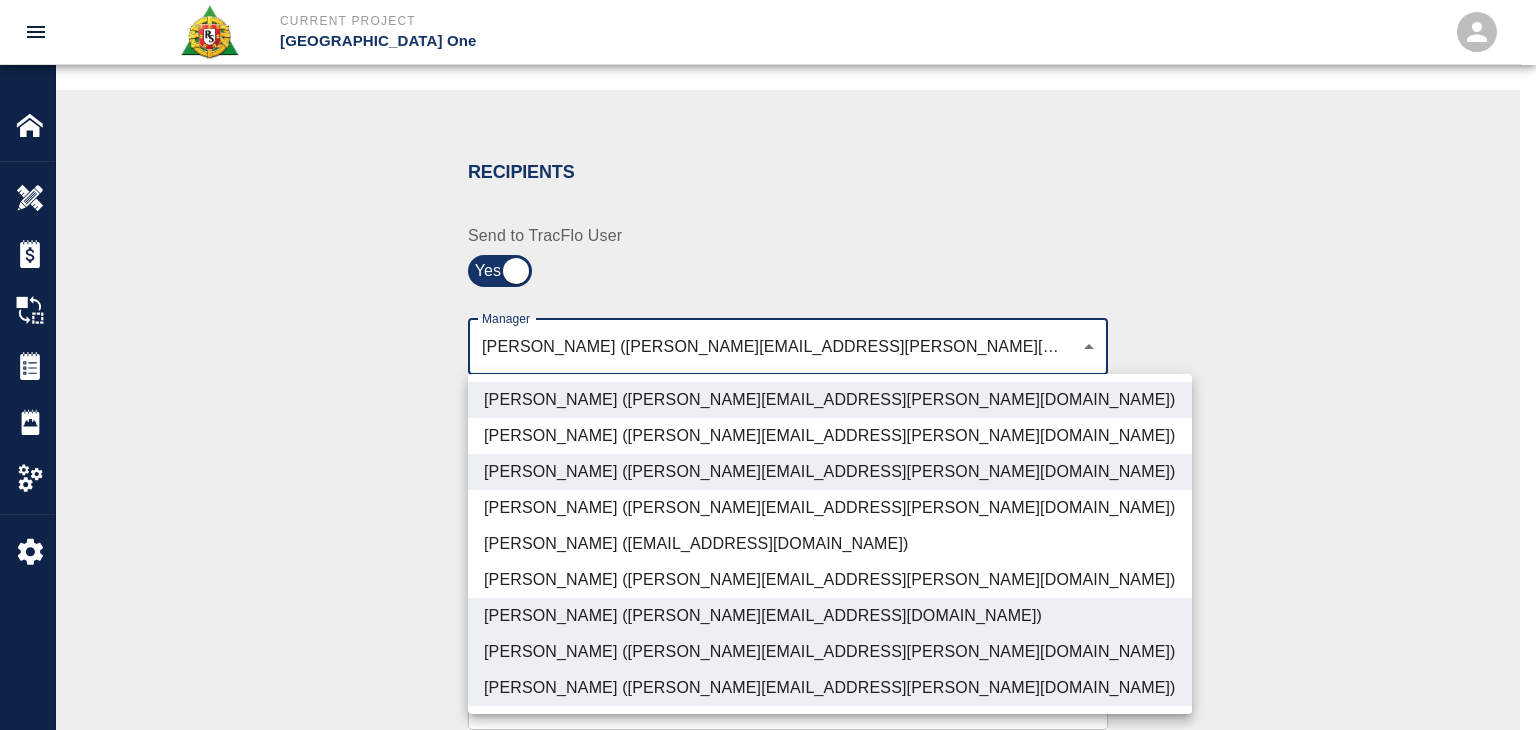 click at bounding box center (768, 365) 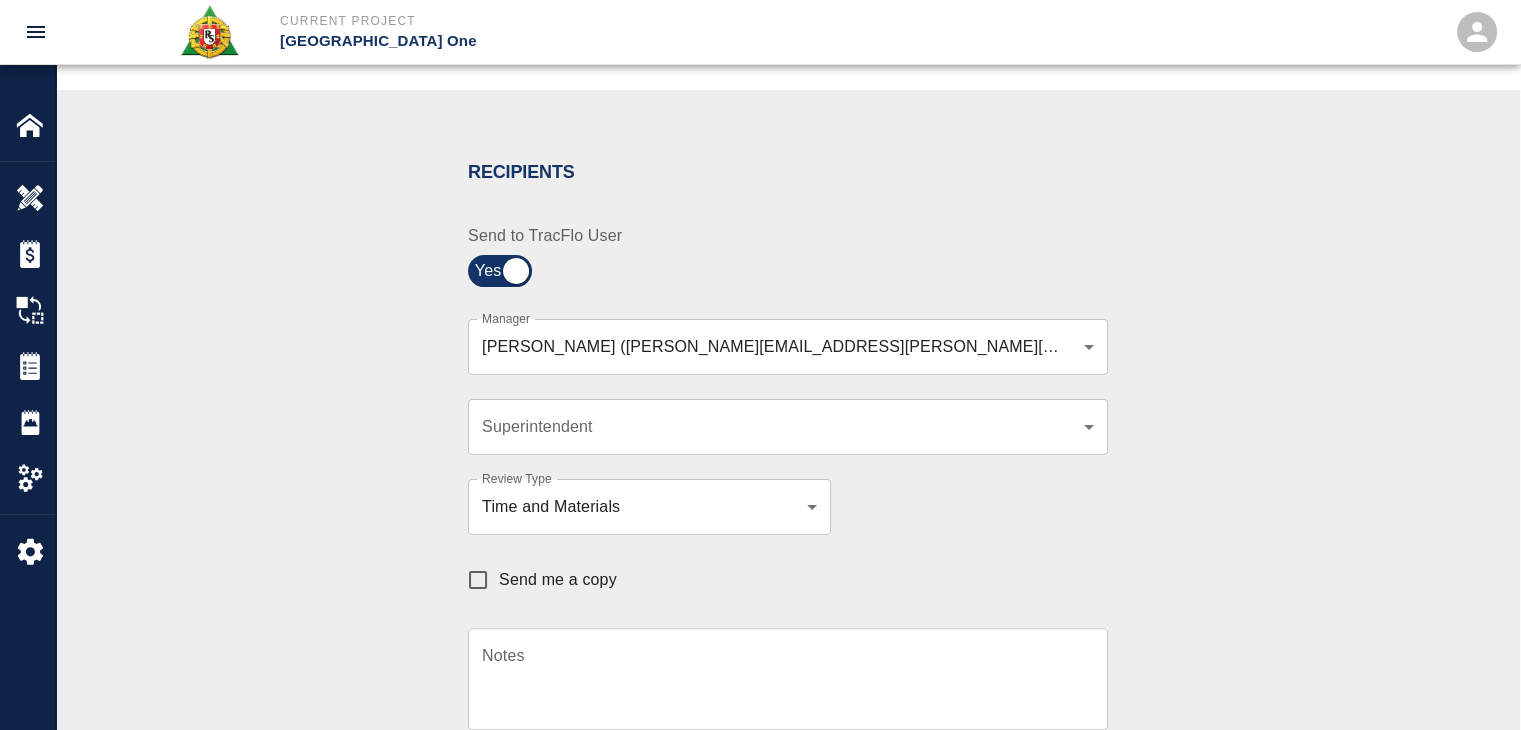 click on "Send me a copy" at bounding box center [558, 580] 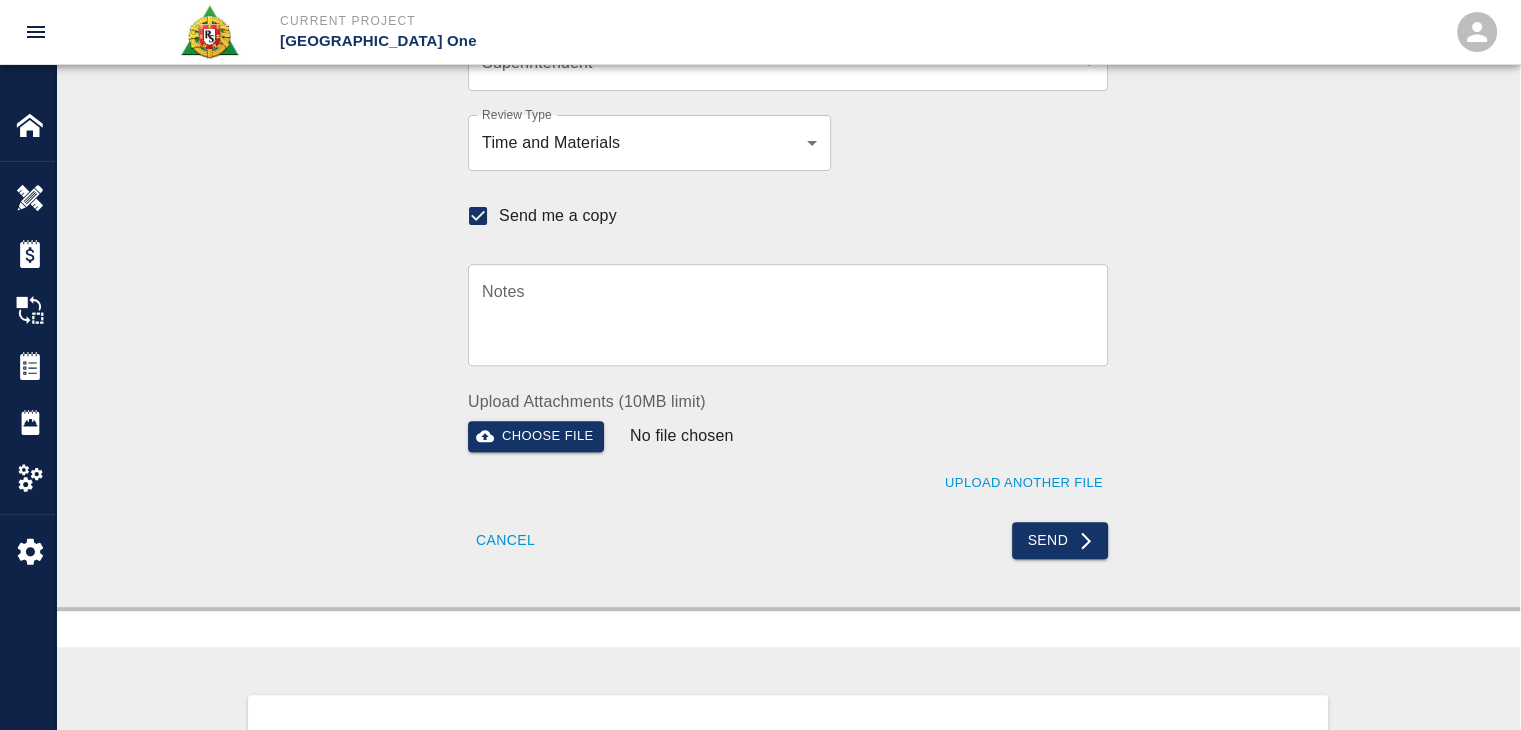 scroll, scrollTop: 720, scrollLeft: 0, axis: vertical 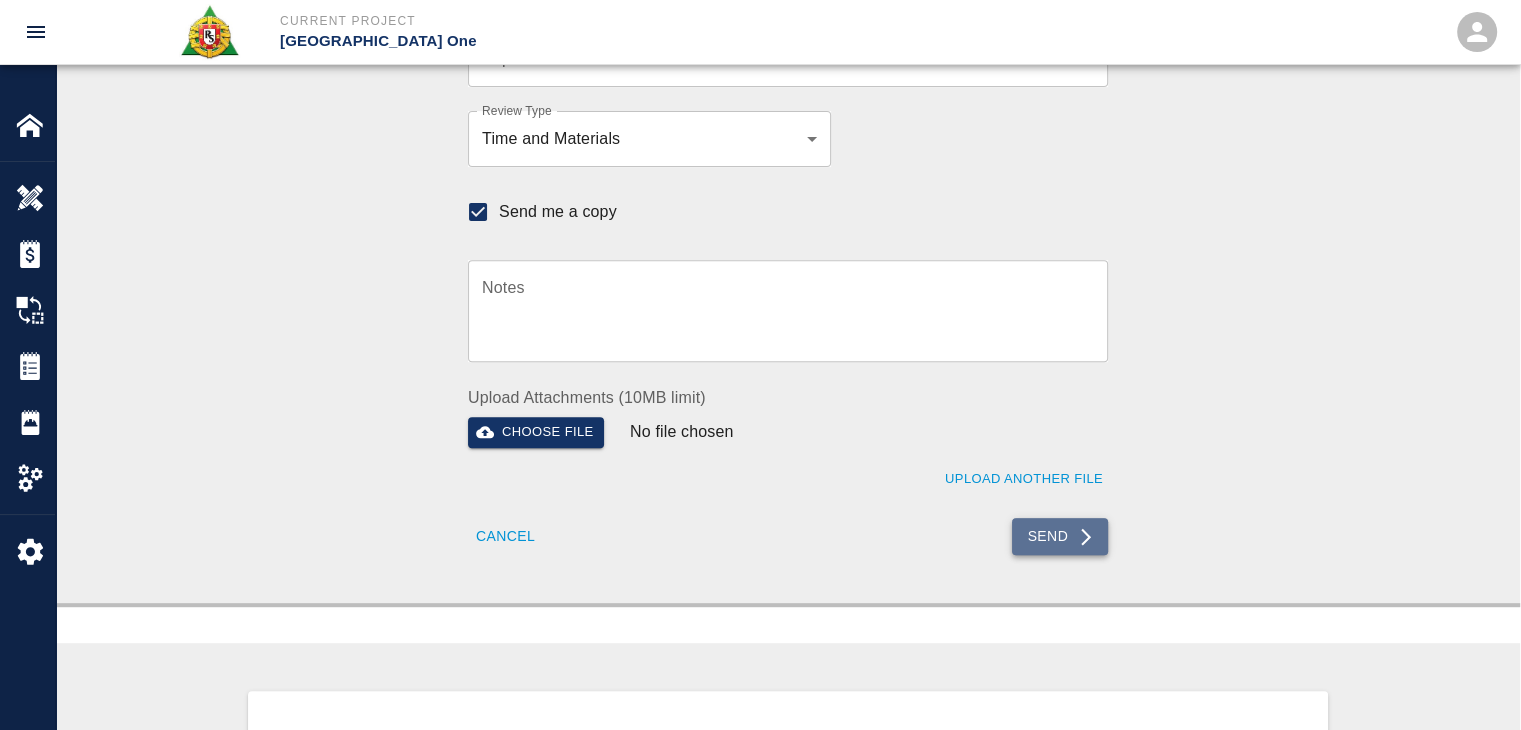 click on "Send" at bounding box center (1060, 536) 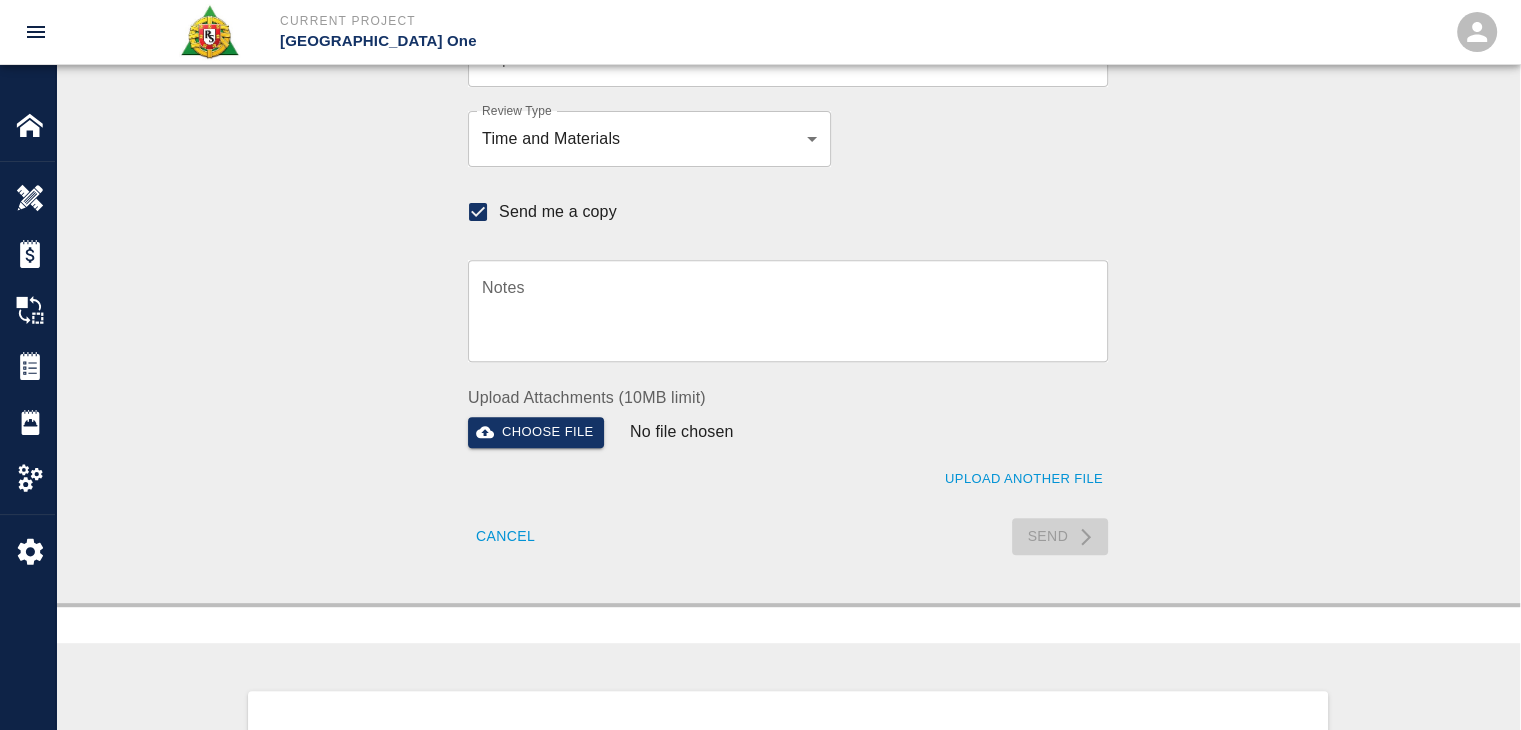 type 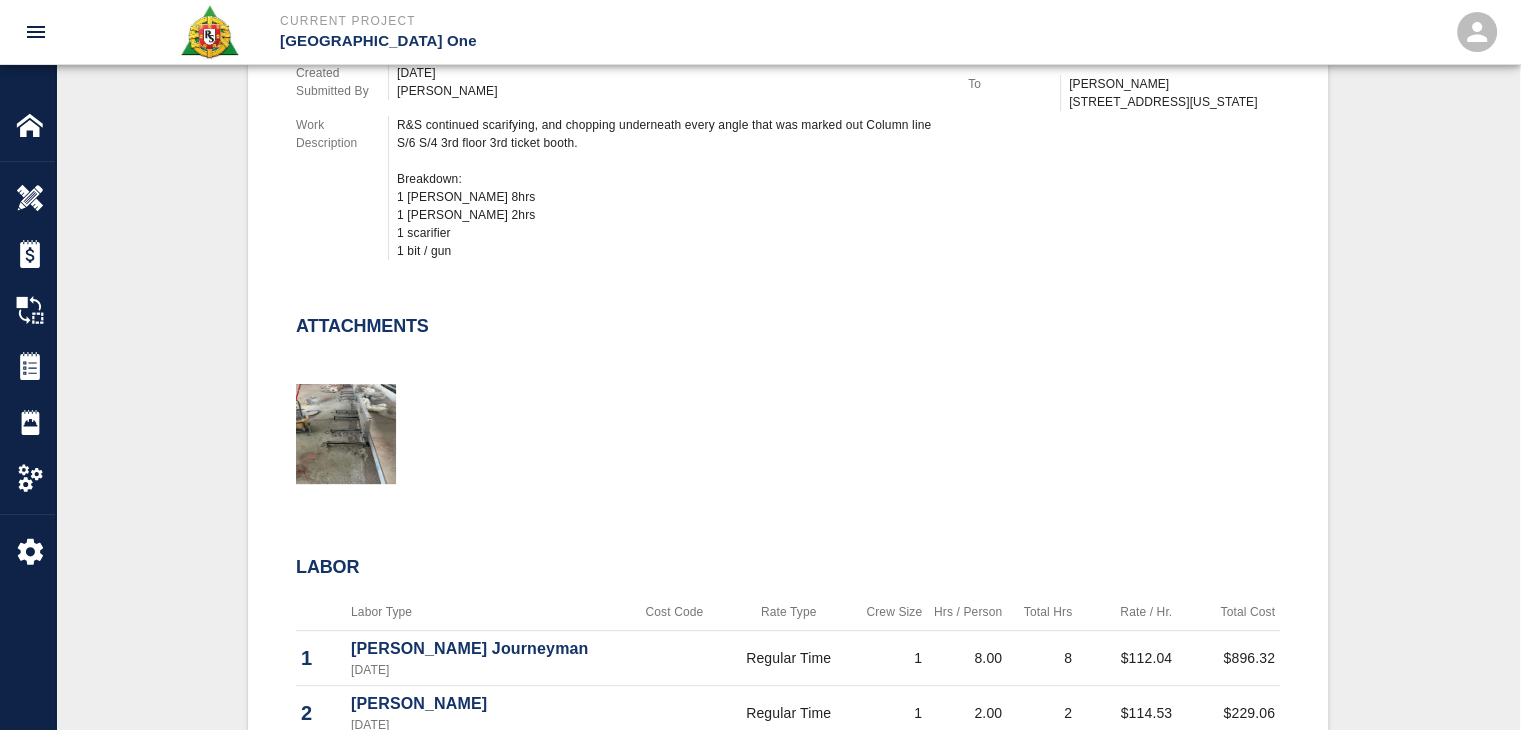 scroll, scrollTop: 0, scrollLeft: 0, axis: both 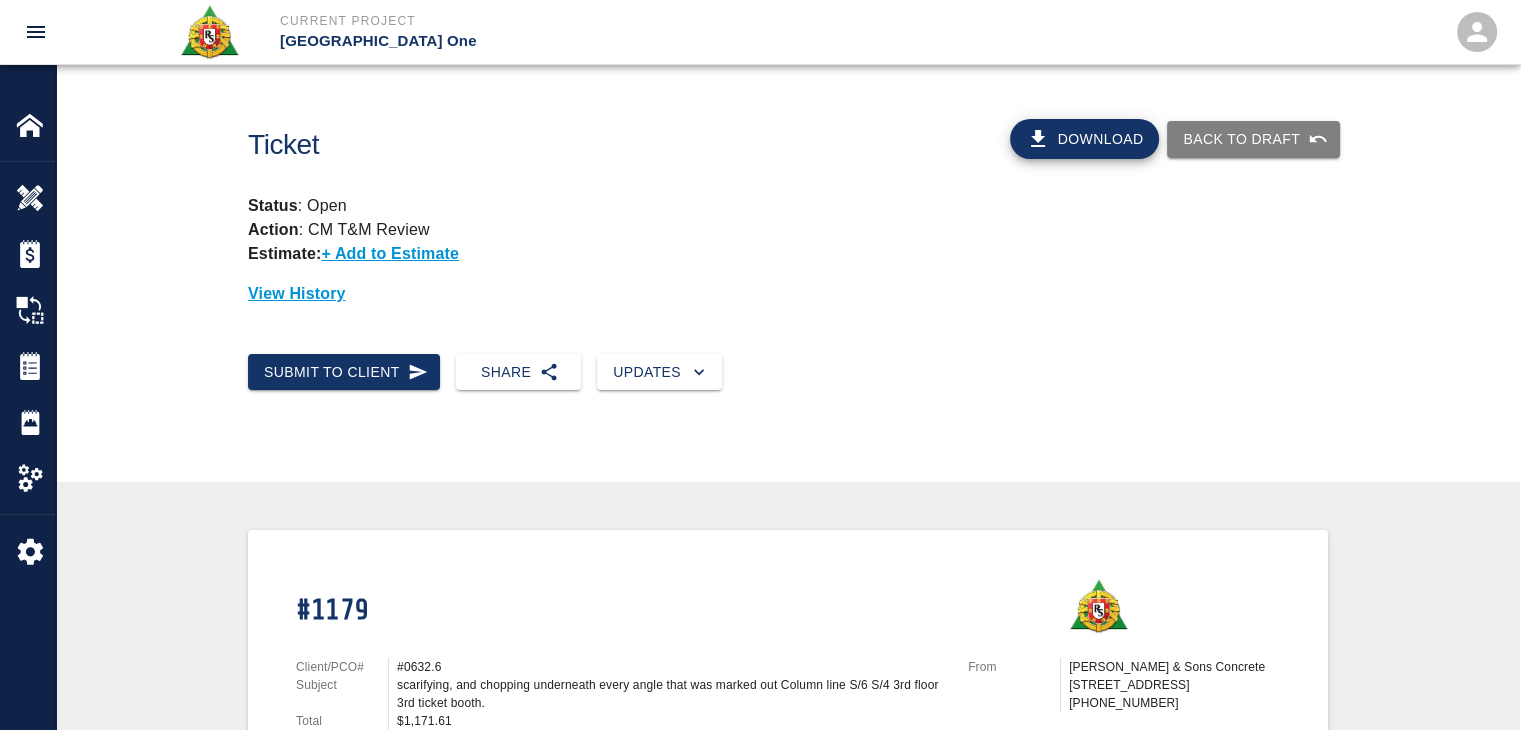 drag, startPoint x: 510, startPoint y: 17, endPoint x: 680, endPoint y: 166, distance: 226.0553 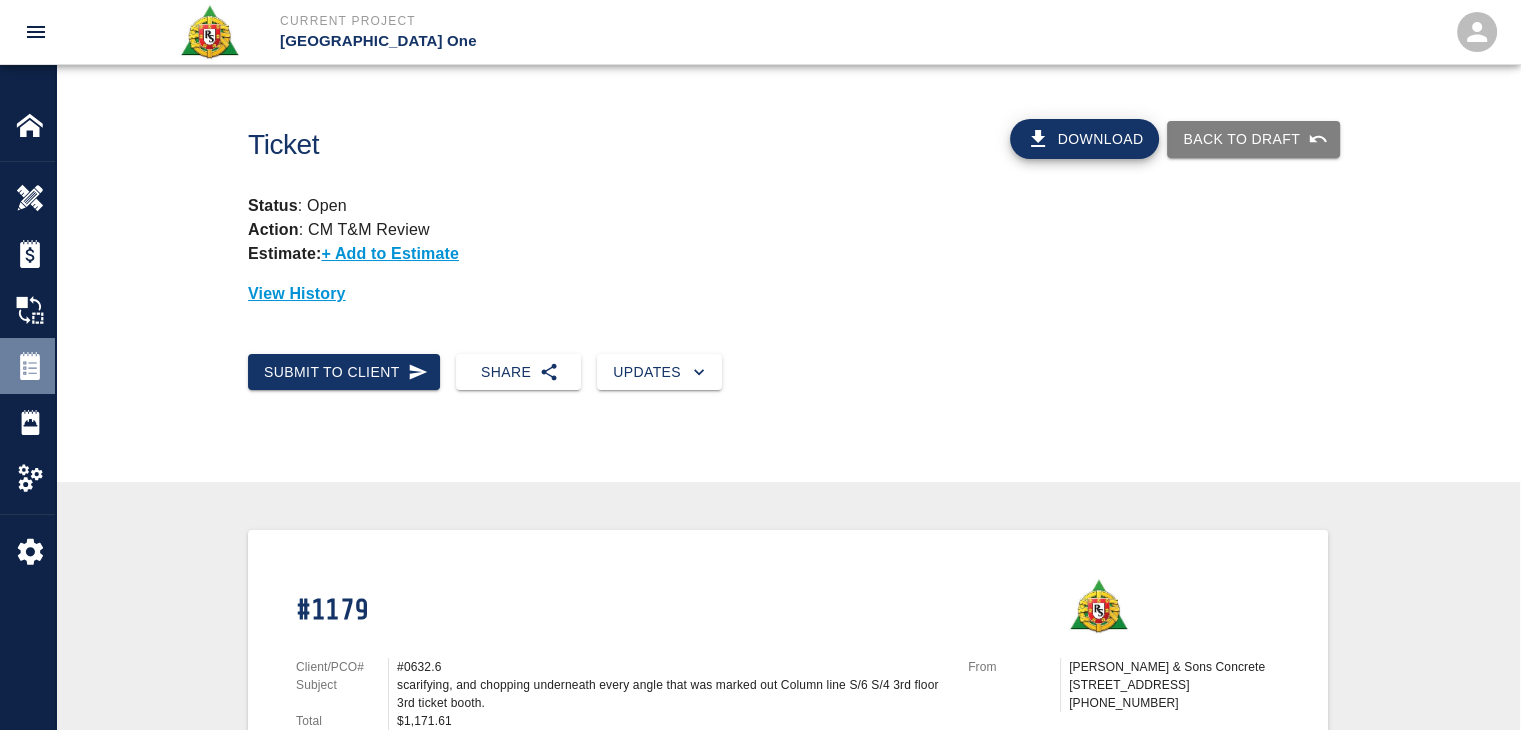 click on "Tickets" at bounding box center [27, 366] 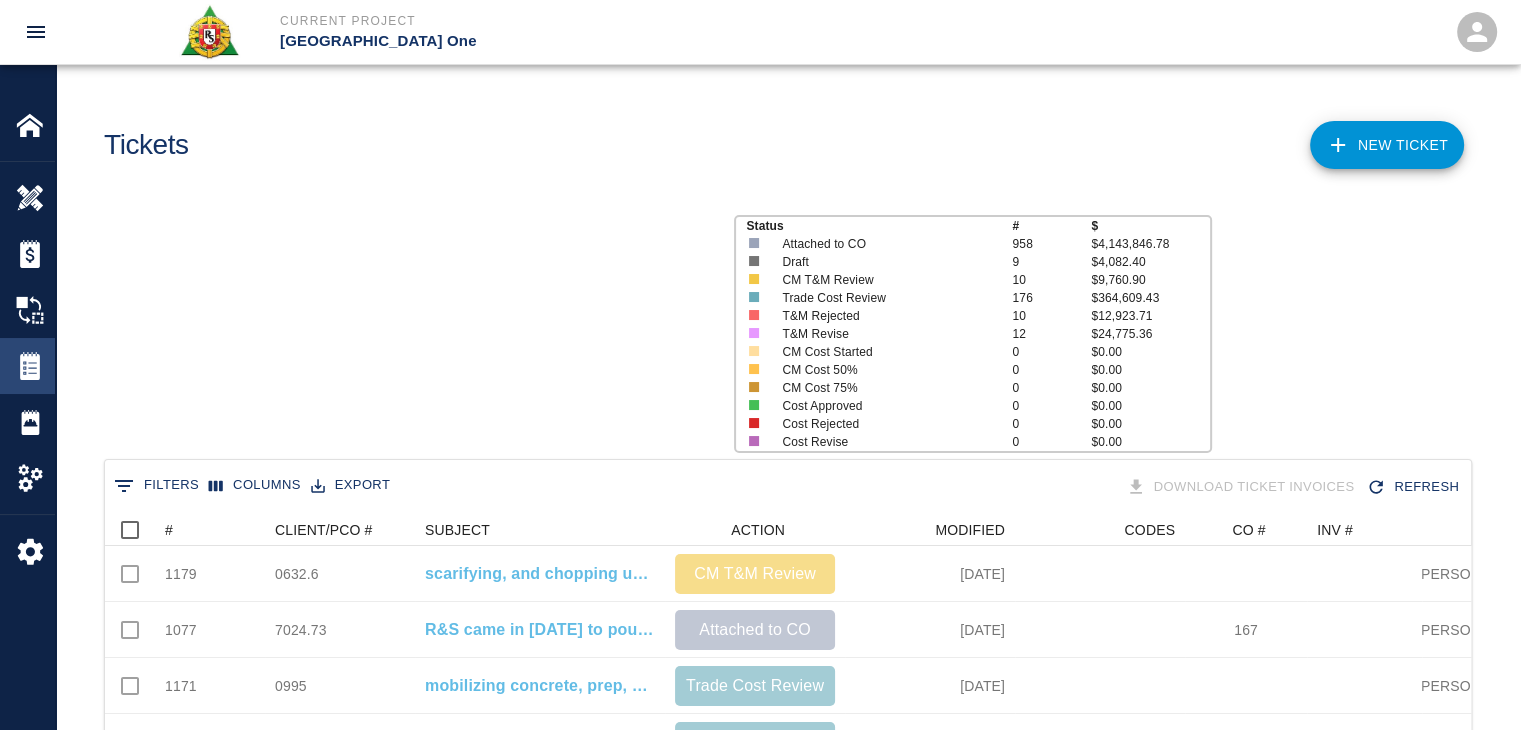 scroll, scrollTop: 16, scrollLeft: 16, axis: both 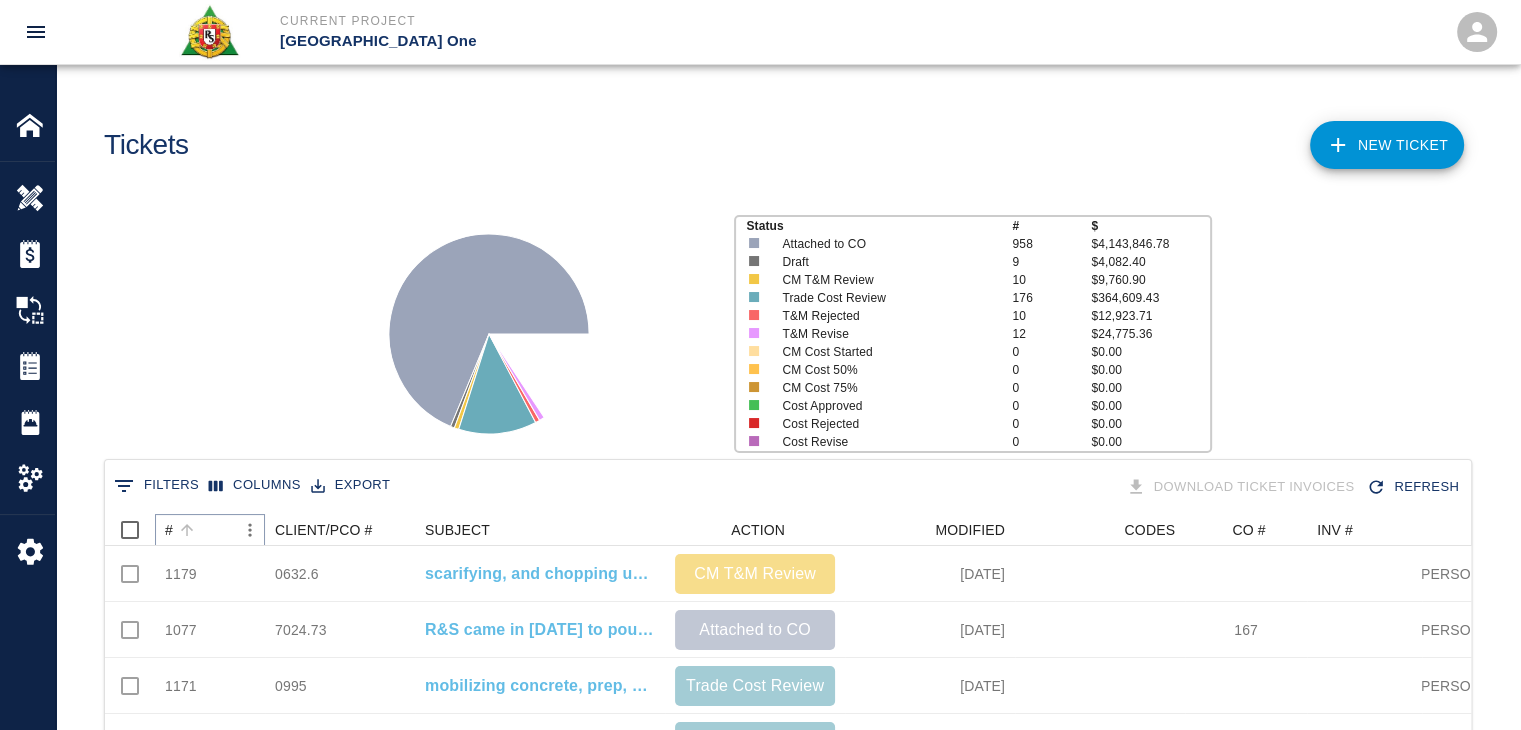 click 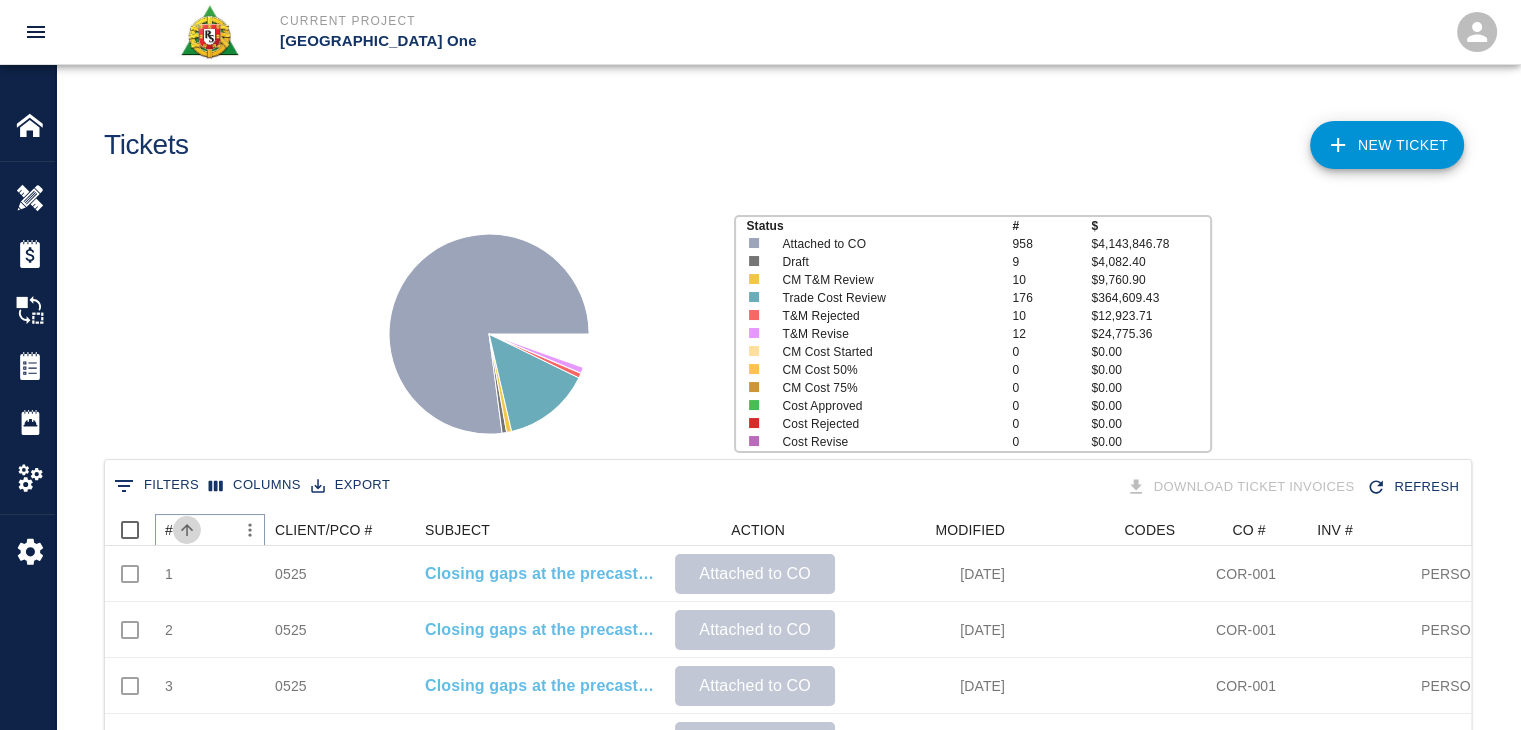 click 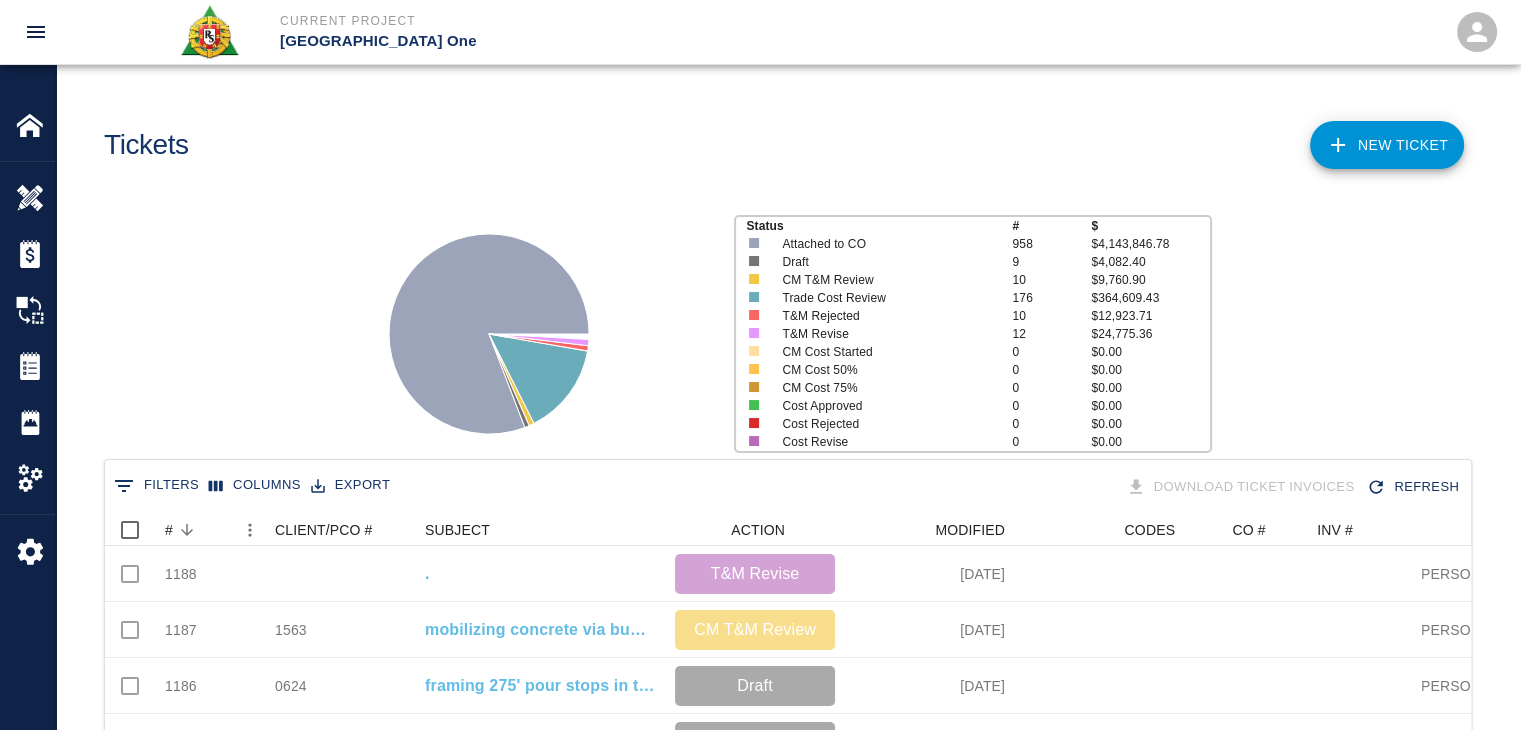 click on "Status # $ Attached to CO 958 $4,143,846.78 Draft 9 $4,082.40 CM T&M Review 10 $9,760.90 Trade Cost Review 176 $364,609.43 T&M Rejected 10 $12,923.71 T&M Revise 12 $24,775.36 CM Cost Started 0 $0.00 CM Cost 50% 0 $0.00 CM Cost 75% 0 $0.00 Cost Approved 0 $0.00 Cost Rejected 0 $0.00 Cost Revise 0 $0.00" at bounding box center (780, 326) 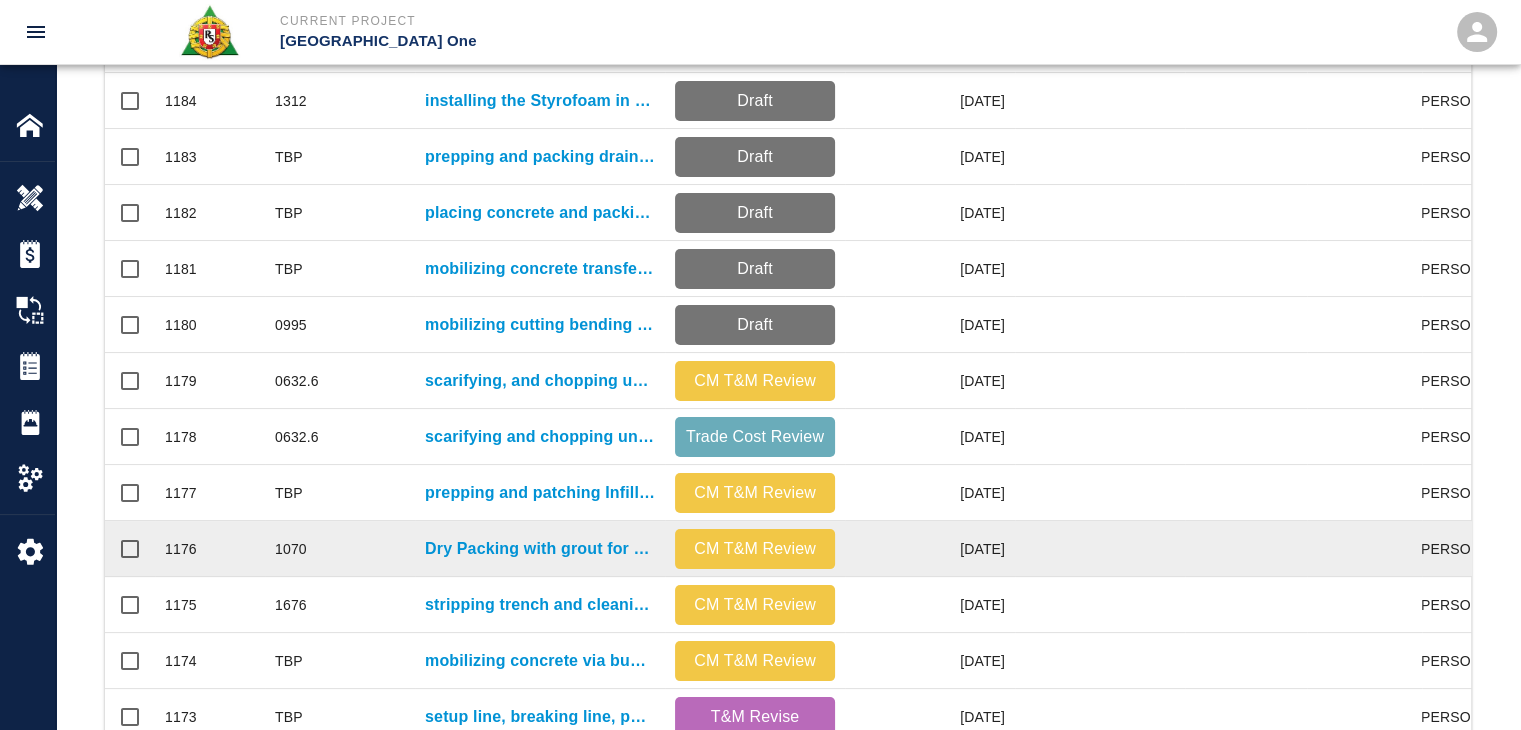 scroll, scrollTop: 696, scrollLeft: 0, axis: vertical 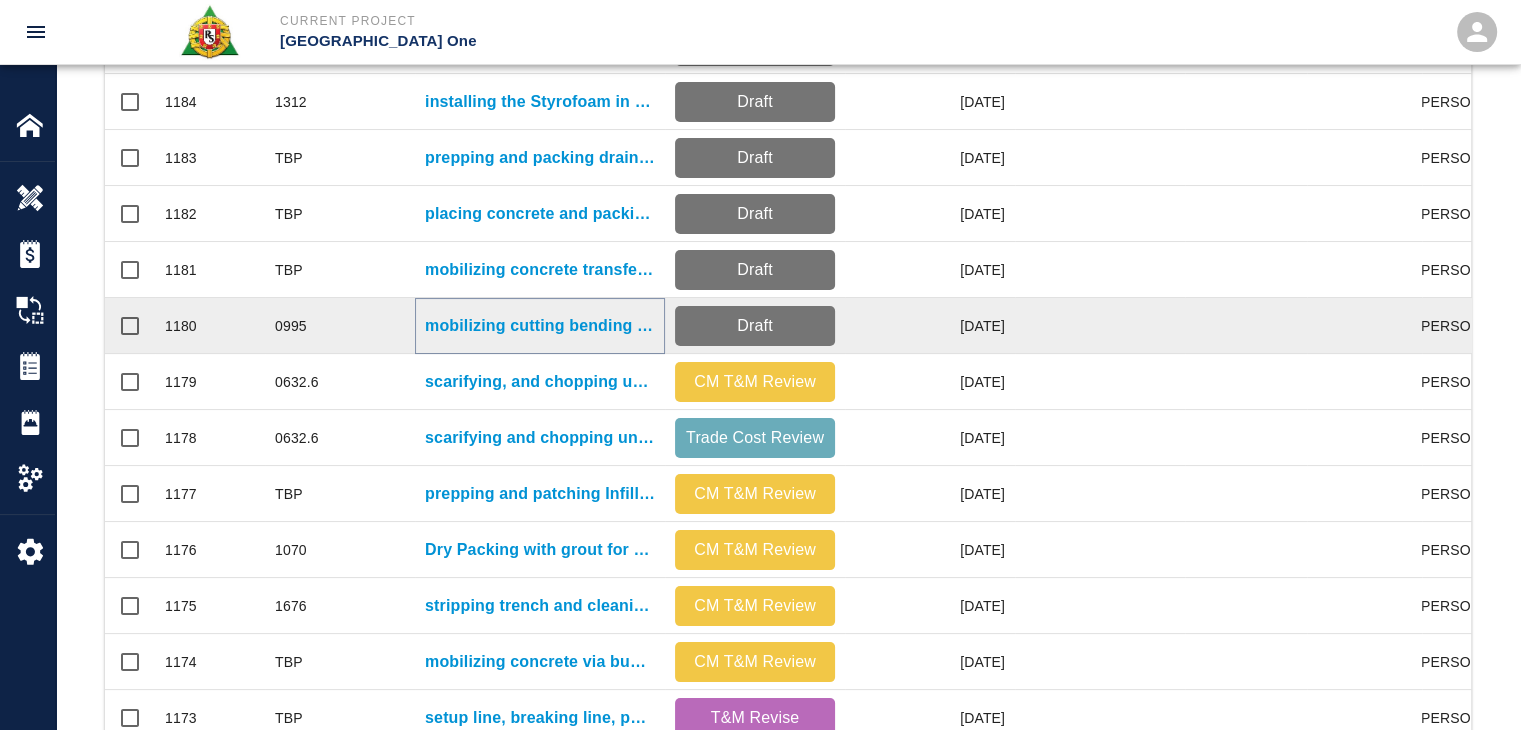 click on "mobilizing cutting bending and drilling for stair 13 leave out." at bounding box center (540, 326) 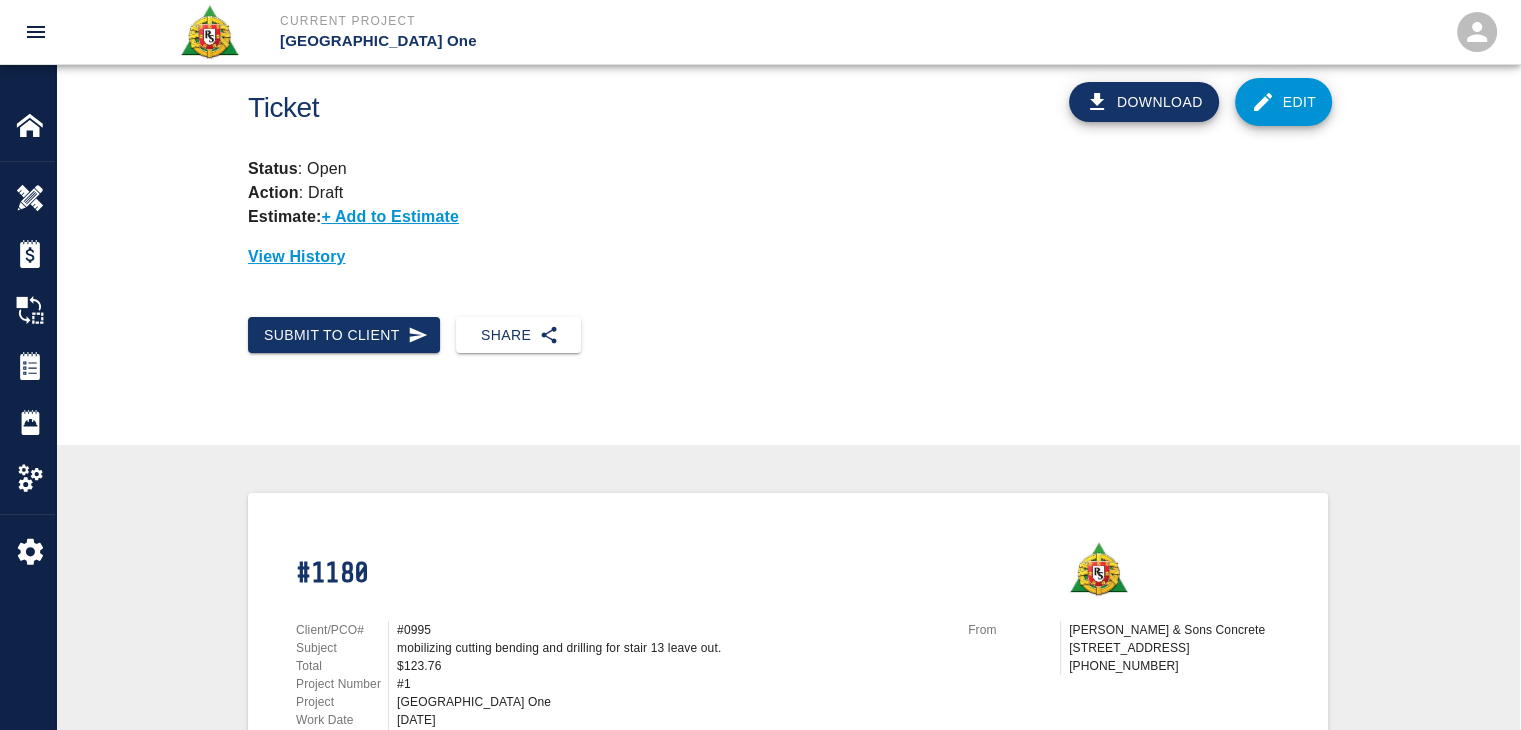scroll, scrollTop: 0, scrollLeft: 0, axis: both 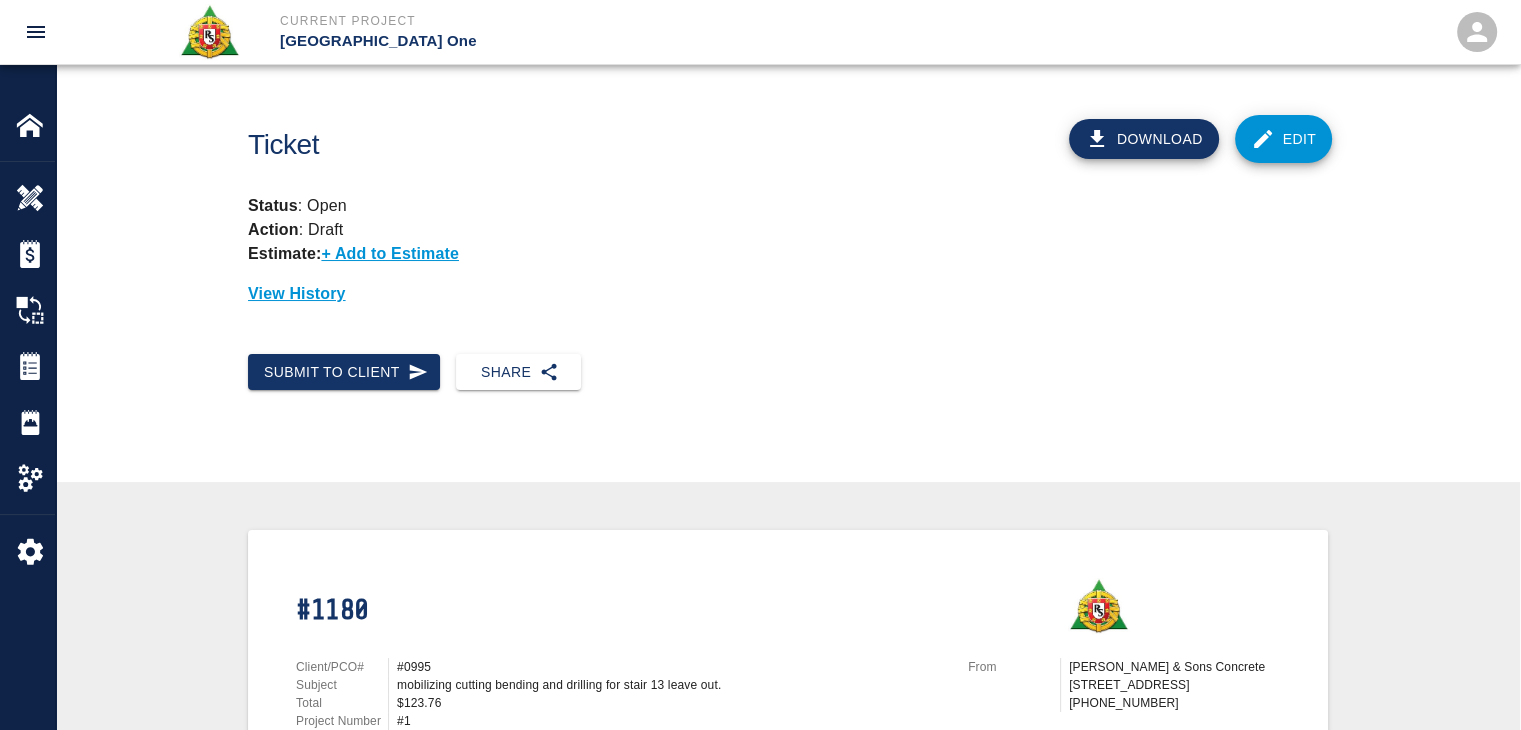 click on "Edit" at bounding box center (1284, 139) 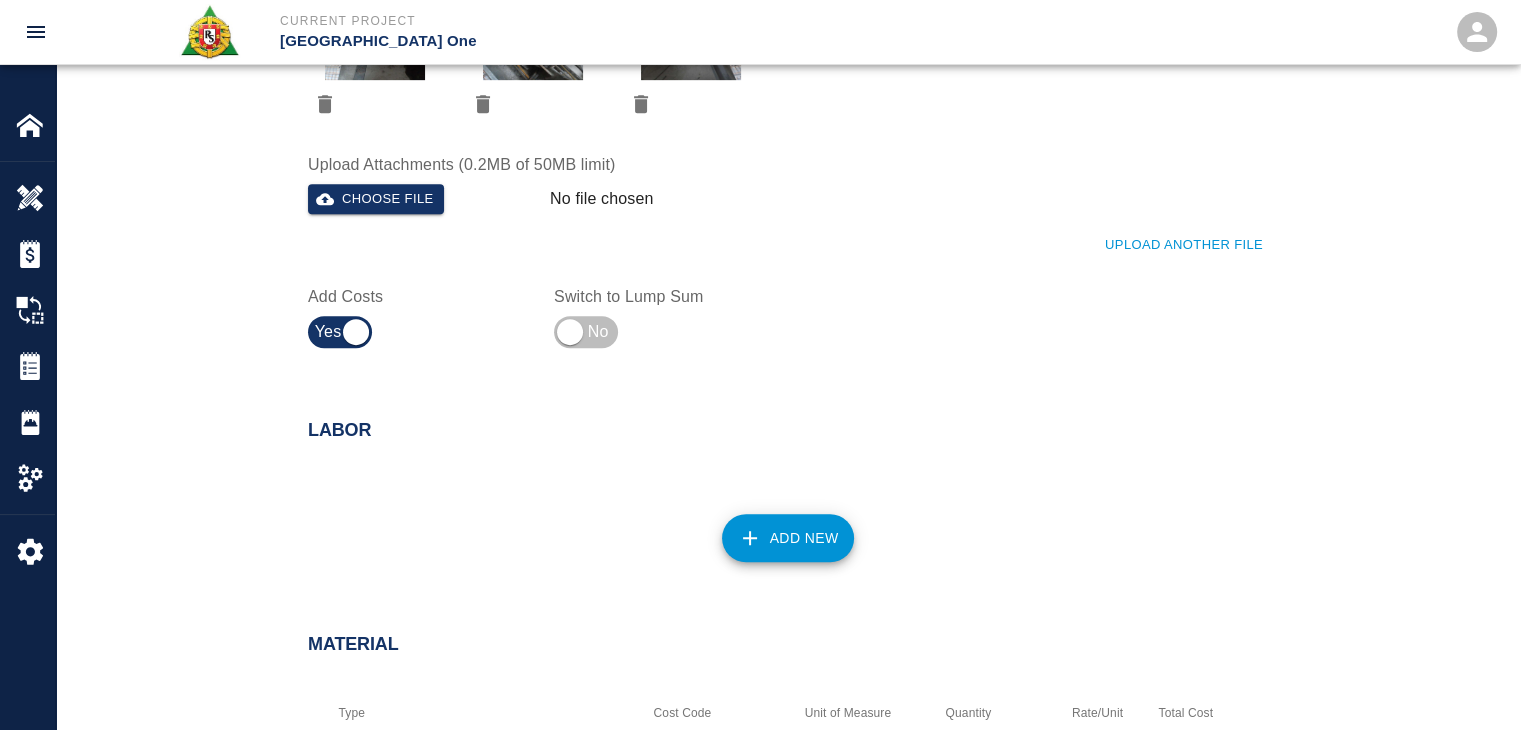 scroll, scrollTop: 986, scrollLeft: 0, axis: vertical 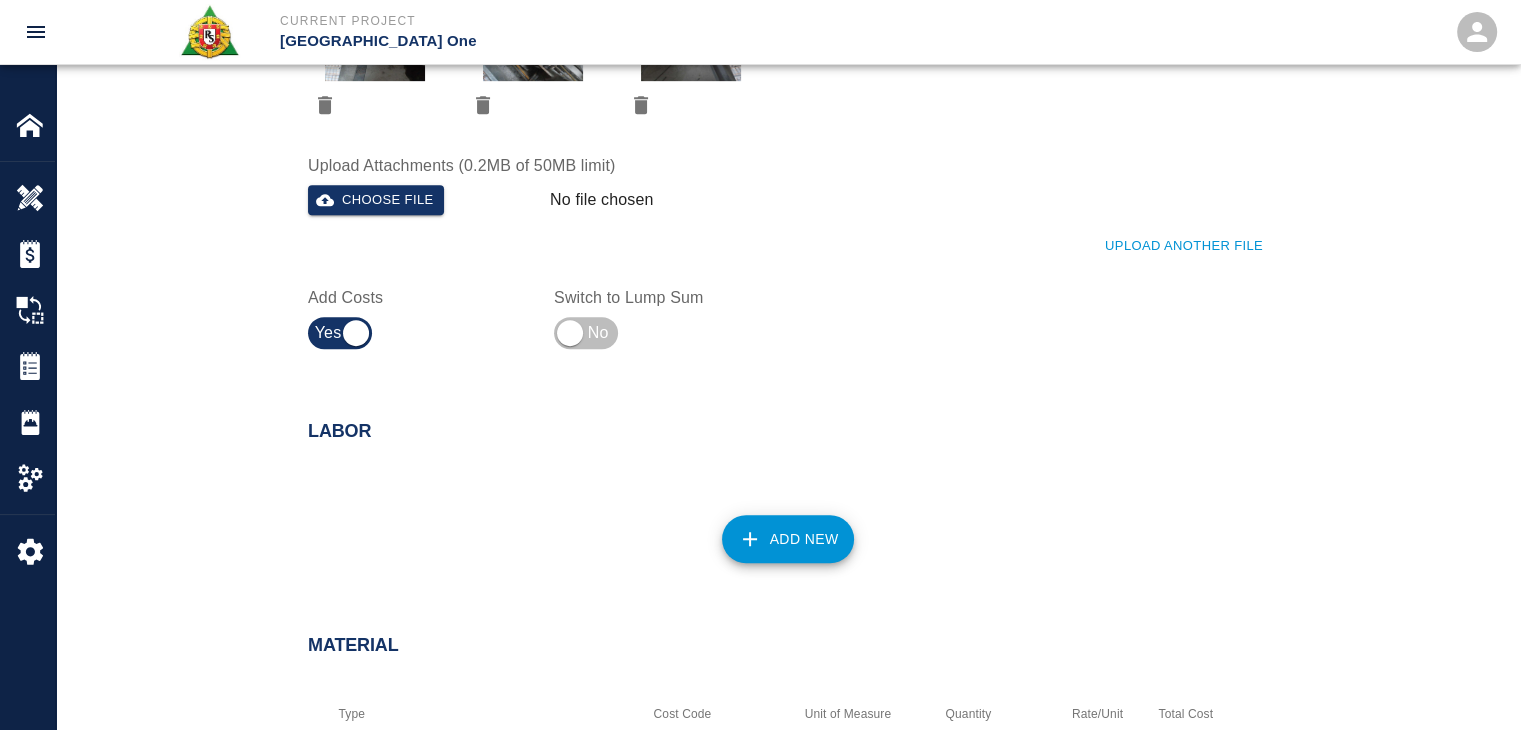 click on "Add New" at bounding box center [788, 539] 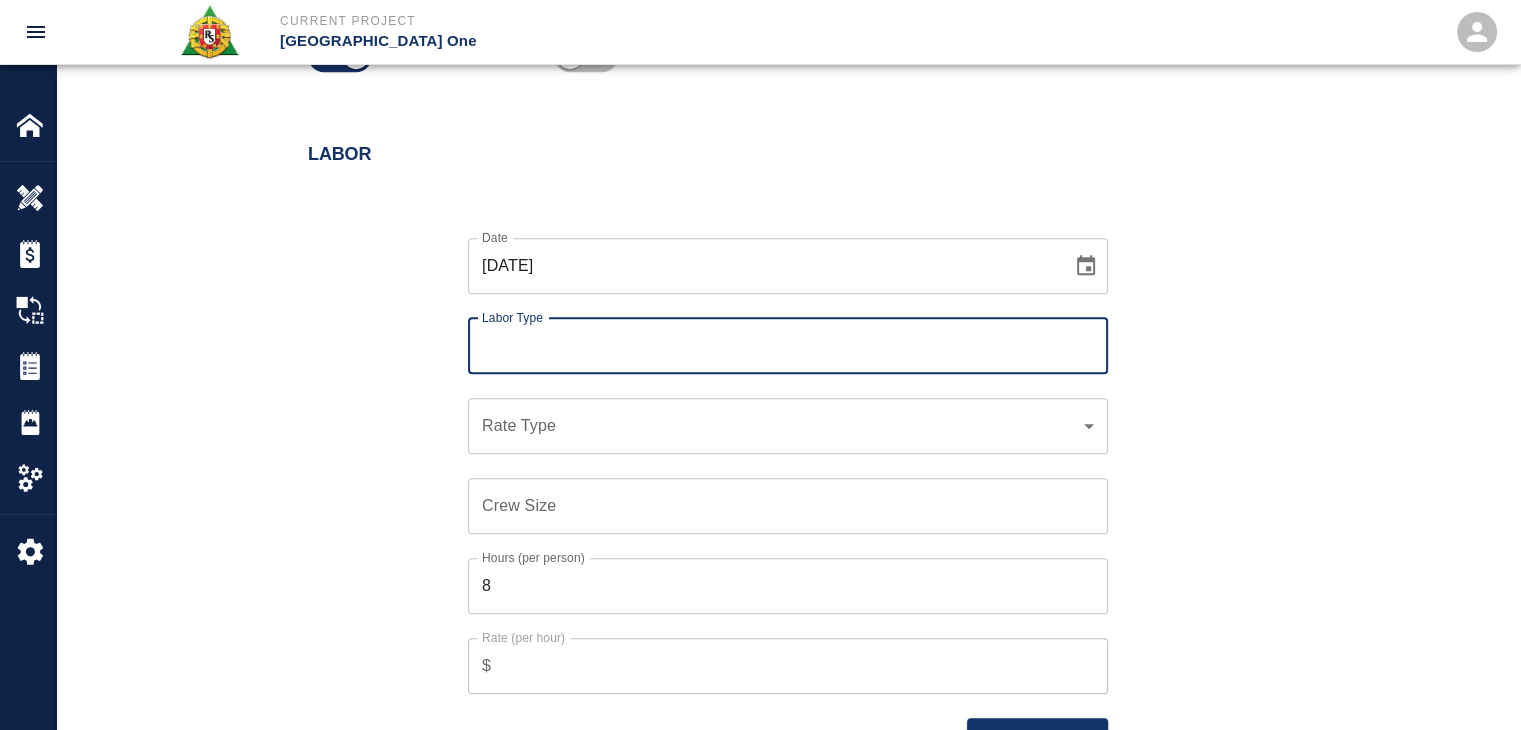 scroll, scrollTop: 1272, scrollLeft: 0, axis: vertical 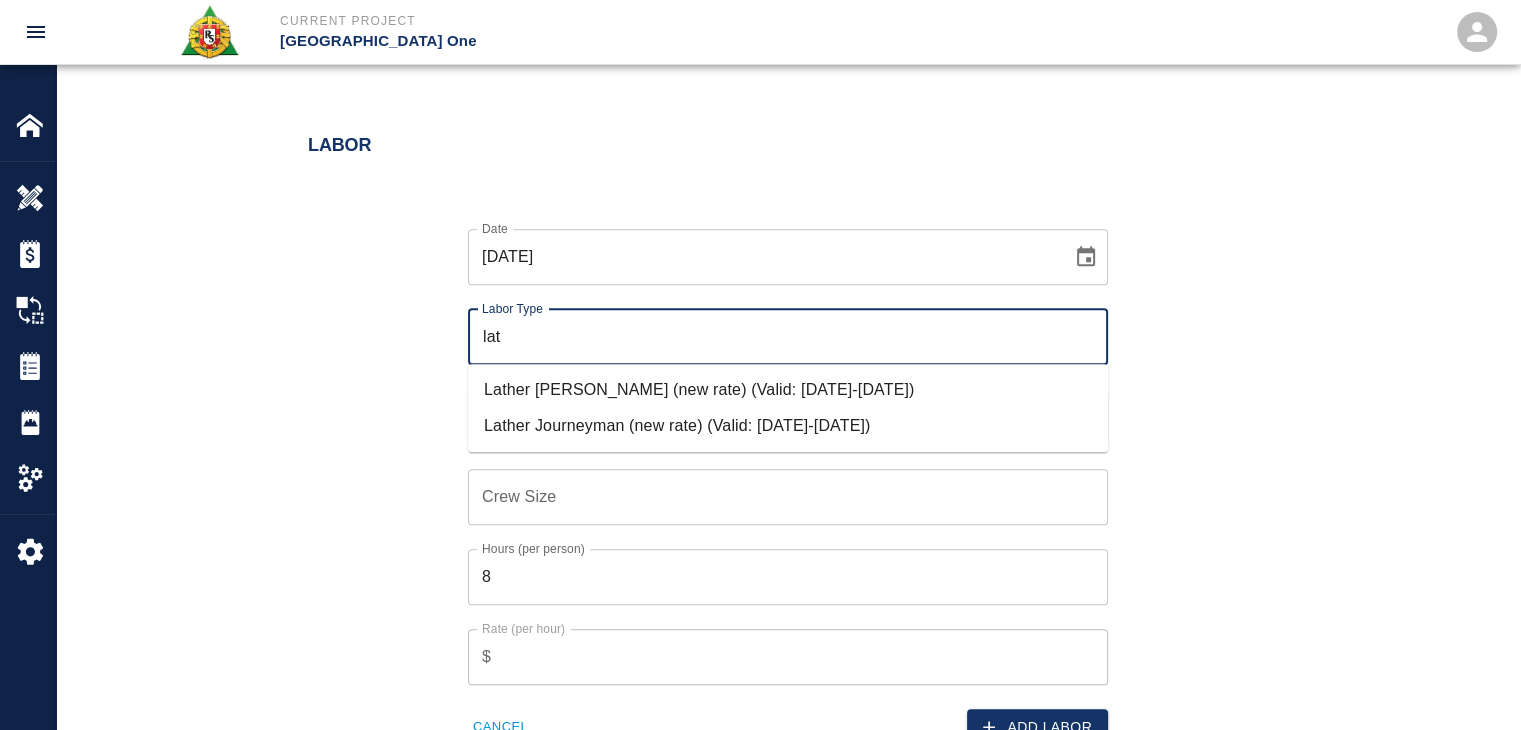 click on "Lather Journeyman (new rate) (Valid: [DATE]-[DATE])" at bounding box center [788, 426] 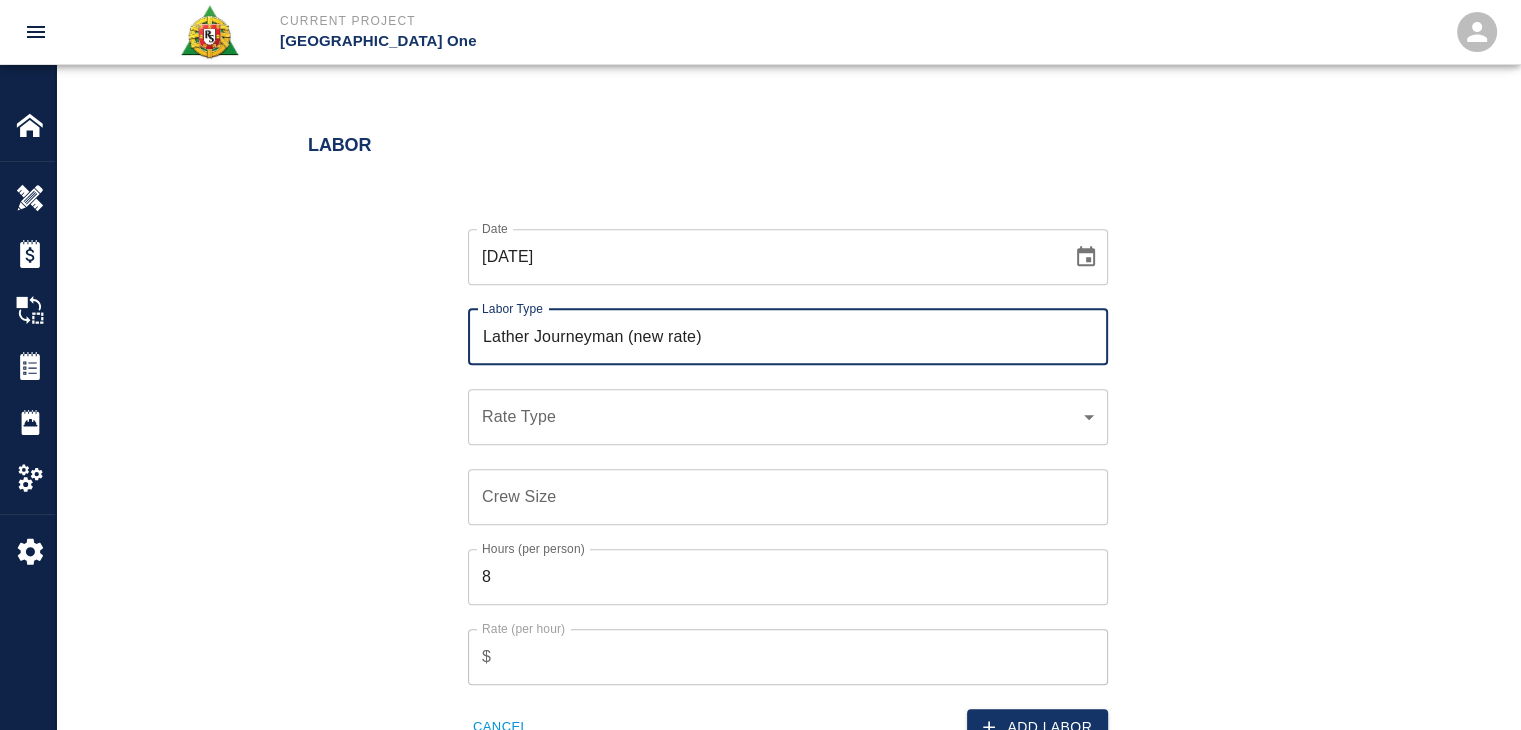 type on "Lather Journeyman (new rate)" 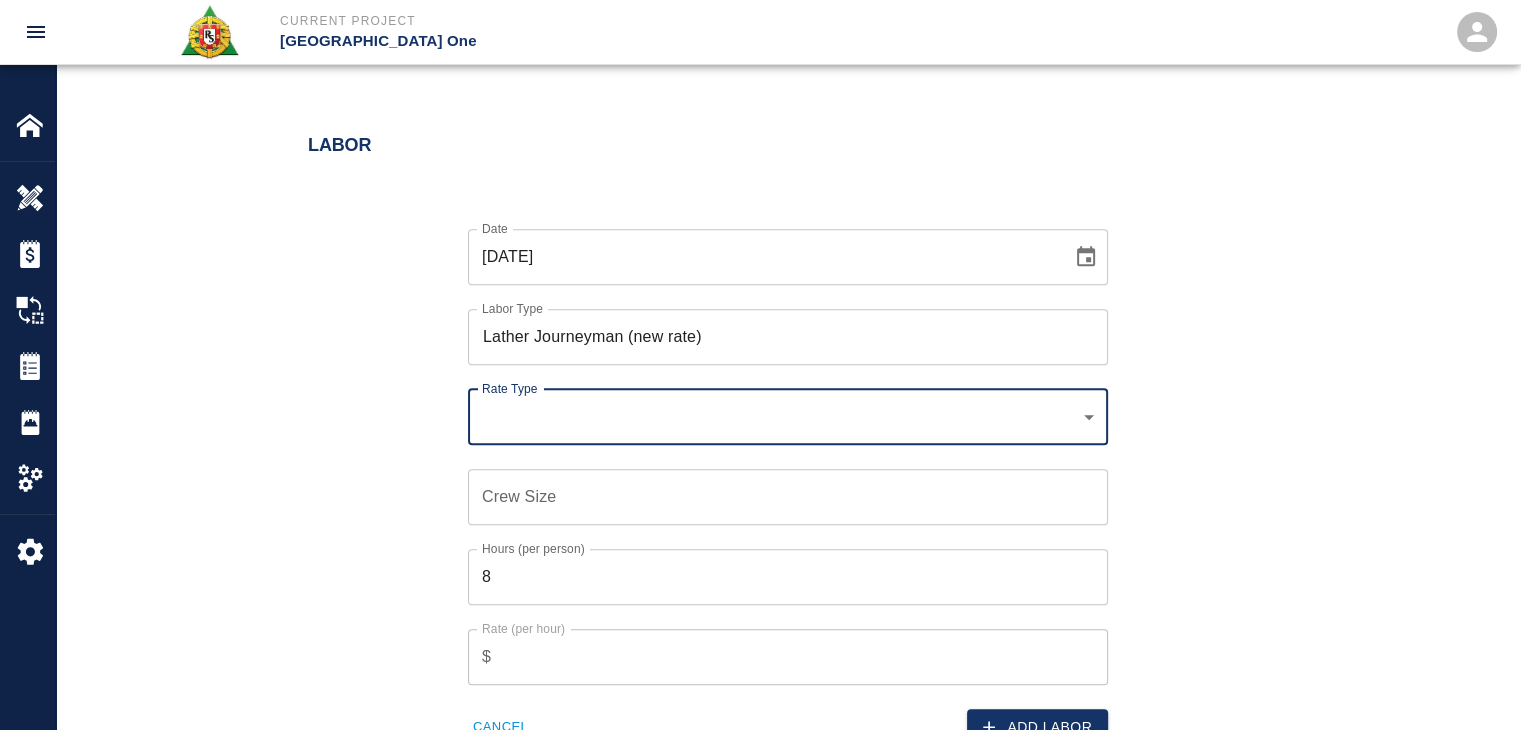 click on "Current Project JFK Terminal One Home JFK Terminal One Overview Estimates Change Orders Tickets Daily Reports Project Settings Settings Powered By Terms of Service  |  Privacy Policy Edit Ticket Ticket Number 1180 Ticket Number PCO Number 0995 PCO Number Start Date  07/01/2025 Start Date  End Date End Date Work Description R&S worked on mobilizing cutting bending and drilling for stair 13 leave out.
Breakdown:
2 lathers 3hrs each
1 Foreman 1hr
6 # 4 x 20 ft
2 tubes of epoxy
1 drill bit /gun x Work Description Notes RATES NEED TO BE UPDATED. To be able to input labor cost. x Notes Subject mobilizing cutting bending and drilling for stair 13 leave out. Subject Invoice Number Invoice Number Invoice Date Invoice Date Current Files: Upload Attachments (0.2MB of 50MB limit) Choose file No file chosen Upload Another File Add Costs Switch to Lump Sum Labor Date 07/01/2025 Date Labor Type Lather Journeyman (new rate) Labor Type Rate Type ​ Rate Type Crew Size Crew Size Hours (per person) 8 Hours (per person) $ 1" at bounding box center [760, -907] 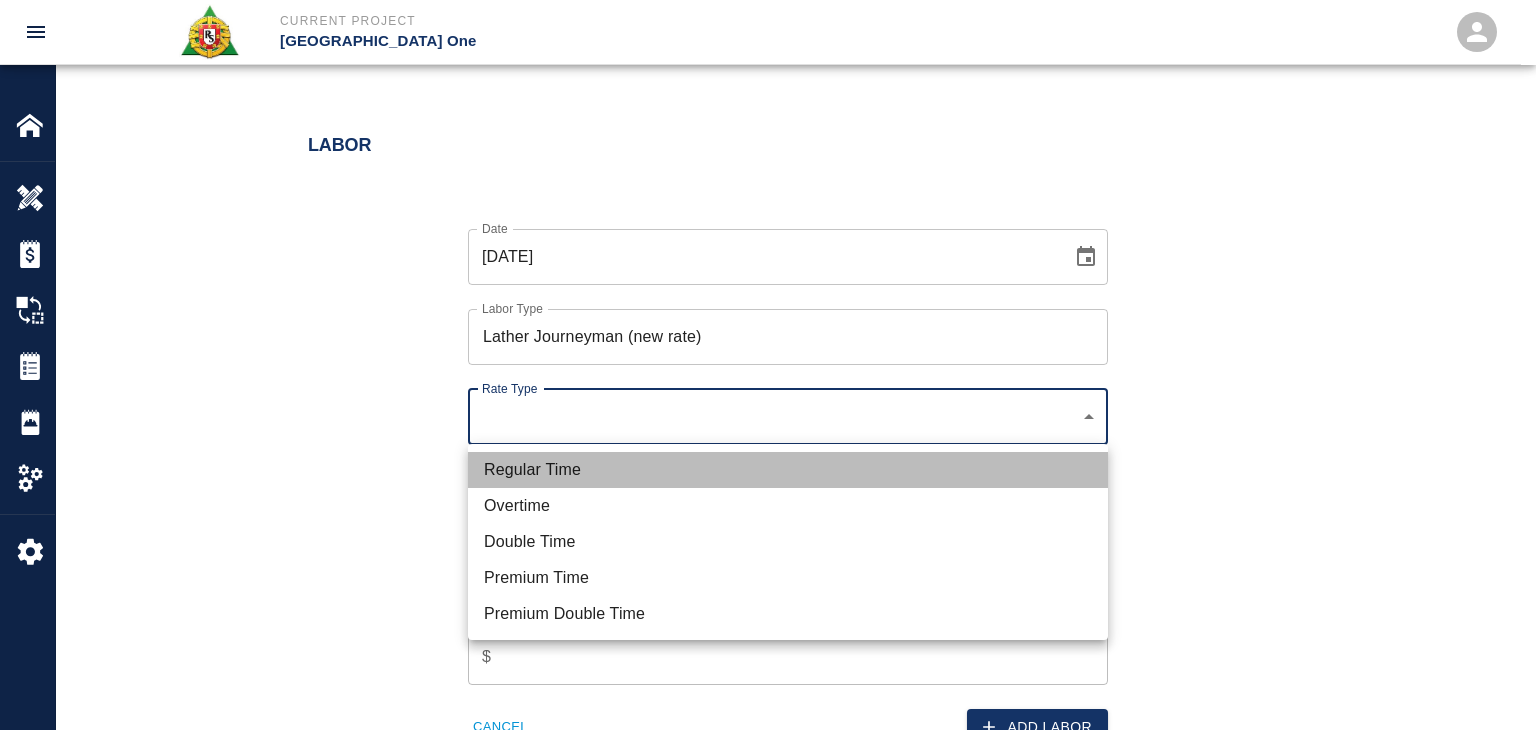click on "Regular Time" at bounding box center (788, 470) 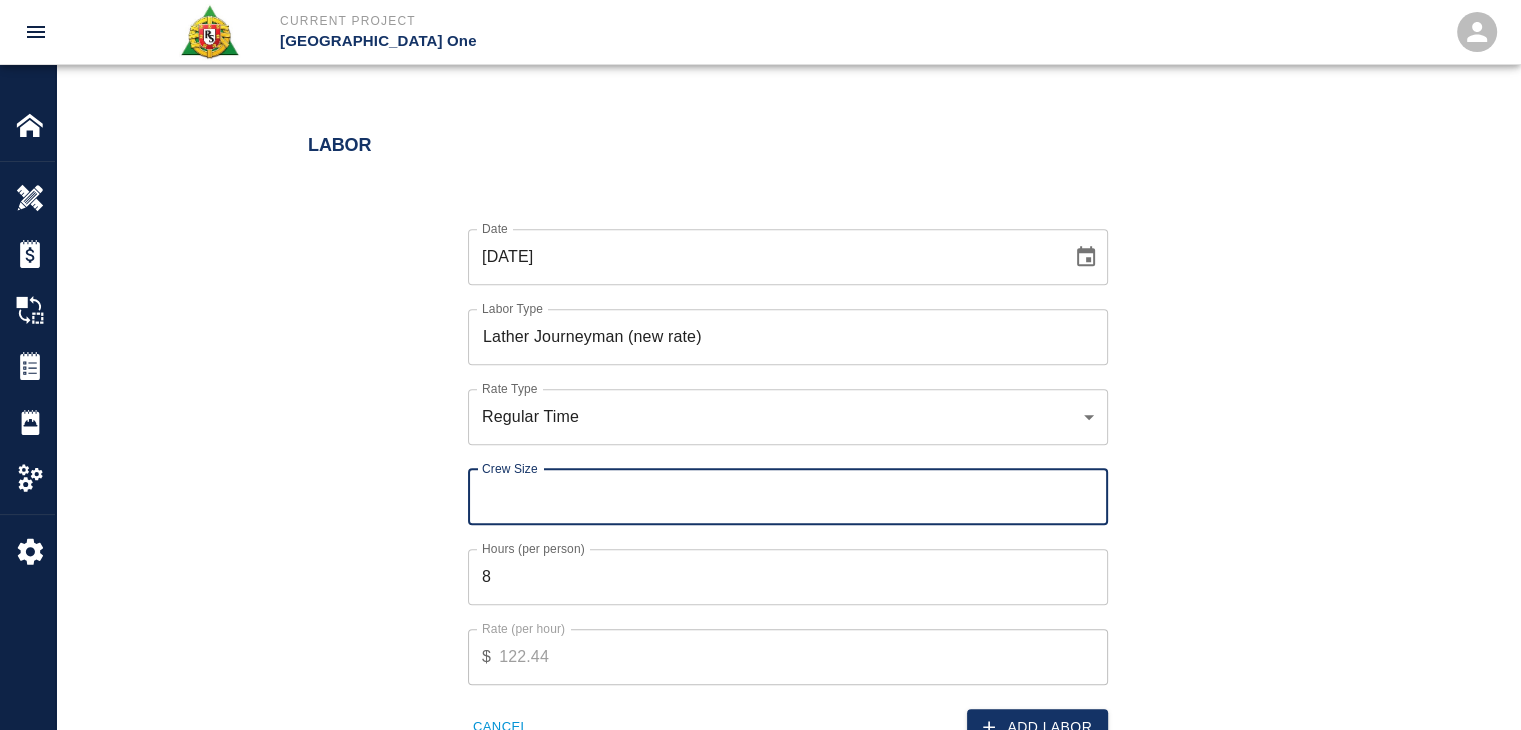 click on "Crew Size" at bounding box center [788, 497] 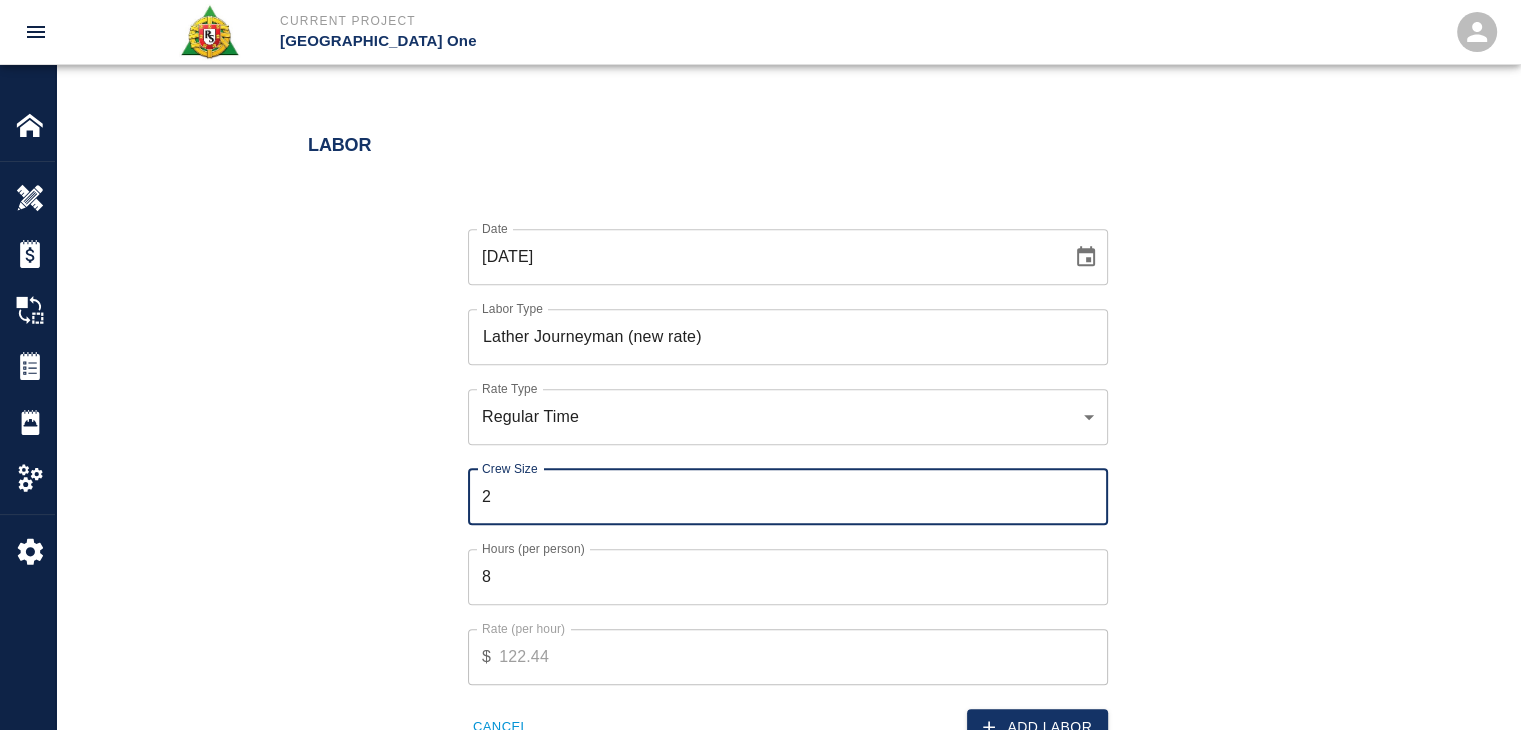 type on "2" 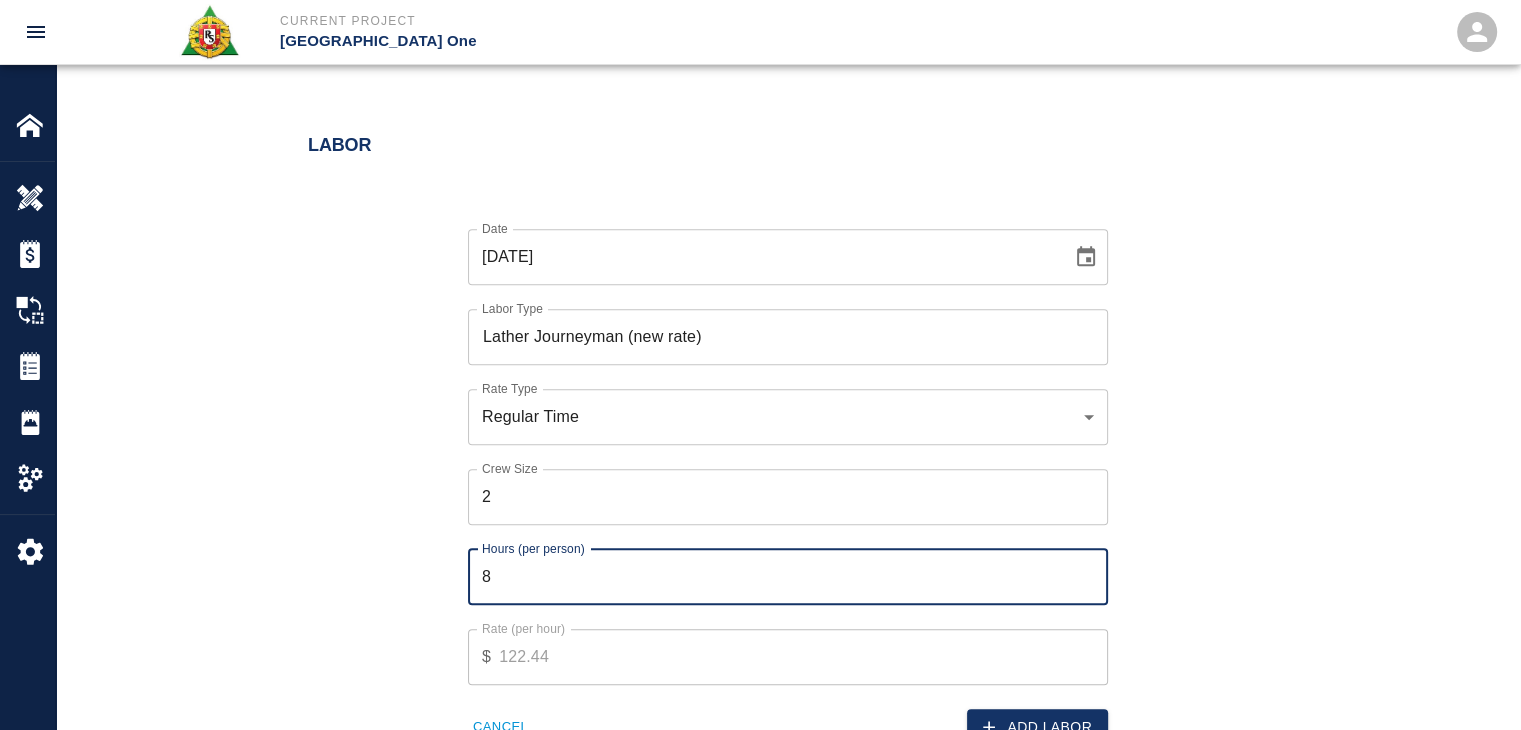 click on "8" at bounding box center (788, 577) 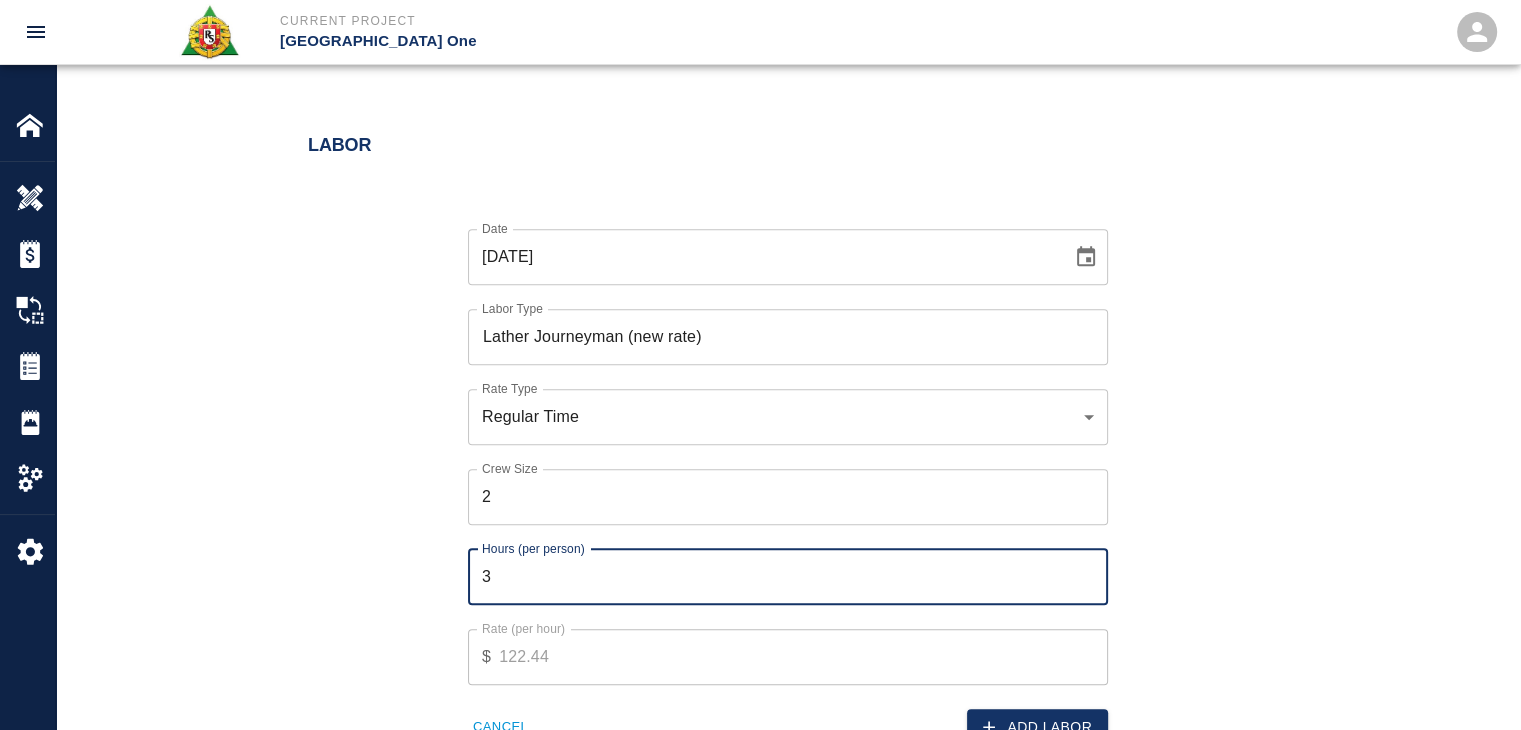 type on "3" 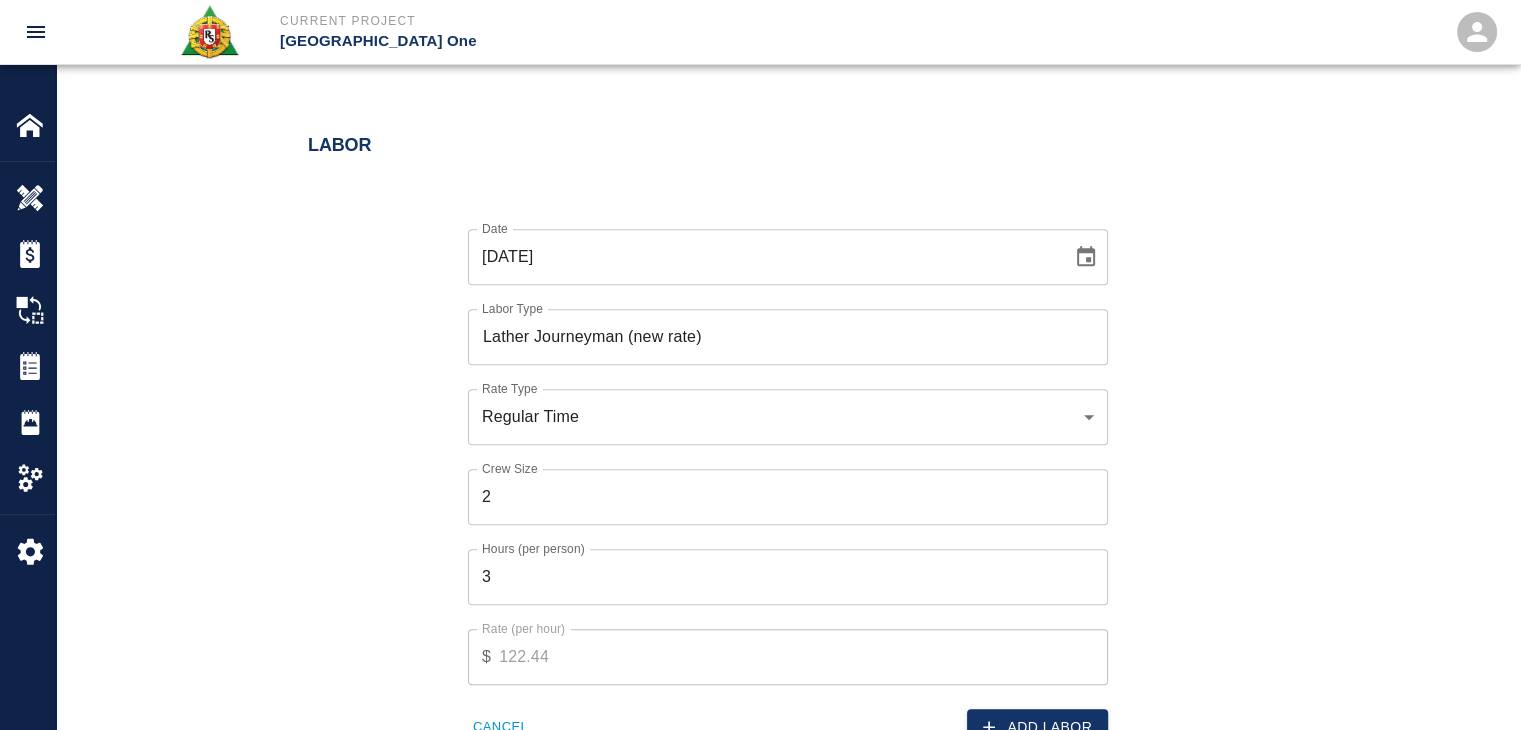 click on "Date 07/01/2025 Date Labor Type Lather Journeyman (new rate) Labor Type Rate Type Regular Time rate_rt Rate Type Crew Size 2 Crew Size Hours (per person) 3 Hours (per person) Rate (per hour) $ 122.44 Rate (per hour) Cancel Add Labor" at bounding box center [776, 471] 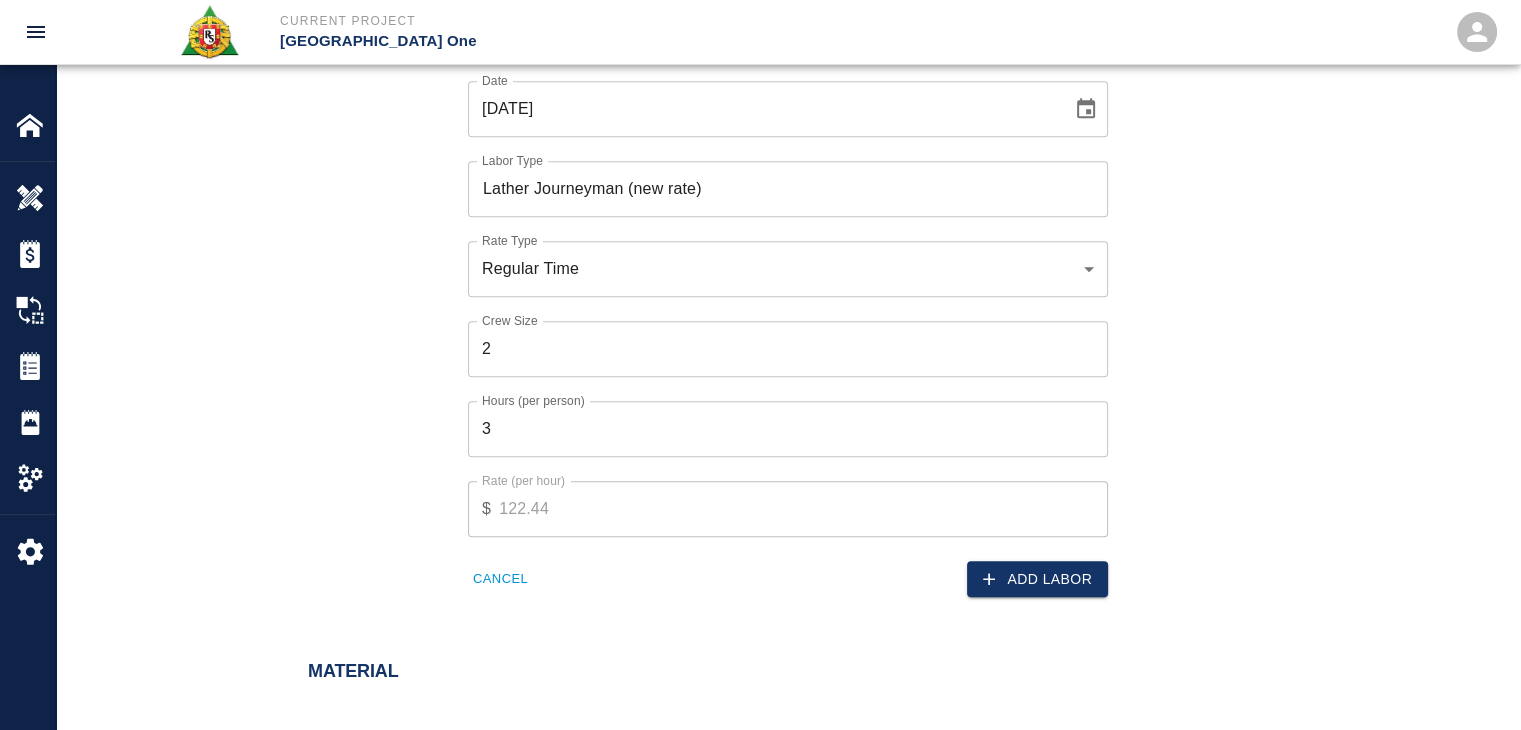 scroll, scrollTop: 1424, scrollLeft: 0, axis: vertical 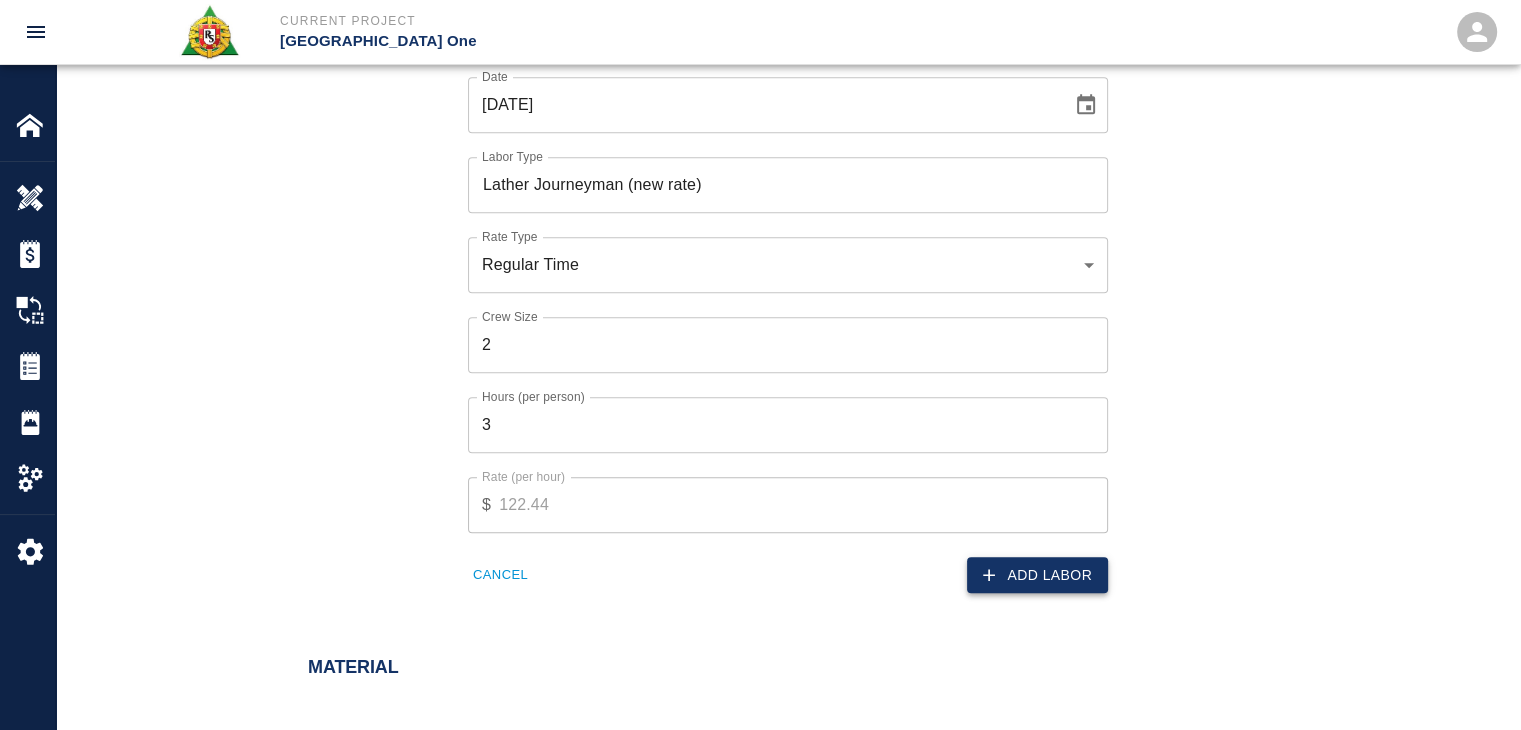 click on "Add Labor" at bounding box center (1037, 575) 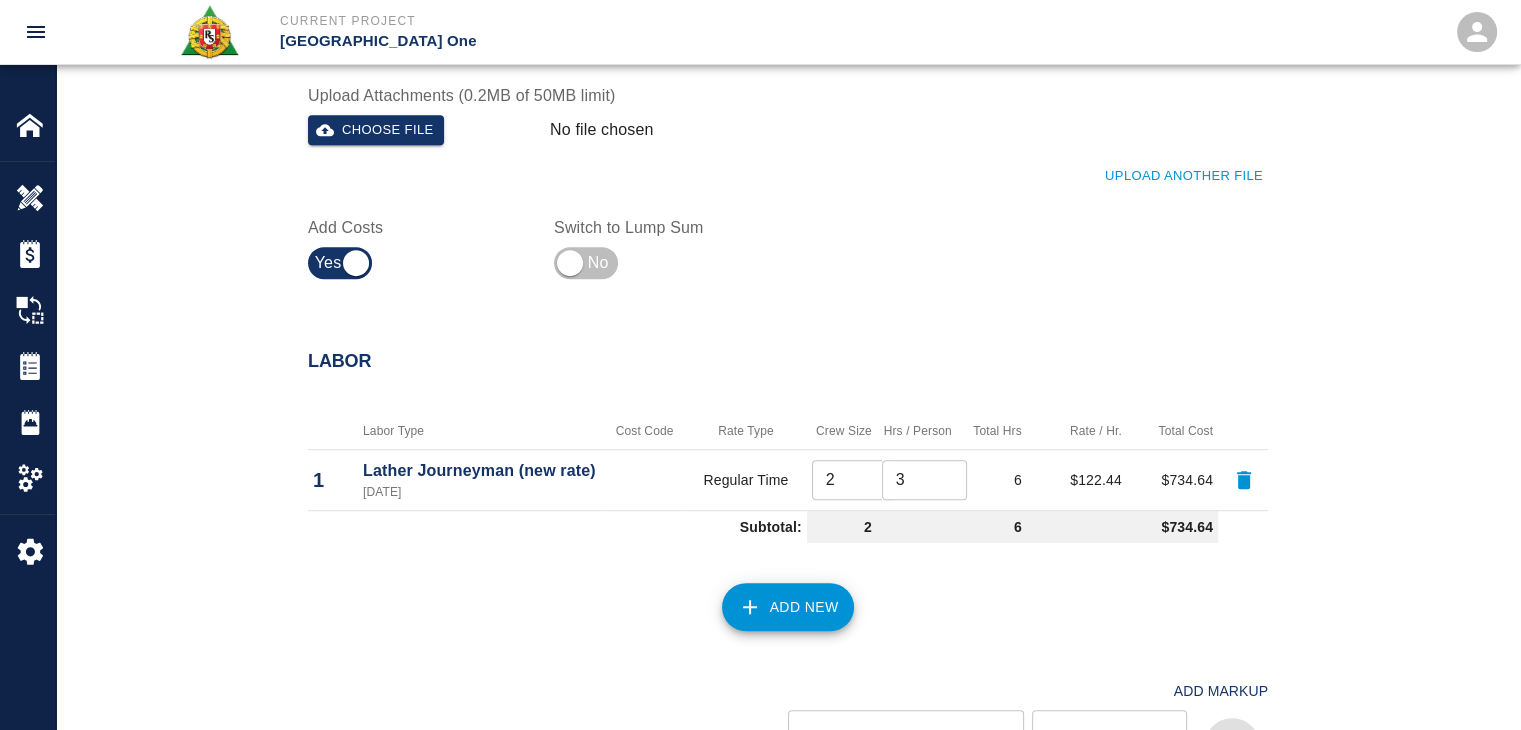 scroll, scrollTop: 1260, scrollLeft: 0, axis: vertical 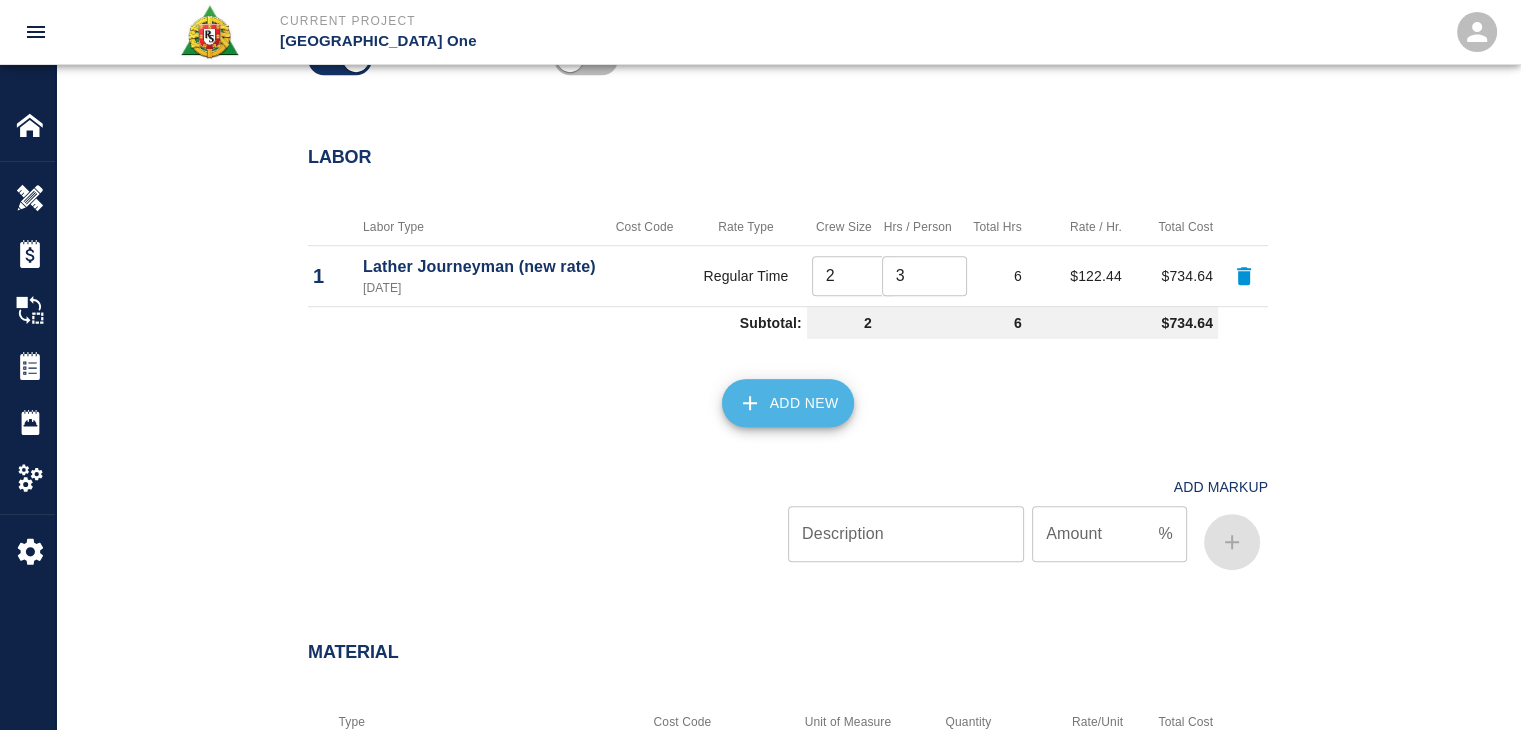 click on "Add New" at bounding box center [788, 403] 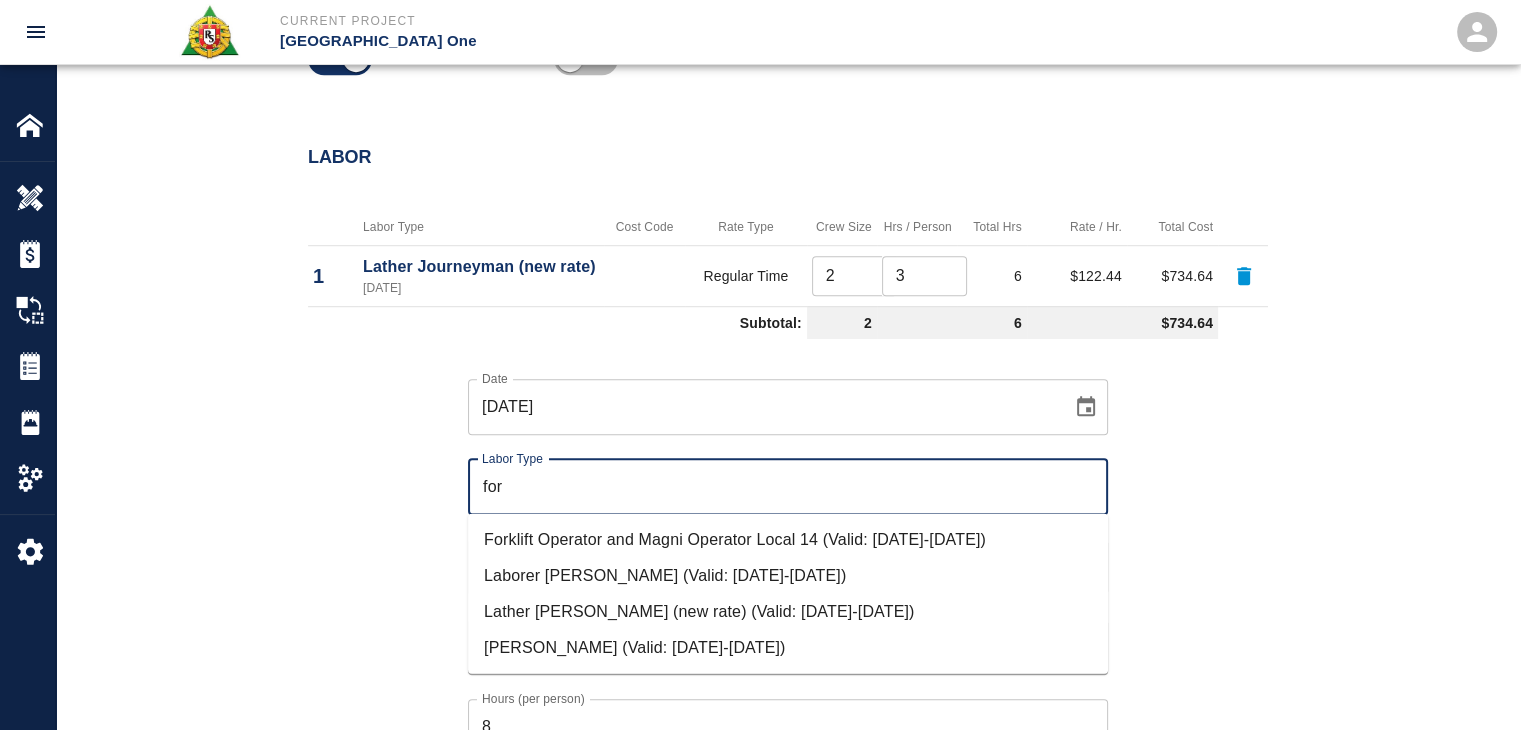 click on "Lather [PERSON_NAME] (new rate) (Valid: [DATE]-[DATE])" at bounding box center (788, 612) 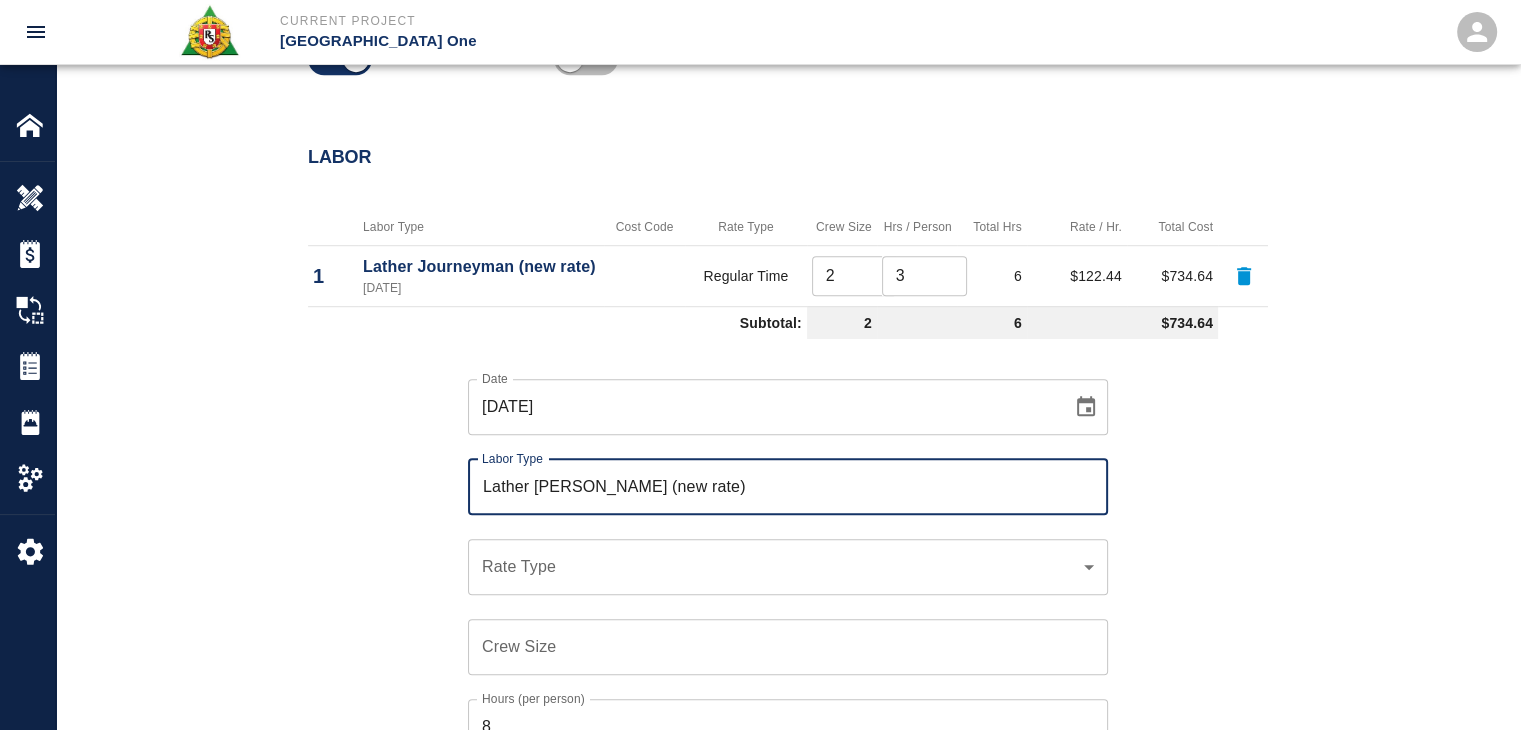 type on "Lather Foreman (new rate)" 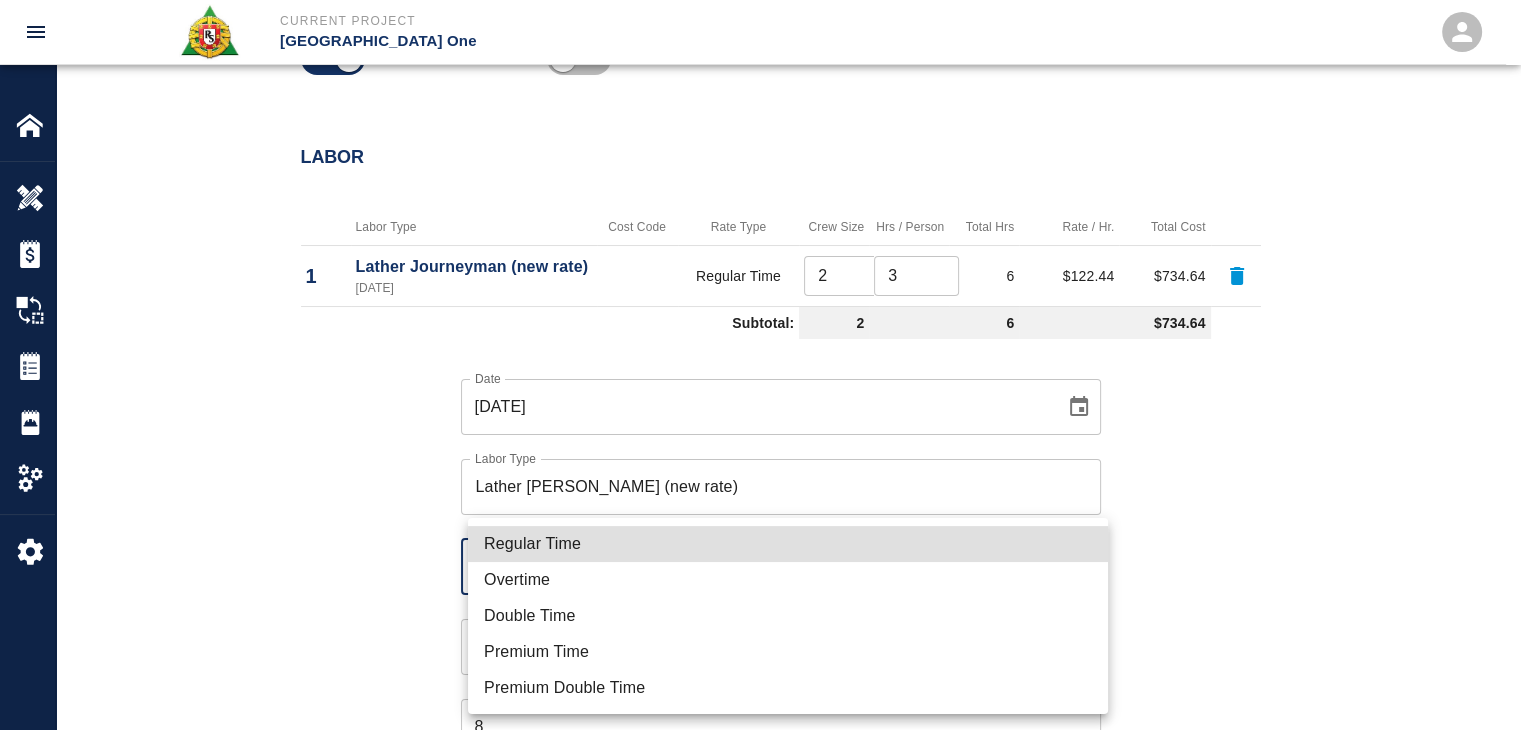 click on "Current Project JFK Terminal One Home JFK Terminal One Overview Estimates Change Orders Tickets Daily Reports Project Settings Settings Powered By Terms of Service  |  Privacy Policy Edit Ticket Ticket Number 1180 Ticket Number PCO Number 0995 PCO Number Start Date  07/01/2025 Start Date  End Date End Date Work Description R&S worked on mobilizing cutting bending and drilling for stair 13 leave out.
Breakdown:
2 lathers 3hrs each
1 Foreman 1hr
6 # 4 x 20 ft
2 tubes of epoxy
1 drill bit /gun x Work Description Notes RATES NEED TO BE UPDATED. To be able to input labor cost. x Notes Subject mobilizing cutting bending and drilling for stair 13 leave out. Subject Invoice Number Invoice Number Invoice Date Invoice Date Current Files: Upload Attachments (0.2MB of 50MB limit) Choose file No file chosen Upload Another File Add Costs Switch to Lump Sum Labor Labor Type Cost Code Rate Type Crew Size Hrs / Person Total Hrs Rate / Hr. Total Cost 1 Lather Journeyman (new rate) 07/01/2025 Regular Time 2 ​ 3 ​ 6 2 6 8" at bounding box center [760, -895] 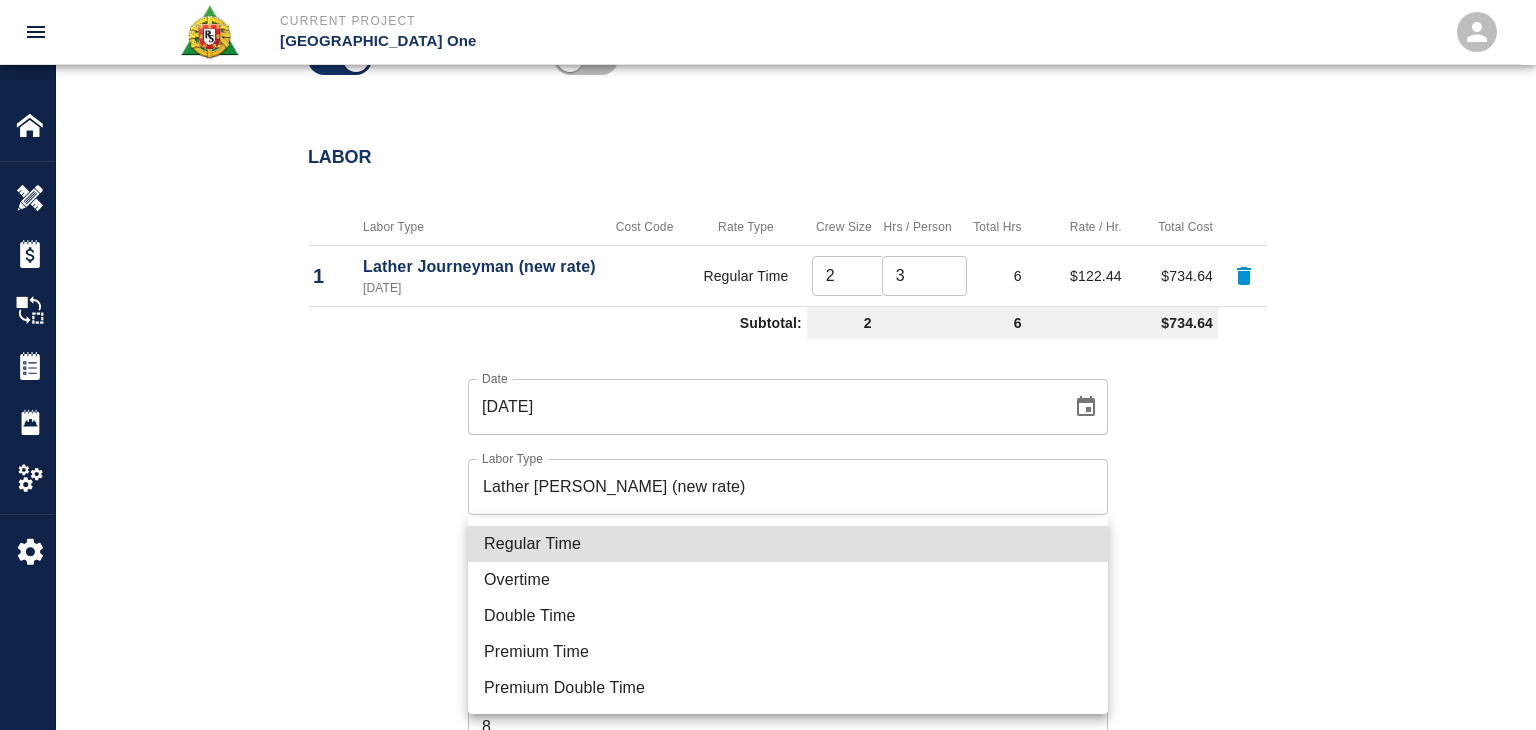 click on "Regular Time" at bounding box center (788, 544) 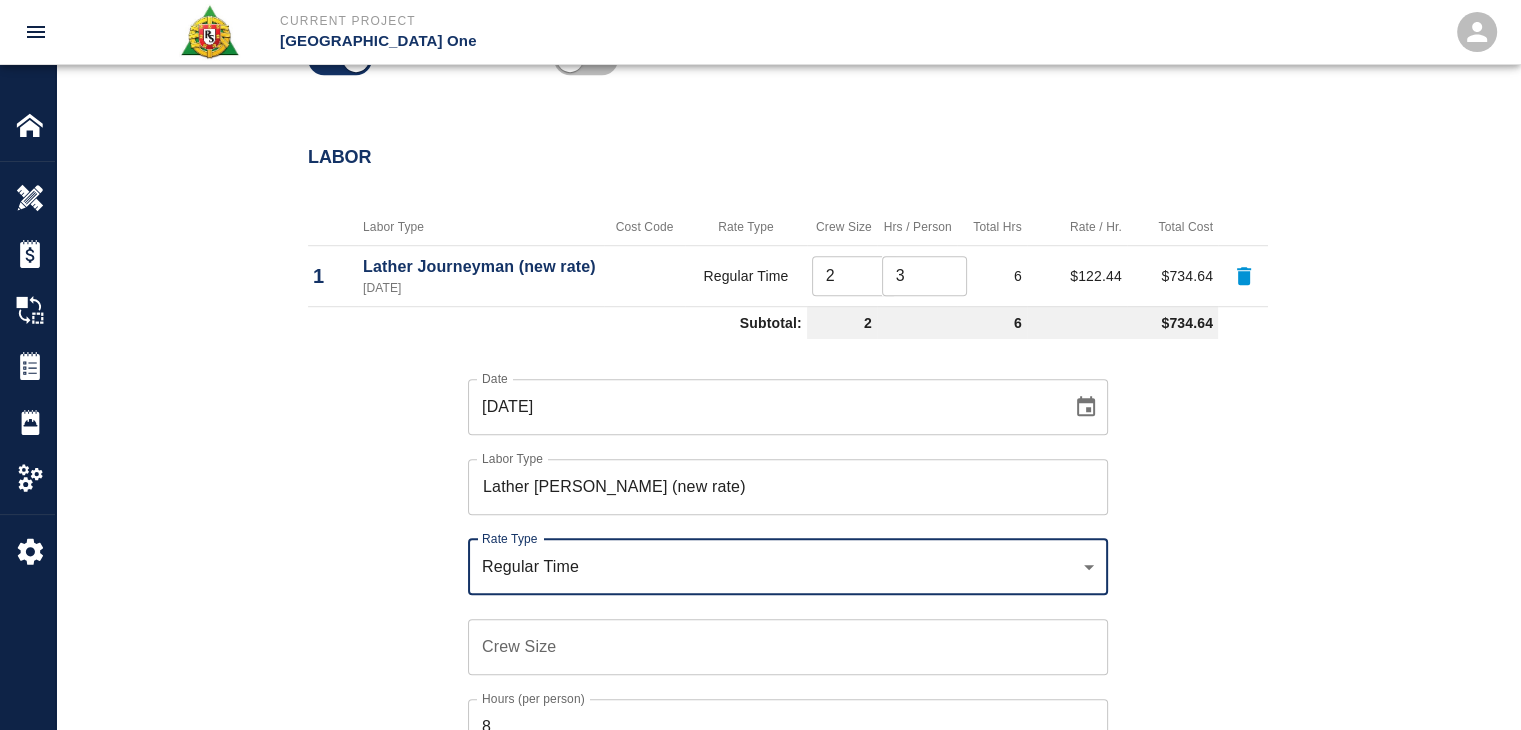 scroll, scrollTop: 1332, scrollLeft: 0, axis: vertical 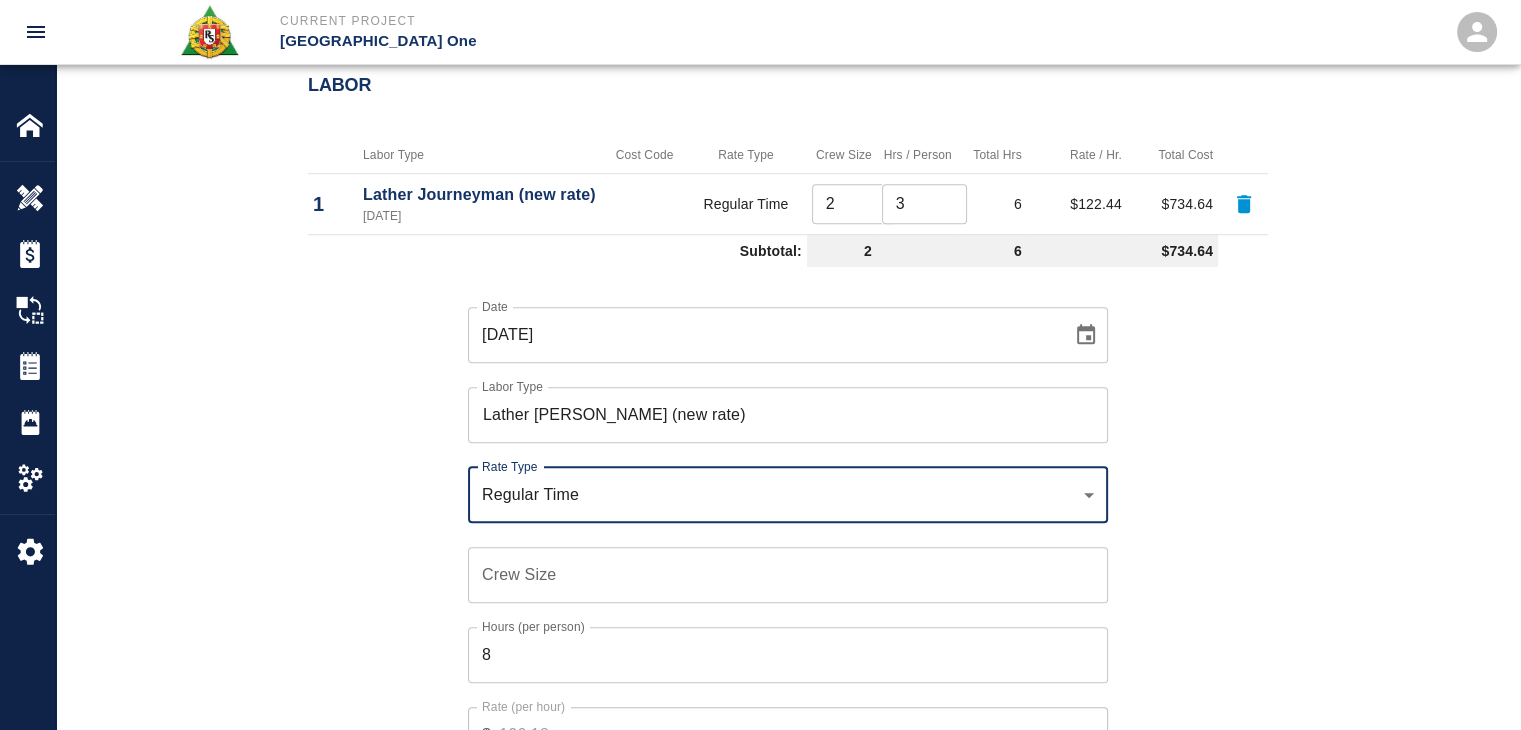 click on "Crew Size" at bounding box center [788, 575] 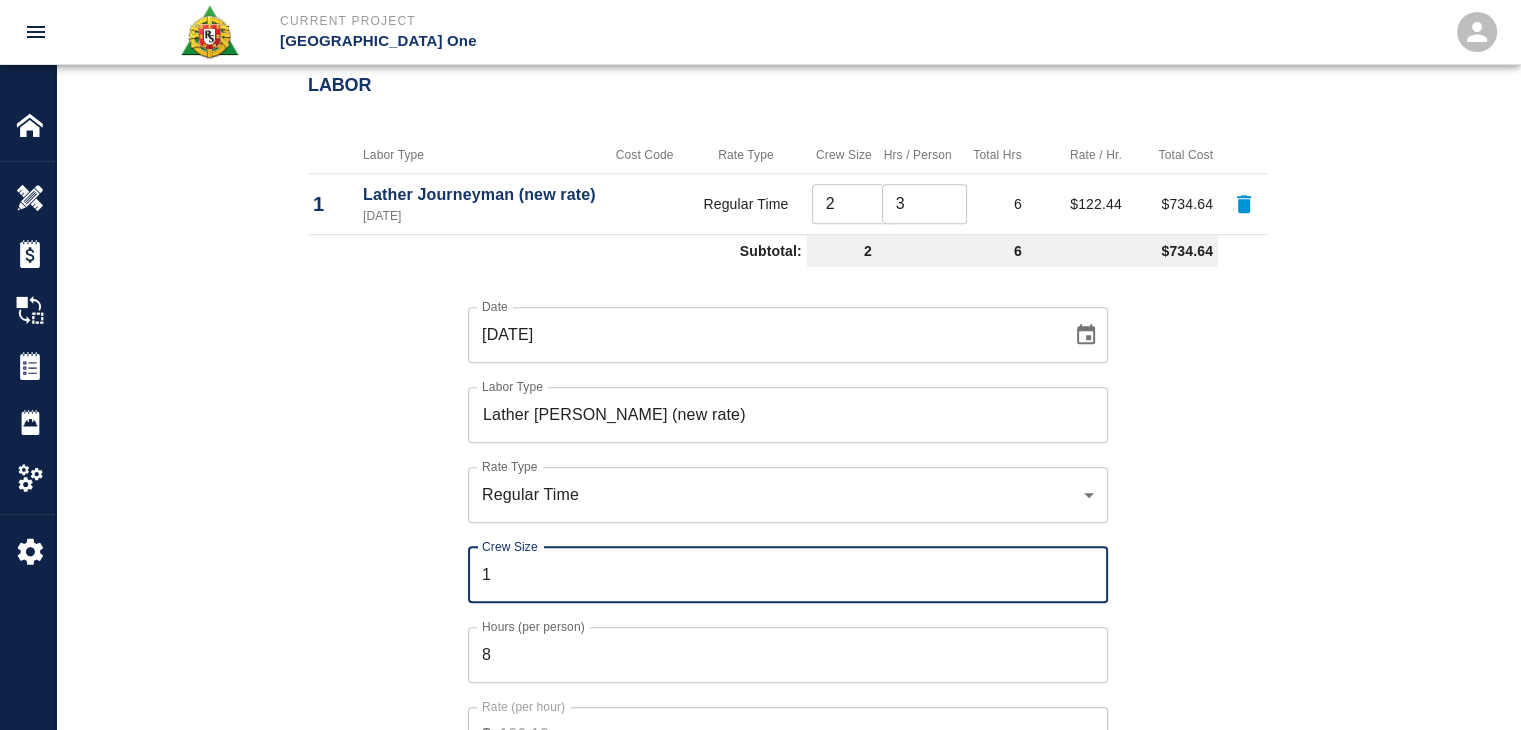 type on "1" 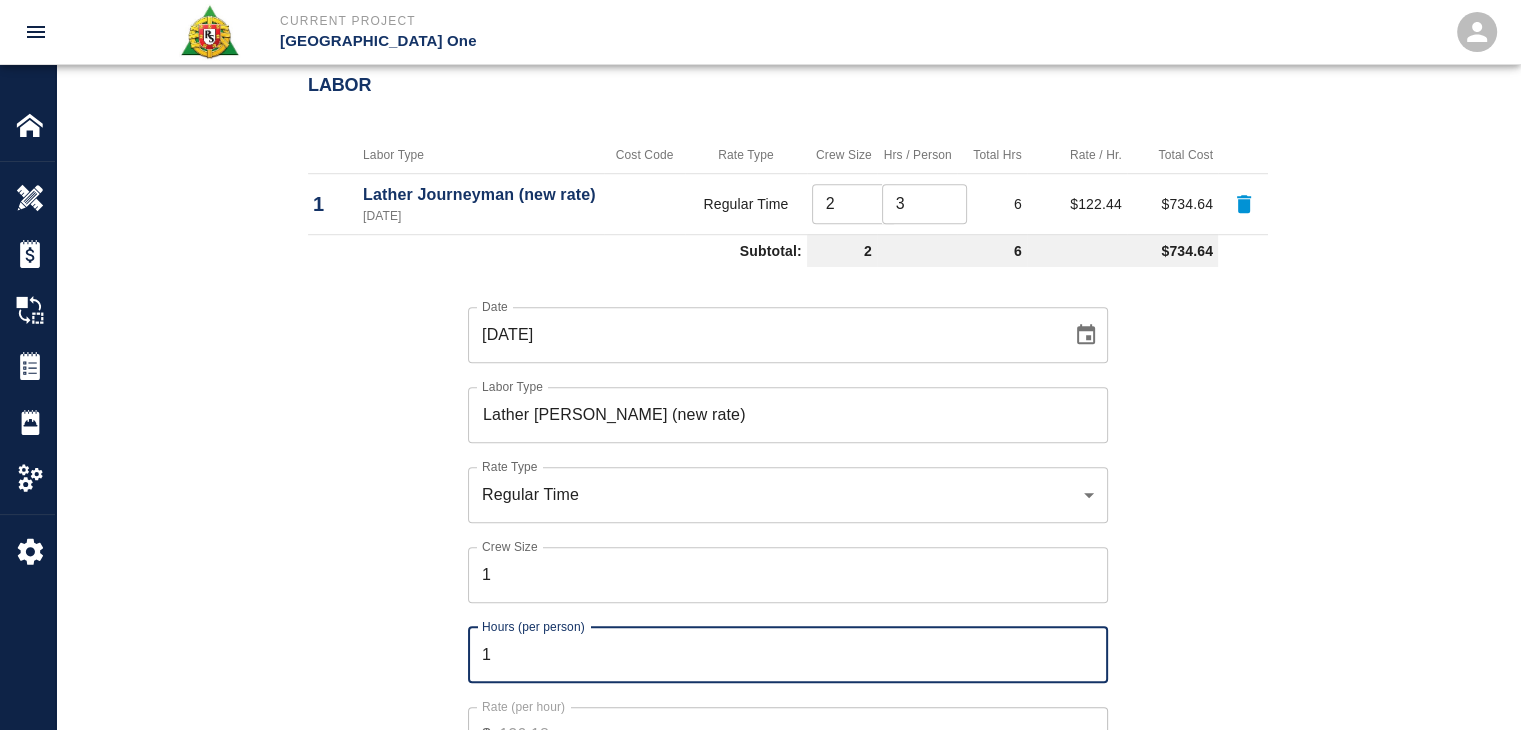type on "1" 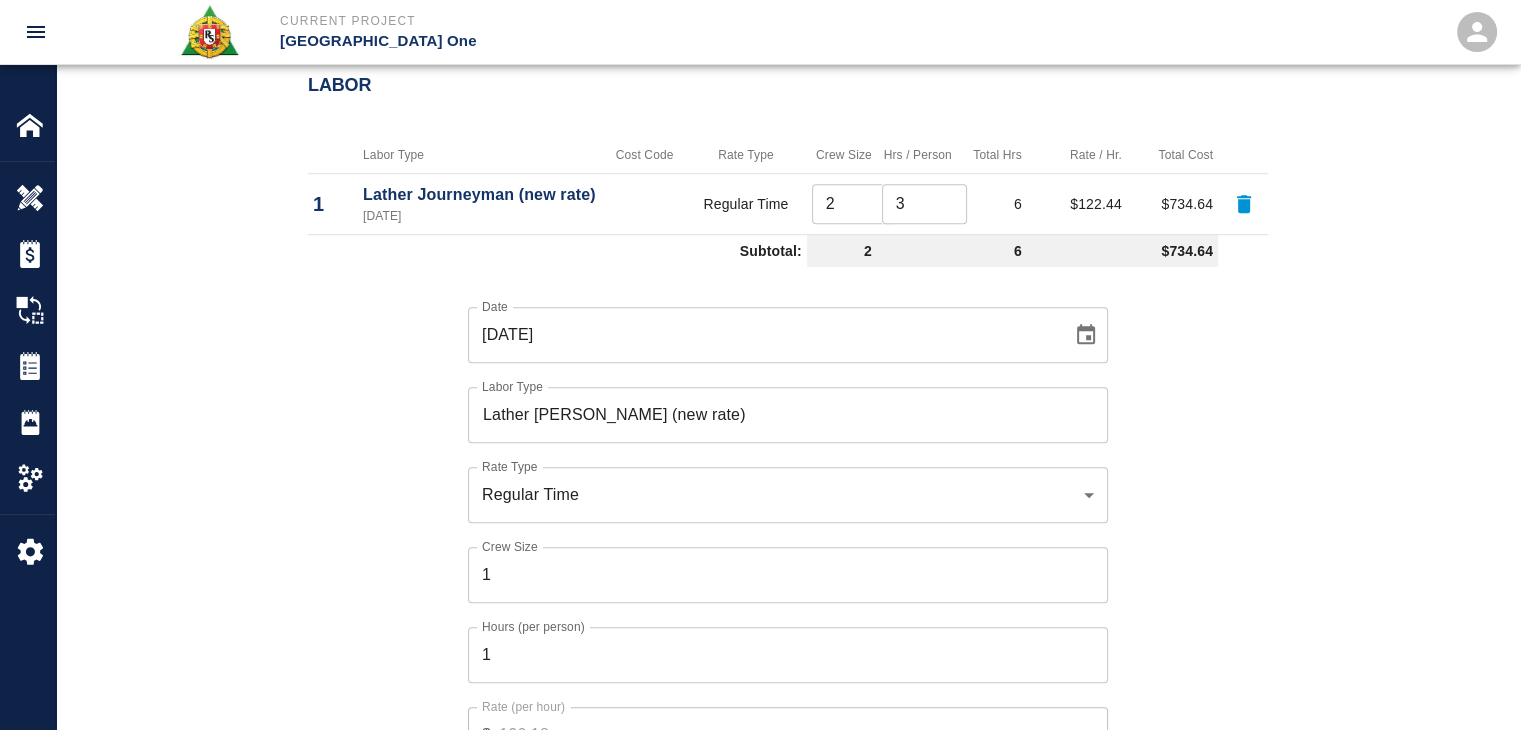 scroll, scrollTop: 1540, scrollLeft: 0, axis: vertical 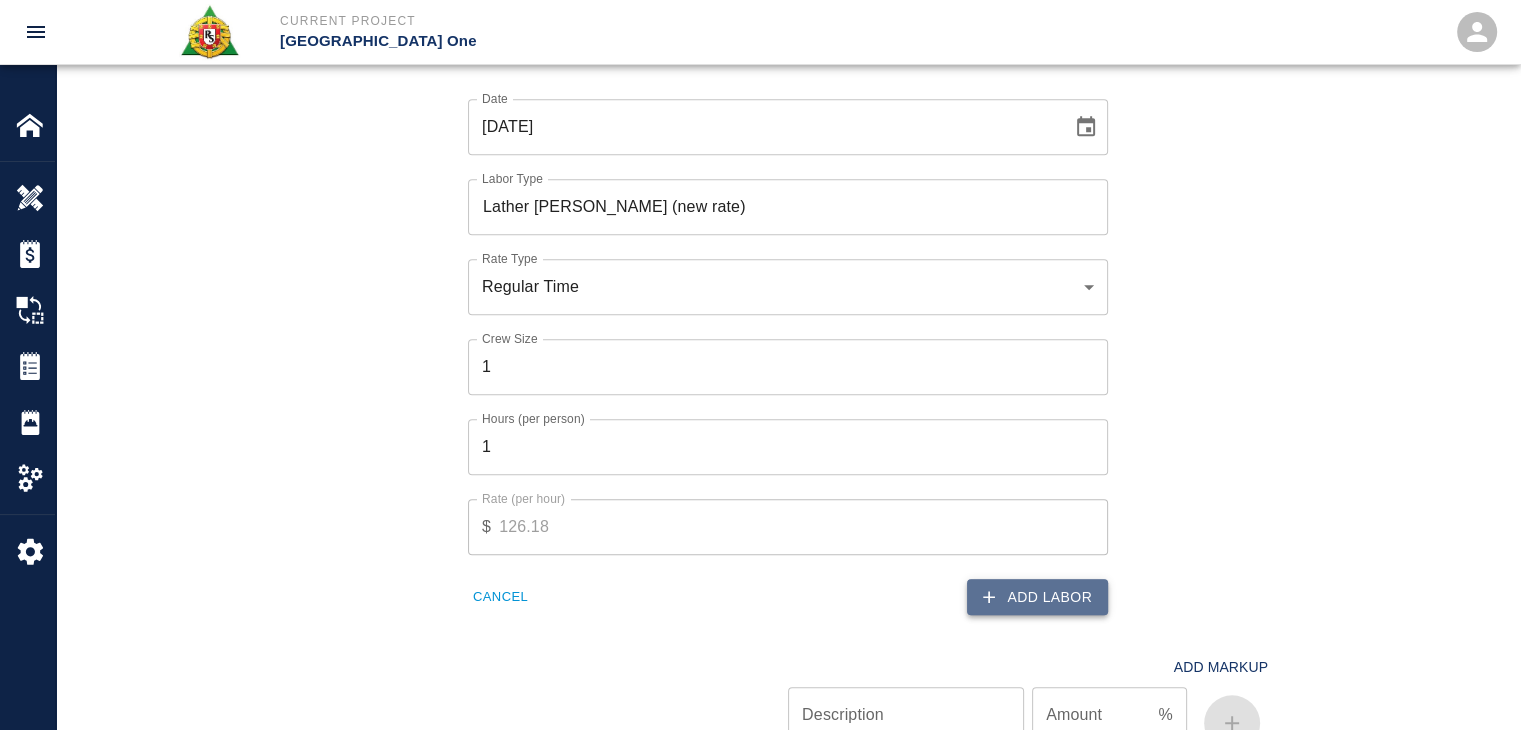 click on "Add Labor" at bounding box center [1037, 597] 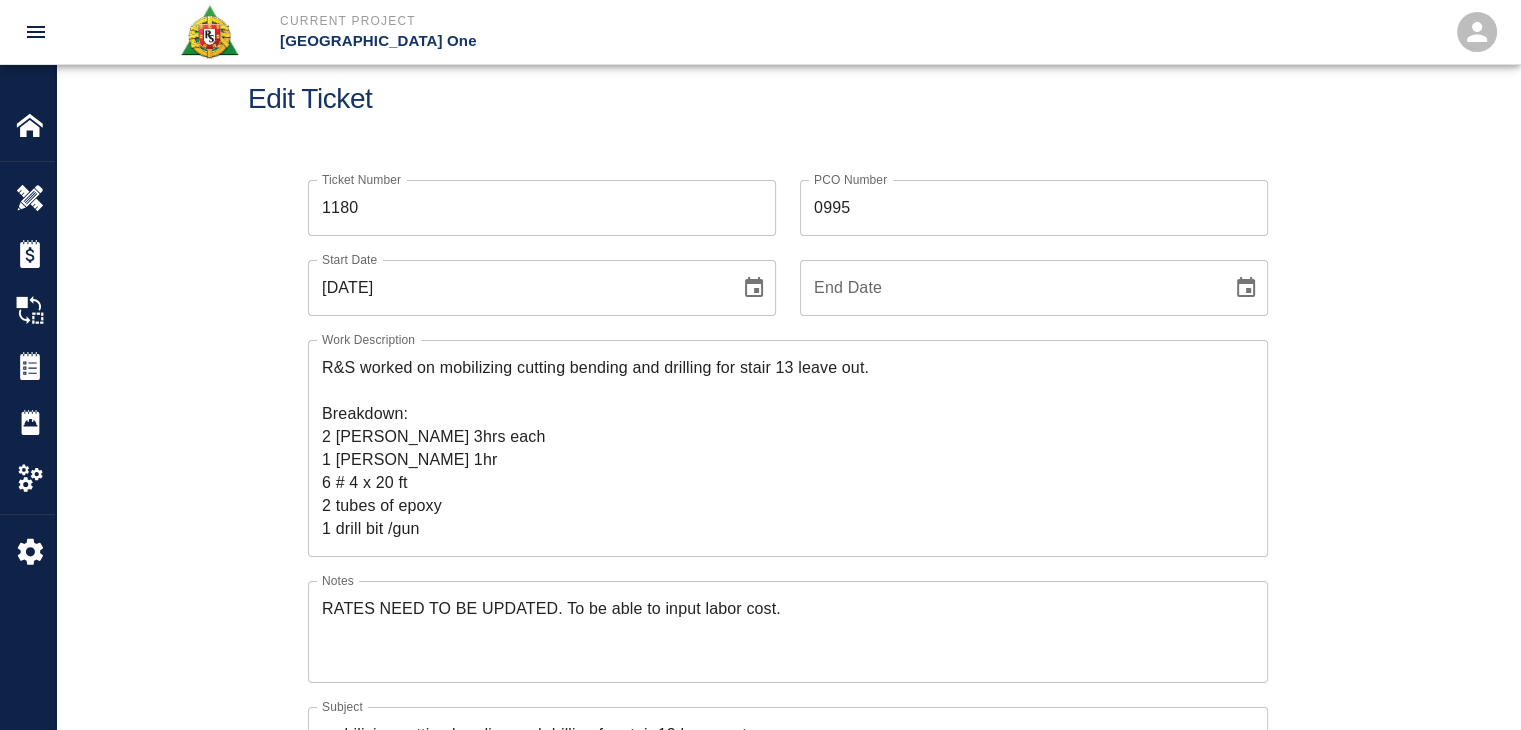 scroll, scrollTop: 0, scrollLeft: 0, axis: both 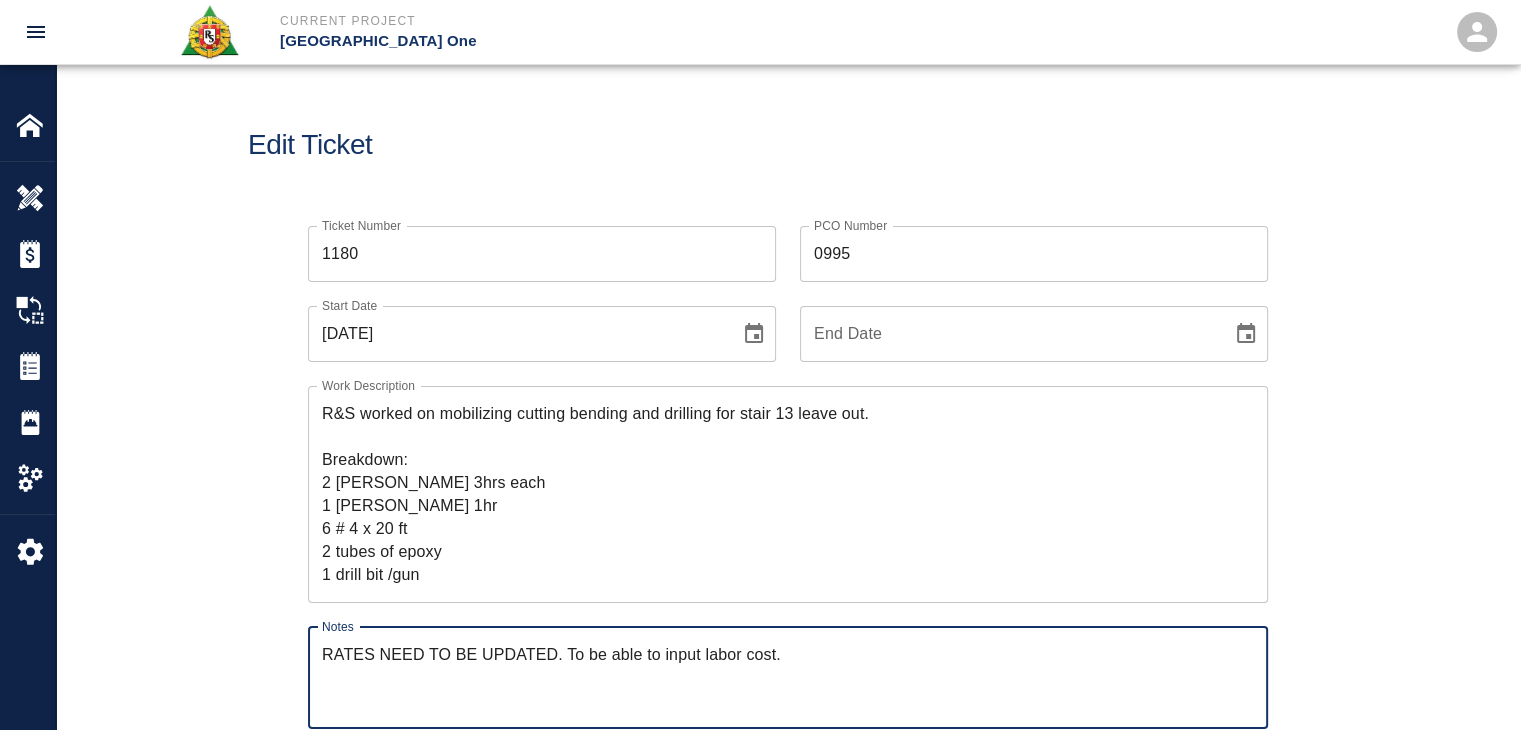 drag, startPoint x: 852, startPoint y: 661, endPoint x: 172, endPoint y: 670, distance: 680.0596 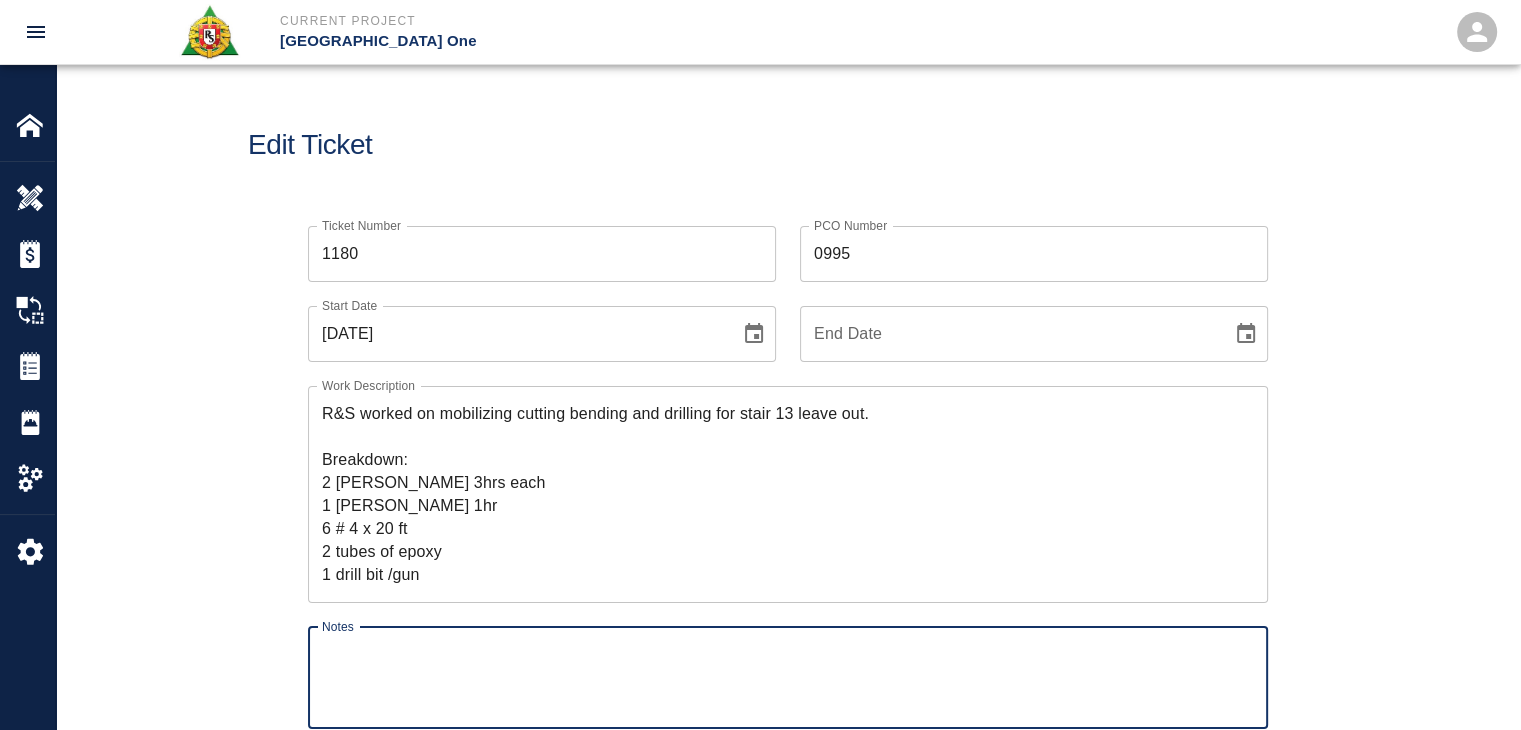 type 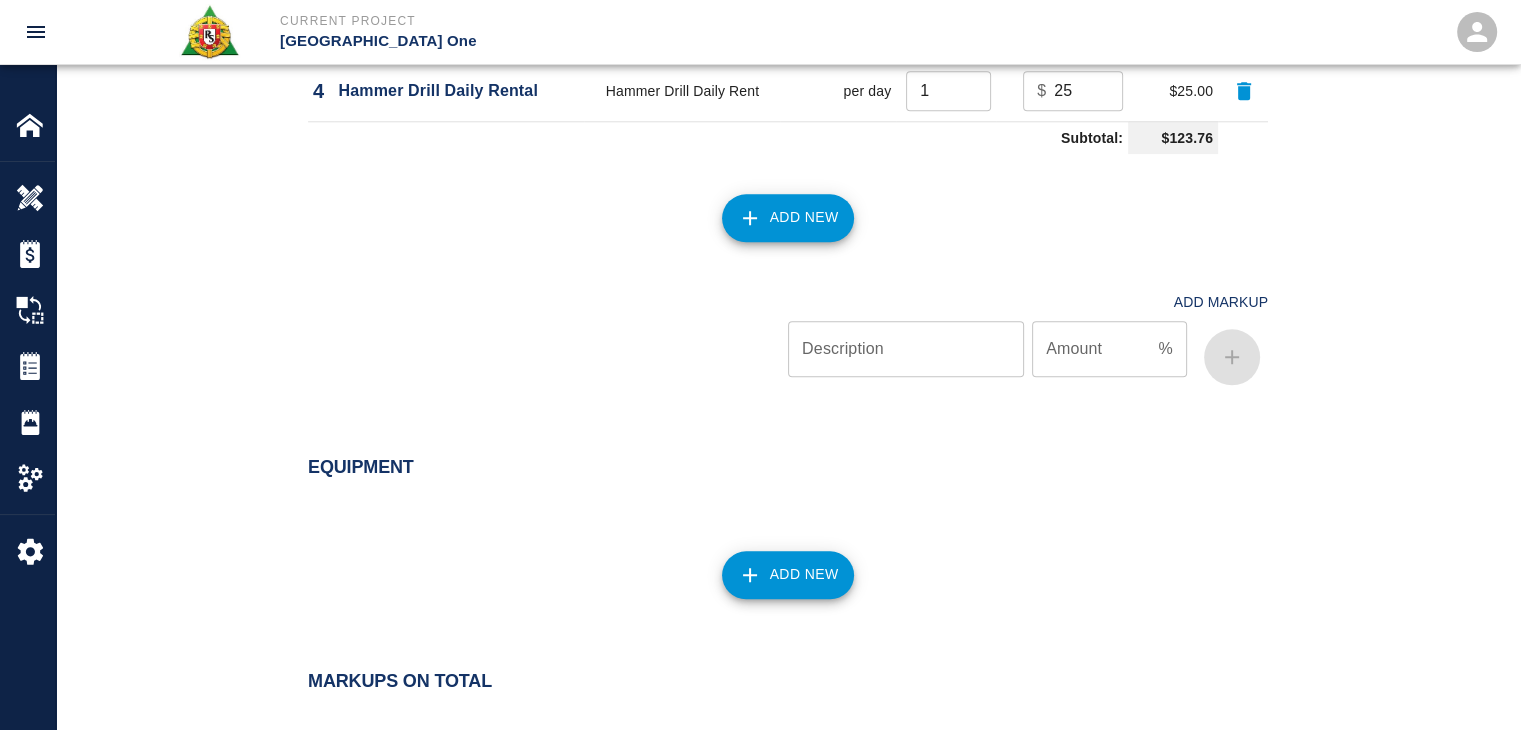 scroll, scrollTop: 2532, scrollLeft: 0, axis: vertical 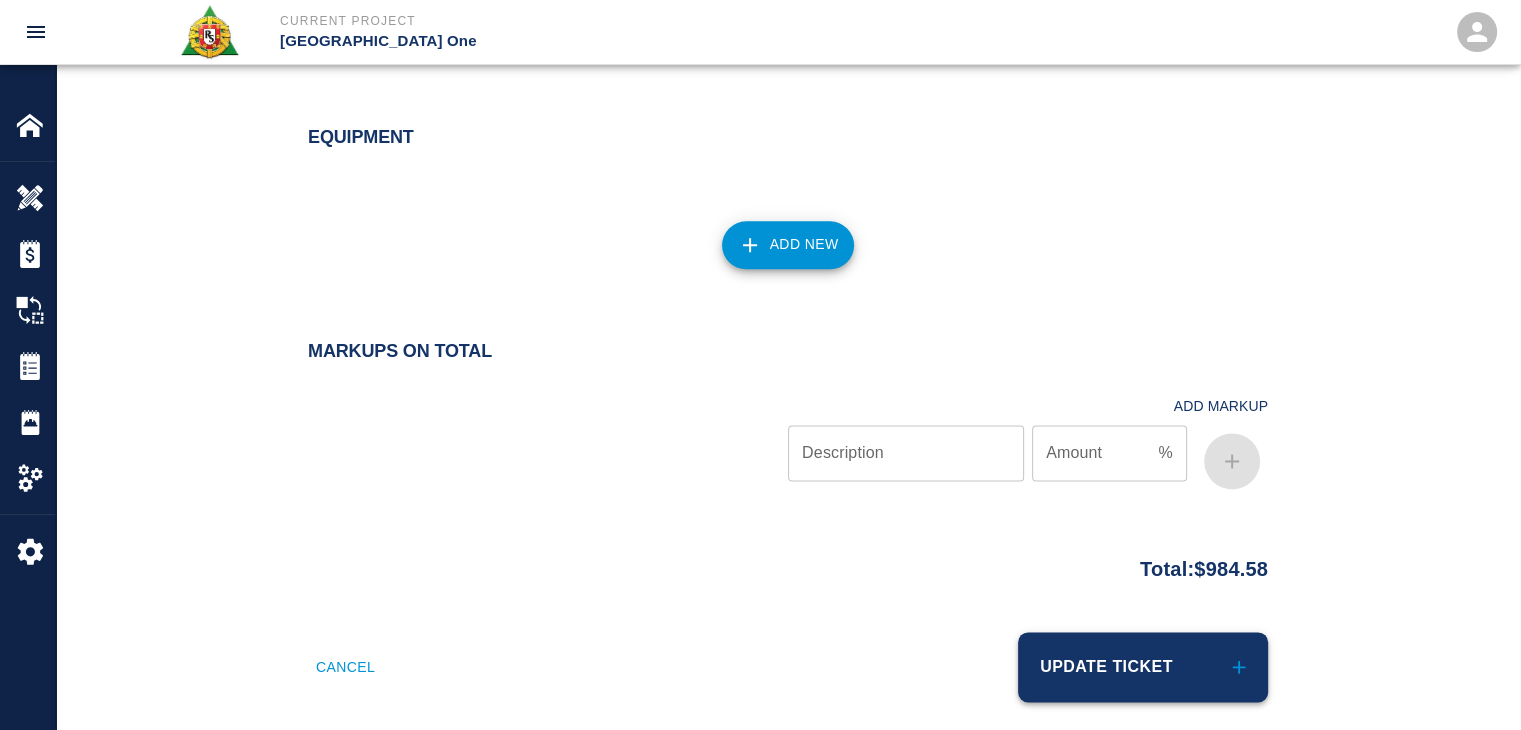 click on "Update Ticket" at bounding box center [1143, 667] 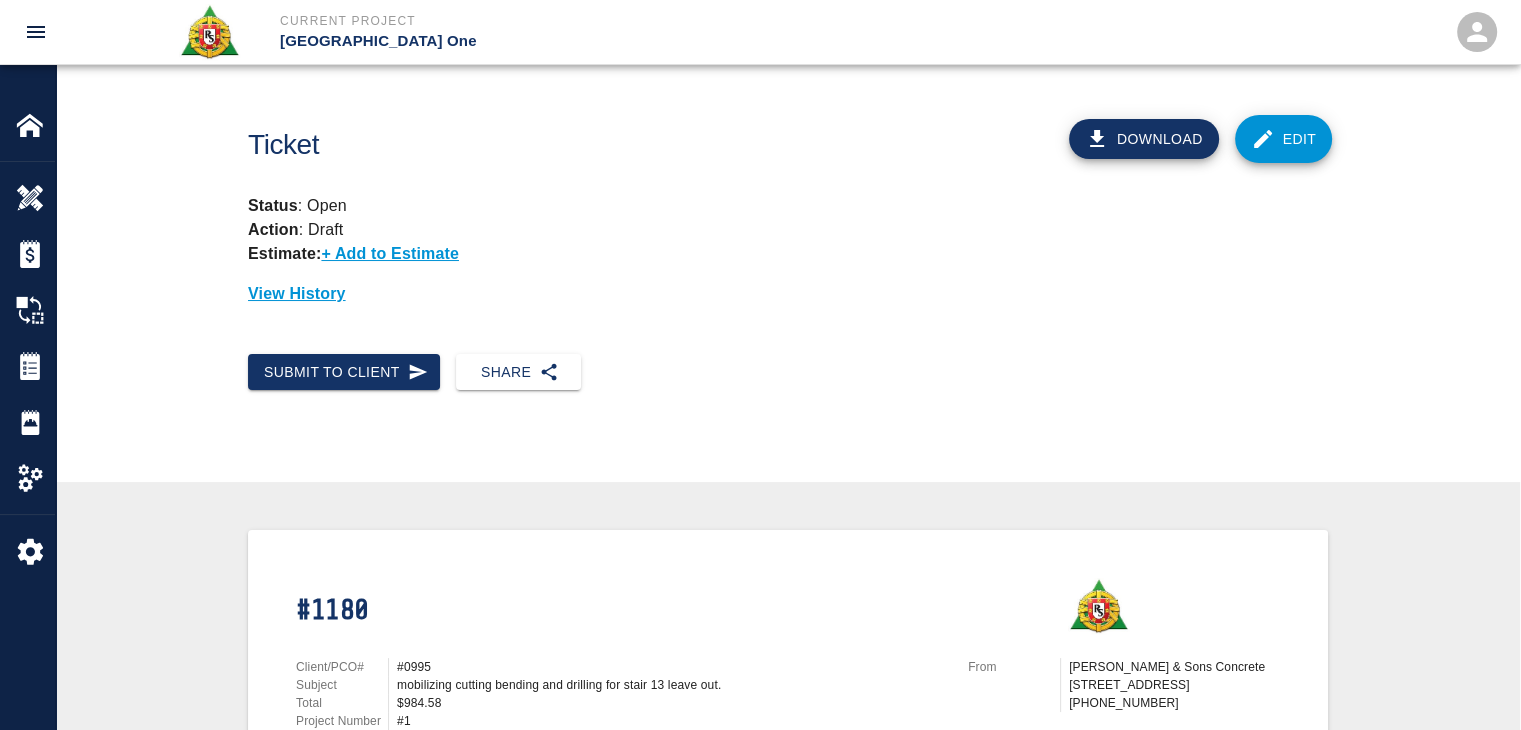 scroll, scrollTop: 0, scrollLeft: 0, axis: both 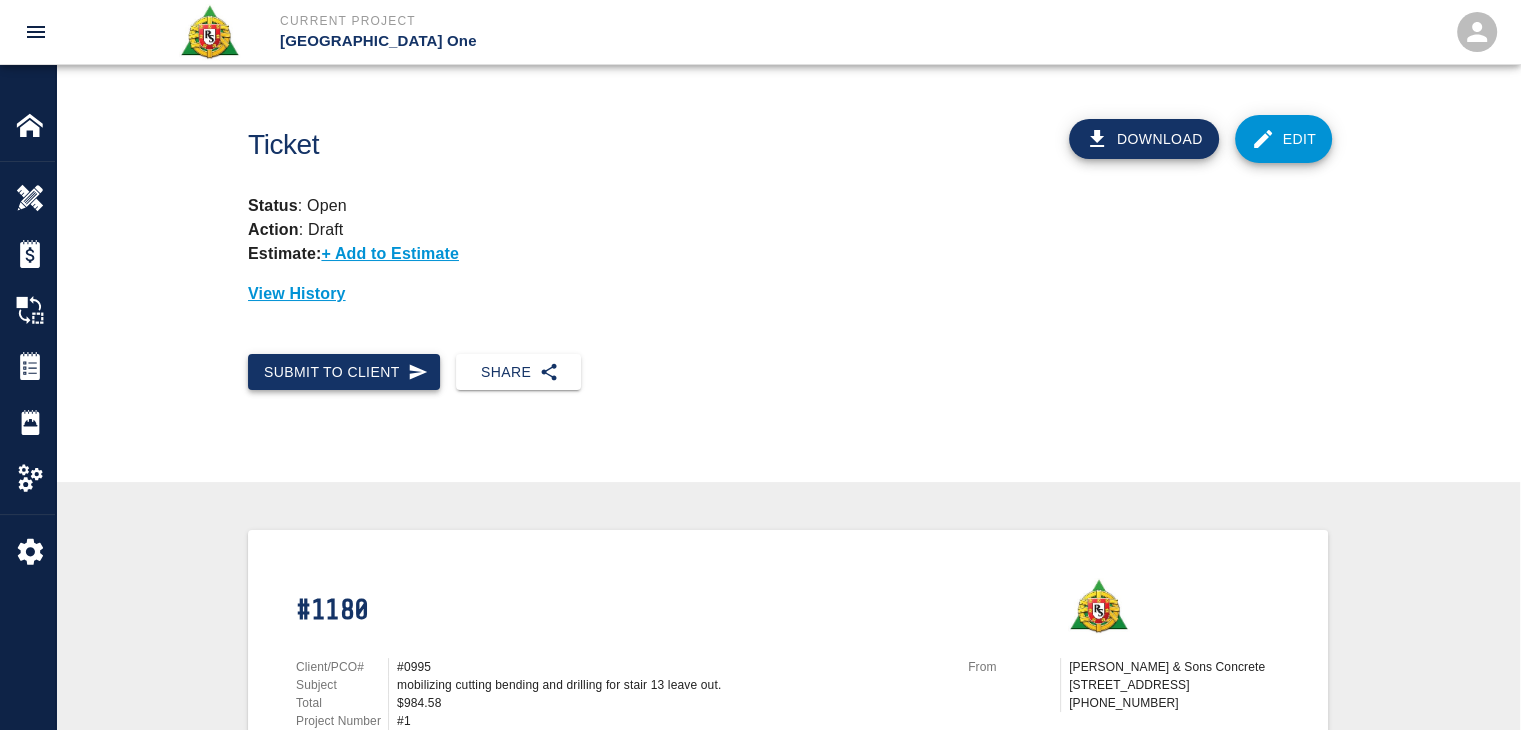 click on "Submit to Client" at bounding box center (344, 372) 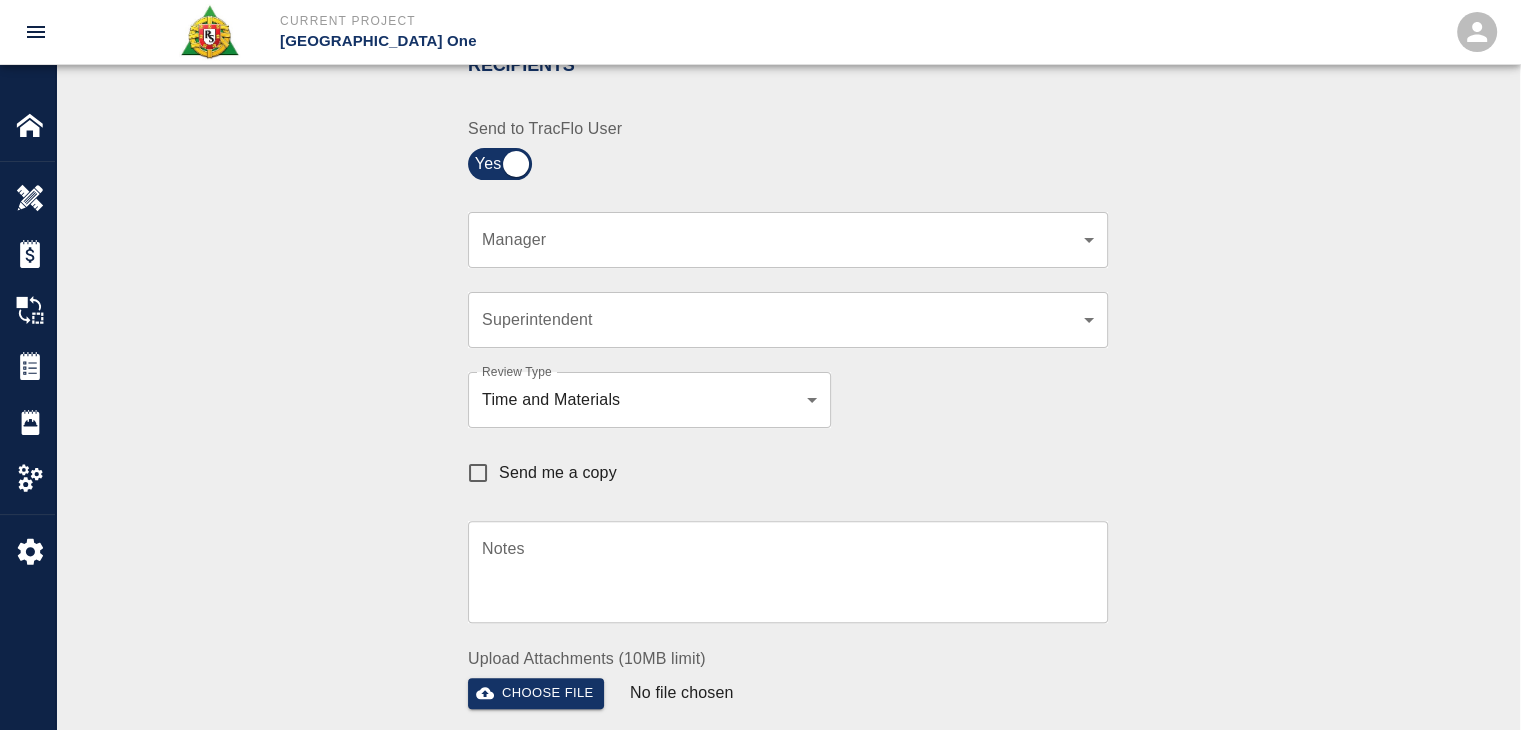 scroll, scrollTop: 456, scrollLeft: 0, axis: vertical 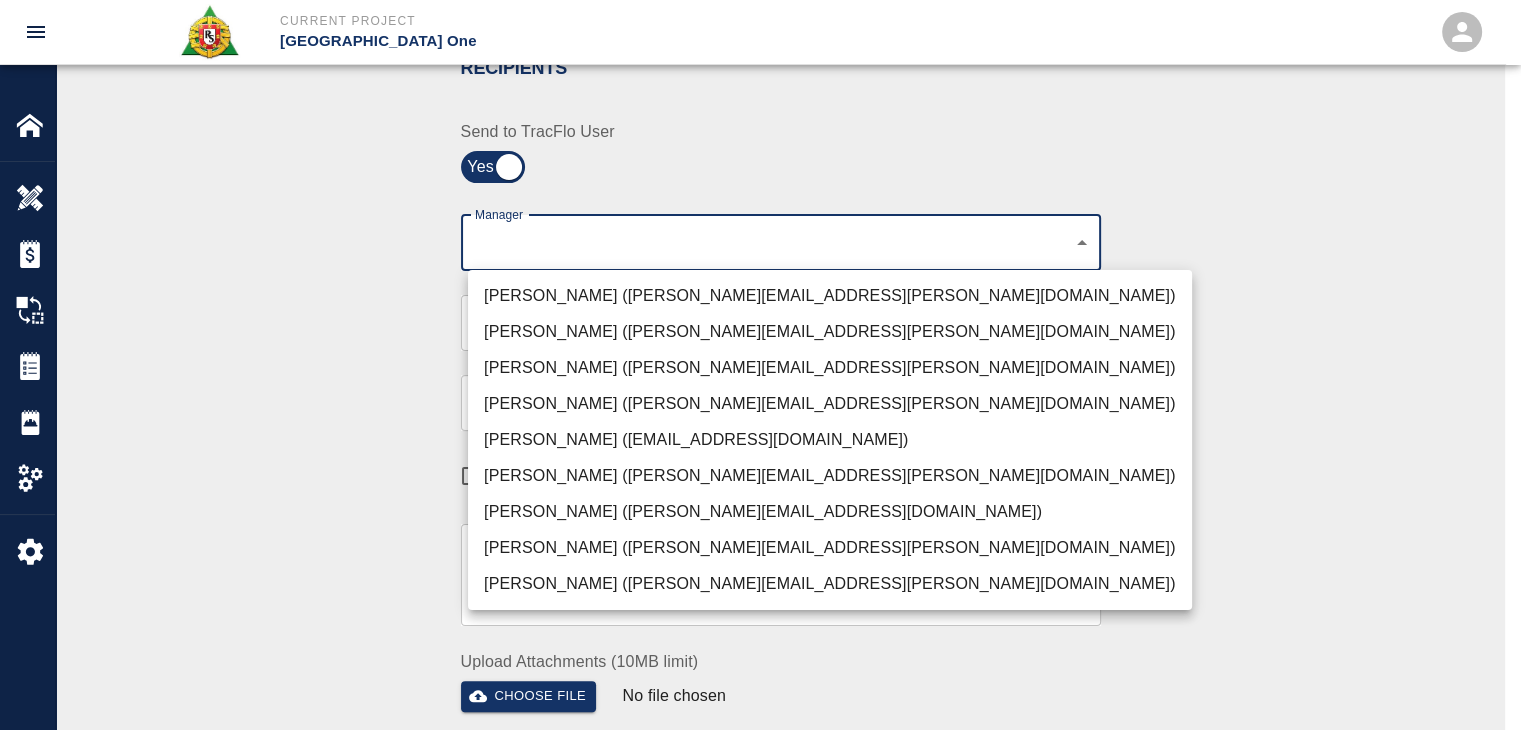 click on "Current Project JFK Terminal One Home JFK Terminal One Overview Estimates Change Orders Tickets Daily Reports Project Settings Settings Powered By Terms of Service  |  Privacy Policy Ticket Download Edit Status :   Open Action :   Draft Estimate:  + Add to Estimate View History Submit to Client Share Recipients Internal Team ​ Internal Team Notes x Notes Cancel Send Recipients Send to TracFlo User Manager ​ Manager Superintendent ​ Superintendent Review Type Time and Materials tm Review Type Send me a copy Notes x Notes Upload Attachments (10MB limit) Choose file No file chosen Upload Another File Cancel Send Request Time and Material Revision Notes   * x Notes   * Upload Attachments (10MB limit) Choose file No file chosen Upload Another File Cancel Send Time and Materials Reject Notes   * x Notes   * Upload Attachments (10MB limit) Choose file No file chosen Upload Another File Cancel Send Signature acknowledges time and material used, but does not change contractual obligations of either party x" at bounding box center [760, -91] 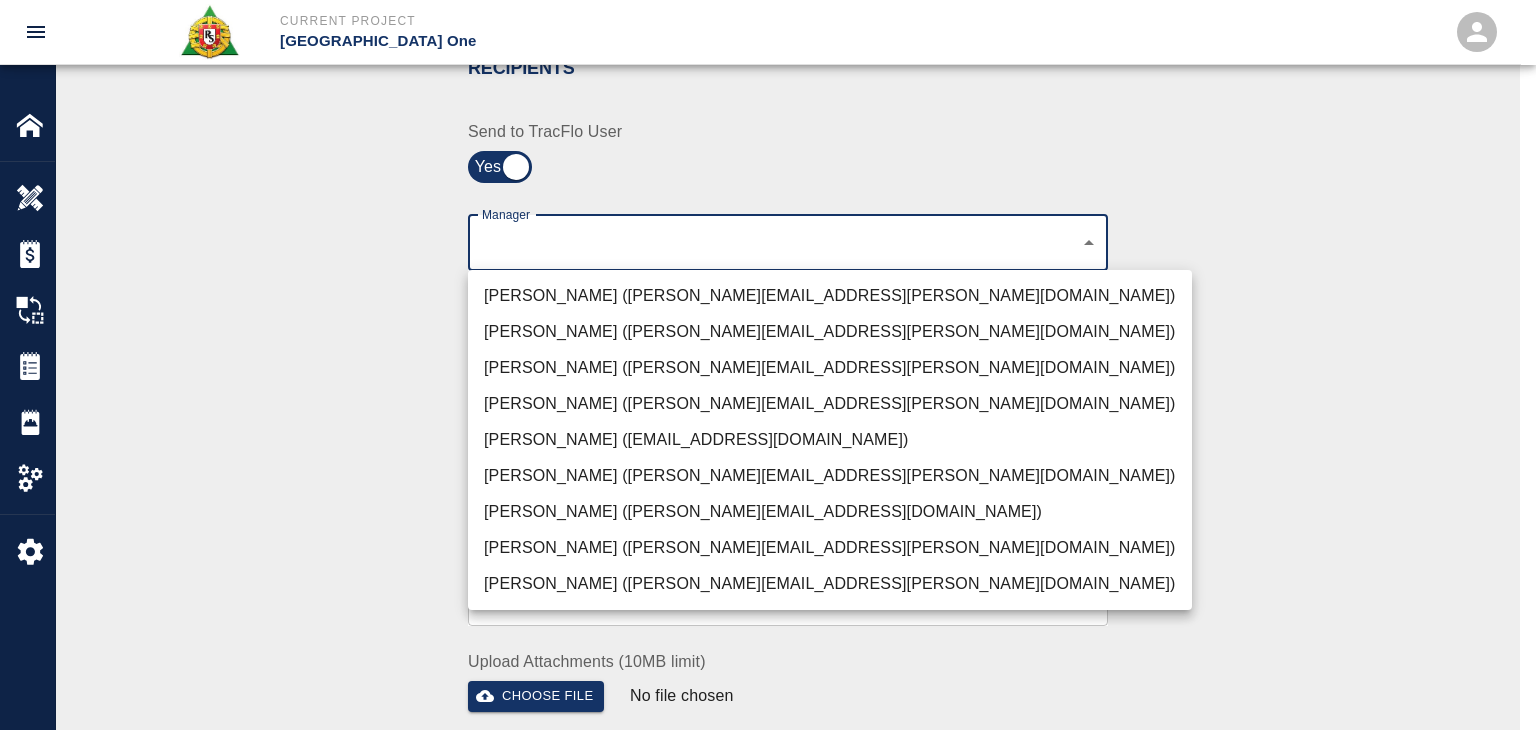 click on "Peter Hardecker (peter.hardecker@aecom.com)" at bounding box center (830, 296) 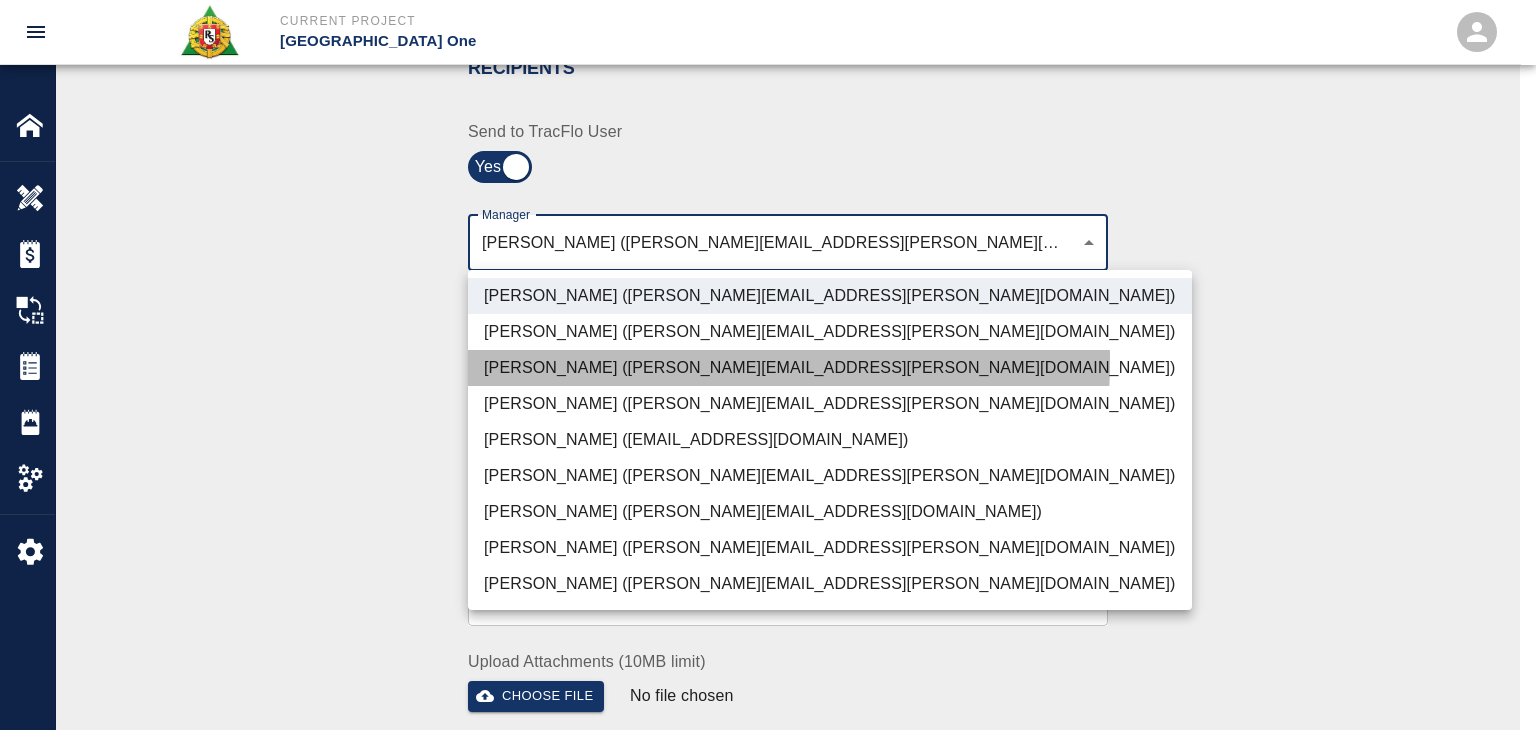 click on "Parin Kanani (parin.kanani@aecom.com)" at bounding box center [830, 368] 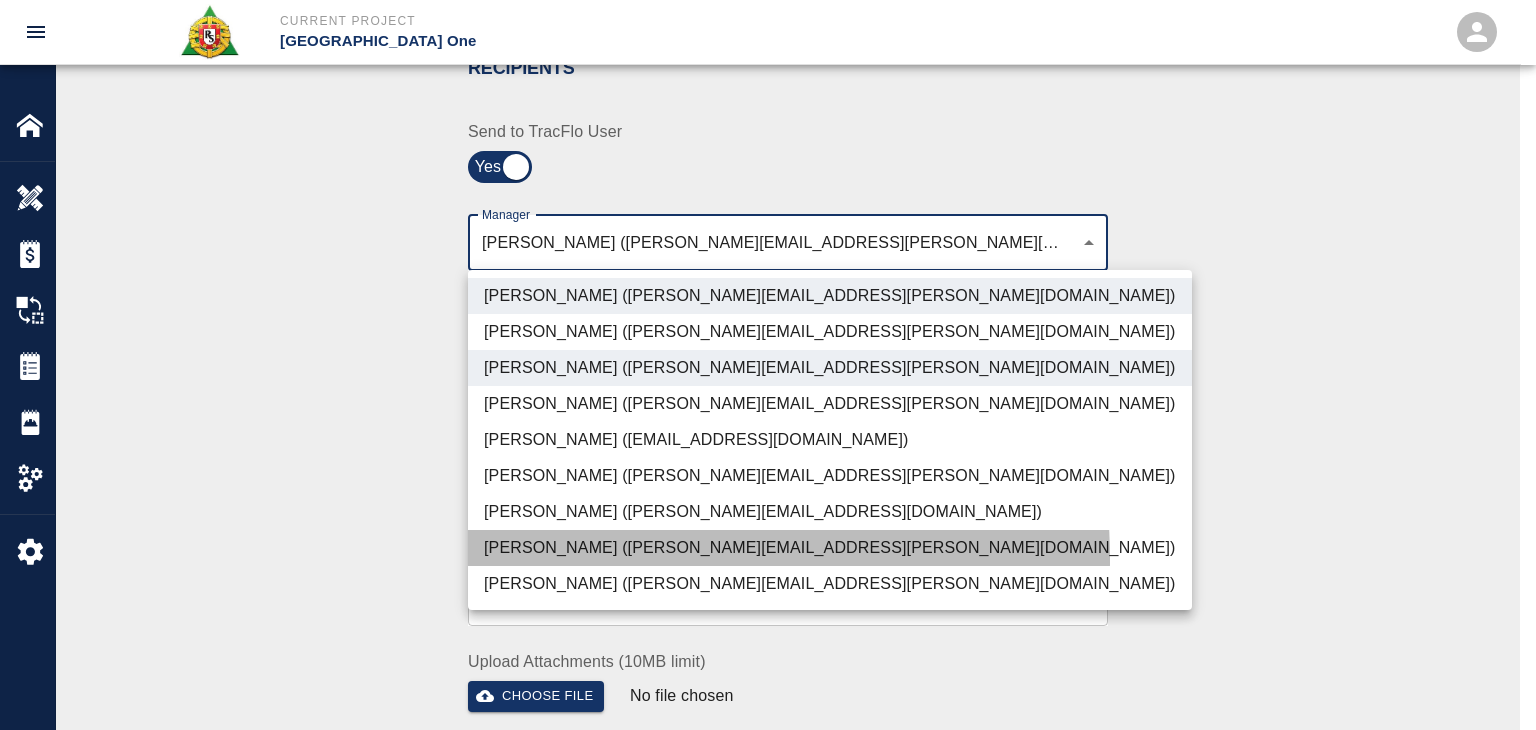 click on "Dylan  Sims (dylan.sims@aecom.com)" at bounding box center (830, 548) 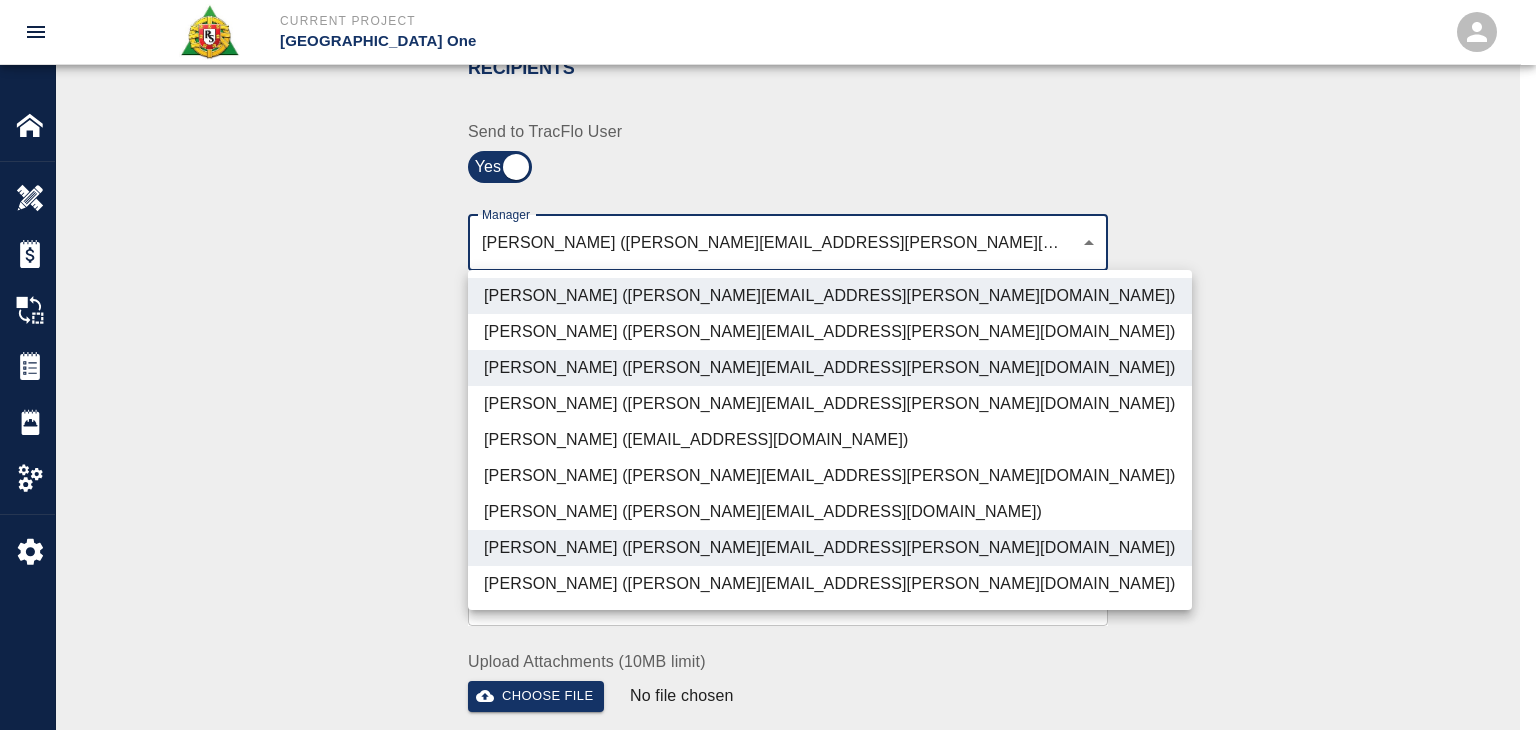 click on "Patrick Testino (patrick.testino@aecom.com)" at bounding box center (830, 512) 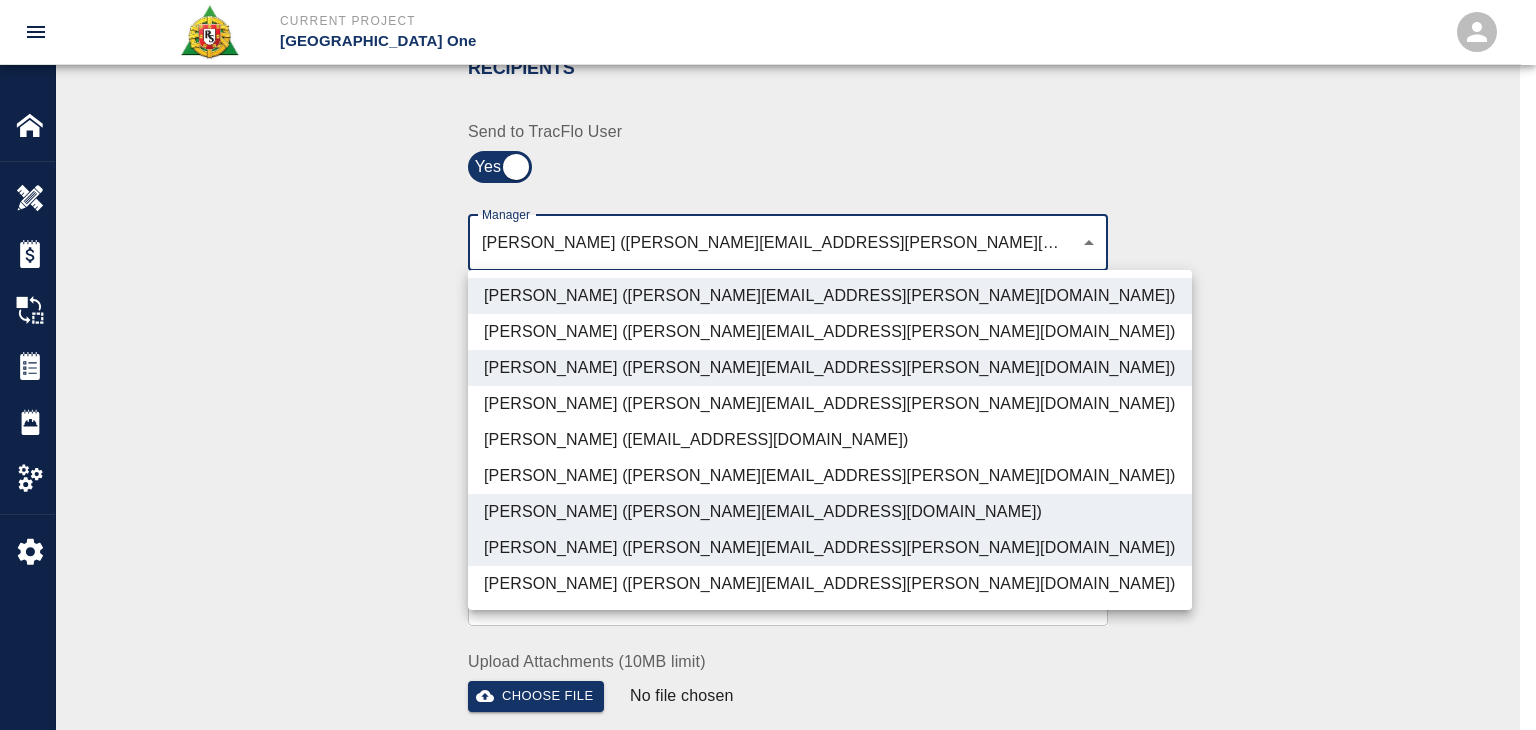 click on "Shane  Lamay (shane.lamay@aecom.com)" at bounding box center (830, 584) 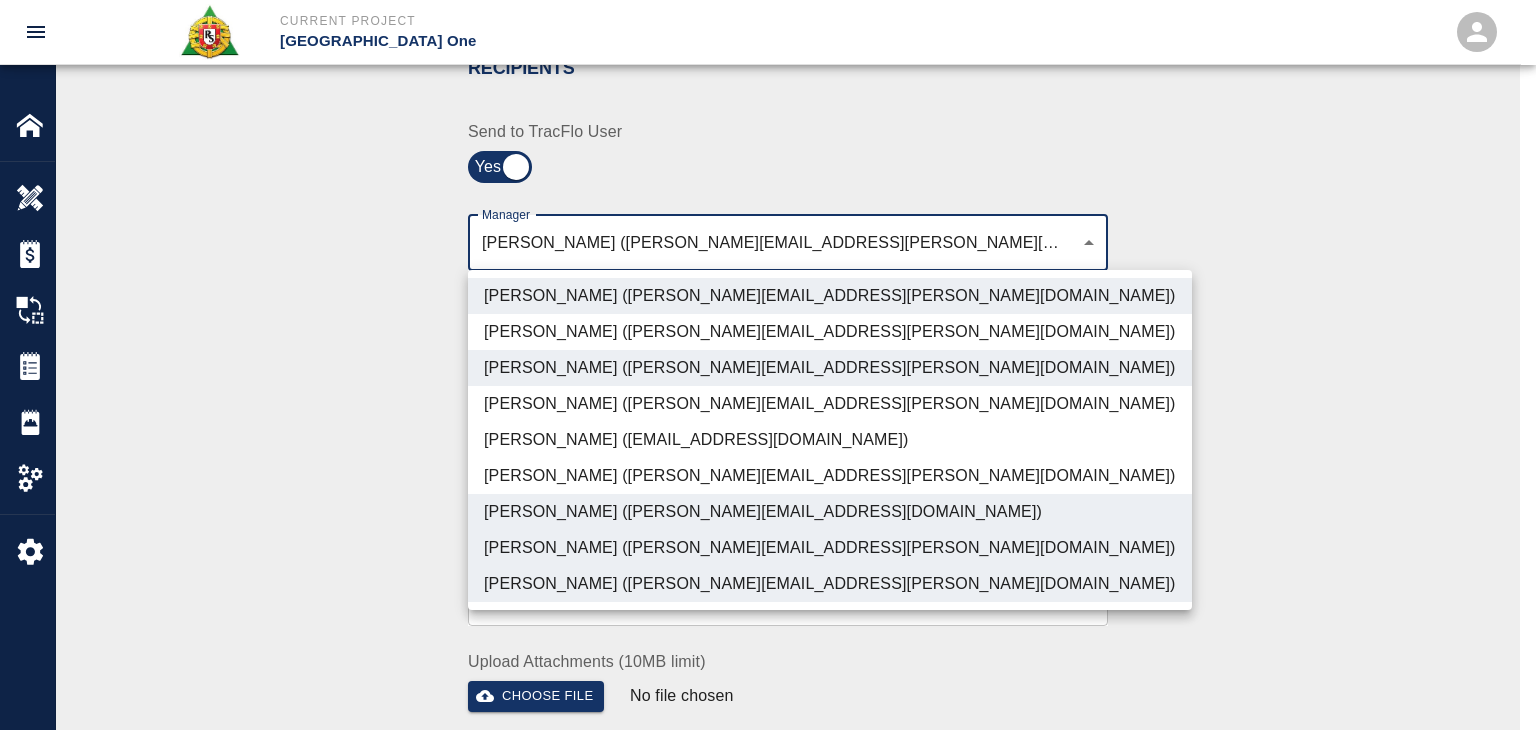 click at bounding box center (768, 365) 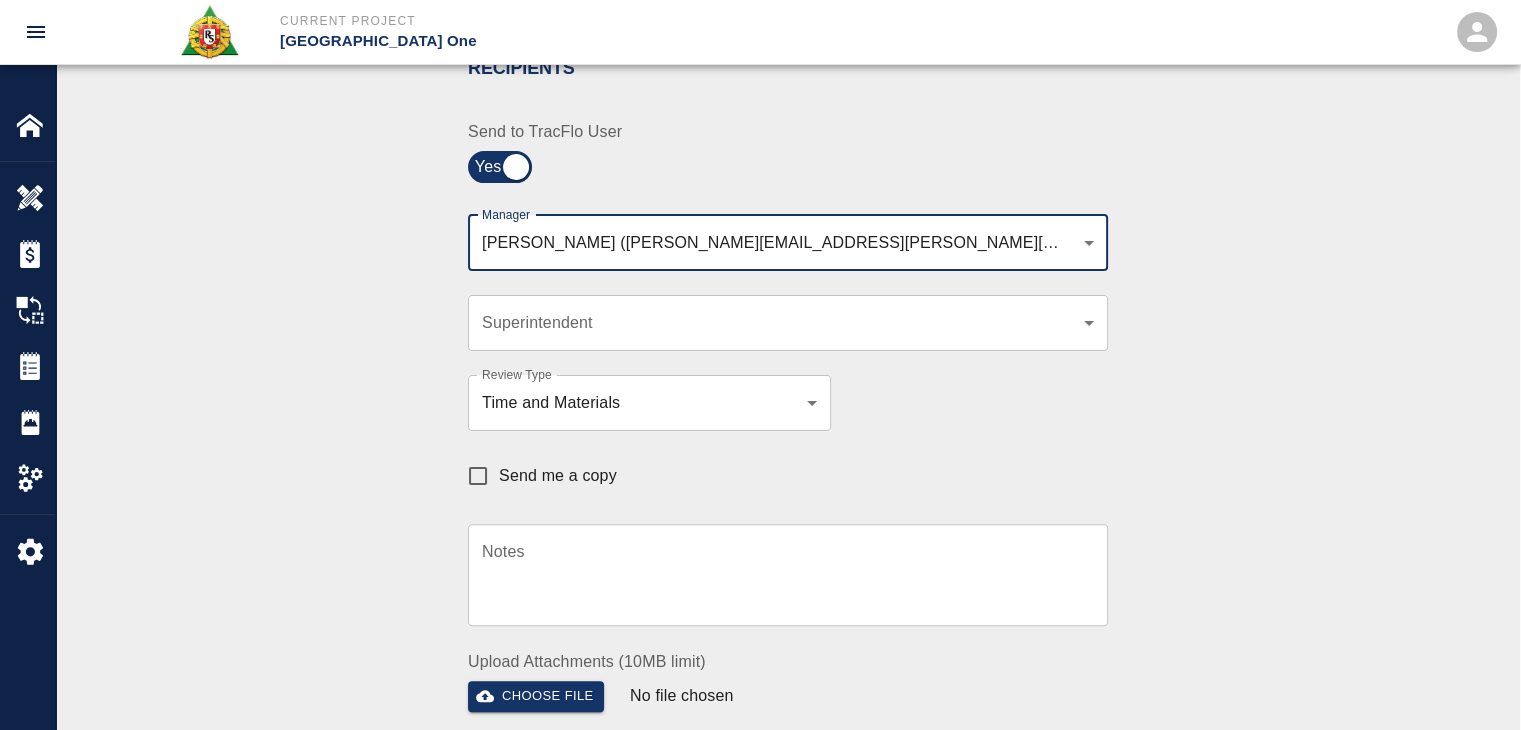 click on "Send me a copy" at bounding box center (776, 465) 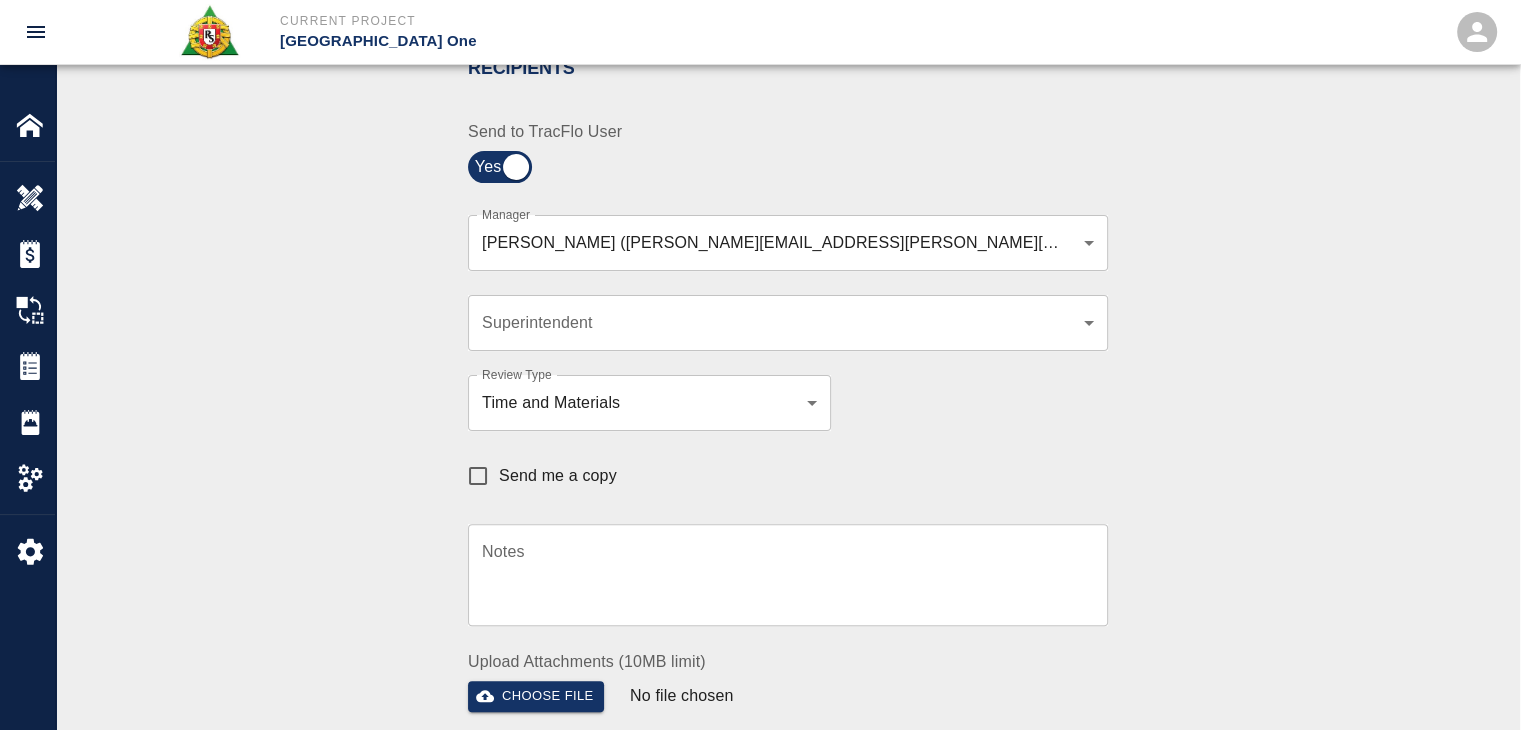 click on "Send me a copy" at bounding box center (558, 476) 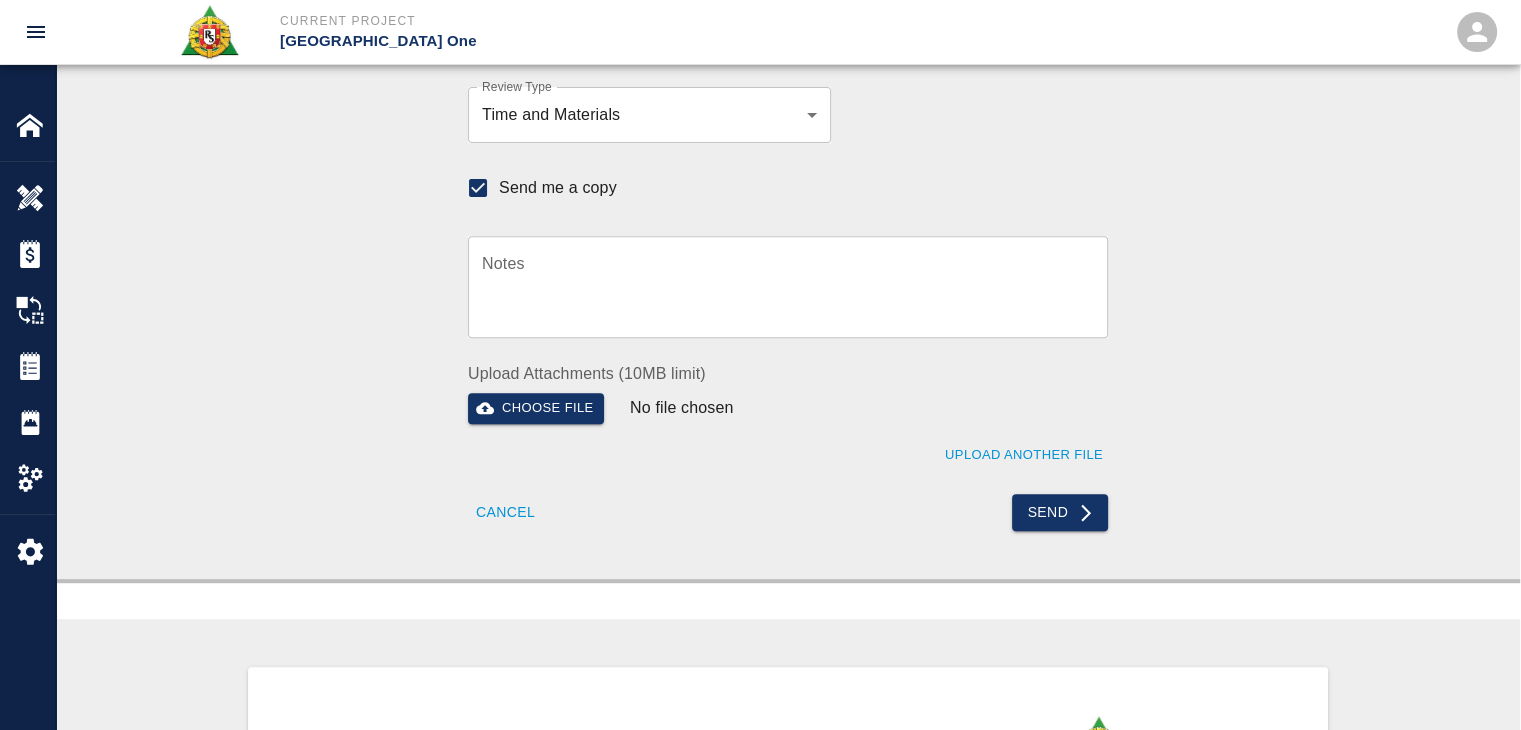 scroll, scrollTop: 744, scrollLeft: 0, axis: vertical 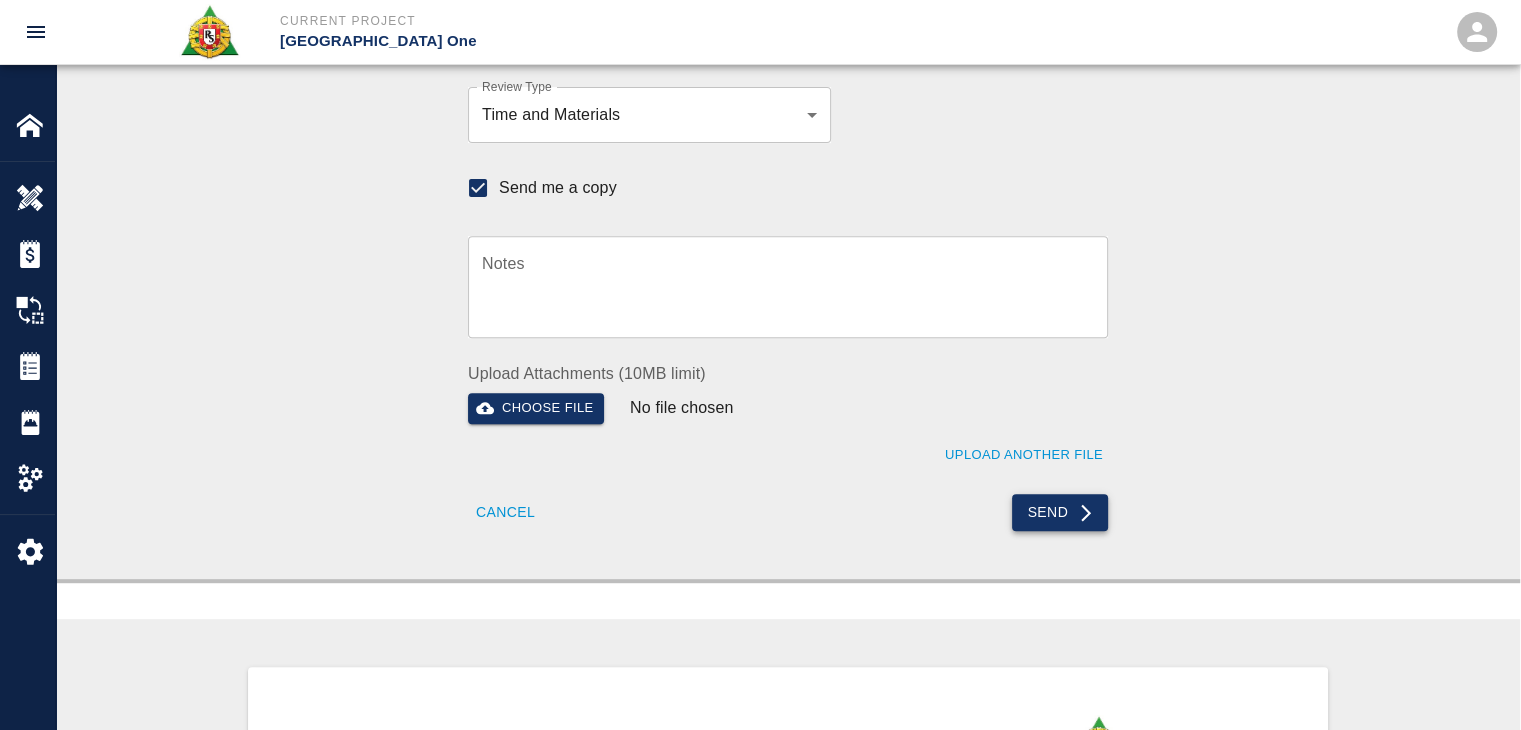 click on "Send" at bounding box center (1060, 512) 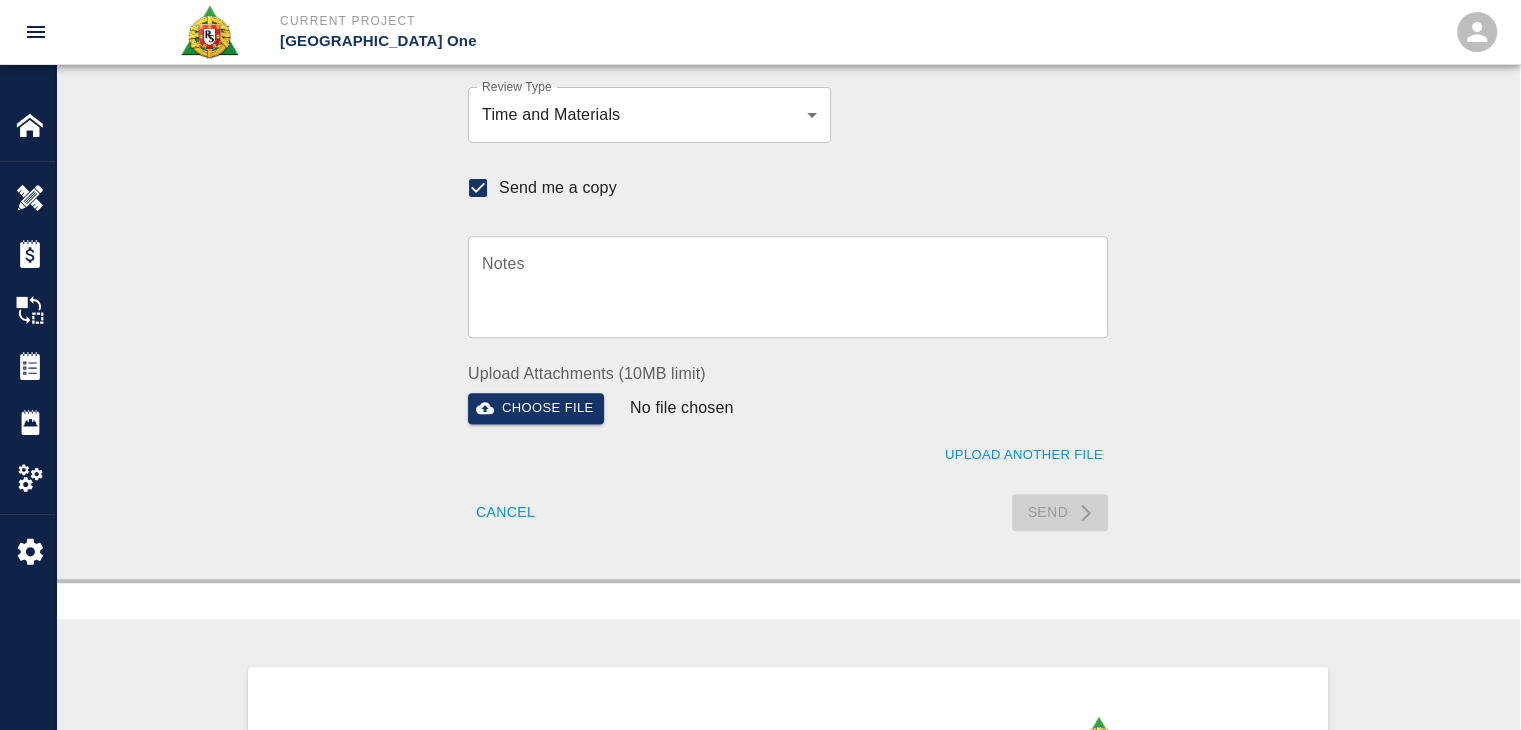 type 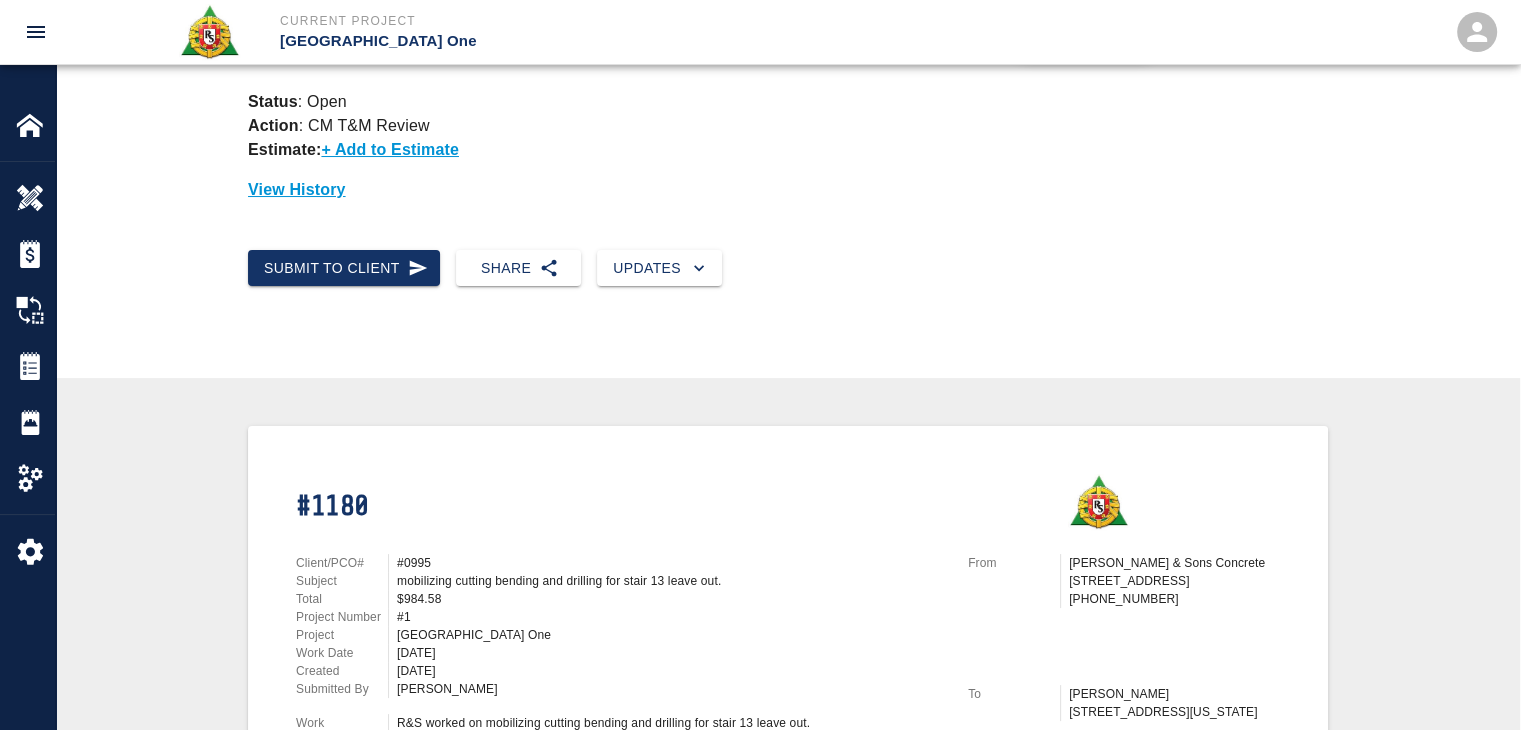 scroll, scrollTop: 0, scrollLeft: 0, axis: both 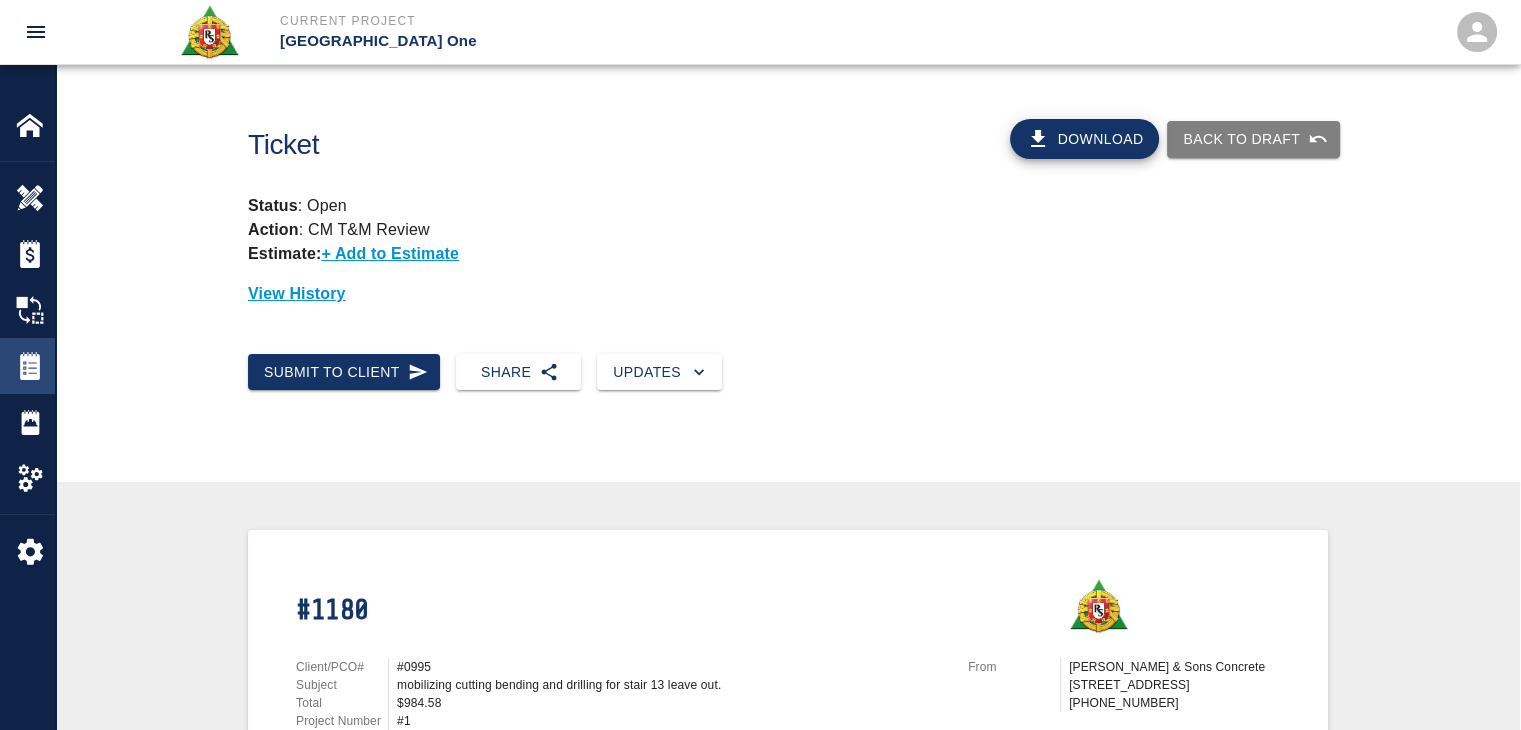 click at bounding box center (30, 366) 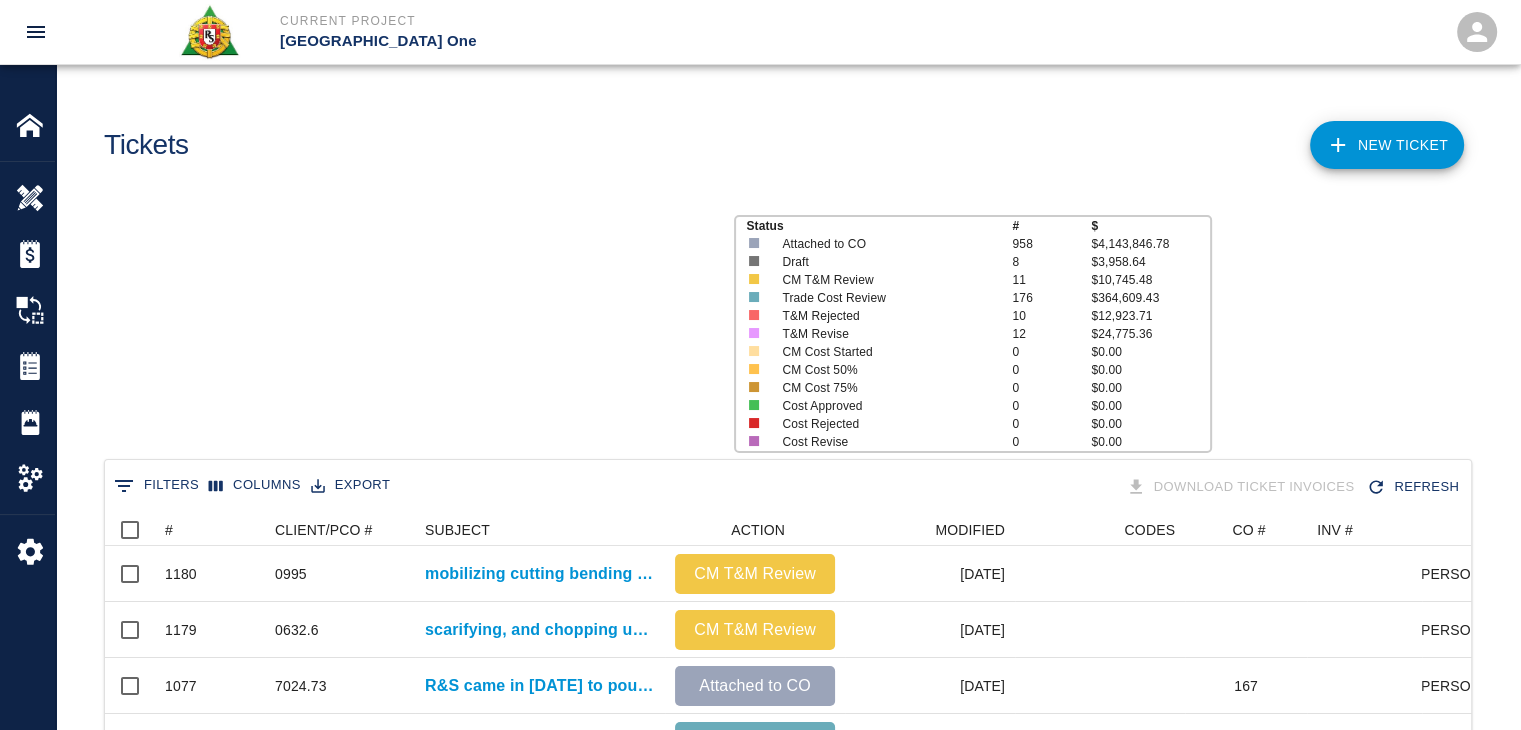 scroll, scrollTop: 16, scrollLeft: 16, axis: both 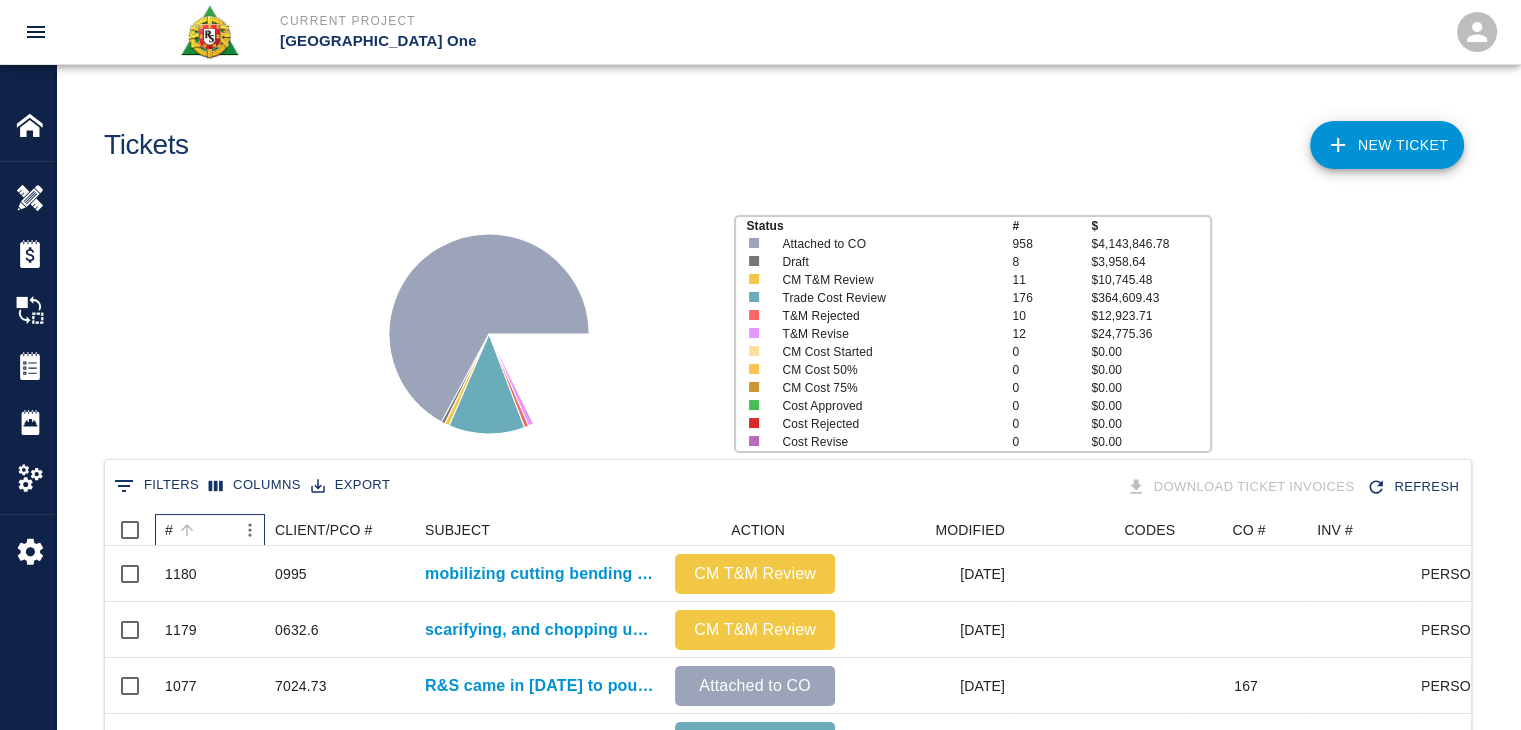 click on "#" at bounding box center (200, 530) 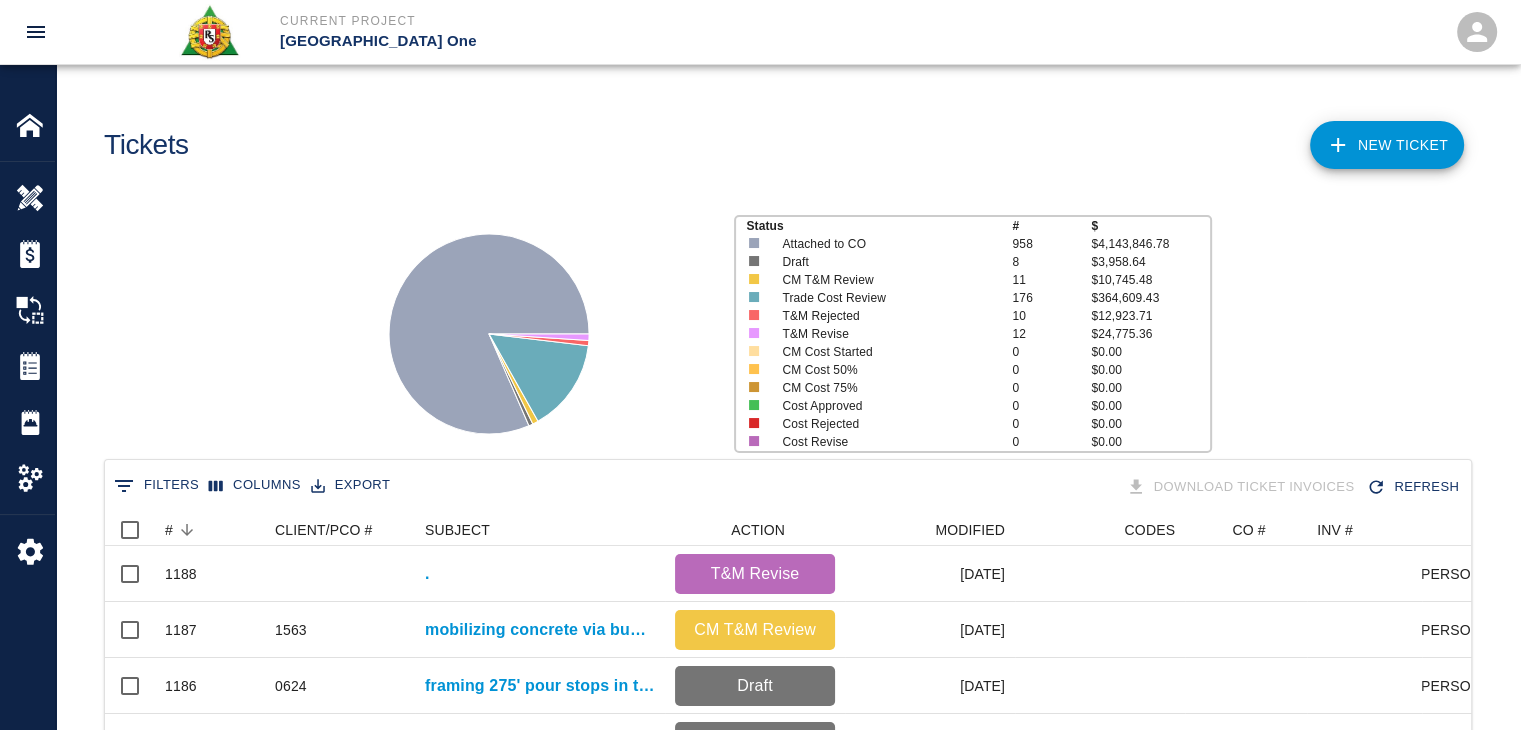 click on "Status # $ Attached to CO 958 $4,143,846.78 Draft 8 $3,958.64 CM T&M Review 11 $10,745.48 Trade Cost Review 176 $364,609.43 T&M Rejected 10 $12,923.71 T&M Revise 12 $24,775.36 CM Cost Started 0 $0.00 CM Cost 50% 0 $0.00 CM Cost 75% 0 $0.00 Cost Approved 0 $0.00 Cost Rejected 0 $0.00 Cost Revise 0 $0.00" at bounding box center [780, 326] 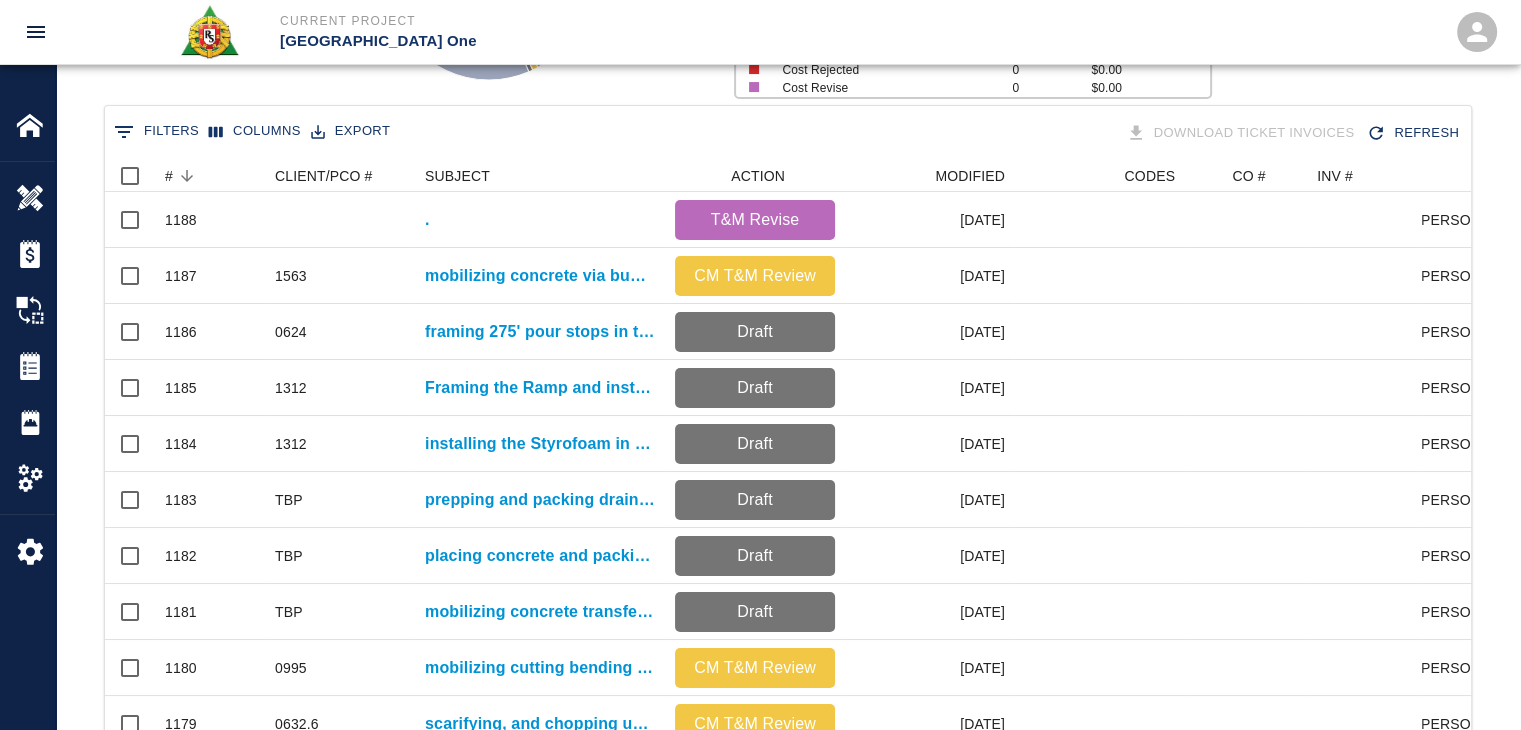 scroll, scrollTop: 402, scrollLeft: 0, axis: vertical 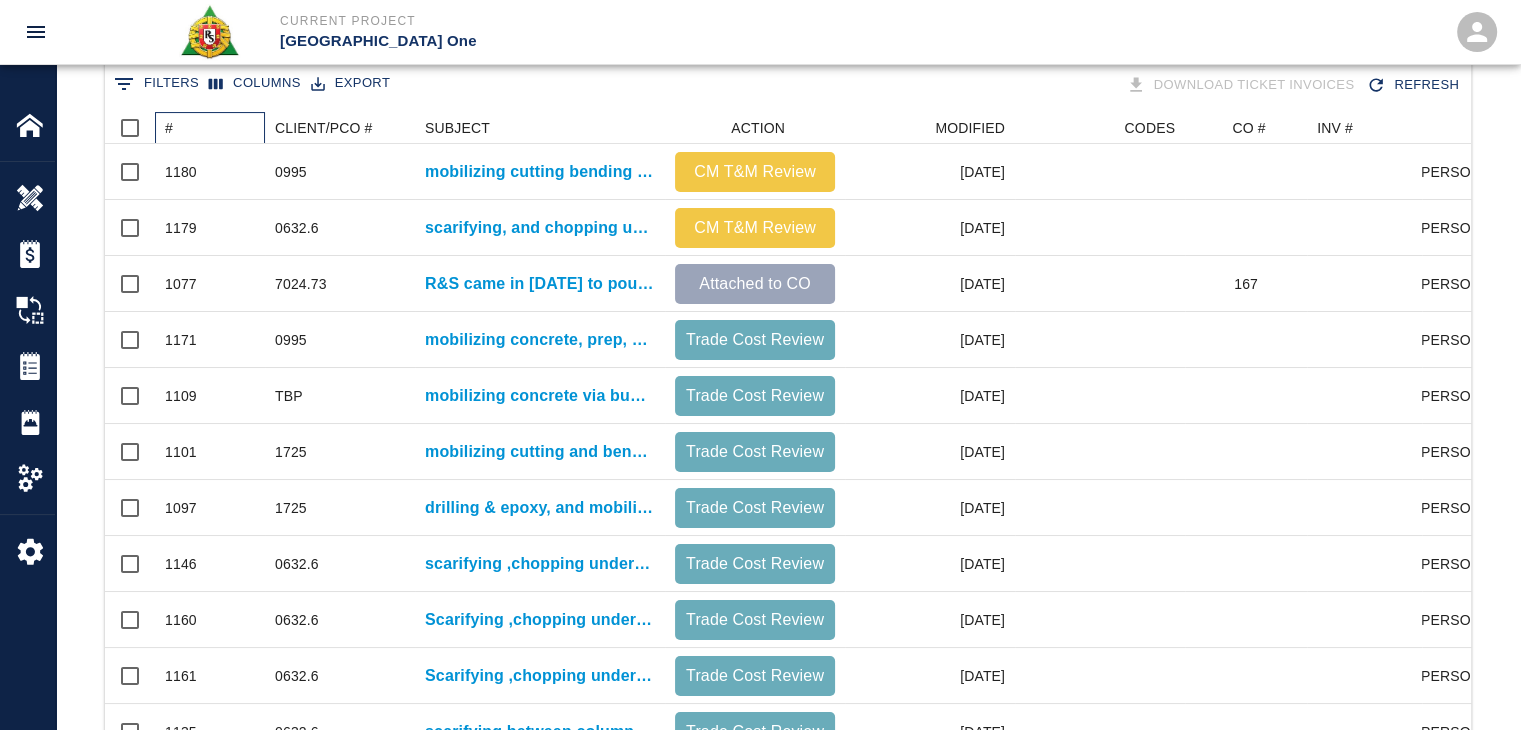 click on "#" at bounding box center [215, 128] 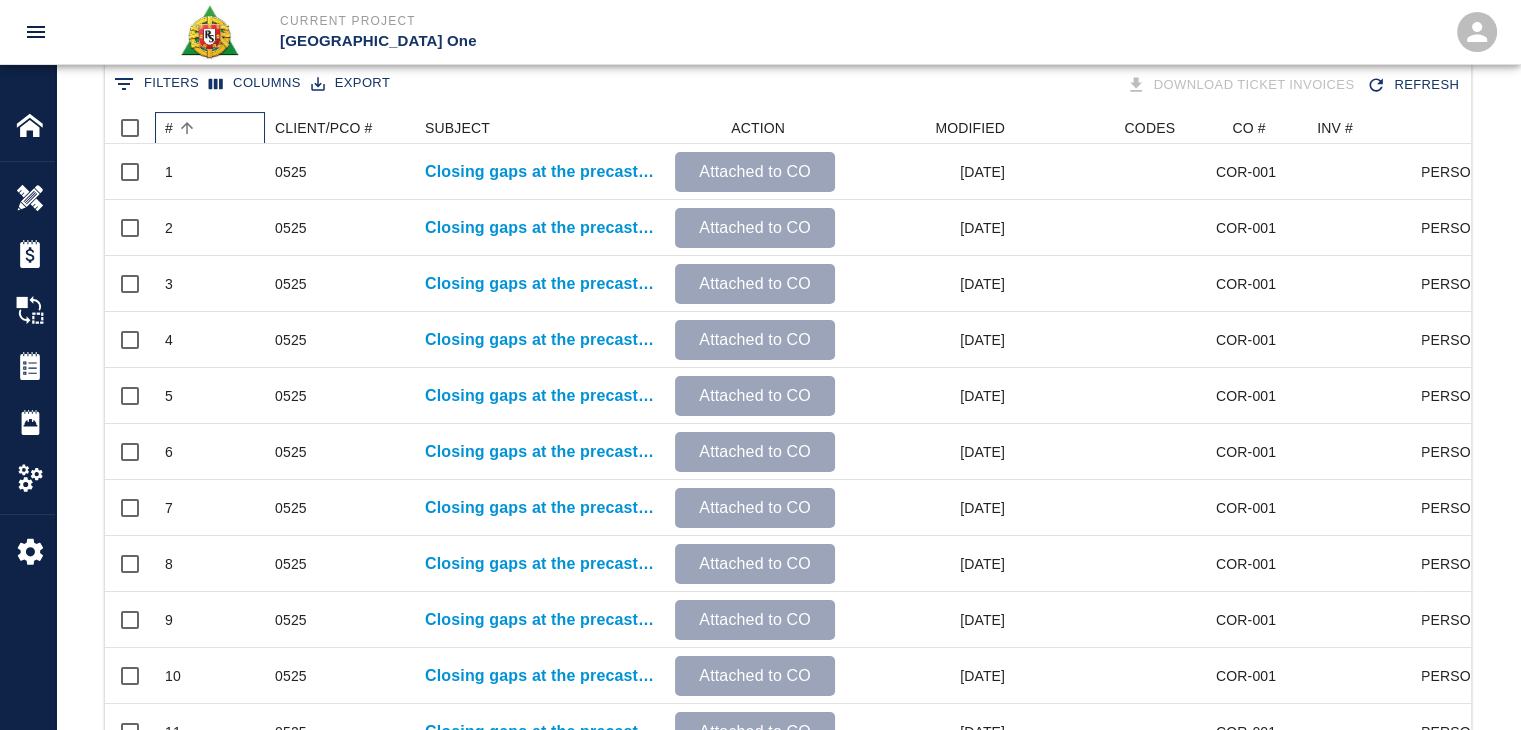 click on "#" at bounding box center (215, 128) 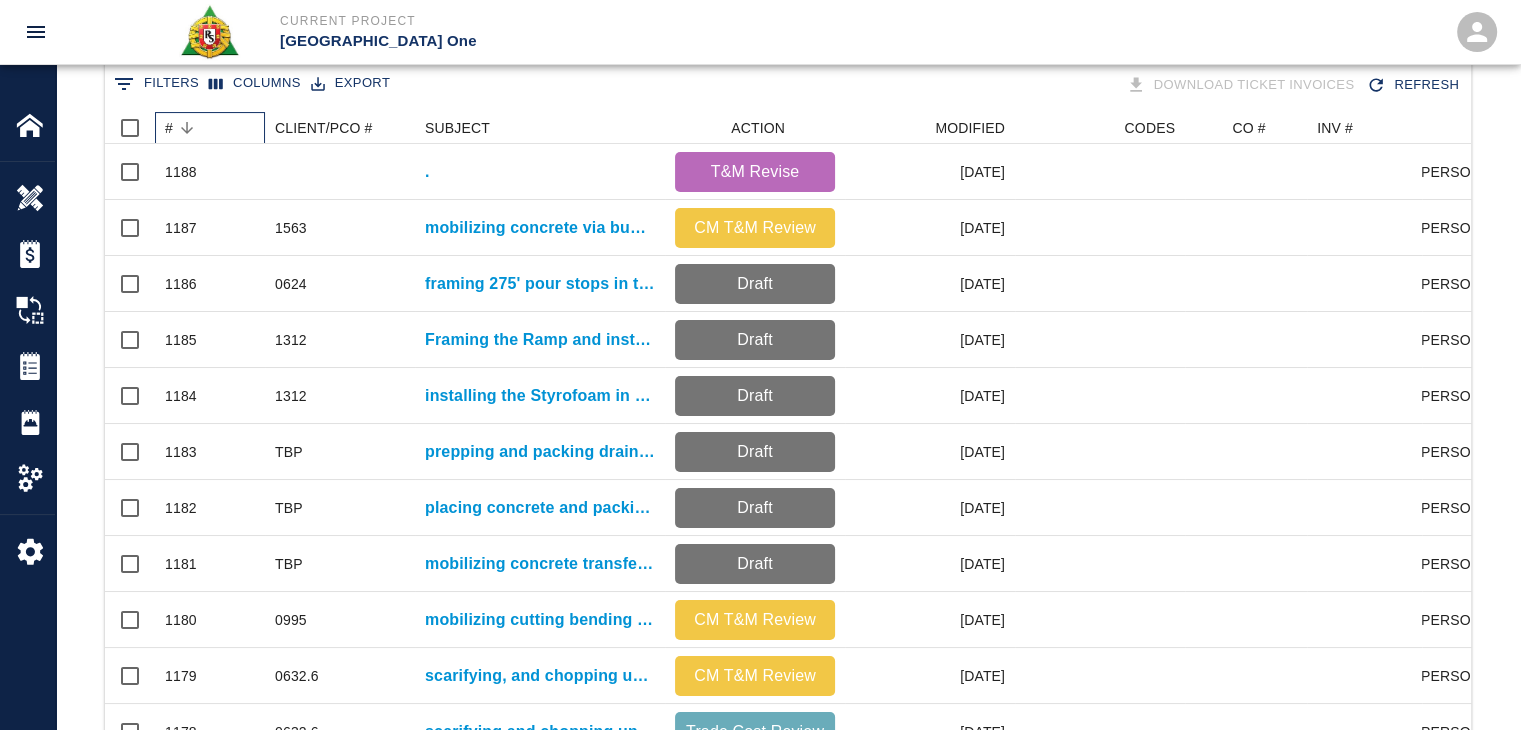 scroll, scrollTop: 16, scrollLeft: 16, axis: both 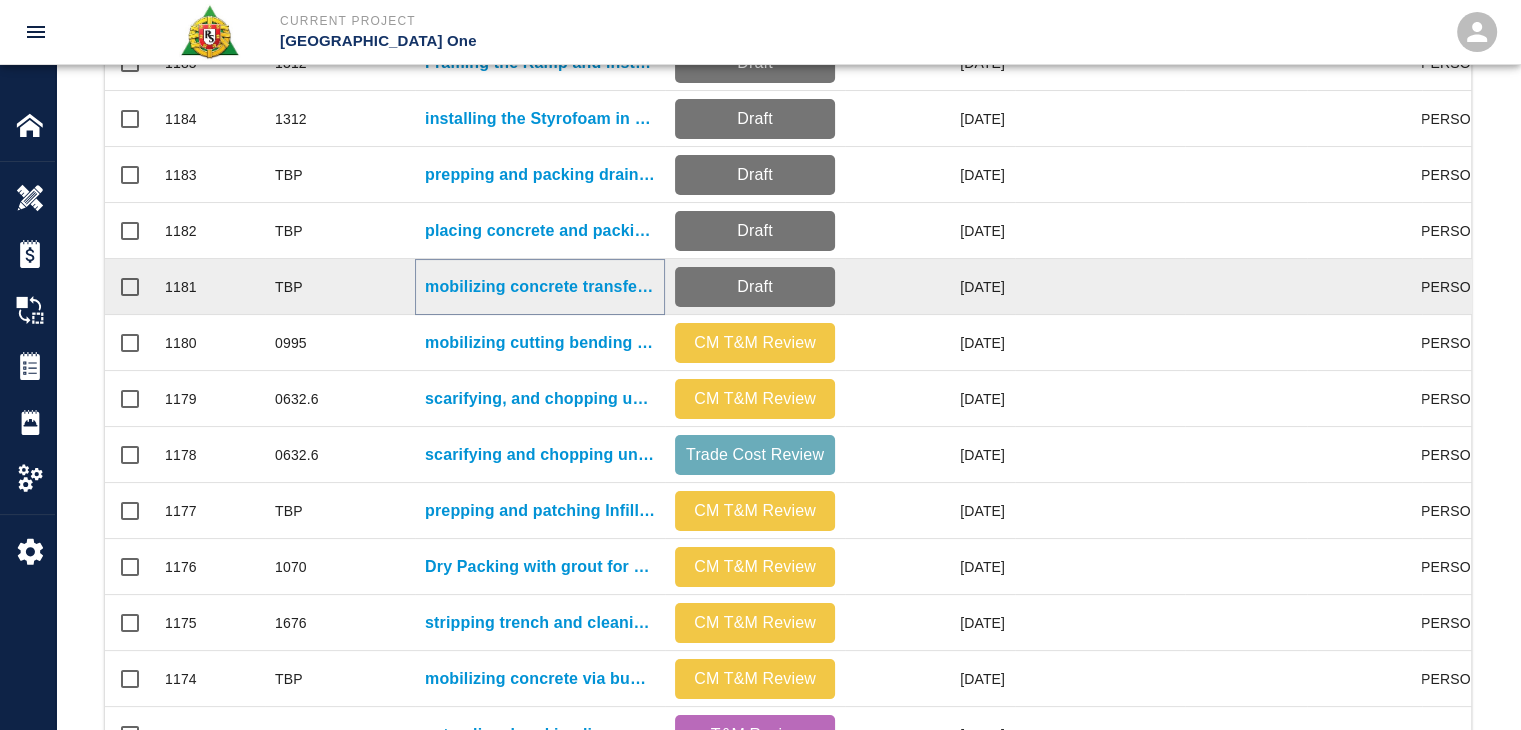 click on "mobilizing concrete transferring concrete from motorized buggies to wheel barrels and pales. Vibrating and pulling up concrete for masons installing plastic for HHS3/L3- Expansion Joint topping along N.5 line." at bounding box center (540, 287) 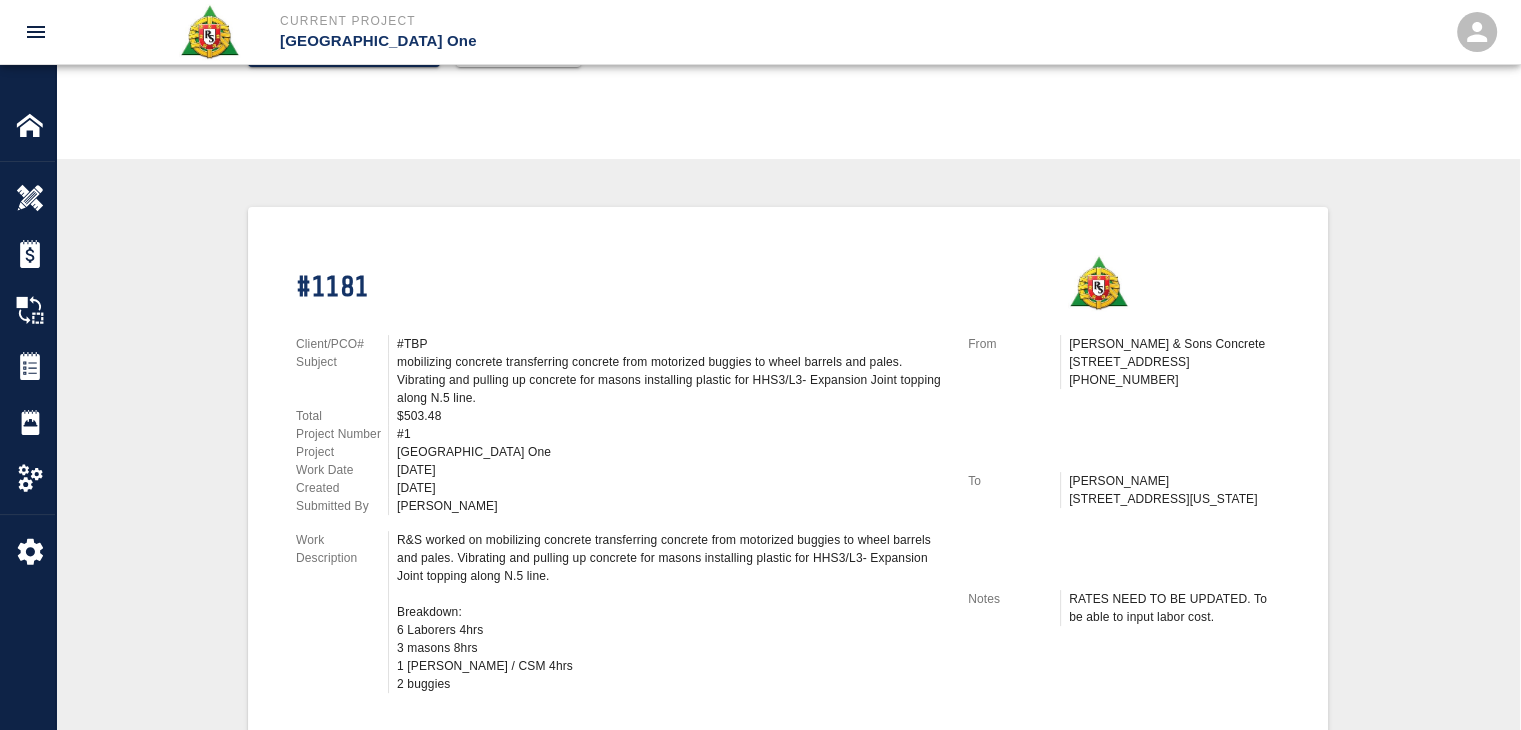 scroll, scrollTop: 0, scrollLeft: 0, axis: both 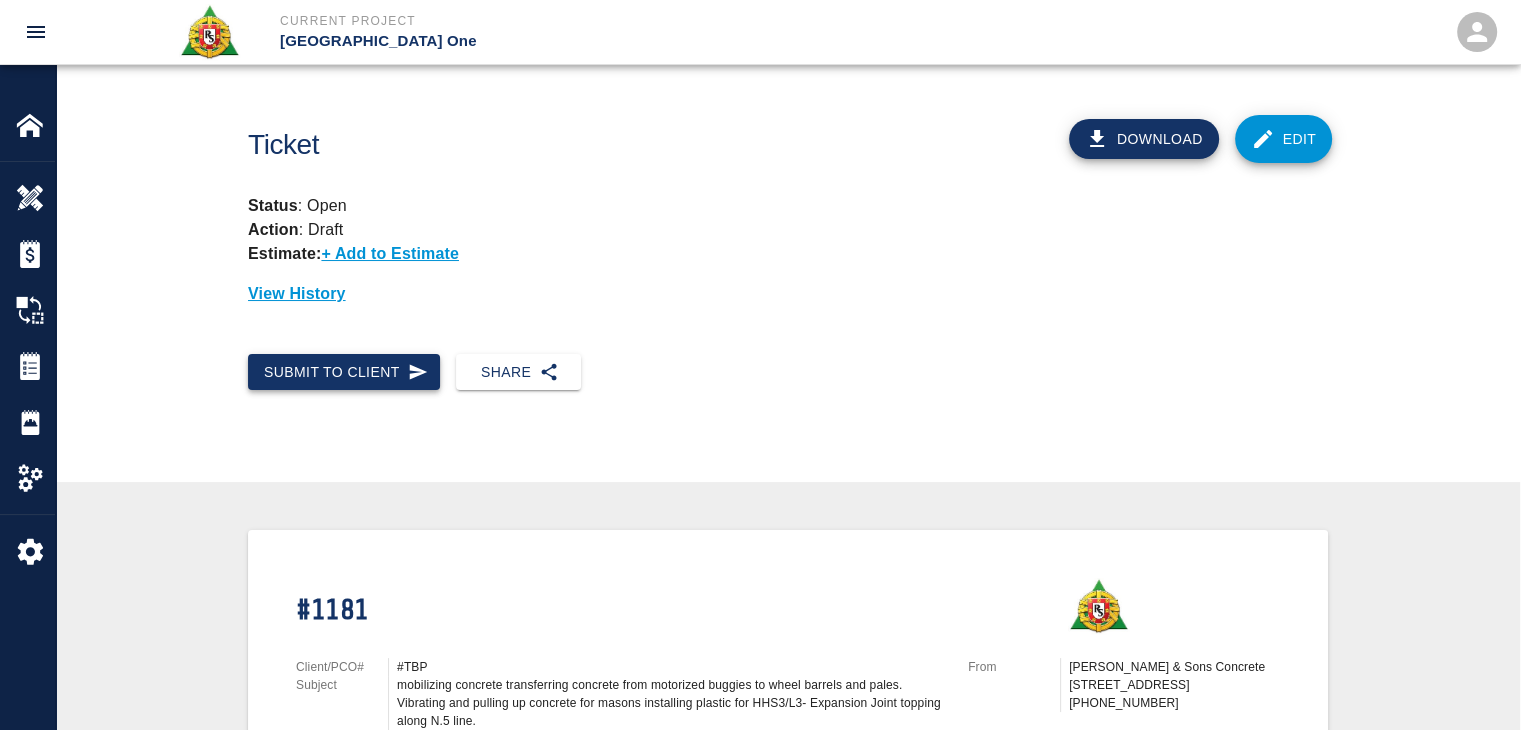 click on "Submit to Client" at bounding box center (344, 372) 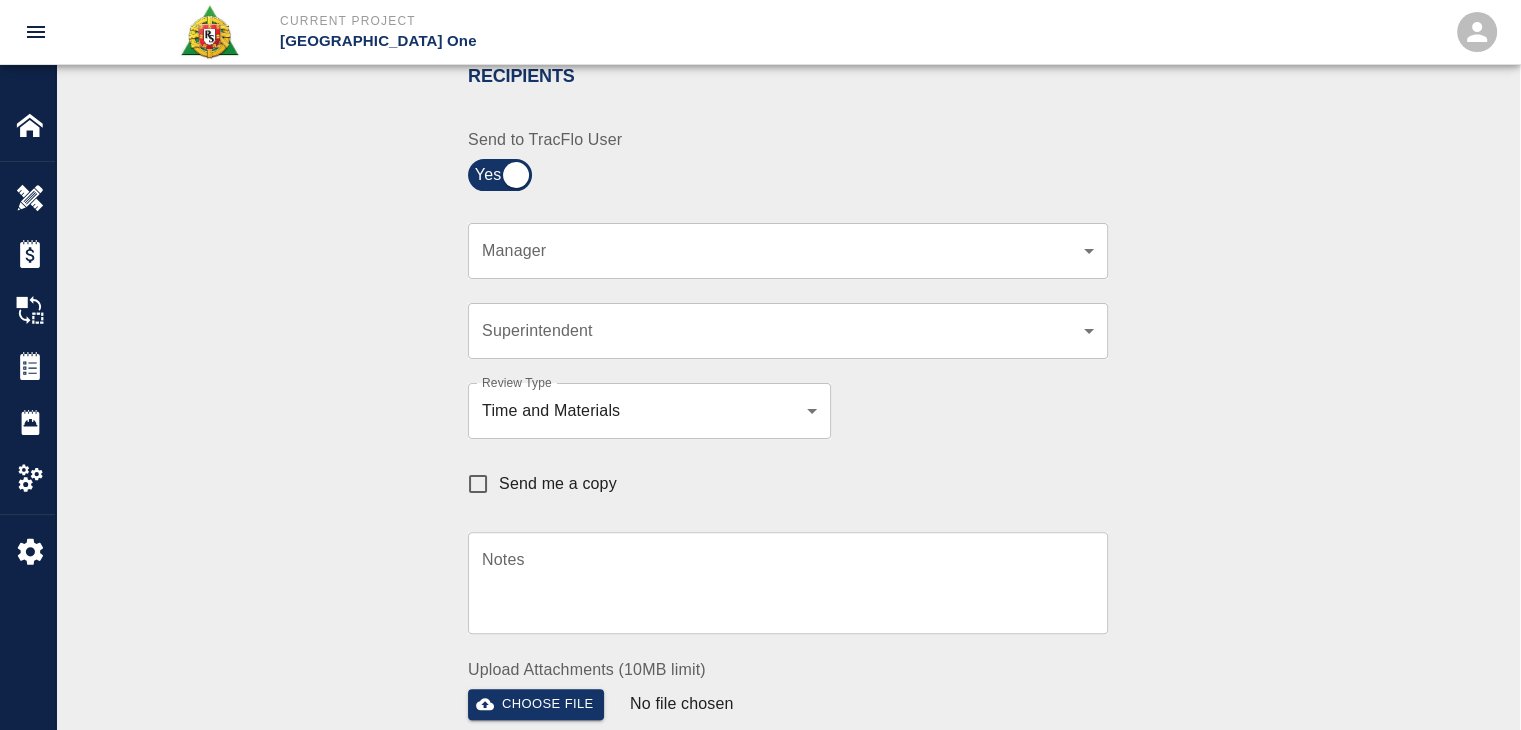 scroll, scrollTop: 450, scrollLeft: 0, axis: vertical 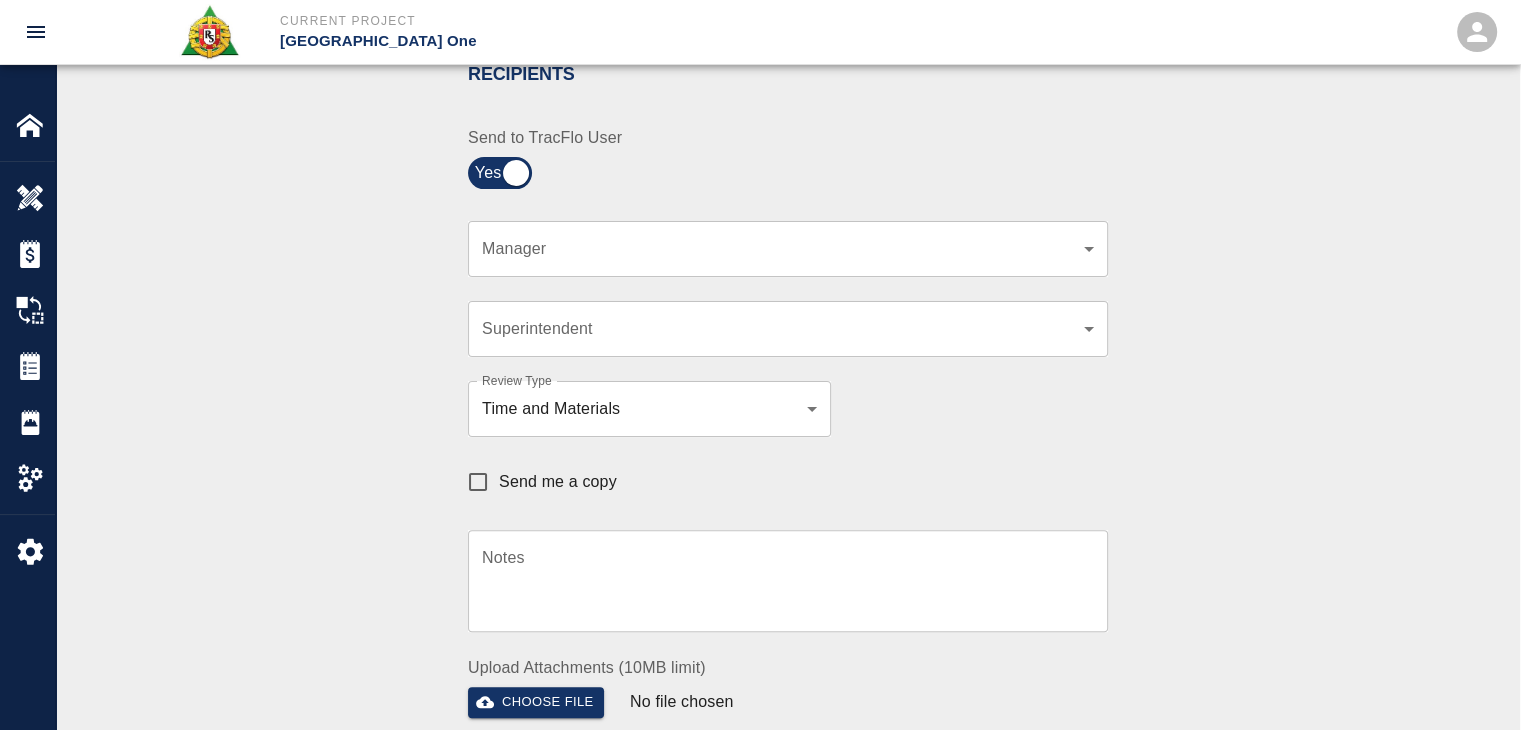 click on "​ Manager" at bounding box center (788, 249) 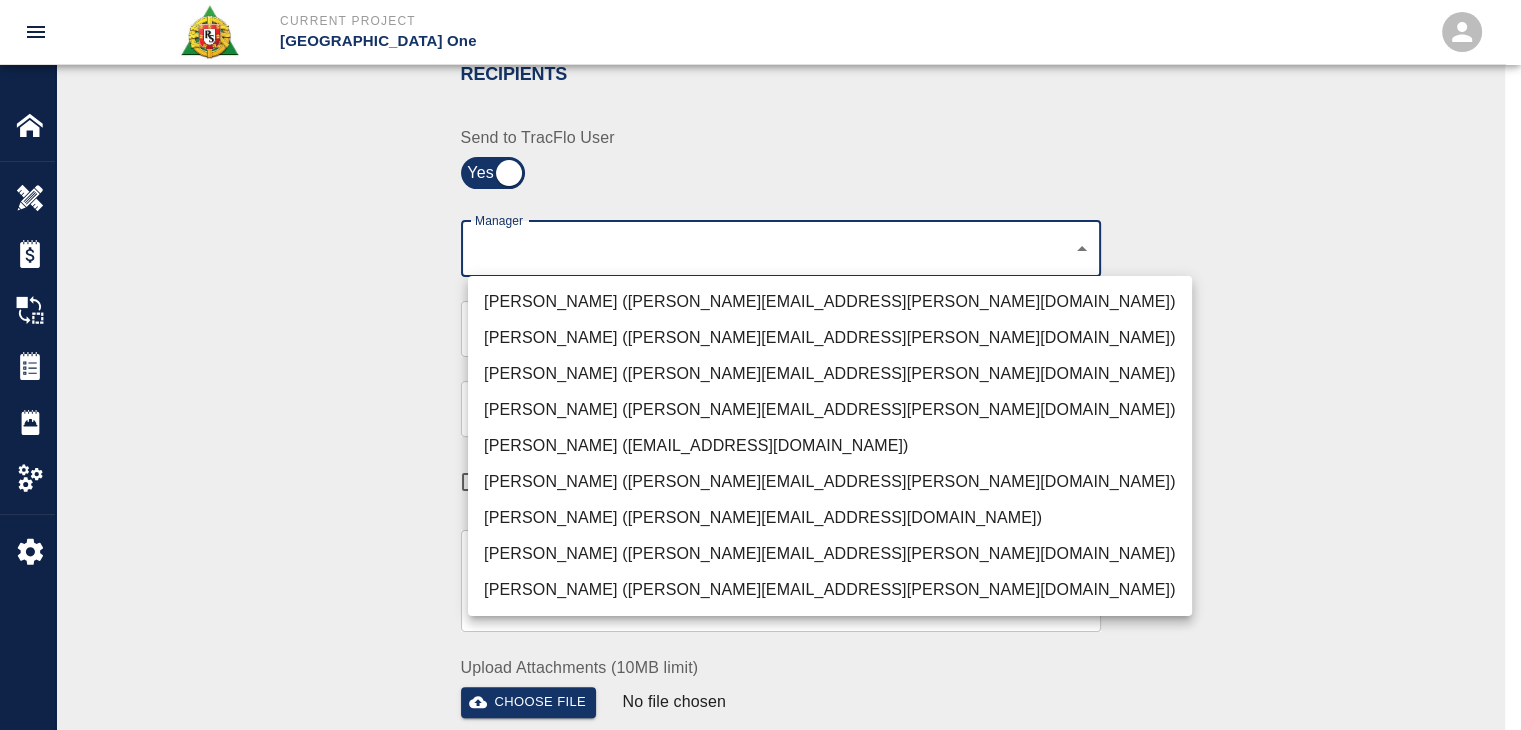 click on "Current Project [GEOGRAPHIC_DATA] One Home JFK Terminal One Overview Estimates Change Orders Tickets Daily Reports Project Settings Settings Powered By Terms of Service  |  Privacy Policy Ticket Download Edit Status :   Open Action :   Draft Estimate:  + Add to Estimate View History Submit to Client Share Recipients Internal Team ​ Internal Team Notes x Notes Cancel Send Recipients Send to TracFlo User Manager ​ Manager Superintendent ​ Superintendent Review Type Time and Materials tm Review Type Send me a copy Notes x Notes Upload Attachments (10MB limit) Choose file No file chosen Upload Another File Cancel Send Request Time and Material Revision Notes   * x Notes   * Upload Attachments (10MB limit) Choose file No file chosen Upload Another File Cancel Send Time and Materials Reject Notes   * x Notes   * Upload Attachments (10MB limit) Choose file No file chosen Upload Another File Cancel Send Signature acknowledges time and material used, but does not change contractual obligations of either party x" at bounding box center [760, -85] 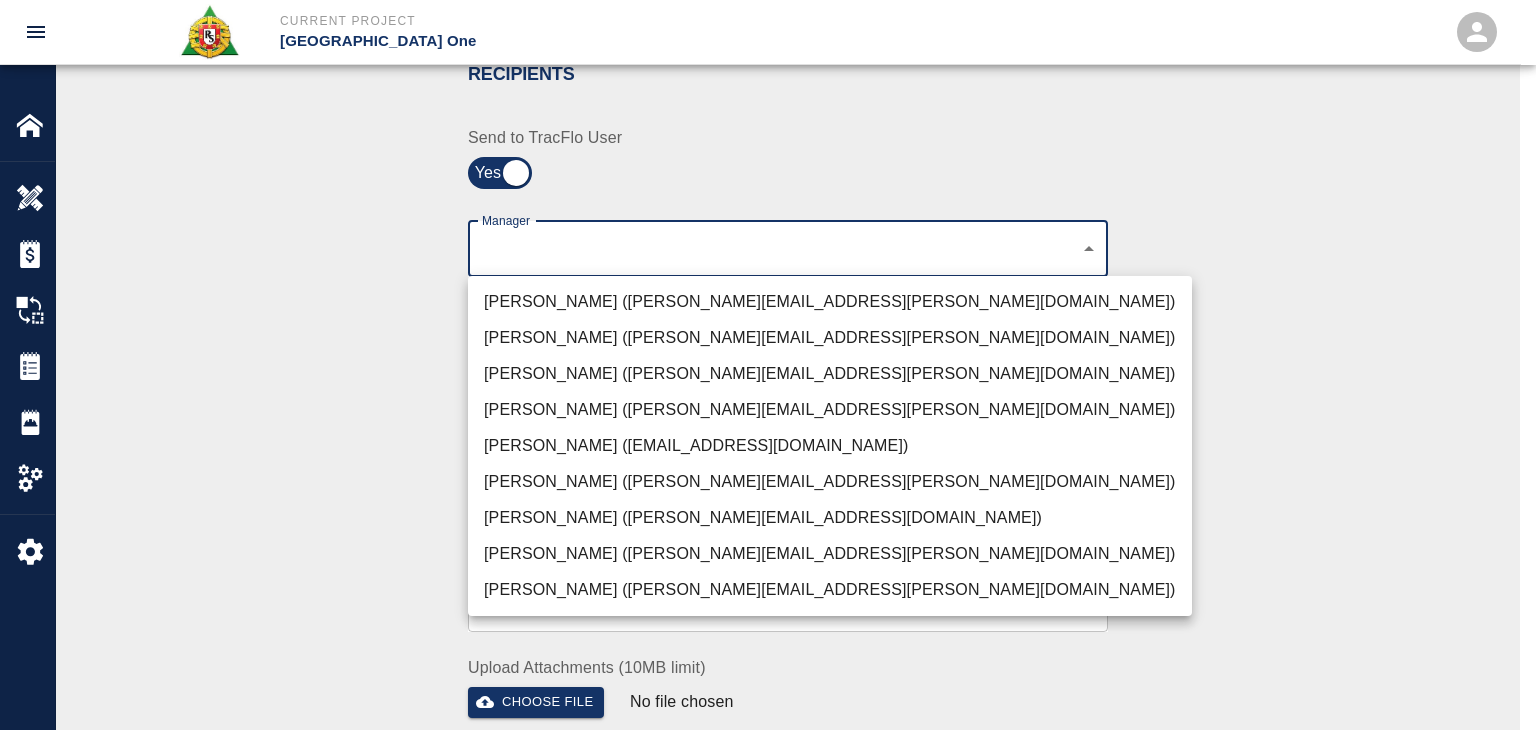 click on "[PERSON_NAME] ([PERSON_NAME][EMAIL_ADDRESS][PERSON_NAME][DOMAIN_NAME])" at bounding box center (830, 302) 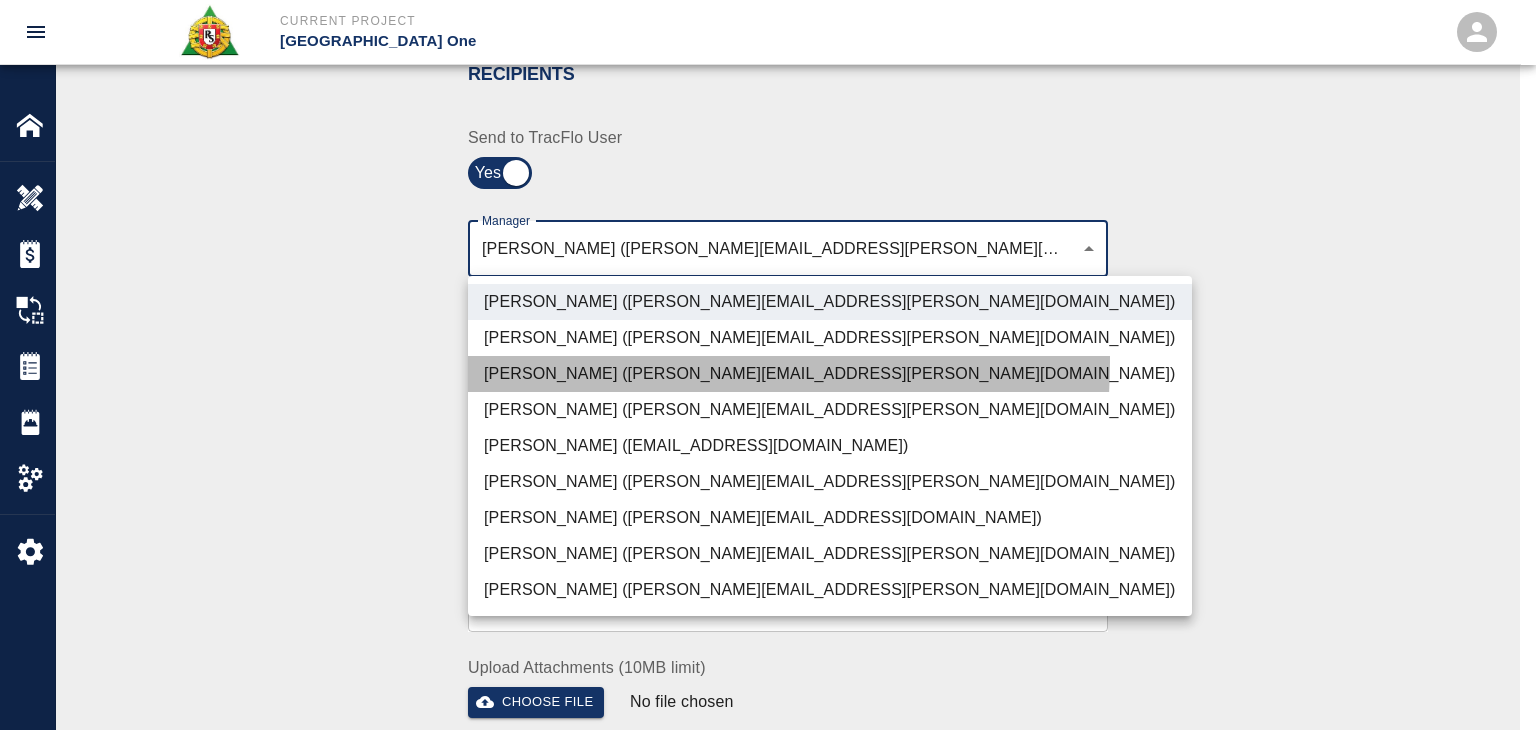 click on "[PERSON_NAME] ([PERSON_NAME][EMAIL_ADDRESS][PERSON_NAME][DOMAIN_NAME])" at bounding box center [830, 374] 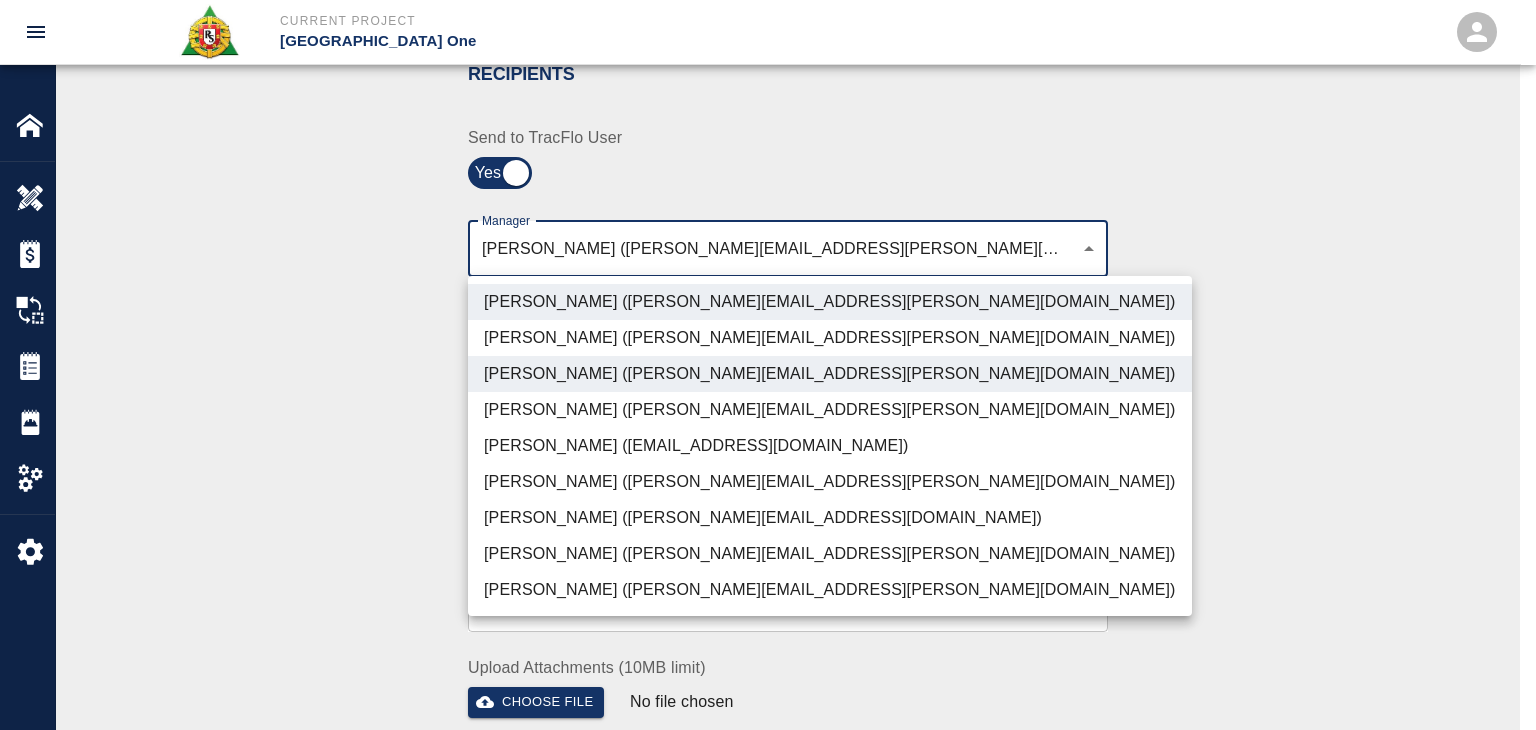 click on "[PERSON_NAME] ([PERSON_NAME][EMAIL_ADDRESS][PERSON_NAME][DOMAIN_NAME])" at bounding box center (830, 554) 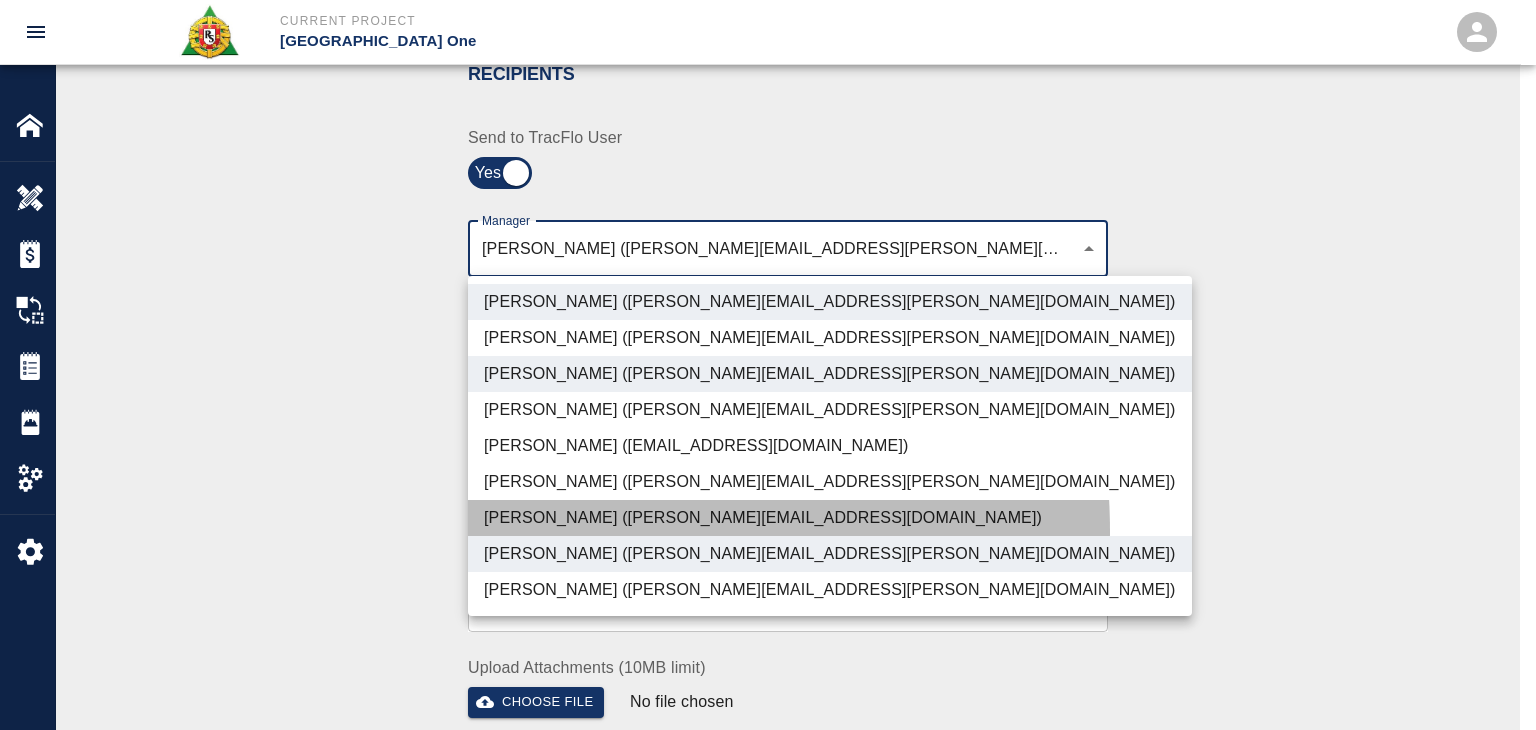 click on "[PERSON_NAME] ([PERSON_NAME][EMAIL_ADDRESS][DOMAIN_NAME])" at bounding box center (830, 518) 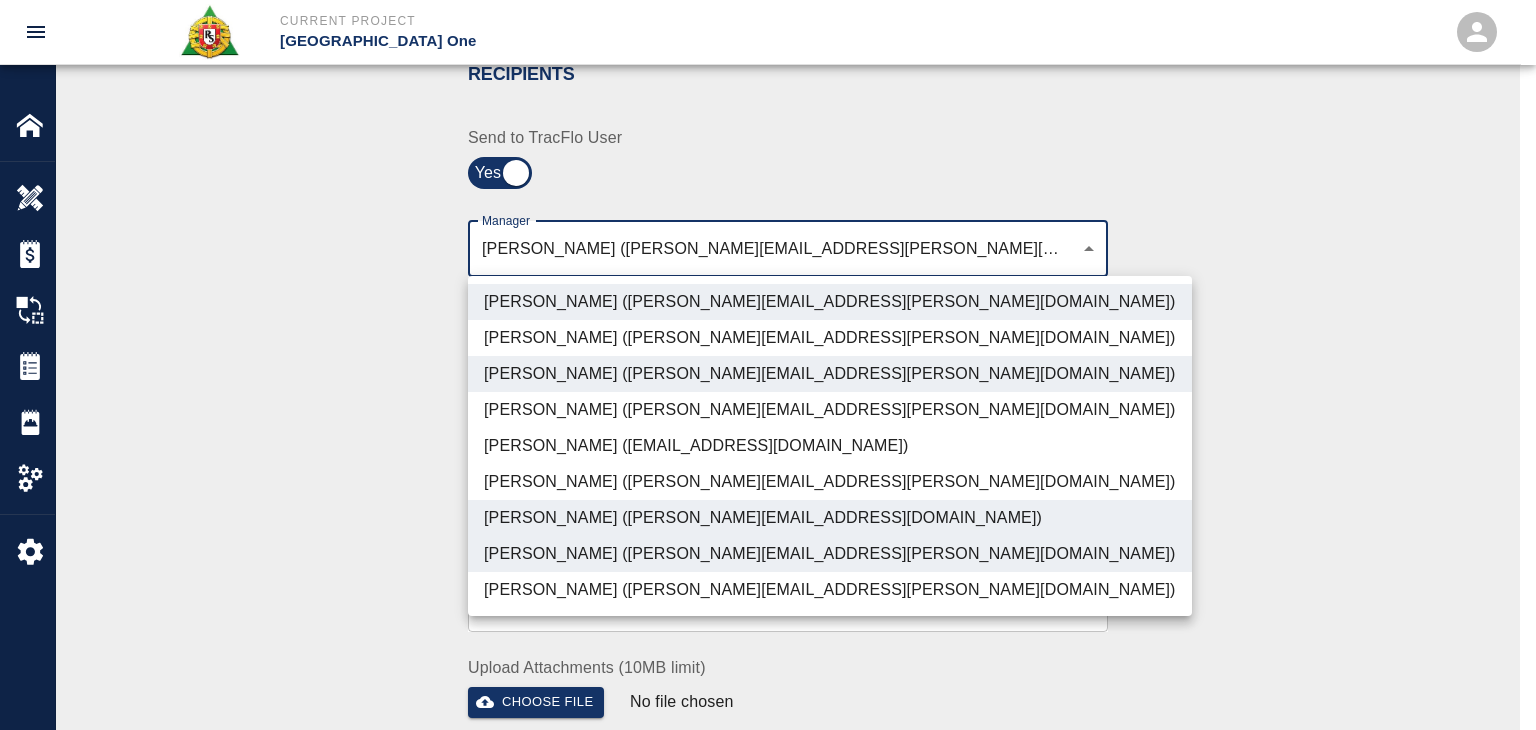 click on "[PERSON_NAME] ([PERSON_NAME][EMAIL_ADDRESS][PERSON_NAME][DOMAIN_NAME])" at bounding box center (830, 554) 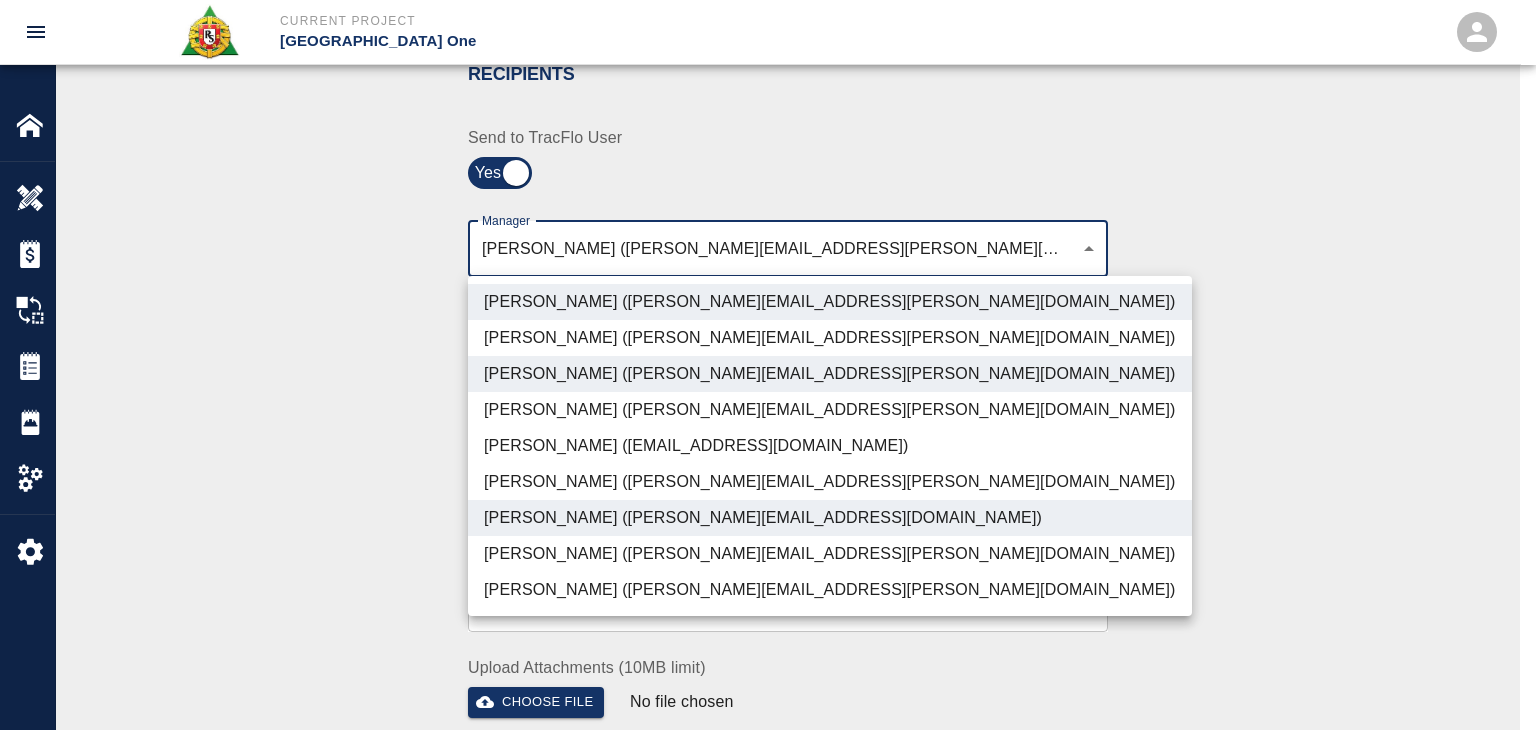 click on "[PERSON_NAME] ([PERSON_NAME][EMAIL_ADDRESS][PERSON_NAME][DOMAIN_NAME])" at bounding box center [830, 590] 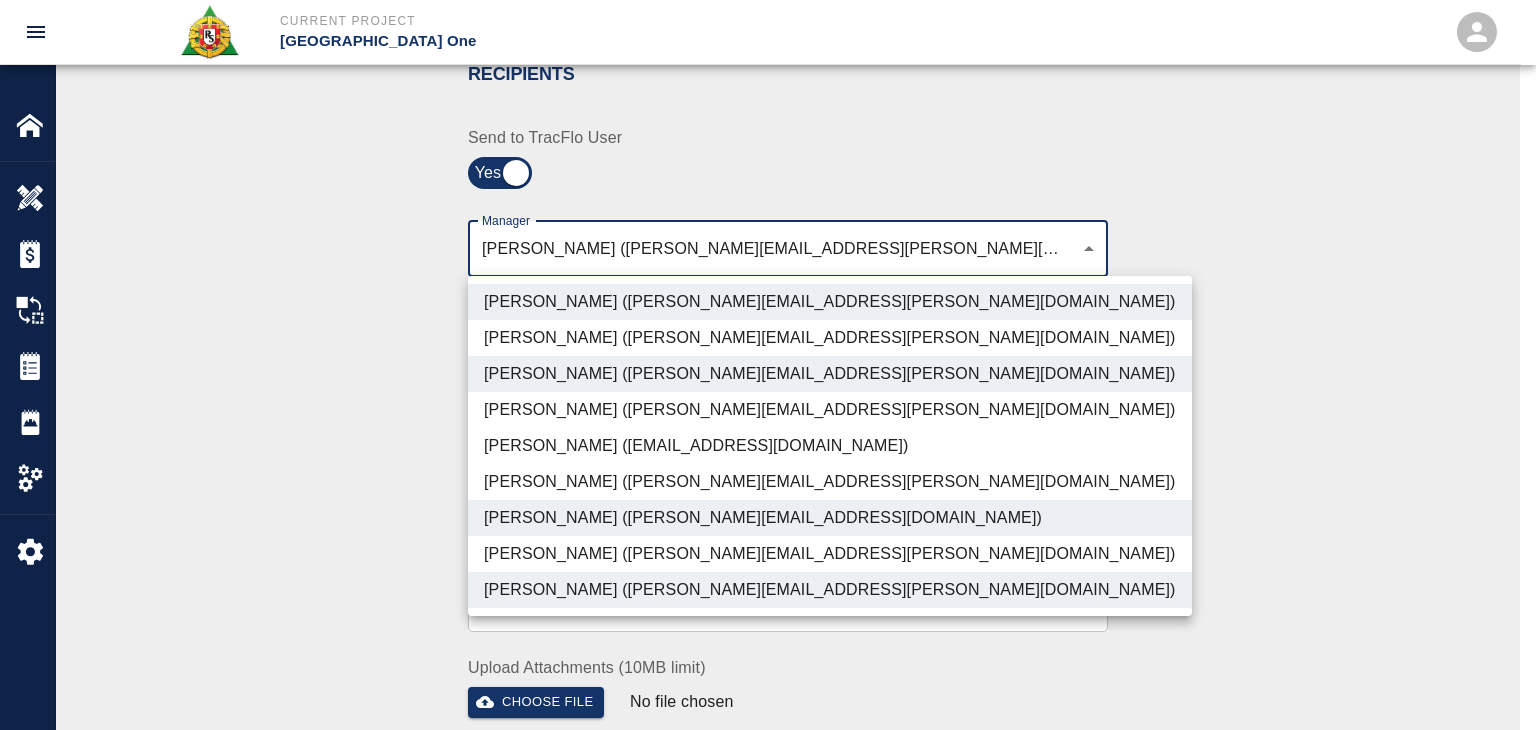 click on "[PERSON_NAME] ([PERSON_NAME][EMAIL_ADDRESS][PERSON_NAME][DOMAIN_NAME])" at bounding box center [830, 554] 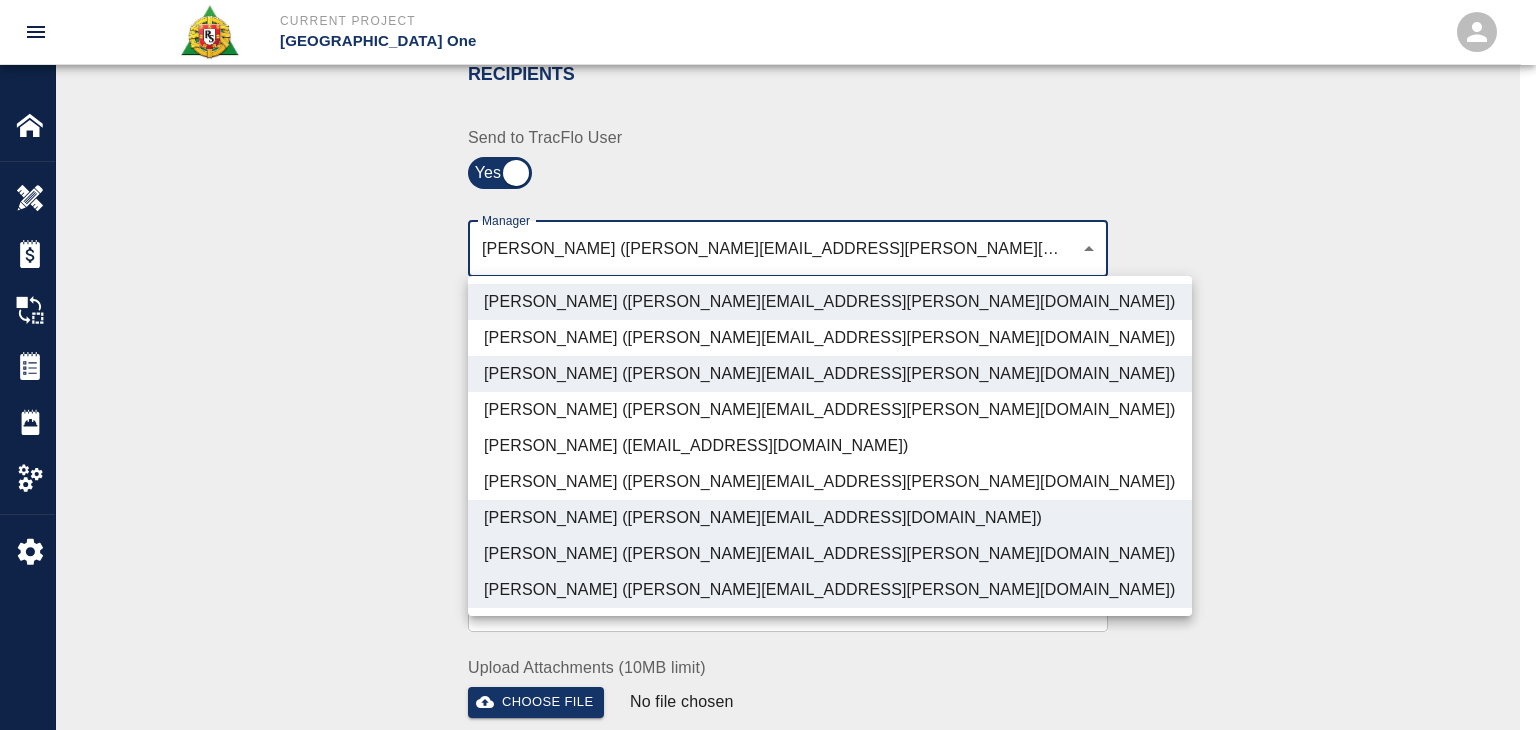 click at bounding box center (768, 365) 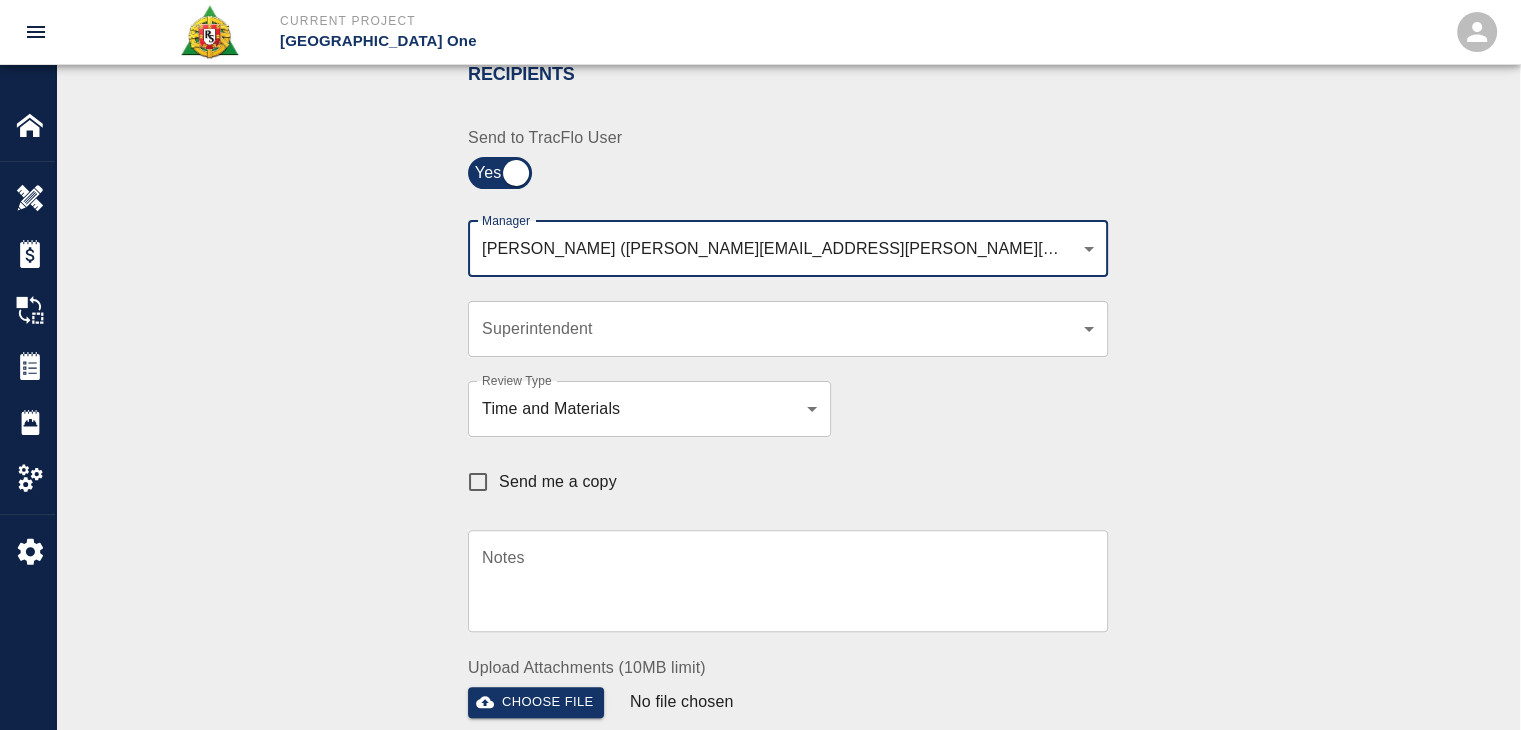 click on "Send me a copy" at bounding box center (478, 482) 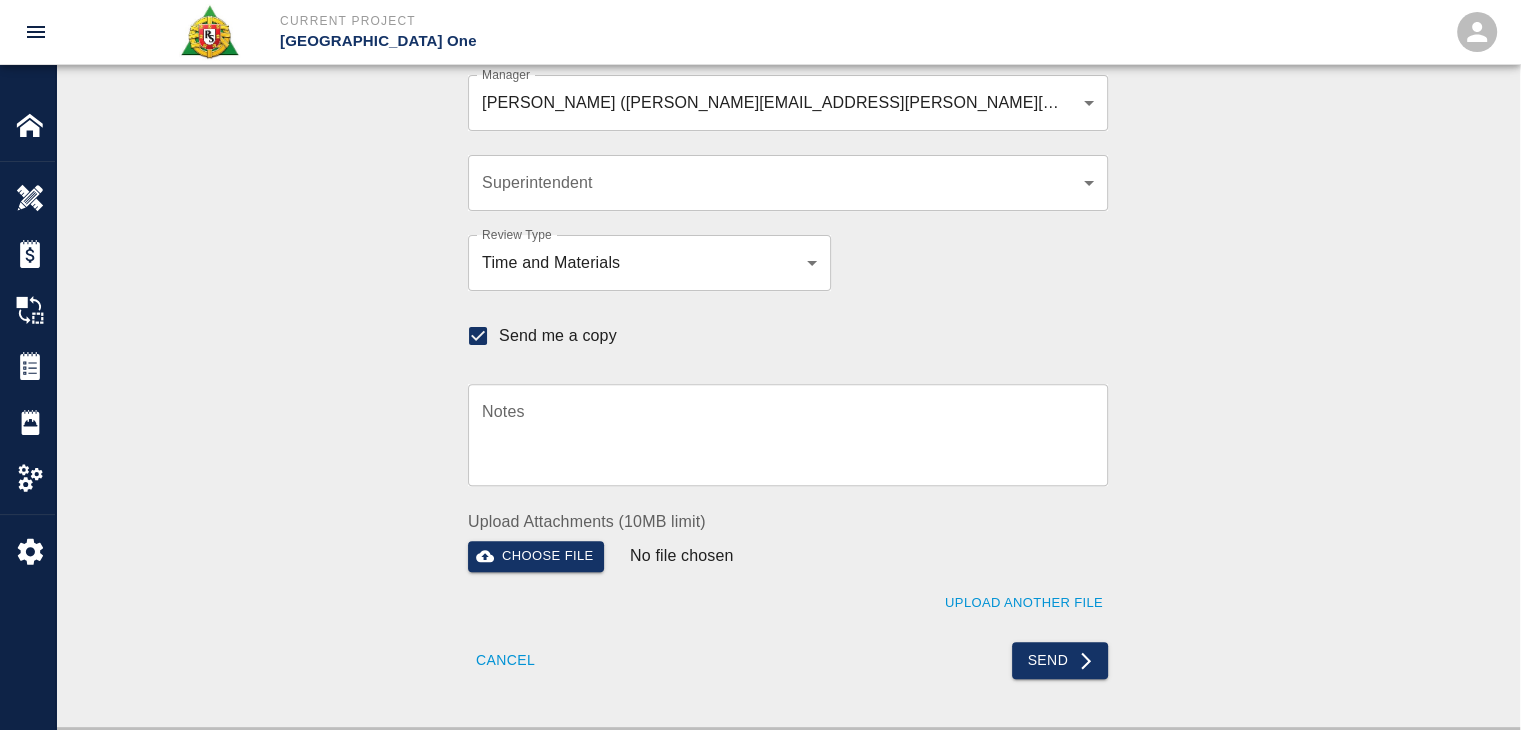scroll, scrollTop: 595, scrollLeft: 0, axis: vertical 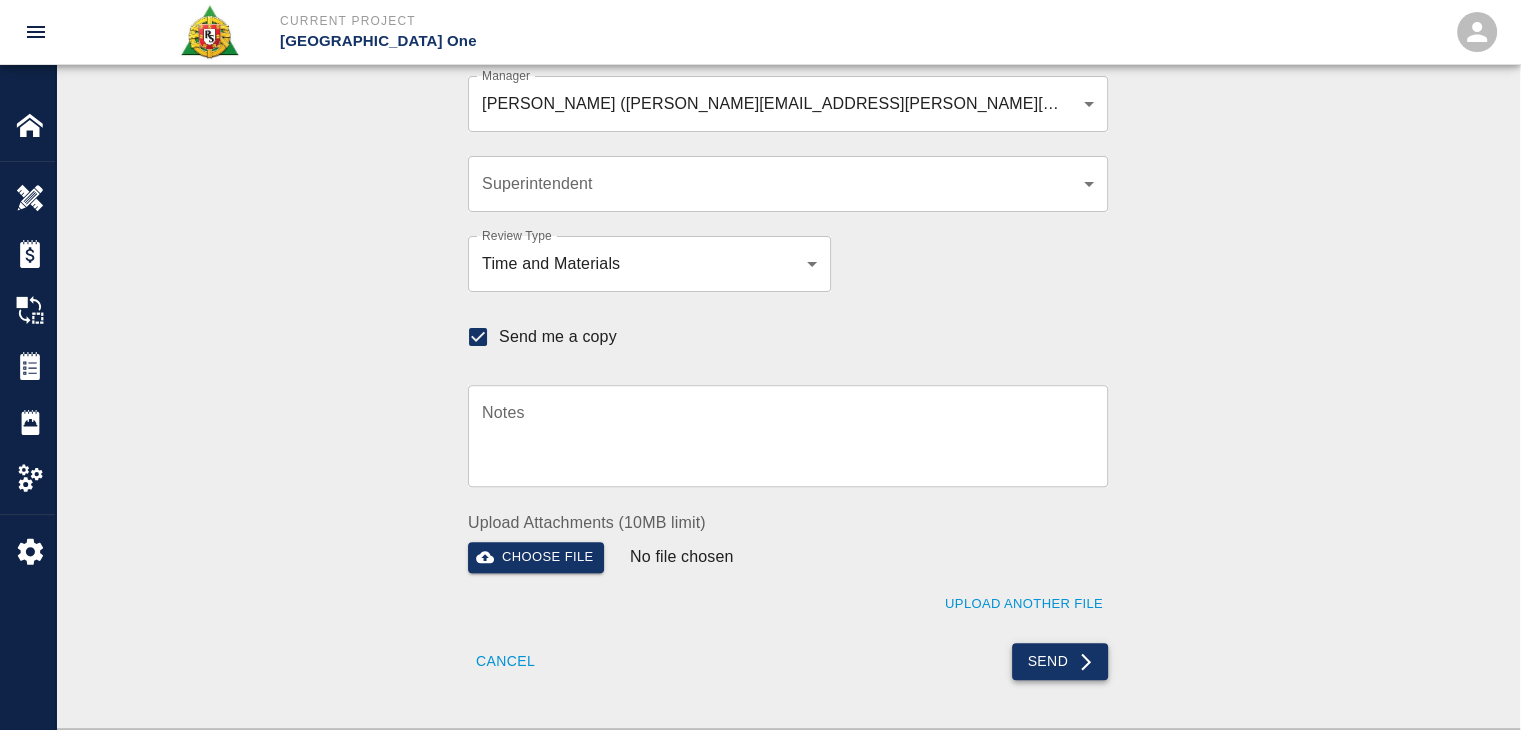 click on "Send" at bounding box center (1060, 661) 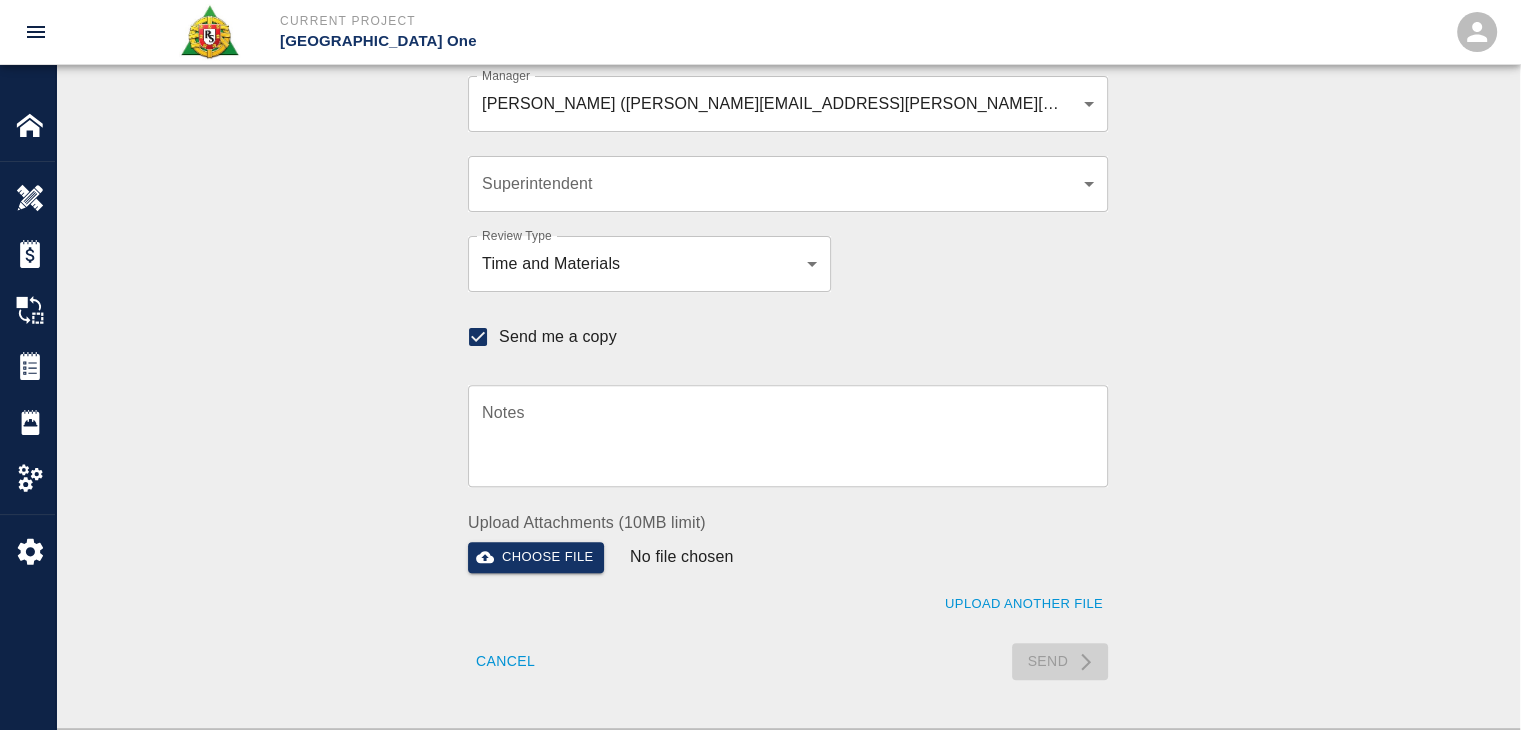 type 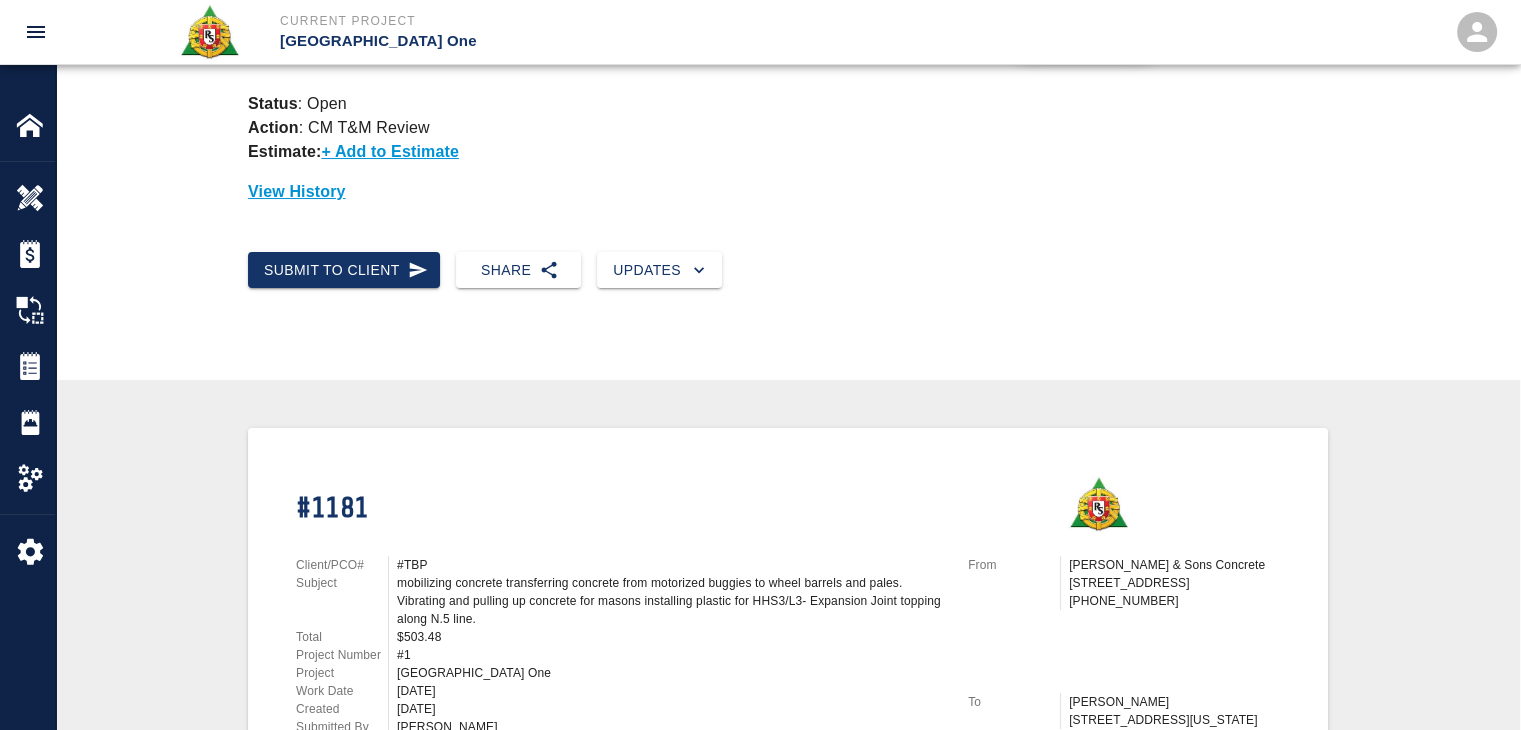scroll, scrollTop: 0, scrollLeft: 0, axis: both 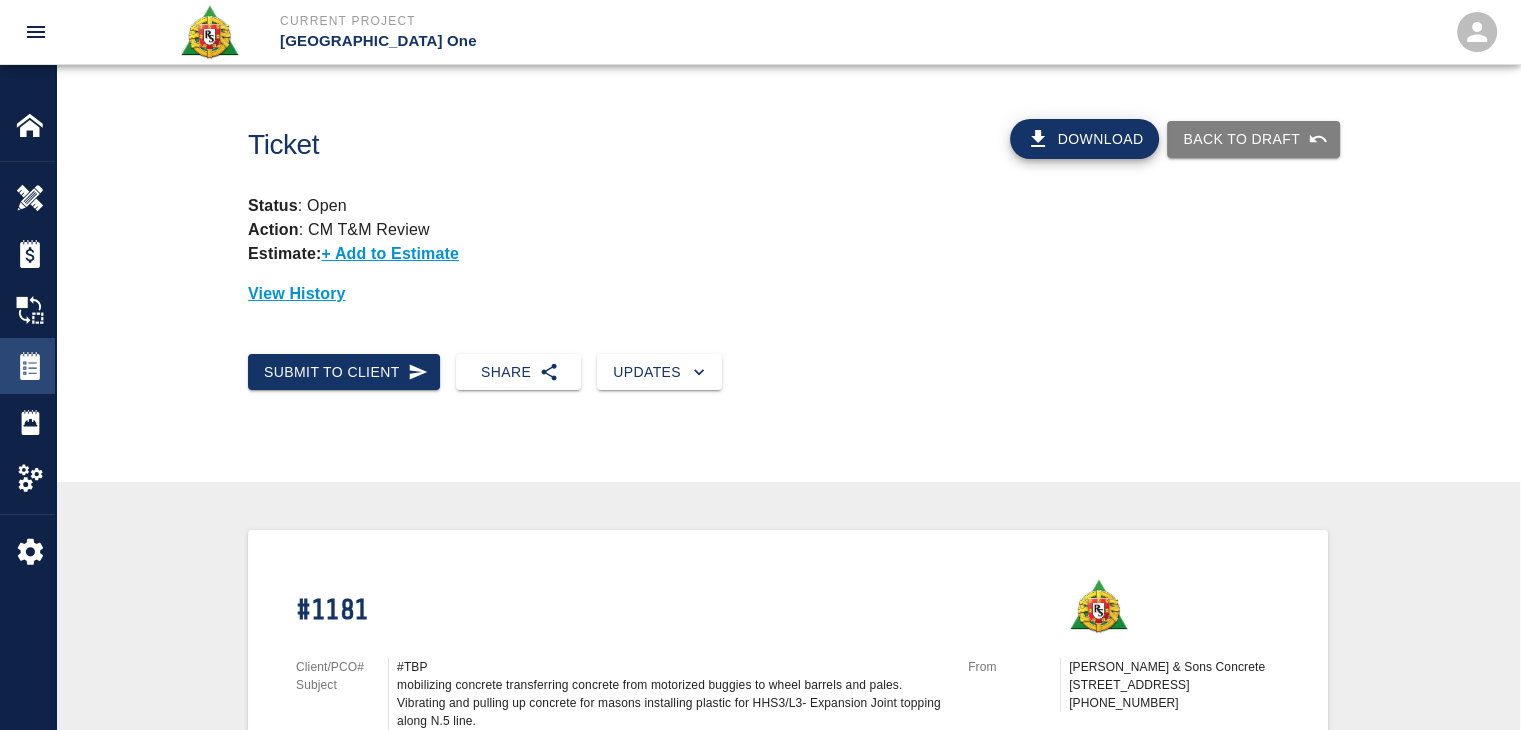 click at bounding box center [44, 366] 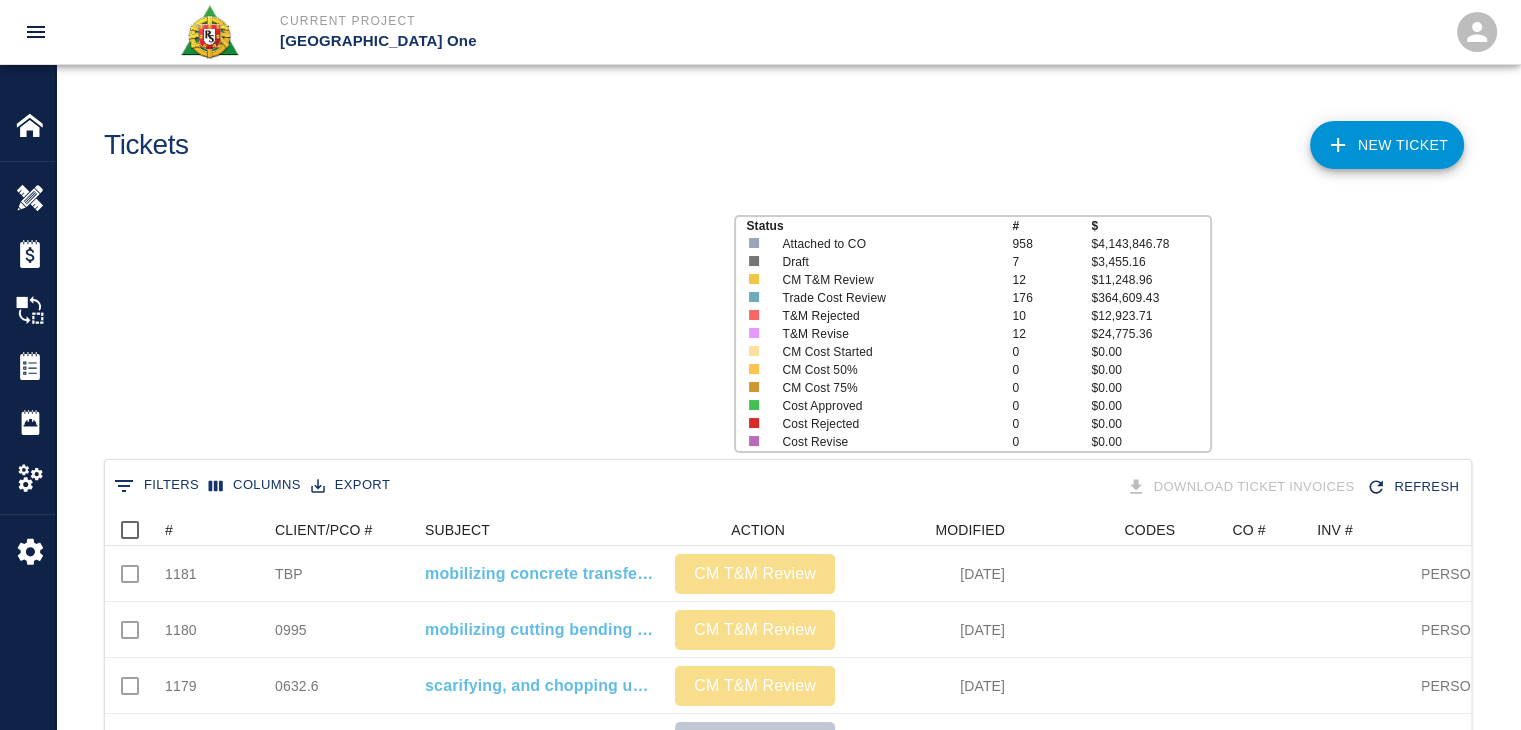 scroll, scrollTop: 16, scrollLeft: 16, axis: both 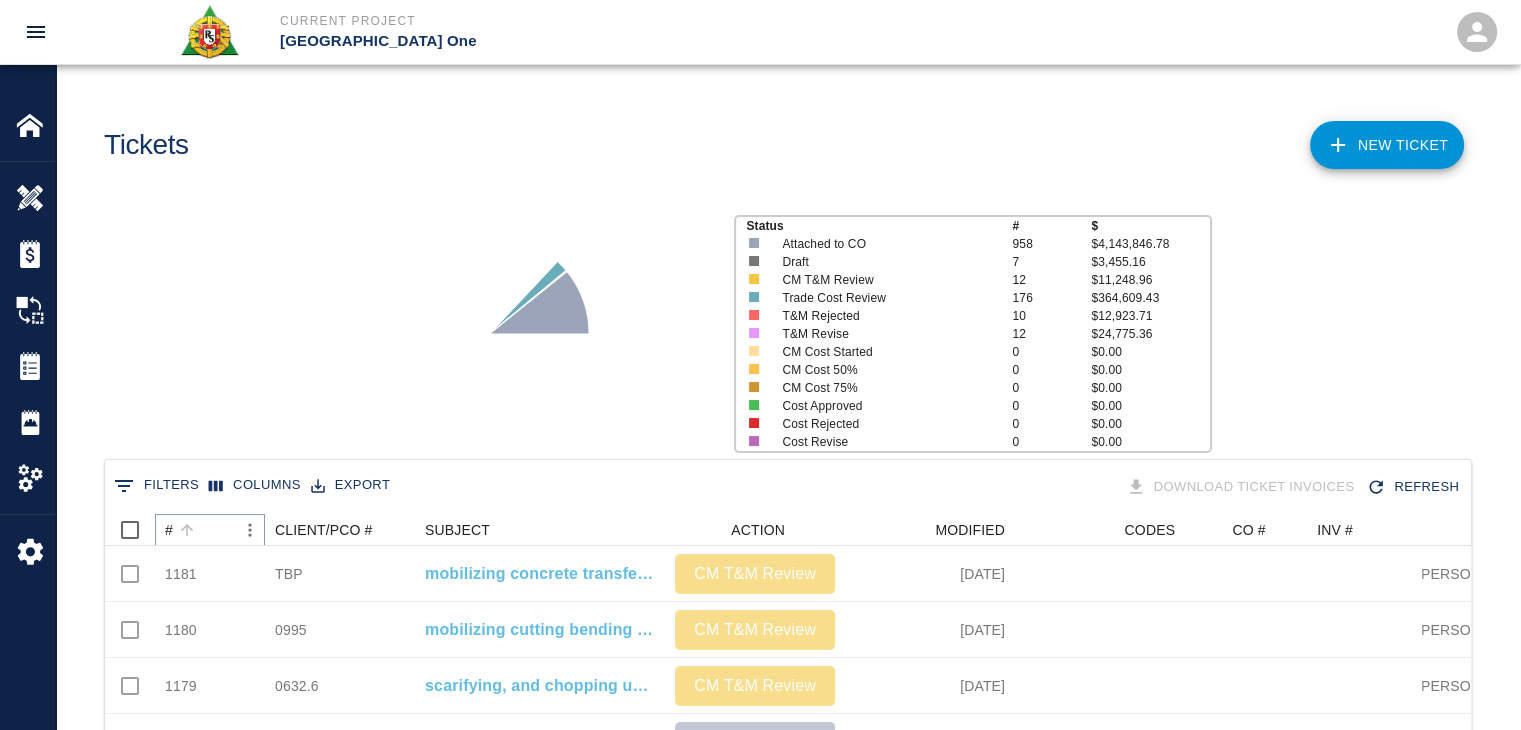 click 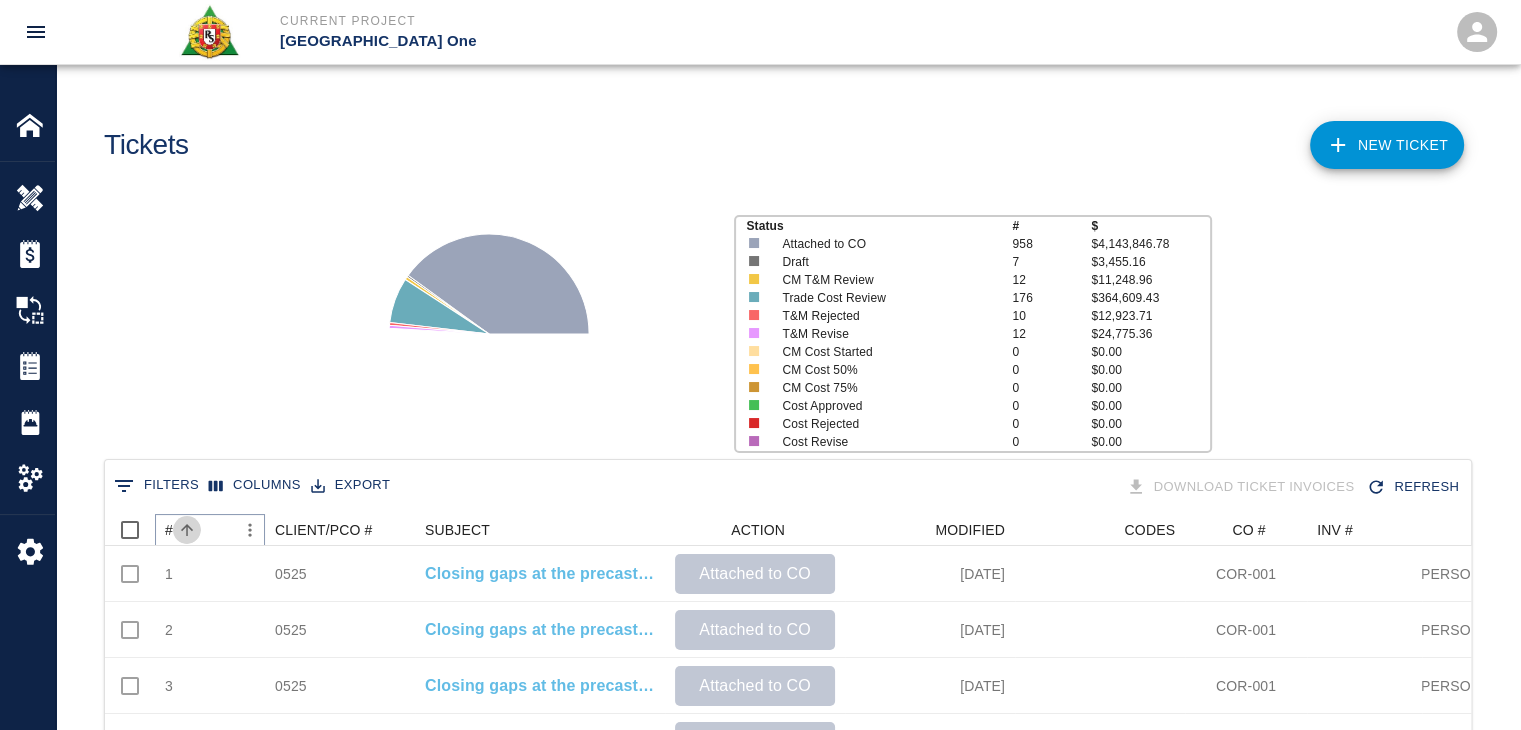 click 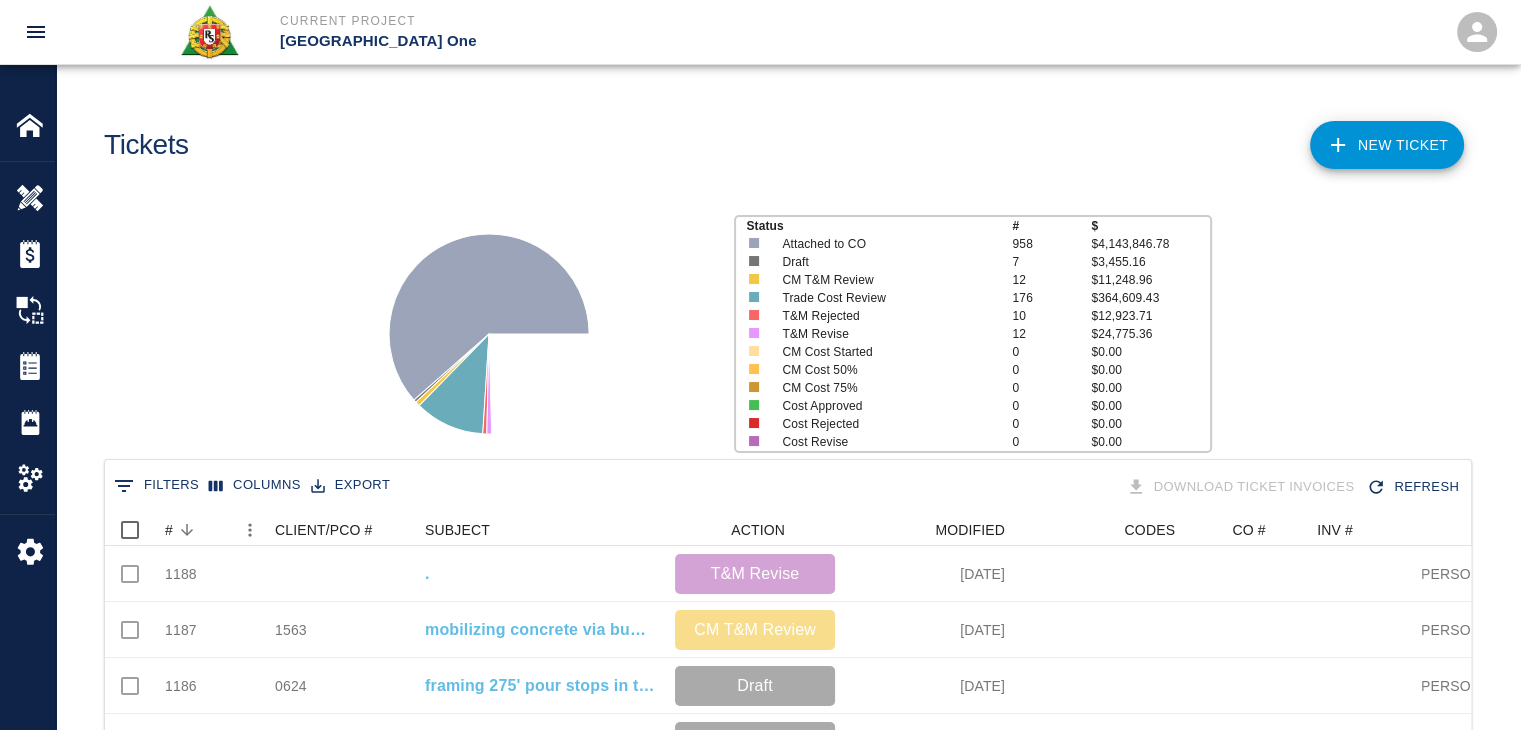 scroll, scrollTop: 0, scrollLeft: 0, axis: both 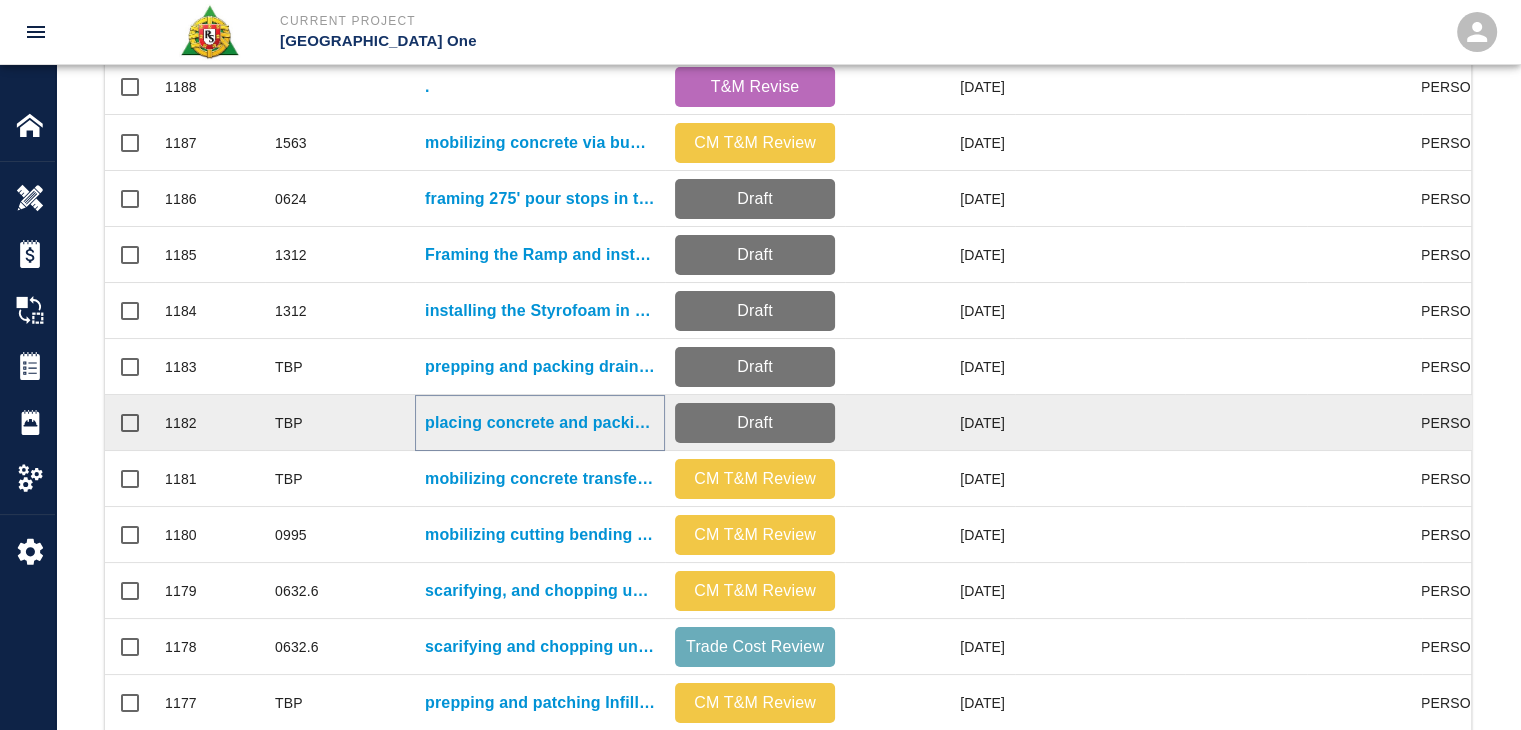 click on "placing concrete and packing for Location: EP/L3- styro trench leave out." at bounding box center [540, 423] 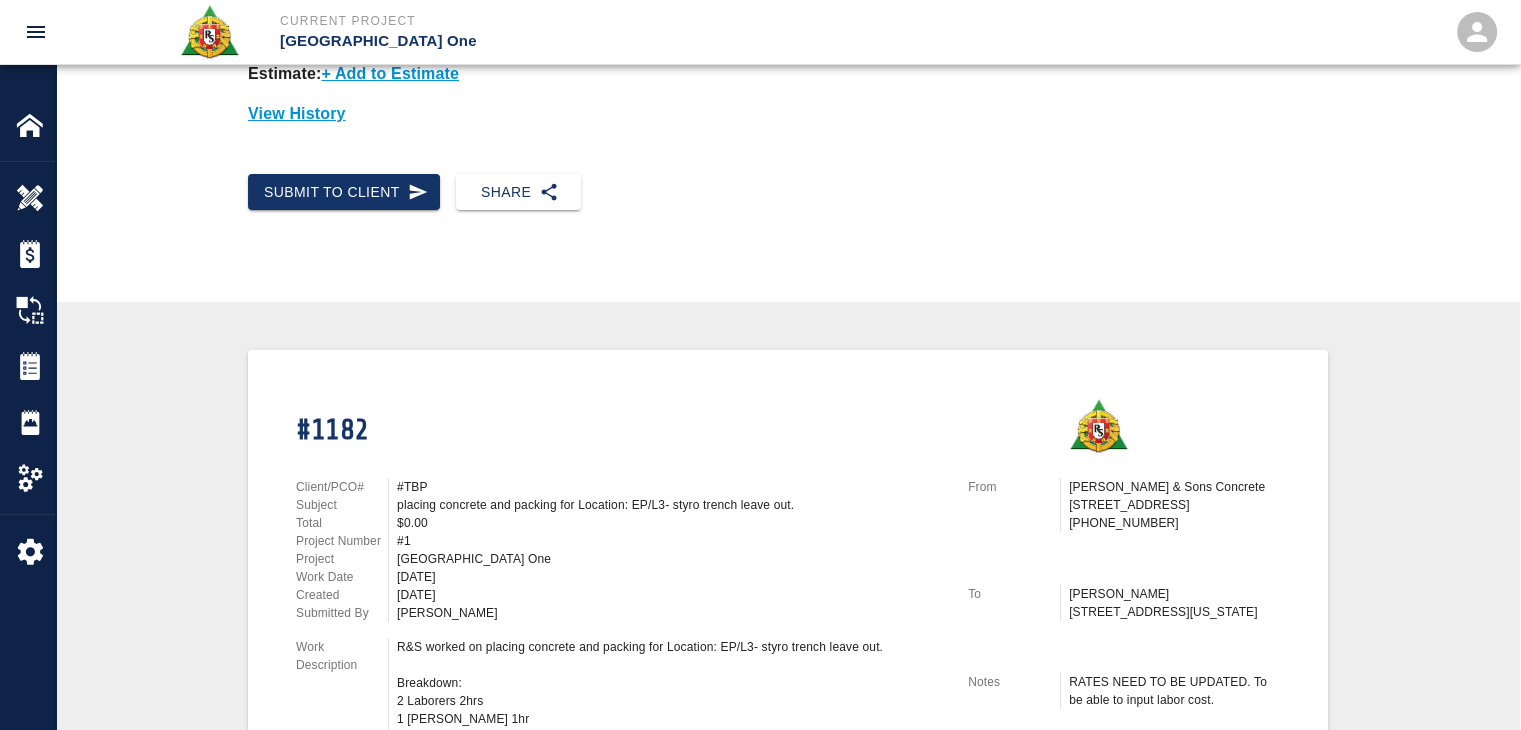 scroll, scrollTop: 0, scrollLeft: 0, axis: both 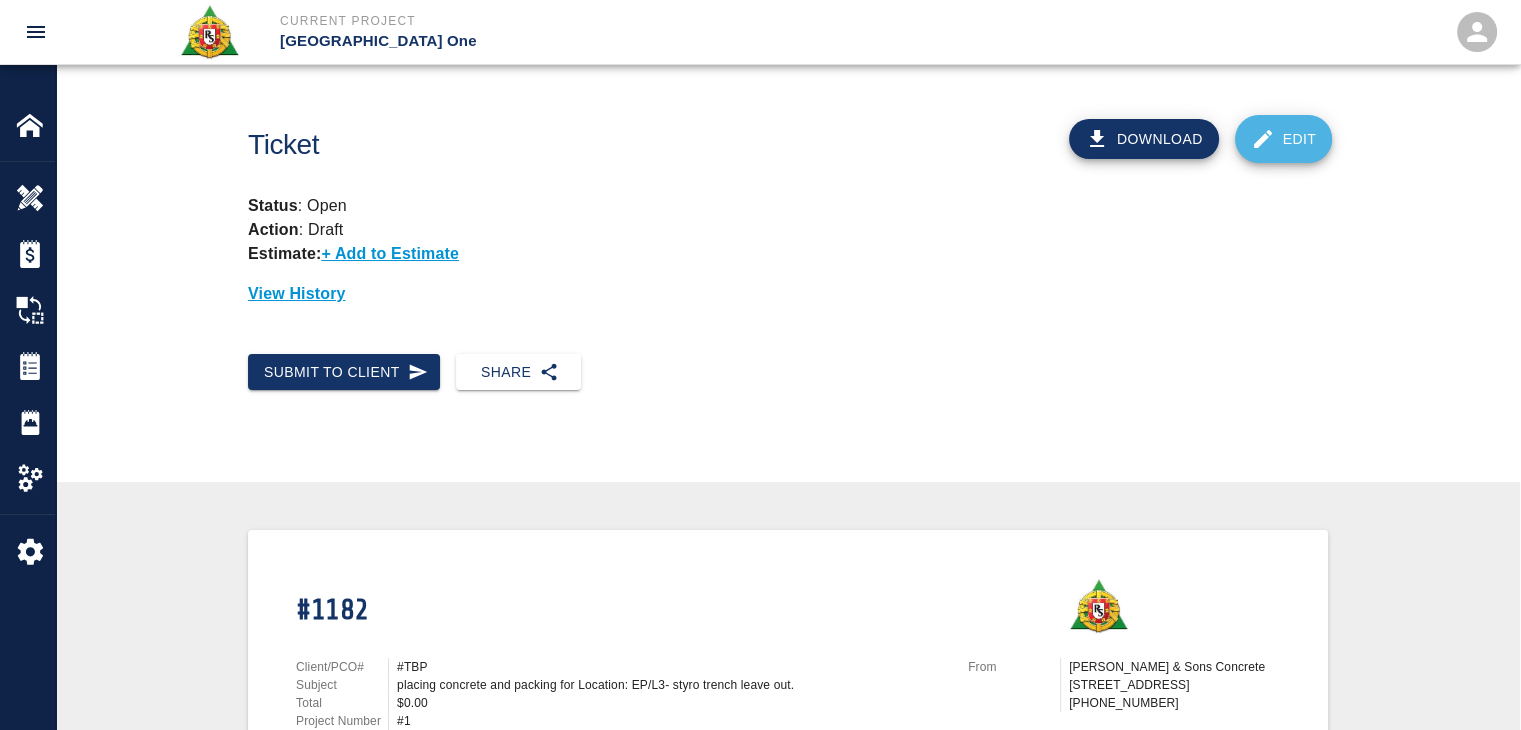 click 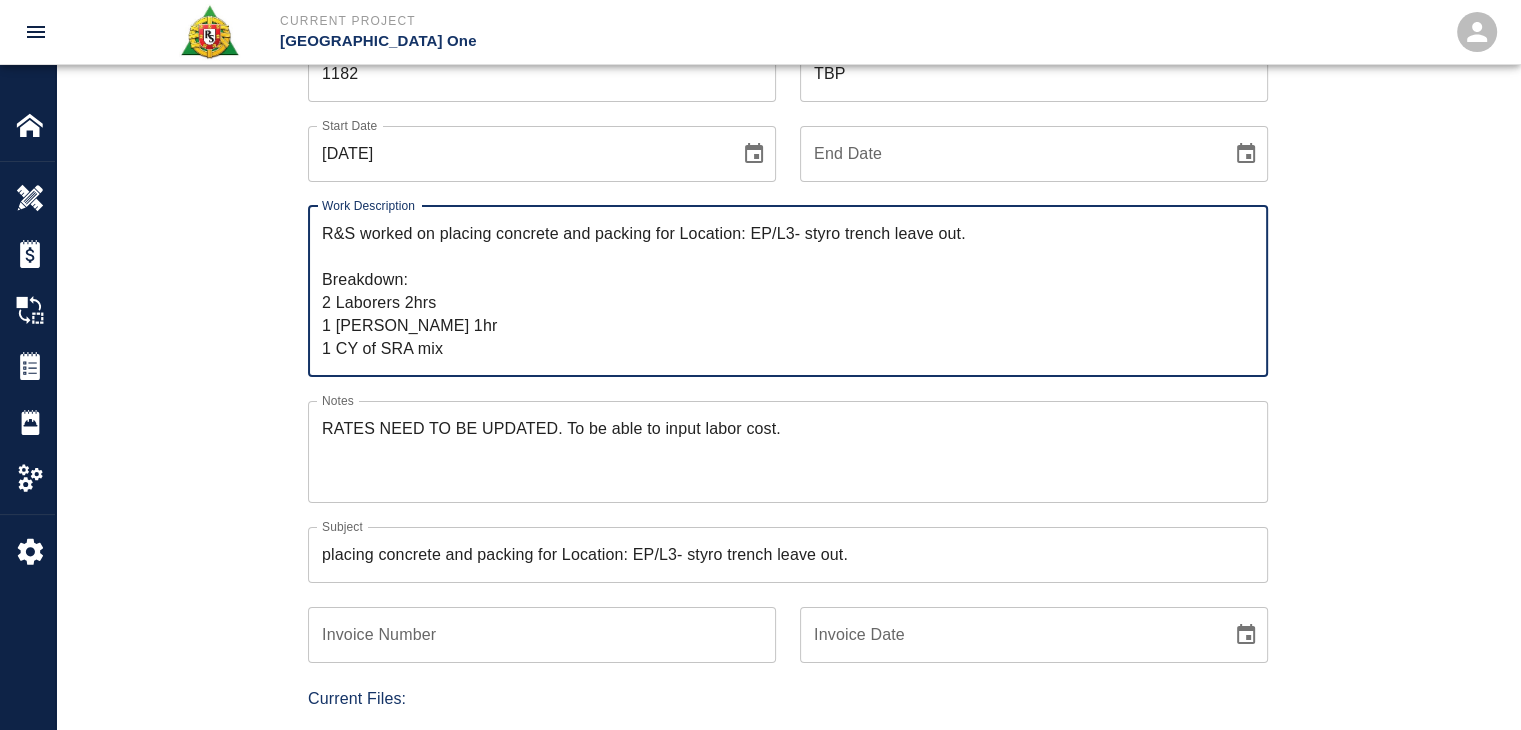 scroll, scrollTop: 180, scrollLeft: 0, axis: vertical 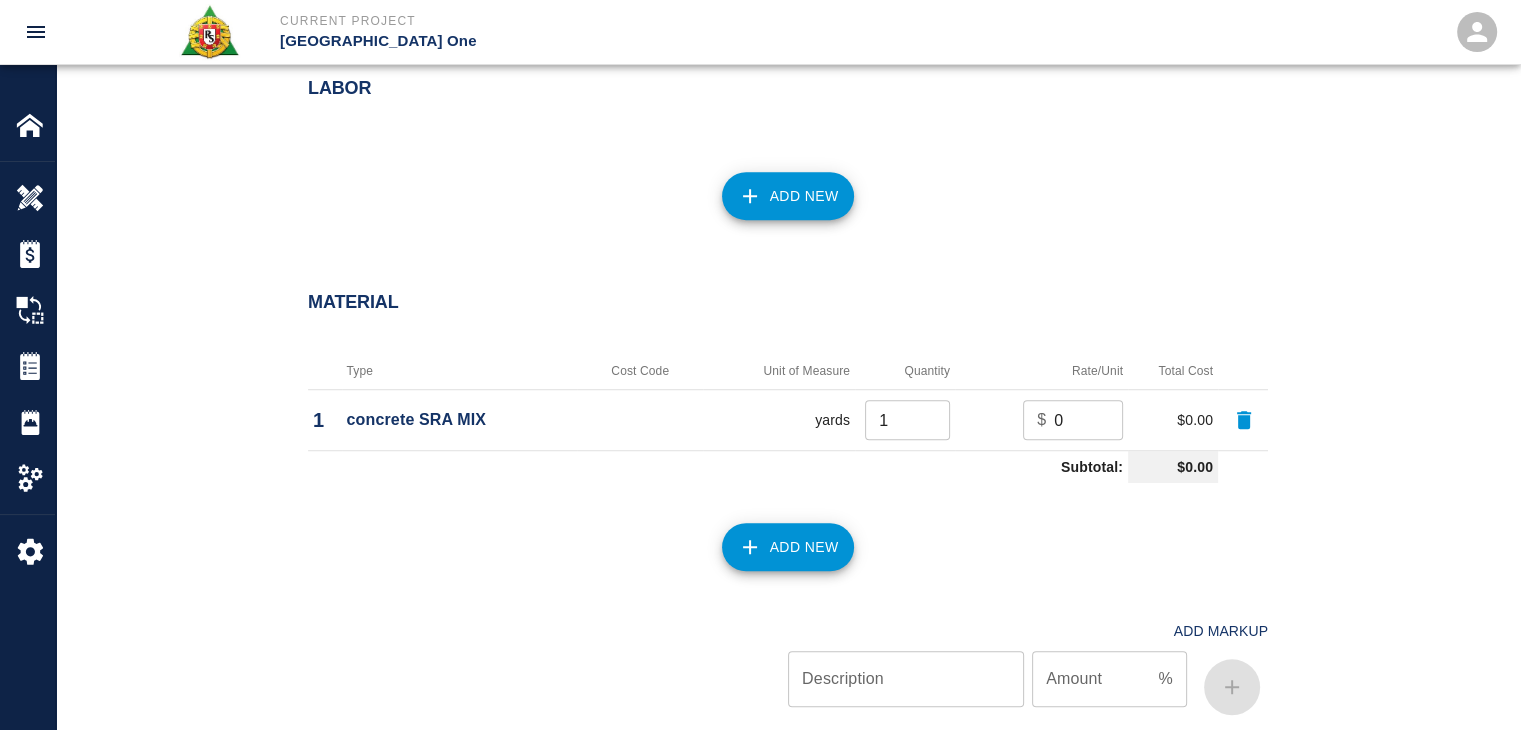 click on "Add New" at bounding box center (788, 196) 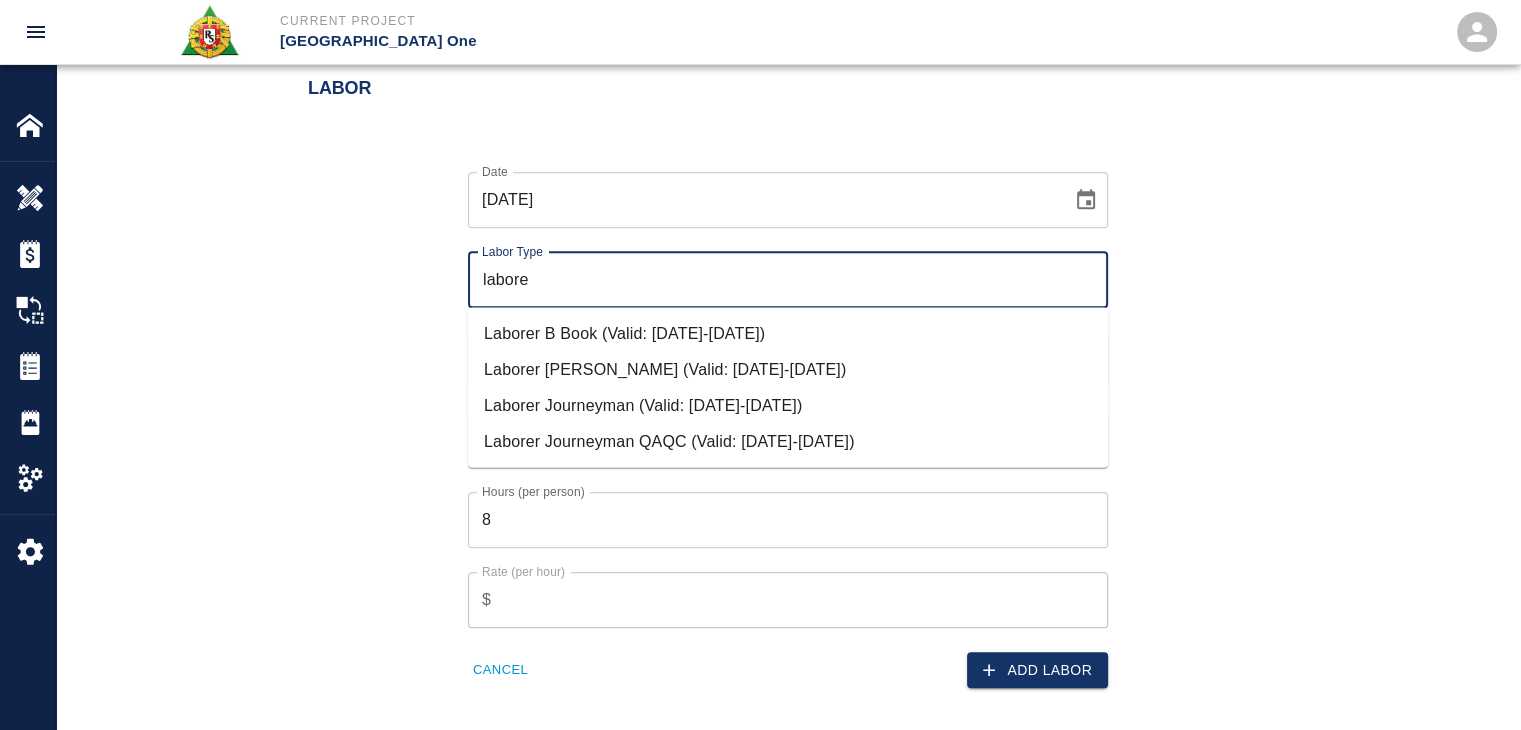 click on "Laborer Journeyman (Valid: [DATE]-[DATE])" at bounding box center [788, 405] 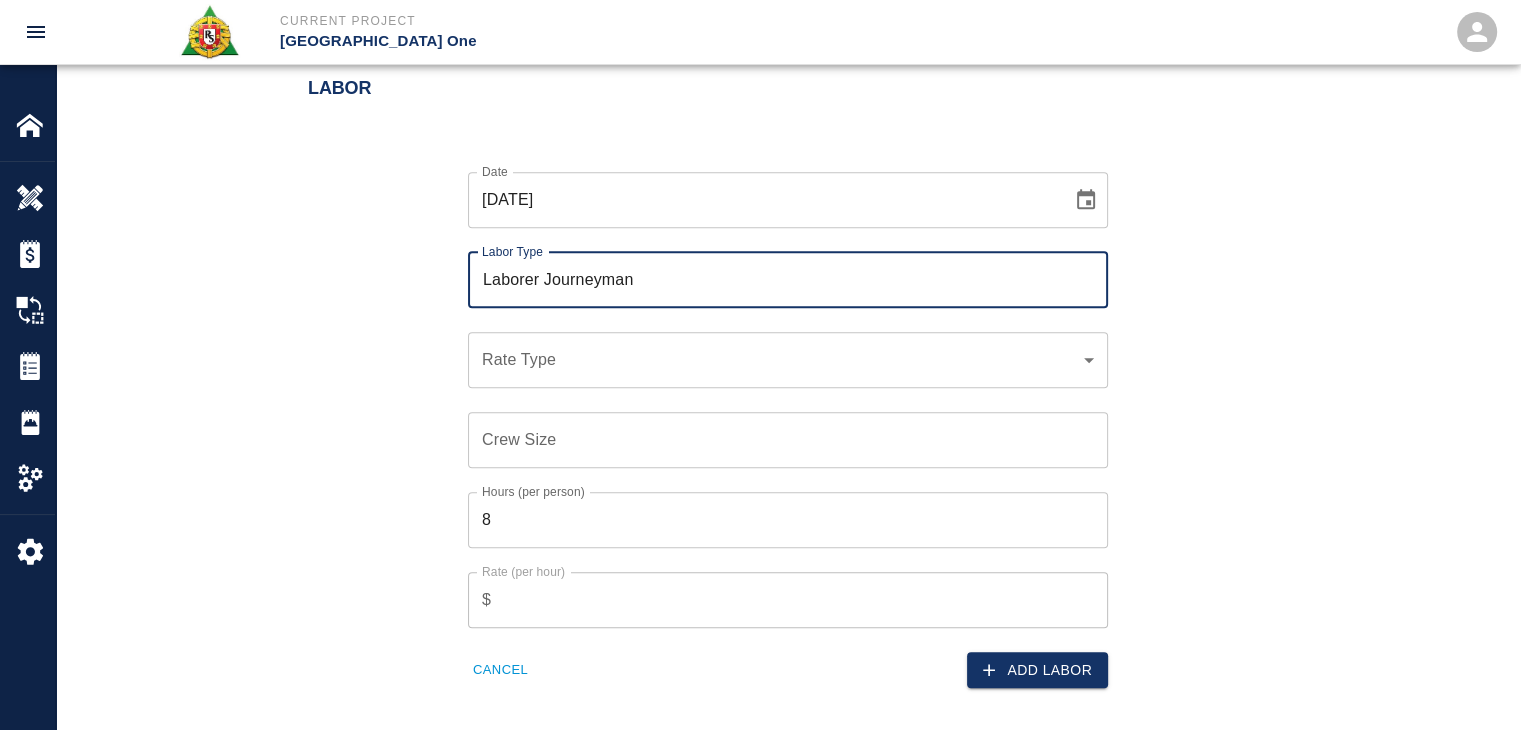 type on "Laborer Journeyman" 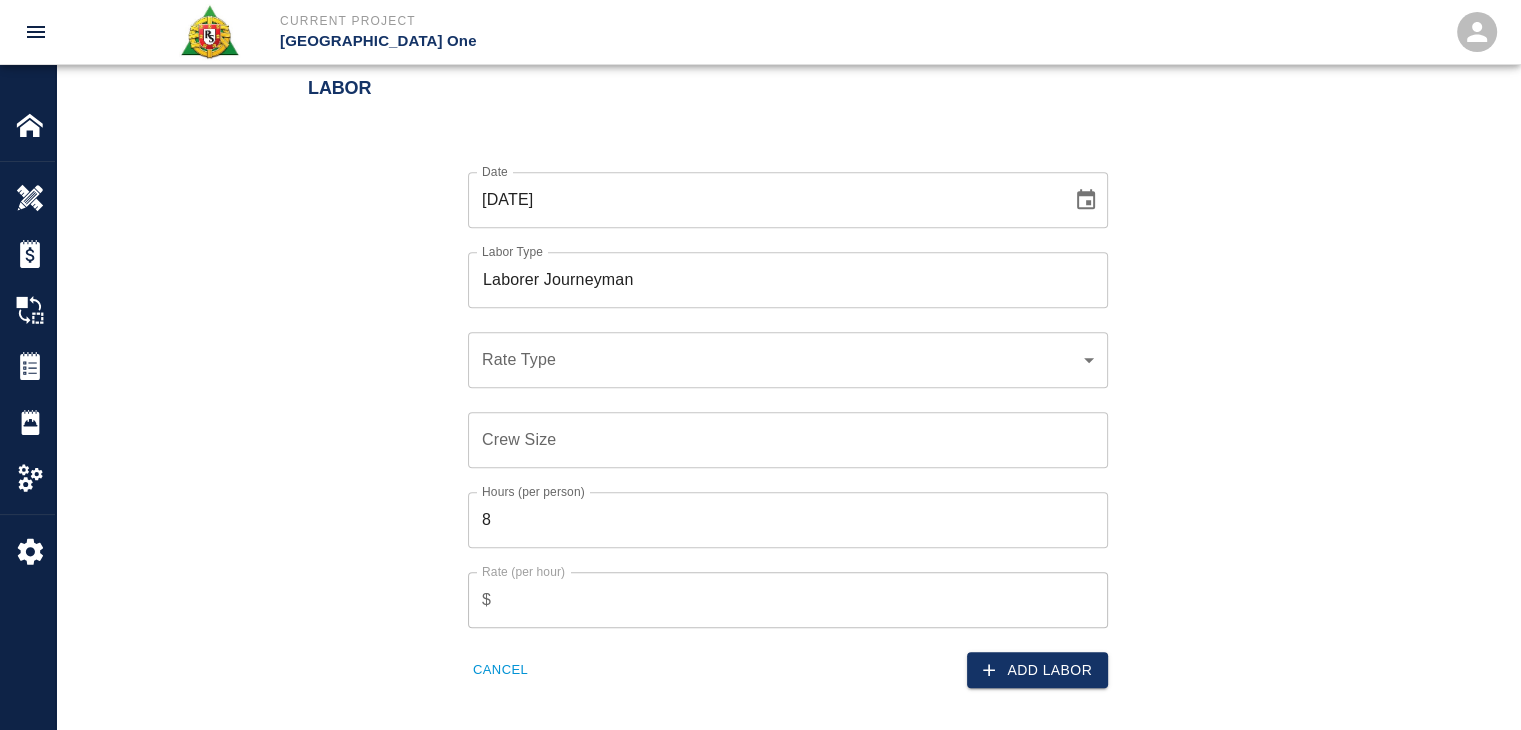 click on "​ Rate Type" at bounding box center [788, 360] 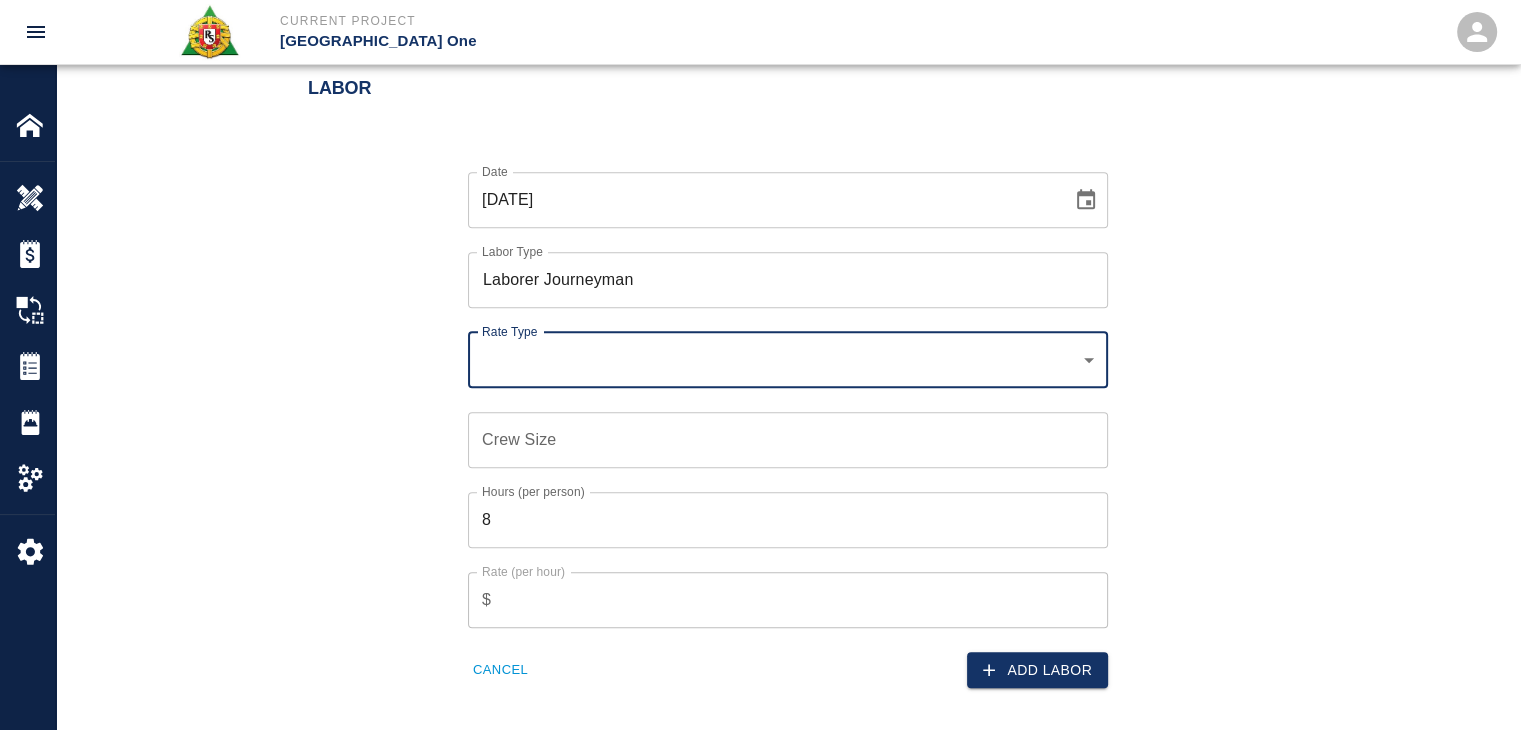 click on "Current Project [GEOGRAPHIC_DATA] One Home [GEOGRAPHIC_DATA] One Overview Estimates Change Orders Tickets Daily Reports Project Settings Settings Powered By Terms of Service  |  Privacy Policy Edit Ticket Ticket Number 1182 Ticket Number PCO Number TBP PCO Number Start Date  [DATE] Start Date  End Date End Date Work Description R&S worked on placing concrete and packing for Location: EP/L3- styro trench leave out.
Breakdown:
2 Laborers 2hrs
1 [PERSON_NAME] 1hr
1 CY of SRA mix x Work Description Notes RATES NEED TO BE UPDATED. To be able to input labor cost. x Notes Subject placing concrete and packing for Location: EP/L3- styro trench leave out. Subject Invoice Number Invoice Number Invoice Date Invoice Date Current Files: Upload Attachments (0.1MB of 50MB limit) Choose file No file chosen Upload Another File Add Costs Switch to Lump Sum Labor Date [DATE] Date Labor Type Laborer Journeyman Labor Type Rate Type ​ Rate Type Crew Size Crew Size Hours (per person) 8 Hours (per person) Rate (per hour) $ Rate (per hour)" at bounding box center [760, -918] 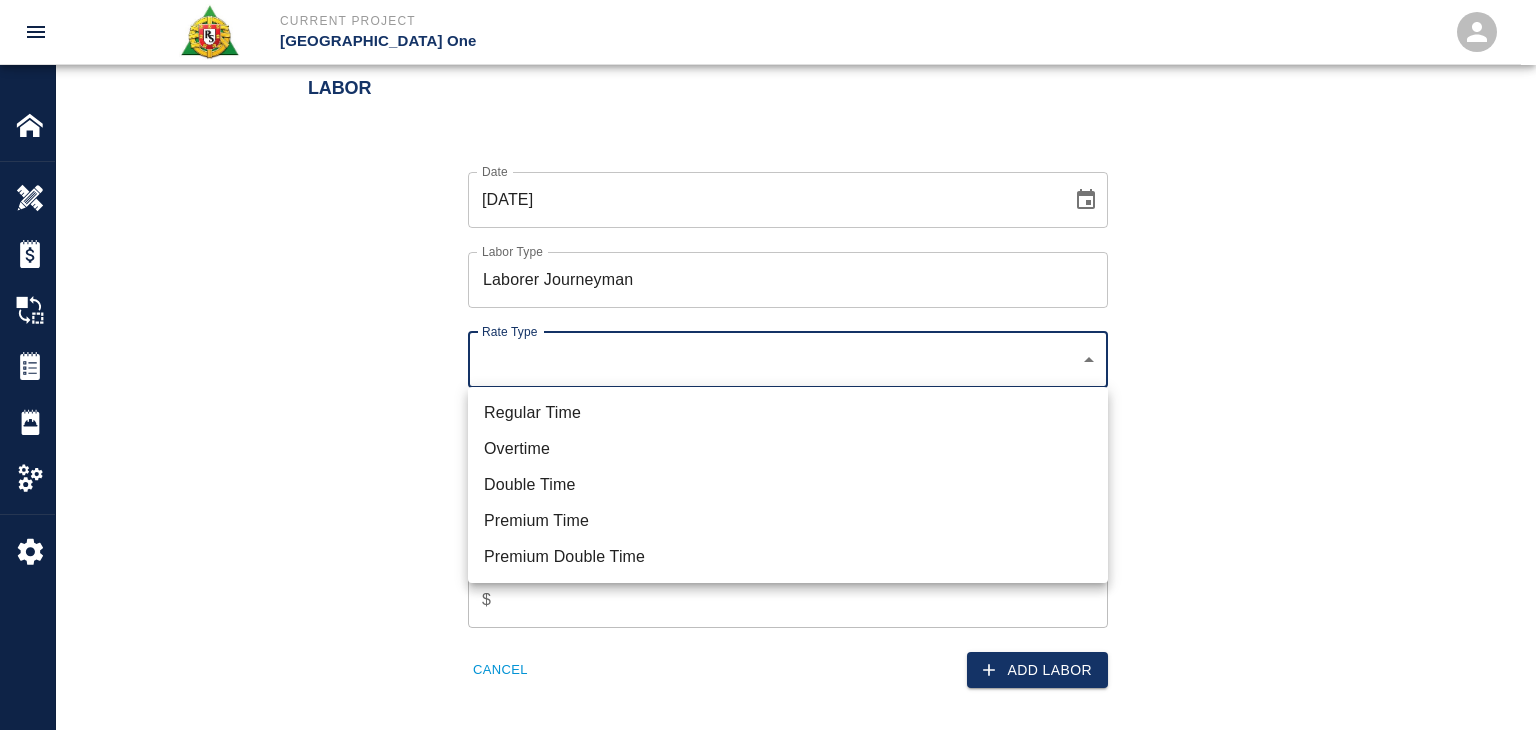 click on "Regular Time" at bounding box center [788, 413] 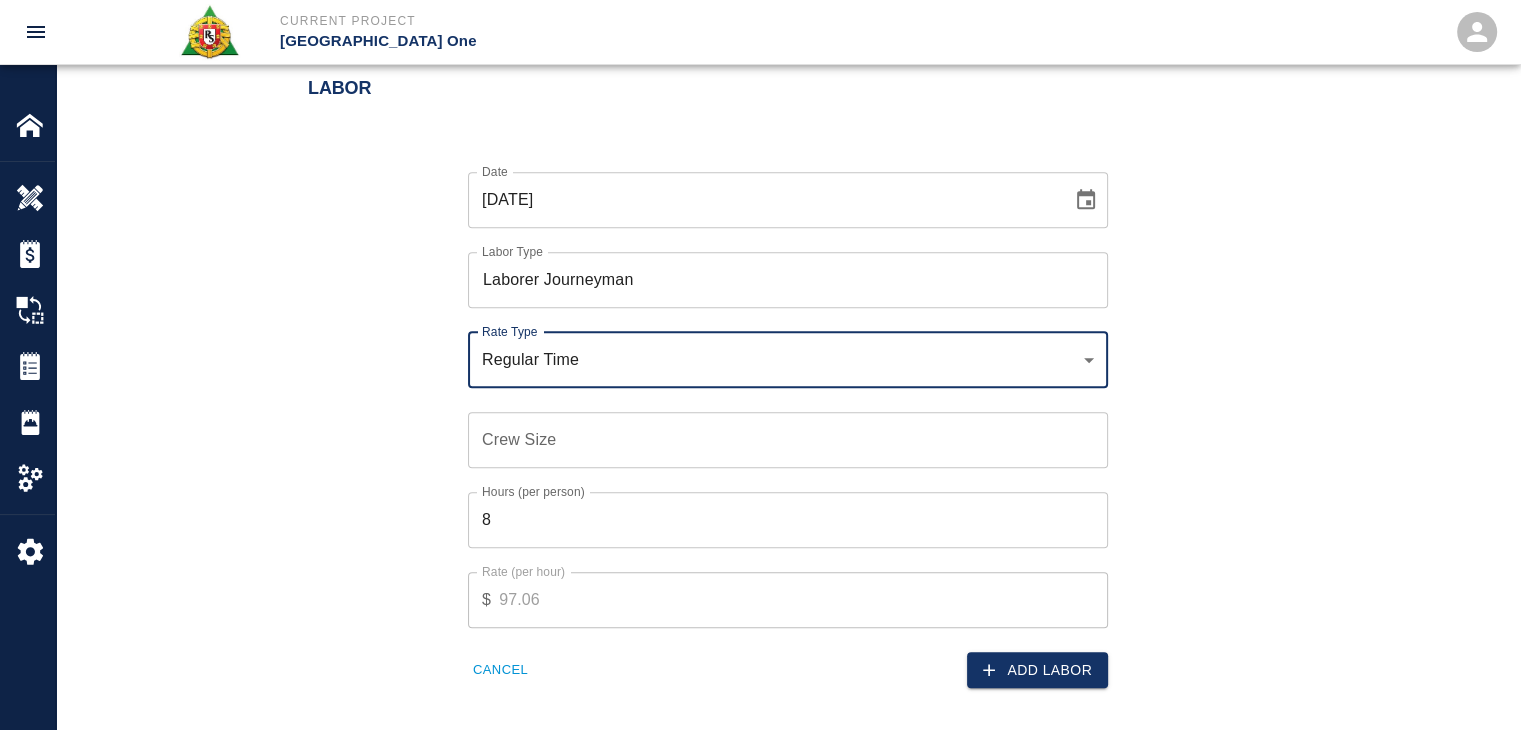 click on "Crew Size" at bounding box center [788, 440] 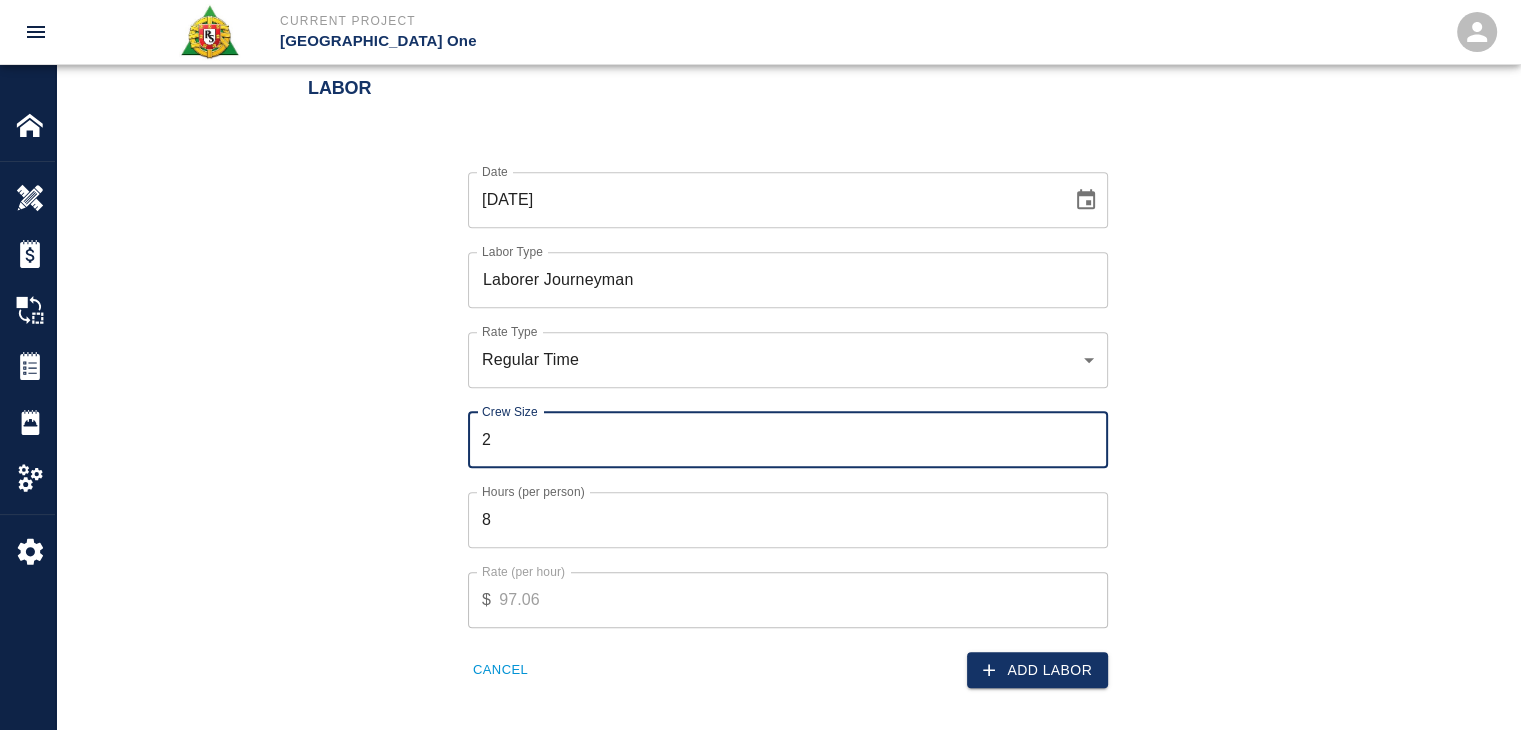 type on "2" 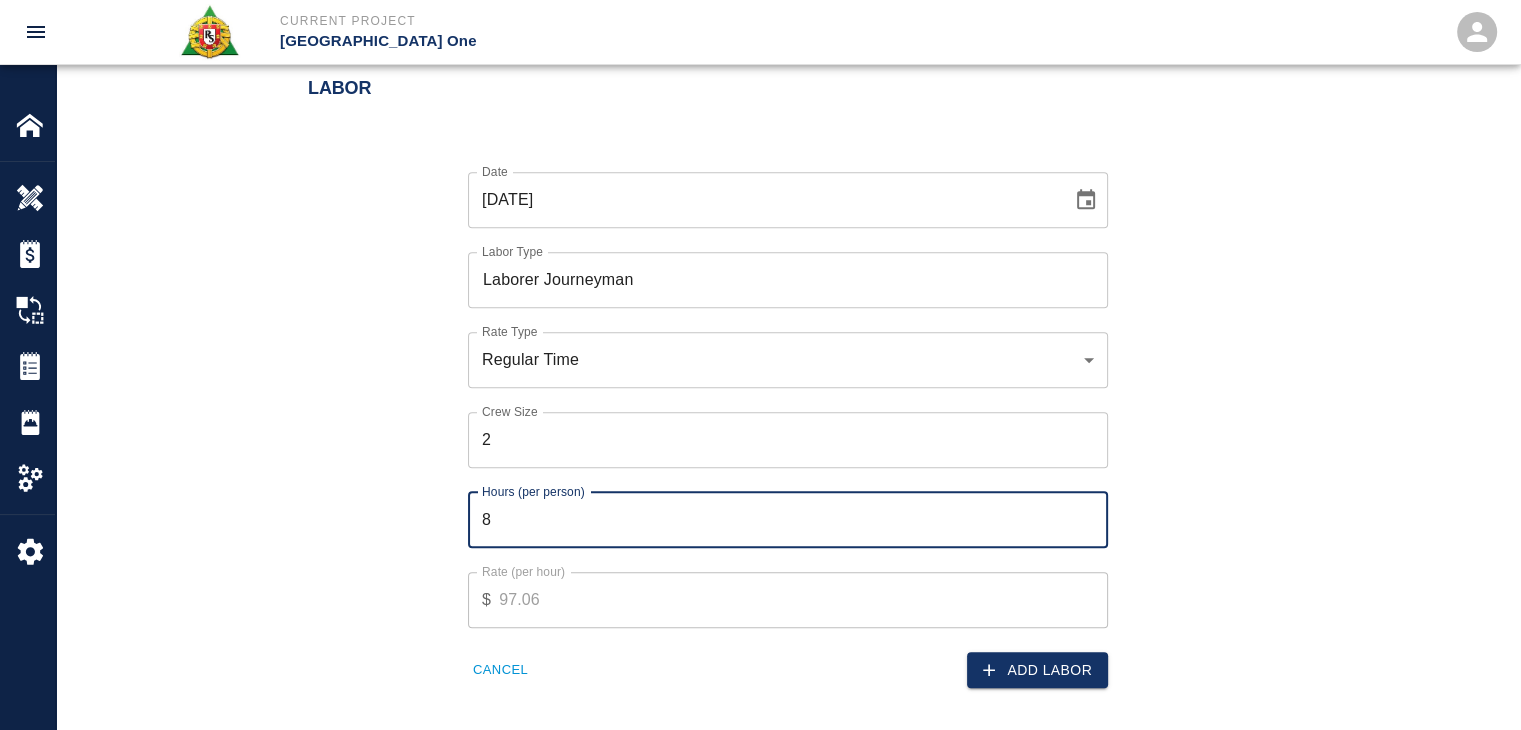 click on "8" at bounding box center [788, 520] 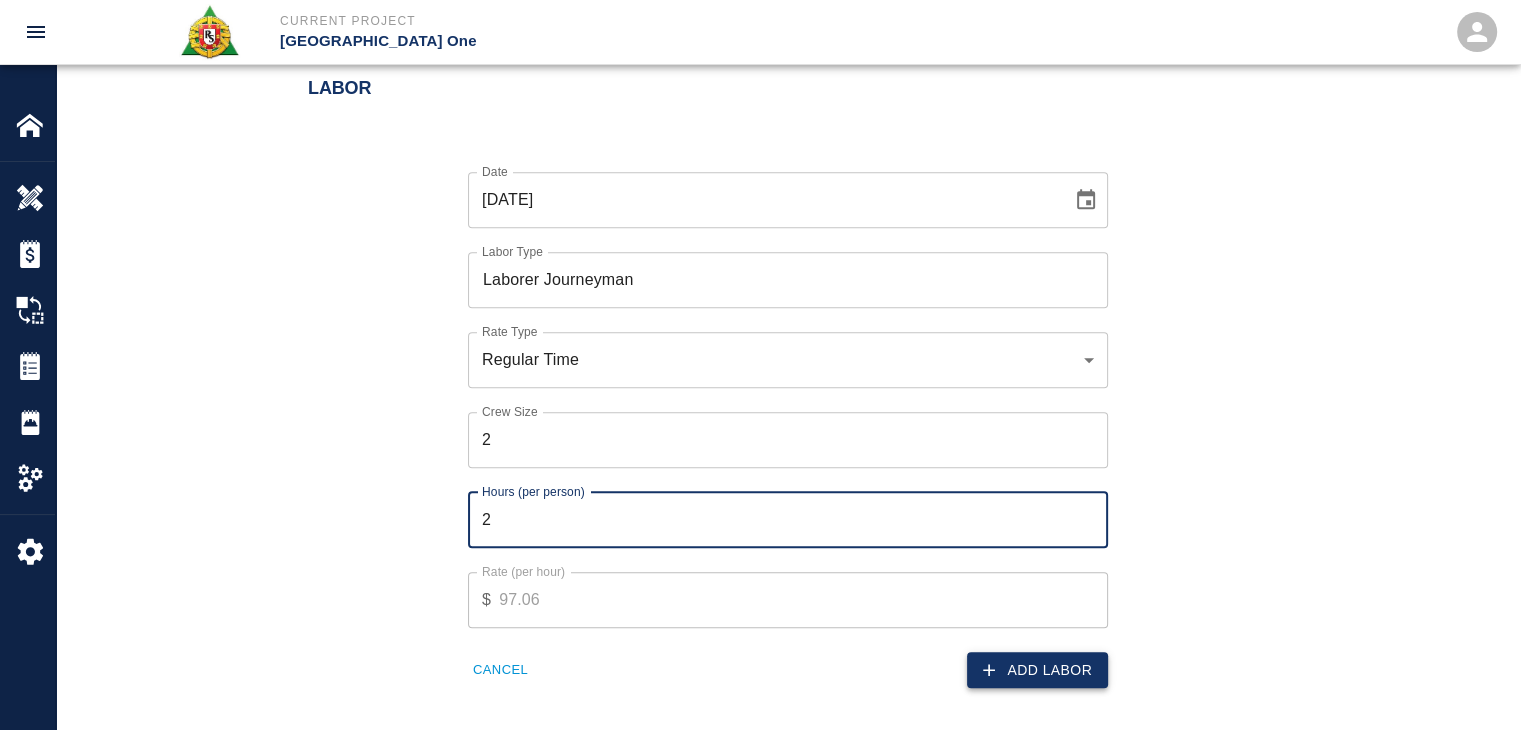 type on "2" 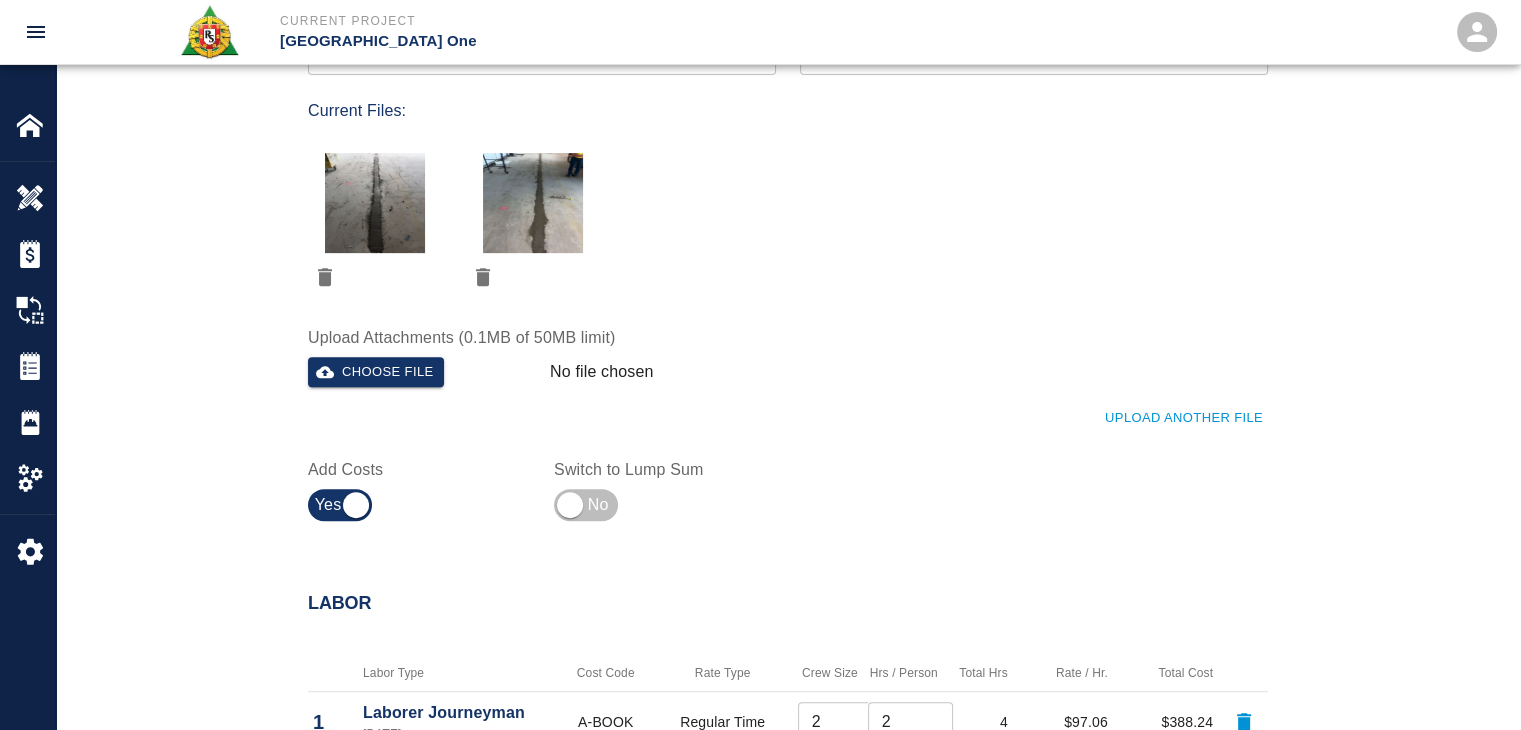scroll, scrollTop: 1187, scrollLeft: 0, axis: vertical 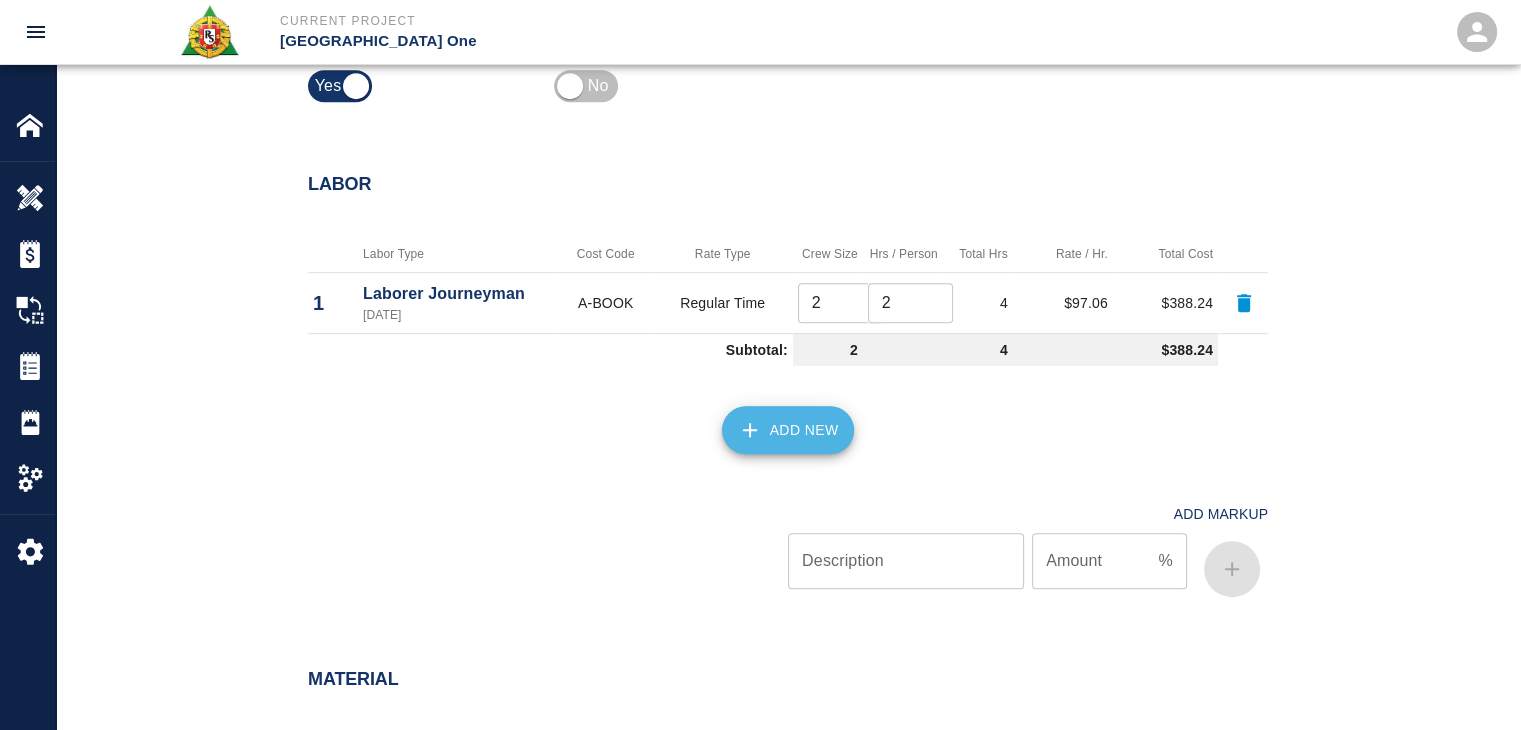 click on "Add New" at bounding box center (788, 430) 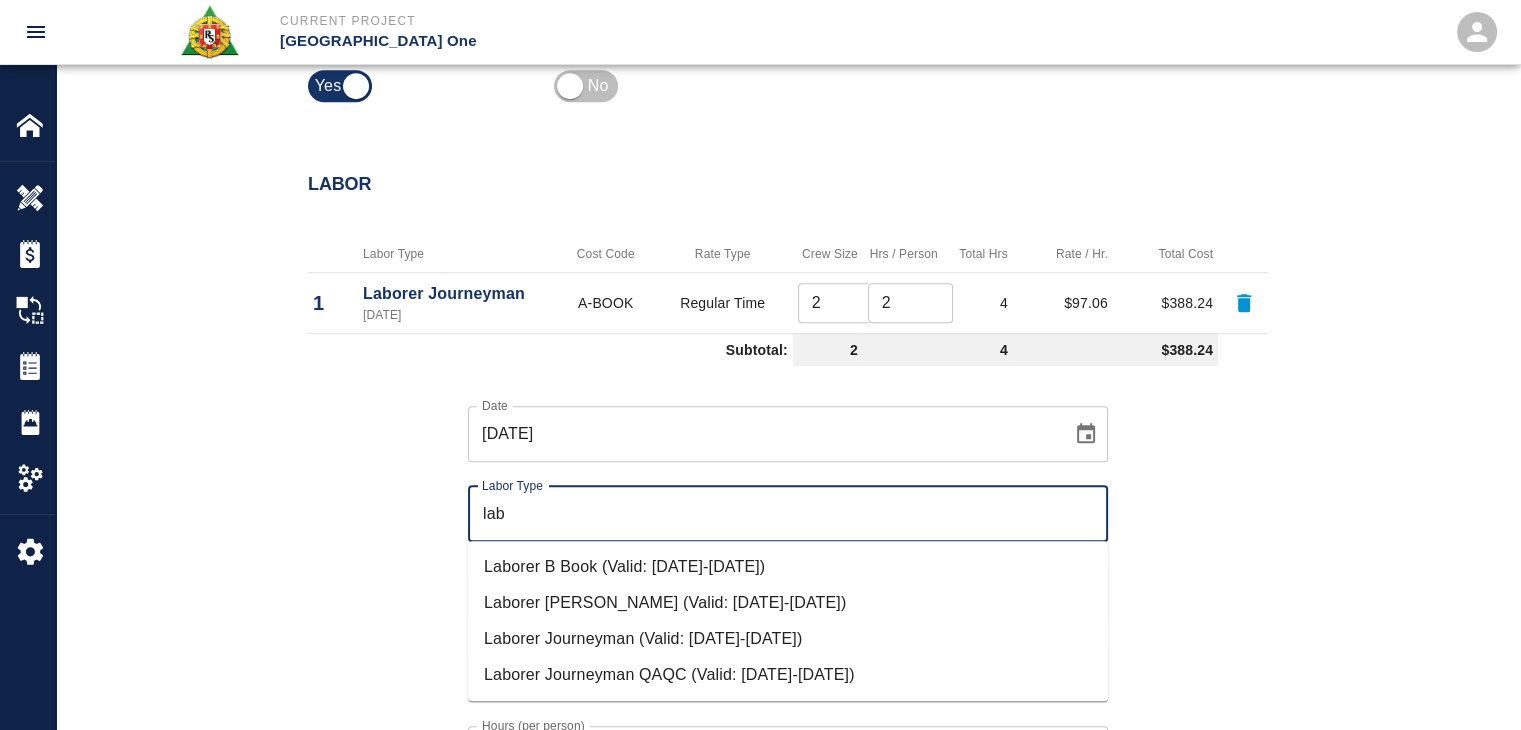 click on "Laborer B Book (Valid: [DATE]-[DATE])" at bounding box center (788, 567) 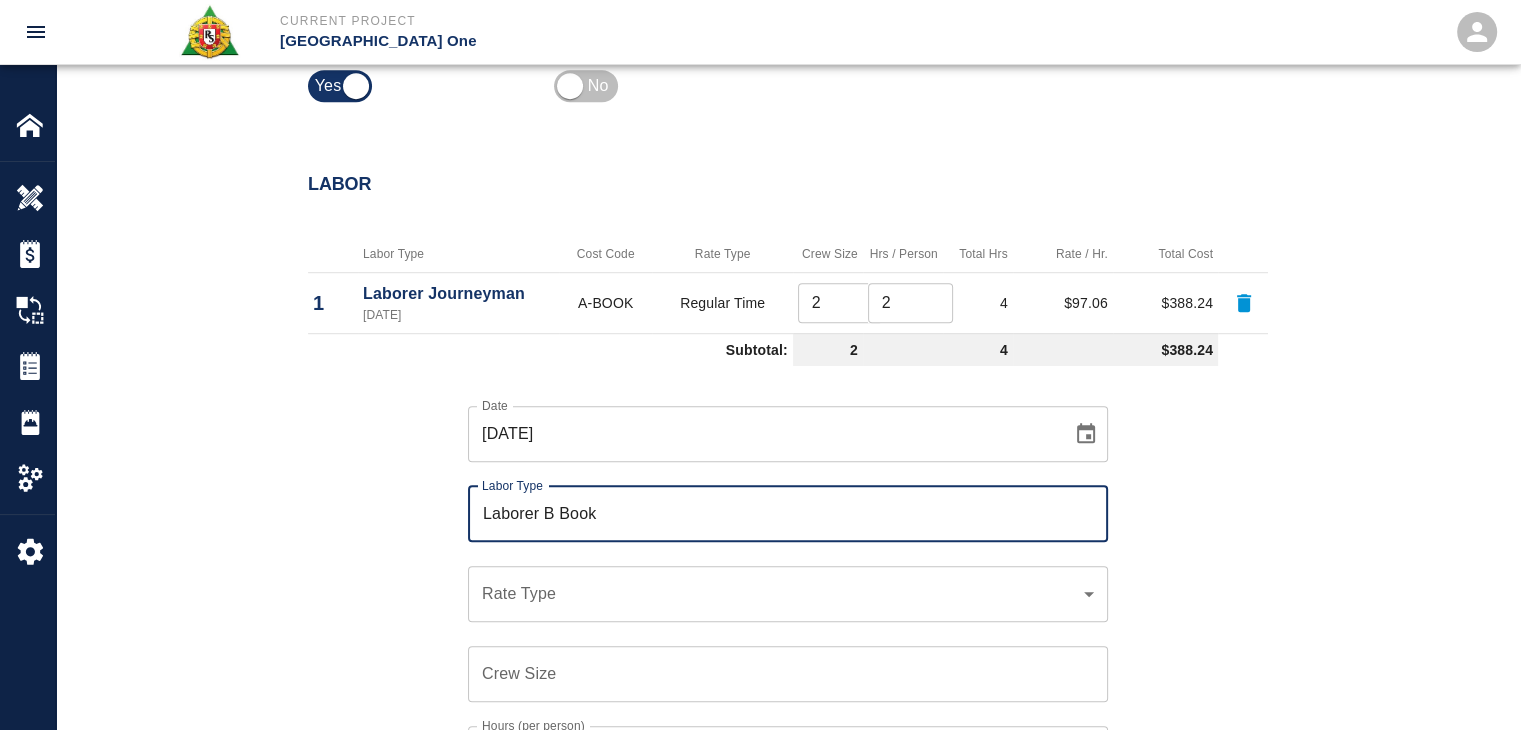click on "Laborer B Book" at bounding box center (788, 514) 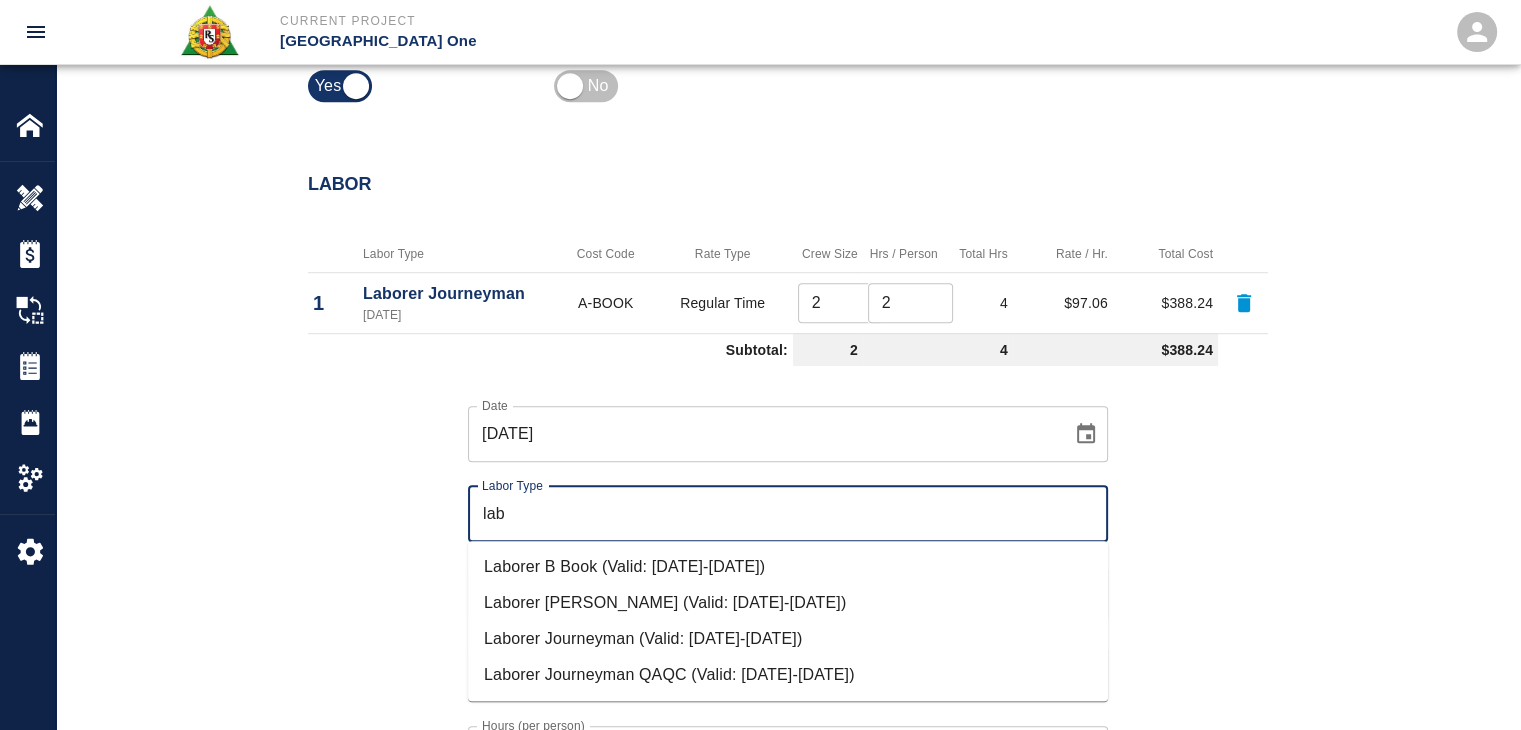 click on "Laborer [PERSON_NAME]  (Valid: [DATE]-[DATE])" at bounding box center [788, 603] 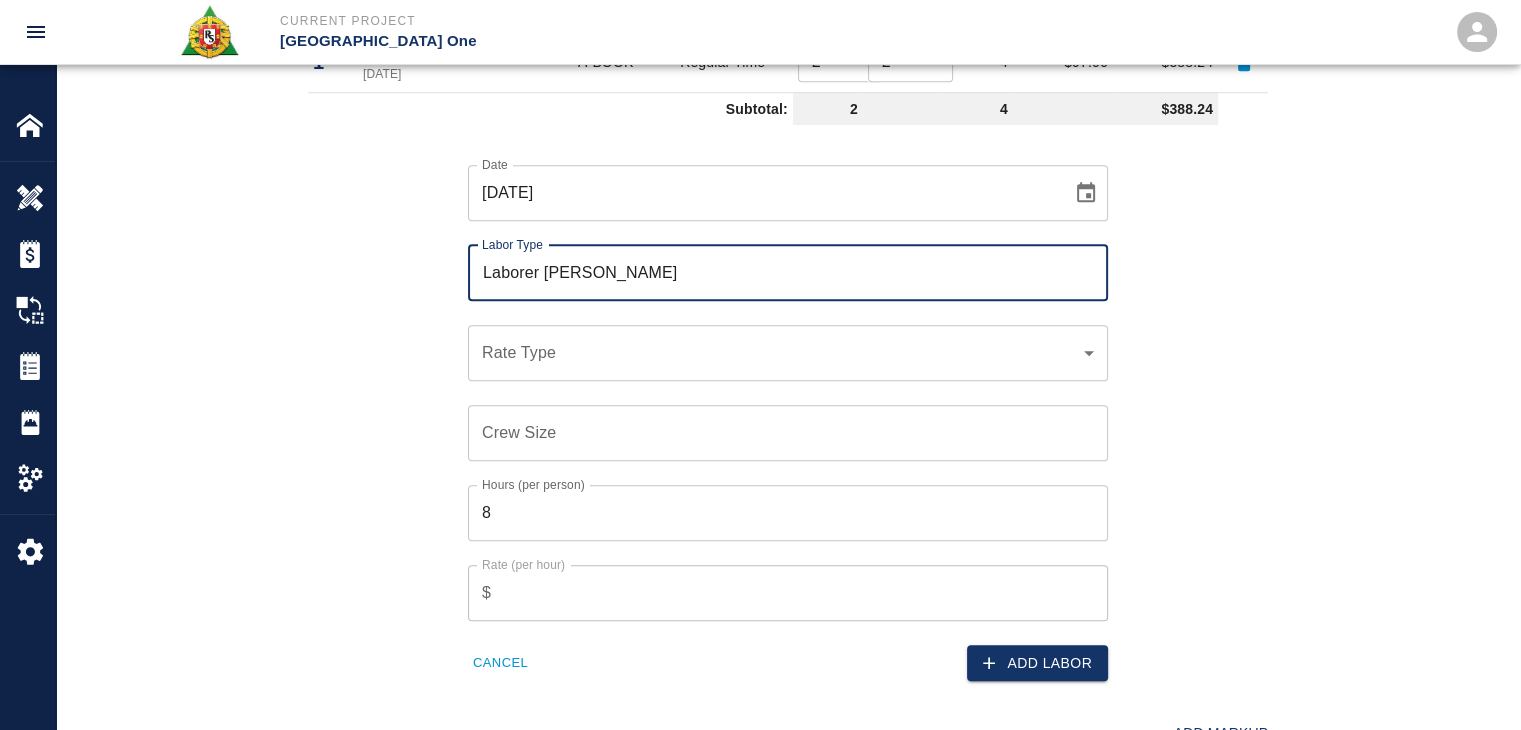 scroll, scrollTop: 1430, scrollLeft: 0, axis: vertical 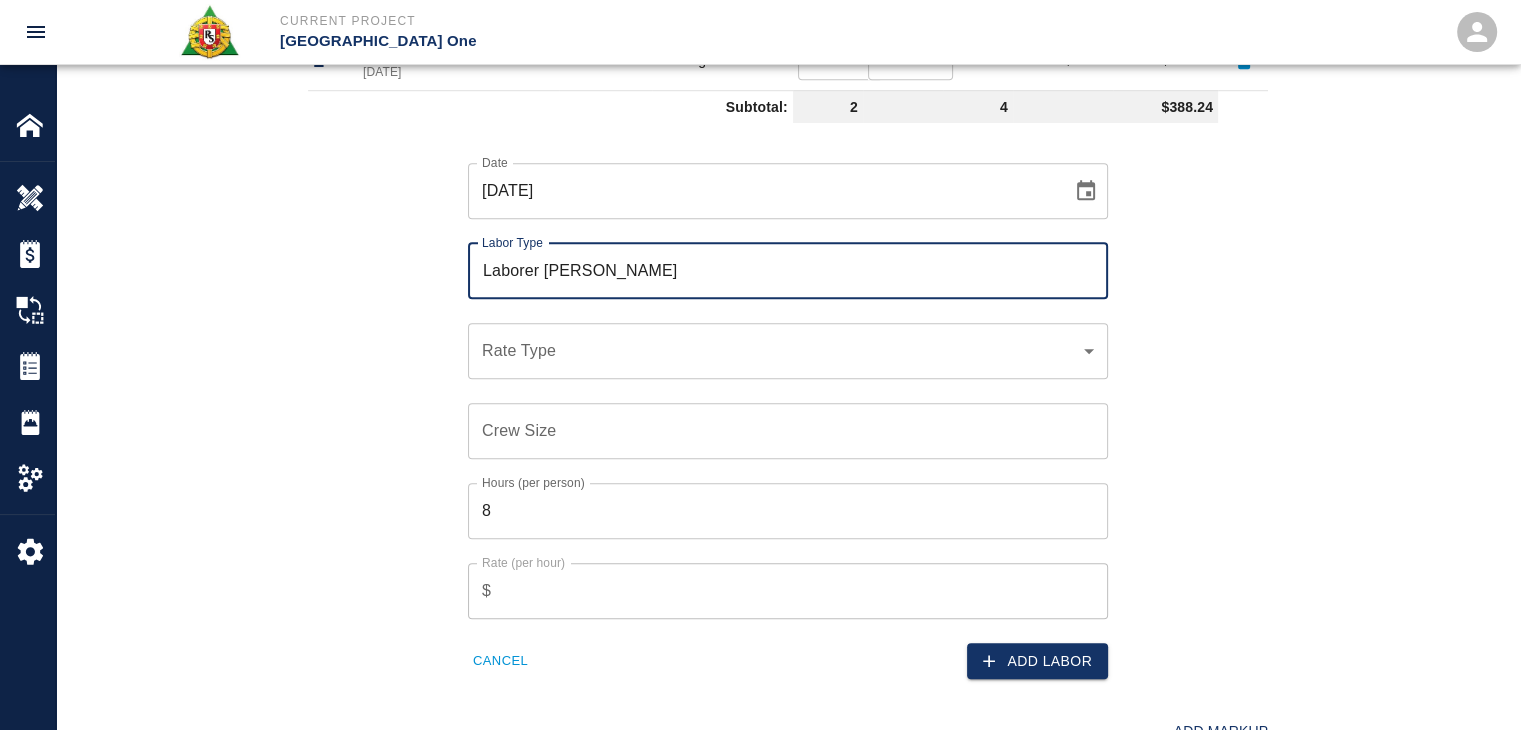 type on "Laborer [PERSON_NAME]" 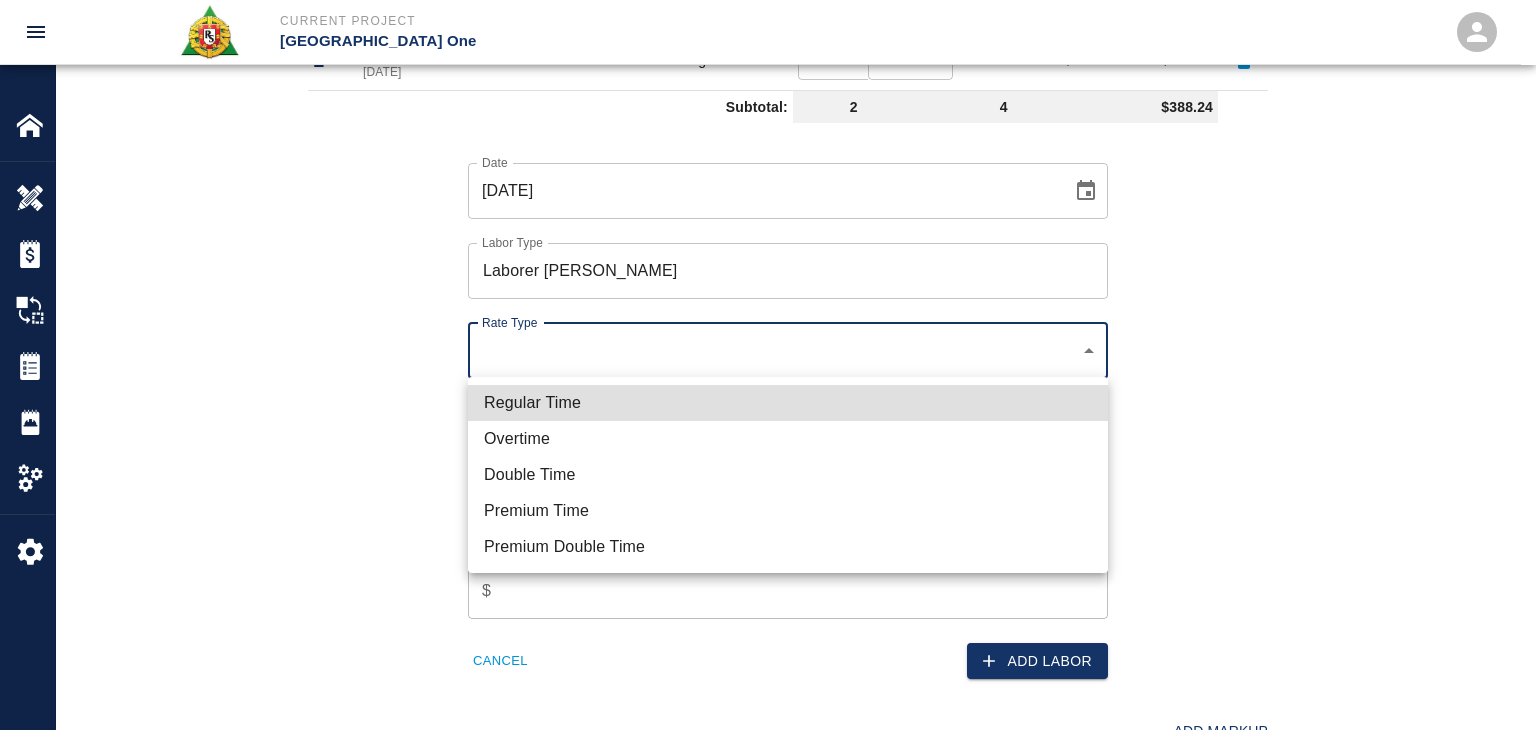click on "Current Project [GEOGRAPHIC_DATA] One Home [GEOGRAPHIC_DATA] One Overview Estimates Change Orders Tickets Daily Reports Project Settings Settings Powered By Terms of Service  |  Privacy Policy Edit Ticket Ticket Number 1182 Ticket Number PCO Number TBP PCO Number Start Date  [DATE] Start Date  End Date End Date Work Description R&S worked on placing concrete and packing for Location: EP/L3- styro trench leave out.
Breakdown:
2 Laborers 2hrs
1 [PERSON_NAME] 1hr
1 CY of SRA mix x Work Description Notes RATES NEED TO BE UPDATED. To be able to input labor cost. x Notes Subject placing concrete and packing for Location: EP/L3- styro trench leave out. Subject Invoice Number Invoice Number Invoice Date Invoice Date Current Files: Upload Attachments (0.1MB of 50MB limit) Choose file No file chosen Upload Another File Add Costs Switch to Lump Sum Labor Labor Type Cost Code Rate Type Crew Size Hrs / Person Total Hrs Rate / Hr. Total Cost 1 Laborer Journeyman [DATE] A-BOOK Regular Time 2 ​ 2 ​ 4 $97.06 $388.24 Subtotal: 2" at bounding box center [768, -1065] 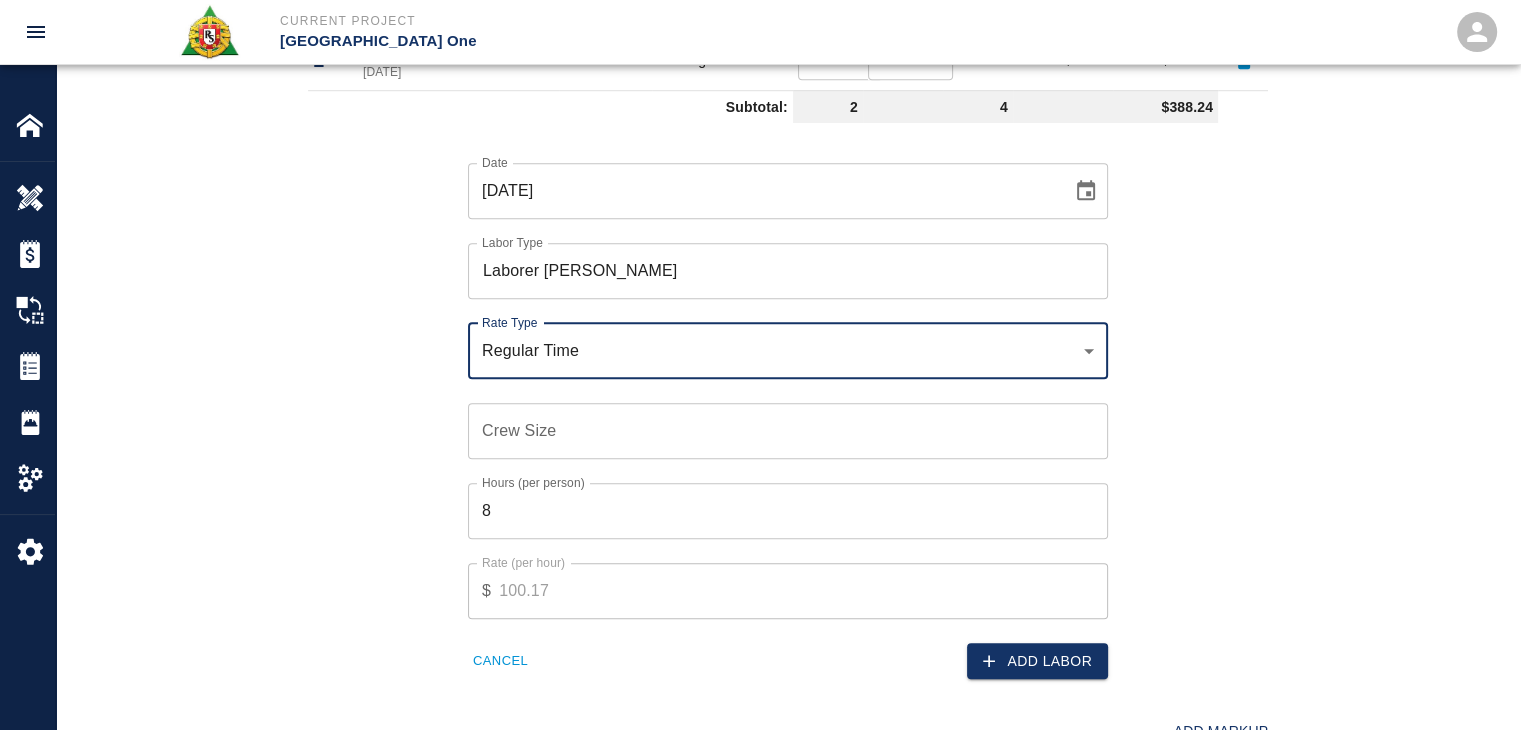 click on "Crew Size" at bounding box center [788, 431] 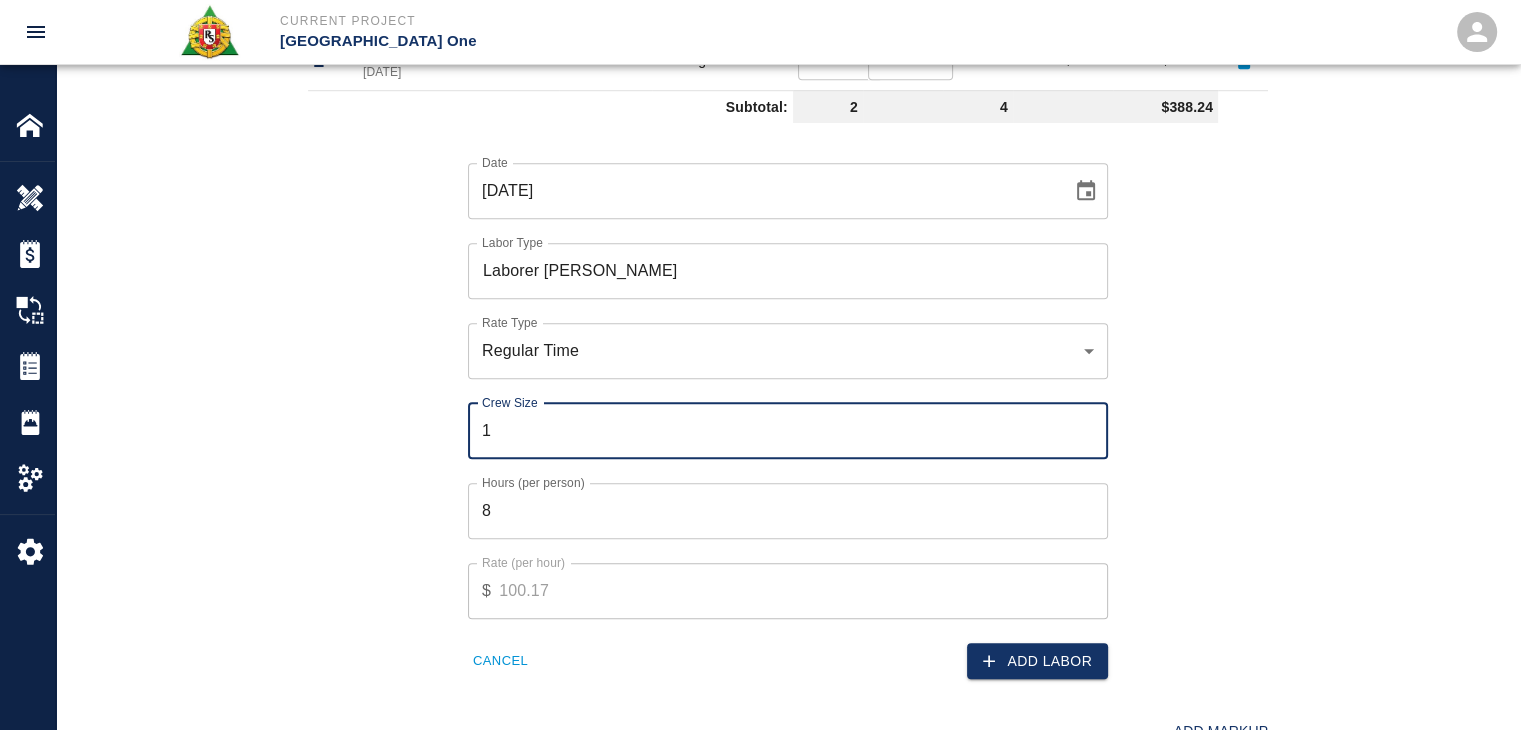 type on "1" 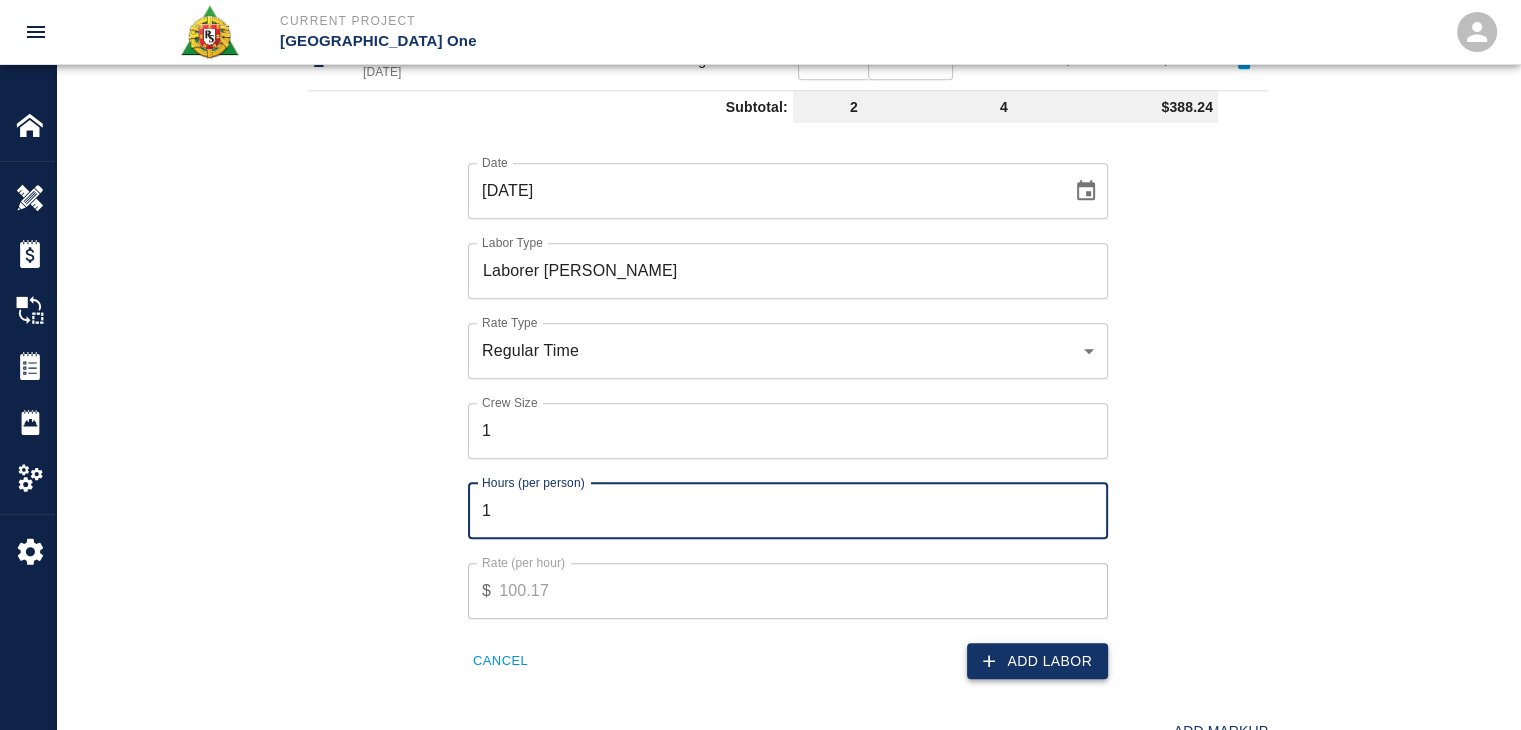 type on "1" 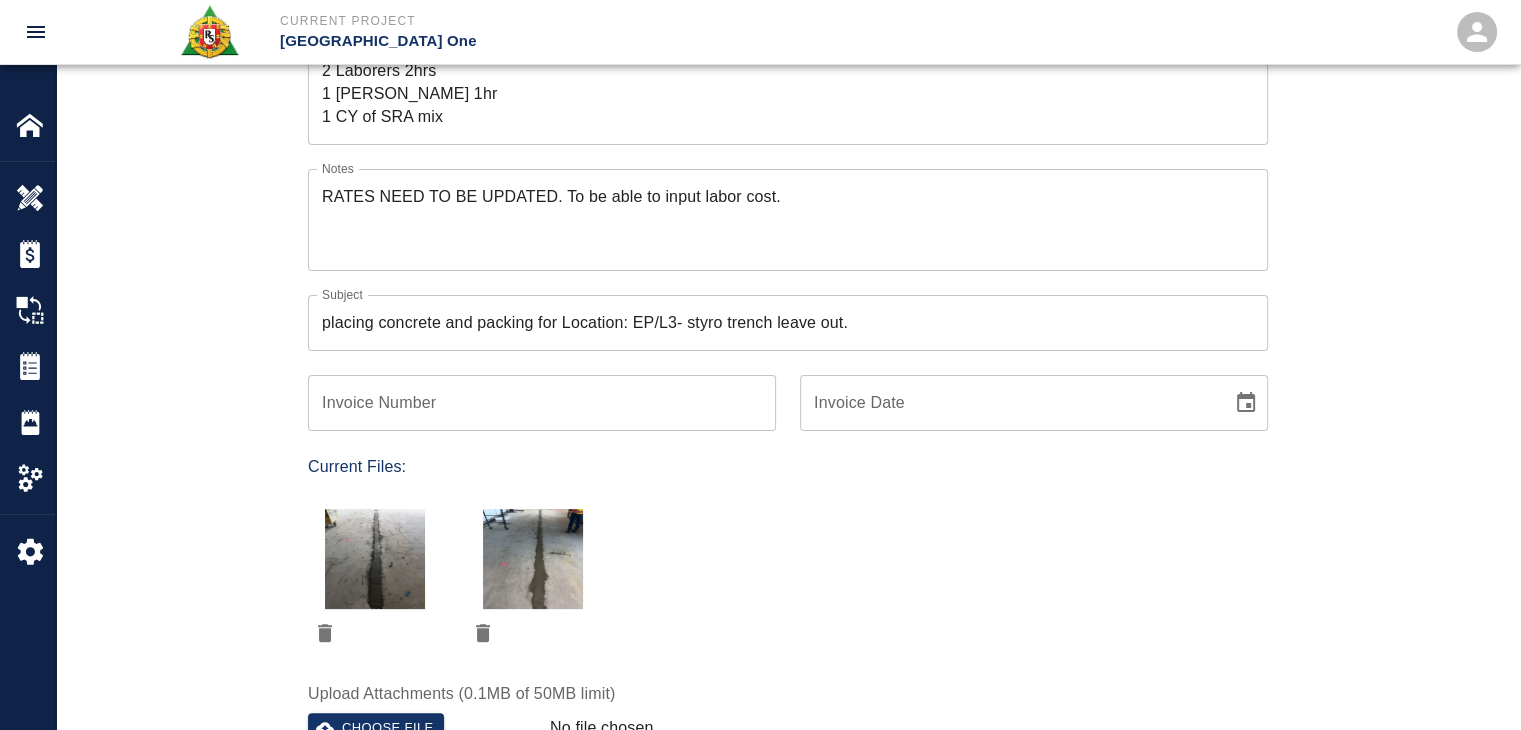 scroll, scrollTop: 480, scrollLeft: 0, axis: vertical 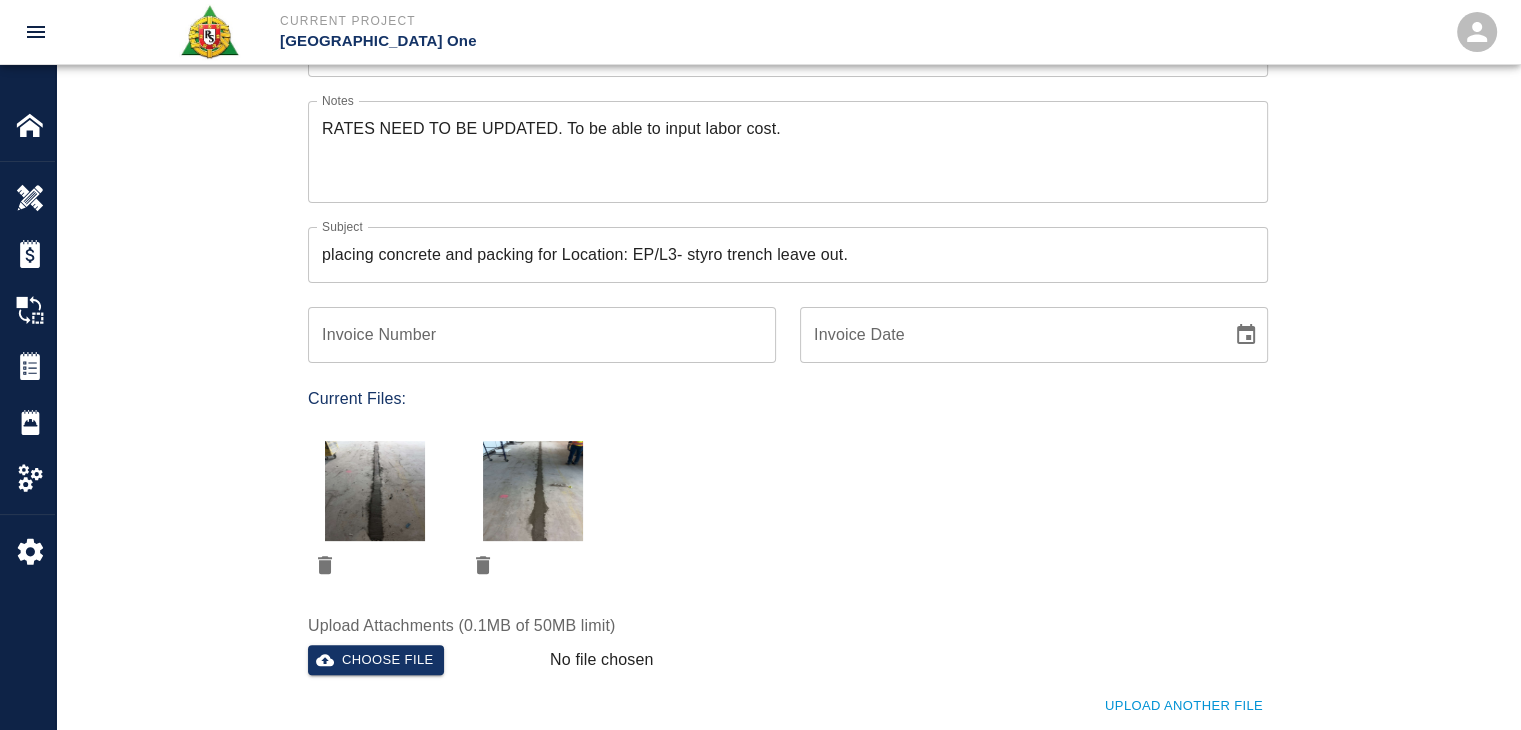 drag, startPoint x: 487, startPoint y: 149, endPoint x: 332, endPoint y: 169, distance: 156.285 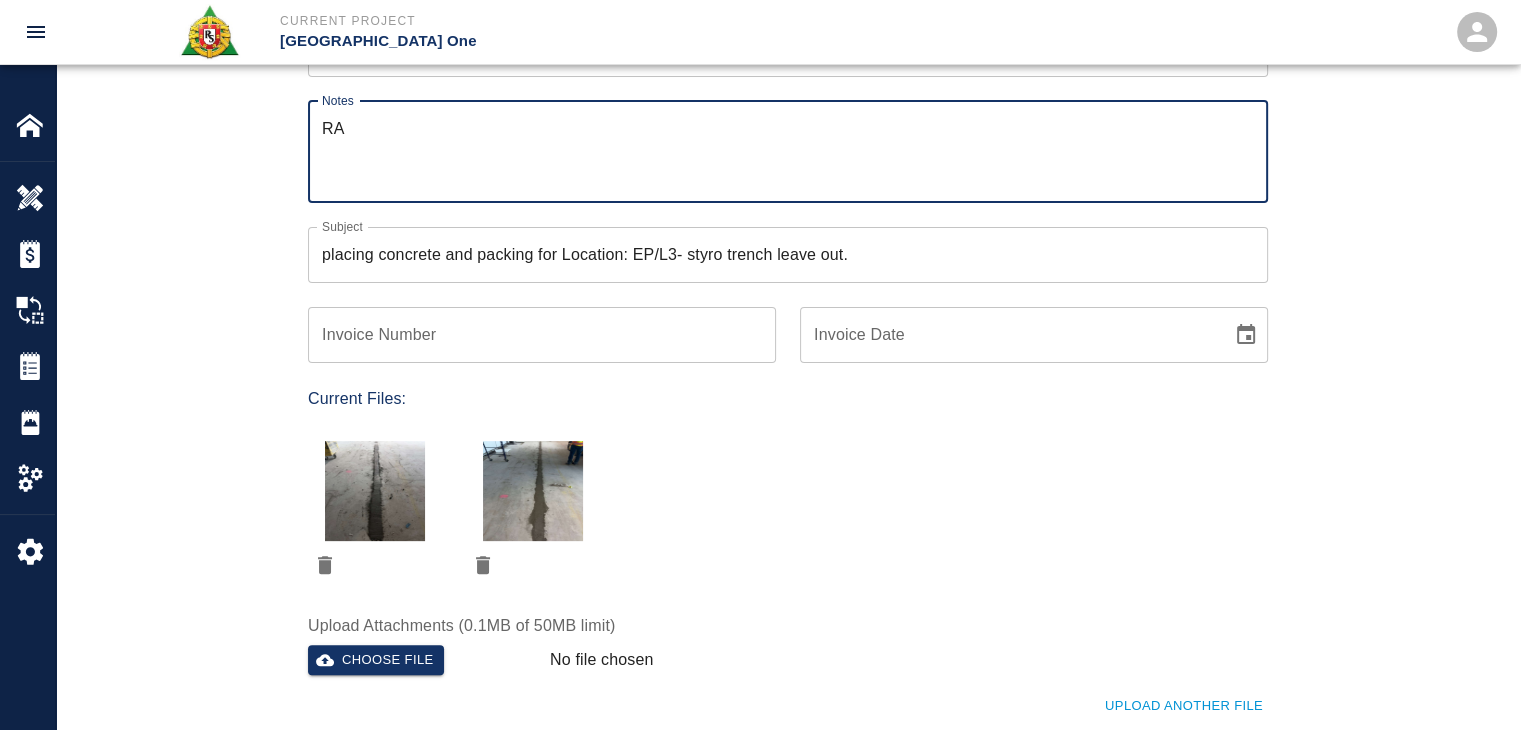 type on "R" 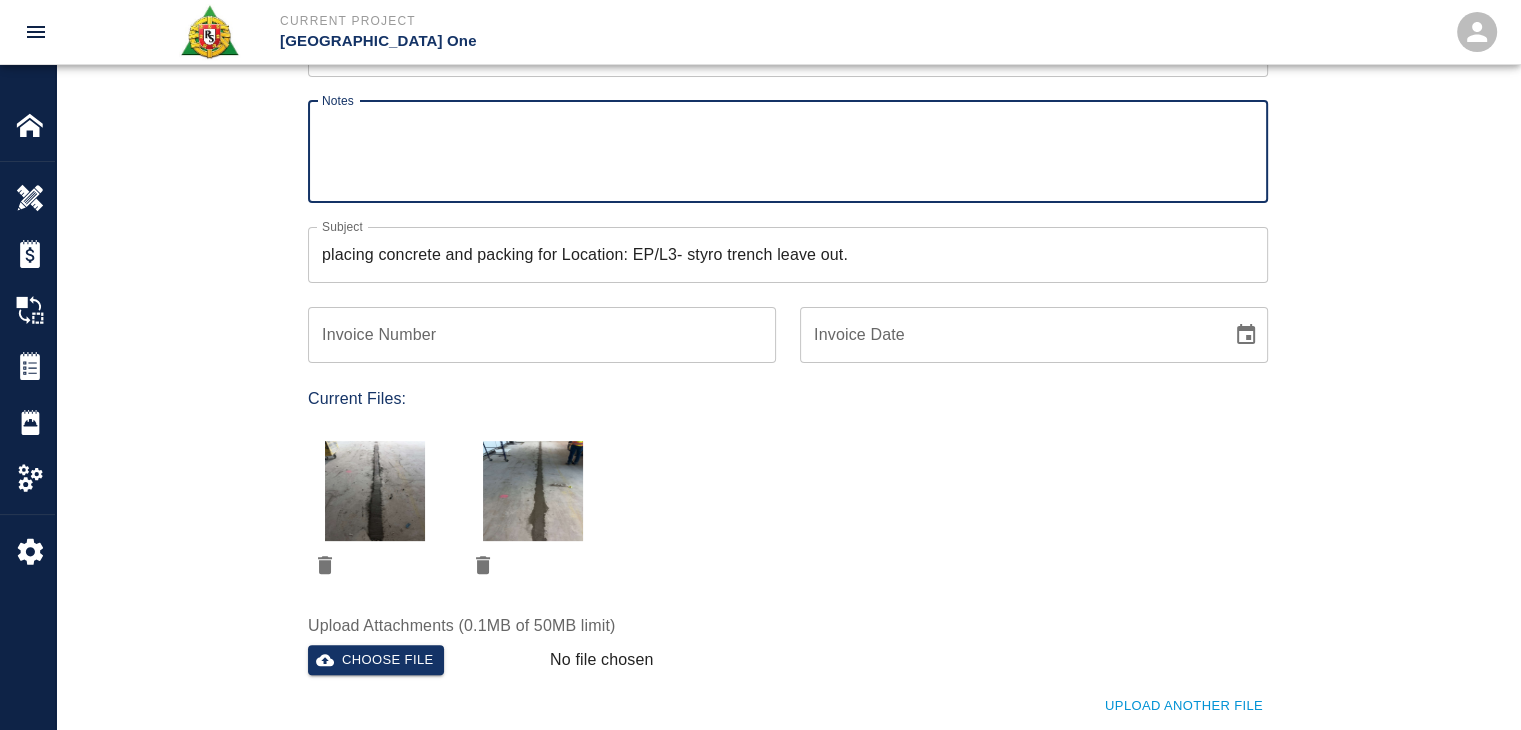type 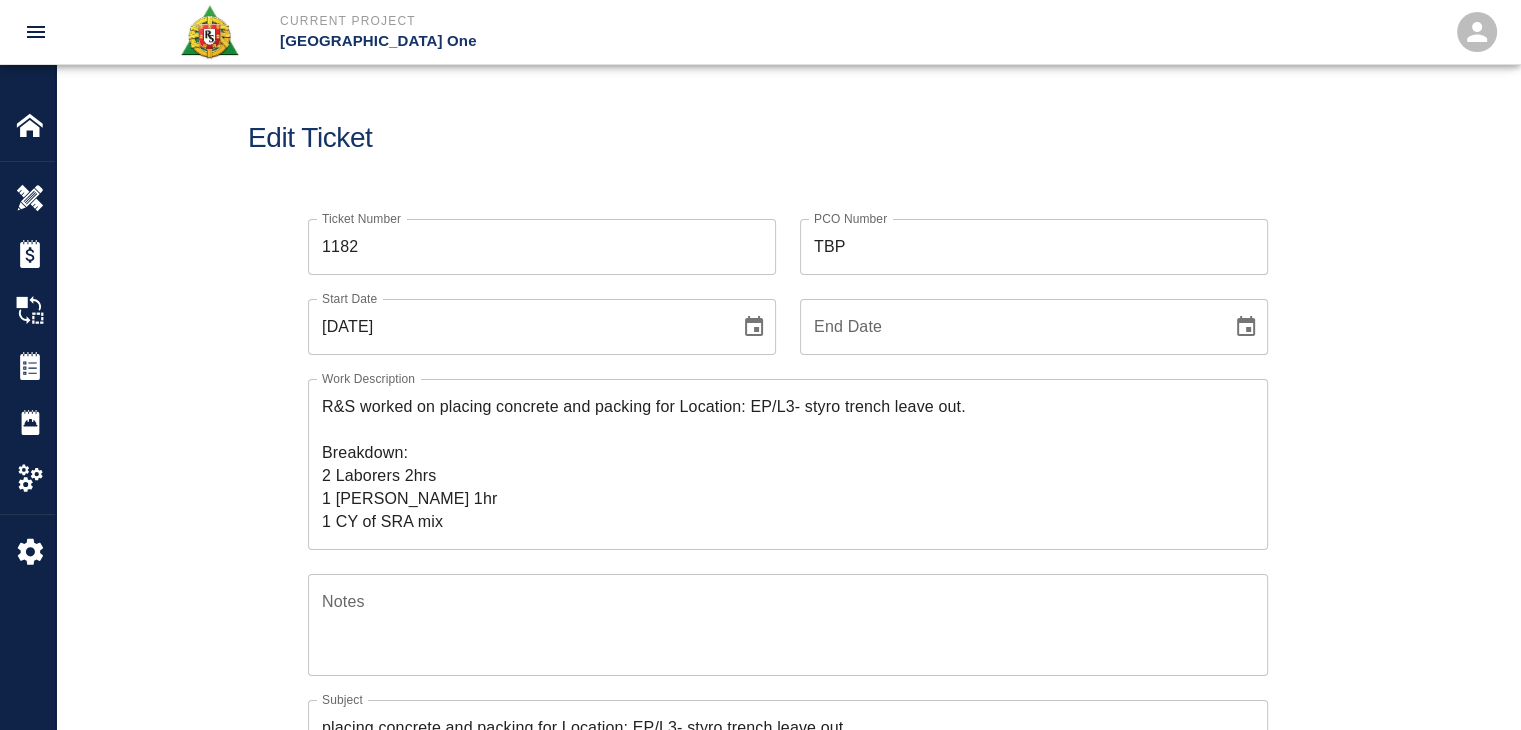 scroll, scrollTop: 0, scrollLeft: 0, axis: both 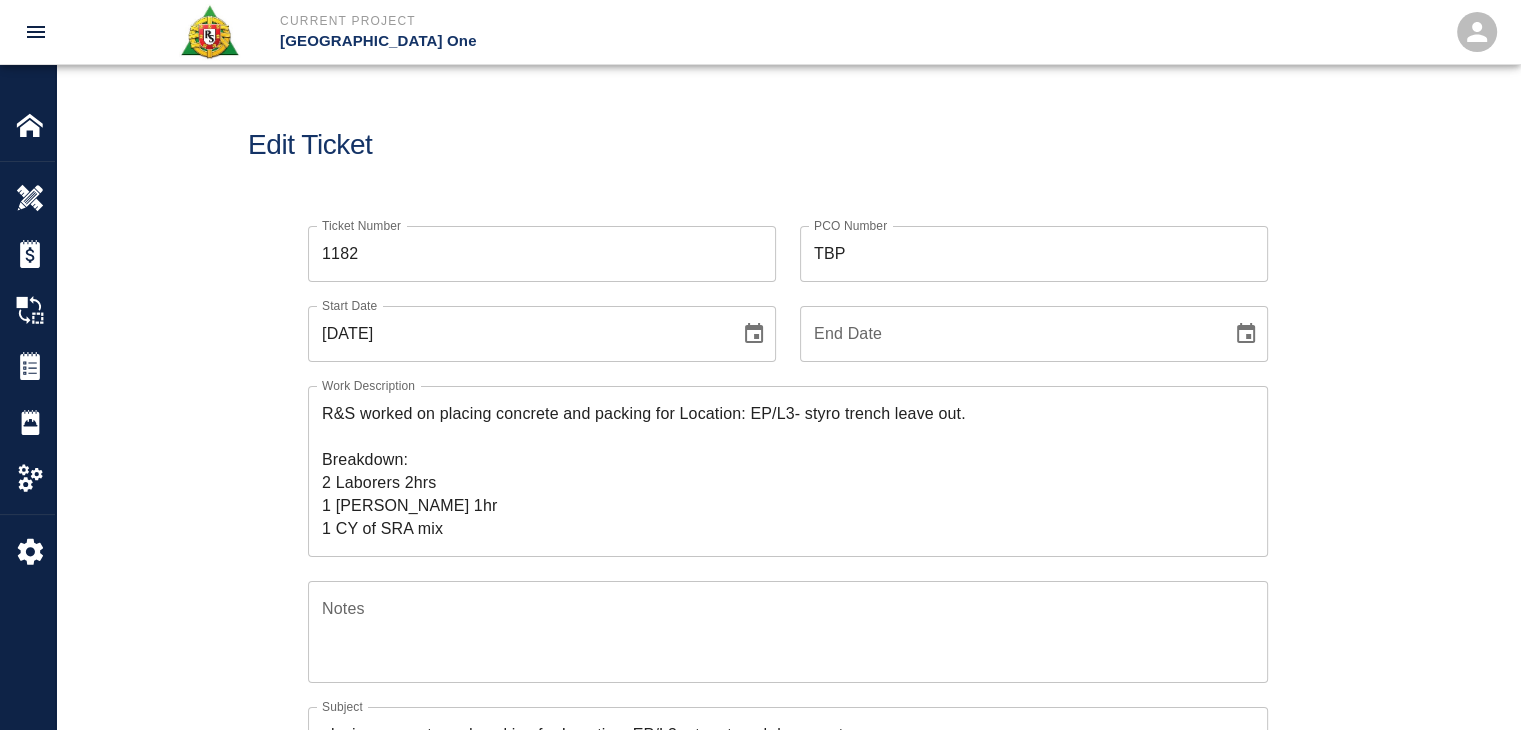 click on "R&S worked on placing concrete and packing for Location: EP/L3- styro trench leave out.
Breakdown:
2 Laborers 2hrs
1 Foreman 1hr
1 CY of SRA mix" at bounding box center (788, 471) 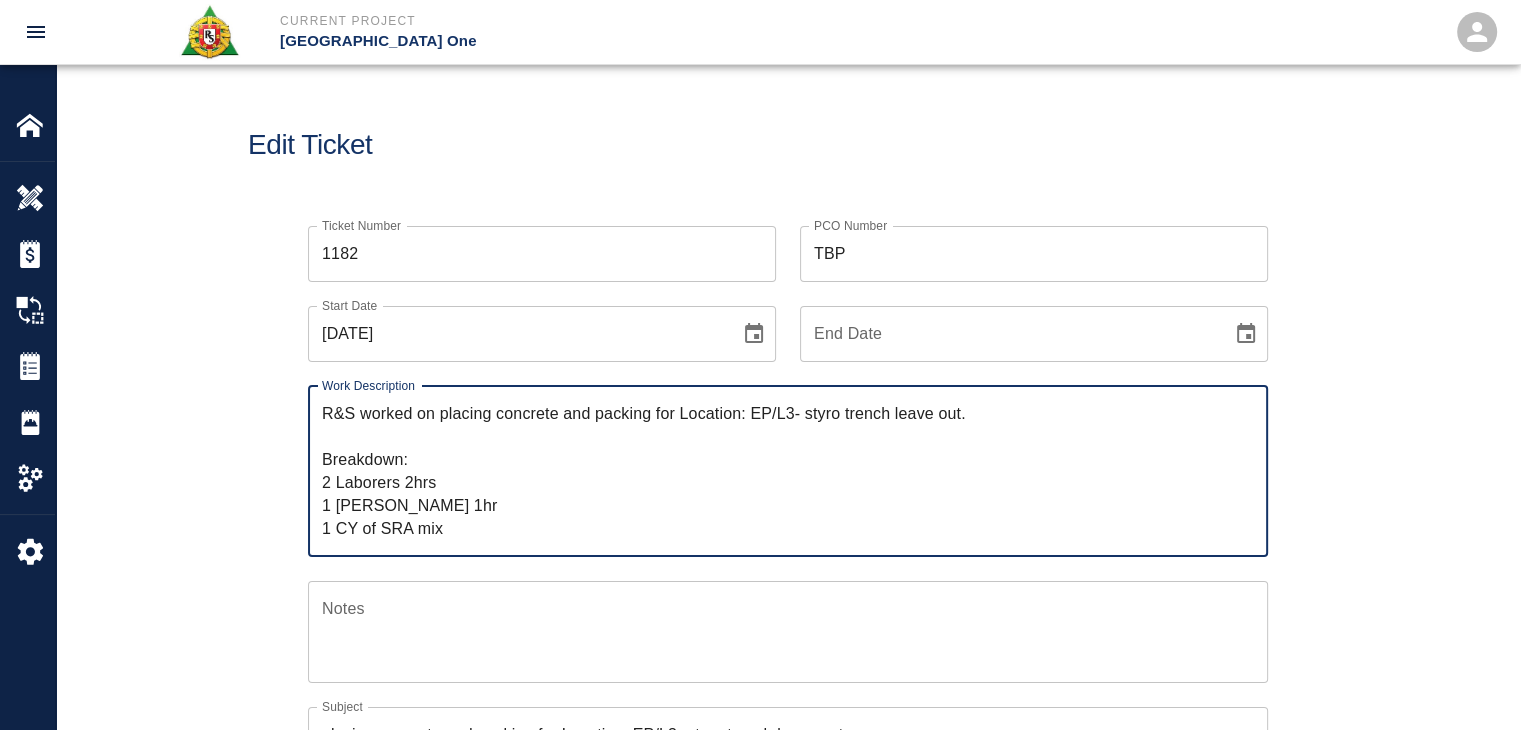 click on "R&S worked on placing concrete and packing for Location: EP/L3- styro trench leave out.
Breakdown:
2 Laborers 2hrs
1 Foreman 1hr
1 CY of SRA mix" at bounding box center (788, 471) 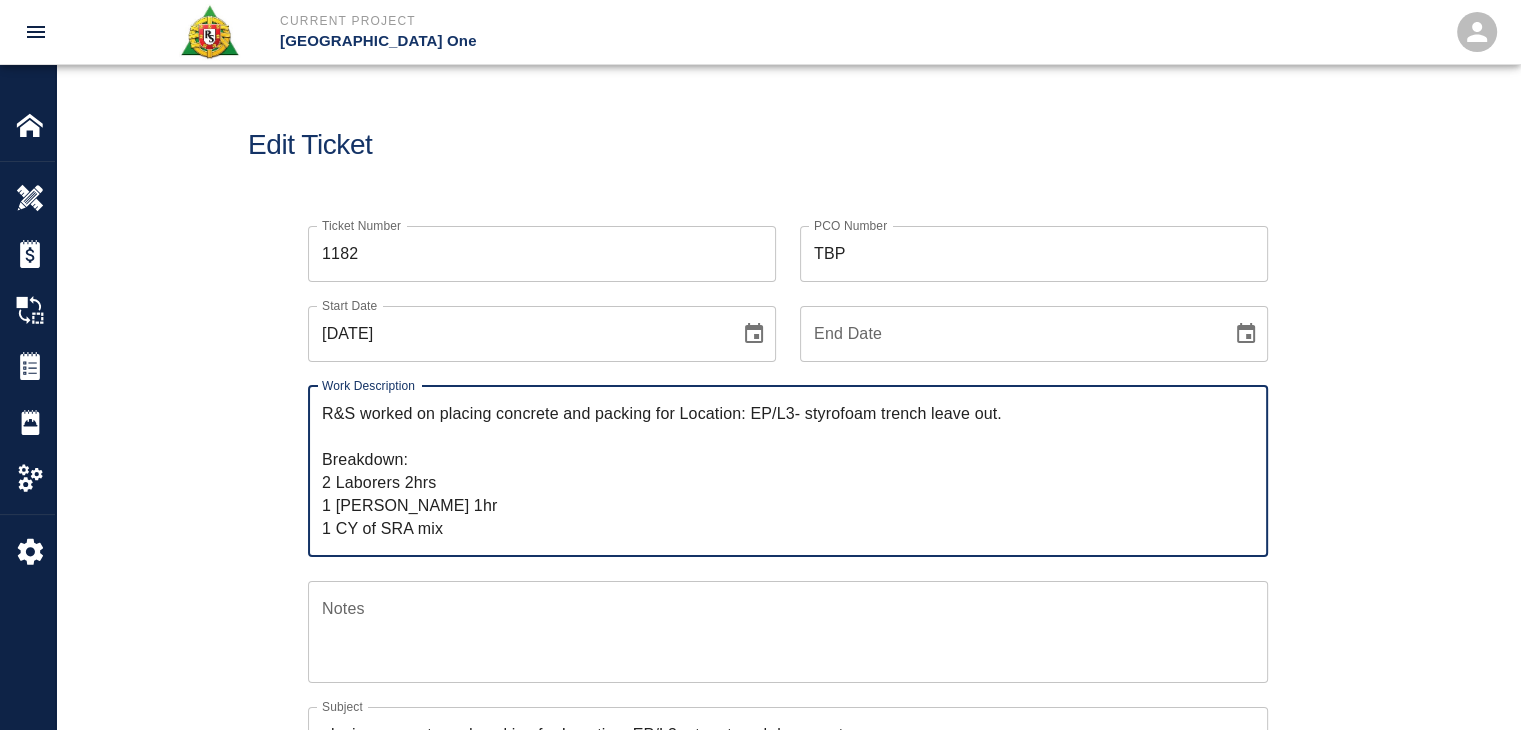 click on "Edit Ticket" at bounding box center (788, 145) 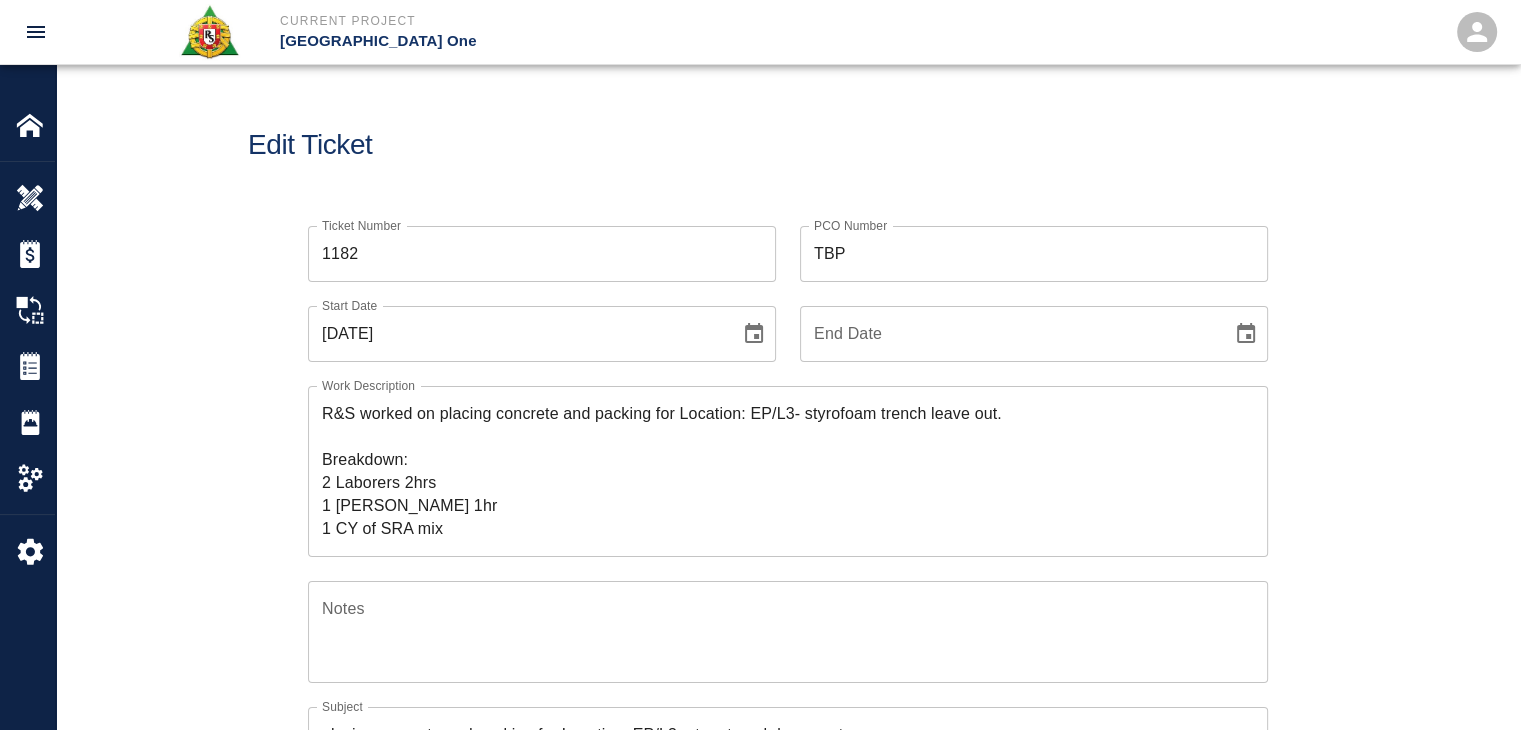 click on "R&S worked on placing concrete and packing for Location: EP/L3- styrofoam trench leave out.
Breakdown:
2 Laborers 2hrs
1 Foreman 1hr
1 CY of SRA mix" at bounding box center [788, 471] 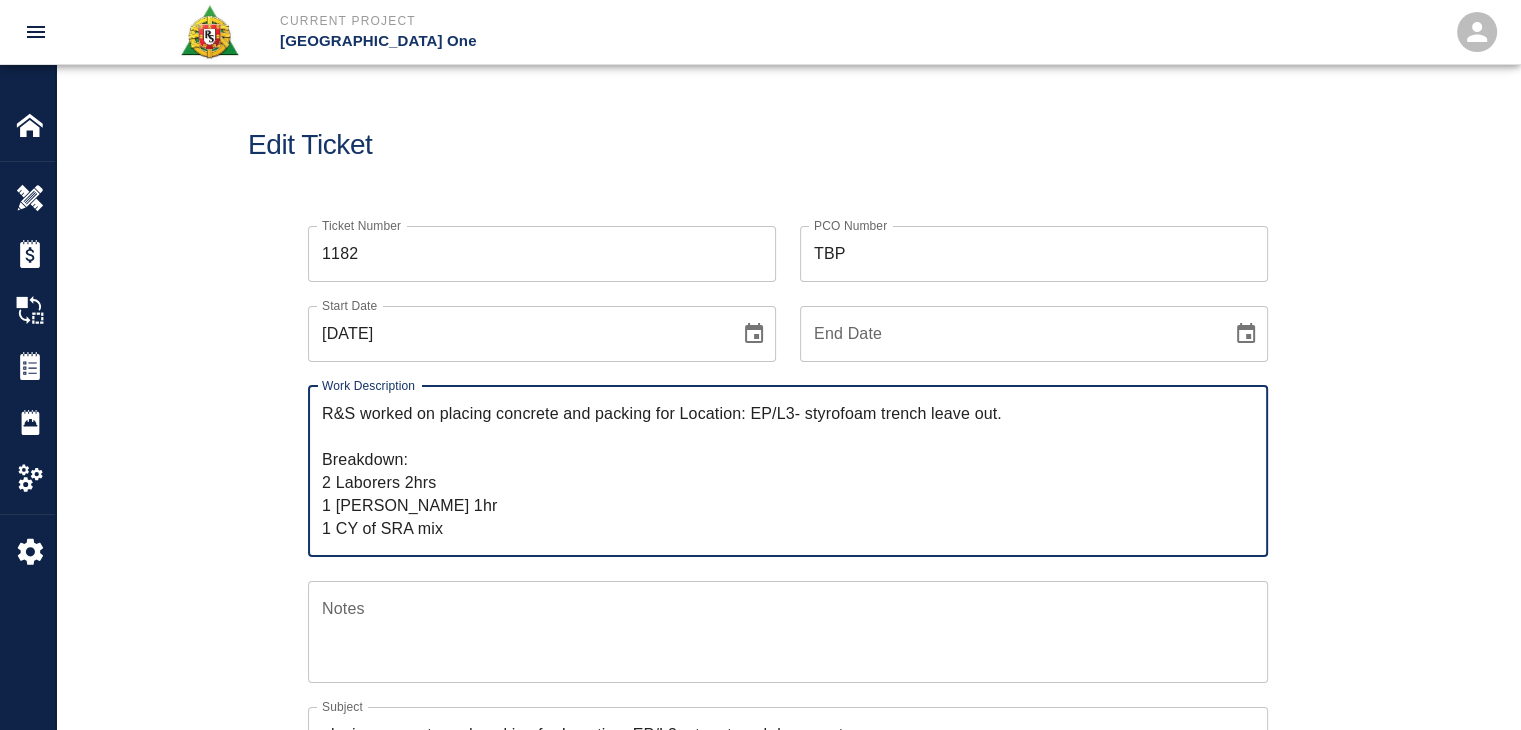 click on "R&S worked on placing concrete and packing for Location: EP/L3- styrofoam trench leave out.
Breakdown:
2 Laborers 2hrs
1 Foreman 1hr
1 CY of SRA mix" at bounding box center [788, 471] 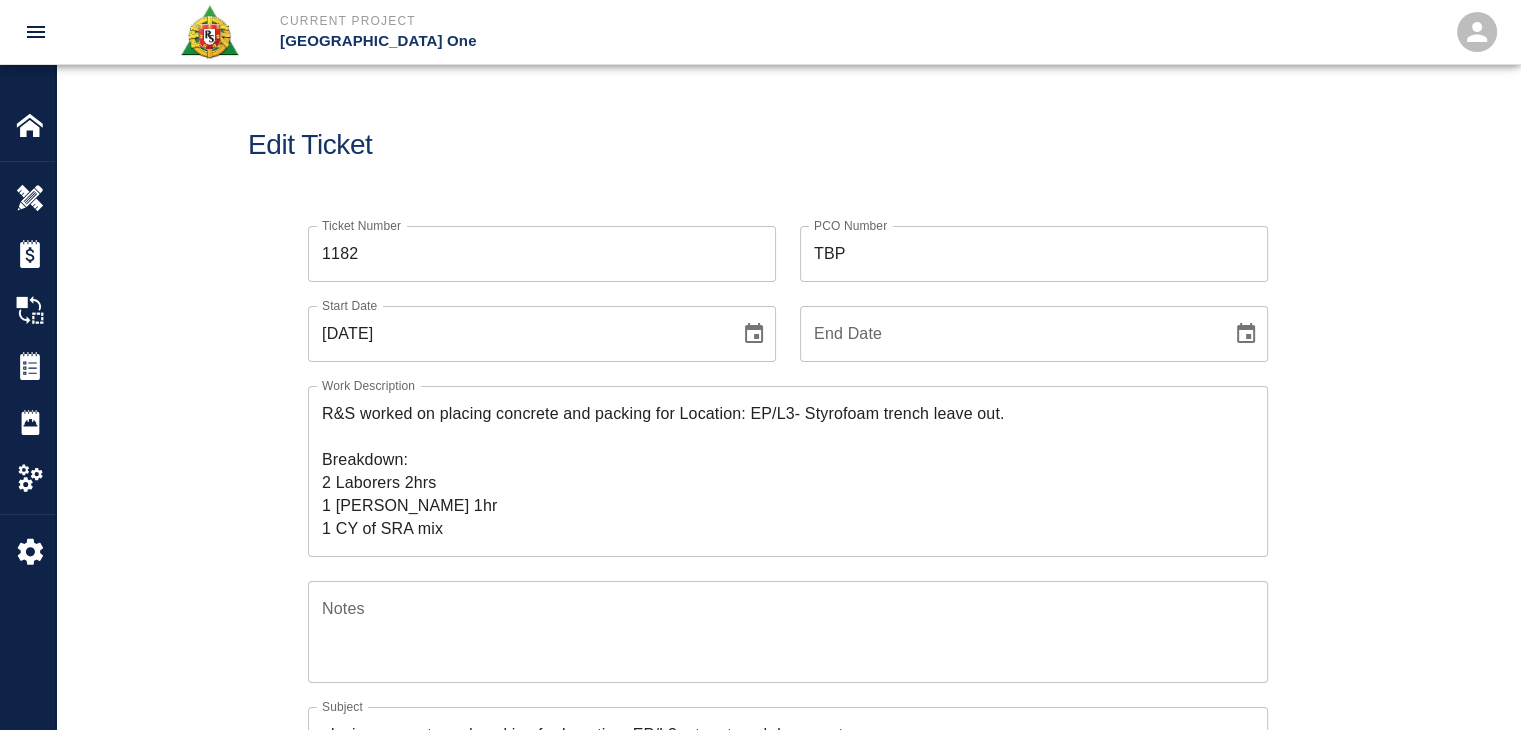 click on "Ticket Number 1182 Ticket Number" at bounding box center [530, 242] 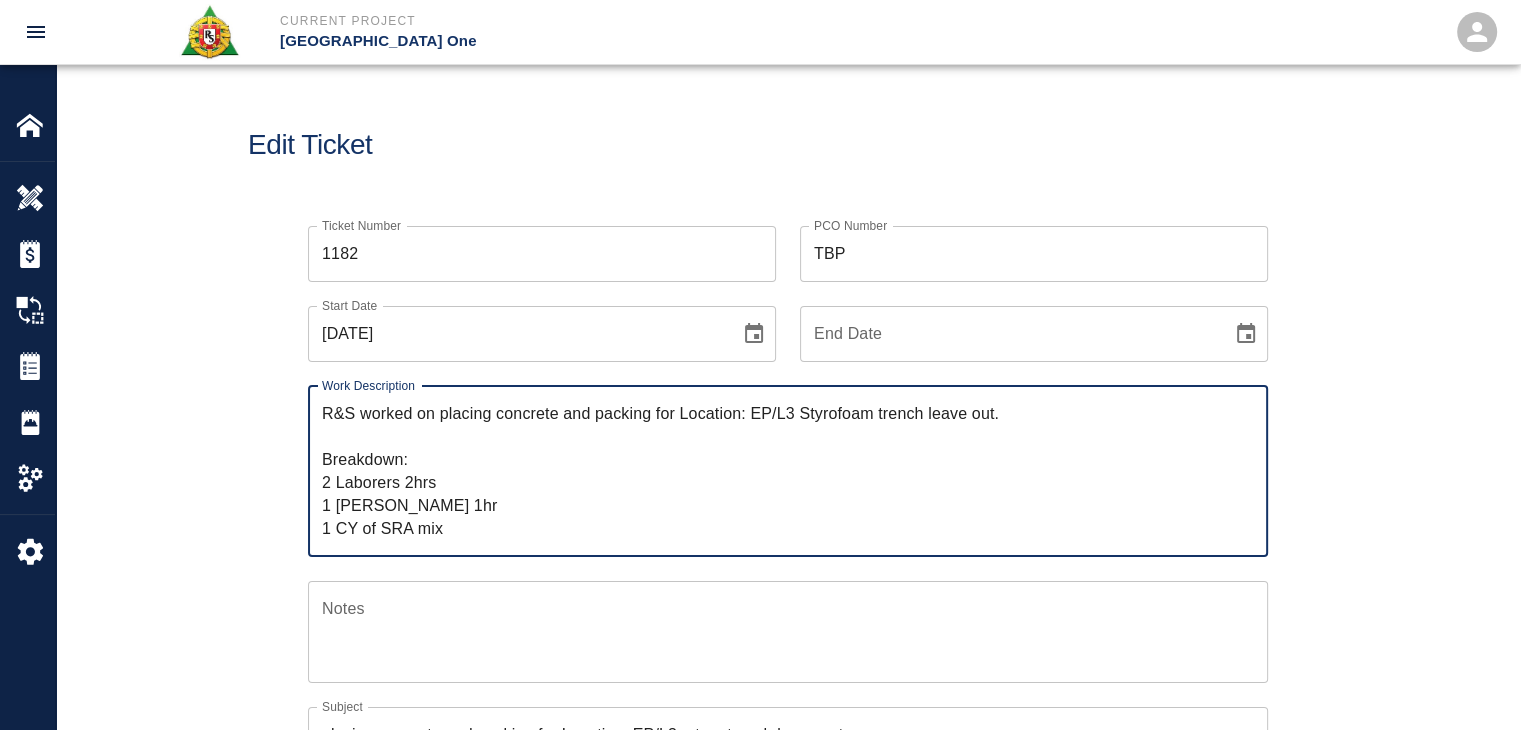 type on "R&S worked on placing concrete and packing for Location: EP/L3 Styrofoam trench leave out.
Breakdown:
2 Laborers 2hrs
1 Foreman 1hr
1 CY of SRA mix" 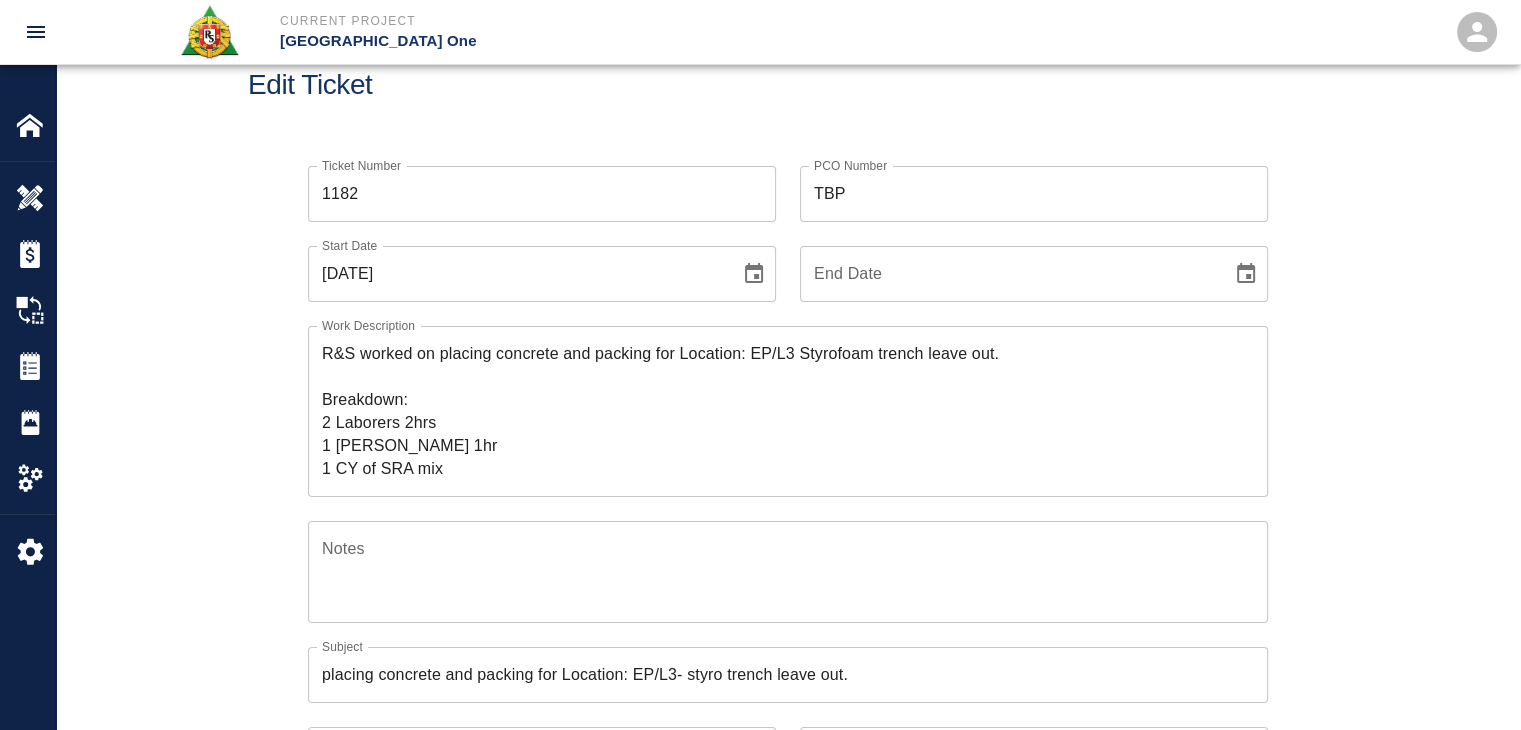 scroll, scrollTop: 0, scrollLeft: 0, axis: both 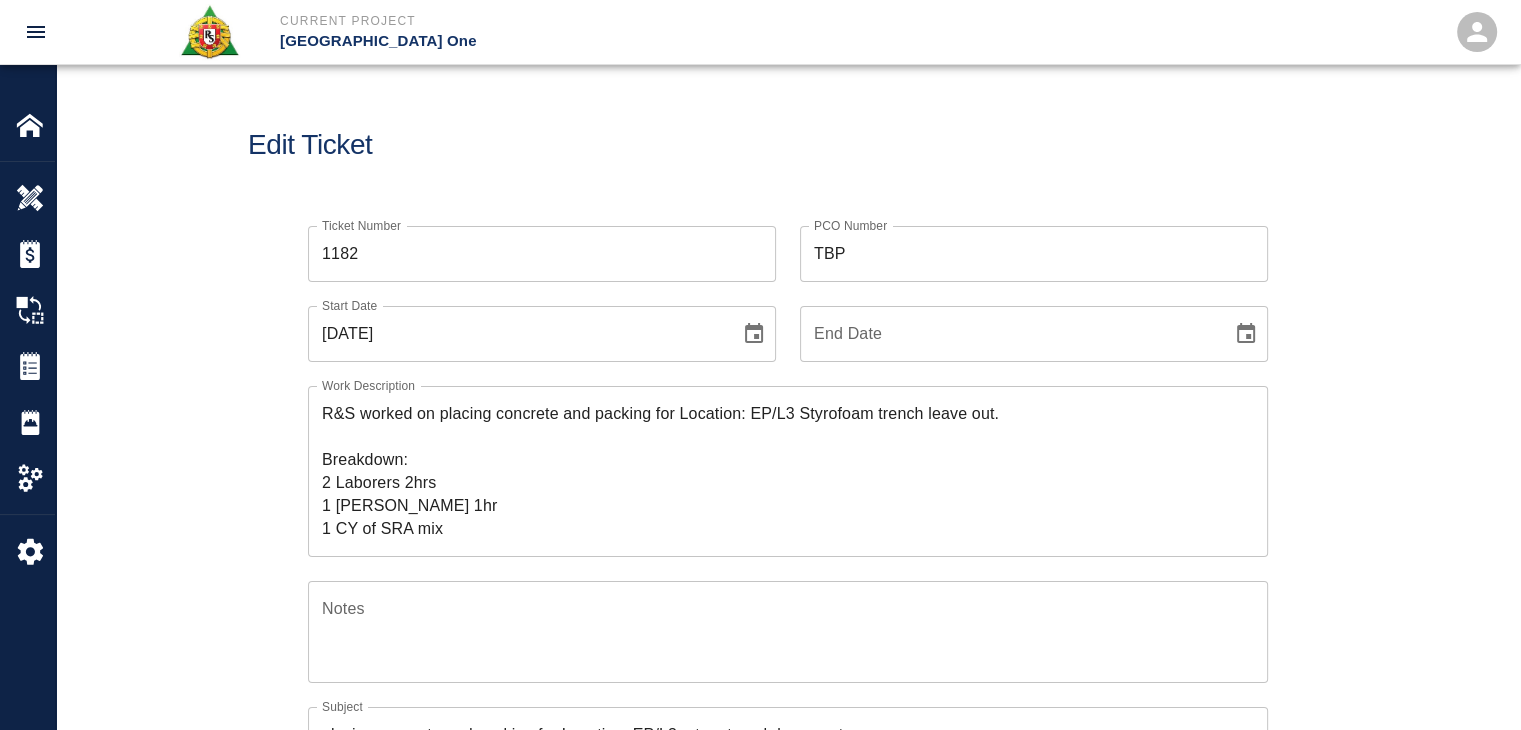 click on "R&S worked on placing concrete and packing for Location: EP/L3 Styrofoam trench leave out.
Breakdown:
2 Laborers 2hrs
1 Foreman 1hr
1 CY of SRA mix" at bounding box center (788, 471) 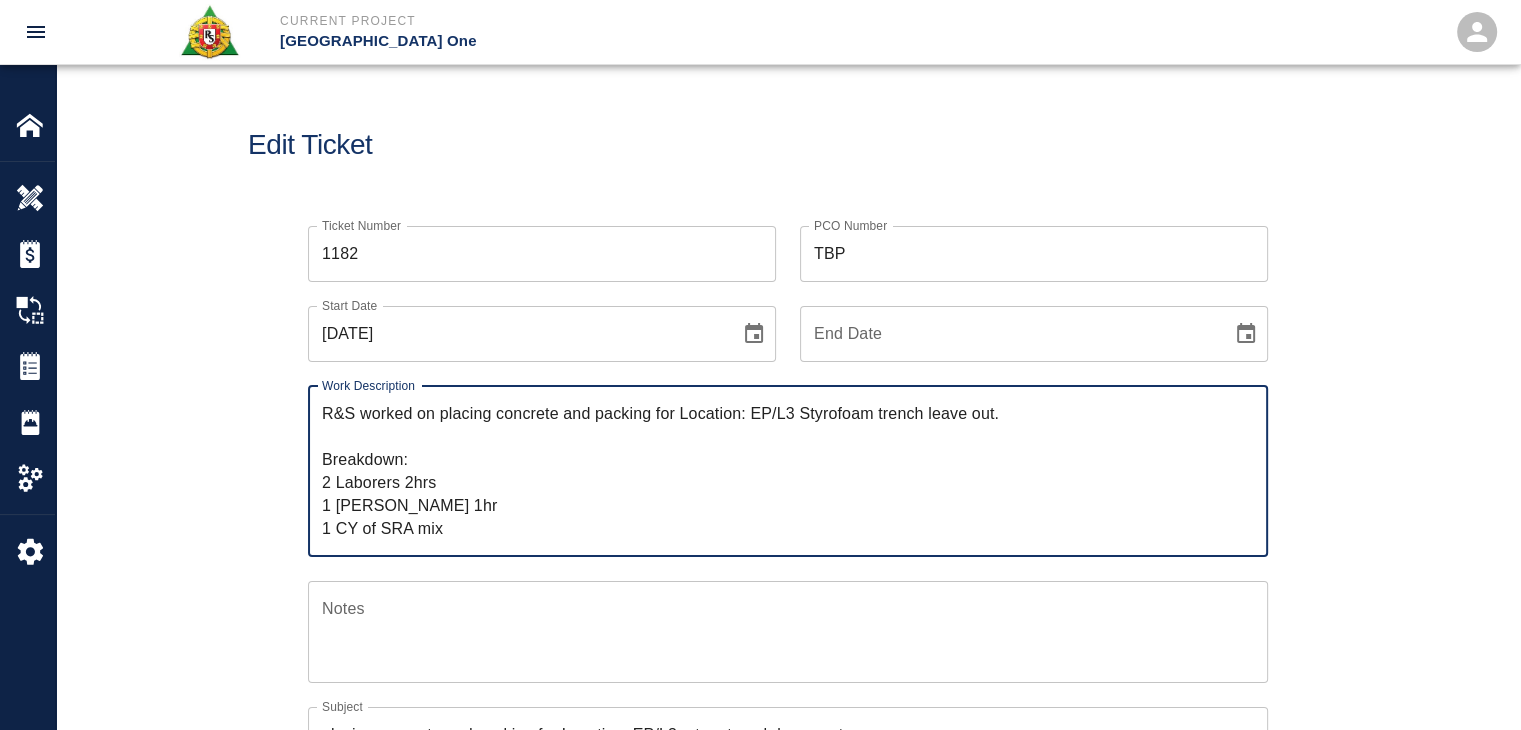 click on "R&S worked on placing concrete and packing for Location: EP/L3 Styrofoam trench leave out.
Breakdown:
2 Laborers 2hrs
1 Foreman 1hr
1 CY of SRA mix" at bounding box center (788, 471) 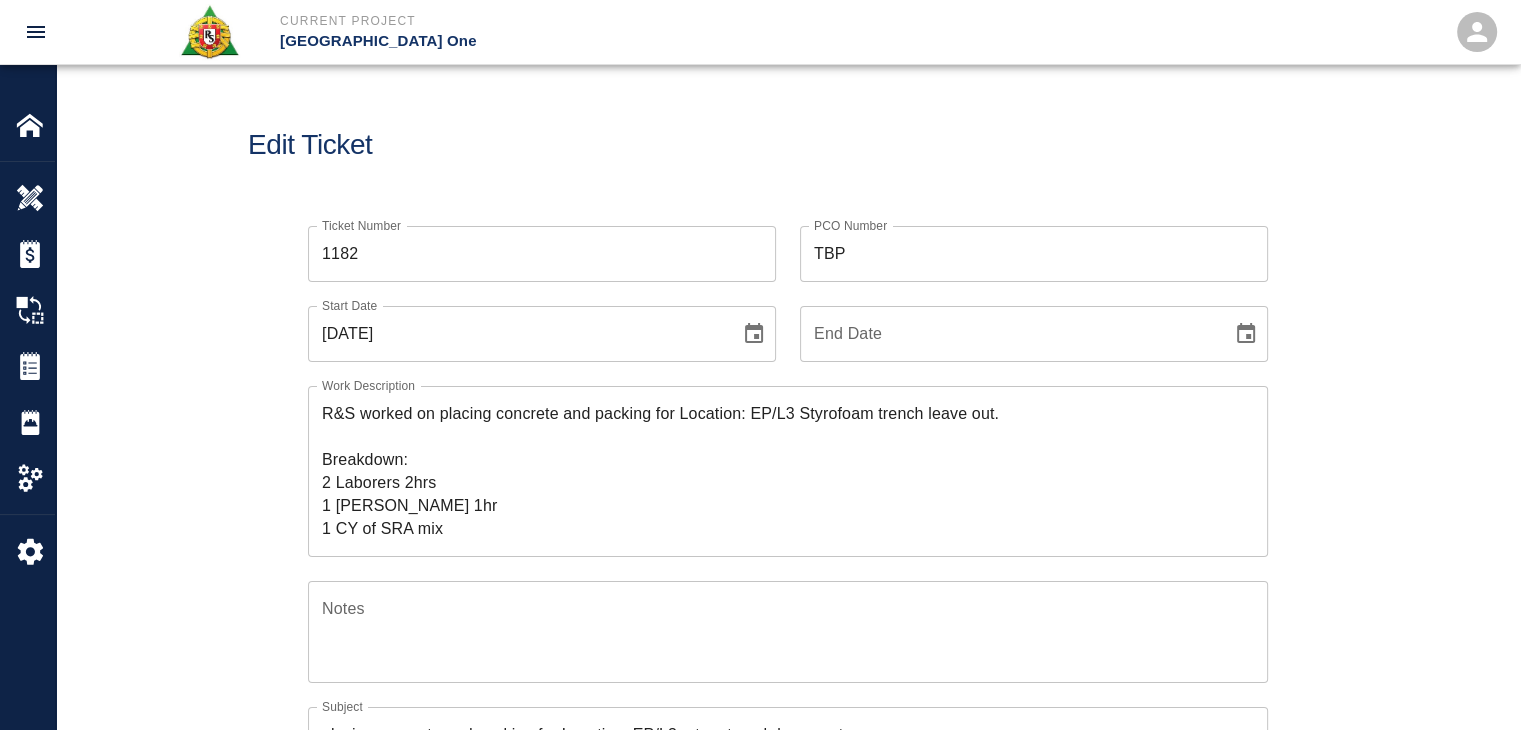 click on "Ticket Number 1182 Ticket Number PCO Number TBP PCO Number Start Date  07/01/2025 Start Date  End Date End Date Work Description R&S worked on placing concrete and packing for Location: EP/L3 Styrofoam trench leave out.
Breakdown:
2 Laborers 2hrs
1 Foreman 1hr
1 CY of SRA mix x Work Description Notes x Notes Subject placing concrete and packing for Location: EP/L3- styro trench leave out. Subject Invoice Number Invoice Number Invoice Date Invoice Date Current Files: Upload Attachments (0.1MB of 50MB limit) Choose file No file chosen Upload Another File Add Costs Switch to Lump Sum" at bounding box center (788, 774) 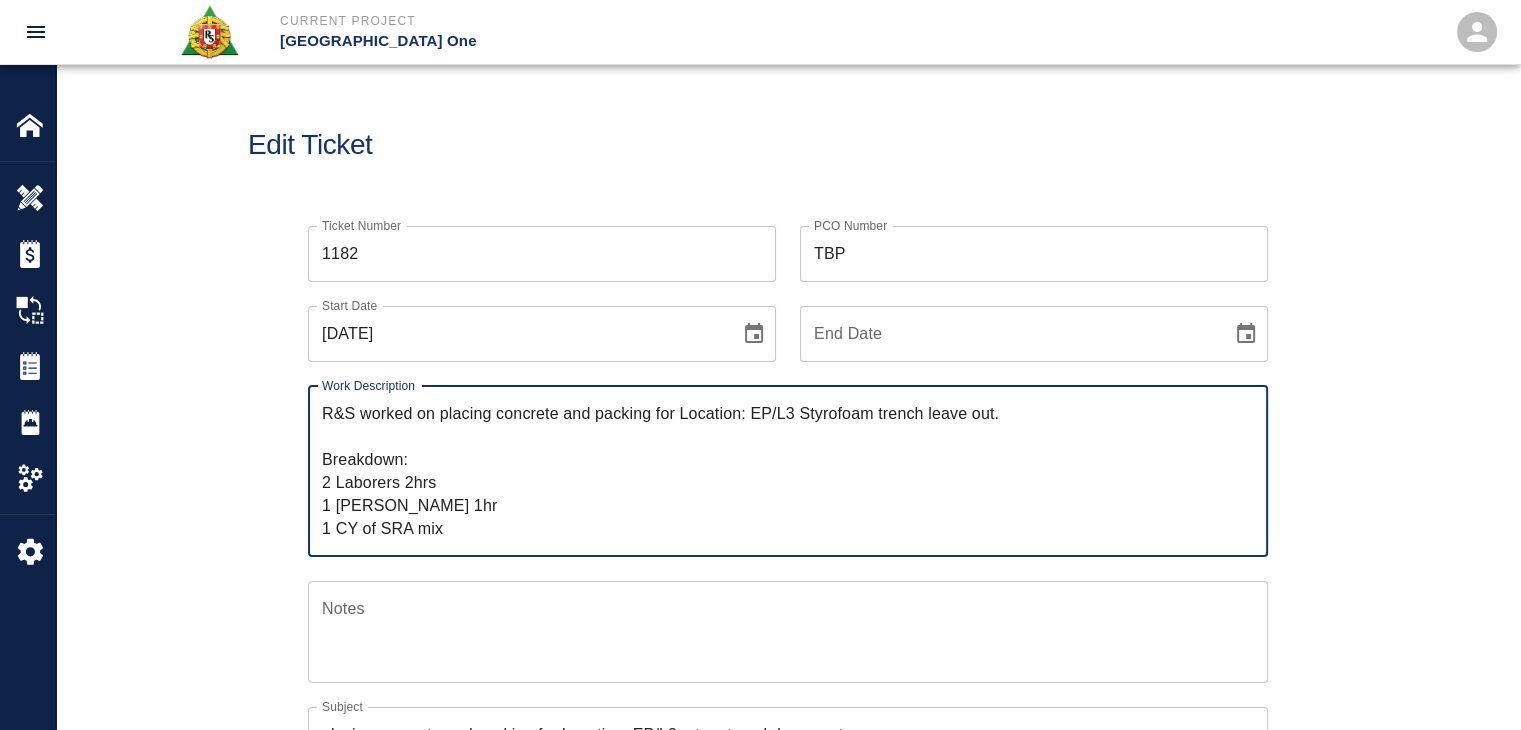 click on "R&S worked on placing concrete and packing for Location: EP/L3 Styrofoam trench leave out.
Breakdown:
2 Laborers 2hrs
1 Foreman 1hr
1 CY of SRA mix" at bounding box center (788, 471) 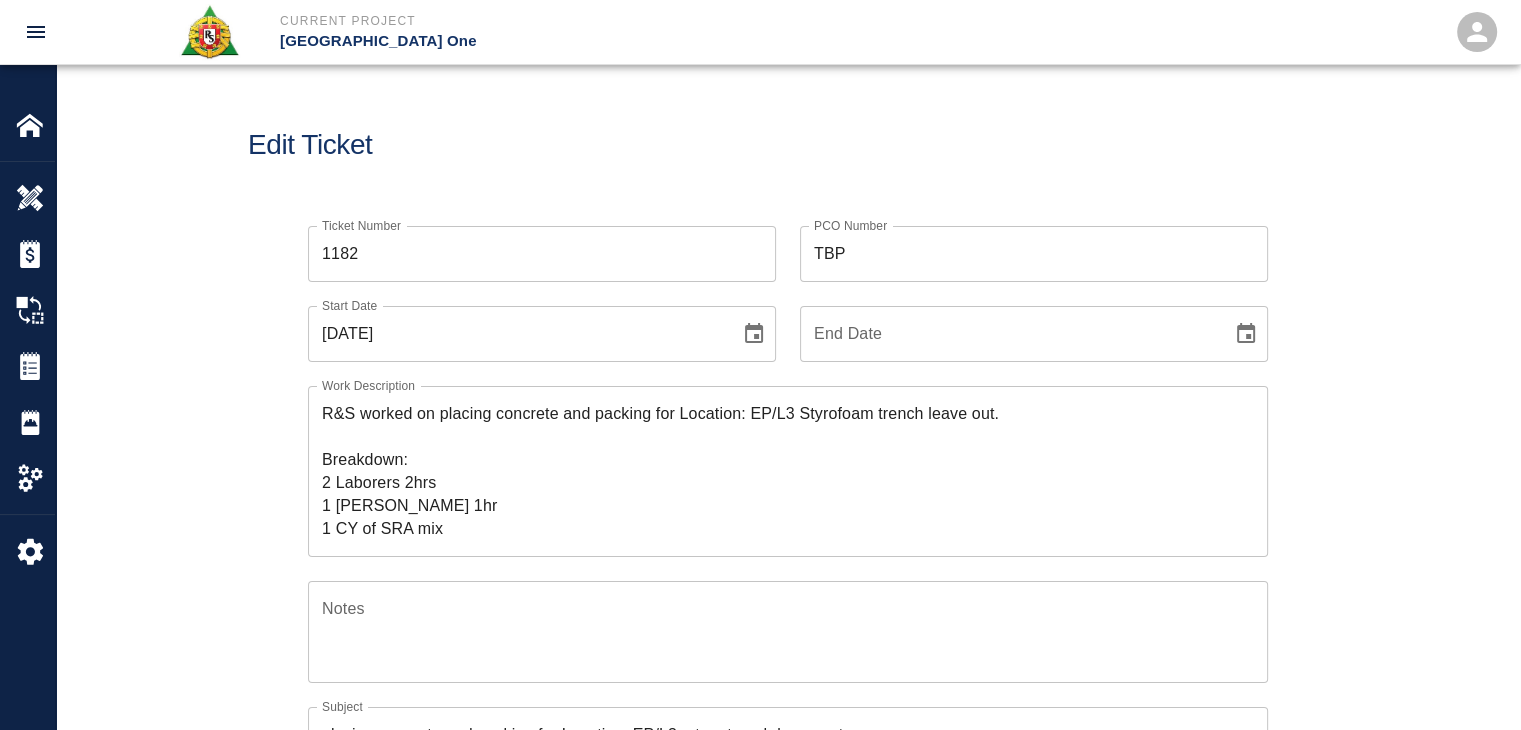 click on "Ticket Number 1182 Ticket Number PCO Number TBP PCO Number Start Date  07/01/2025 Start Date  End Date End Date Work Description R&S worked on placing concrete and packing for Location: EP/L3 Styrofoam trench leave out.
Breakdown:
2 Laborers 2hrs
1 Foreman 1hr
1 CY of SRA mix x Work Description Notes x Notes Subject placing concrete and packing for Location: EP/L3- styro trench leave out. Subject Invoice Number Invoice Number Invoice Date Invoice Date Current Files: Upload Attachments (0.1MB of 50MB limit) Choose file No file chosen Upload Another File Add Costs Switch to Lump Sum" at bounding box center (788, 774) 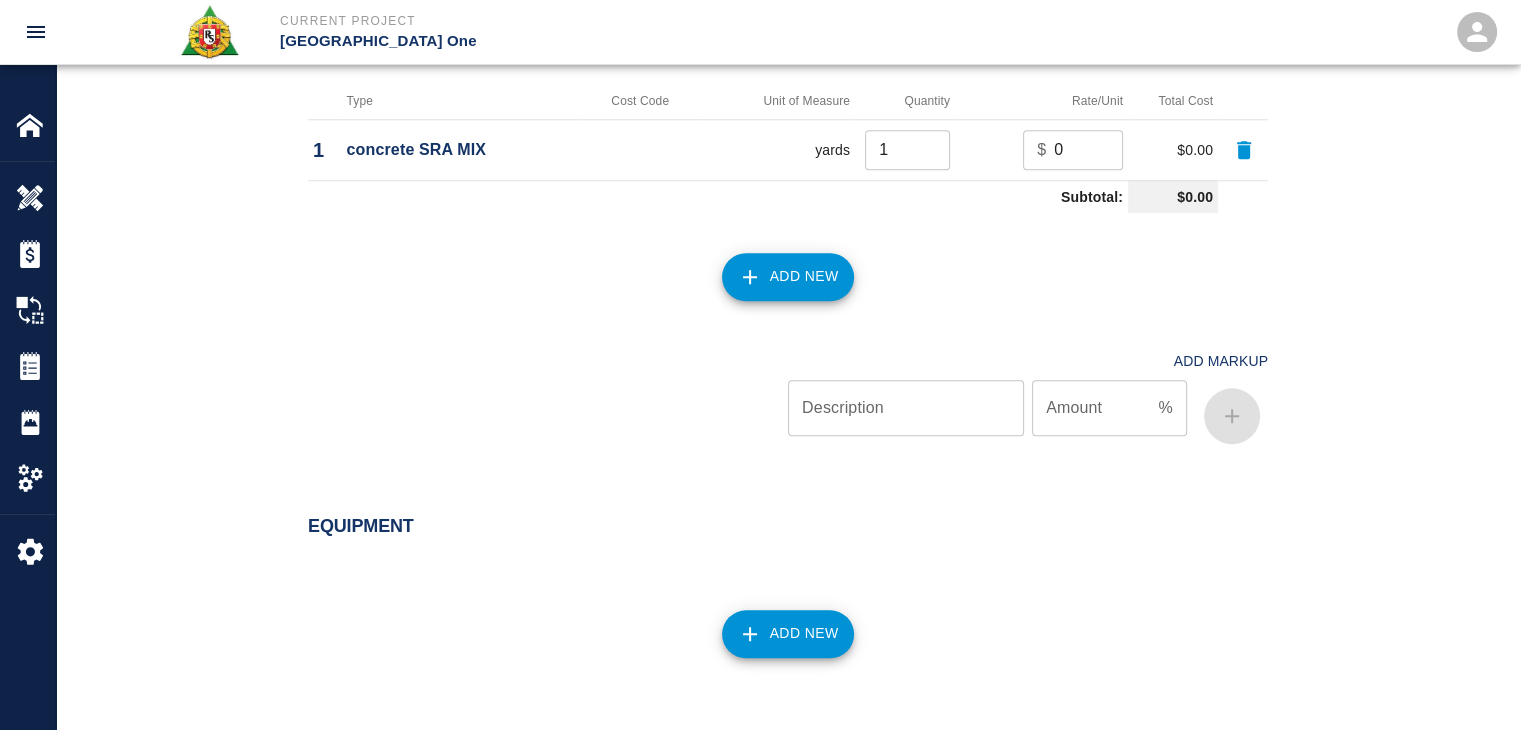 scroll, scrollTop: 2304, scrollLeft: 0, axis: vertical 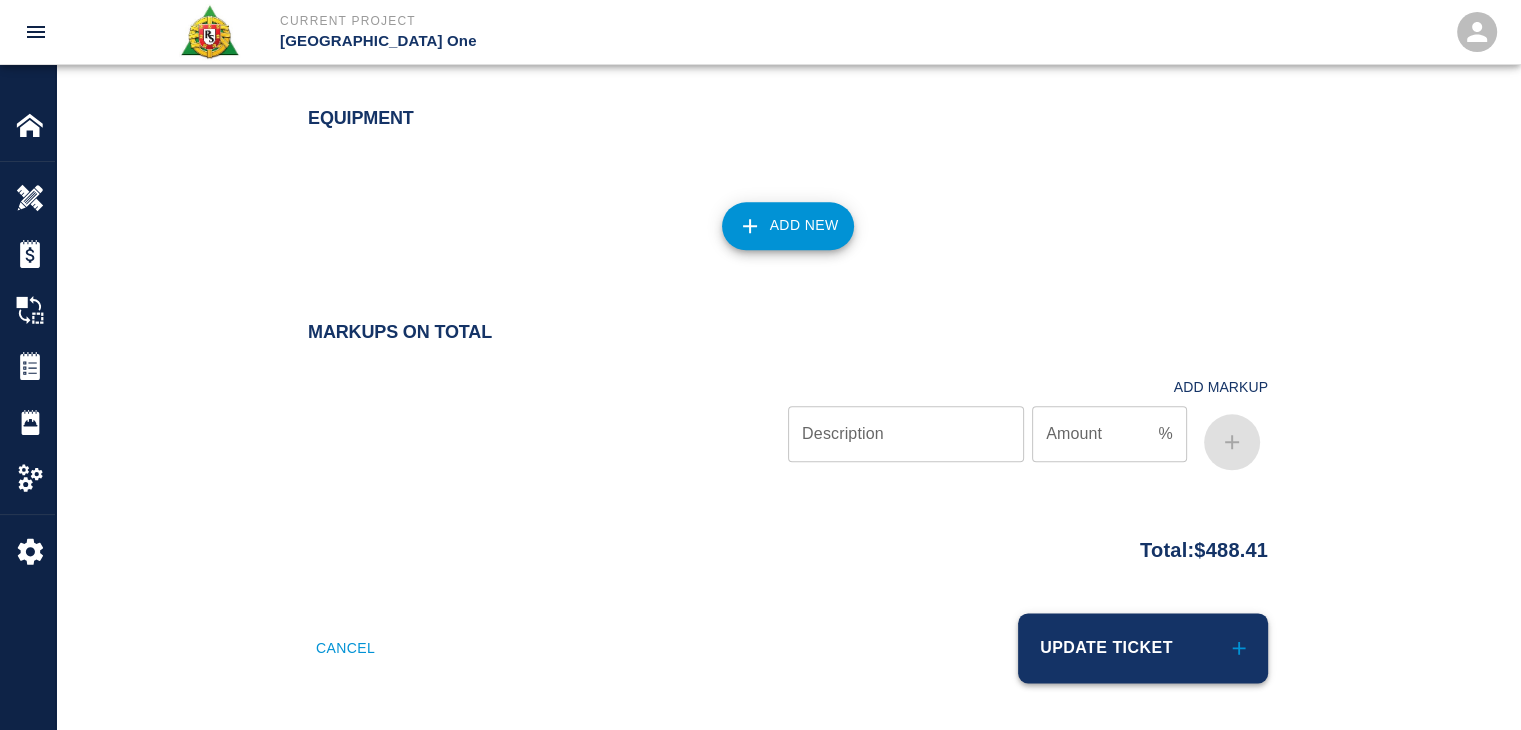 click on "Update Ticket" at bounding box center [1143, 648] 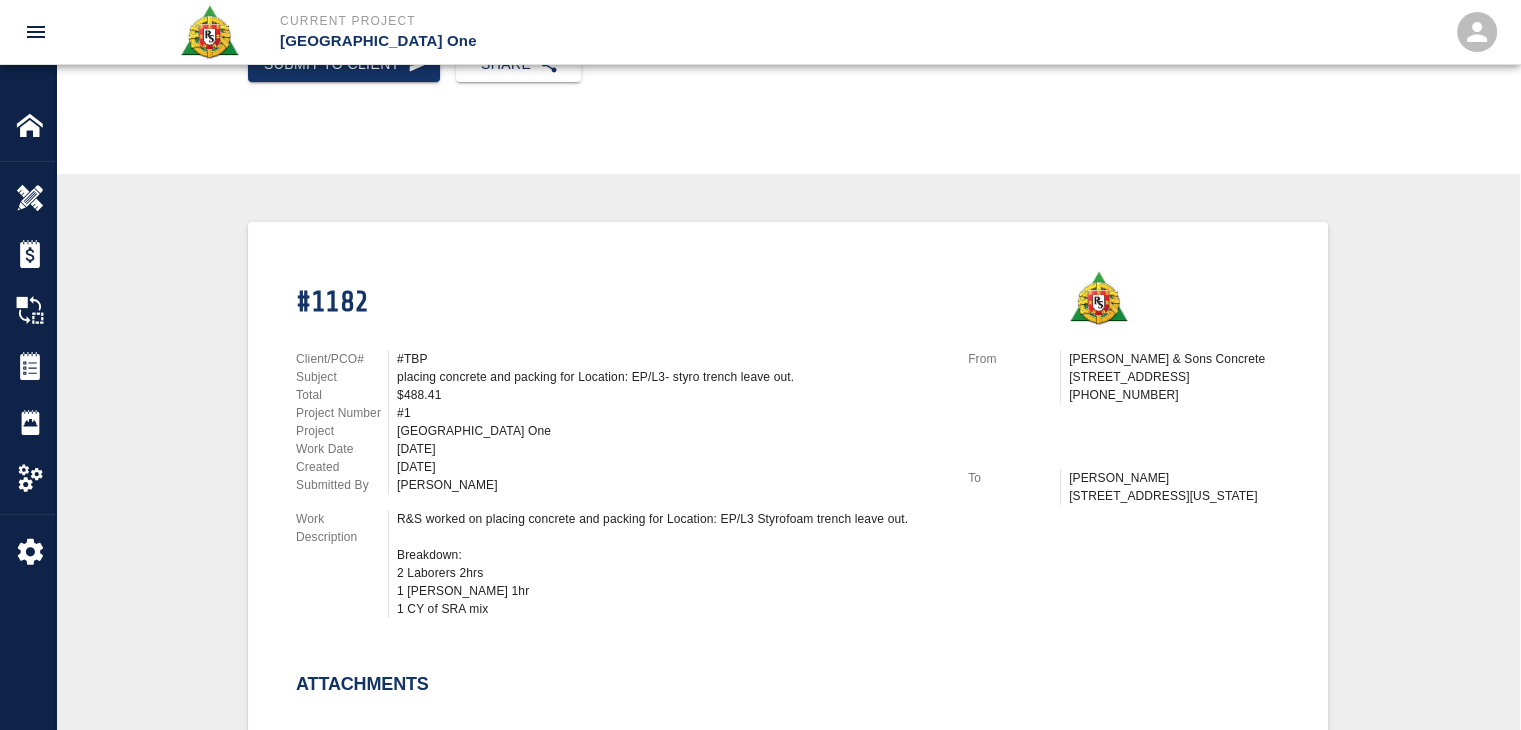 scroll, scrollTop: 0, scrollLeft: 0, axis: both 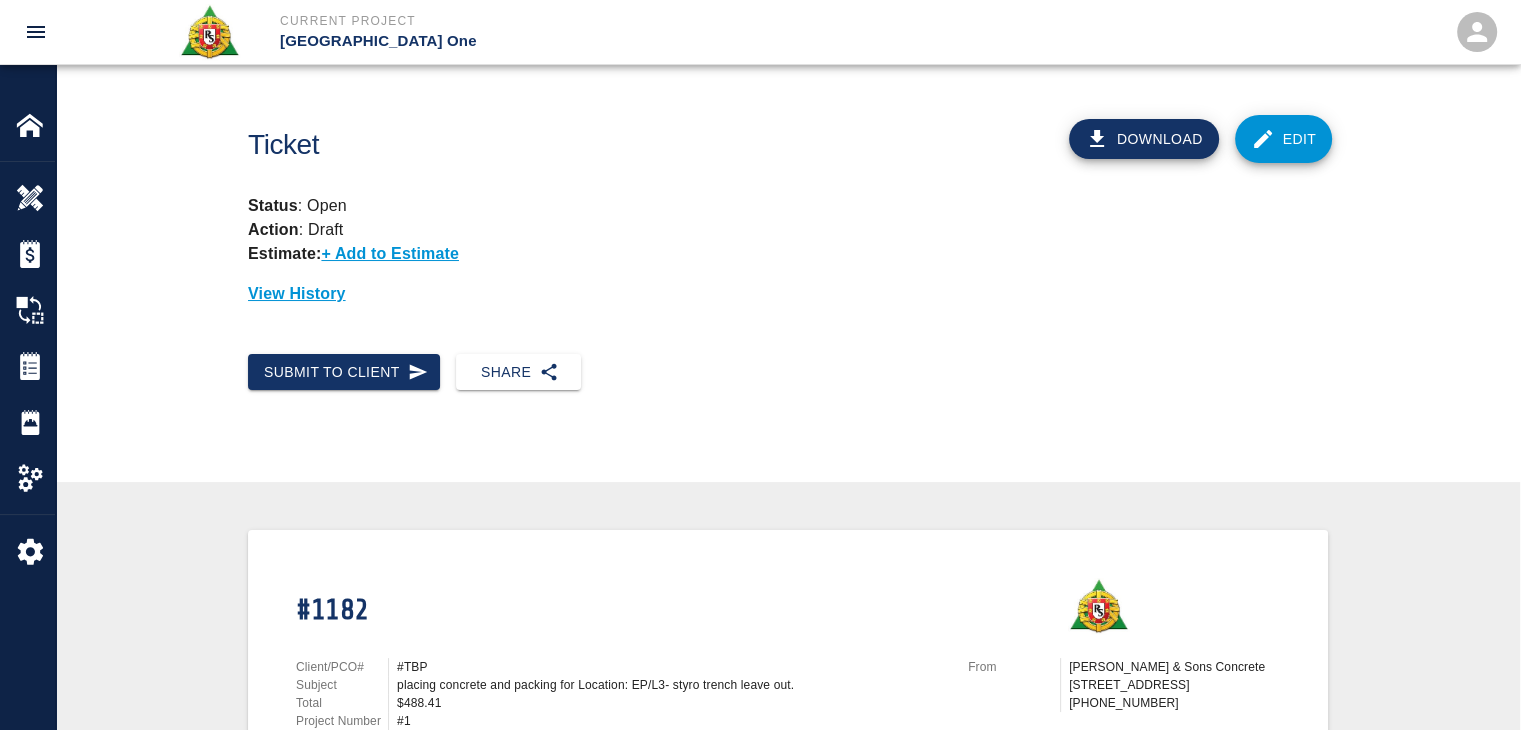 click on "Submit to Client Share" at bounding box center (788, 388) 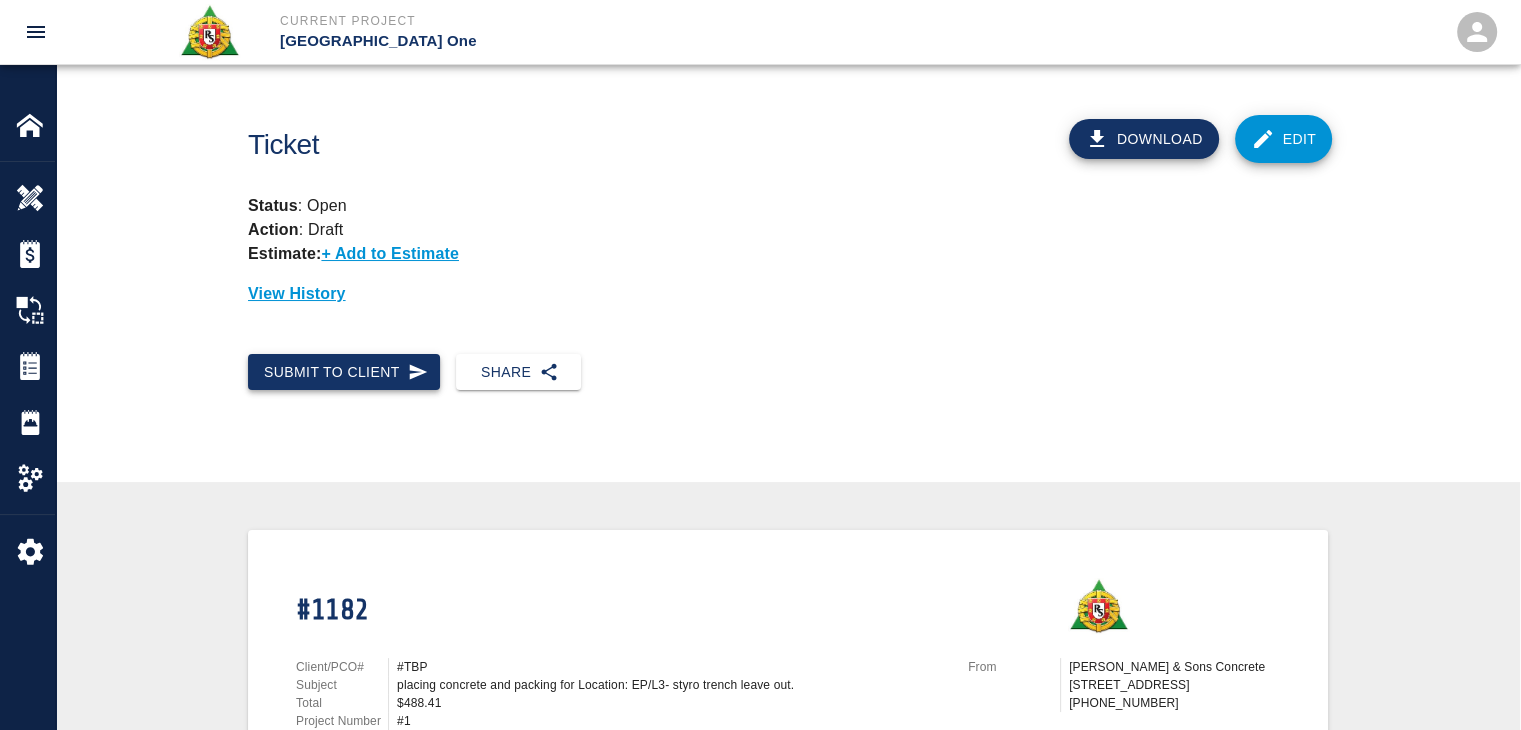 click on "Submit to Client" at bounding box center [344, 372] 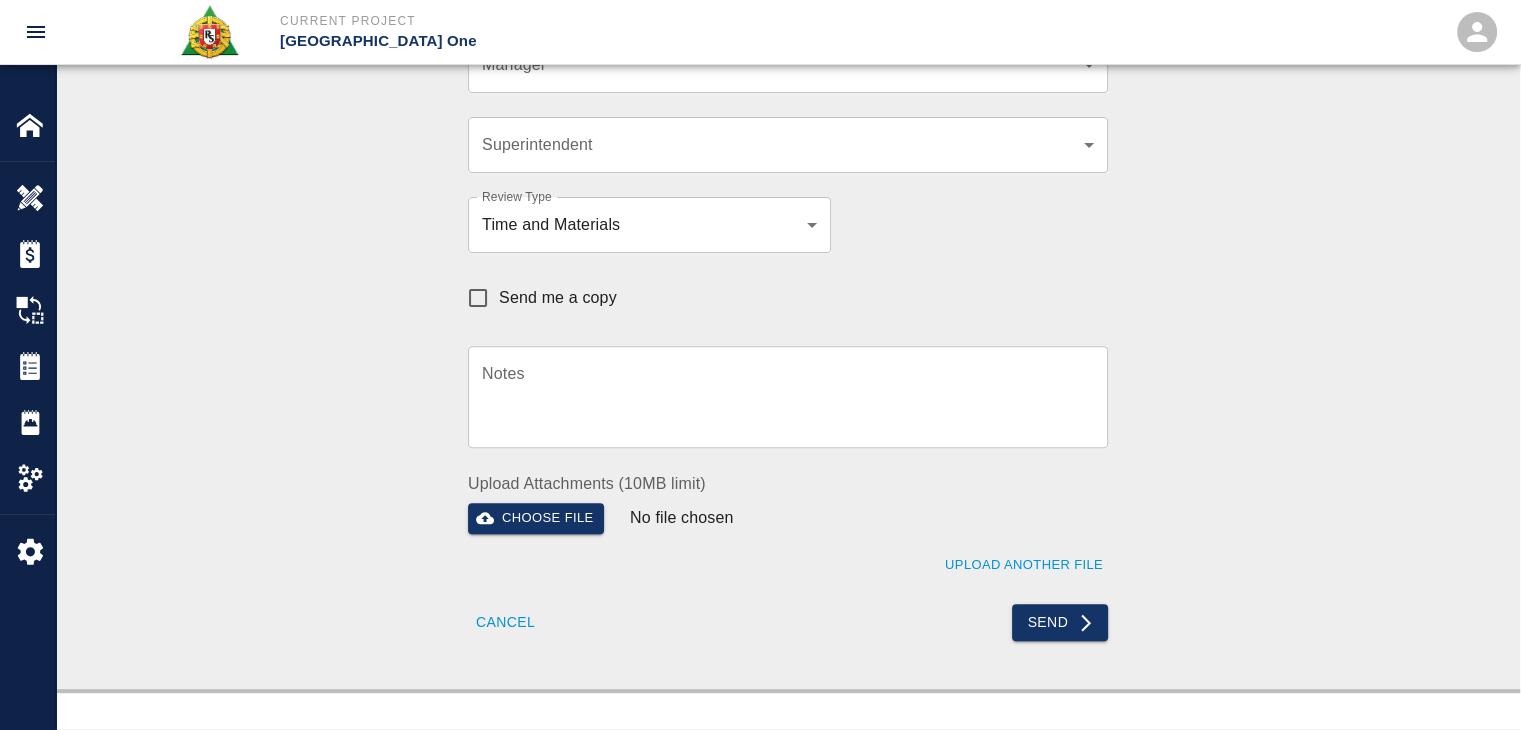 scroll, scrollTop: 518, scrollLeft: 0, axis: vertical 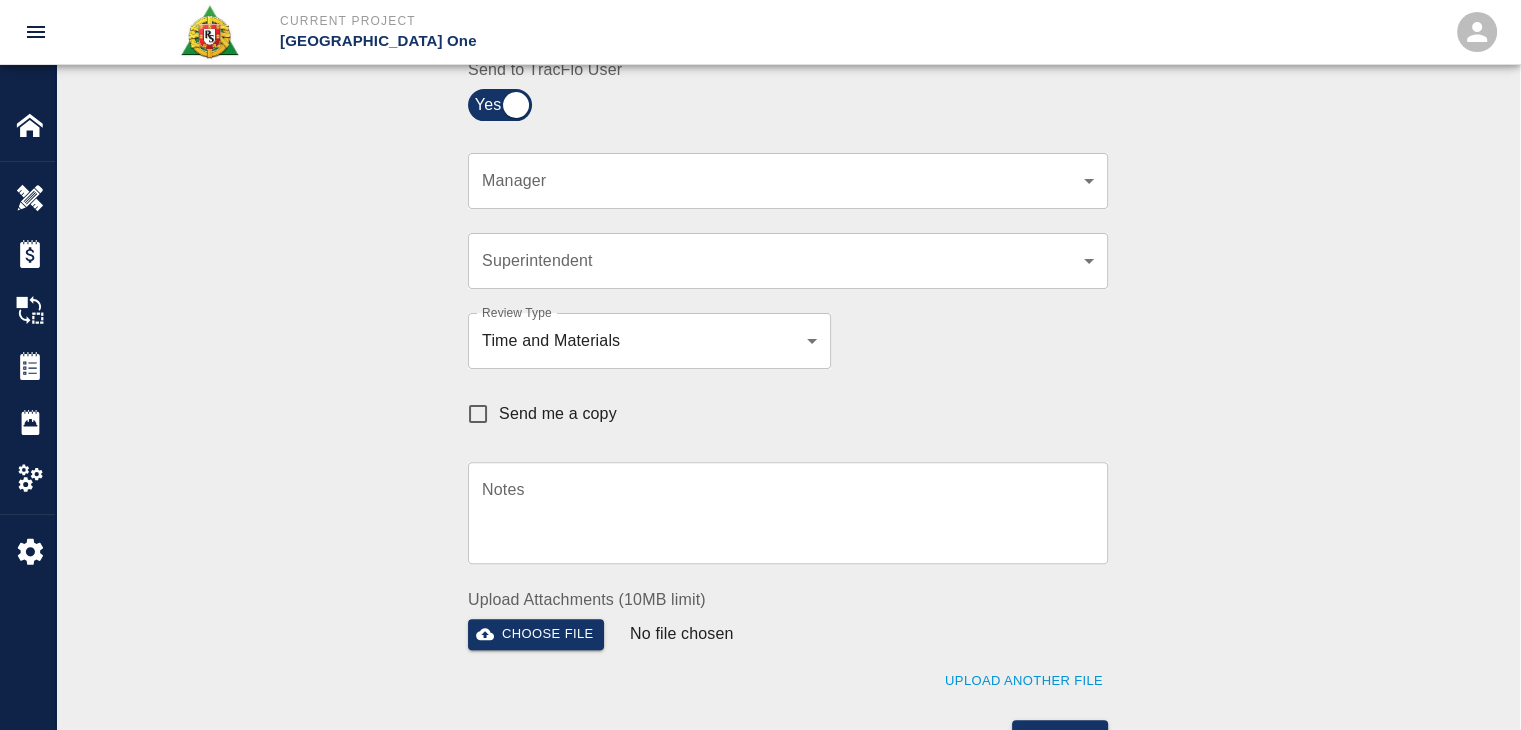 click on "​ Manager" at bounding box center (788, 181) 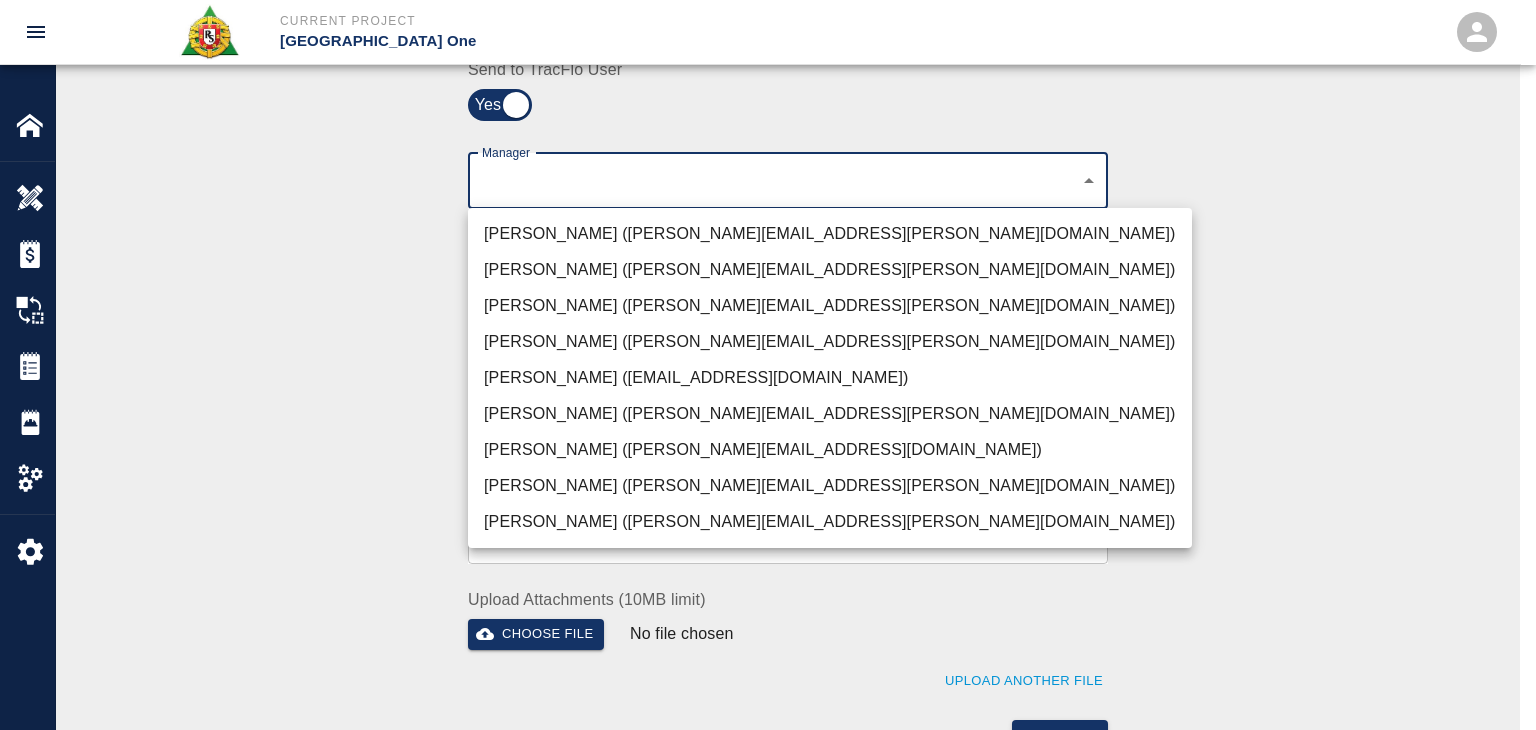 click on "Current Project JFK Terminal One Home JFK Terminal One Overview Estimates Change Orders Tickets Daily Reports Project Settings Settings Powered By Terms of Service  |  Privacy Policy Ticket Download Edit Status :   Open Action :   Draft Estimate:  + Add to Estimate View History Submit to Client Share Recipients Internal Team ​ Internal Team Notes x Notes Cancel Send Recipients Send to TracFlo User Manager ​ Manager Superintendent ​ Superintendent Review Type Time and Materials tm Review Type Send me a copy Notes x Notes Upload Attachments (10MB limit) Choose file No file chosen Upload Another File Cancel Send Request Time and Material Revision Notes   * x Notes   * Upload Attachments (10MB limit) Choose file No file chosen Upload Another File Cancel Send Time and Materials Reject Notes   * x Notes   * Upload Attachments (10MB limit) Choose file No file chosen Upload Another File Cancel Send Signature acknowledges time and material used, but does not change contractual obligations of either party x" at bounding box center [768, -153] 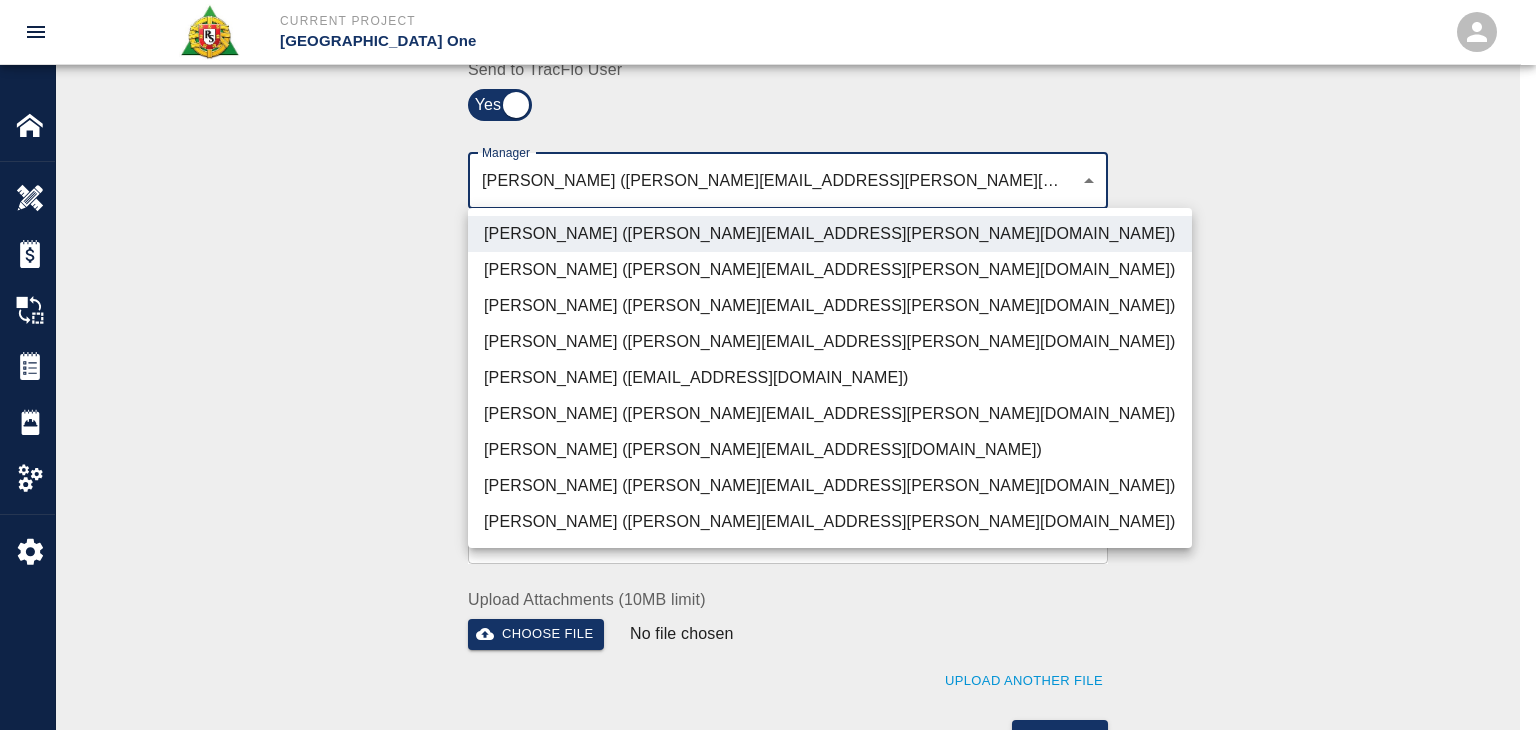 click on "Parin Kanani (parin.kanani@aecom.com)" at bounding box center [830, 306] 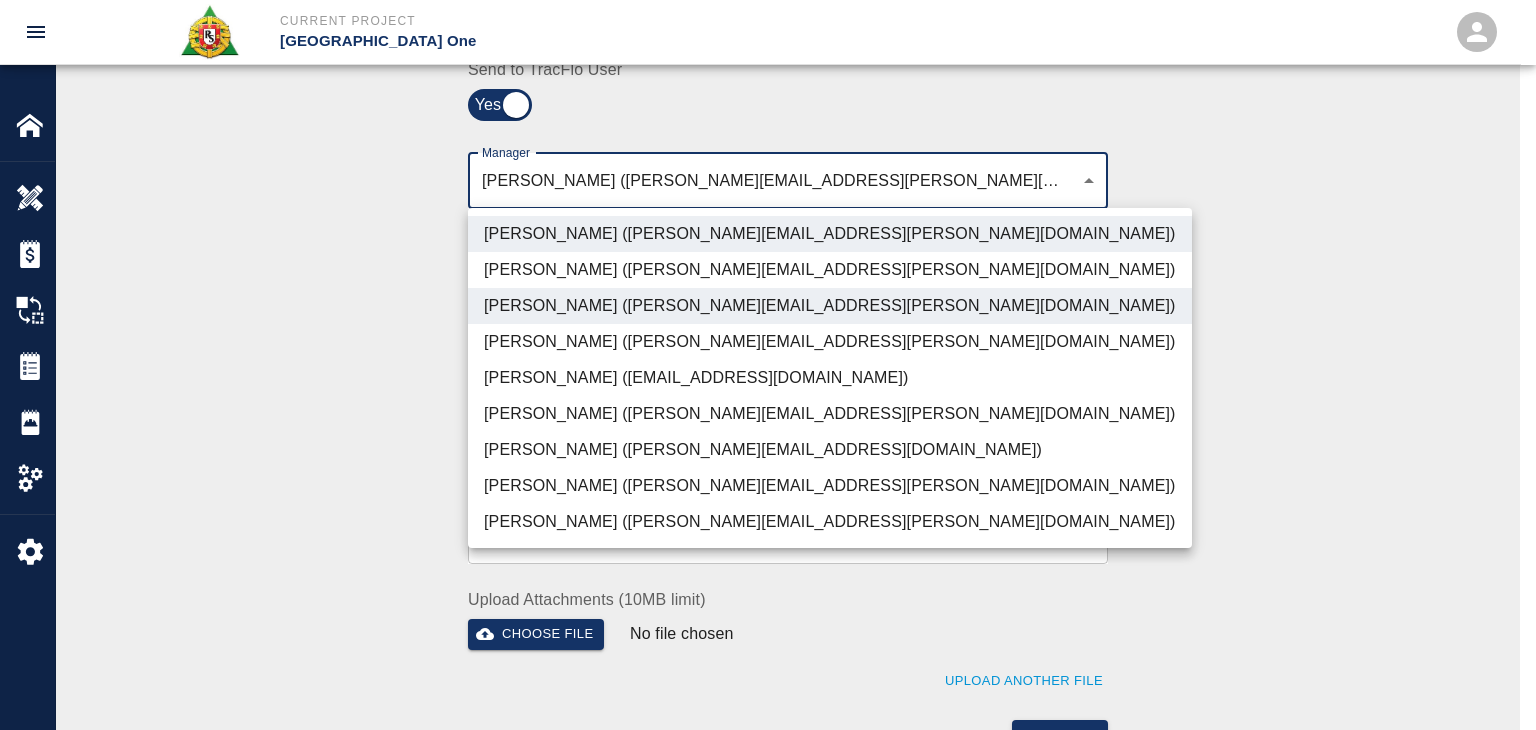 click on "Dylan  Sims (dylan.sims@aecom.com)" at bounding box center (830, 486) 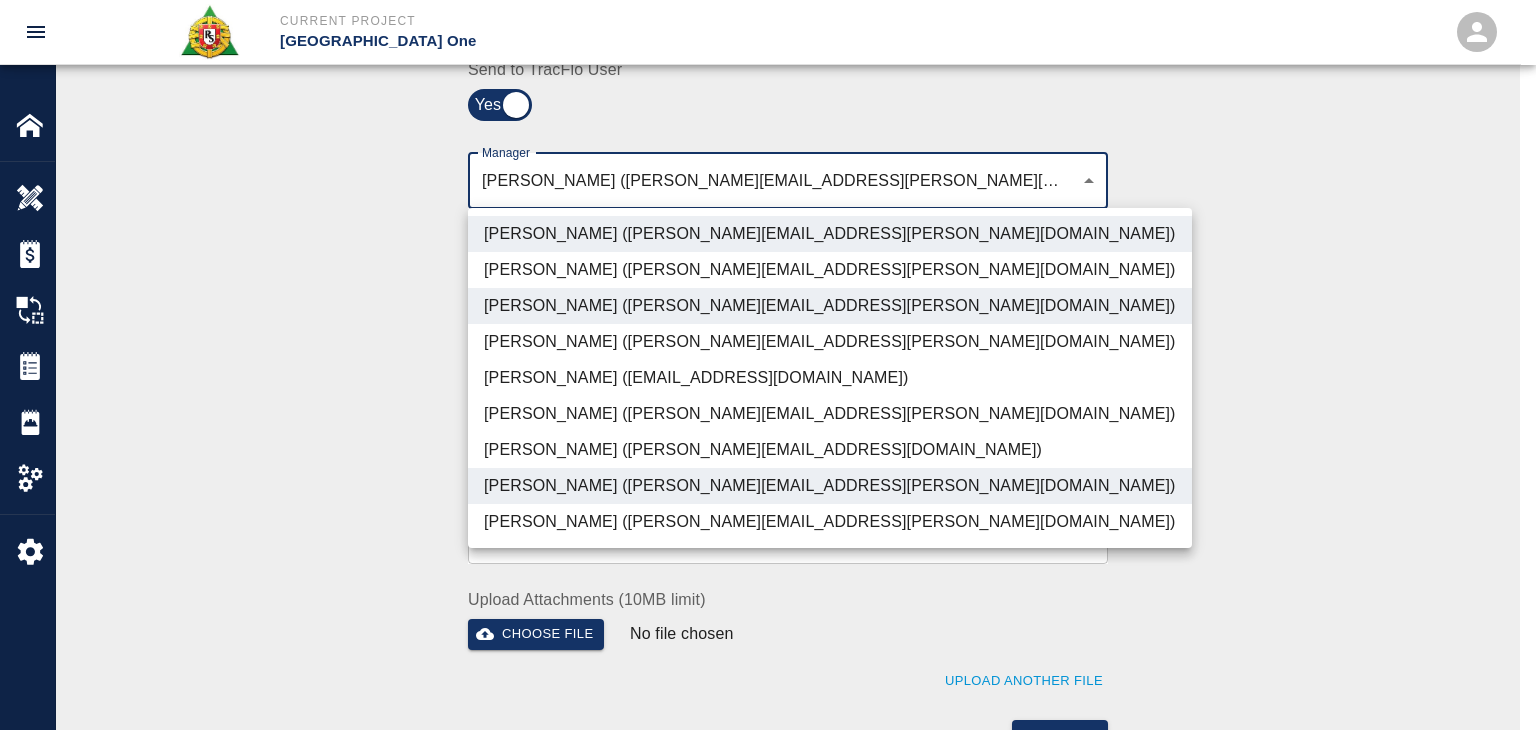 click on "Patrick Testino (patrick.testino@aecom.com)" at bounding box center (830, 450) 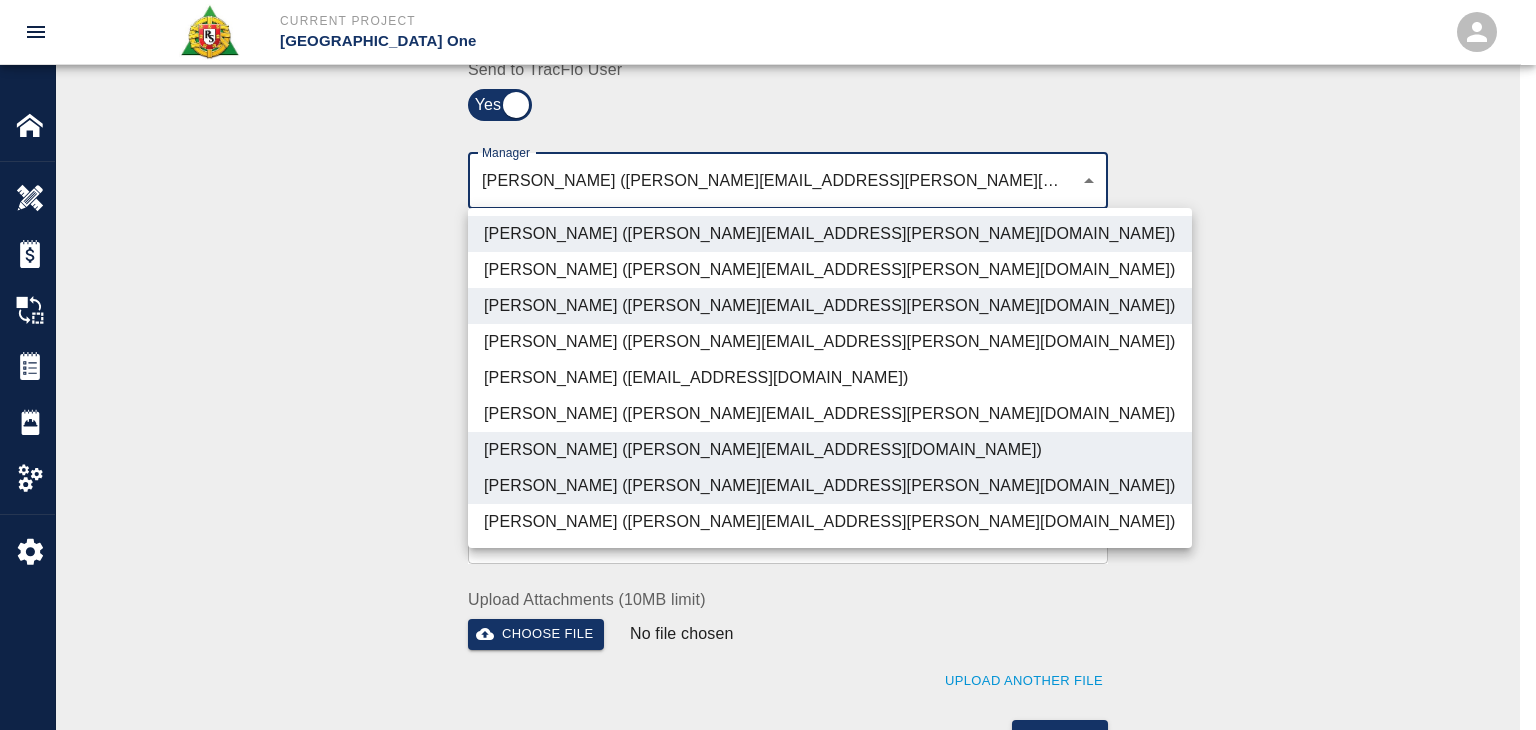 click on "Shane  Lamay (shane.lamay@aecom.com)" at bounding box center [830, 522] 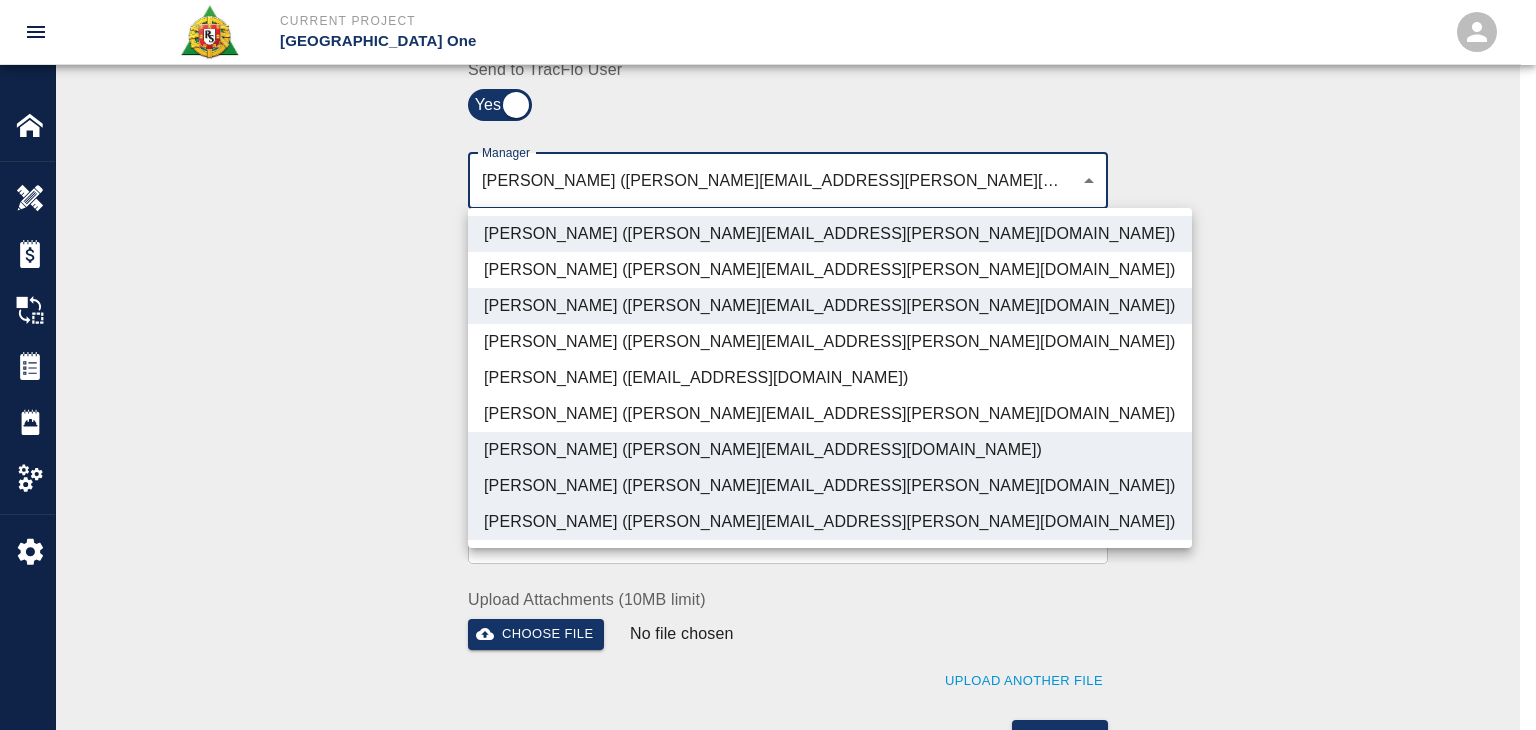 click at bounding box center (768, 365) 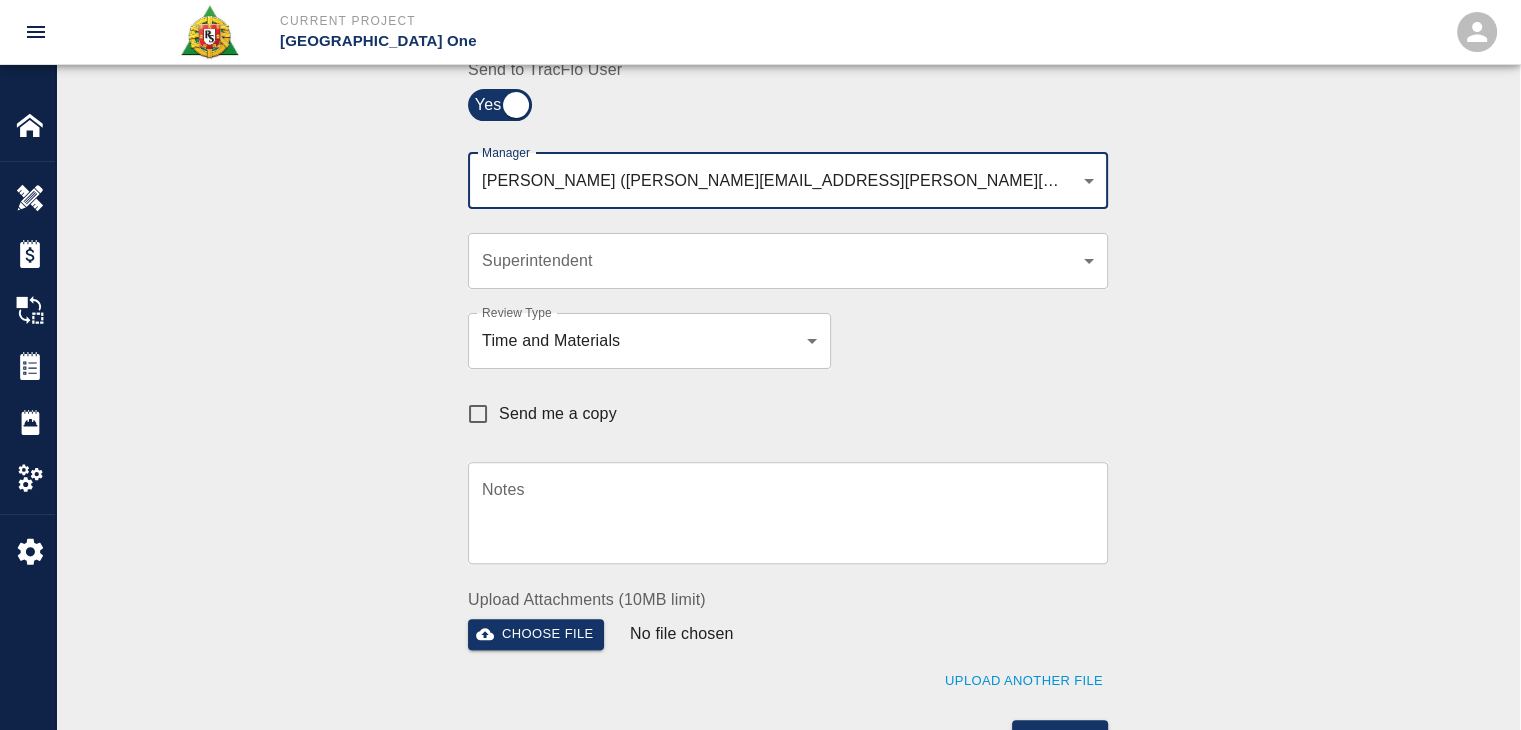 click on "Notes x Notes" at bounding box center [776, 501] 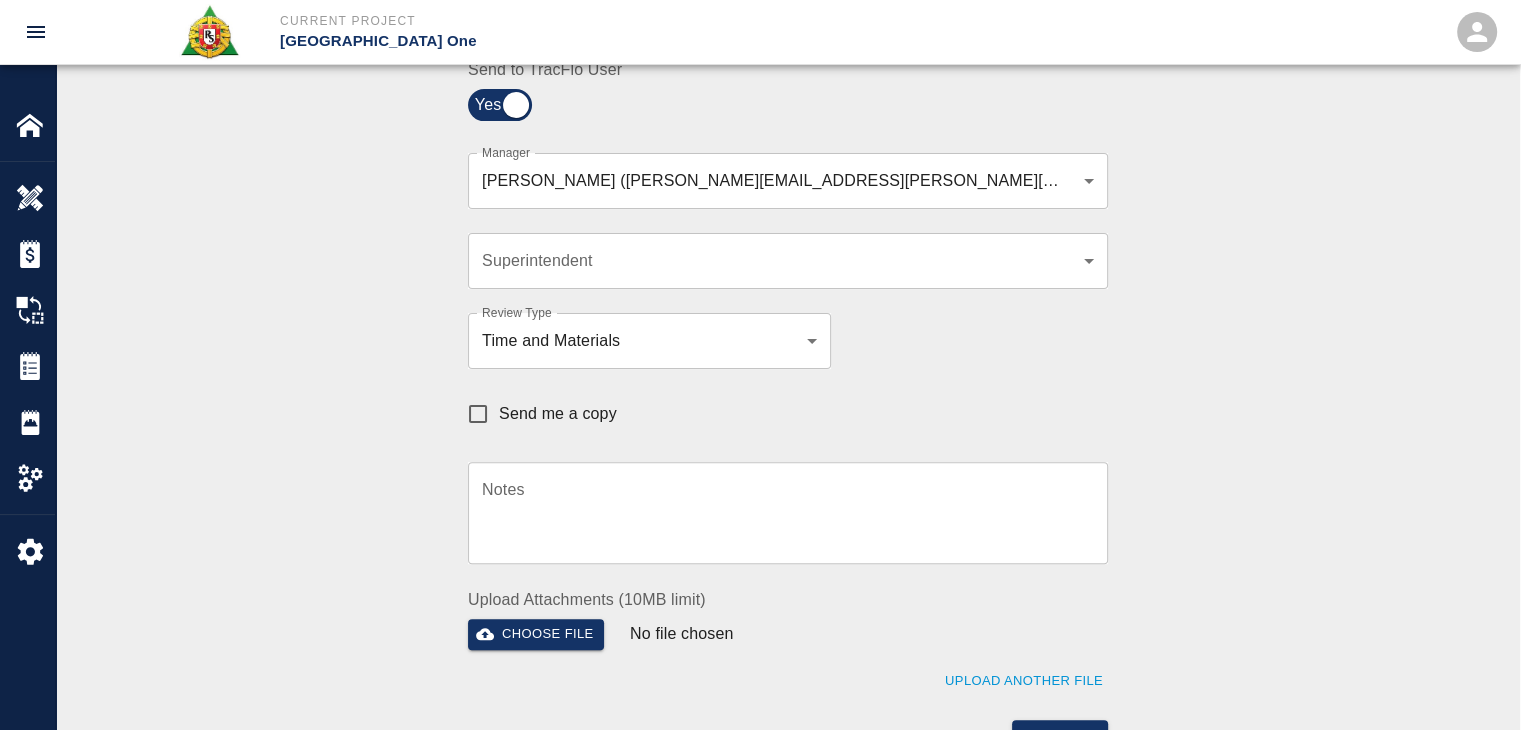 click on "Send me a copy" at bounding box center (478, 414) 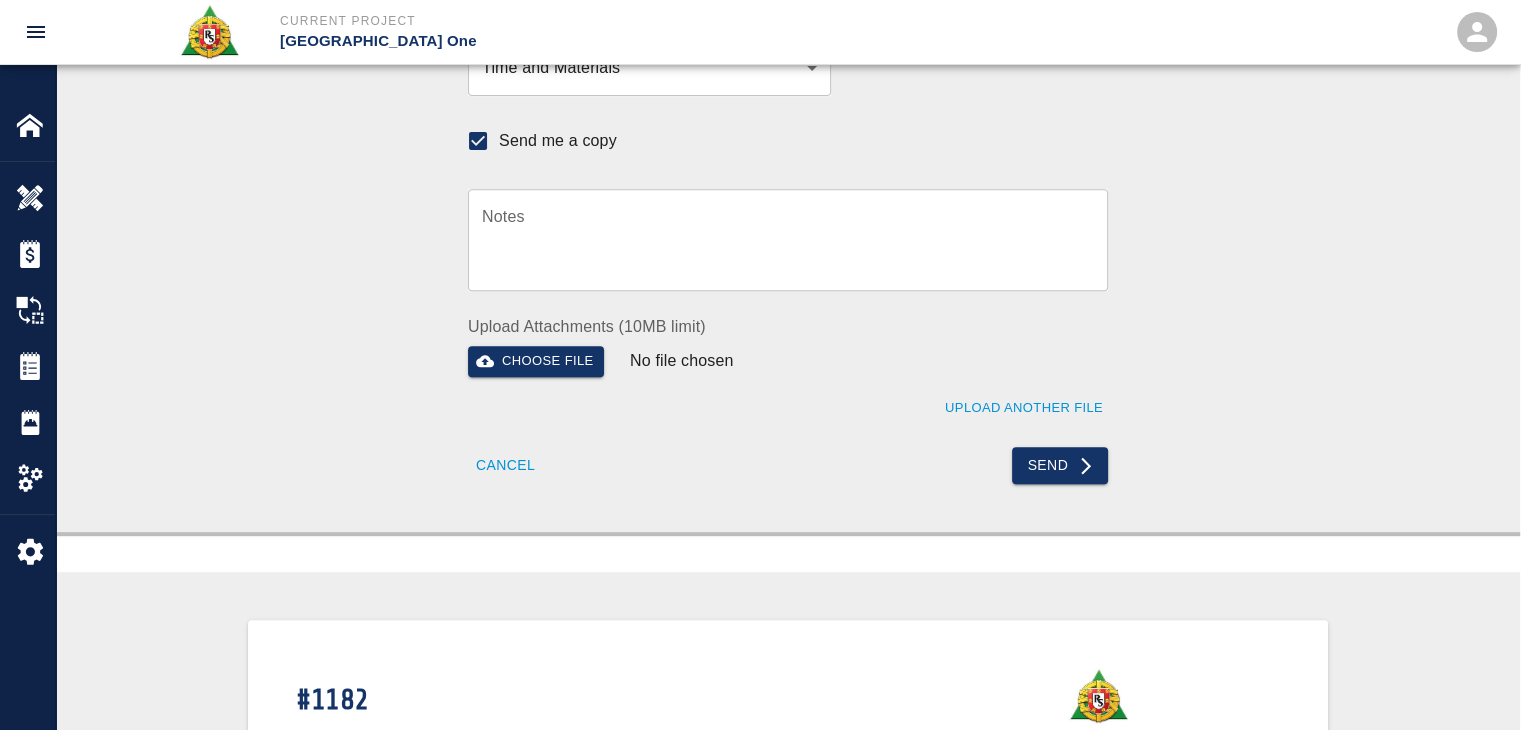 scroll, scrollTop: 788, scrollLeft: 0, axis: vertical 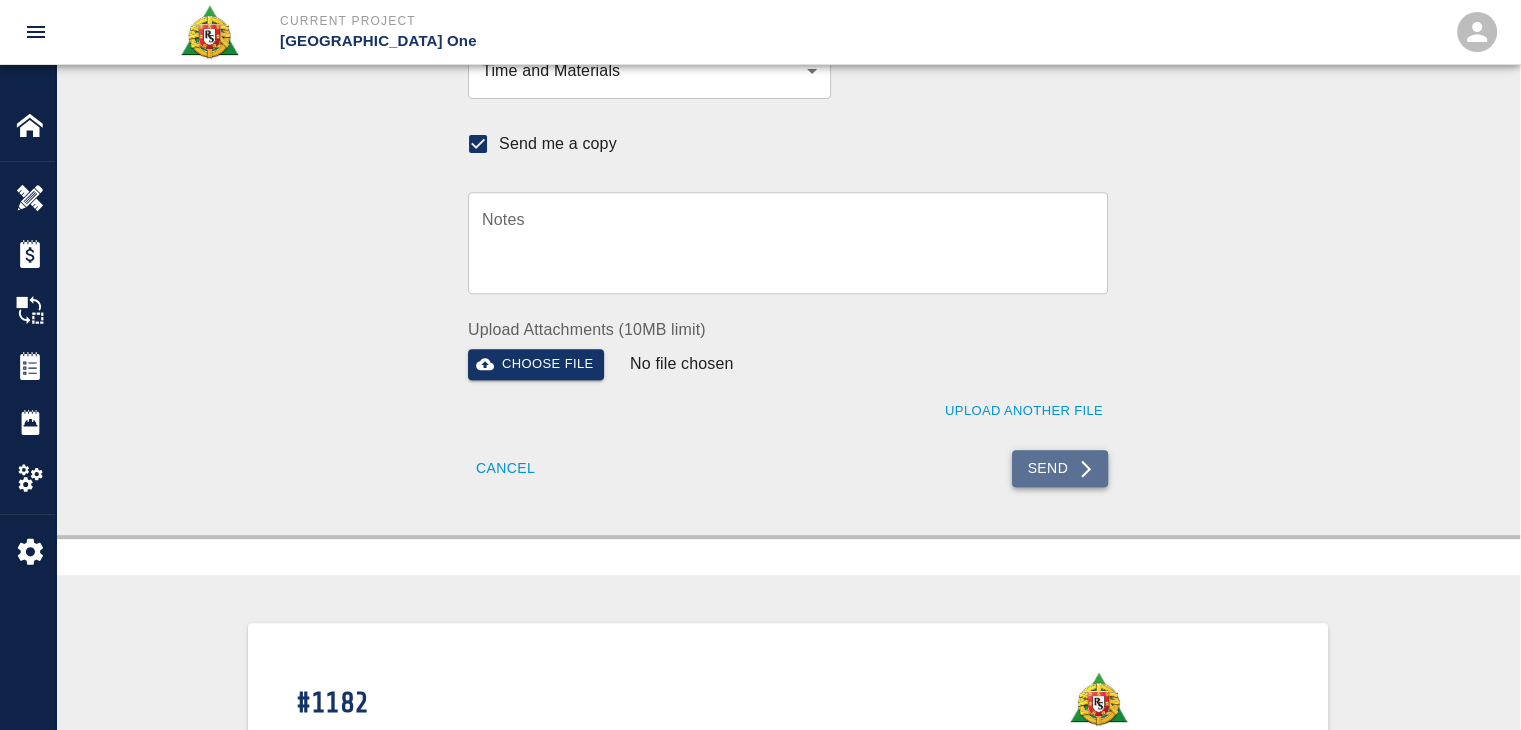 click on "Send" at bounding box center (1060, 468) 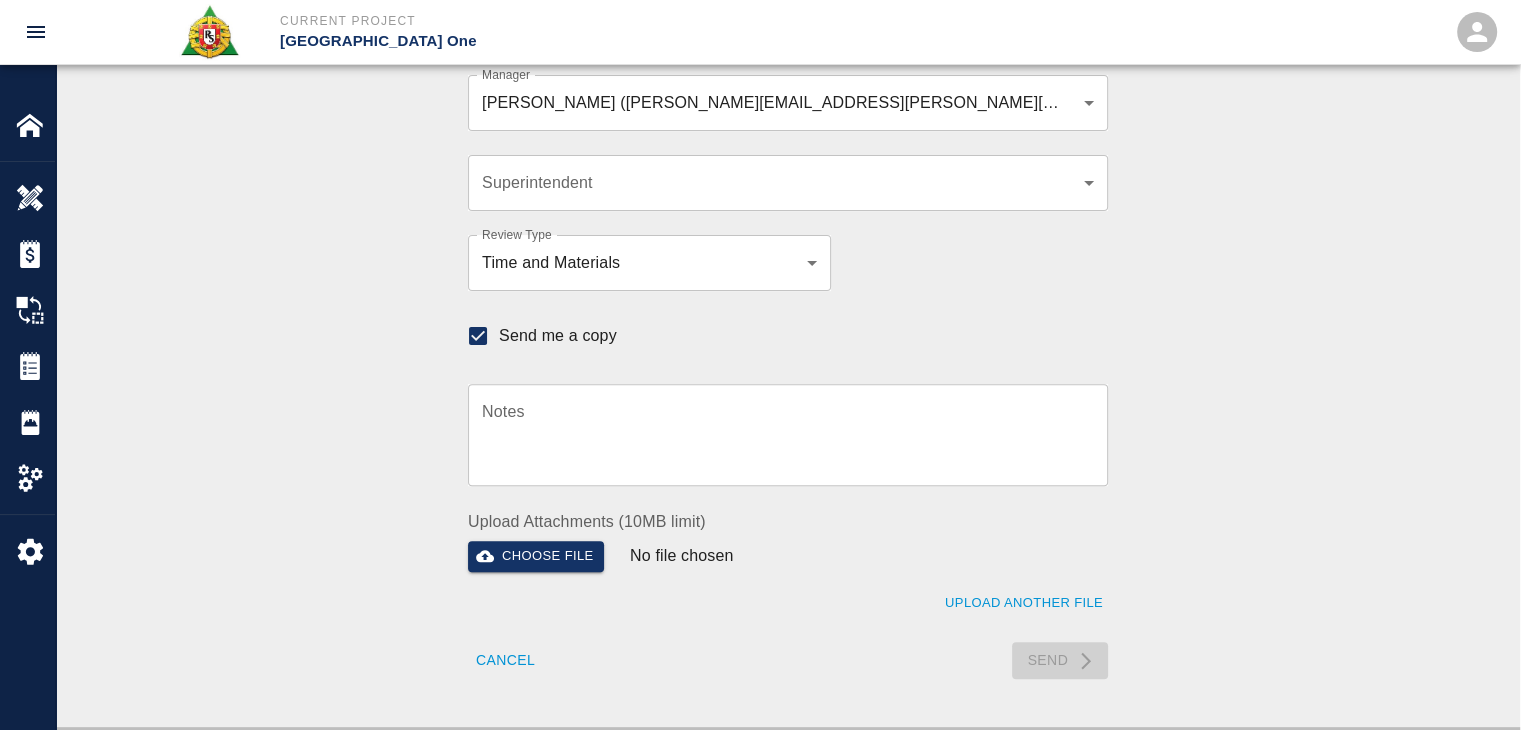 scroll, scrollTop: 596, scrollLeft: 0, axis: vertical 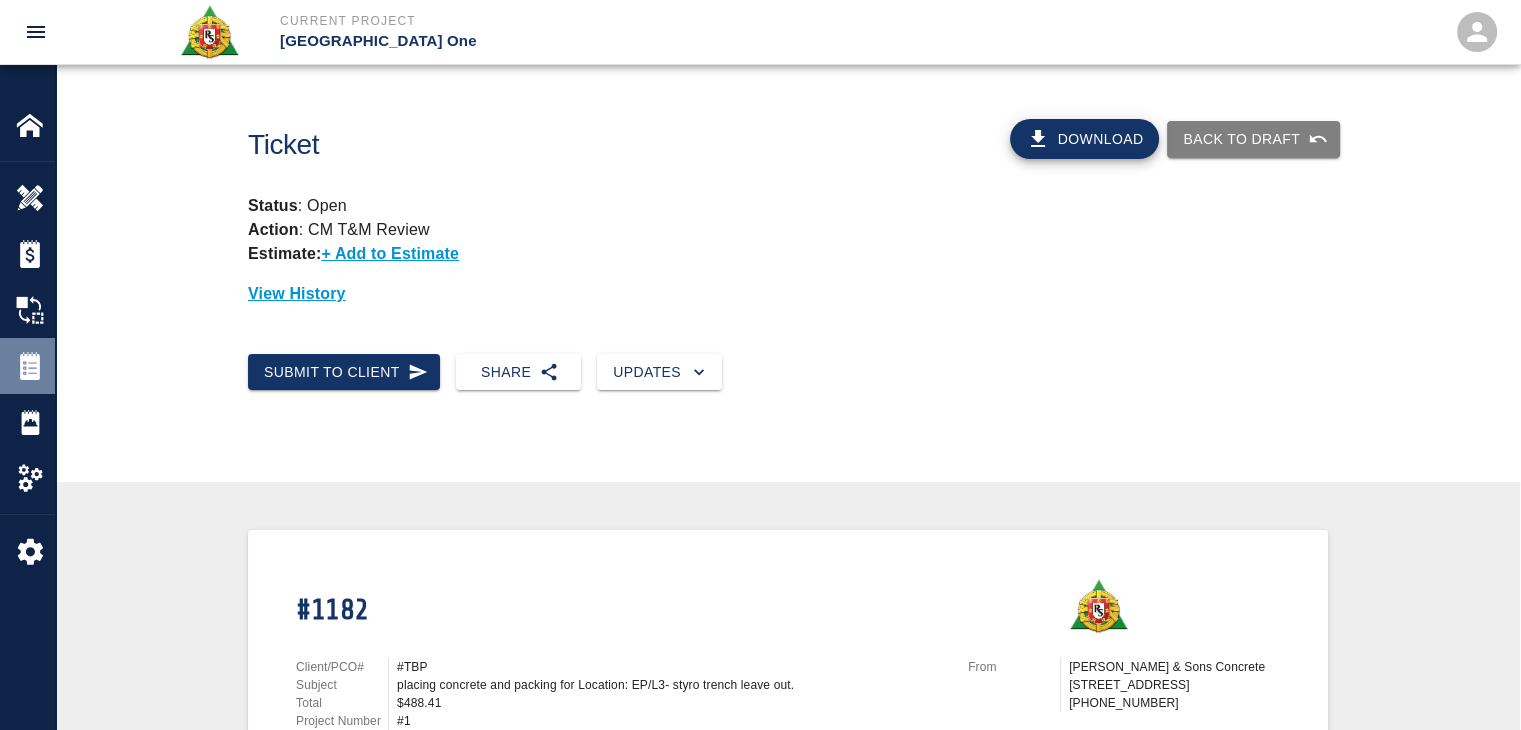 click at bounding box center [30, 366] 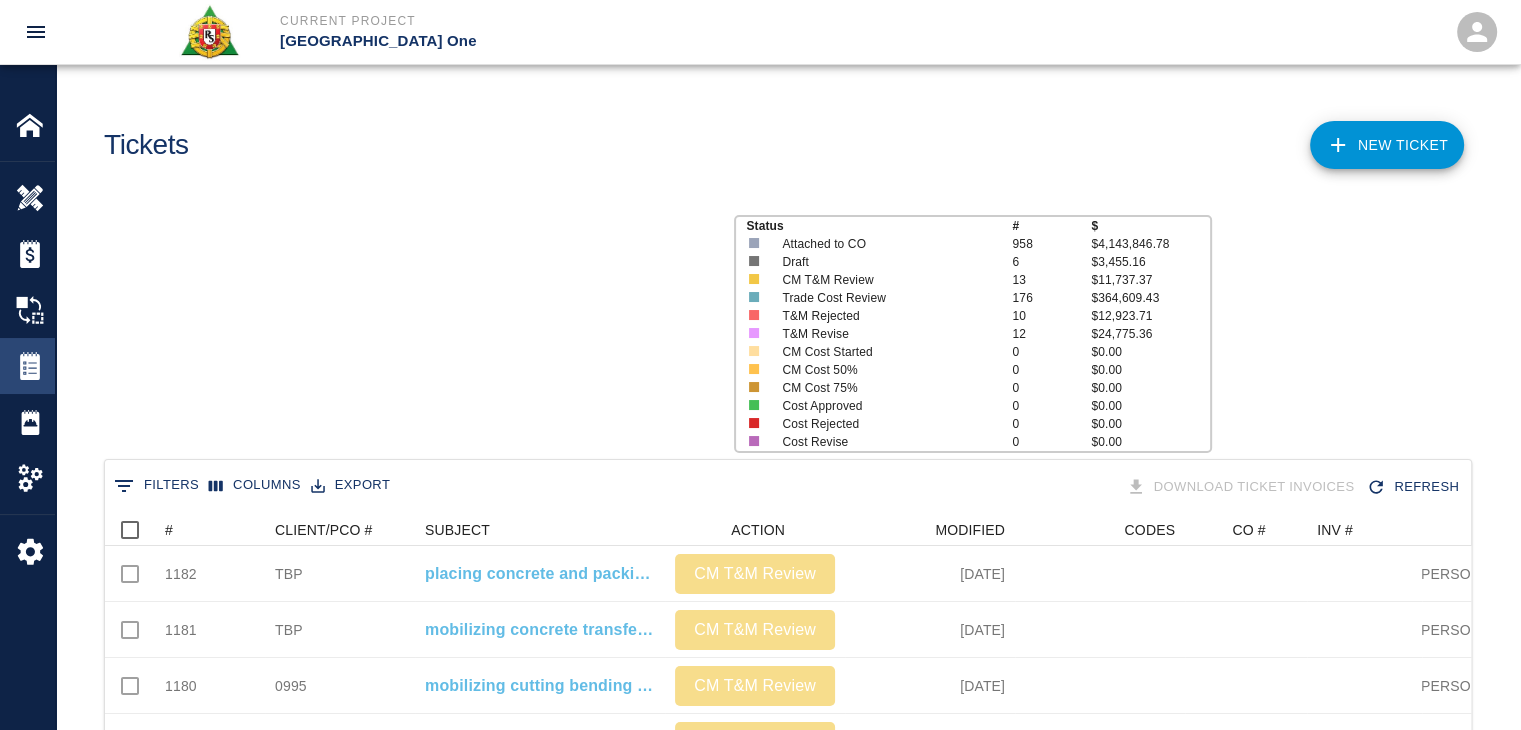 scroll, scrollTop: 16, scrollLeft: 16, axis: both 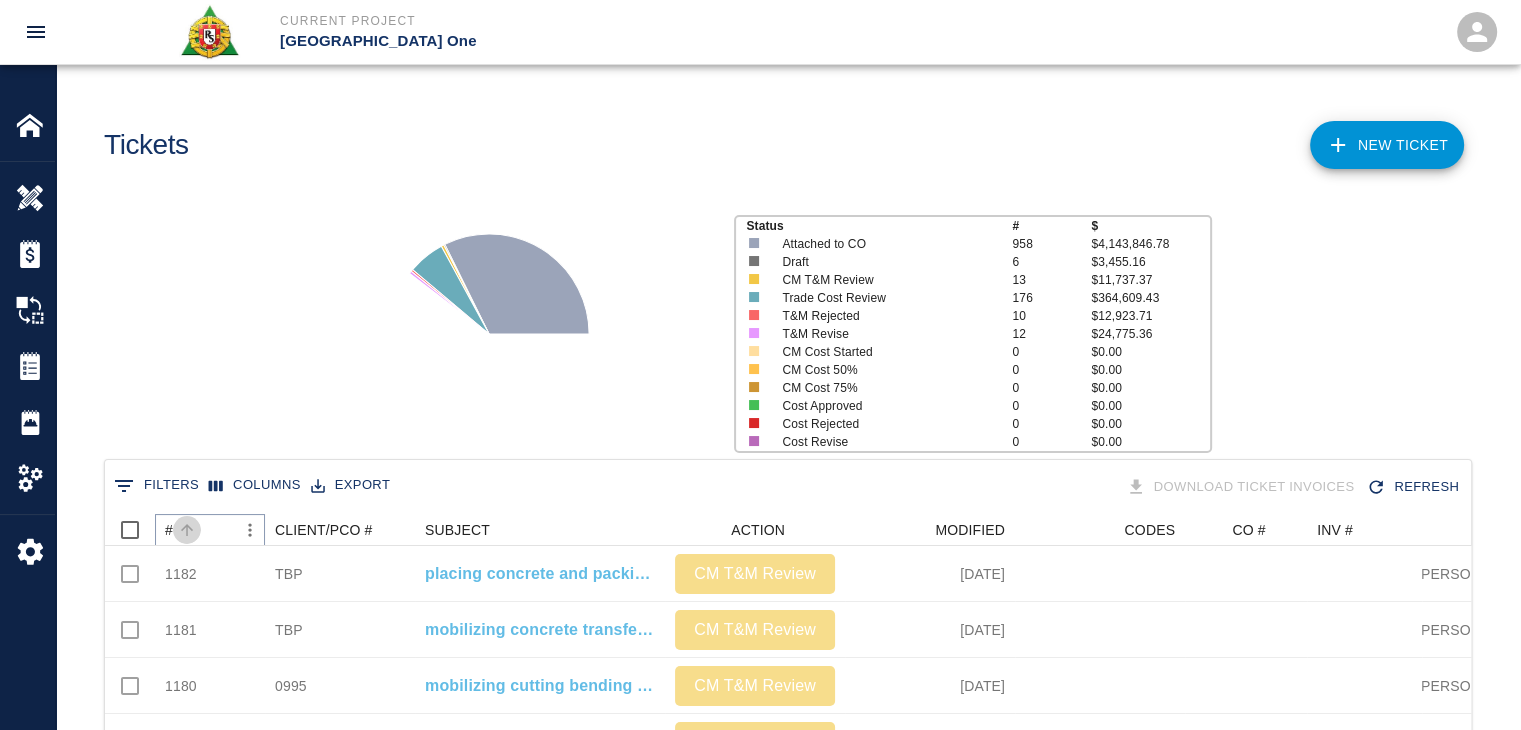 click 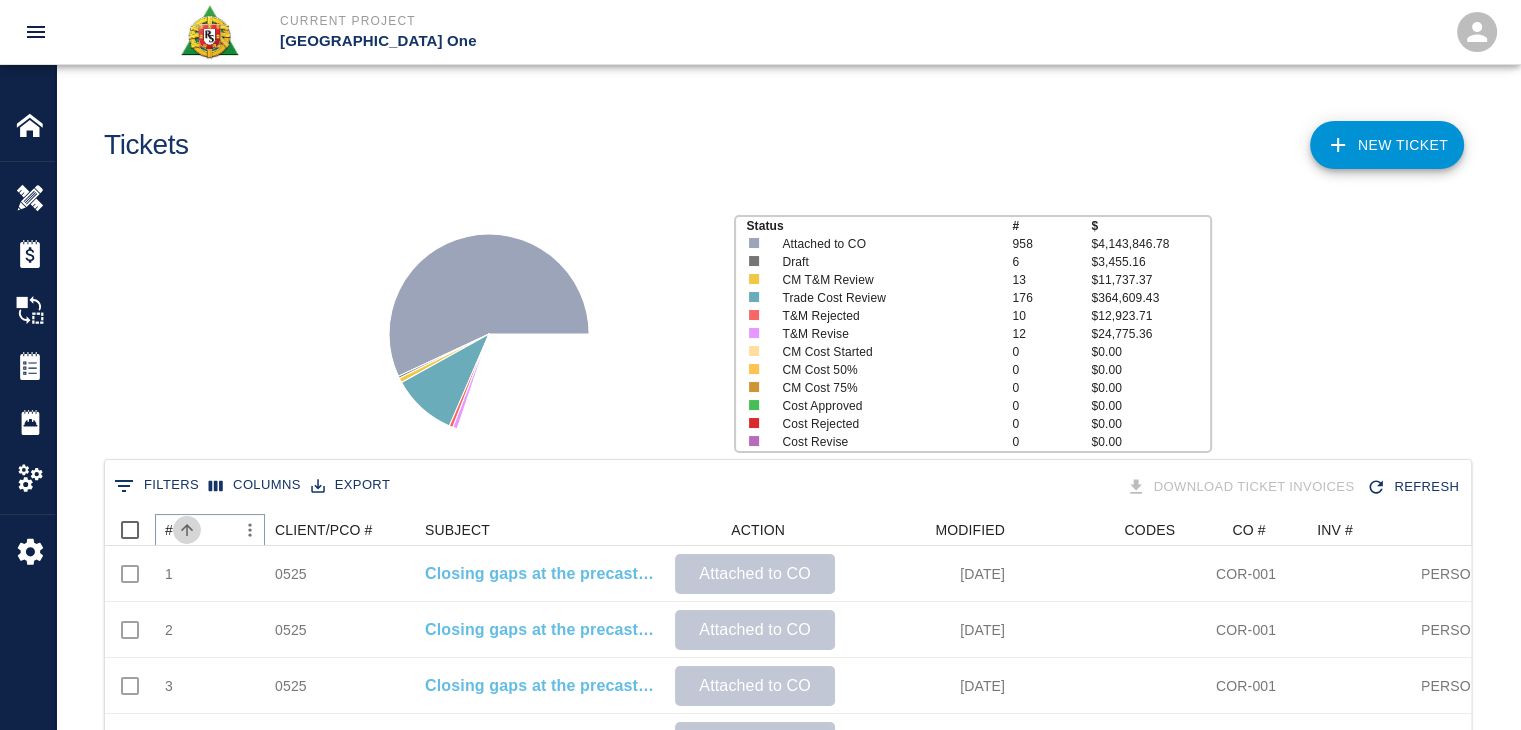 click 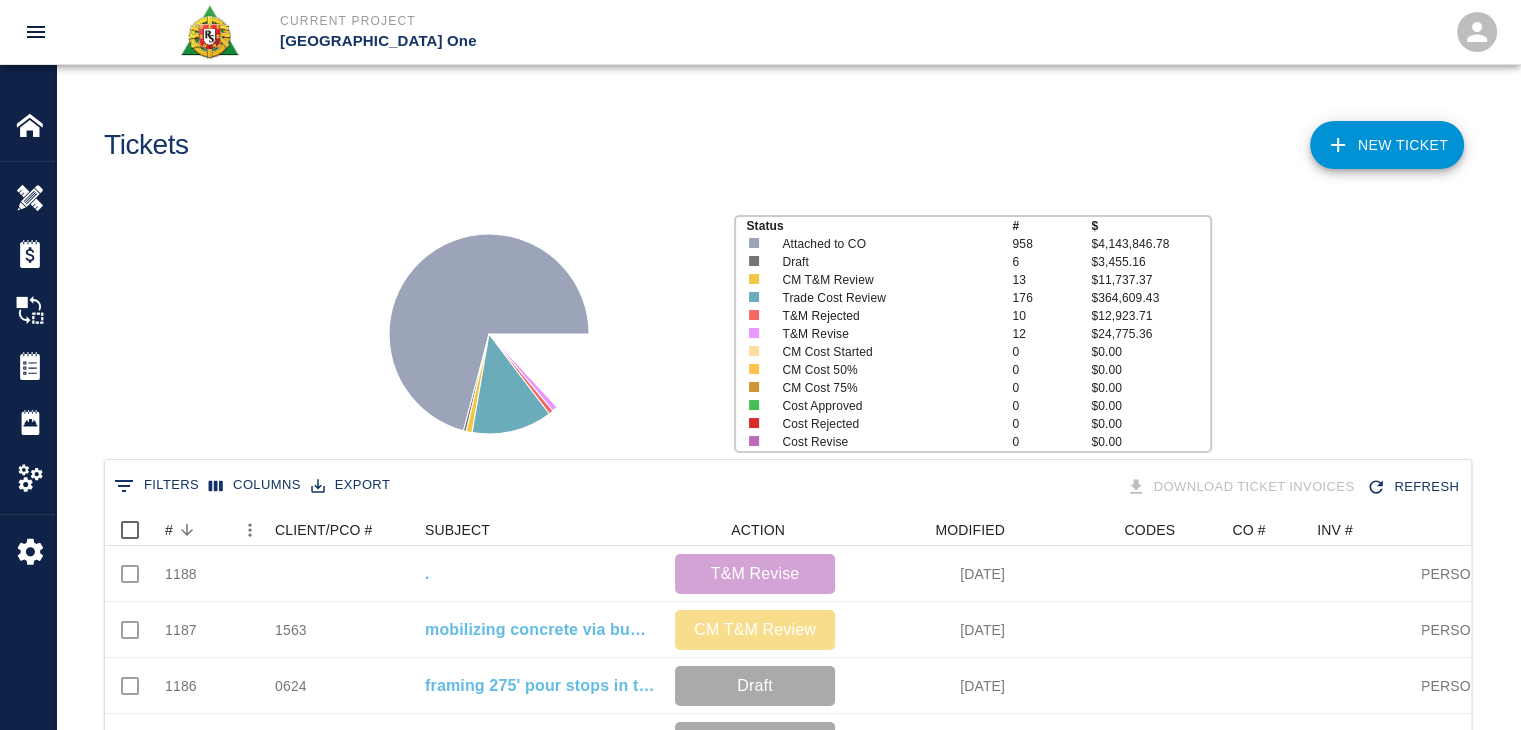 click on "Status # $ Attached to CO 958 $4,143,846.78 Draft 6 $3,455.16 CM T&M Review 13 $11,737.37 Trade Cost Review 176 $364,609.43 T&M Rejected 10 $12,923.71 T&M Revise 12 $24,775.36 CM Cost Started 0 $0.00 CM Cost 50% 0 $0.00 CM Cost 75% 0 $0.00 Cost Approved 0 $0.00 Cost Rejected 0 $0.00 Cost Revise 0 $0.00" at bounding box center (780, 326) 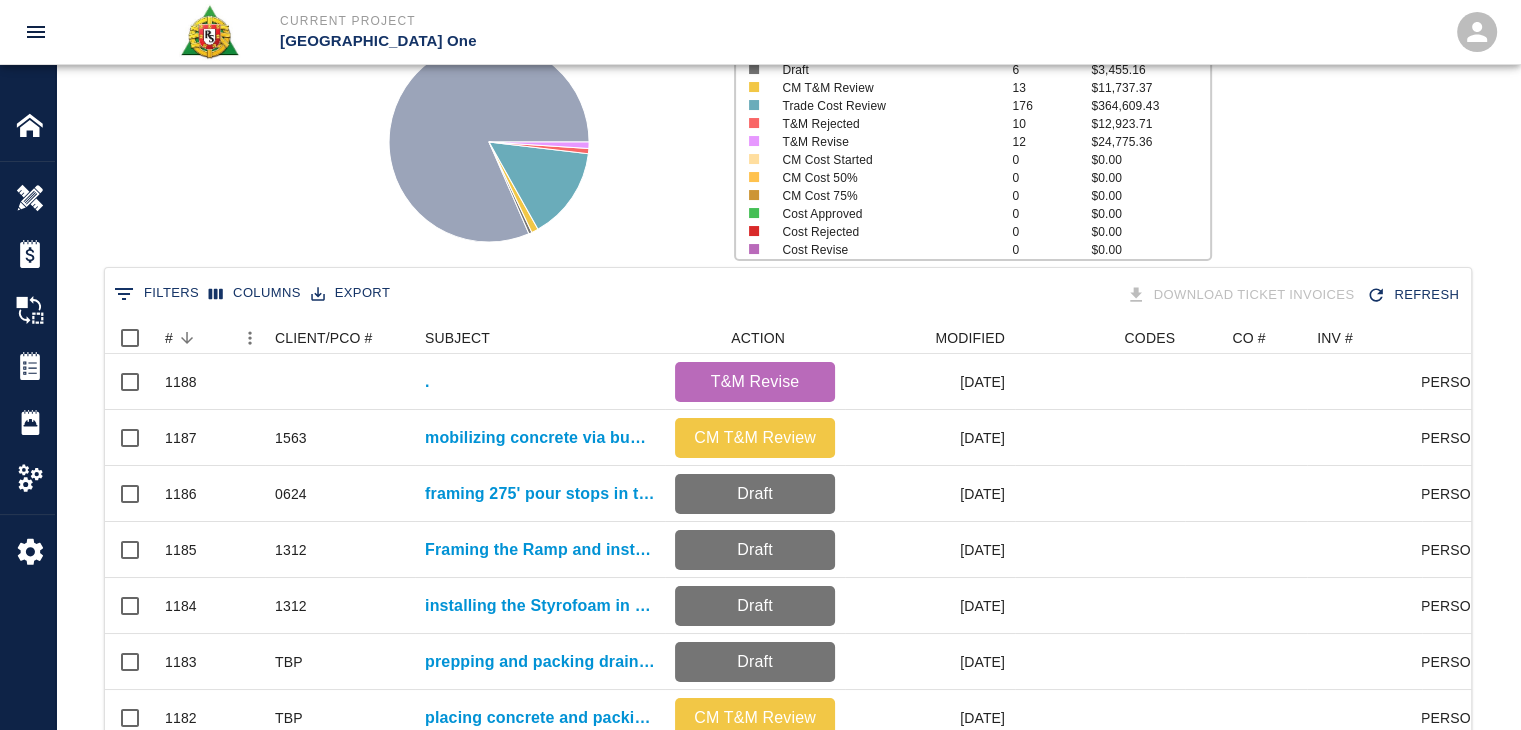 scroll, scrollTop: 191, scrollLeft: 0, axis: vertical 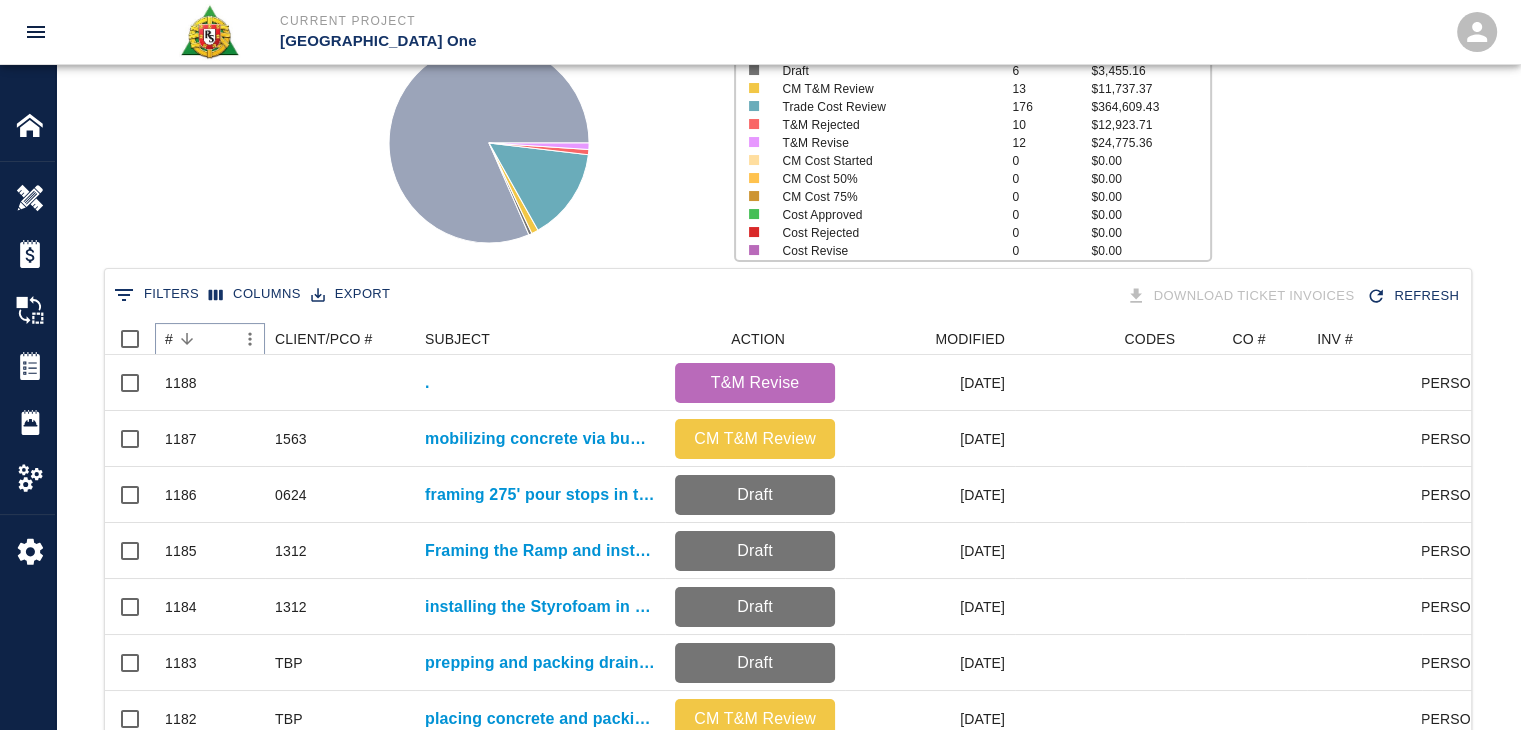 click at bounding box center [187, 339] 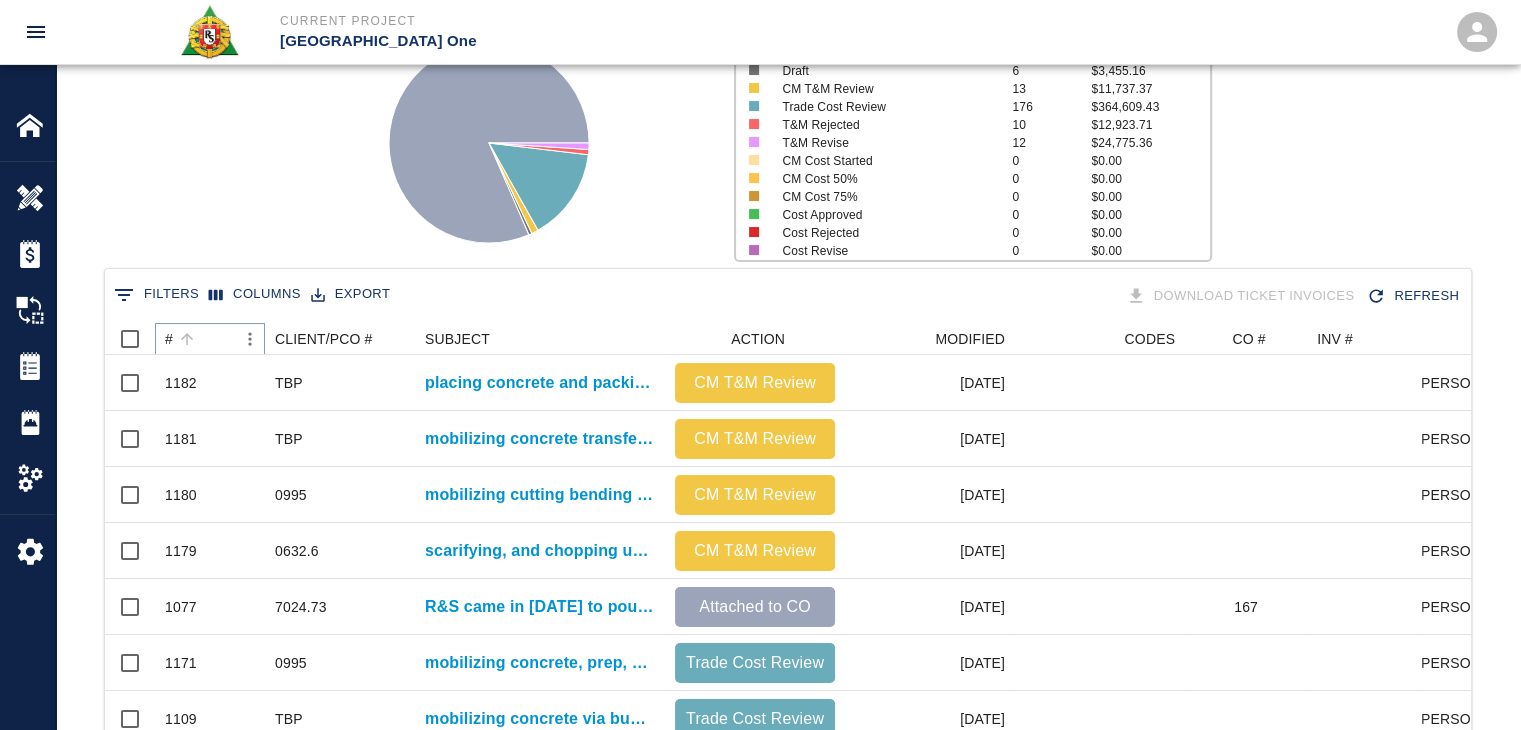 click at bounding box center (187, 339) 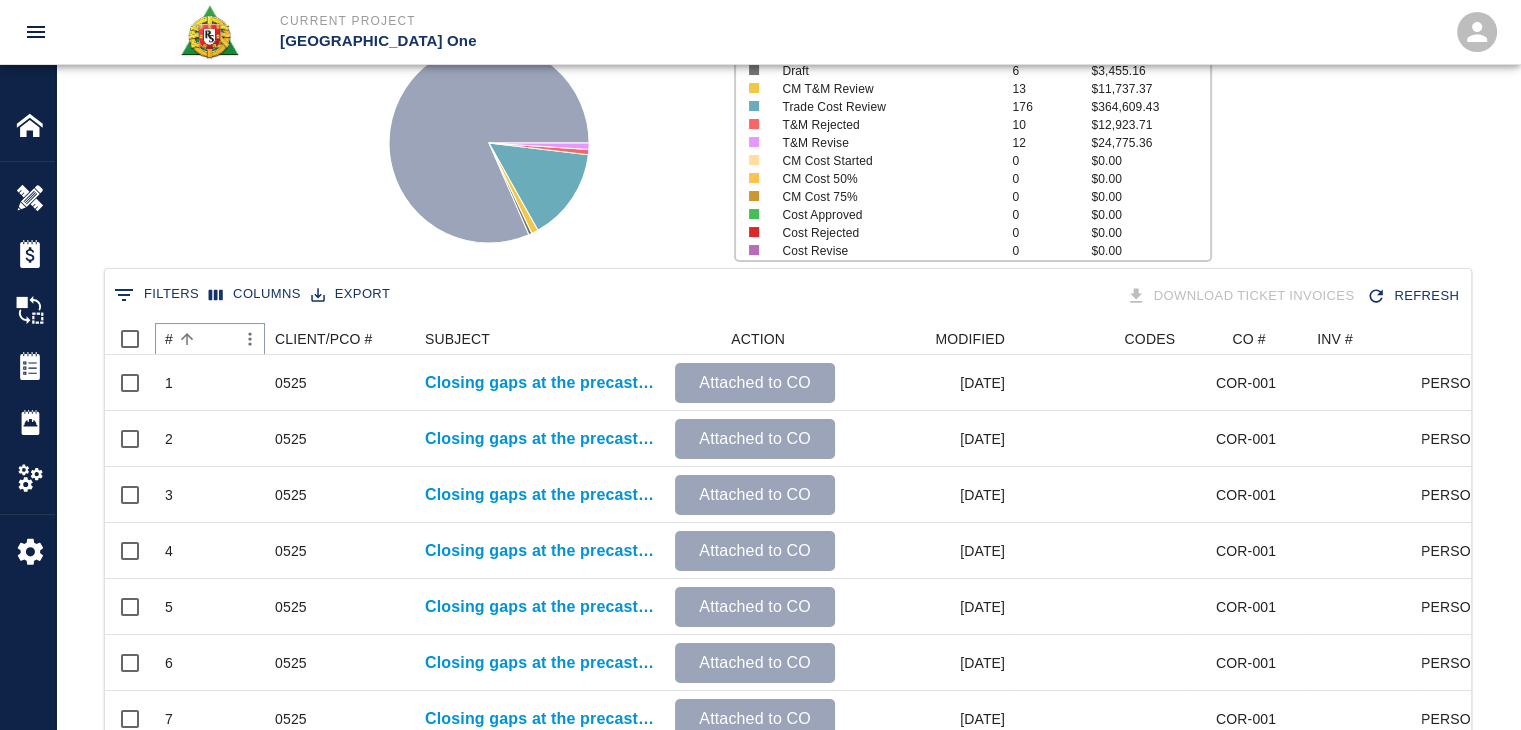 click at bounding box center (187, 339) 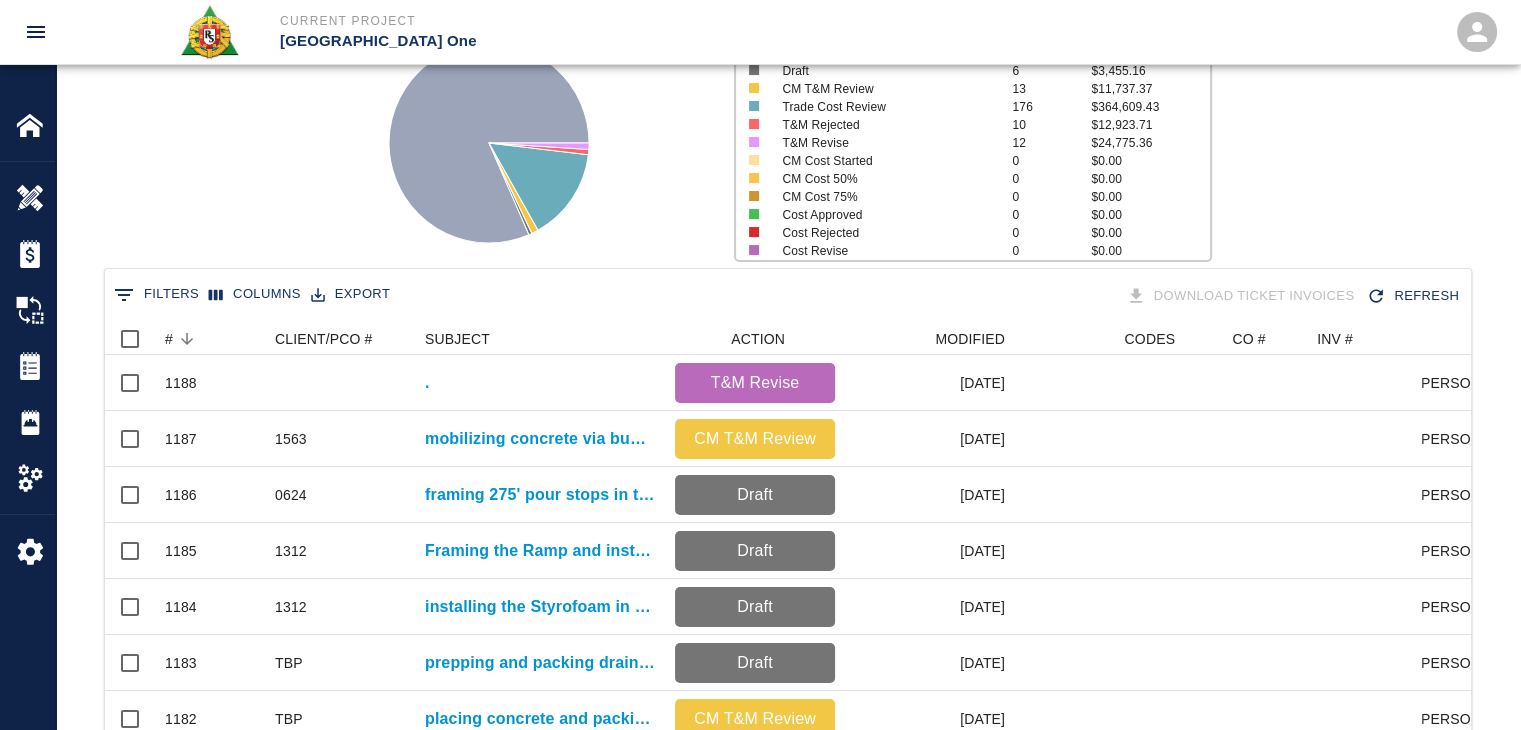 click on "Status # $ Attached to CO 958 $4,143,846.78 Draft 6 $3,455.16 CM T&M Review 13 $11,737.37 Trade Cost Review 176 $364,609.43 T&M Rejected 10 $12,923.71 T&M Revise 12 $24,775.36 CM Cost Started 0 $0.00 CM Cost 50% 0 $0.00 CM Cost 75% 0 $0.00 Cost Approved 0 $0.00 Cost Rejected 0 $0.00 Cost Revise 0 $0.00" at bounding box center [780, 135] 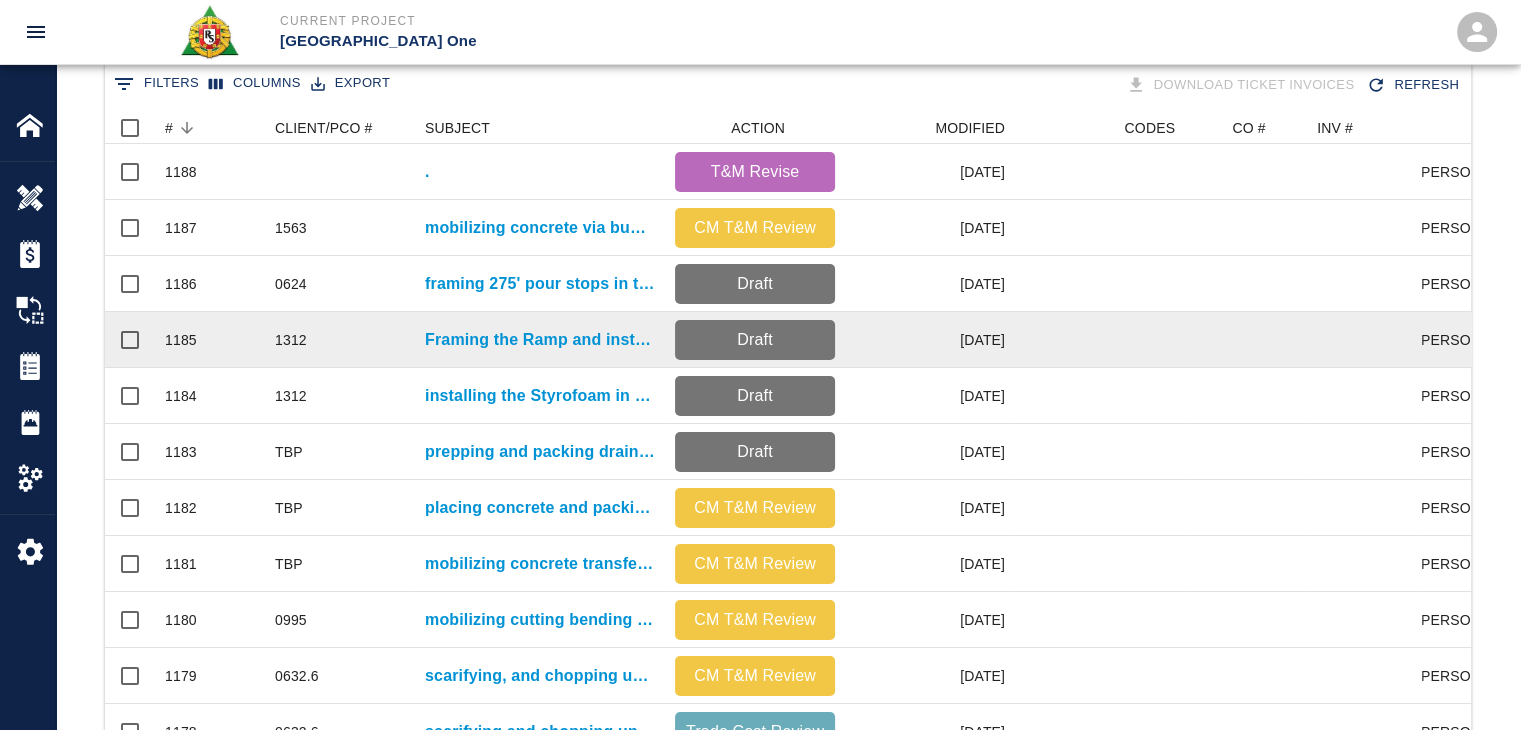 scroll, scrollTop: 403, scrollLeft: 0, axis: vertical 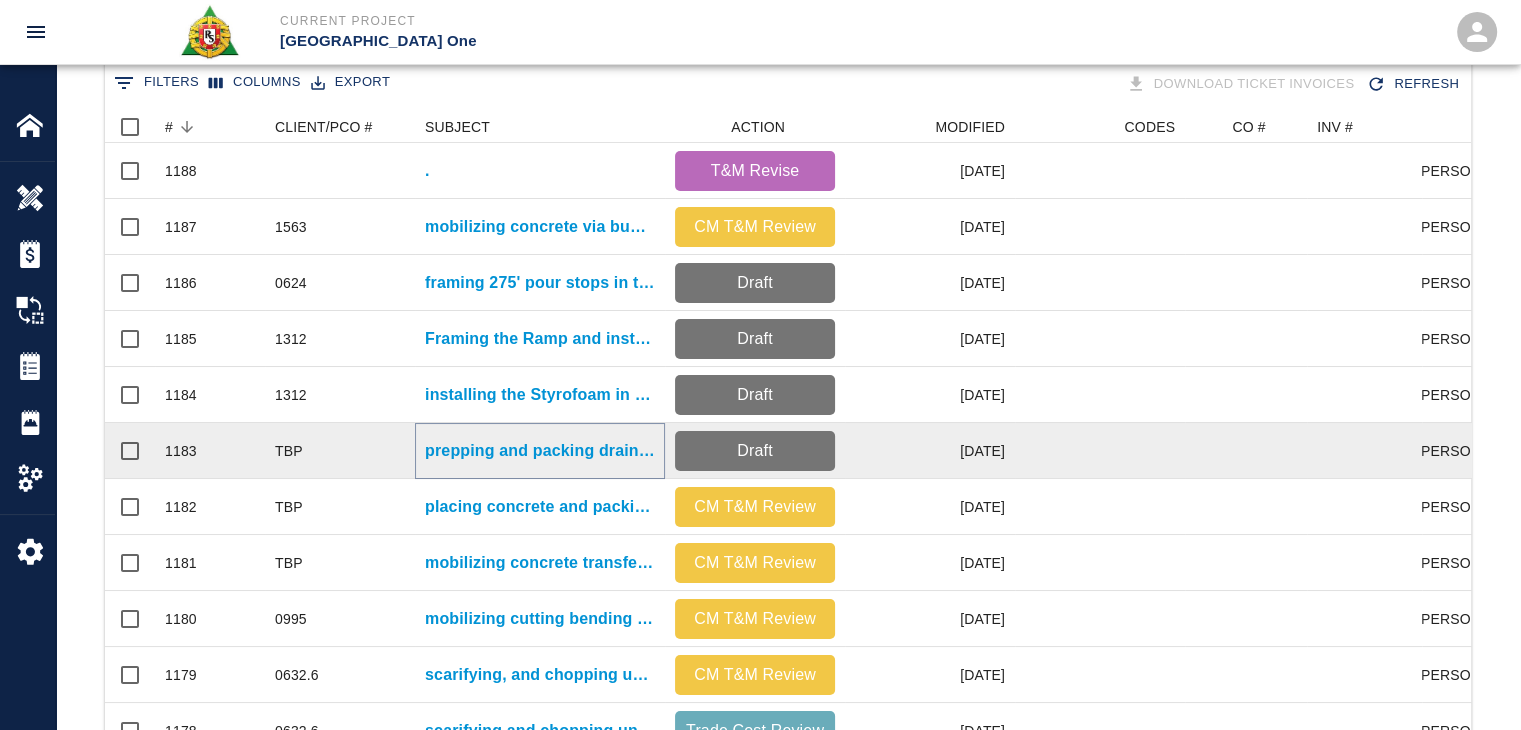 click on "prepping and packing drains for 2nd floor knuckle." at bounding box center [540, 451] 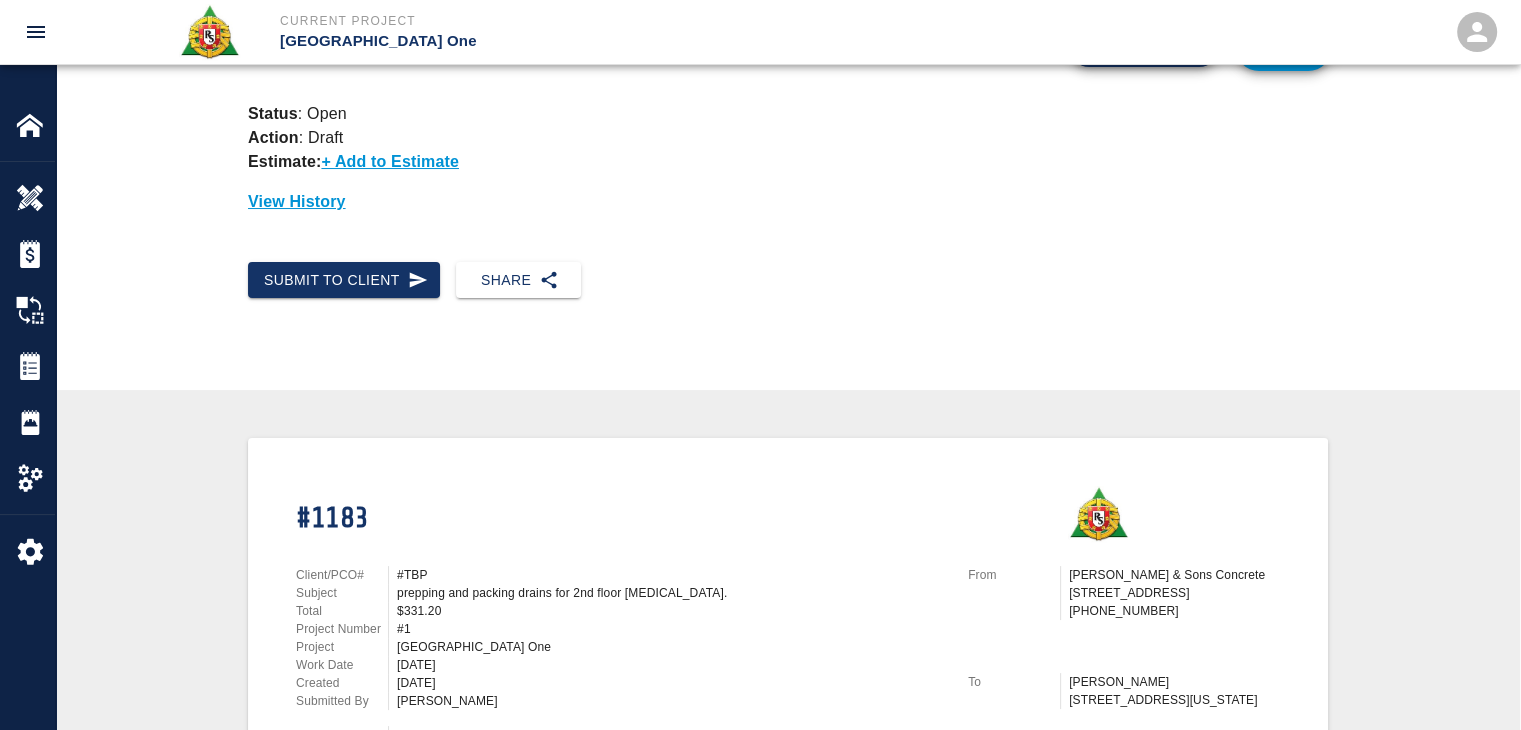 scroll, scrollTop: 0, scrollLeft: 0, axis: both 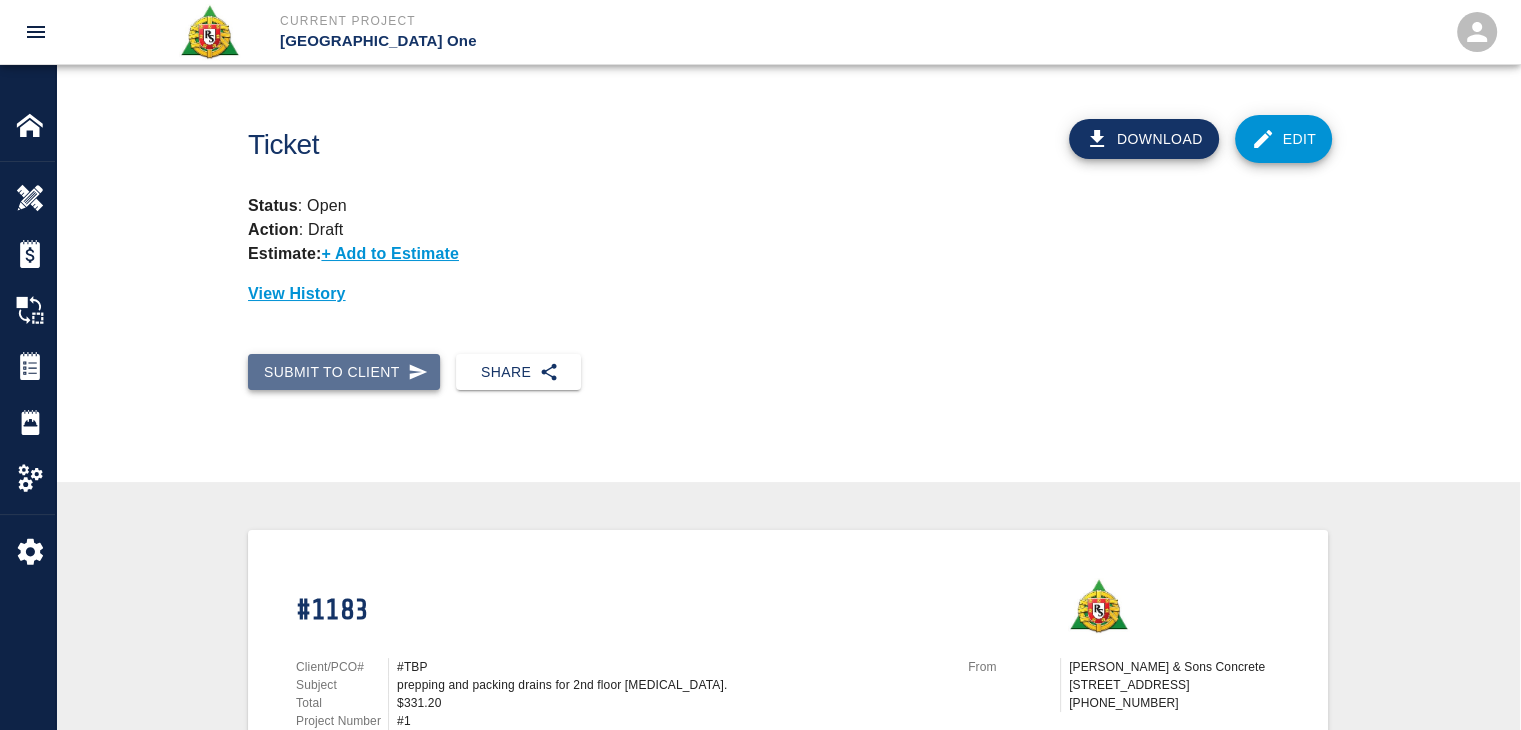 click on "Submit to Client" at bounding box center (344, 372) 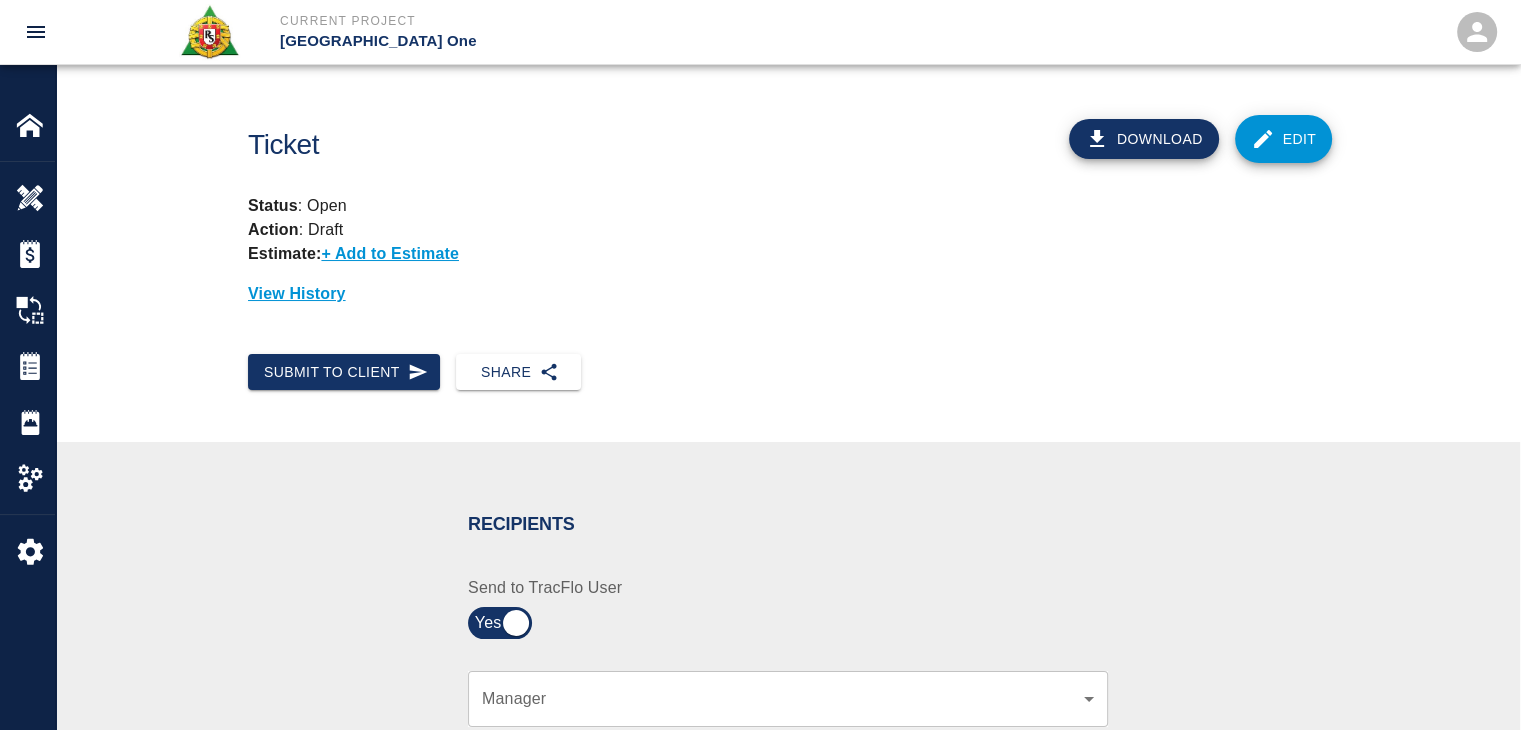 scroll, scrollTop: 395, scrollLeft: 0, axis: vertical 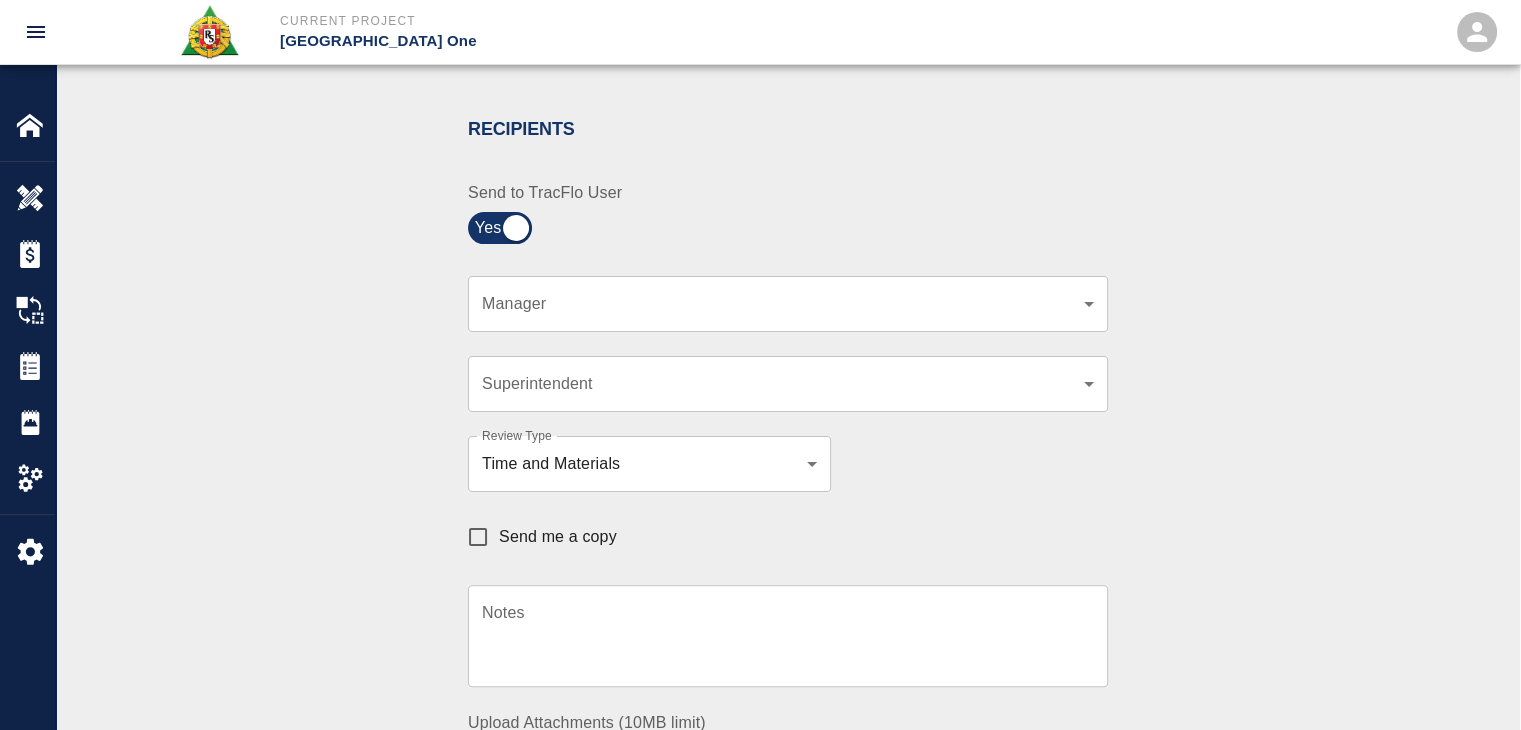 click on "​ Manager" at bounding box center (788, 304) 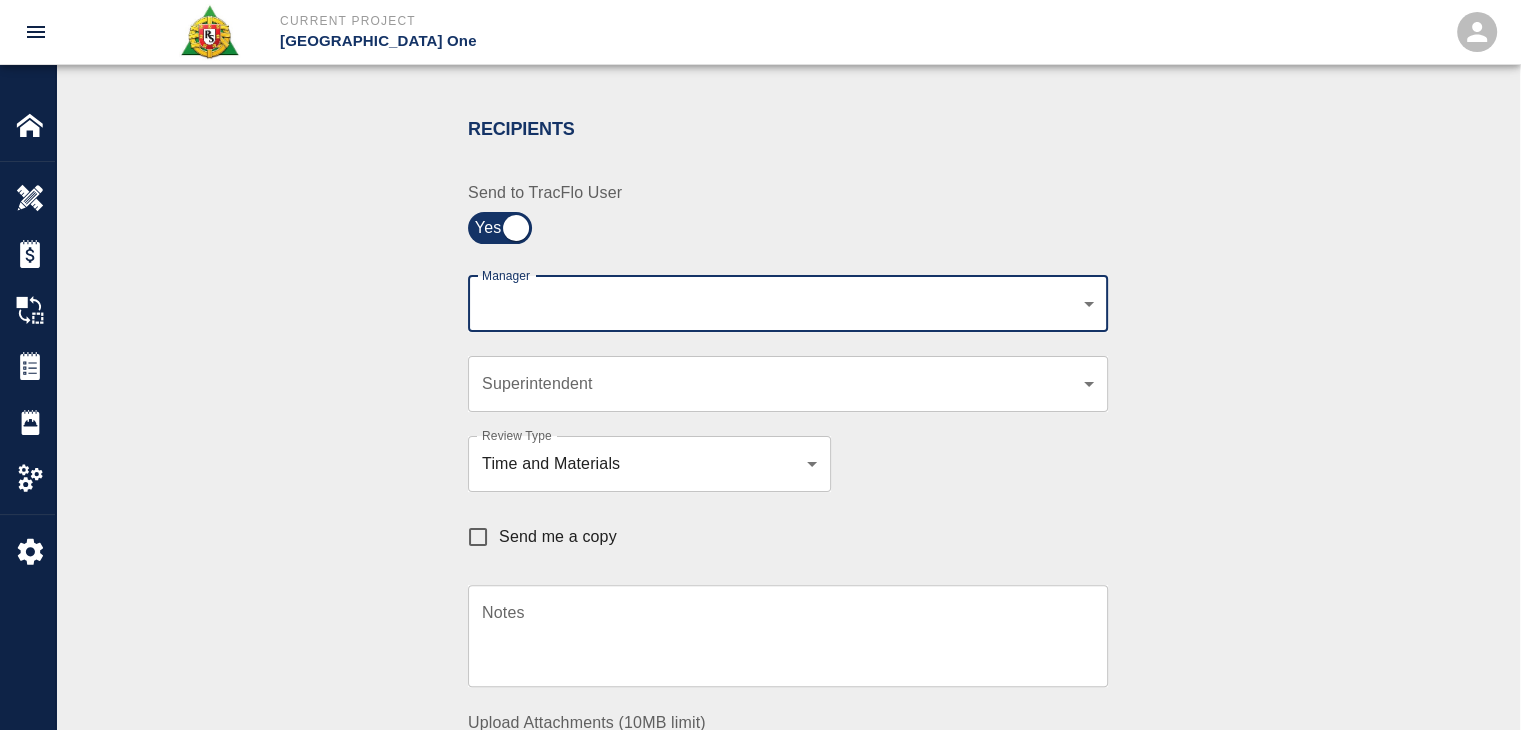 click on "Current Project JFK Terminal One Home JFK Terminal One Overview Estimates Change Orders Tickets Daily Reports Project Settings Settings Powered By Terms of Service  |  Privacy Policy Ticket Download Edit Status :   Open Action :   Draft Estimate:  + Add to Estimate View History Submit to Client Share Recipients Internal Team ​ Internal Team Notes x Notes Cancel Send Recipients Send to TracFlo User Manager ​ Manager Superintendent ​ Superintendent Review Type Time and Materials tm Review Type Send me a copy Notes x Notes Upload Attachments (10MB limit) Choose file No file chosen Upload Another File Cancel Send Request Time and Material Revision Notes   * x Notes   * Upload Attachments (10MB limit) Choose file No file chosen Upload Another File Cancel Send Time and Materials Reject Notes   * x Notes   * Upload Attachments (10MB limit) Choose file No file chosen Upload Another File Cancel Send Signature acknowledges time and material used, but does not change contractual obligations of either party x" at bounding box center (760, -30) 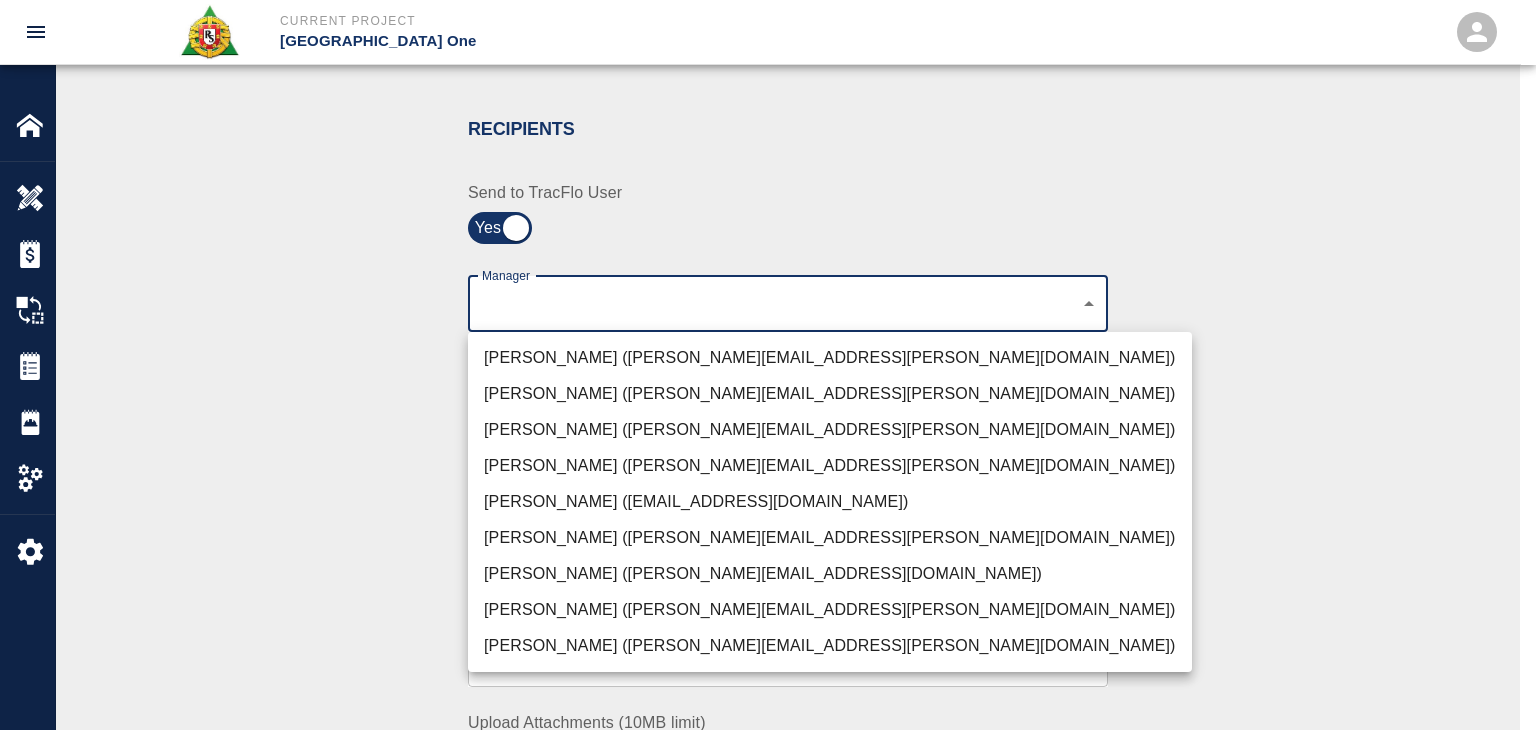 click on "Peter Hardecker (peter.hardecker@aecom.com)" at bounding box center (830, 358) 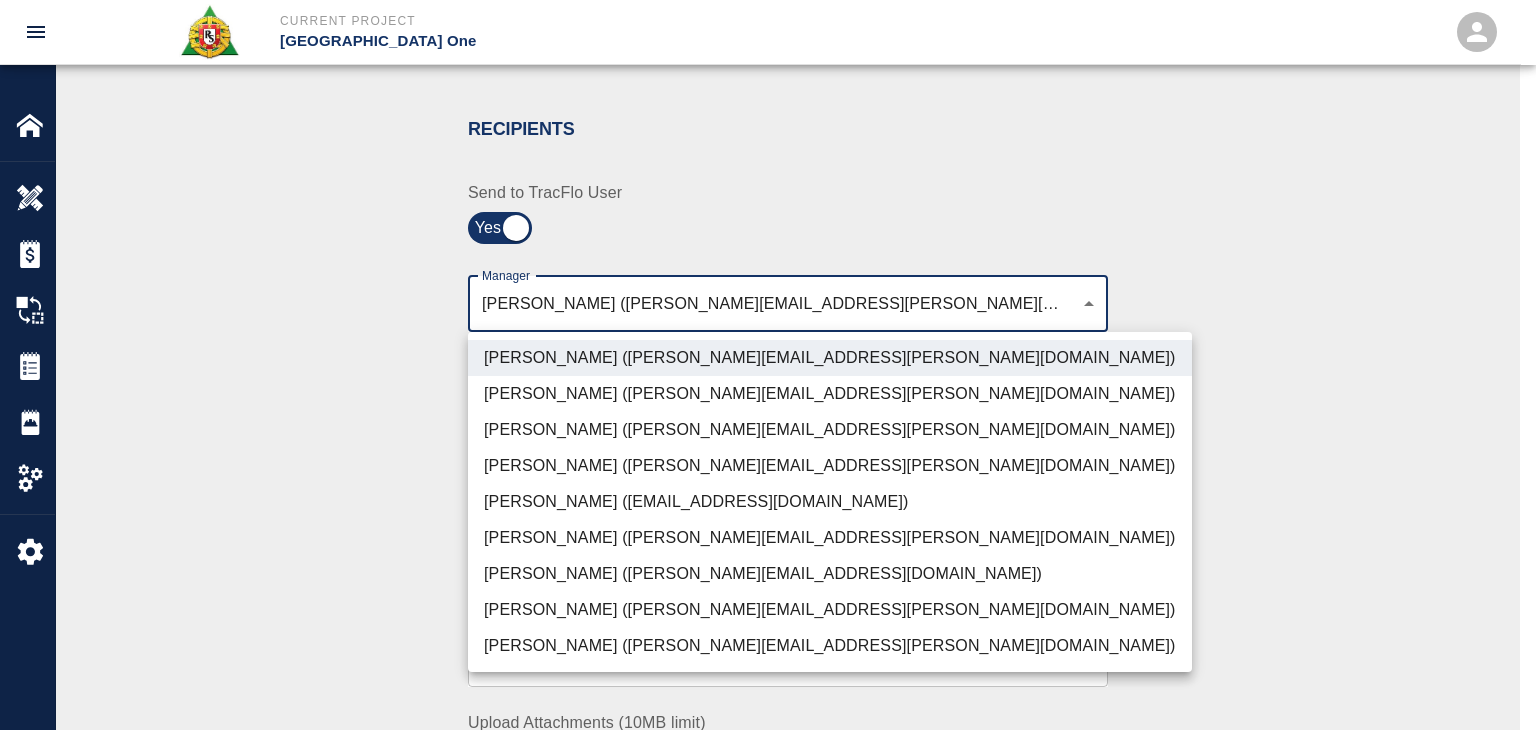 click on "Parin Kanani (parin.kanani@aecom.com)" at bounding box center [830, 430] 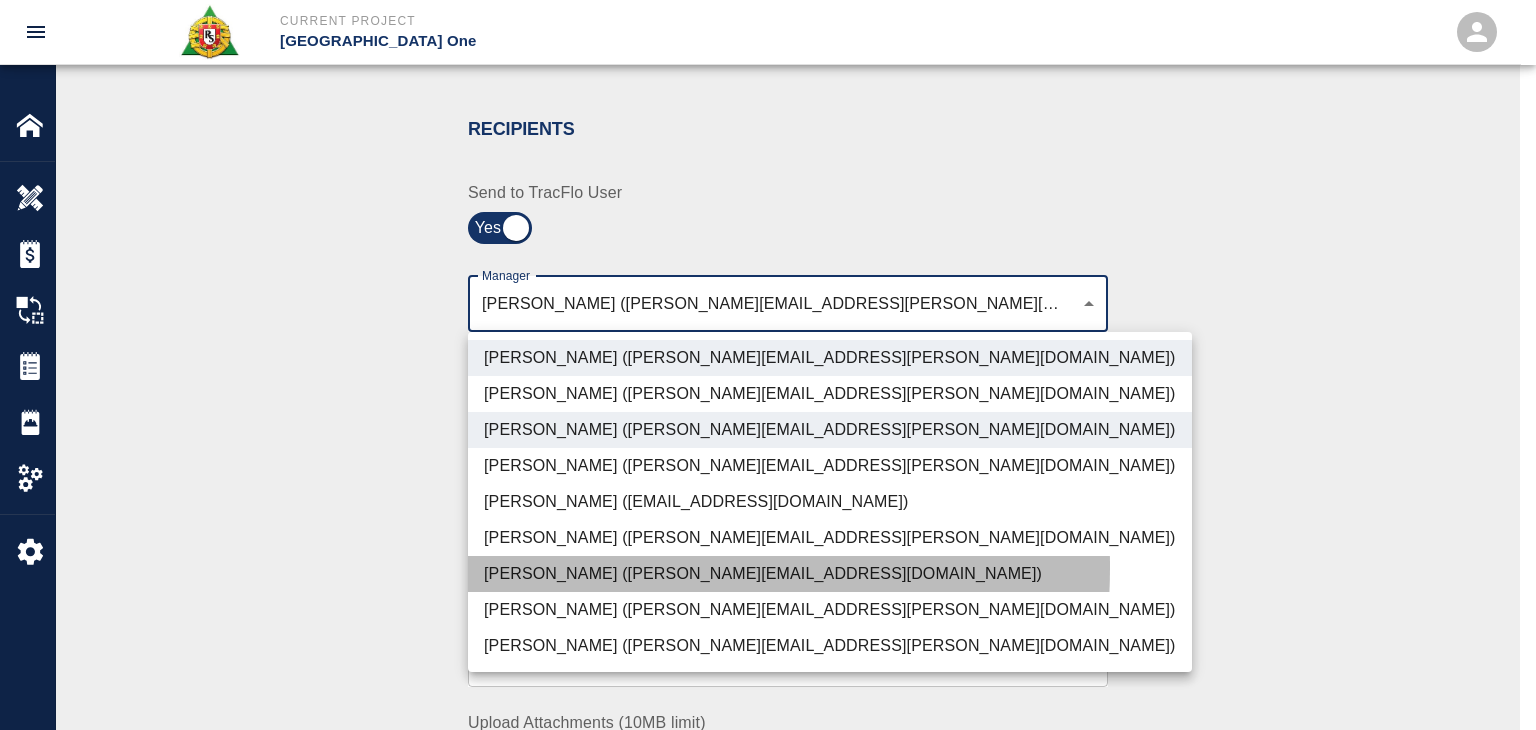 click on "Patrick Testino (patrick.testino@aecom.com)" at bounding box center [830, 574] 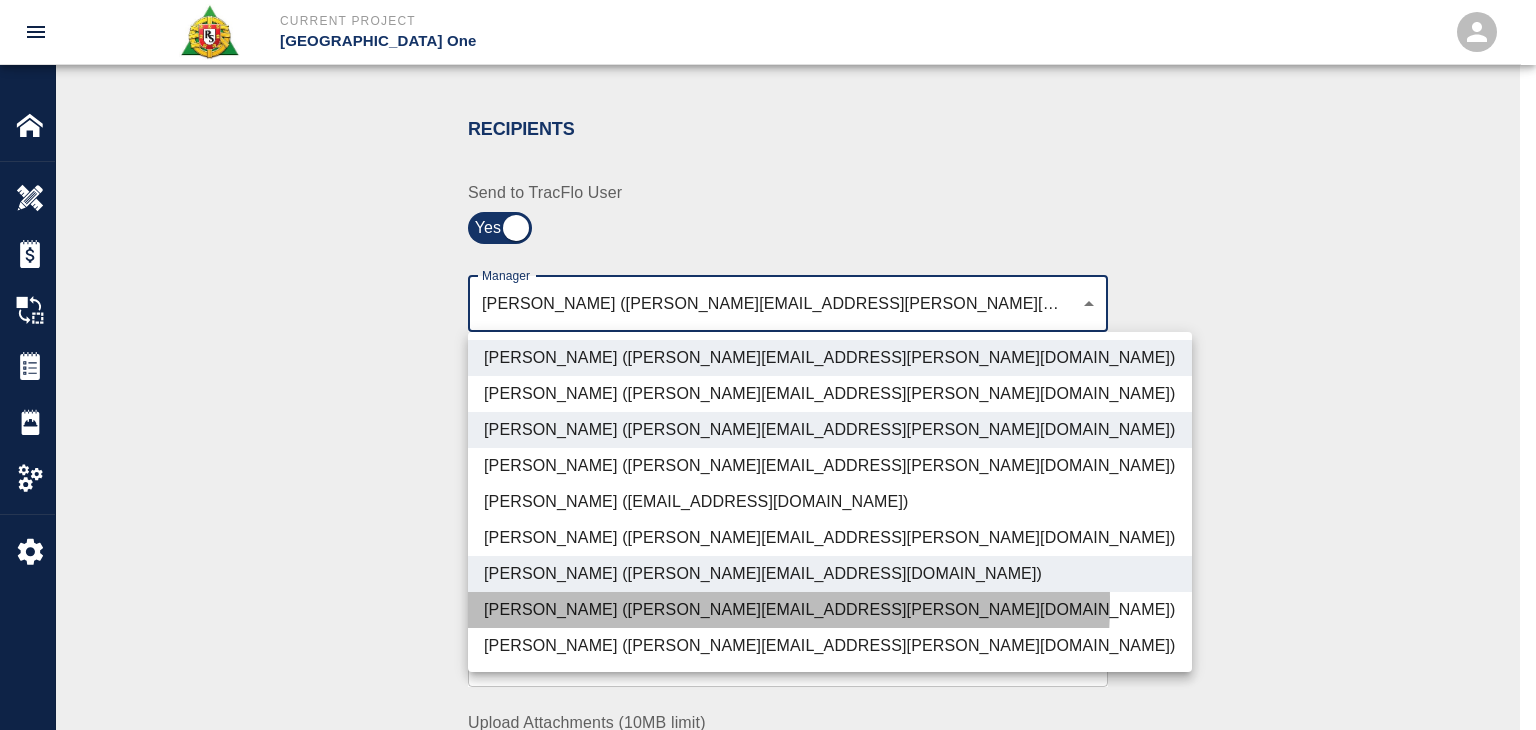 click on "Dylan  Sims (dylan.sims@aecom.com)" at bounding box center (830, 610) 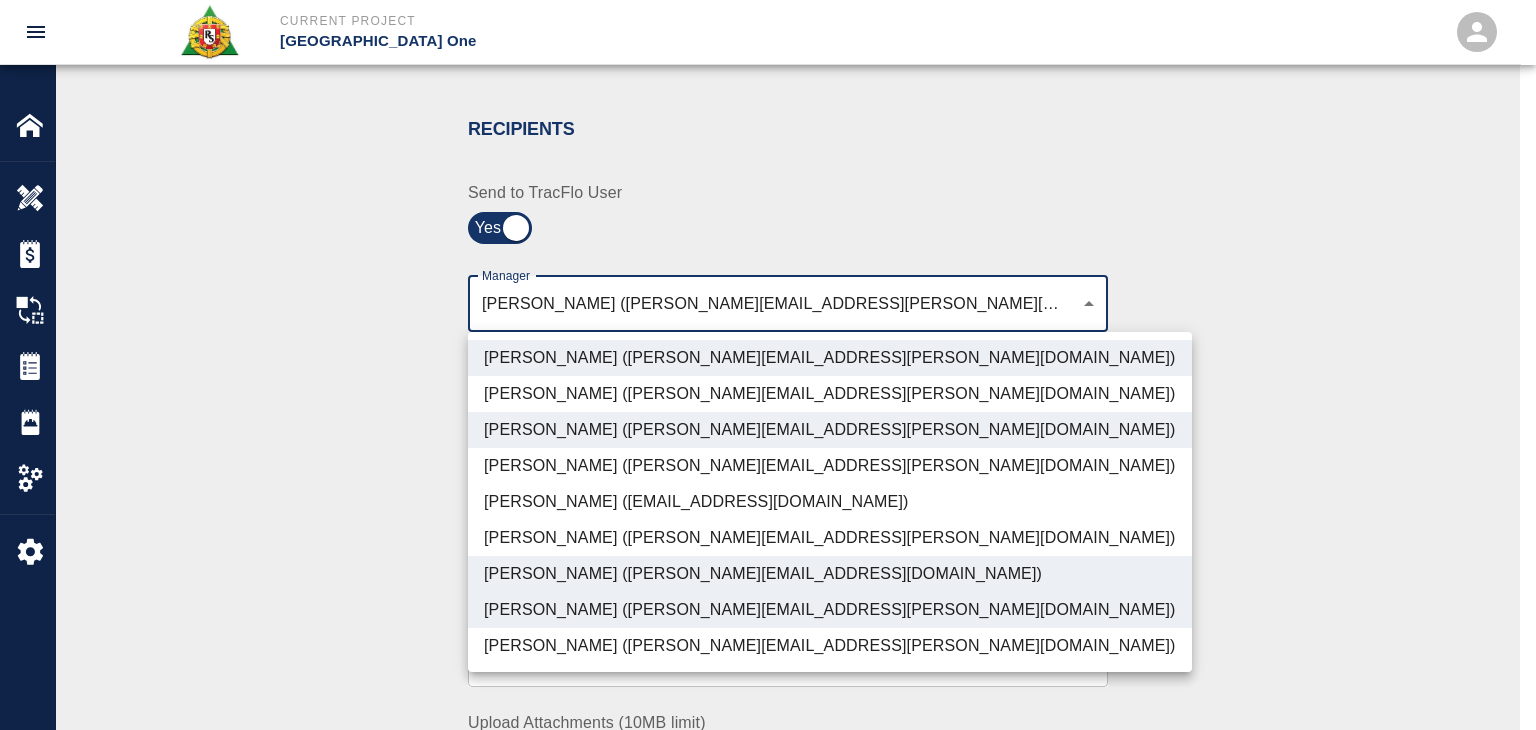 click on "Shane  Lamay (shane.lamay@aecom.com)" at bounding box center (830, 646) 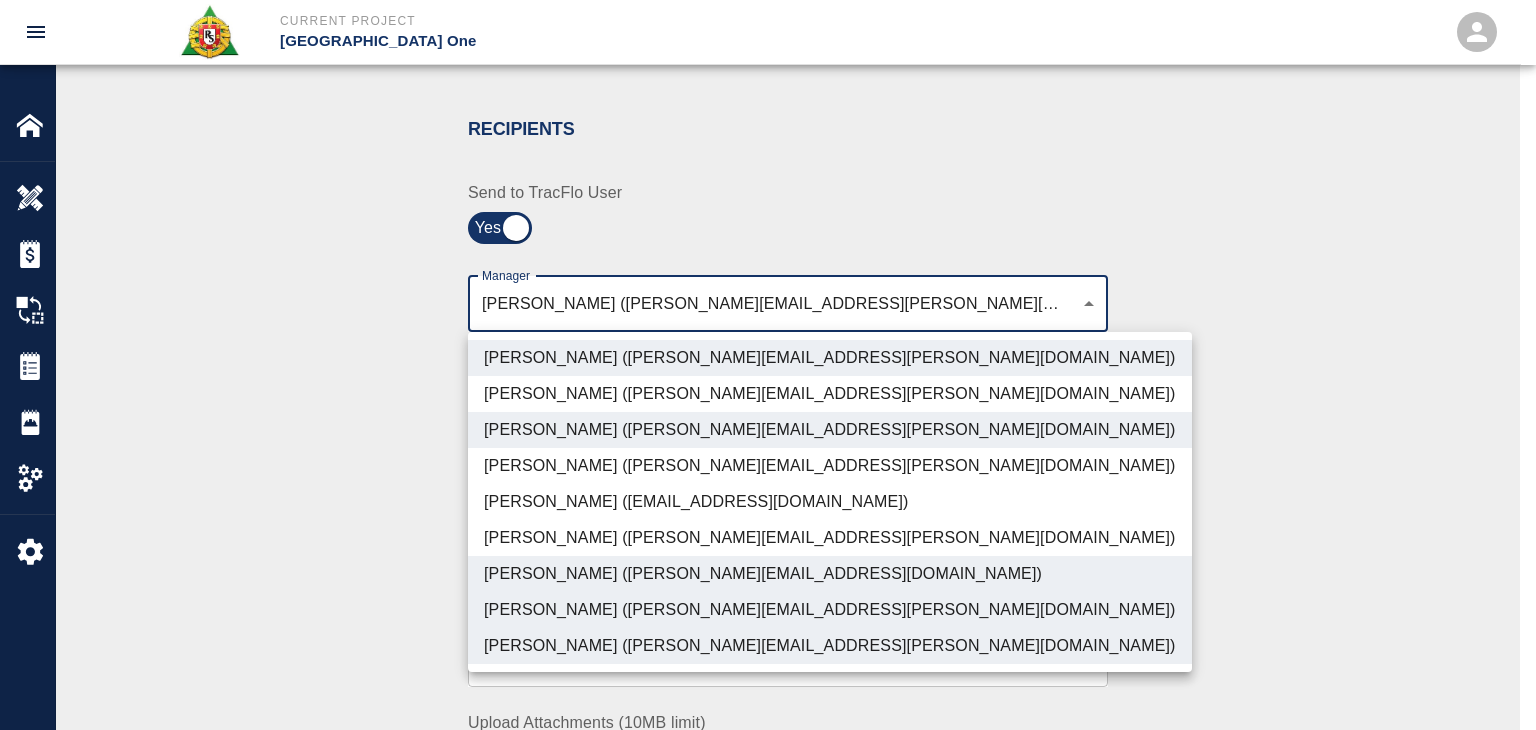 click at bounding box center (768, 365) 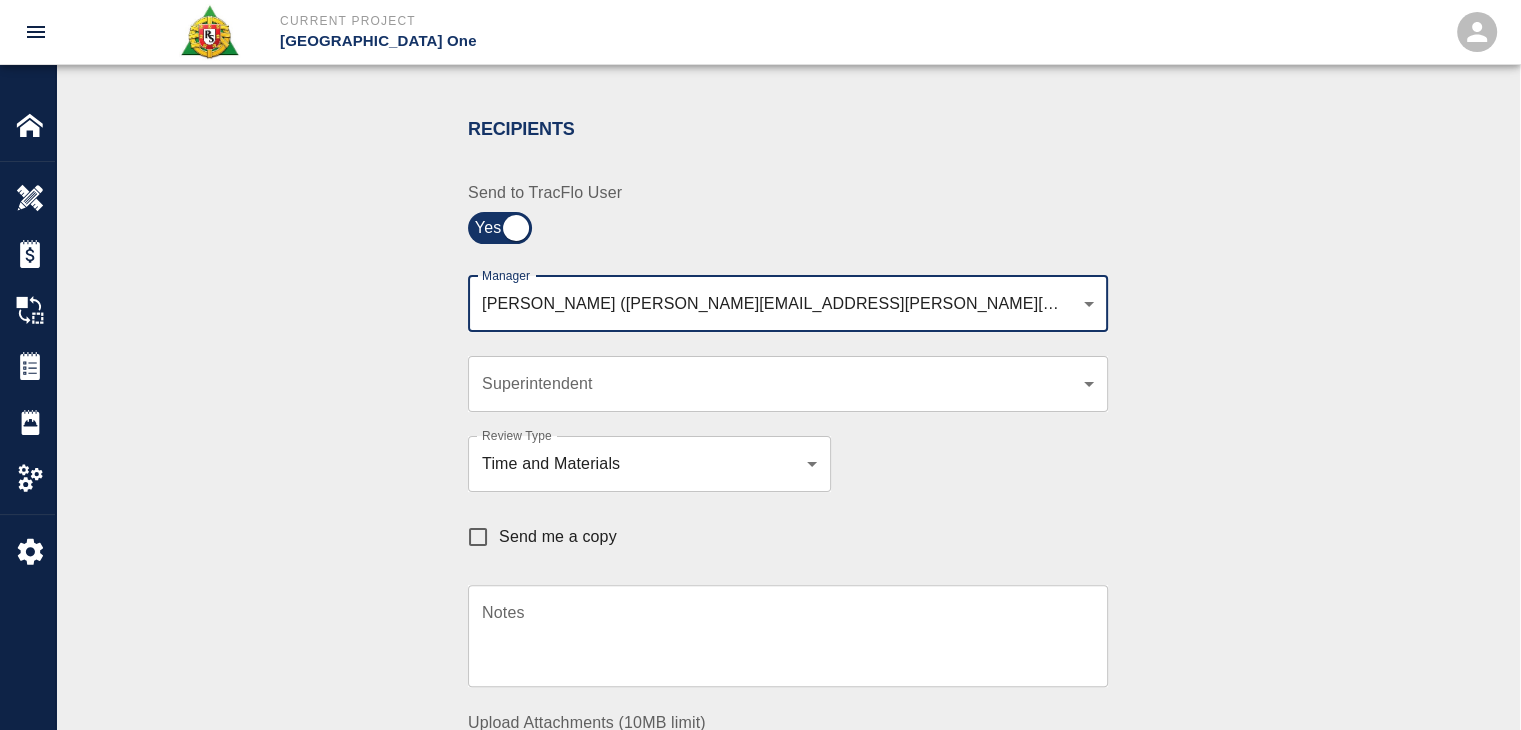 click on "Send me a copy" at bounding box center [478, 537] 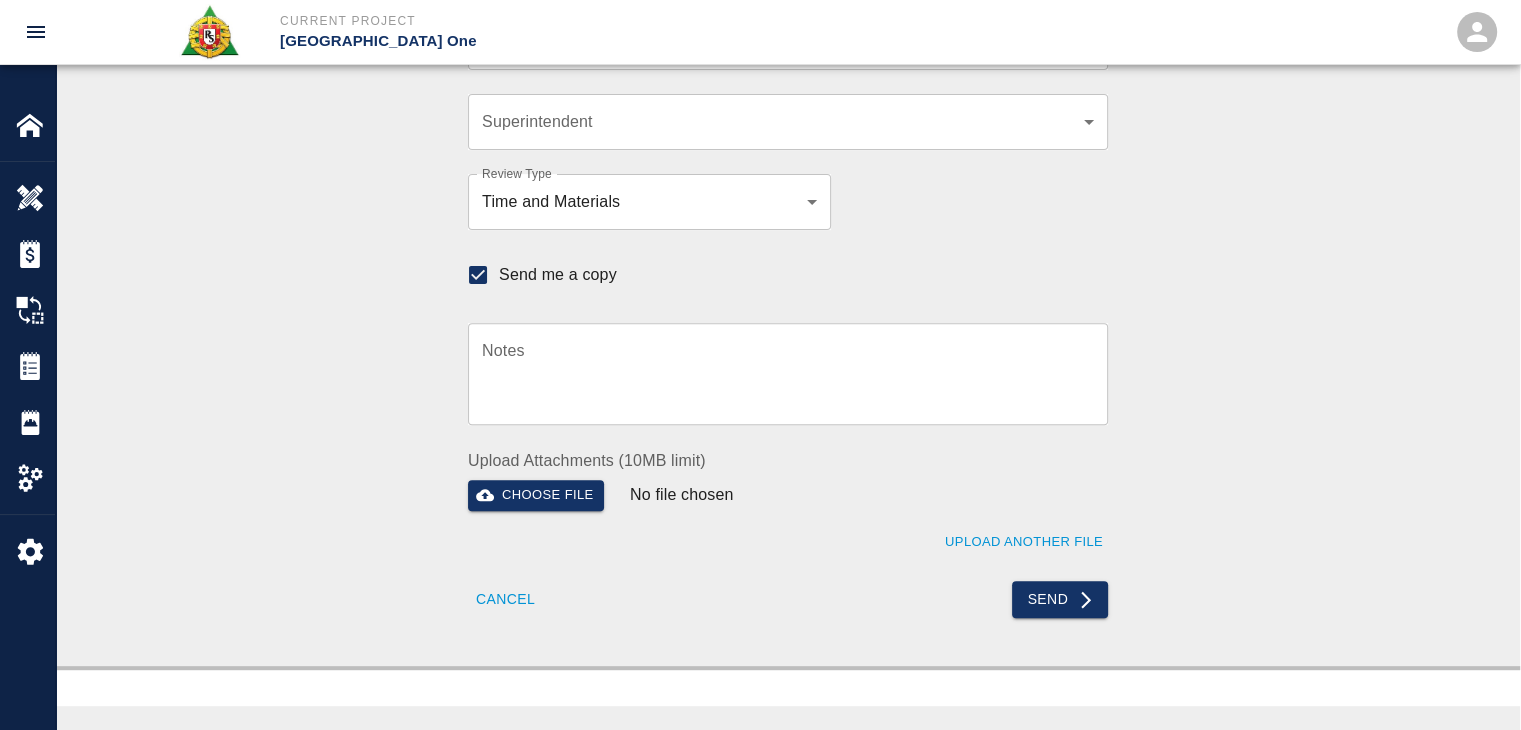 scroll, scrollTop: 637, scrollLeft: 0, axis: vertical 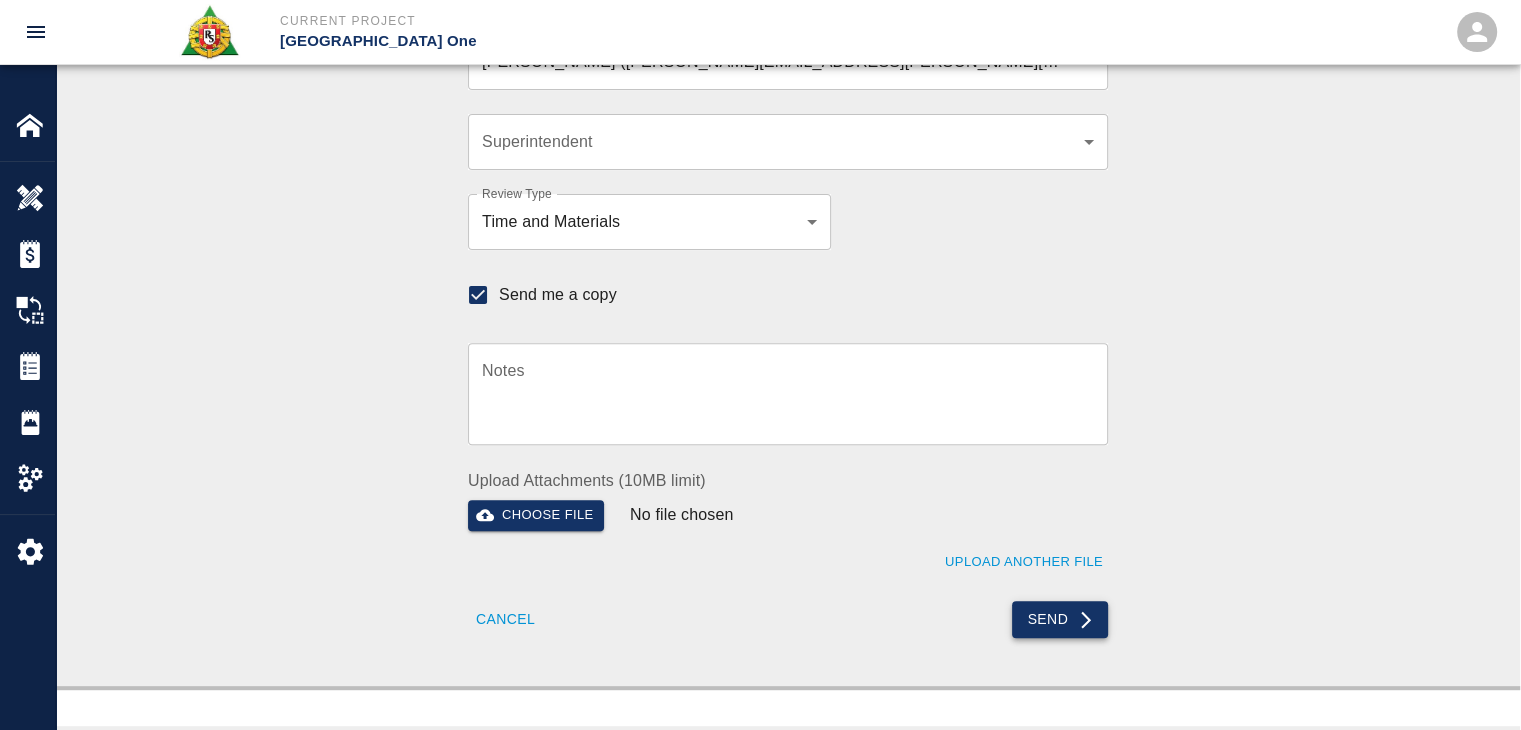 click on "Send" at bounding box center [1060, 619] 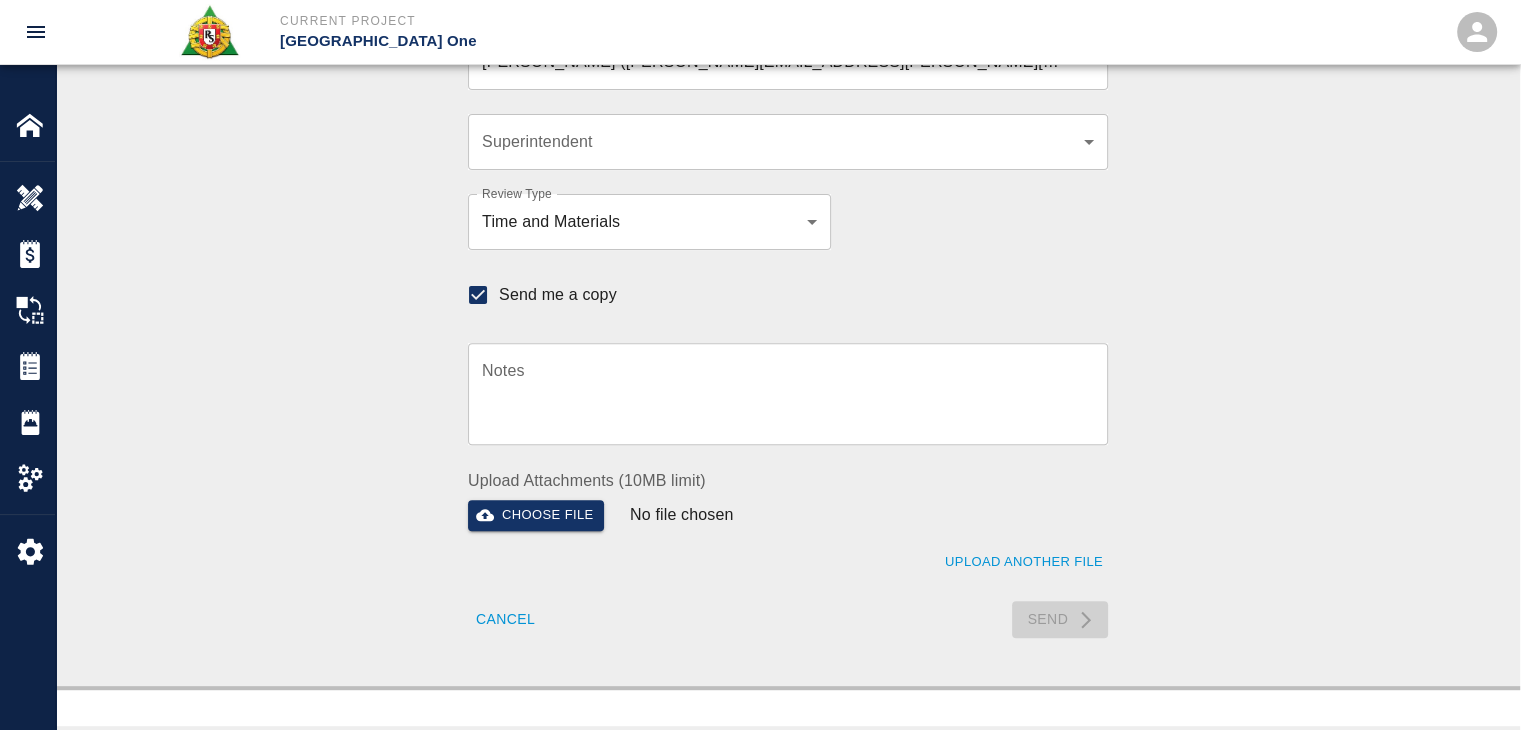 type 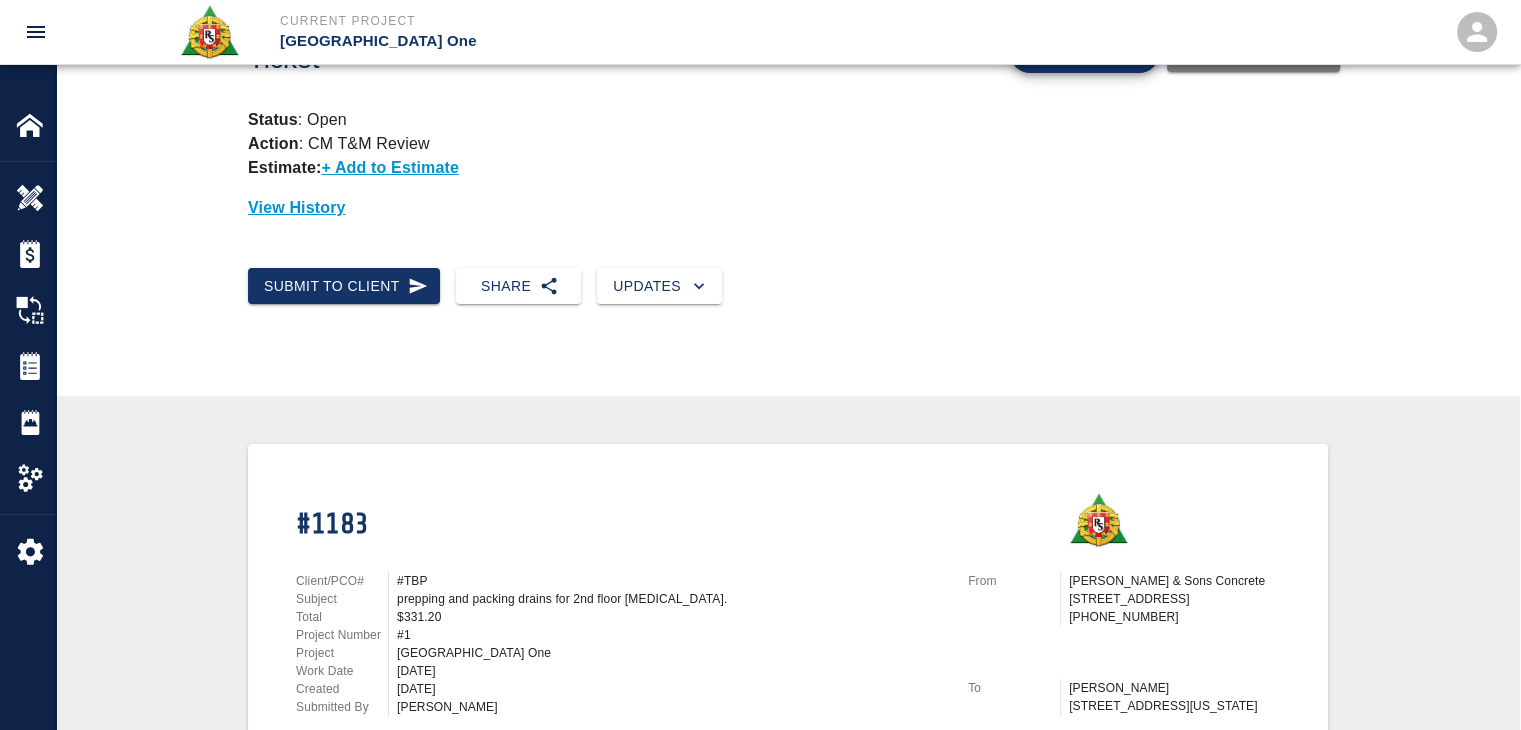 scroll, scrollTop: 0, scrollLeft: 0, axis: both 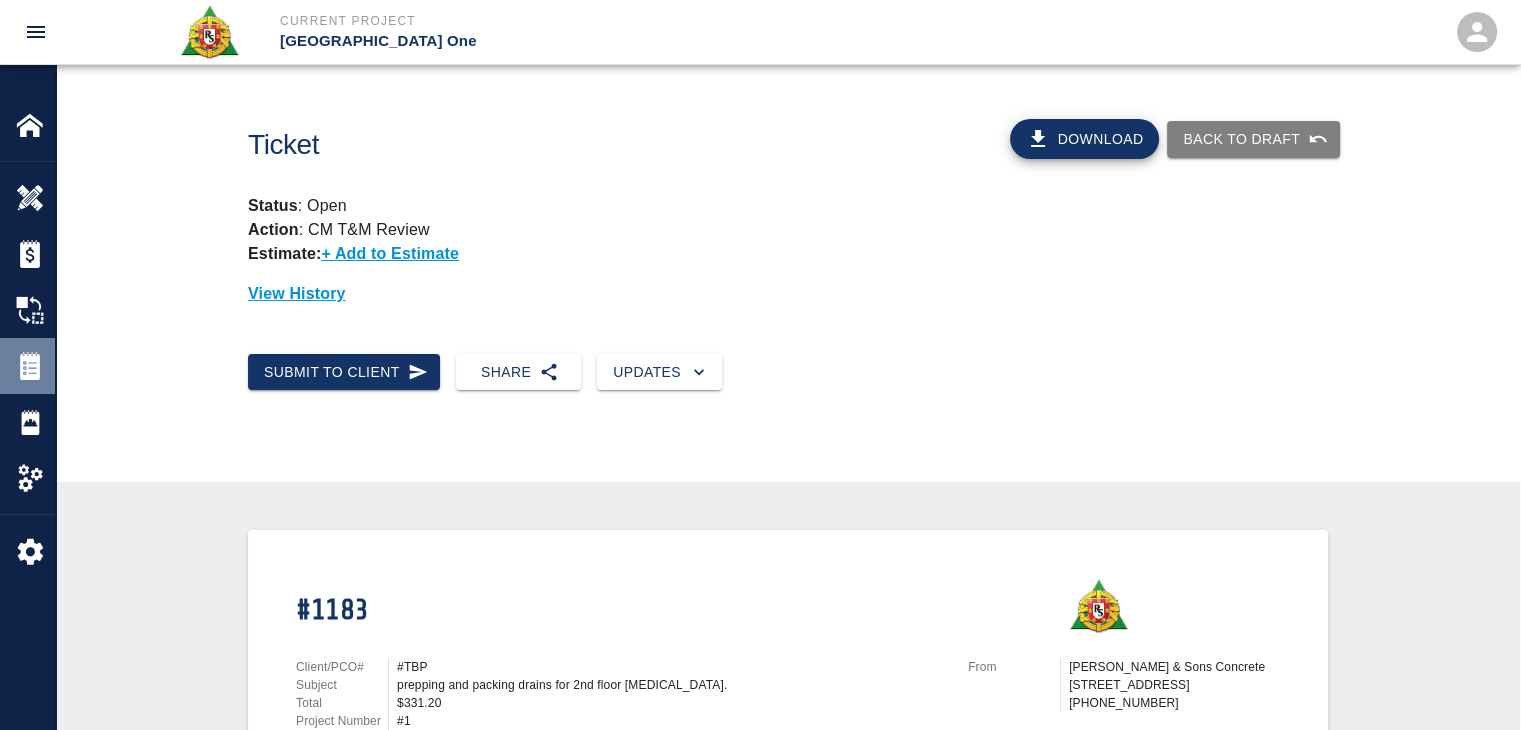 click at bounding box center (44, 366) 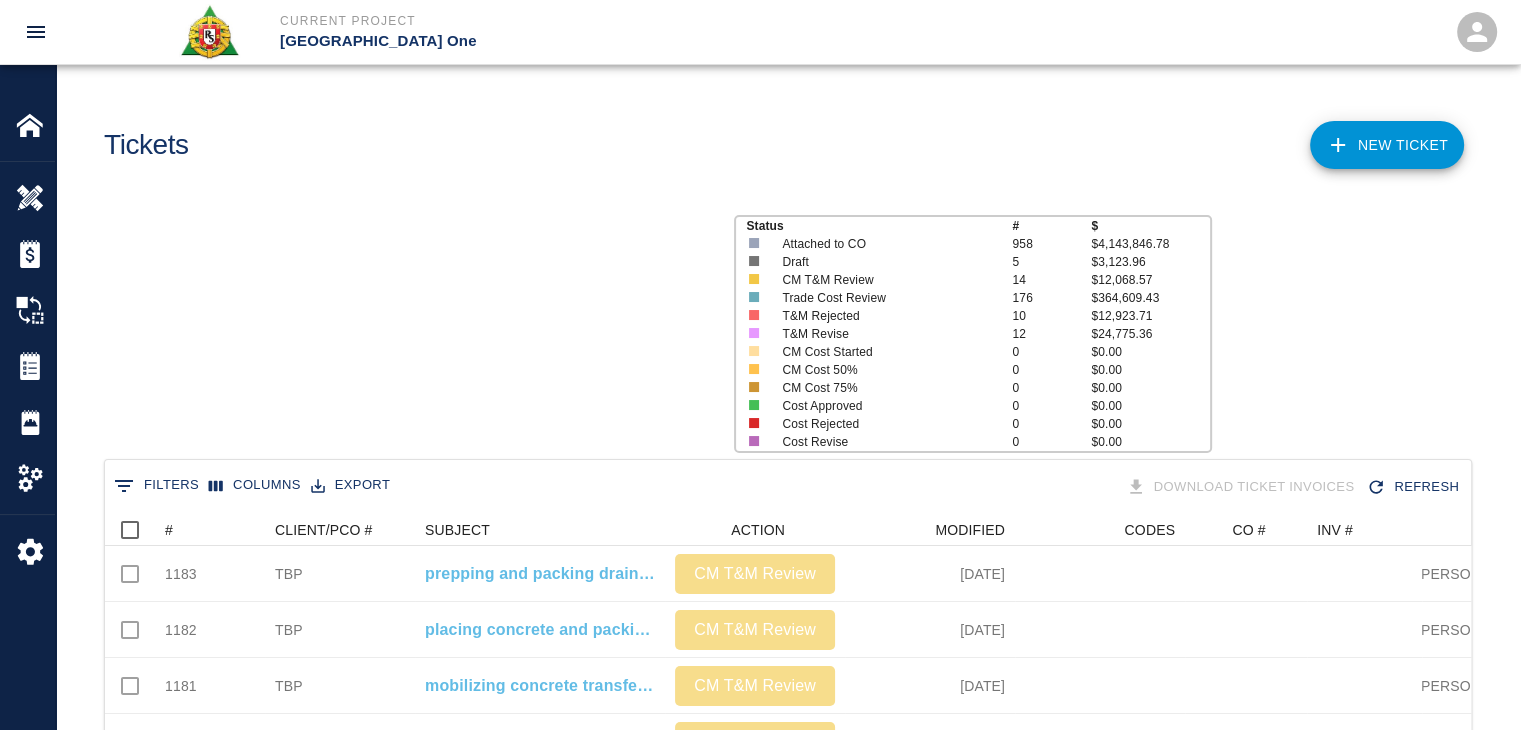 scroll, scrollTop: 16, scrollLeft: 16, axis: both 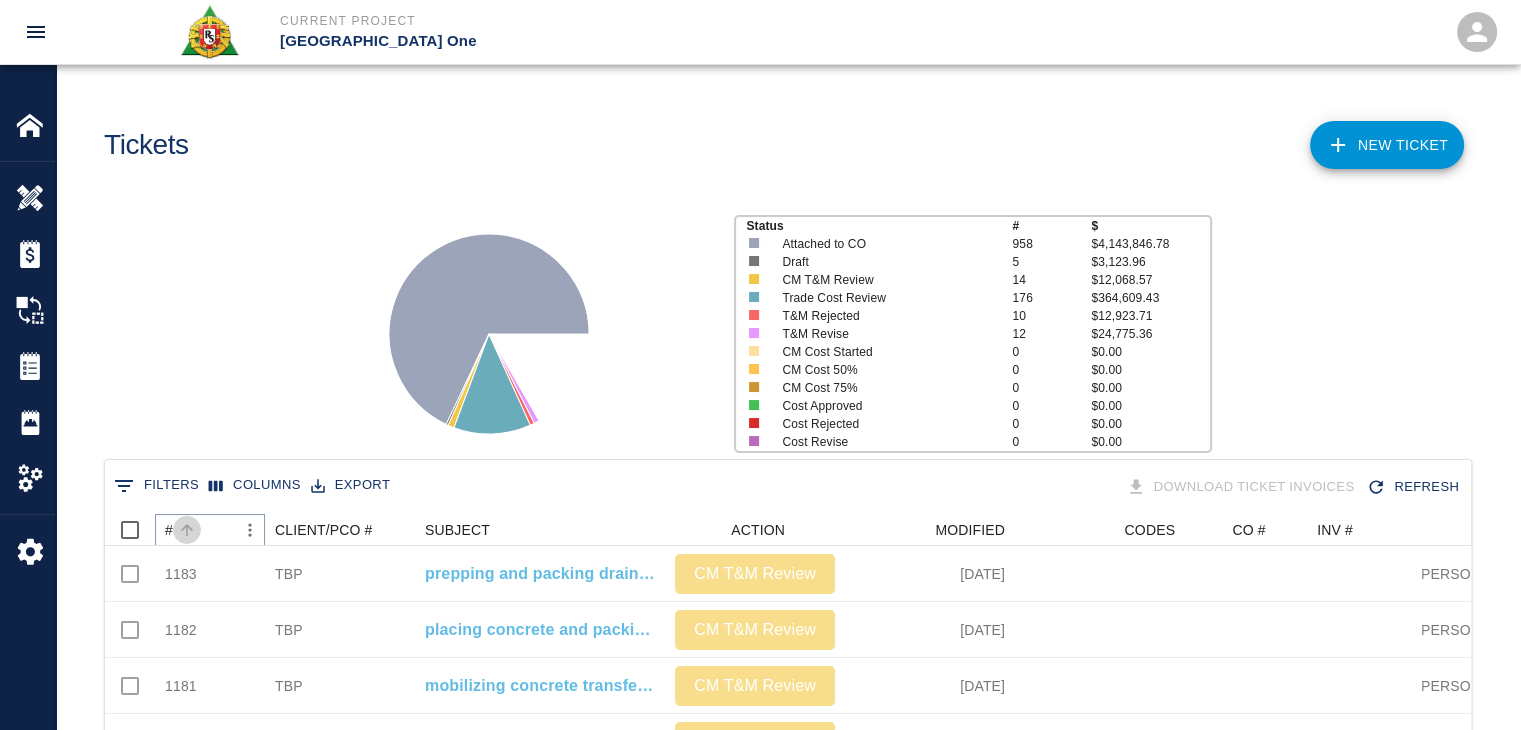 click at bounding box center (187, 530) 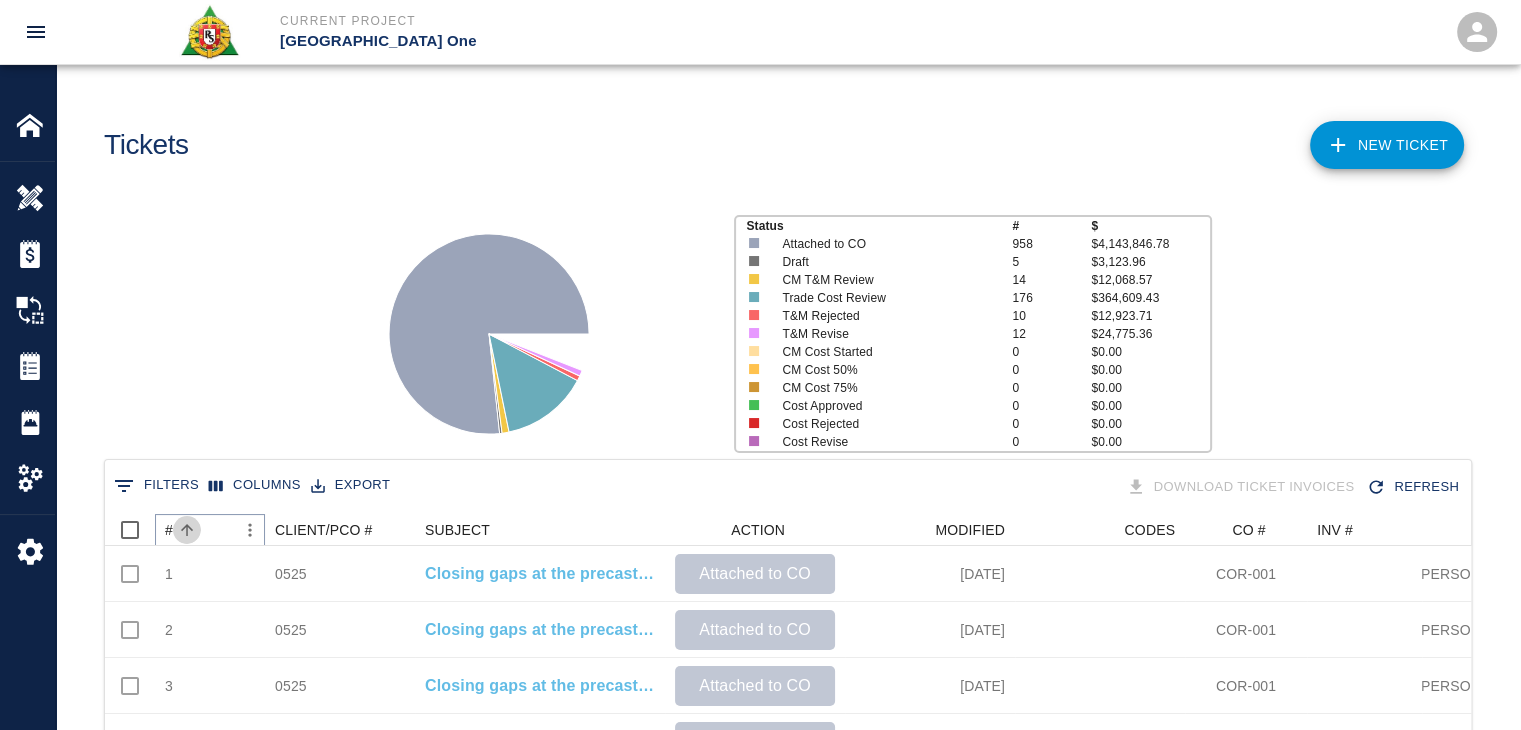 click at bounding box center (187, 530) 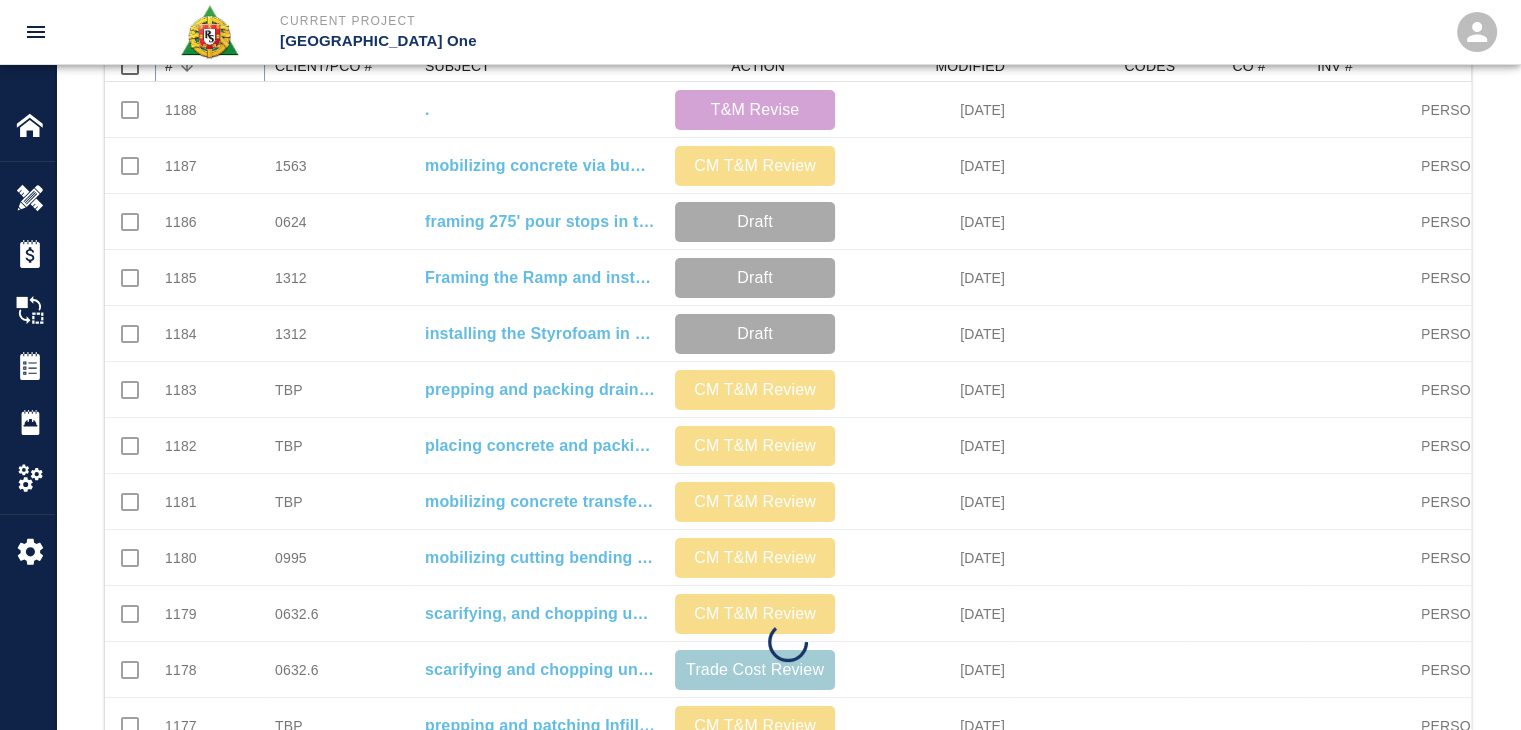 scroll, scrollTop: 468, scrollLeft: 0, axis: vertical 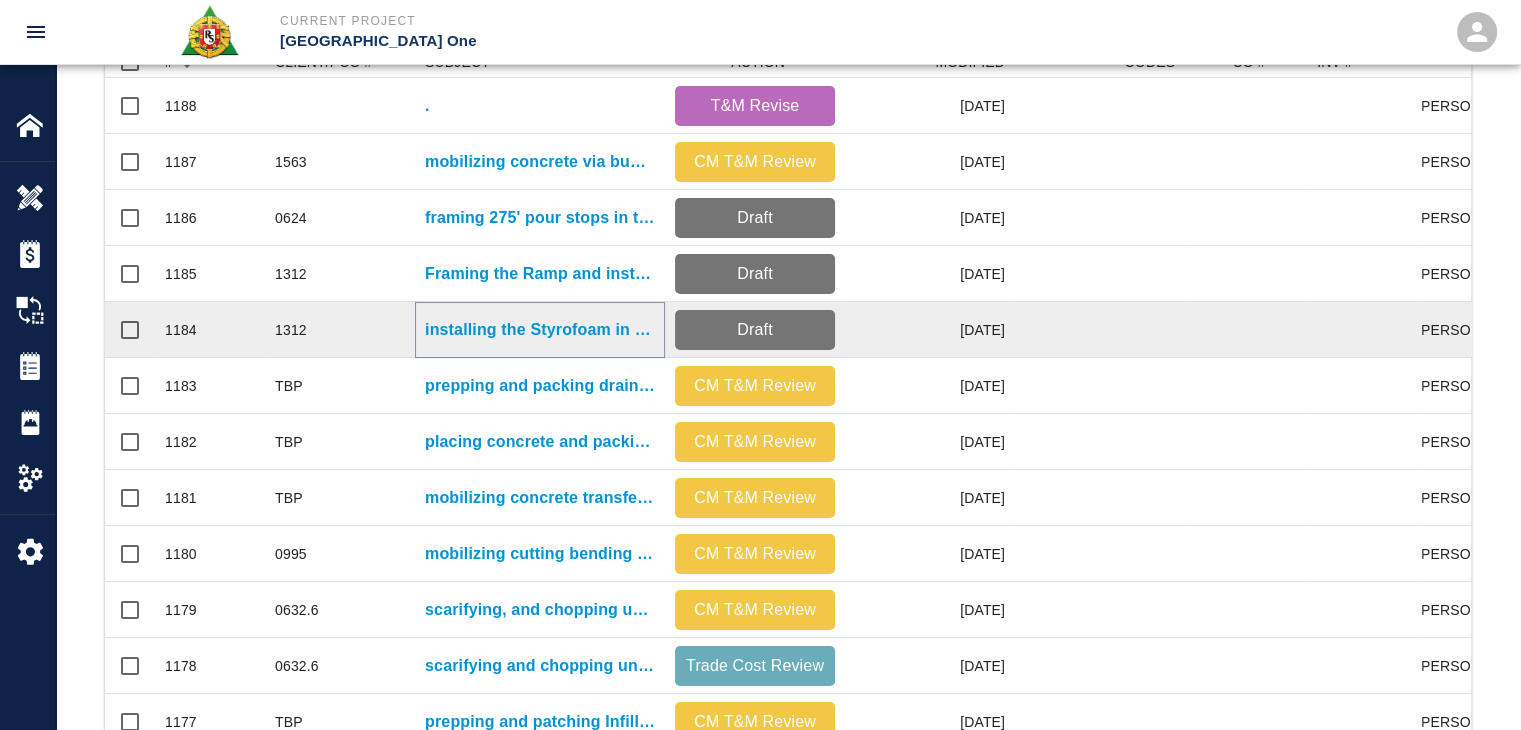click on "installing the Styrofoam in the top slab for CBP.L1 Staff Break room 1N.2.670" at bounding box center [540, 330] 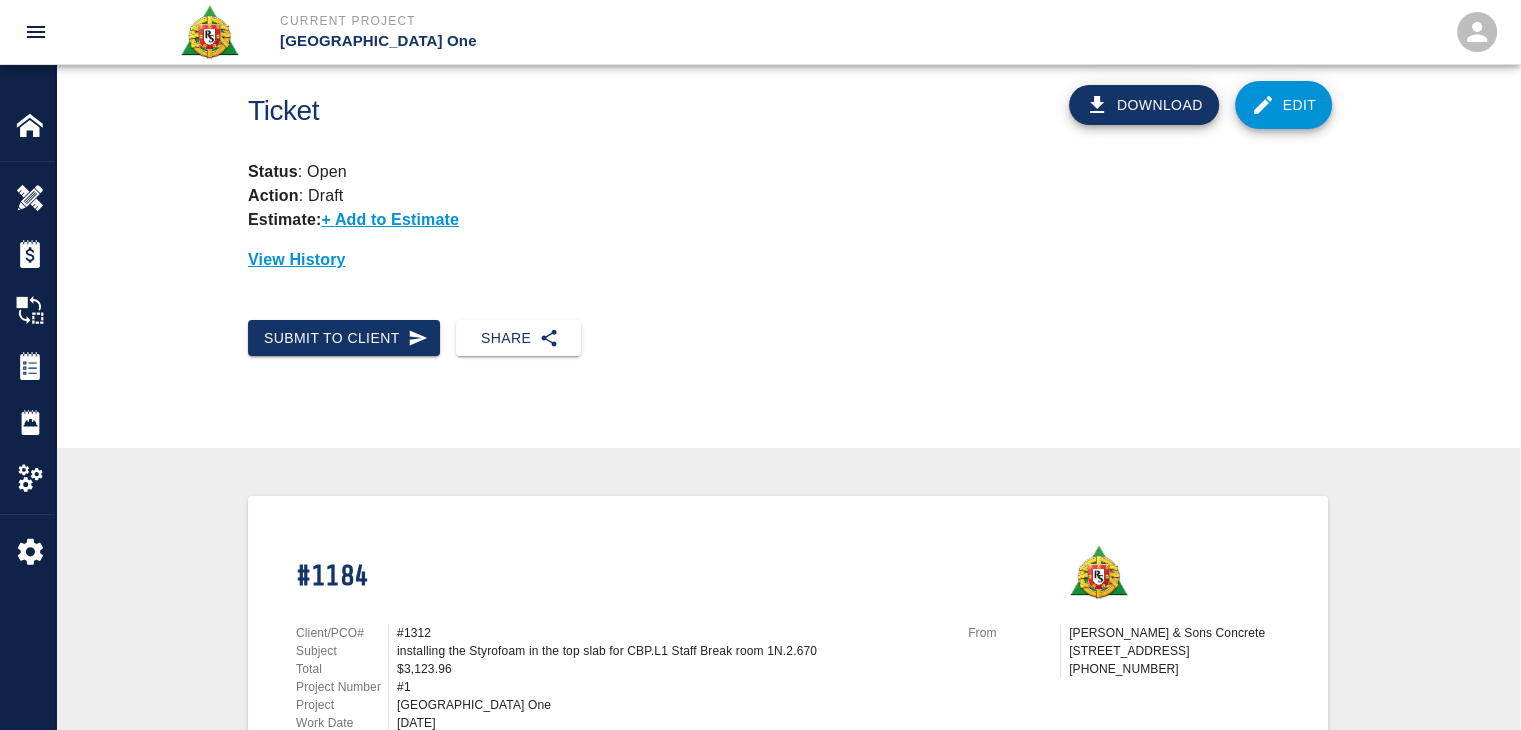scroll, scrollTop: 0, scrollLeft: 0, axis: both 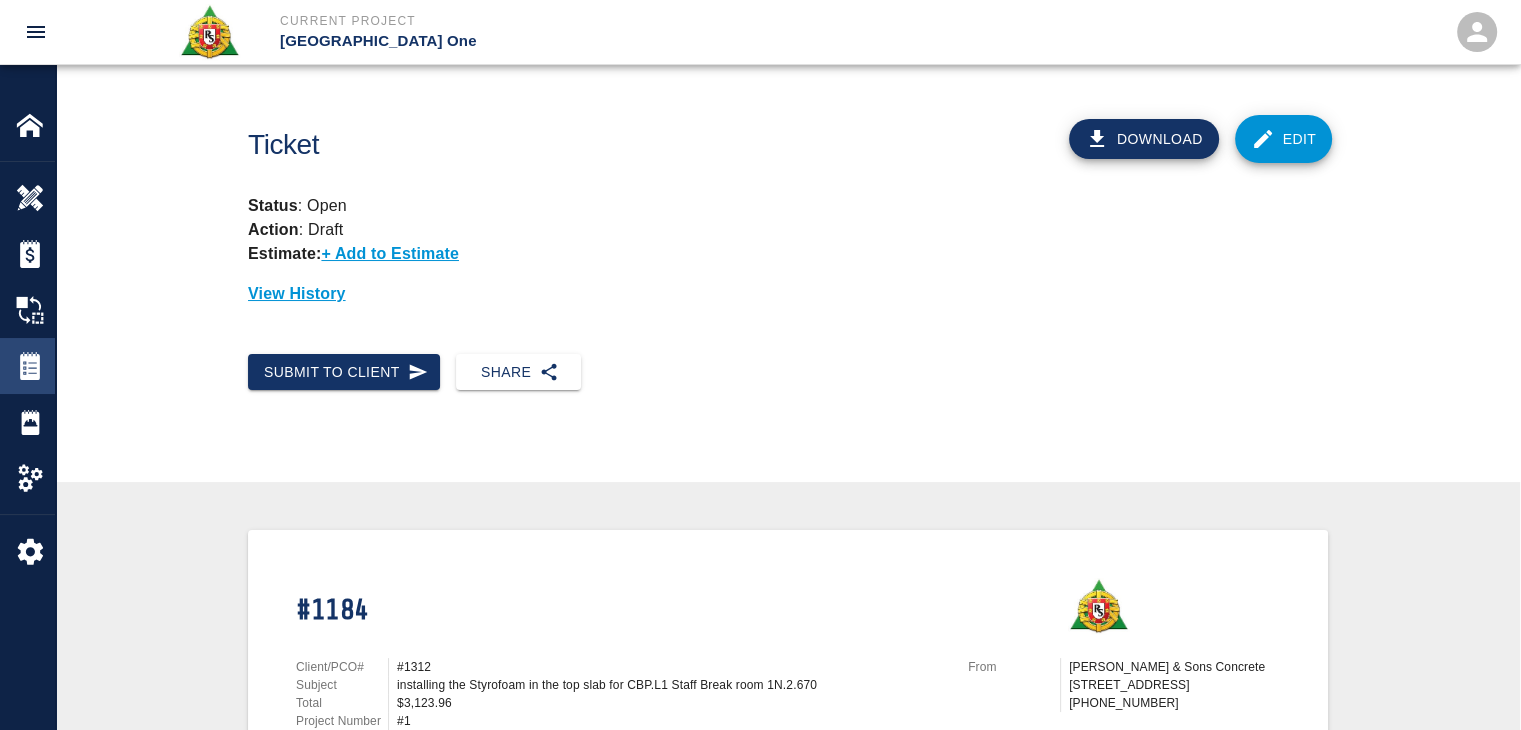 click at bounding box center [30, 366] 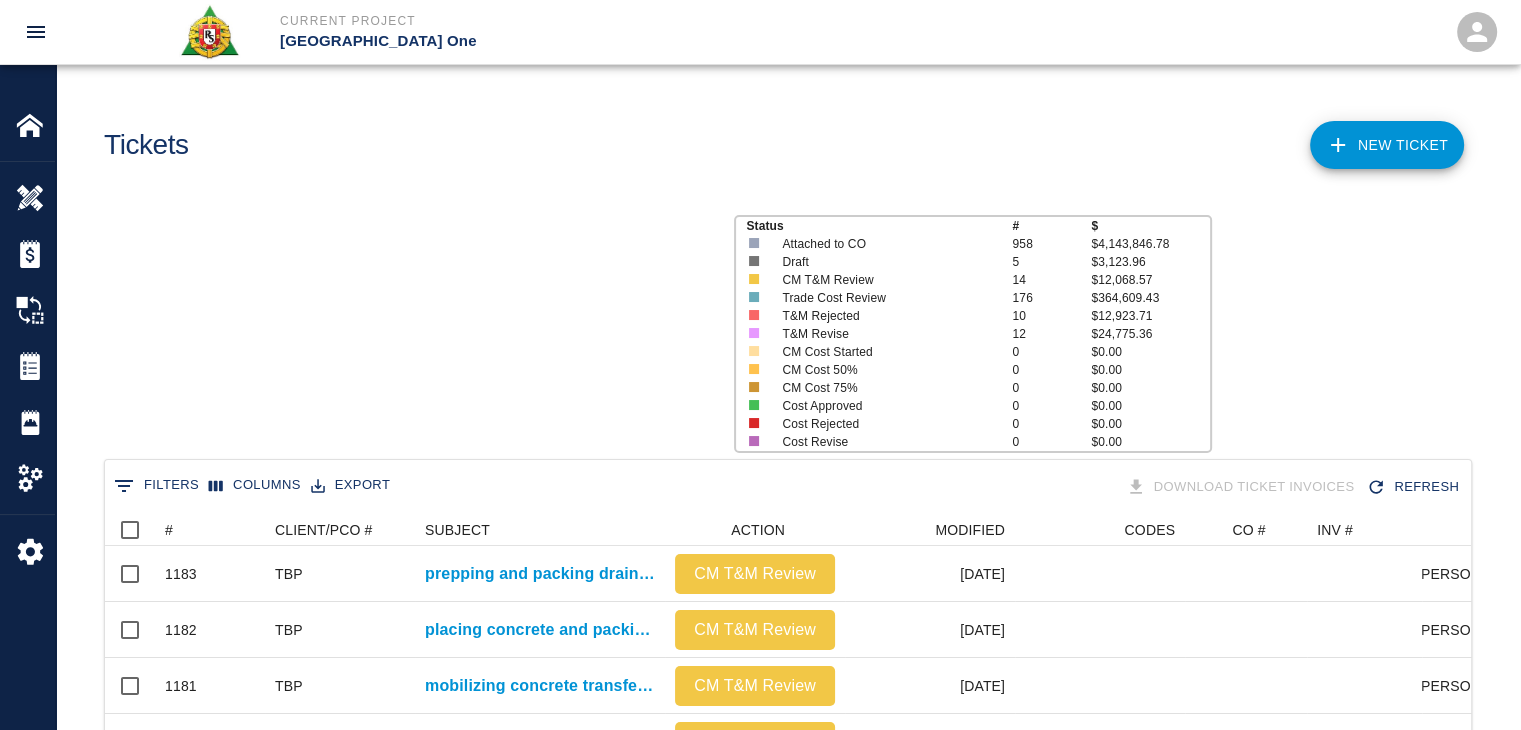 scroll, scrollTop: 16, scrollLeft: 16, axis: both 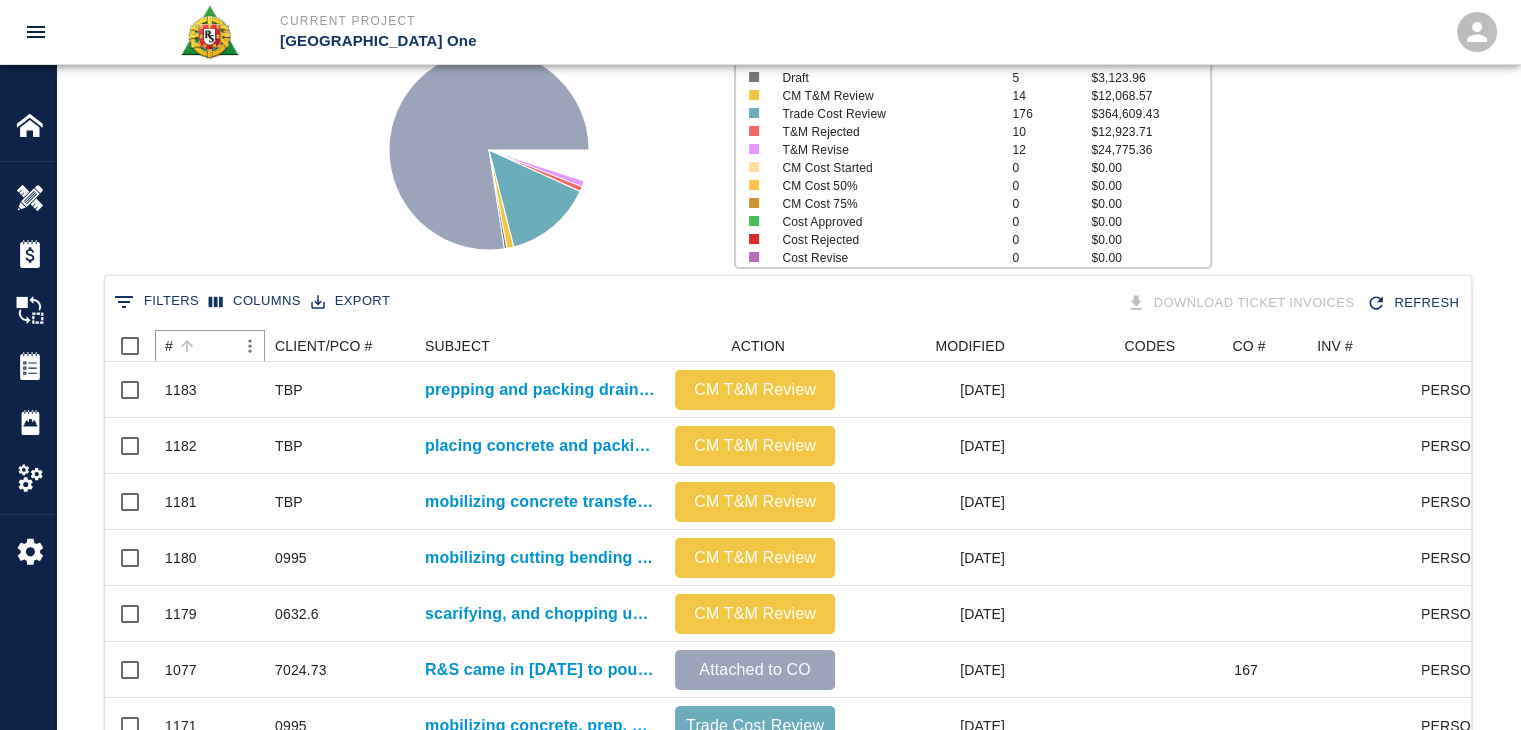 click 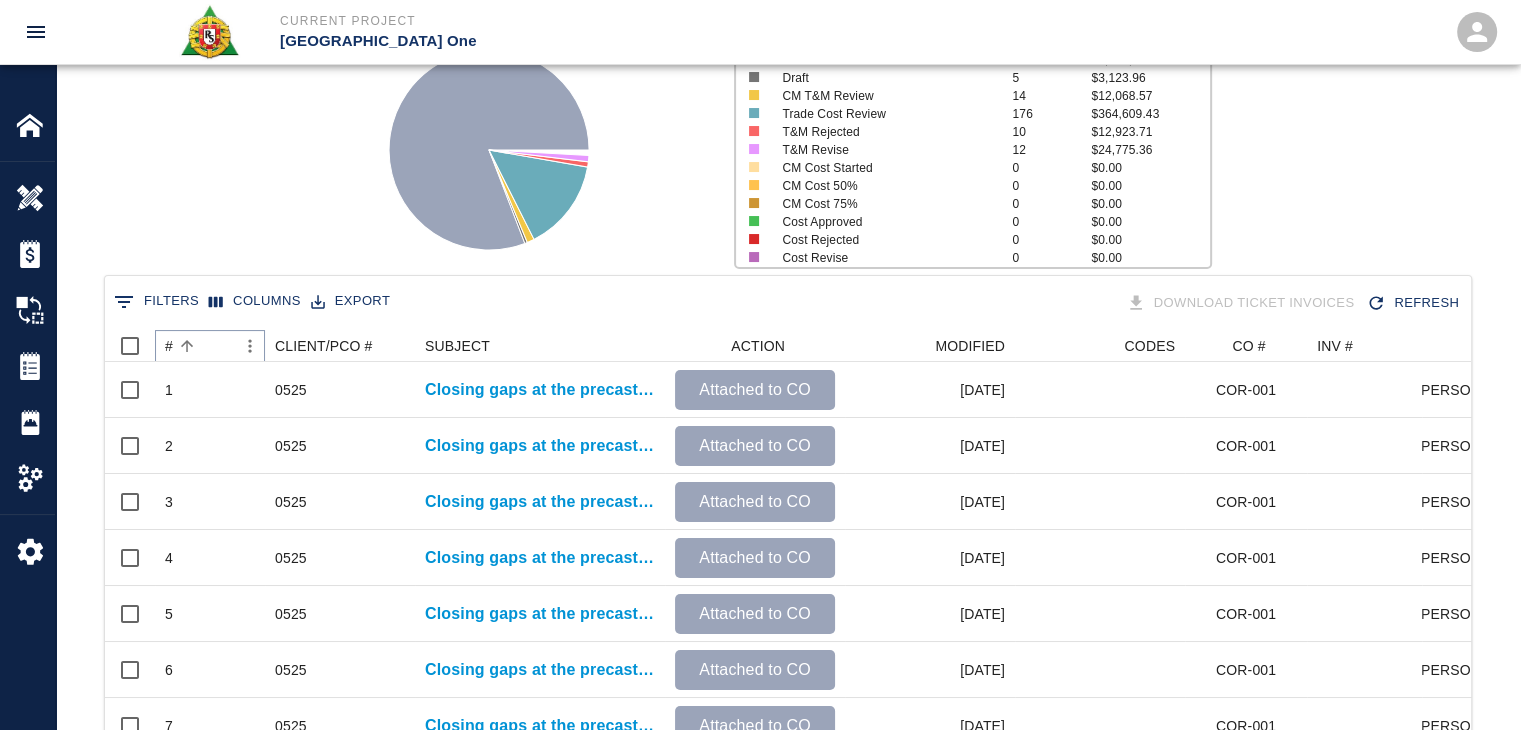 click 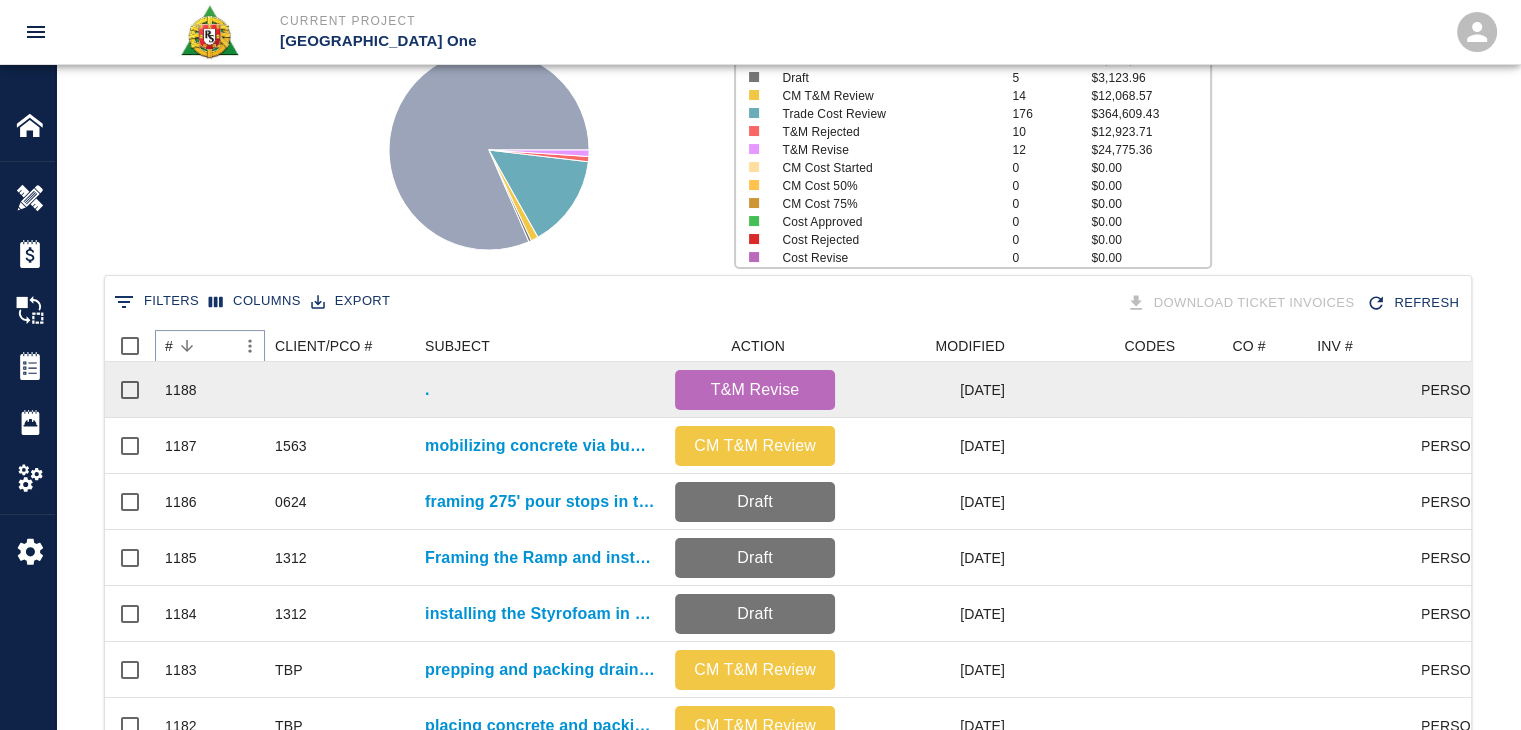 scroll, scrollTop: 264, scrollLeft: 0, axis: vertical 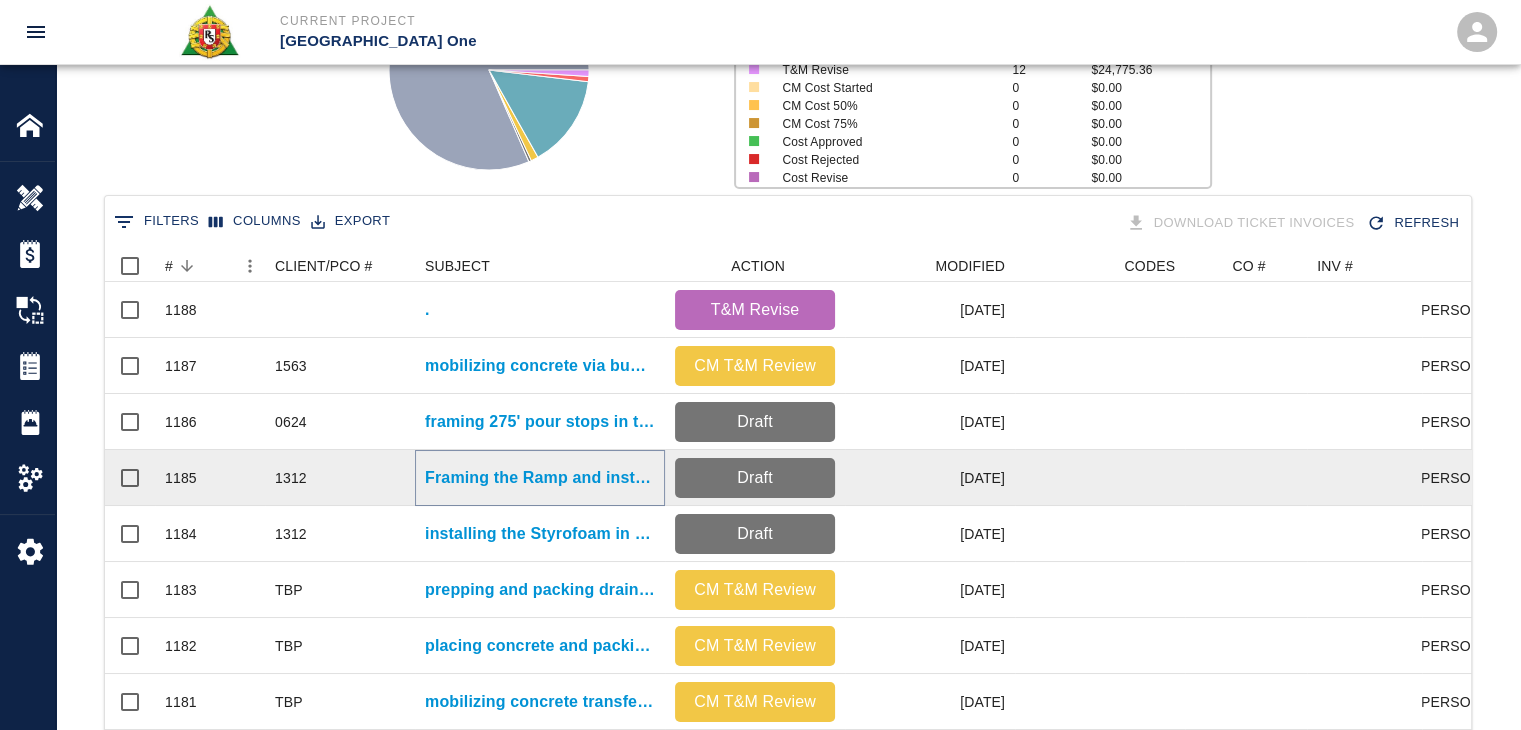 click on "Framing the Ramp and installing the Styrofoam for L1-S1 Bus Ramp U-Shape" at bounding box center (540, 478) 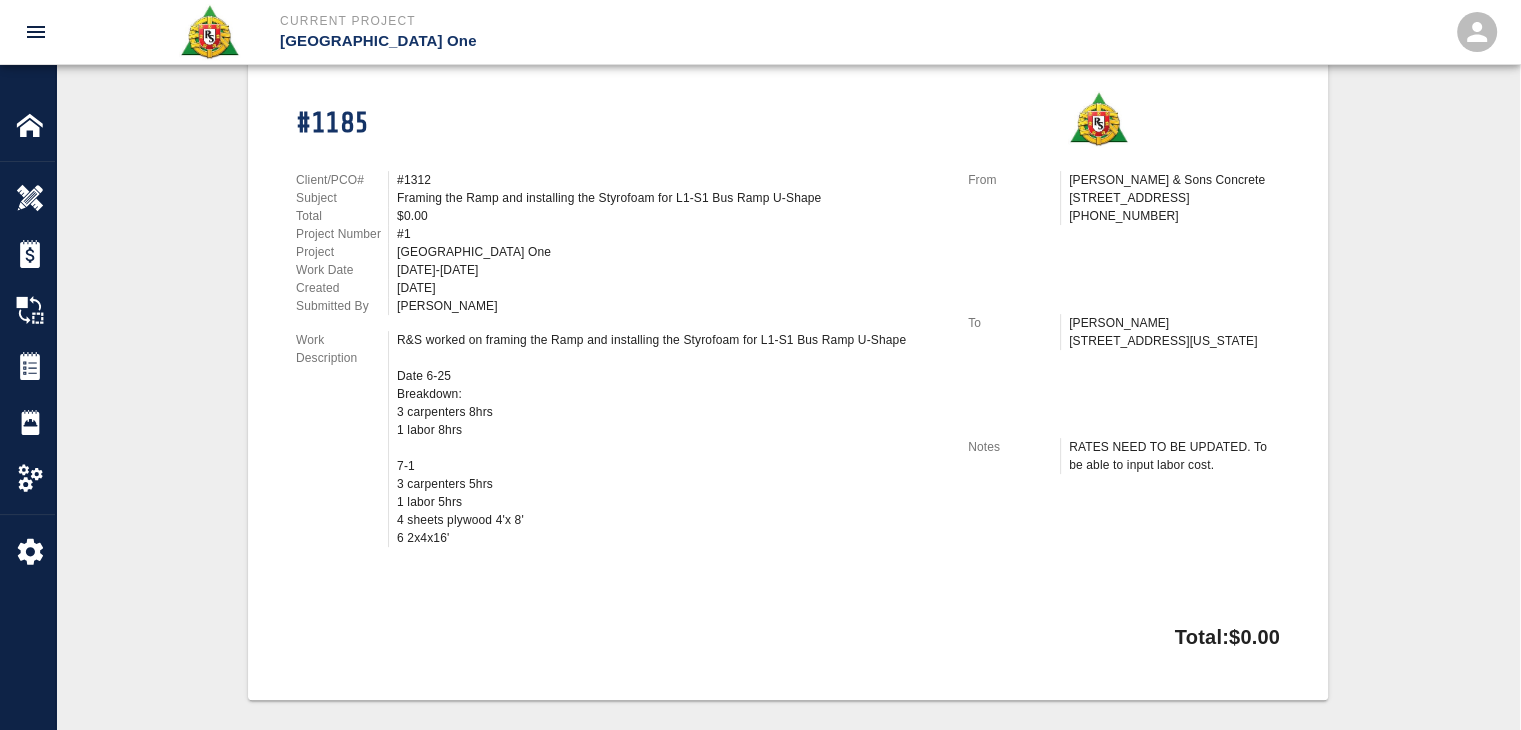 scroll, scrollTop: 488, scrollLeft: 0, axis: vertical 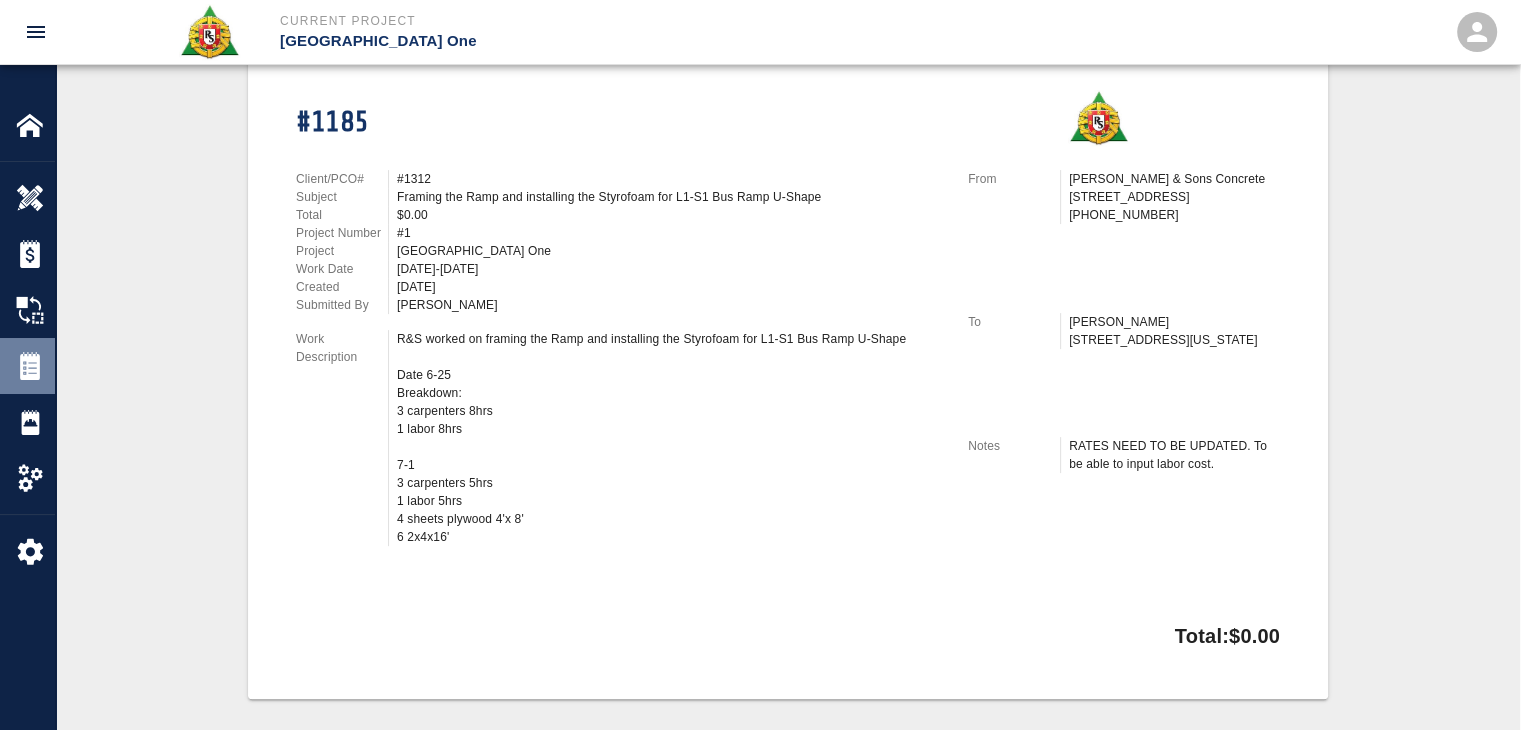 click at bounding box center [30, 366] 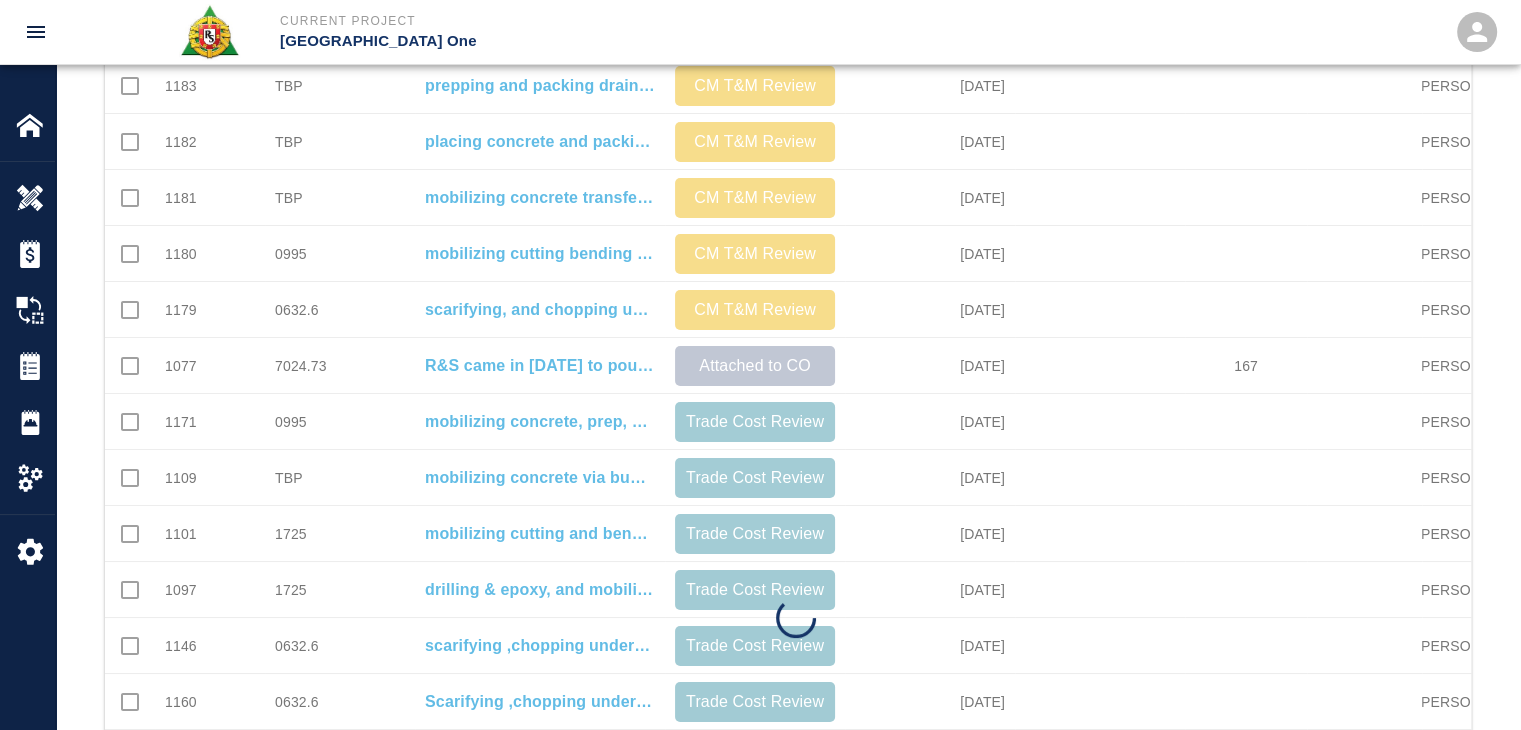 scroll, scrollTop: 0, scrollLeft: 0, axis: both 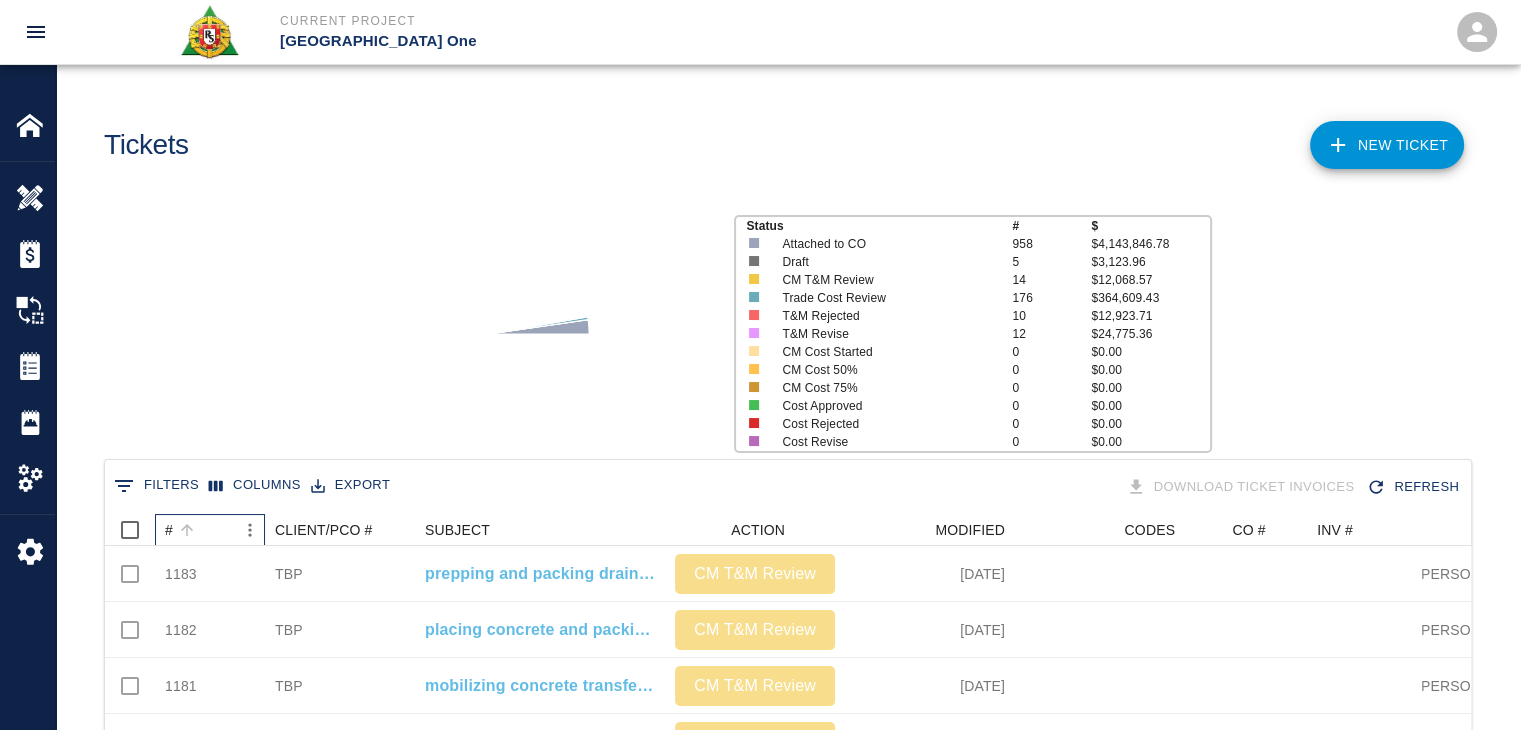click on "#" at bounding box center [200, 530] 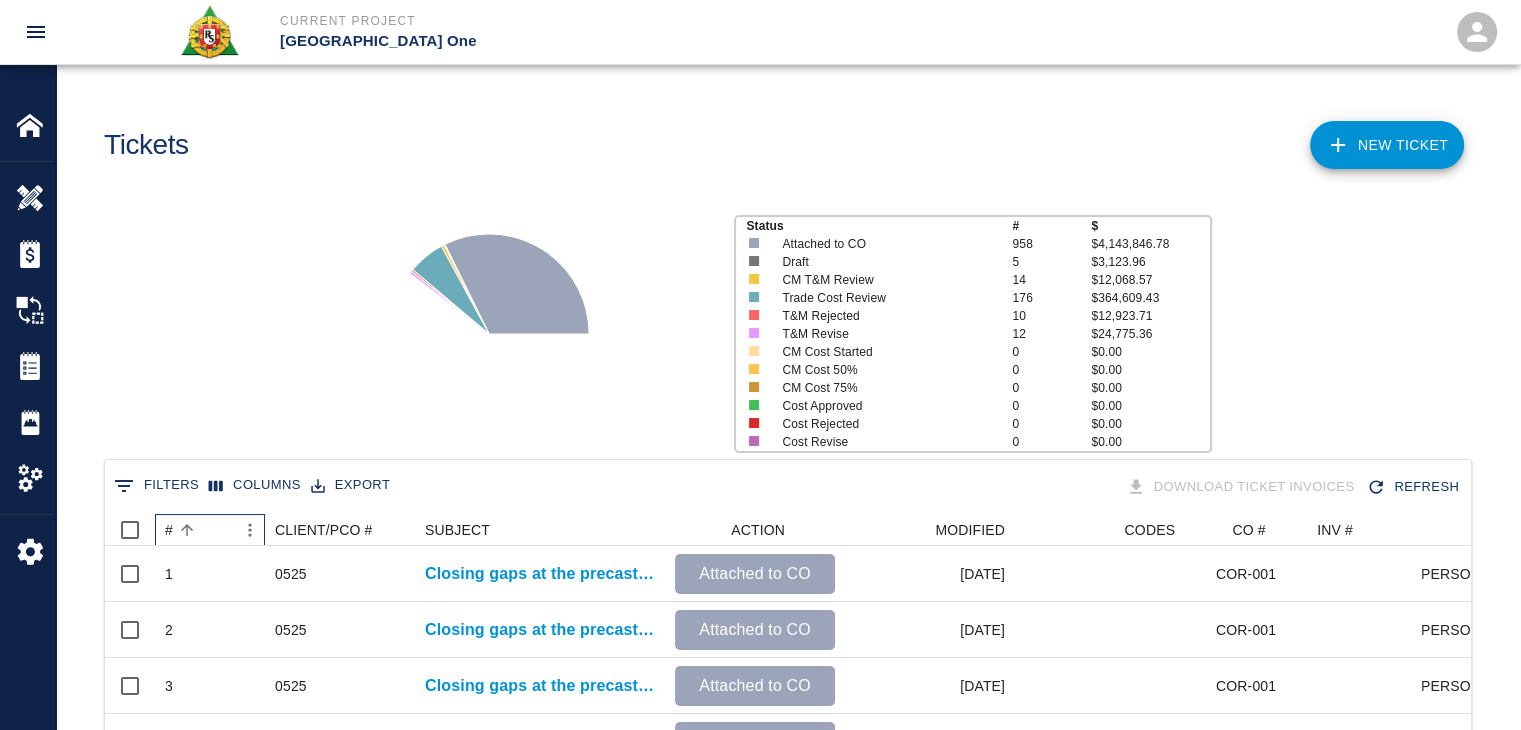 click on "#" at bounding box center [200, 530] 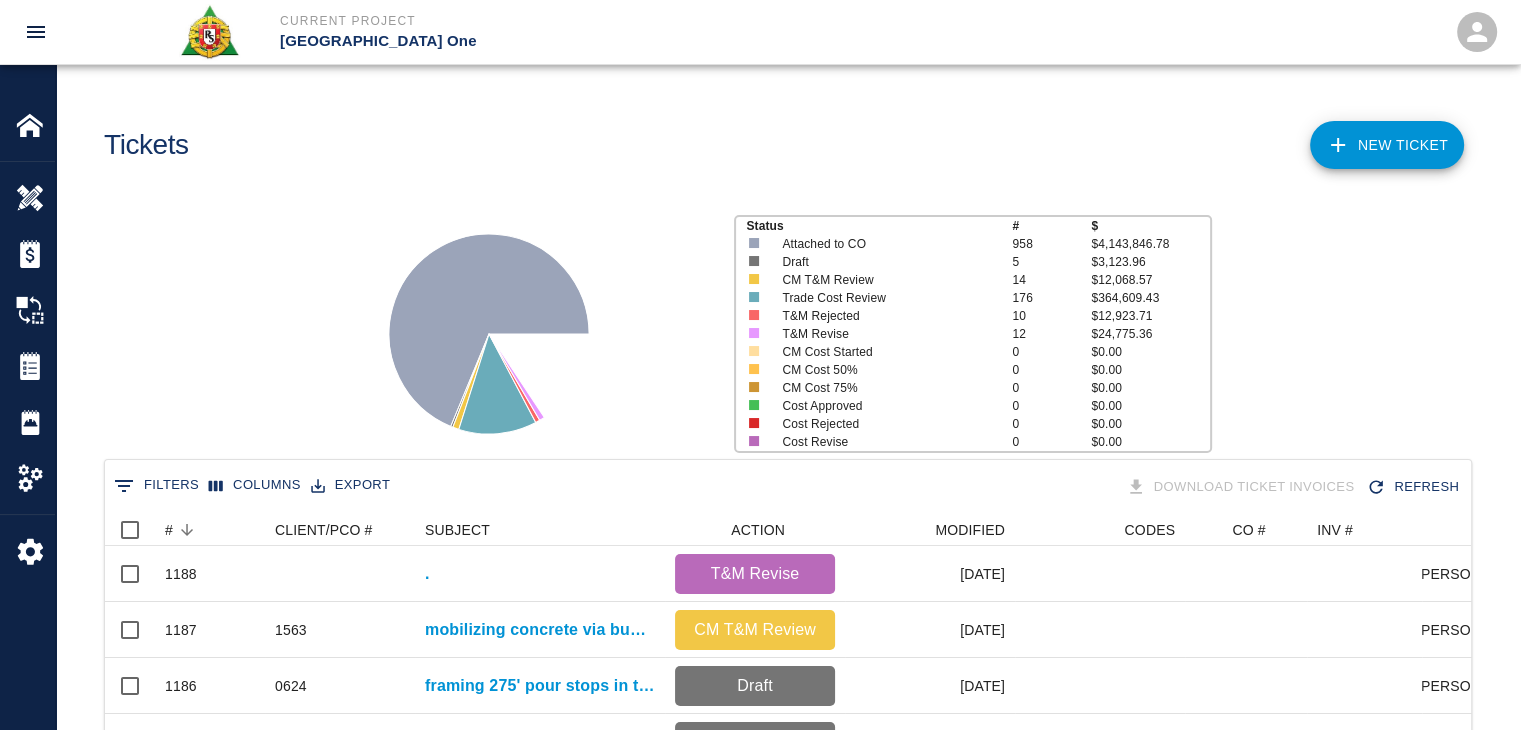 click on "Status # $ Attached to CO 958 $4,143,846.78 Draft 5 $3,123.96 CM T&M Review 14 $12,068.57 Trade Cost Review 176 $364,609.43 T&M Rejected 10 $12,923.71 T&M Revise 12 $24,775.36 CM Cost Started 0 $0.00 CM Cost 50% 0 $0.00 CM Cost 75% 0 $0.00 Cost Approved 0 $0.00 Cost Rejected 0 $0.00 Cost Revise 0 $0.00" at bounding box center [780, 326] 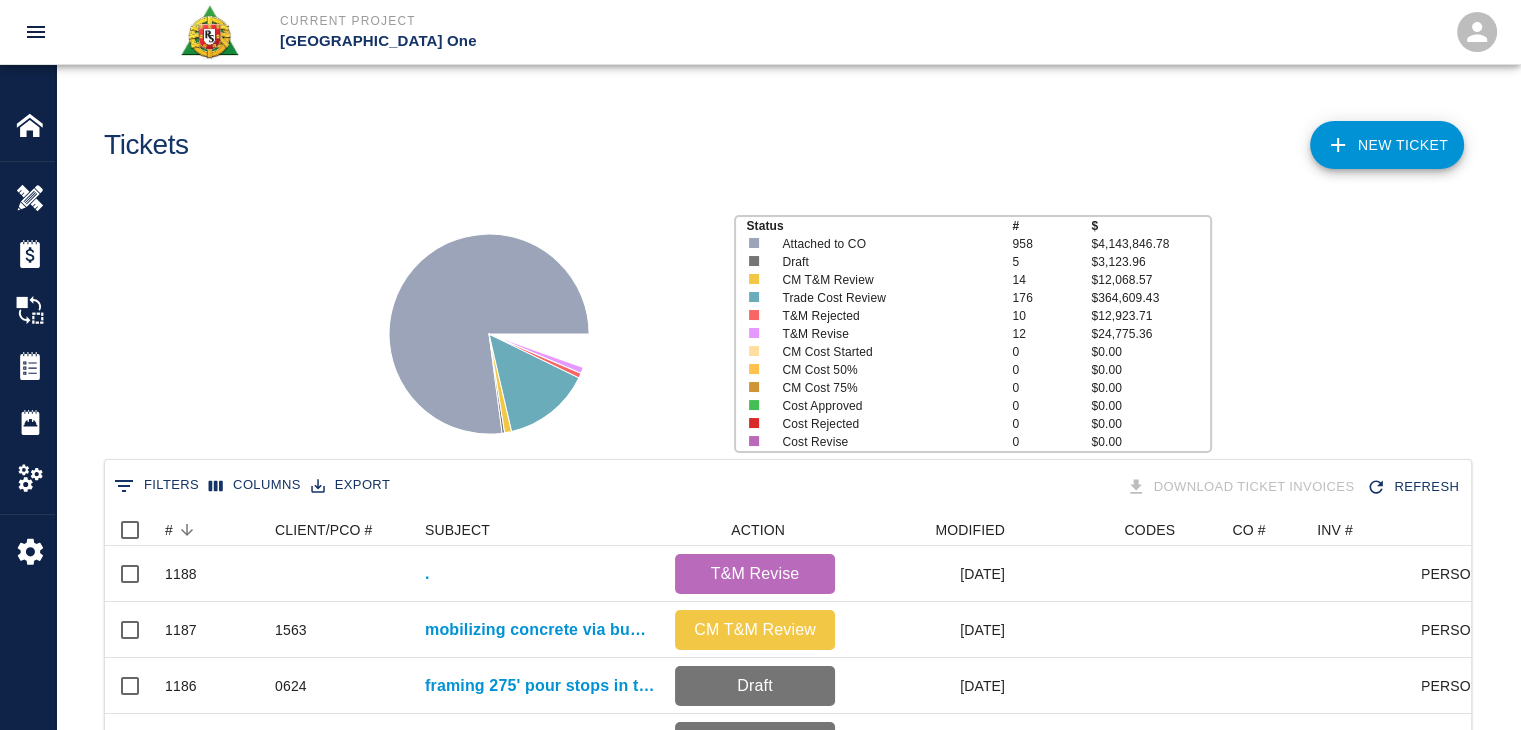 scroll, scrollTop: 296, scrollLeft: 0, axis: vertical 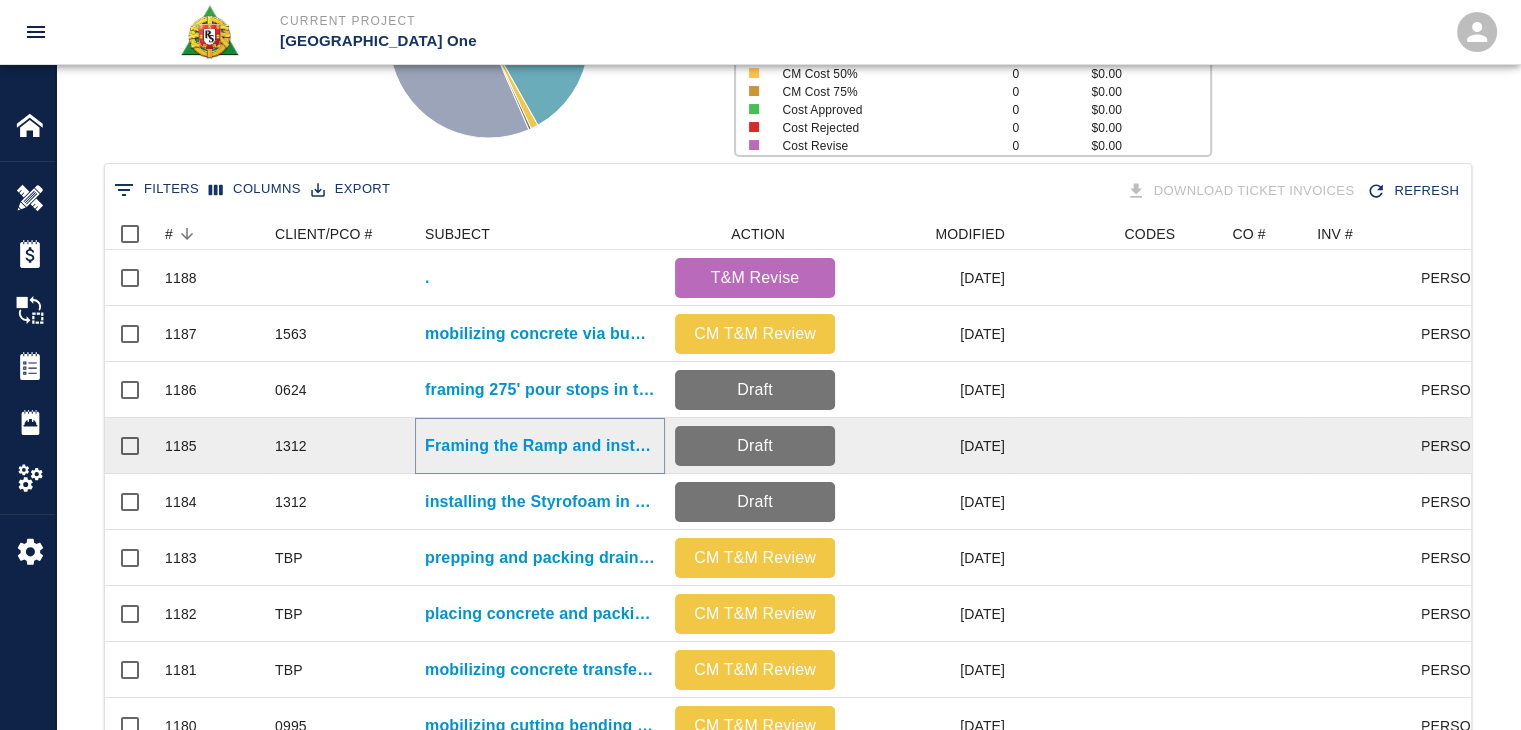 click on "Framing the Ramp and installing the Styrofoam for L1-S1 Bus Ramp U-Shape" at bounding box center [540, 446] 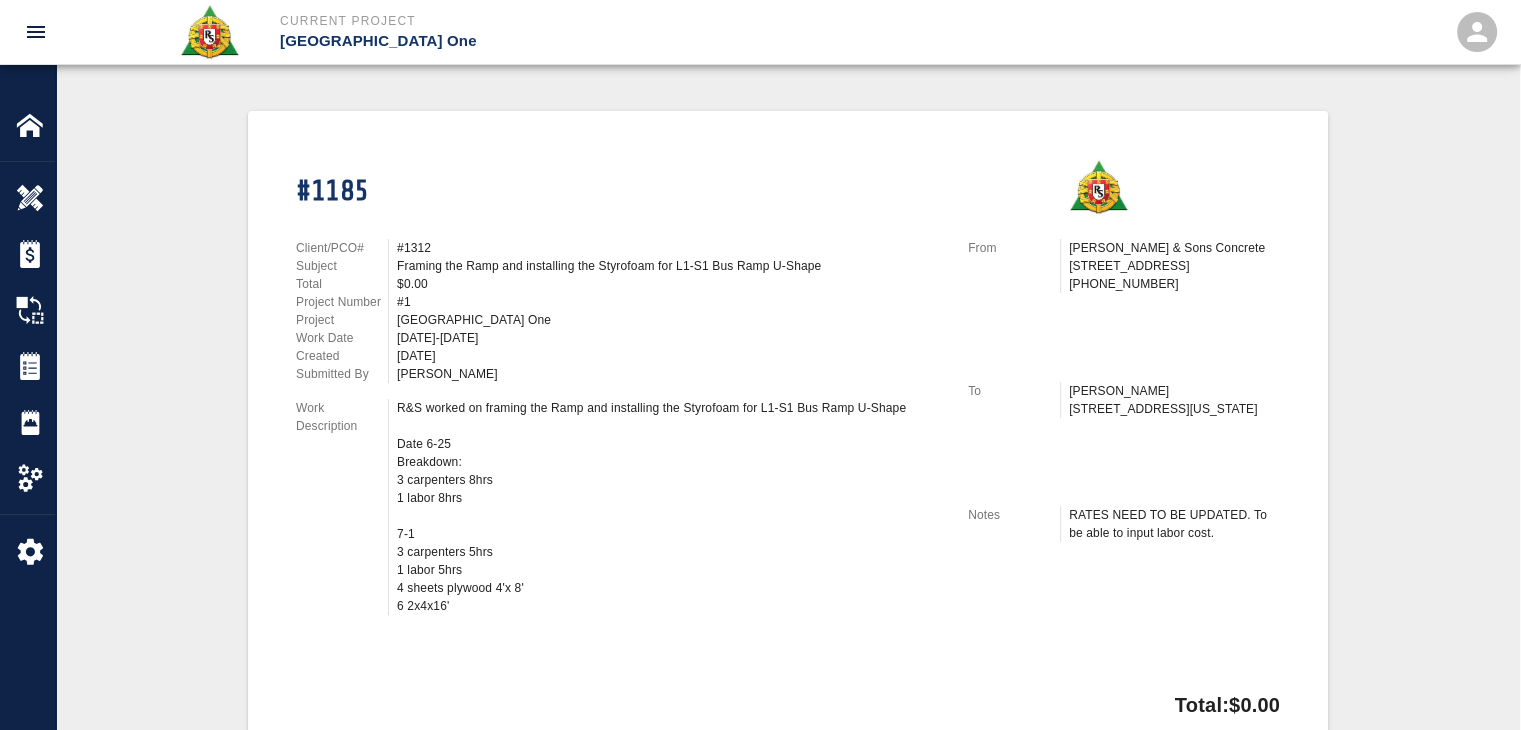 scroll, scrollTop: 424, scrollLeft: 0, axis: vertical 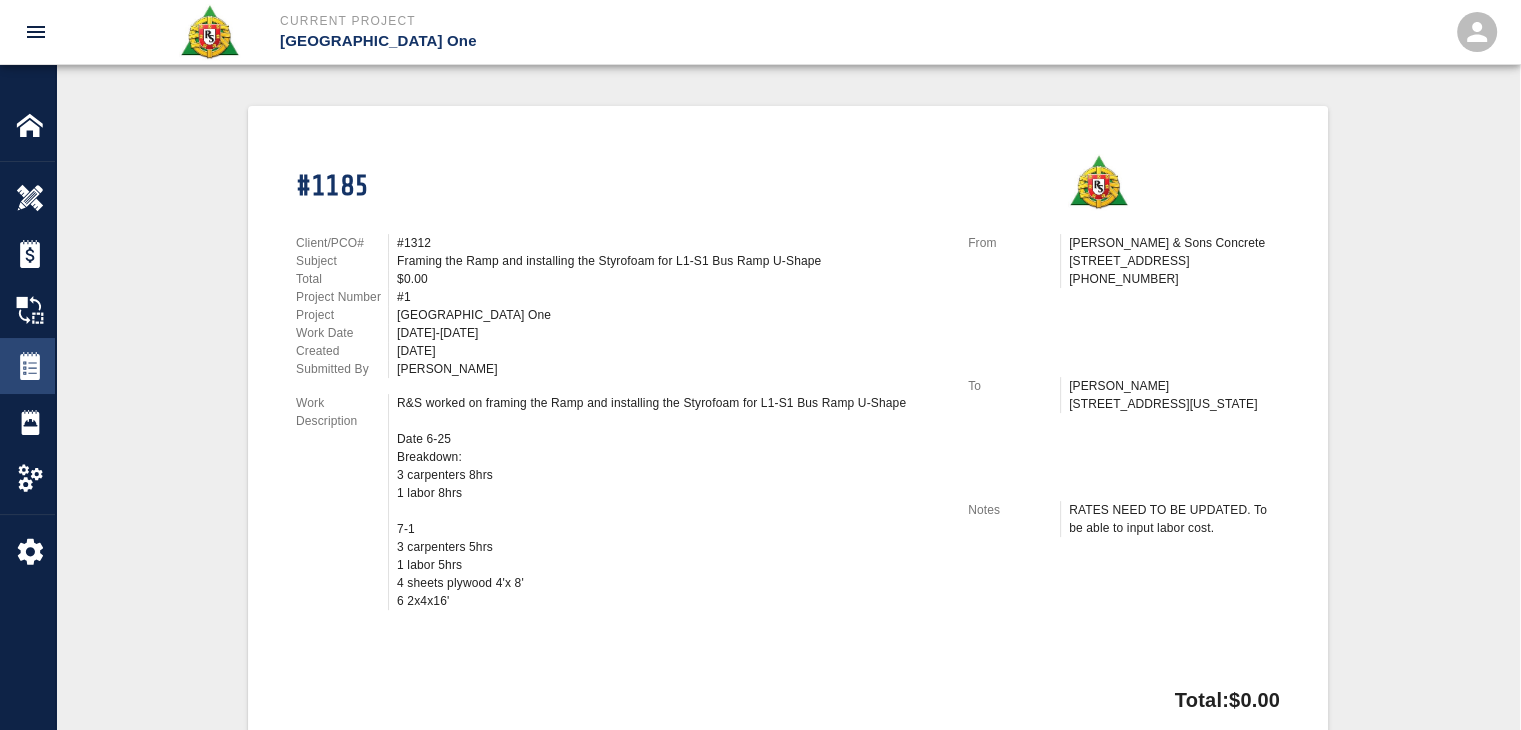 click on "Tickets" at bounding box center (27, 366) 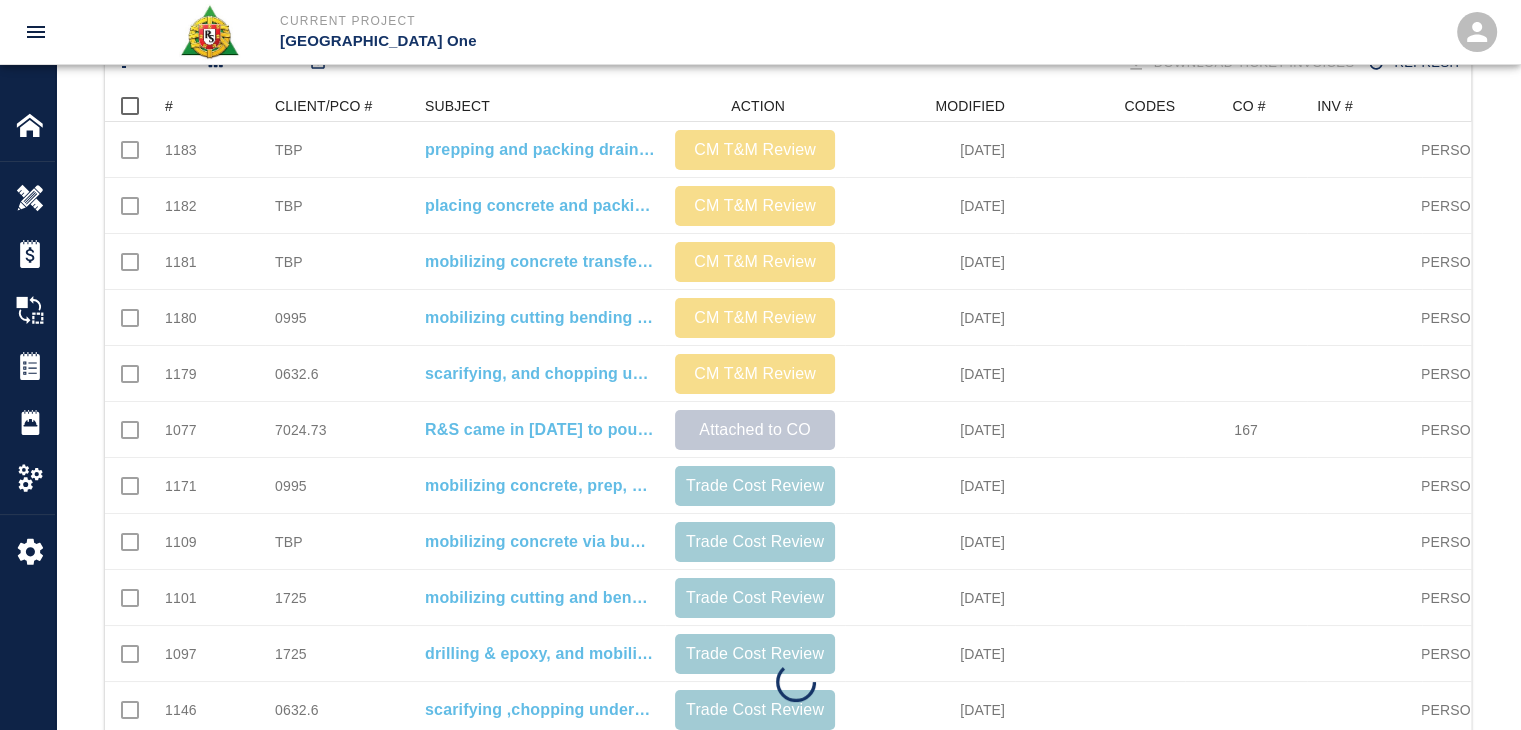 scroll, scrollTop: 0, scrollLeft: 0, axis: both 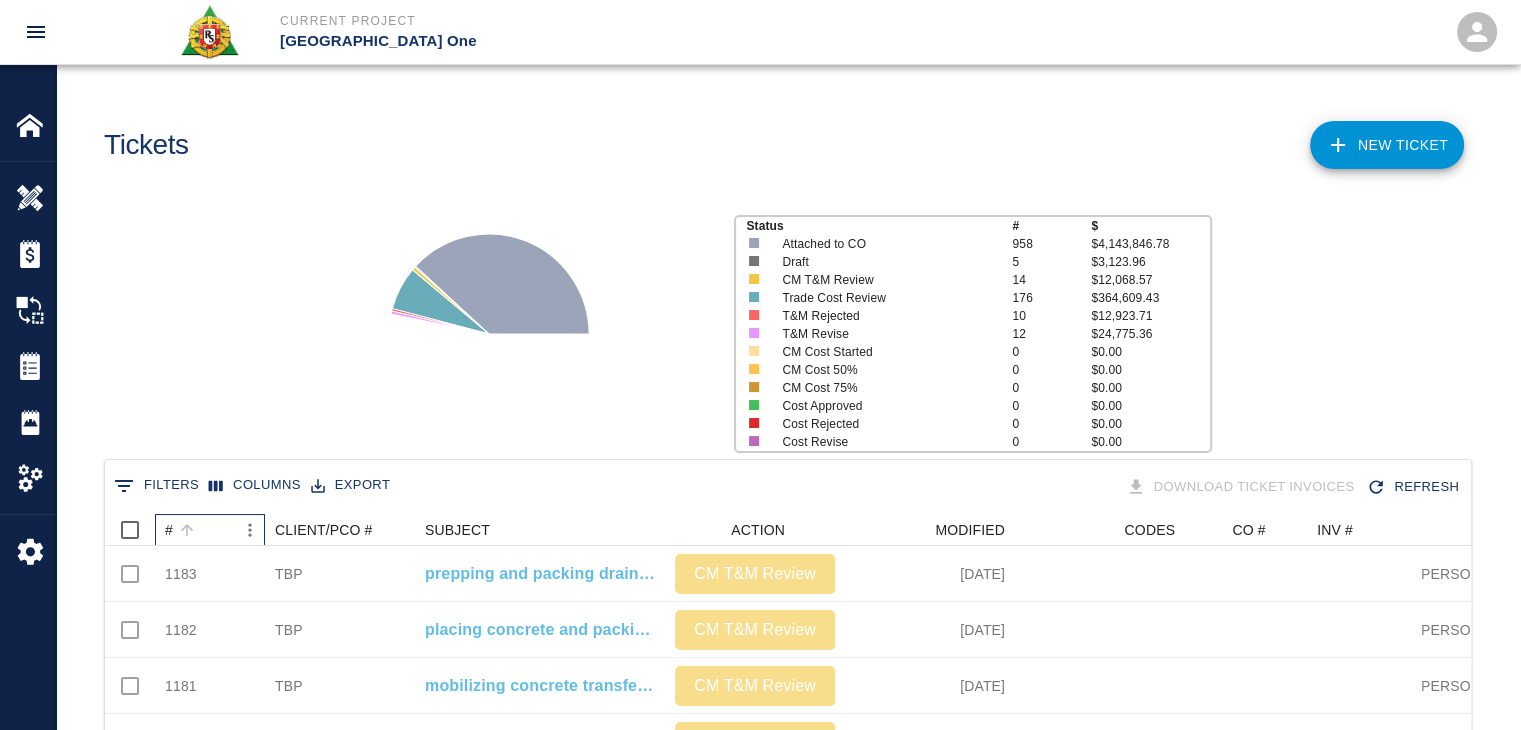 click on "#" at bounding box center (200, 530) 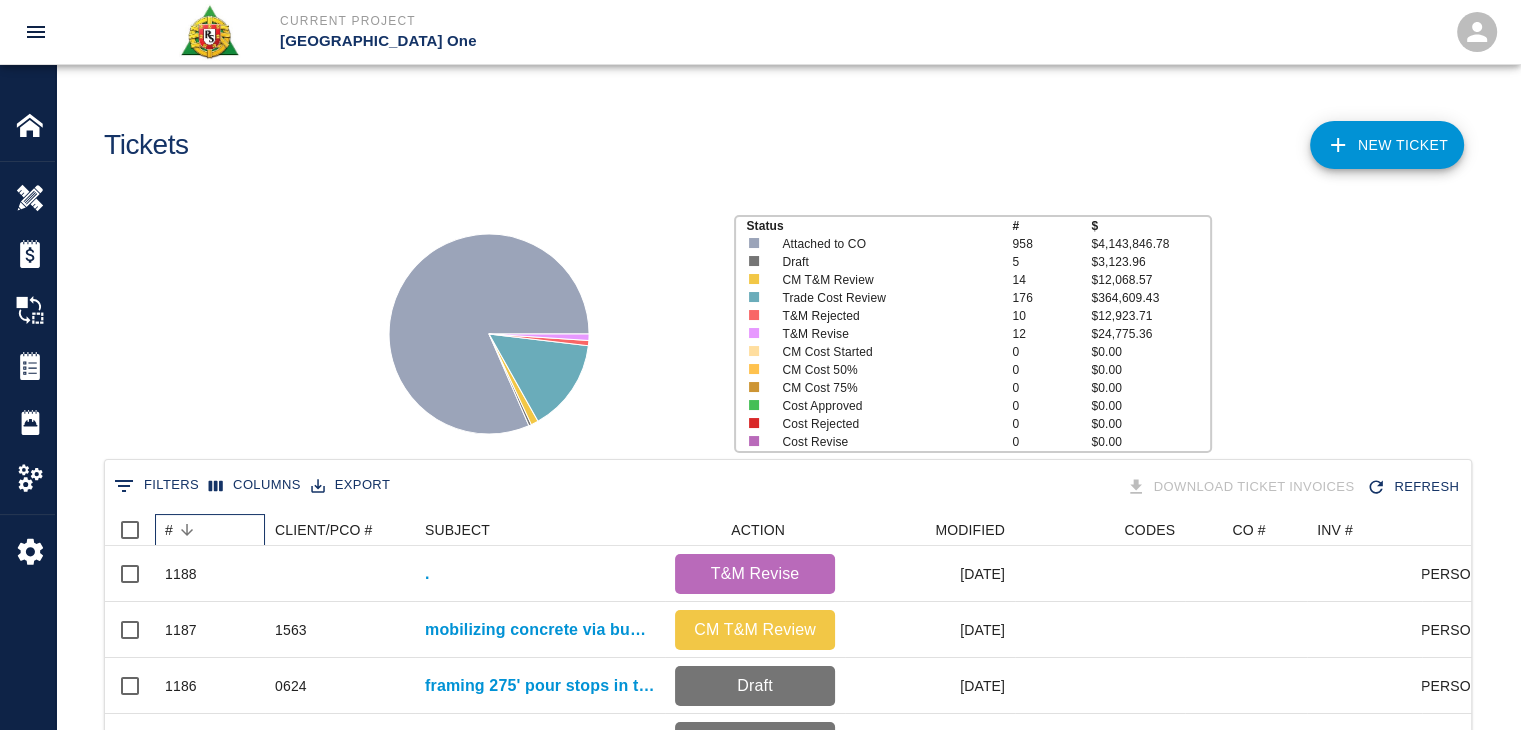scroll, scrollTop: 424, scrollLeft: 0, axis: vertical 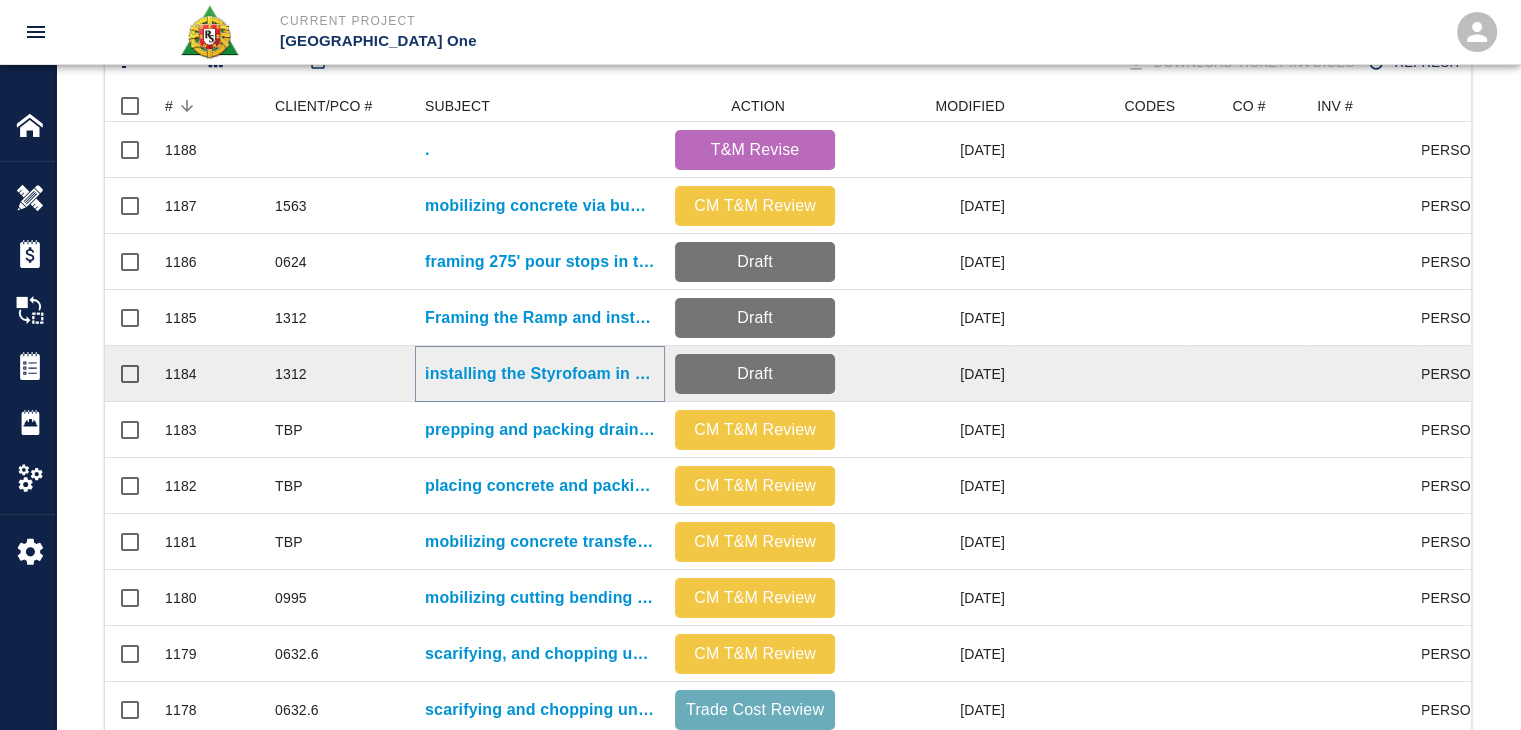 click on "installing the Styrofoam in the top slab for CBP.L1 Staff Break room 1N.2.670" at bounding box center (540, 374) 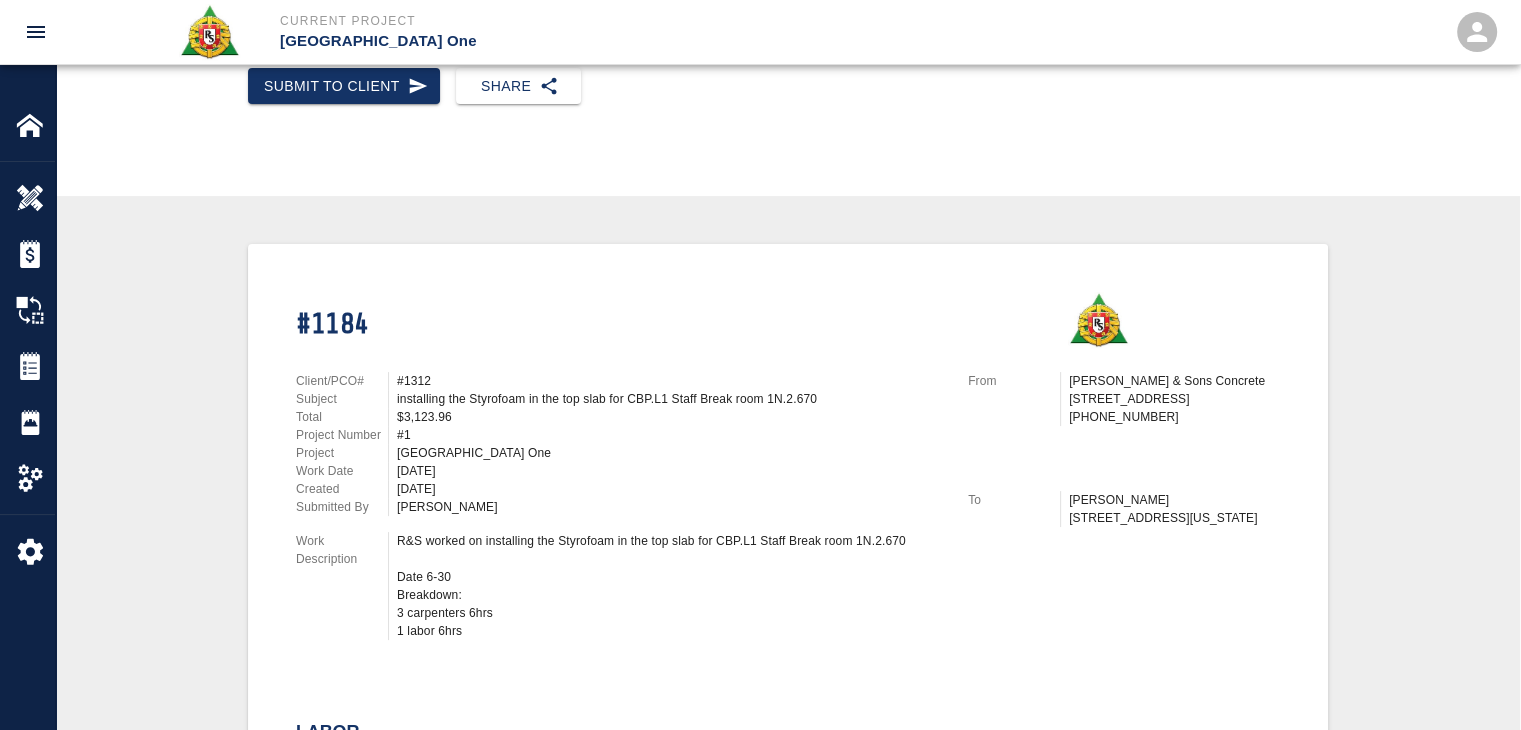 scroll, scrollTop: 0, scrollLeft: 0, axis: both 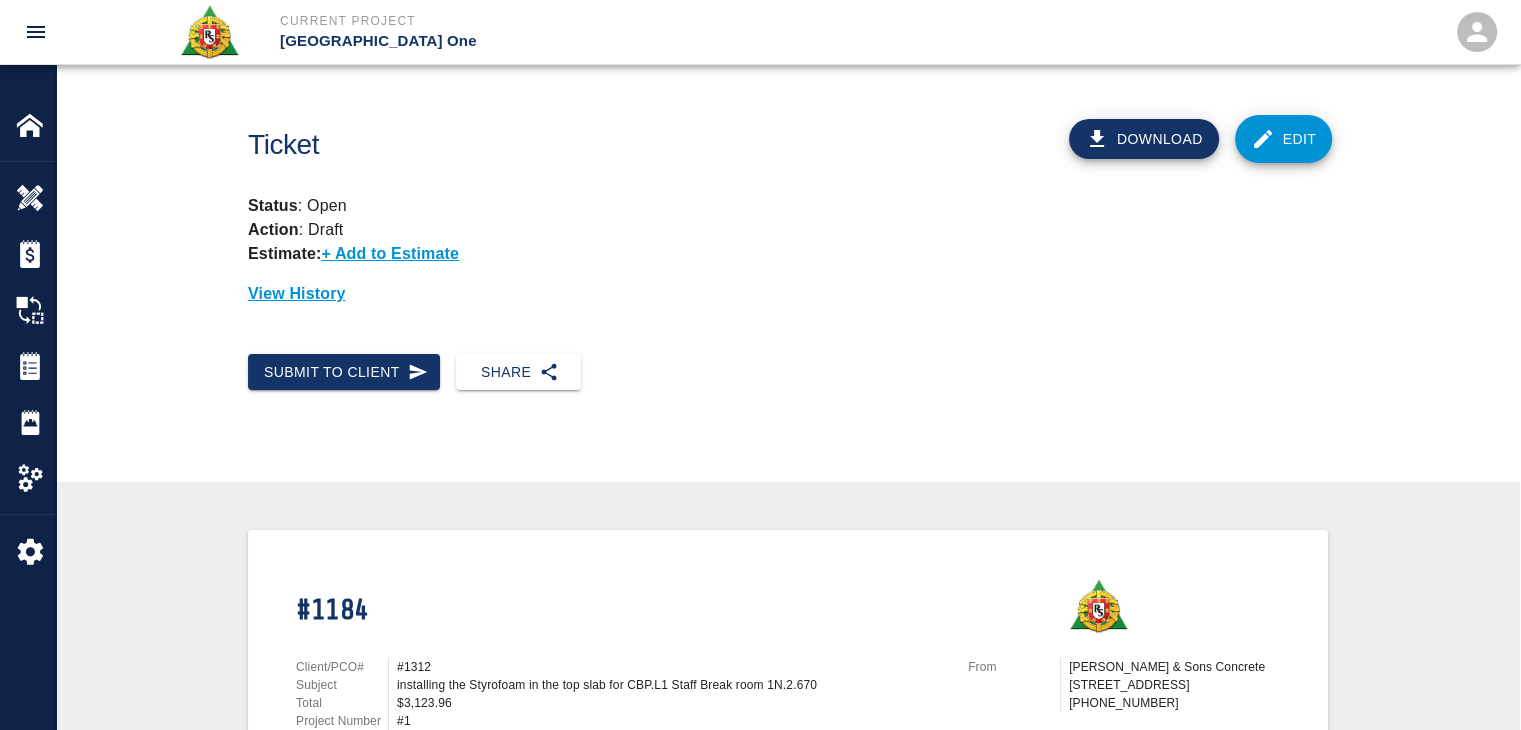 click on "Edit" at bounding box center (1284, 139) 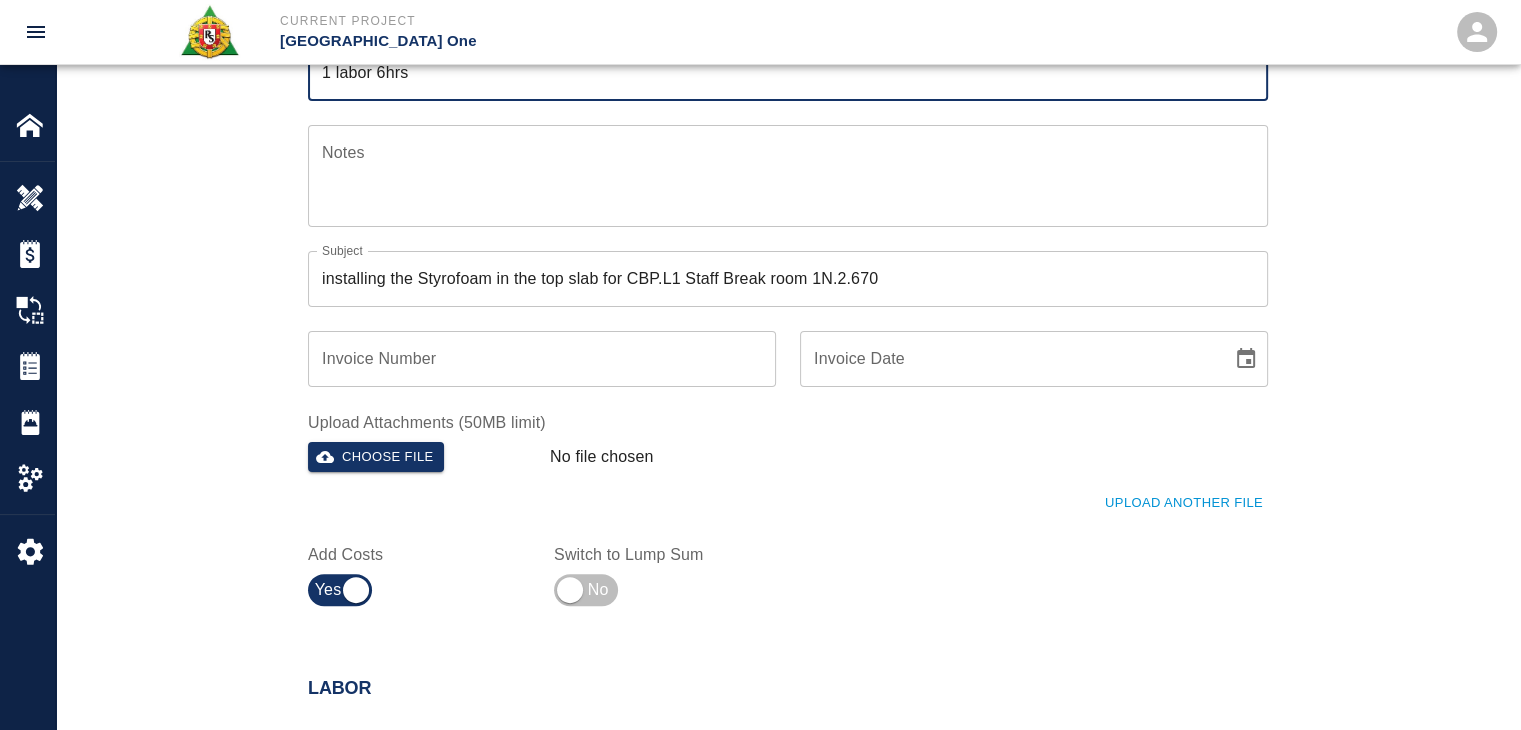 scroll, scrollTop: 460, scrollLeft: 0, axis: vertical 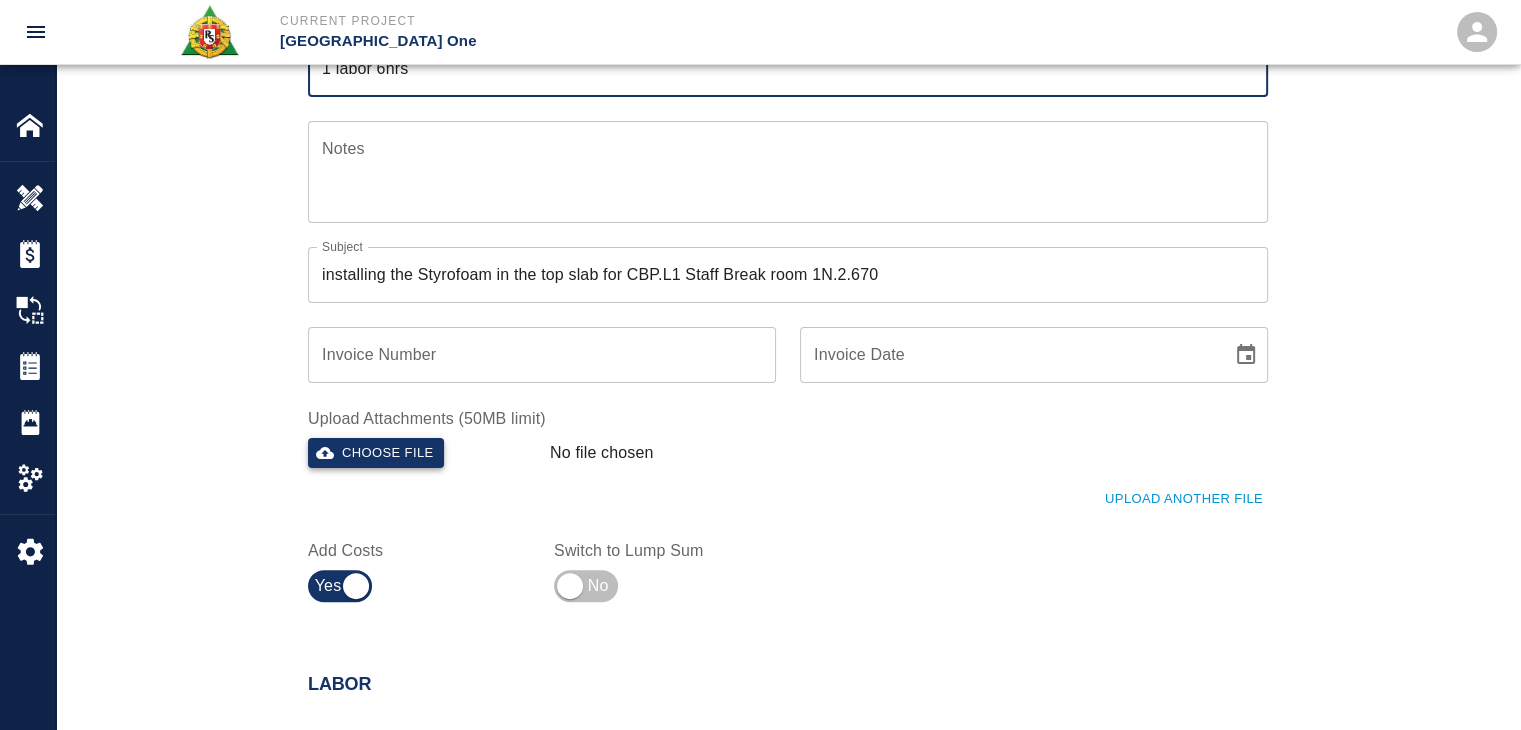 click on "Choose file" at bounding box center (376, 453) 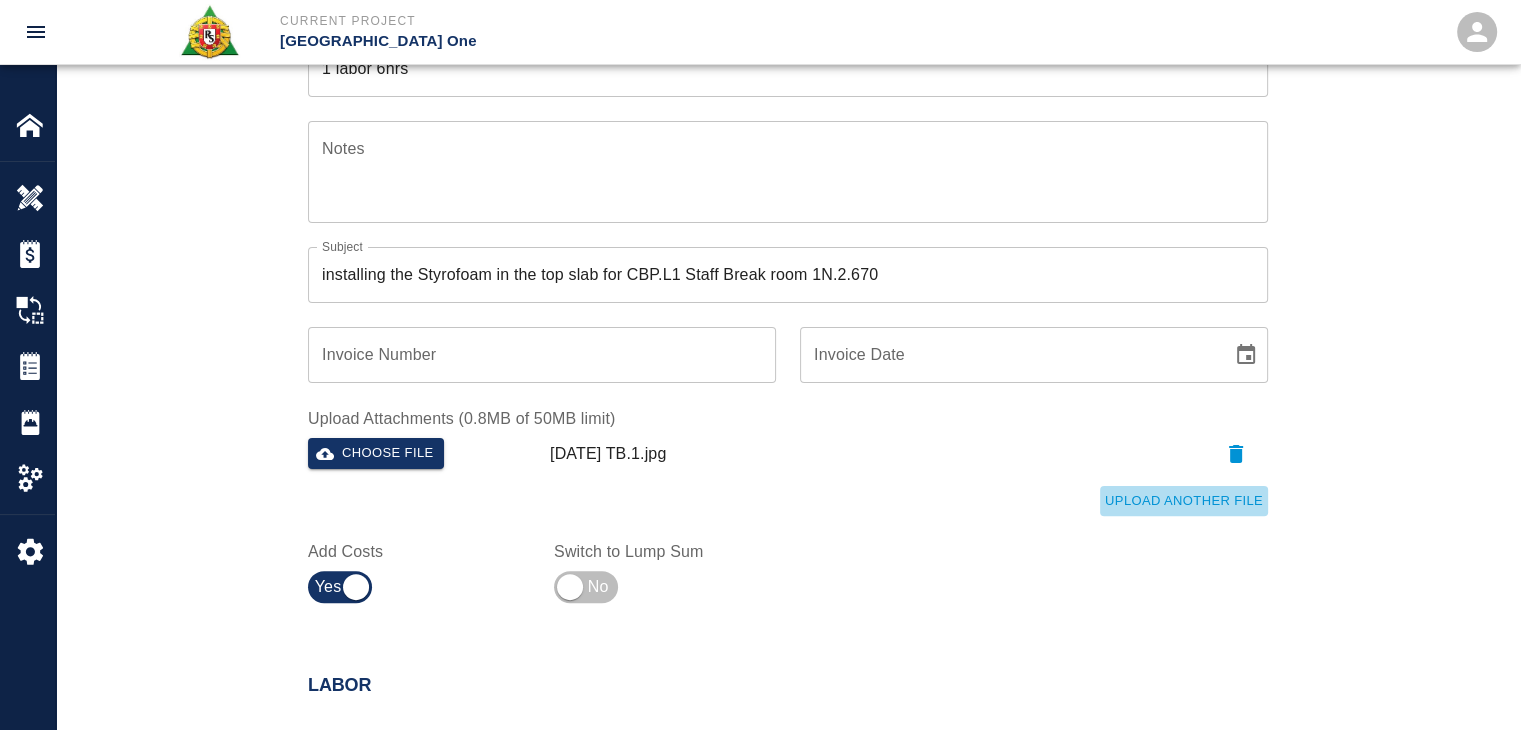 click on "Upload Another File" at bounding box center (1184, 501) 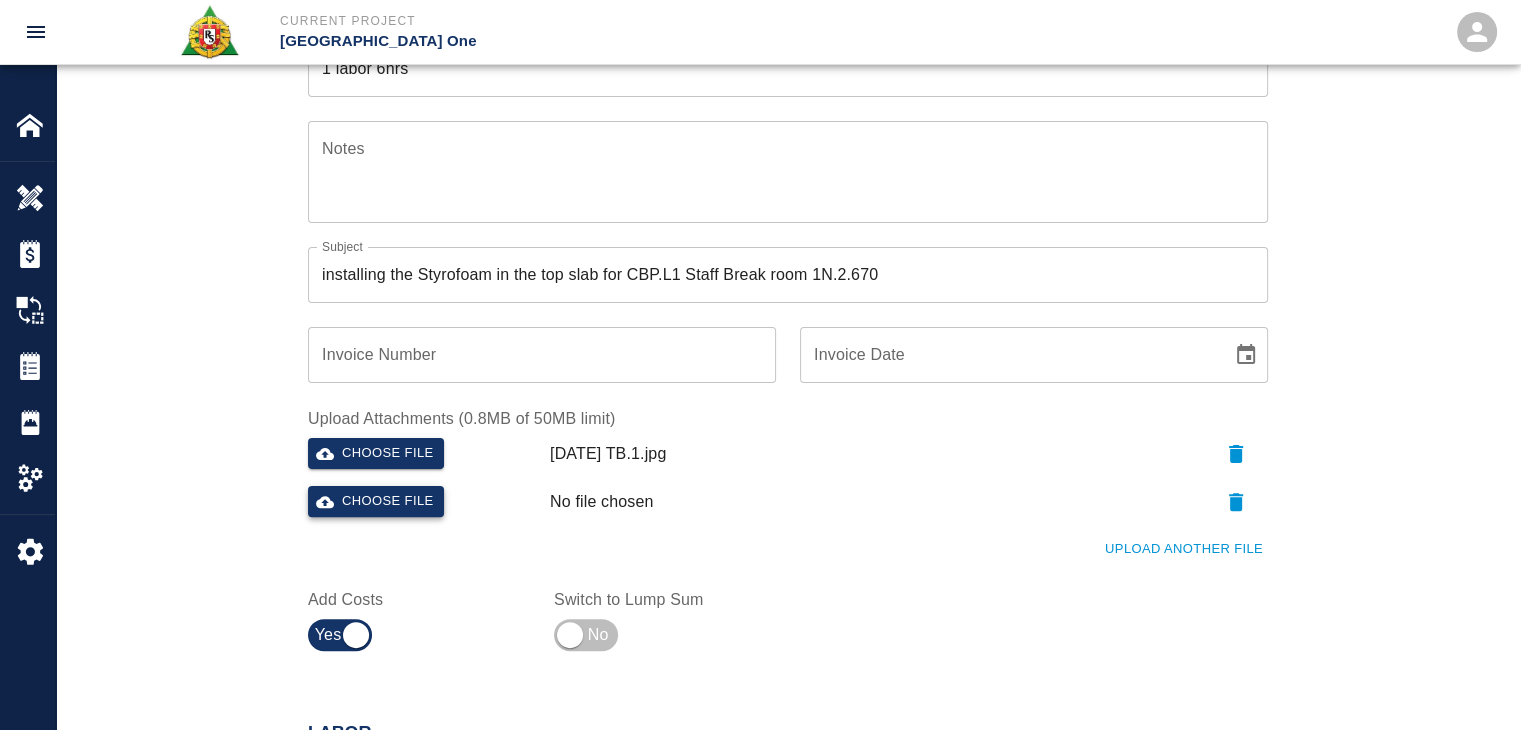 click on "Choose file" at bounding box center [376, 501] 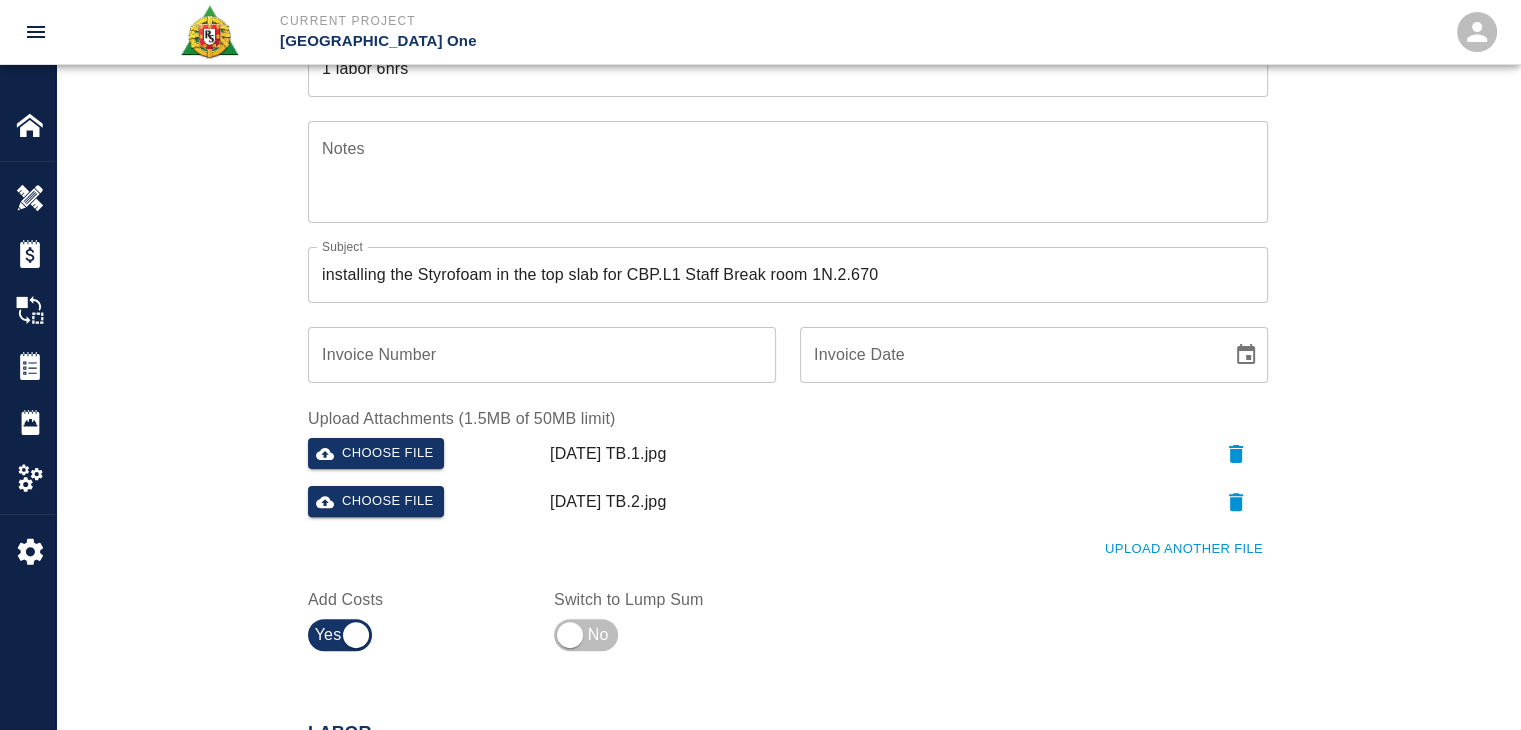 click on "Ticket Number 1184 Ticket Number PCO Number 1312 PCO Number Start Date  06/30/2025 Start Date  End Date End Date Work Description R&S worked on installing the Styrofoam in the top slab for CBP.L1 Staff Break room 1N.2.670
Date 6-30
Breakdown:
3 carpenters 6hrs
1 labor 6hrs x Work Description Notes x Notes Subject installing the Styrofoam in the top slab for CBP.L1 Staff Break room 1N.2.670 Subject Invoice Number Invoice Number Invoice Date Invoice Date Upload Attachments (1.5MB of 50MB limit) Choose file 07-01-25 TB.1.jpg Choose file 07-01-25 TB.2.jpg Upload Another File Add Costs Switch to Lump Sum" at bounding box center [788, 225] 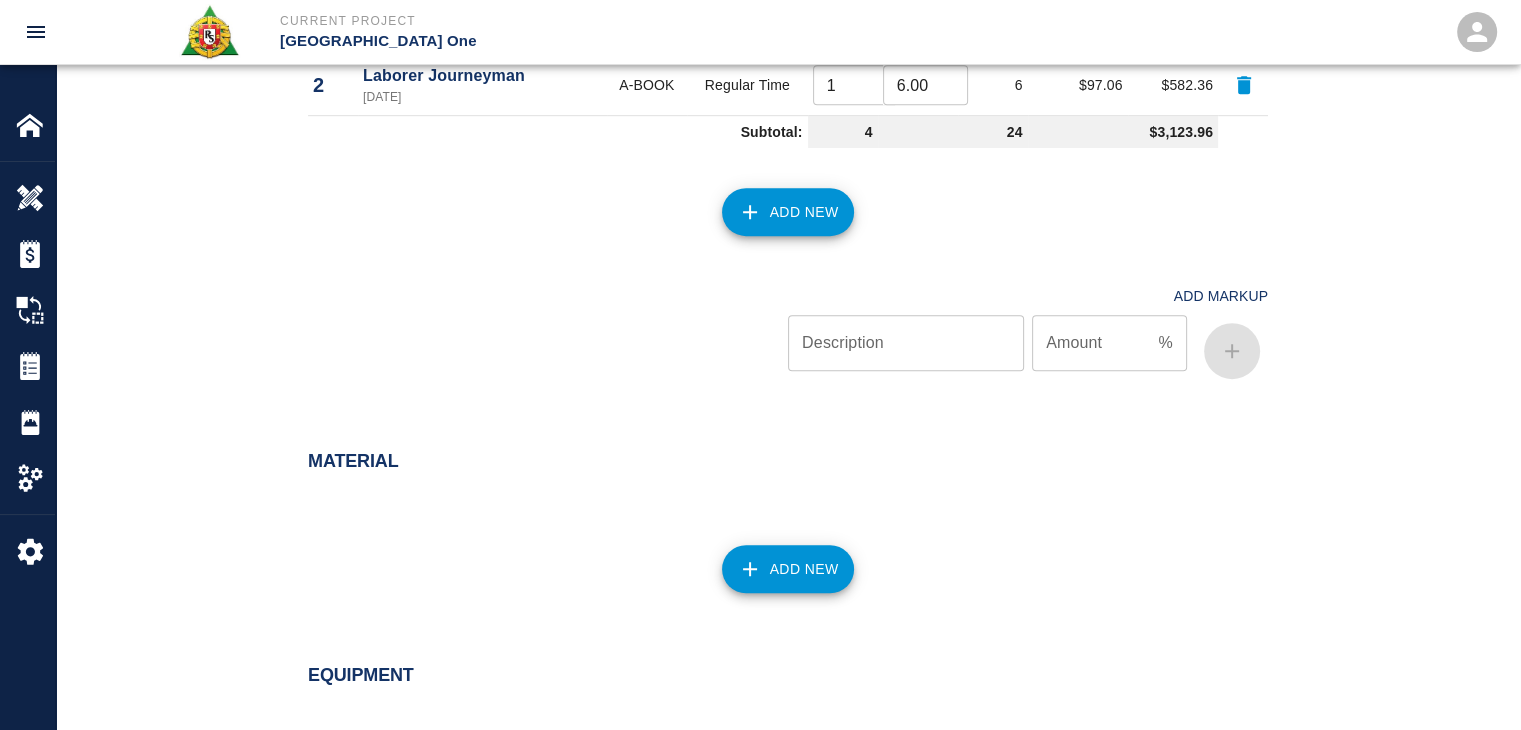 scroll, scrollTop: 1845, scrollLeft: 0, axis: vertical 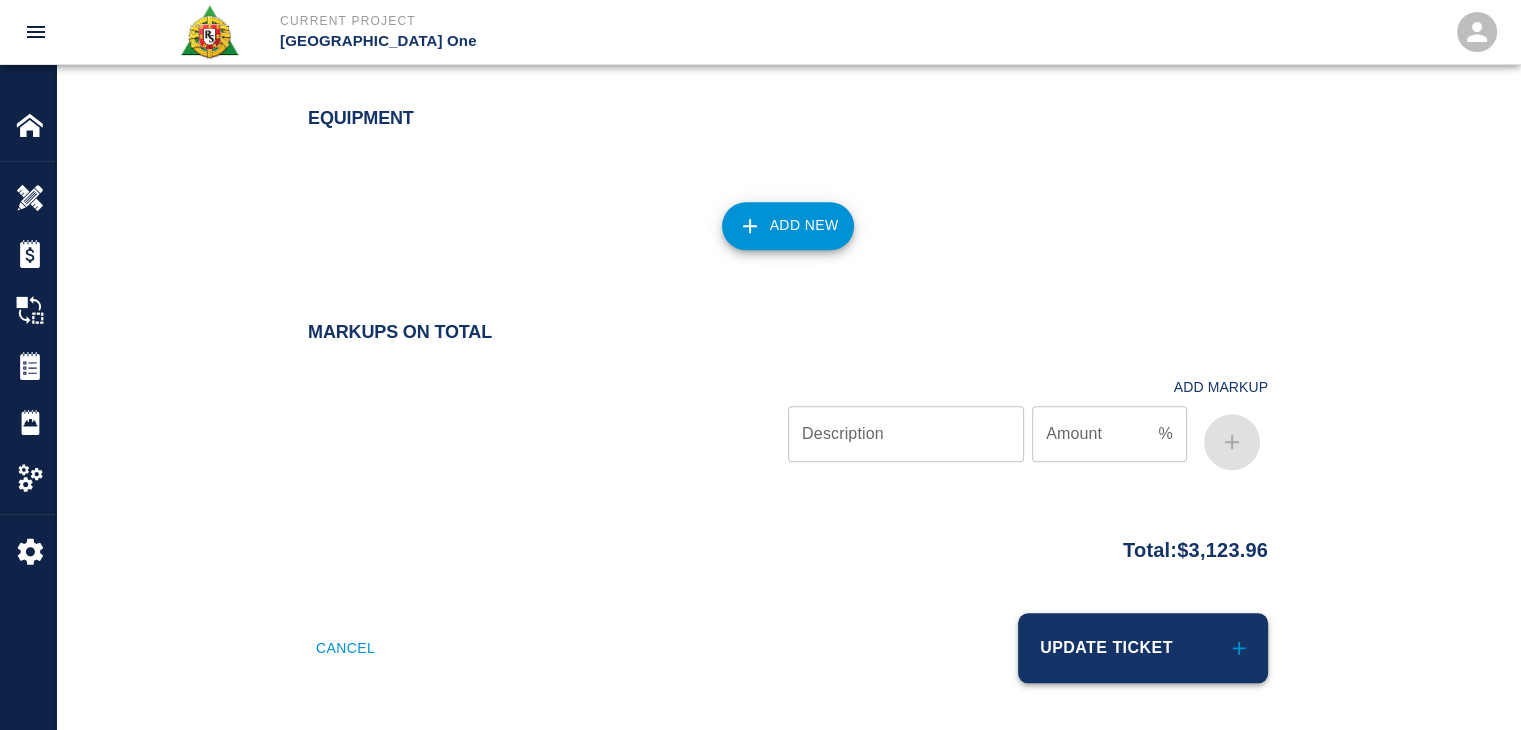 click on "Update Ticket" at bounding box center [1143, 648] 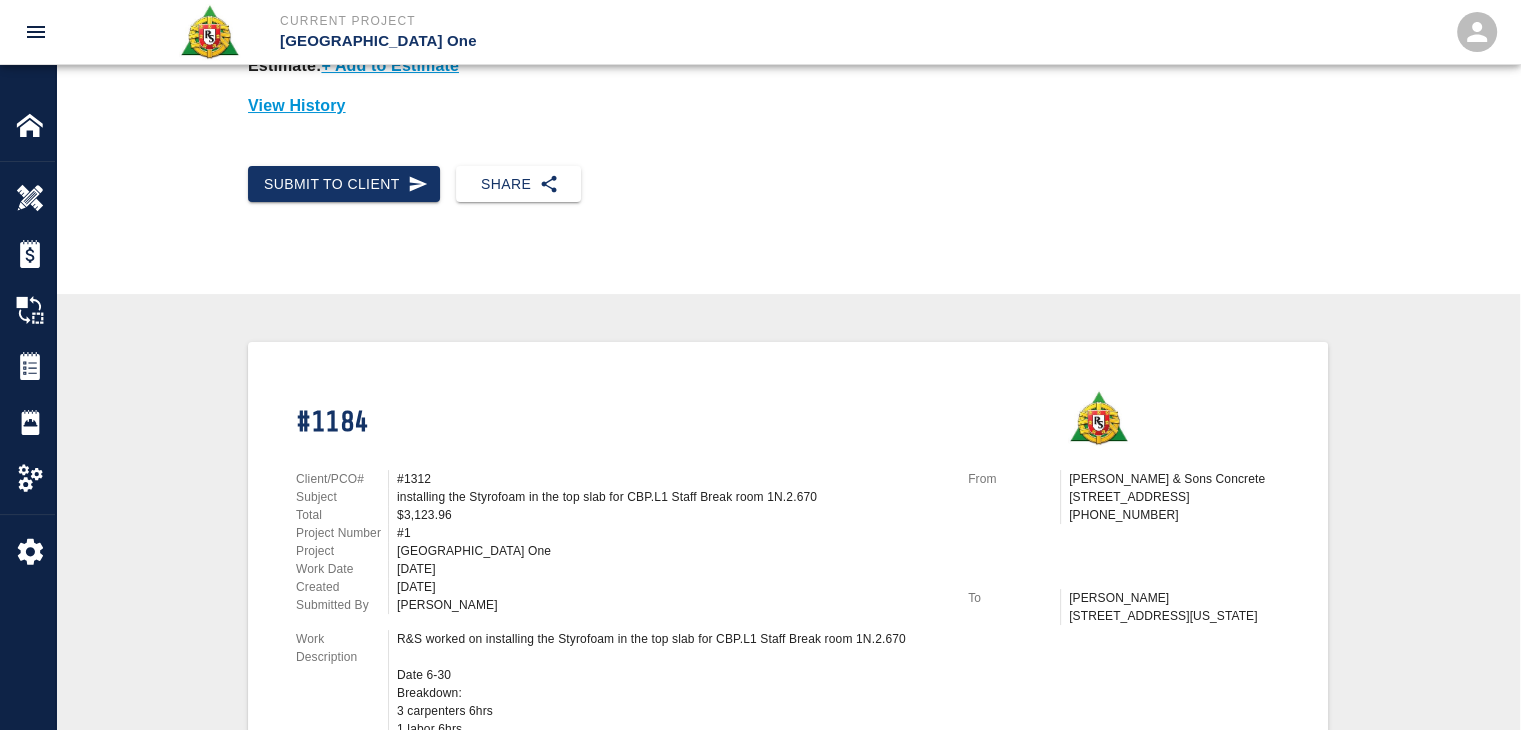 scroll, scrollTop: 0, scrollLeft: 0, axis: both 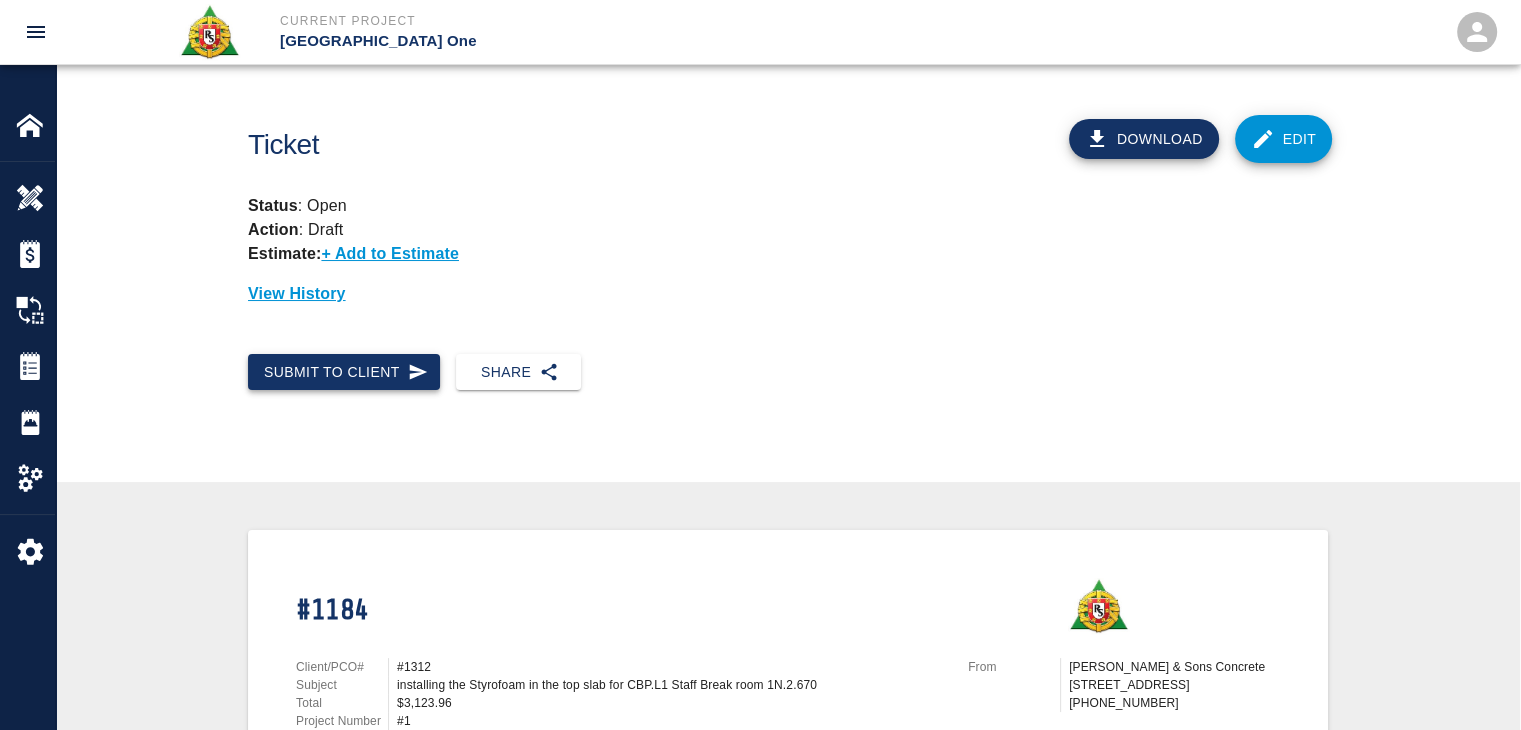 click on "Submit to Client" at bounding box center [344, 372] 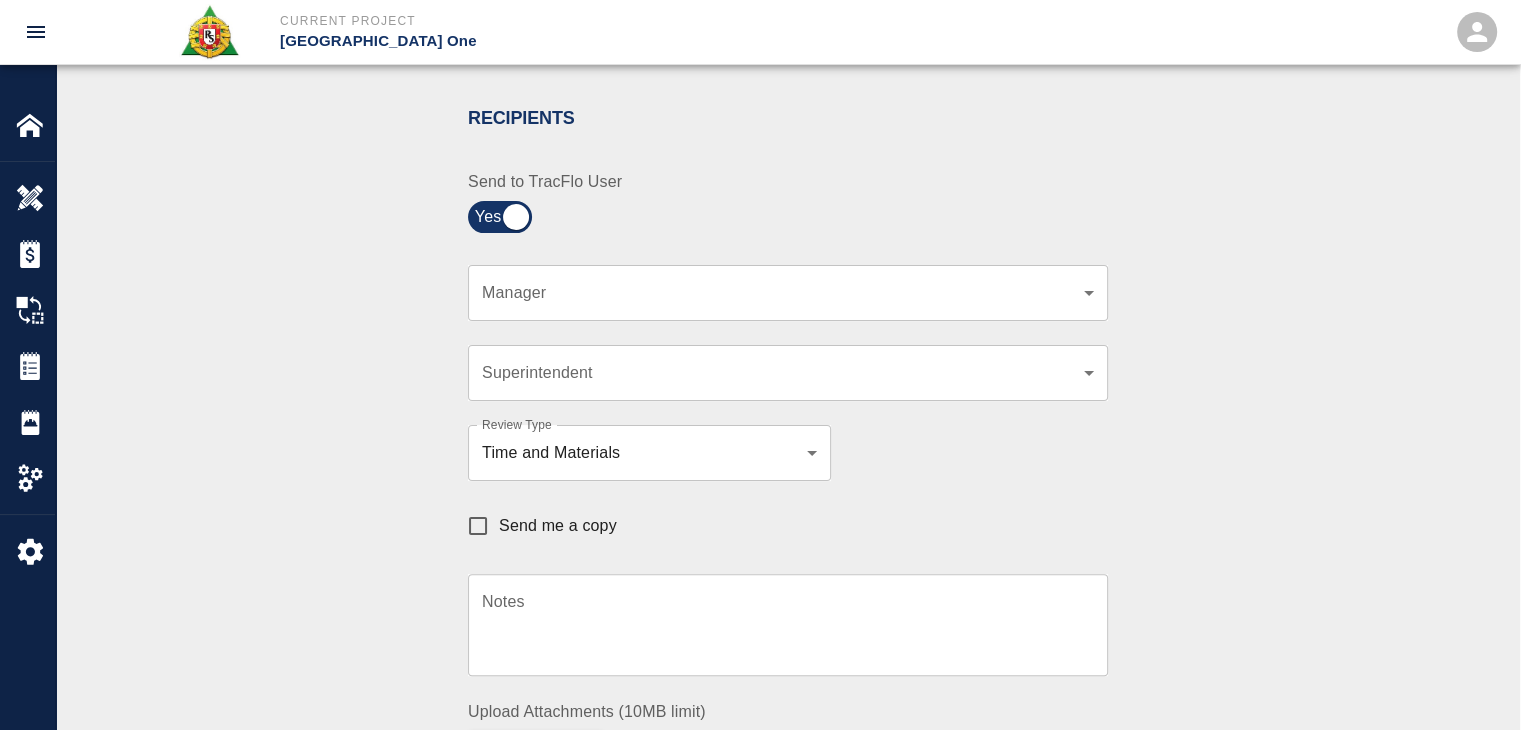 scroll, scrollTop: 410, scrollLeft: 0, axis: vertical 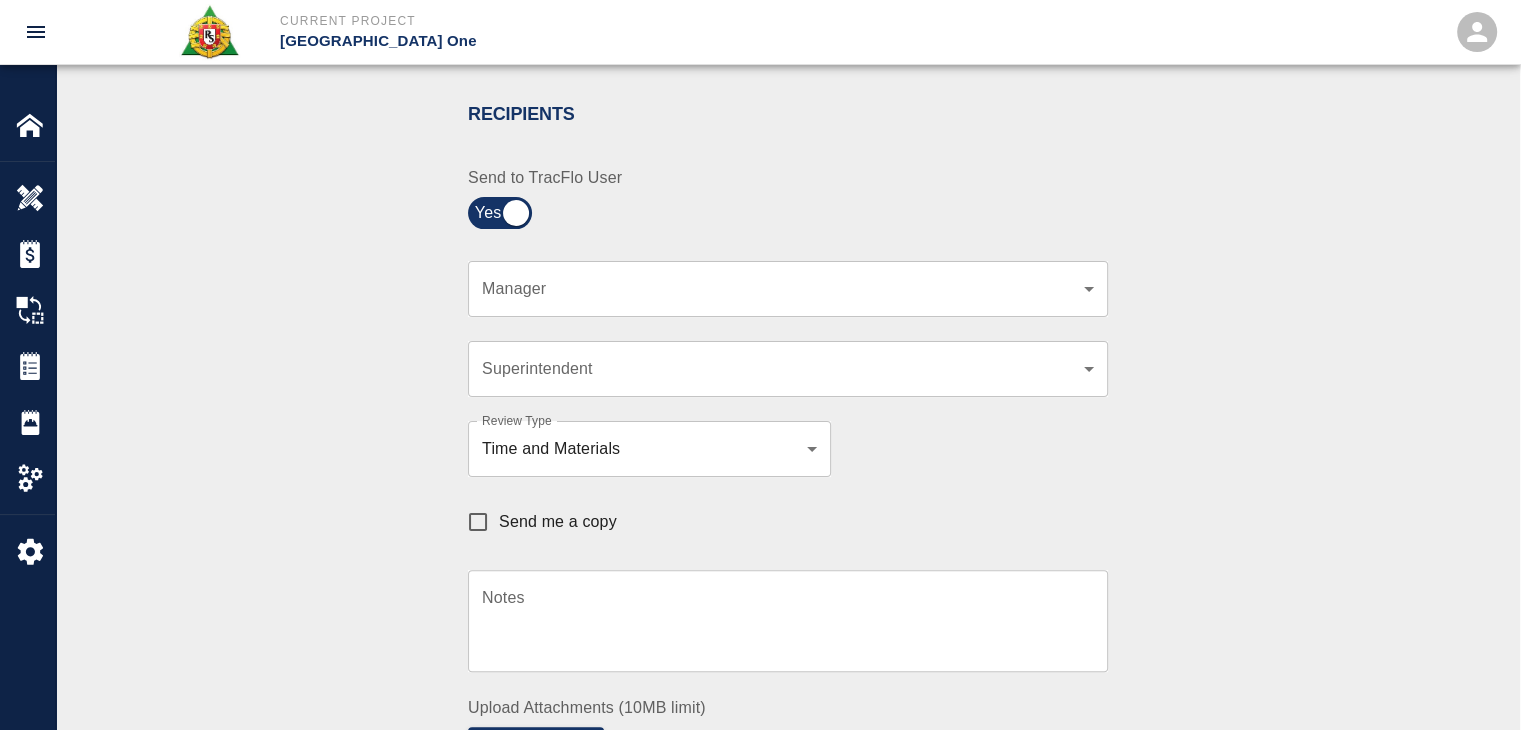 click on "Current Project JFK Terminal One Home JFK Terminal One Overview Estimates Change Orders Tickets Daily Reports Project Settings Settings Powered By Terms of Service  |  Privacy Policy Ticket Download Edit Status :   Open Action :   Draft Estimate:  + Add to Estimate View History Submit to Client Share Recipients Internal Team ​ Internal Team Notes x Notes Cancel Send Recipients Send to TracFlo User Manager ​ Manager Superintendent ​ Superintendent Review Type Time and Materials tm Review Type Send me a copy Notes x Notes Upload Attachments (10MB limit) Choose file No file chosen Upload Another File Cancel Send Request Time and Material Revision Notes   * x Notes   * Upload Attachments (10MB limit) Choose file No file chosen Upload Another File Cancel Send Time and Materials Reject Notes   * x Notes   * Upload Attachments (10MB limit) Choose file No file chosen Upload Another File Cancel Send Signature acknowledges time and material used, but does not change contractual obligations of either party x" at bounding box center (760, -45) 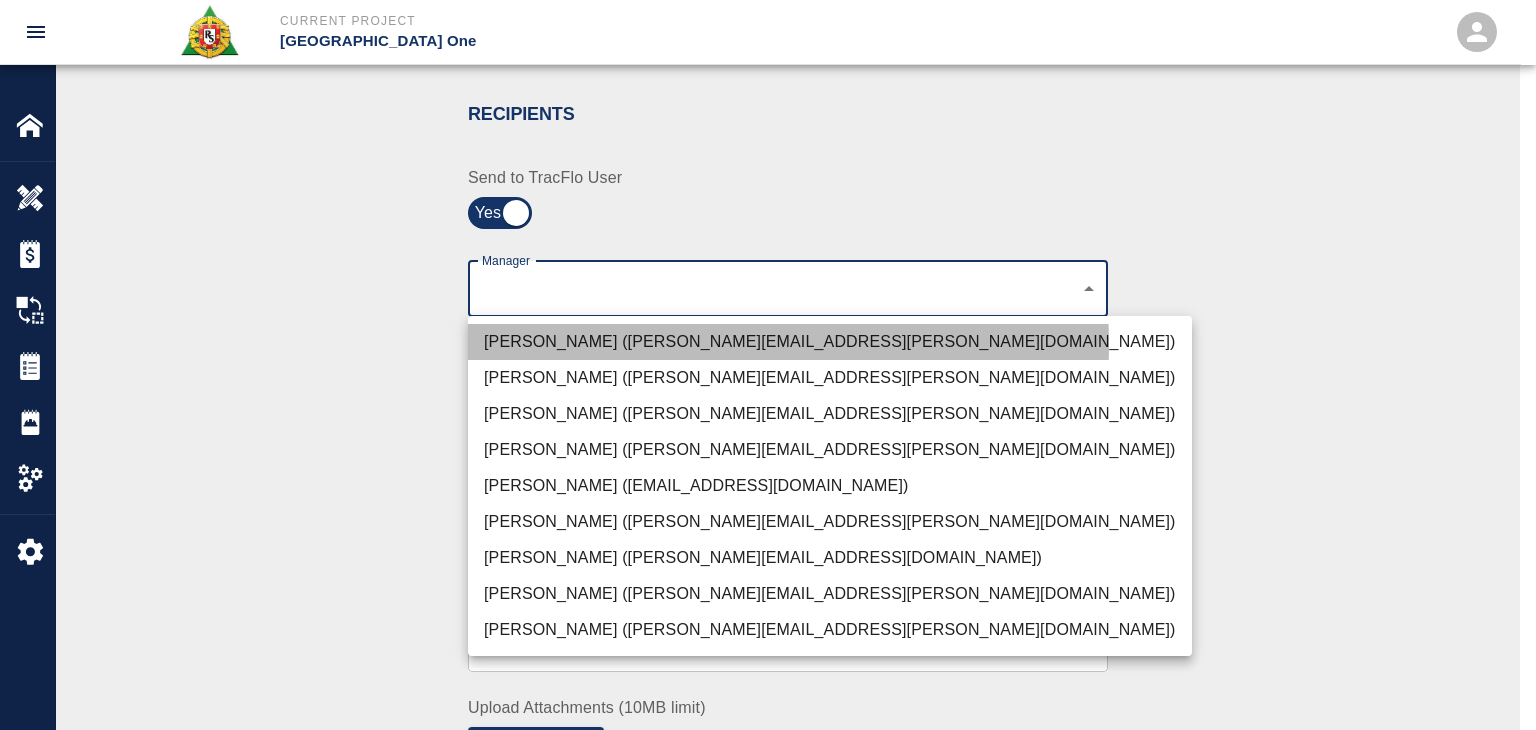 click on "Peter Hardecker (peter.hardecker@aecom.com)" at bounding box center (830, 342) 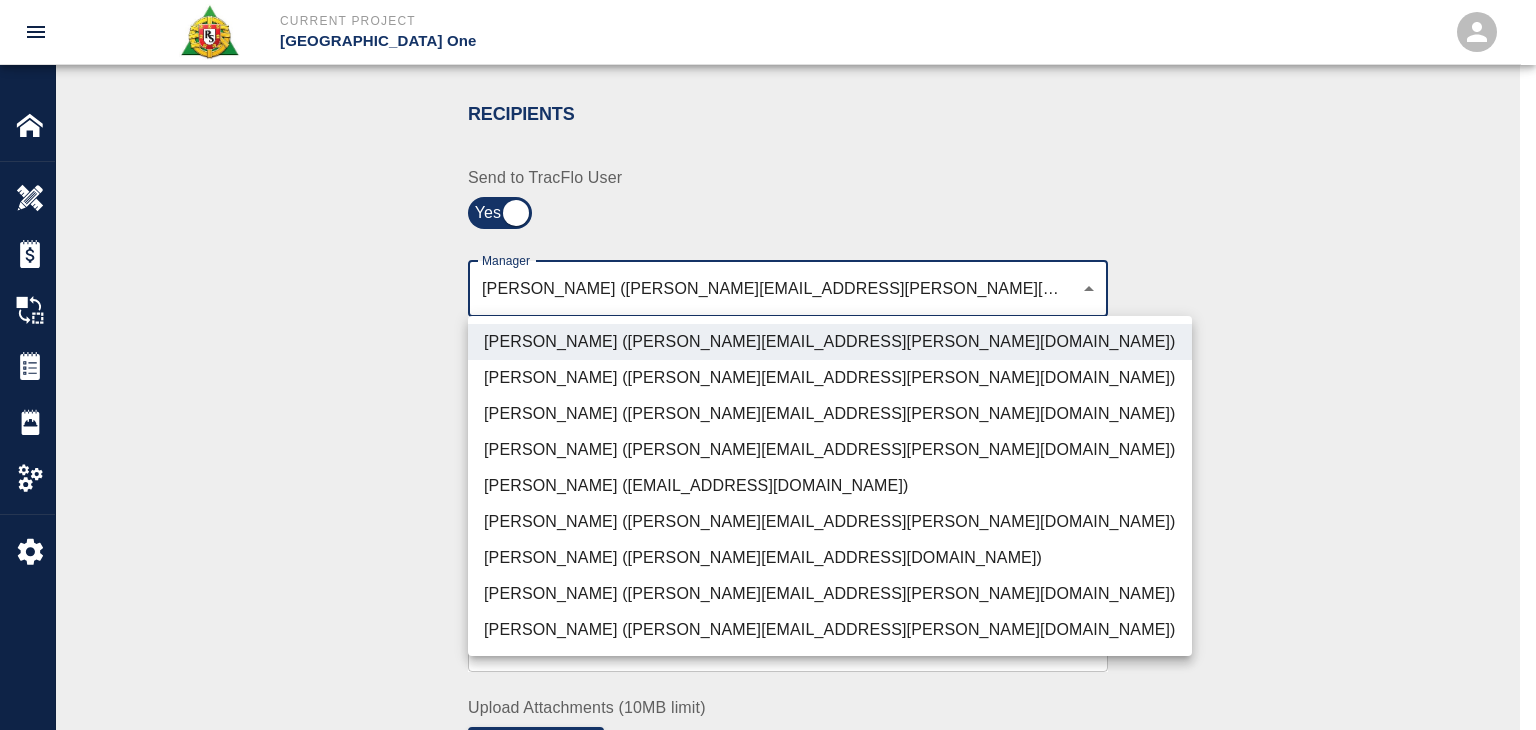 click on "Juan Estevez (juan.estevez@aecom.com)" at bounding box center [830, 378] 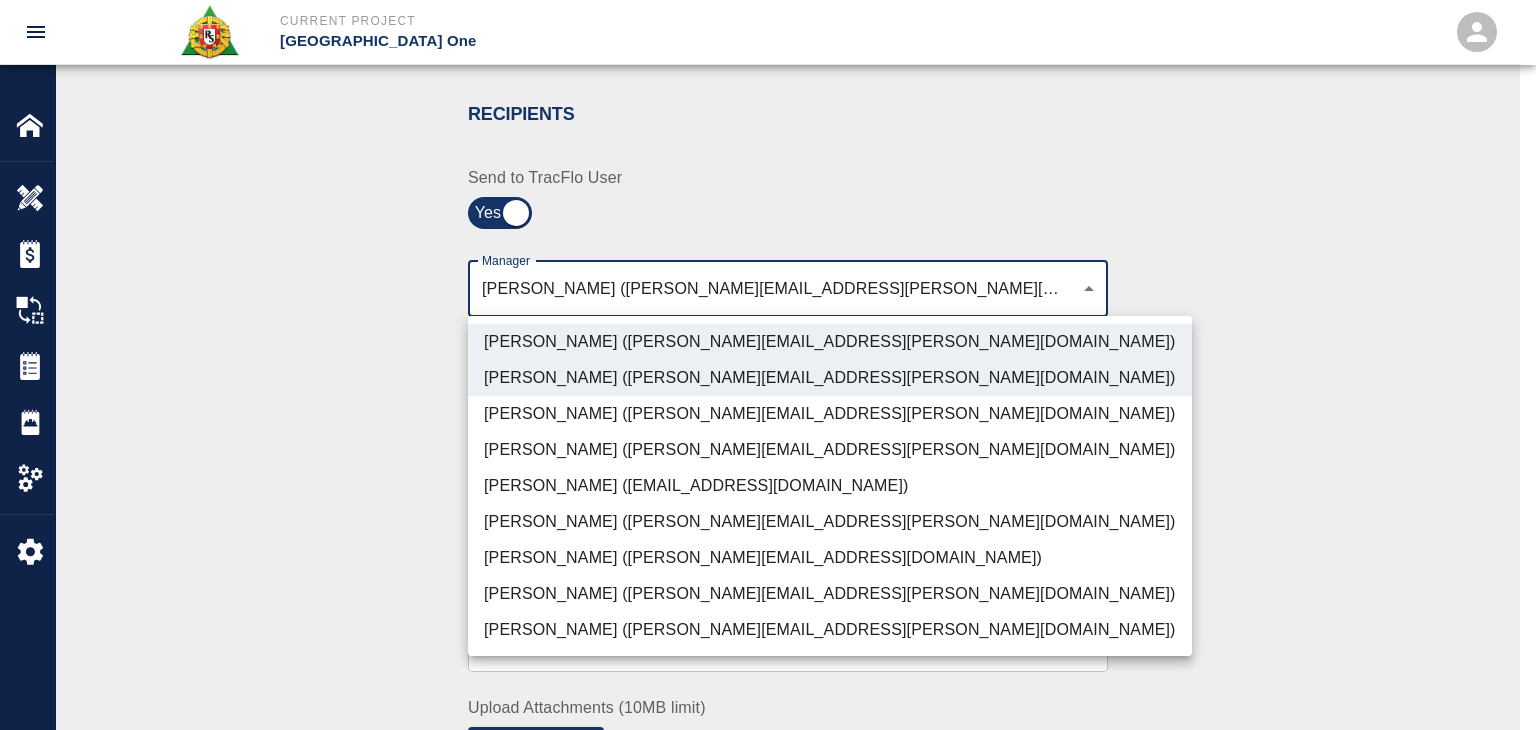 click on "Parin Kanani (parin.kanani@aecom.com)" at bounding box center [830, 414] 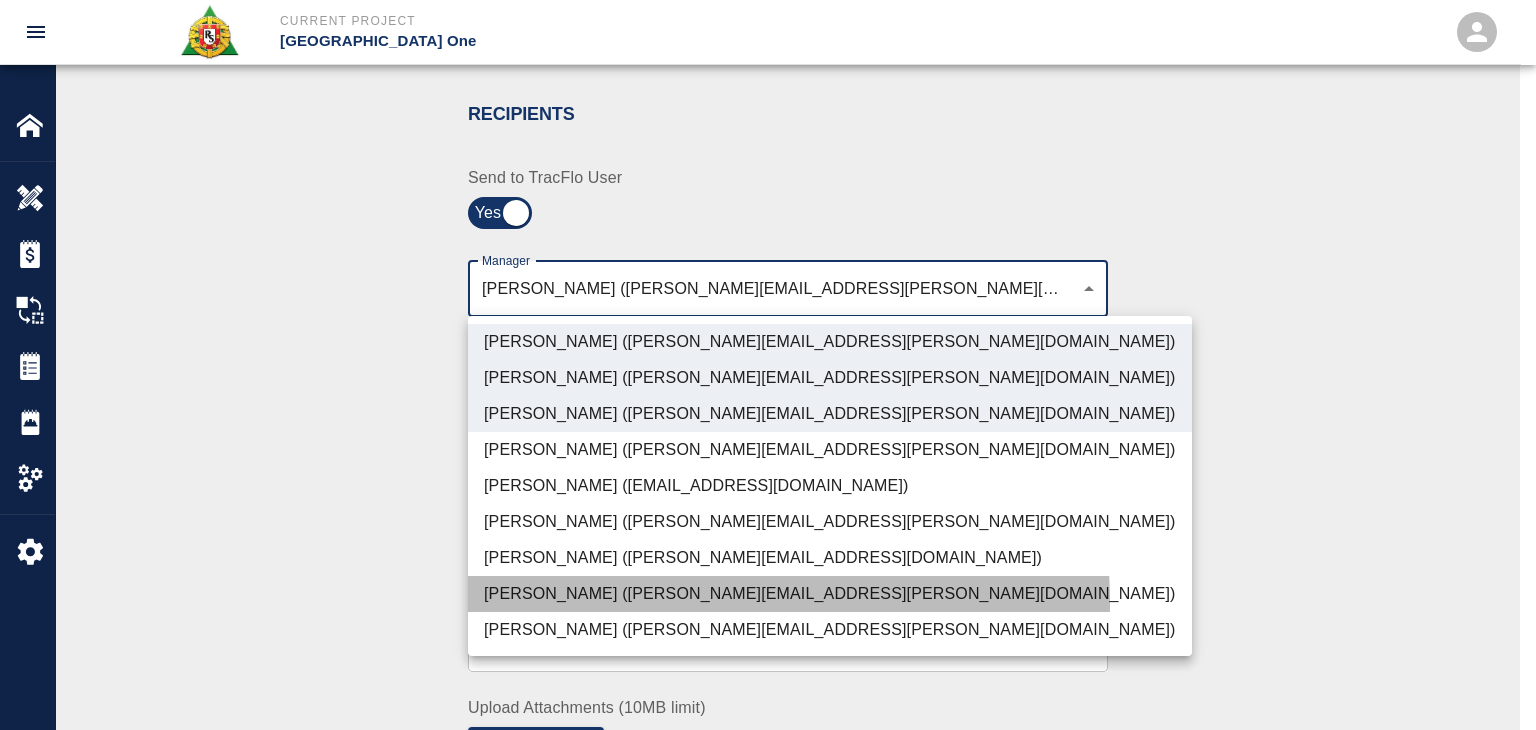 click on "Dylan  Sims (dylan.sims@aecom.com)" at bounding box center [830, 594] 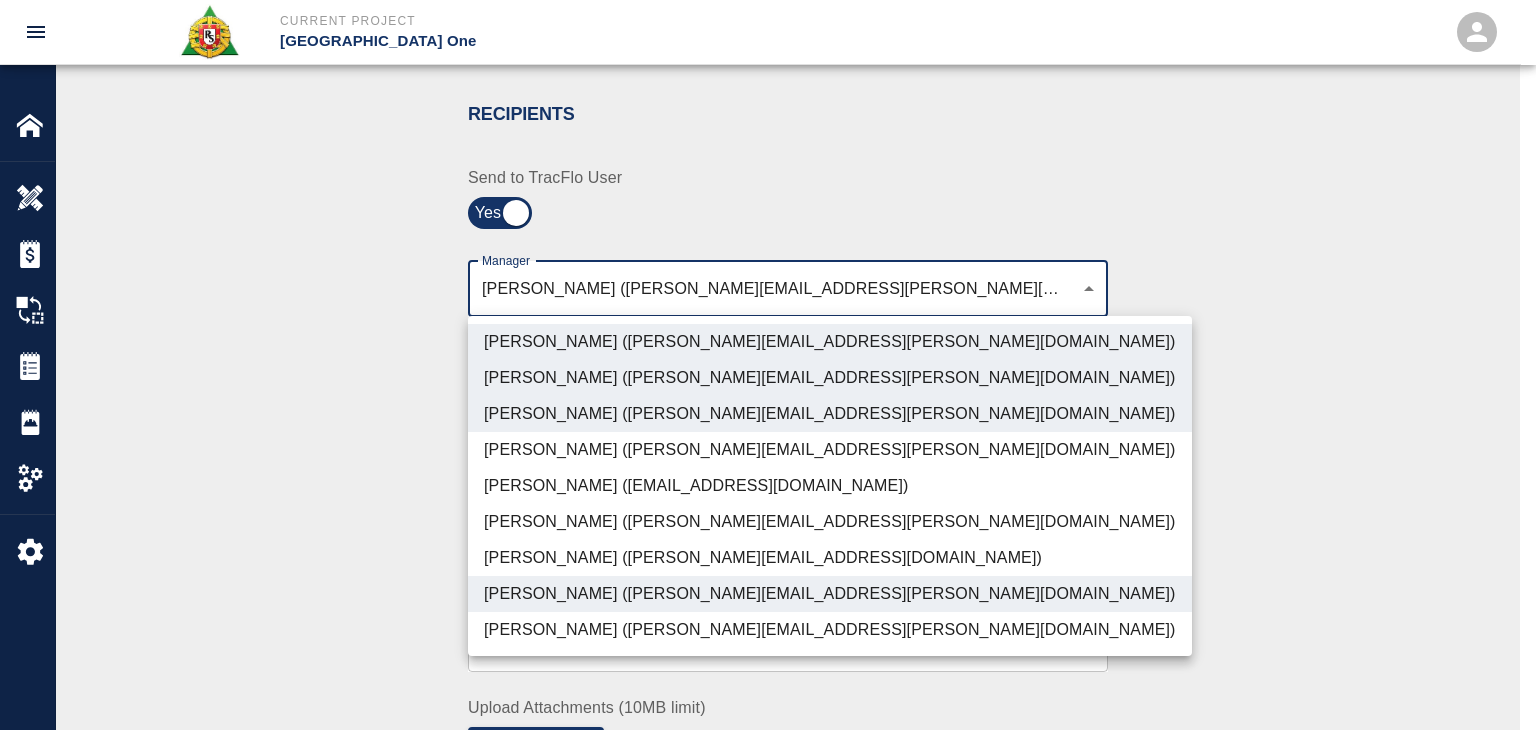 click on "Patrick Testino (patrick.testino@aecom.com)" at bounding box center [830, 558] 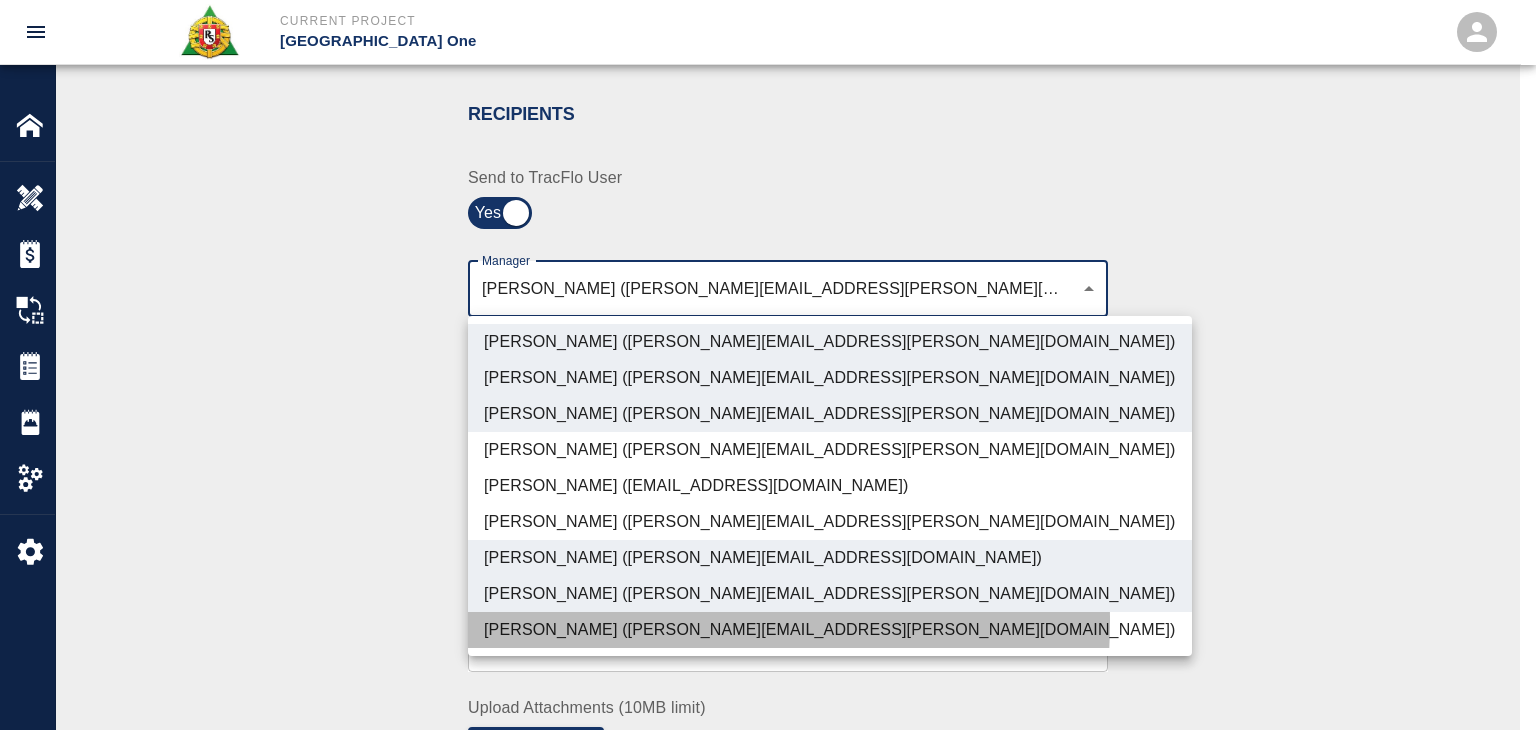 click on "Shane  Lamay (shane.lamay@aecom.com)" at bounding box center [830, 630] 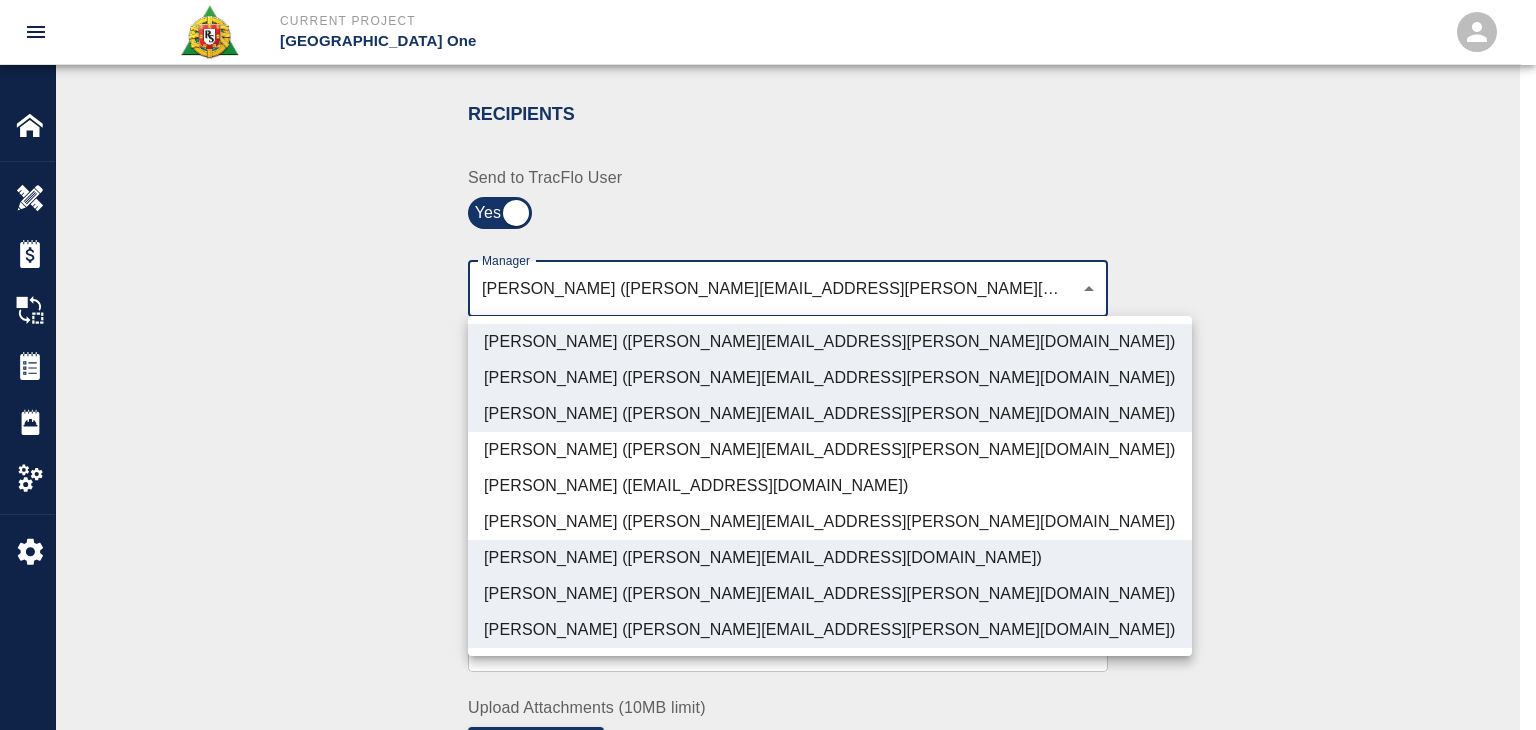 click at bounding box center (768, 365) 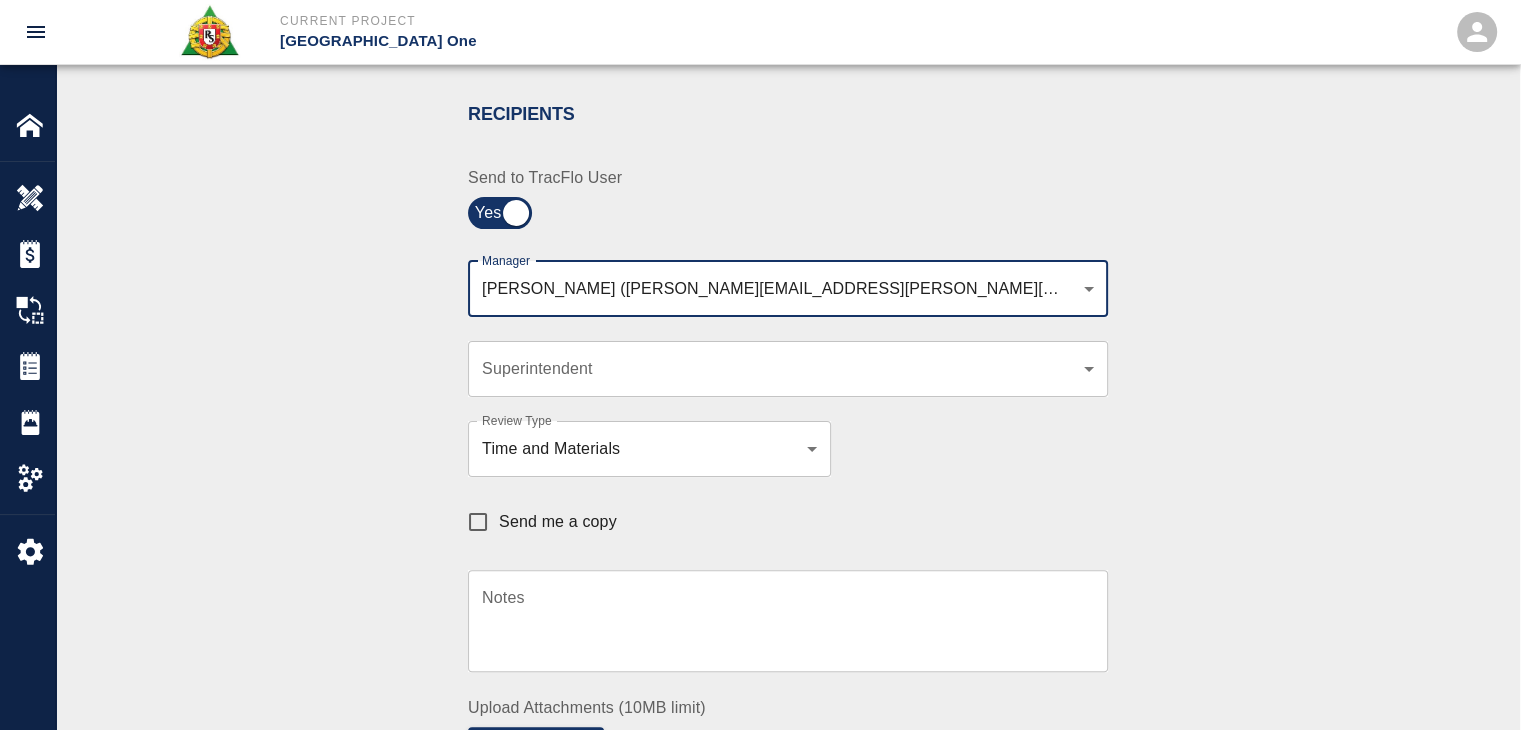 click on "Send me a copy" at bounding box center (558, 522) 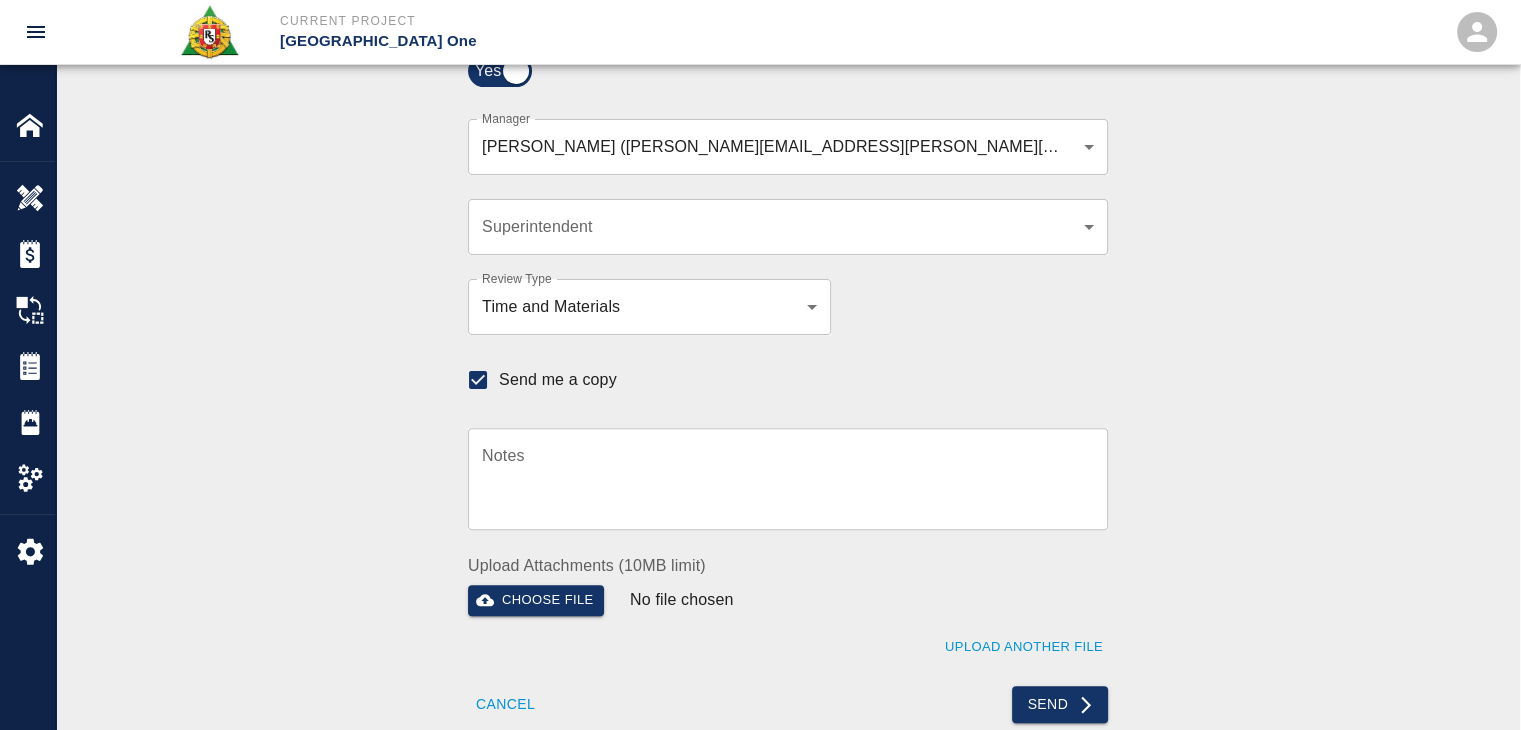 scroll, scrollTop: 554, scrollLeft: 0, axis: vertical 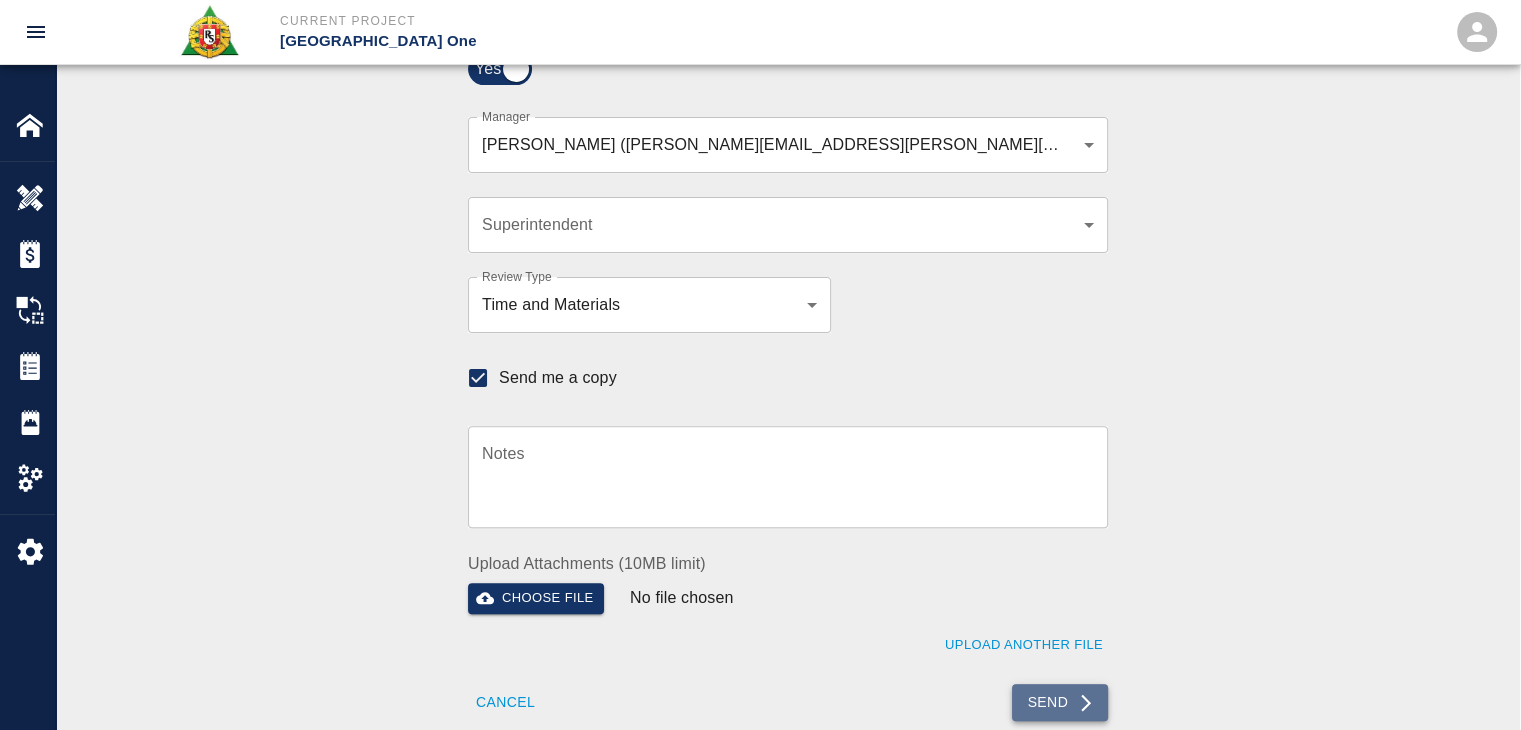 click 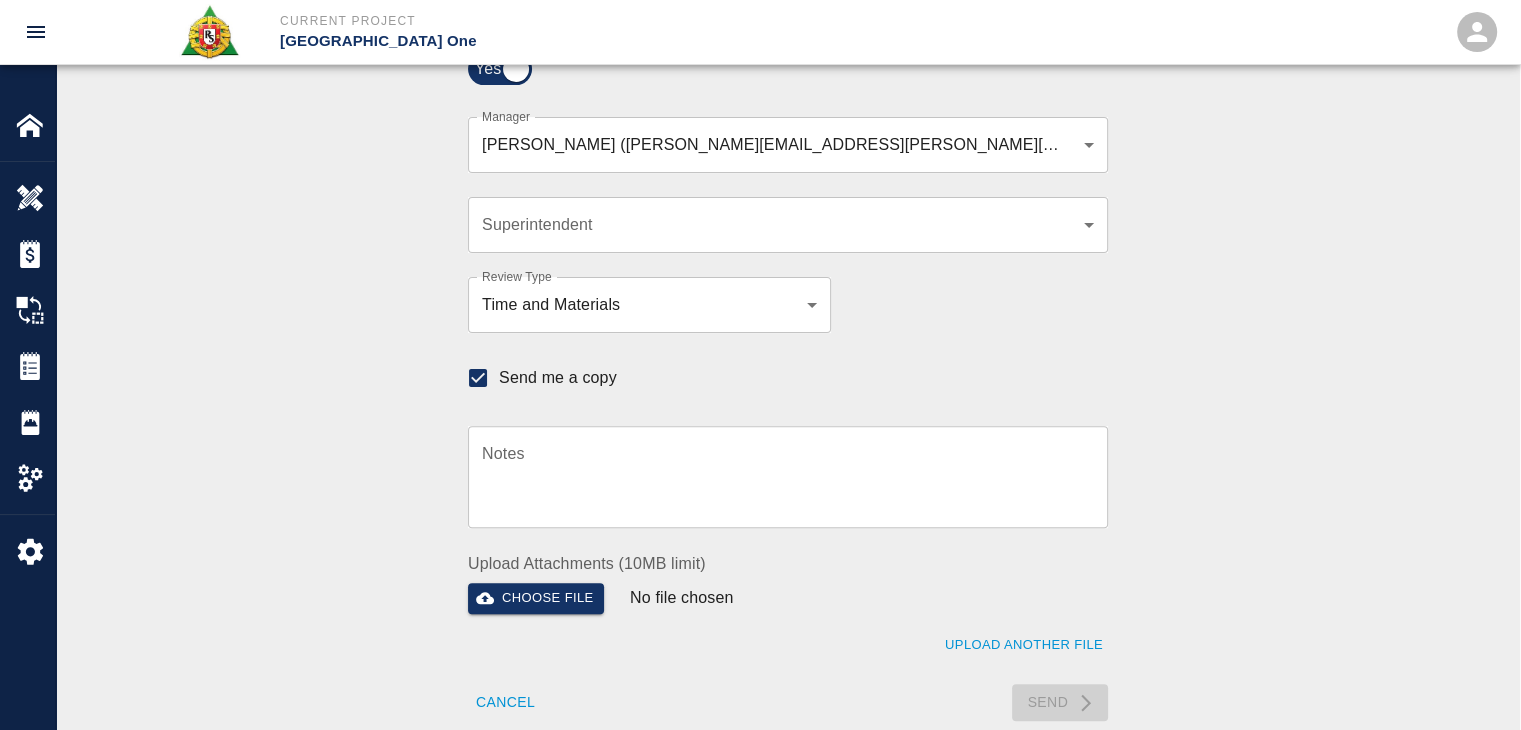 type 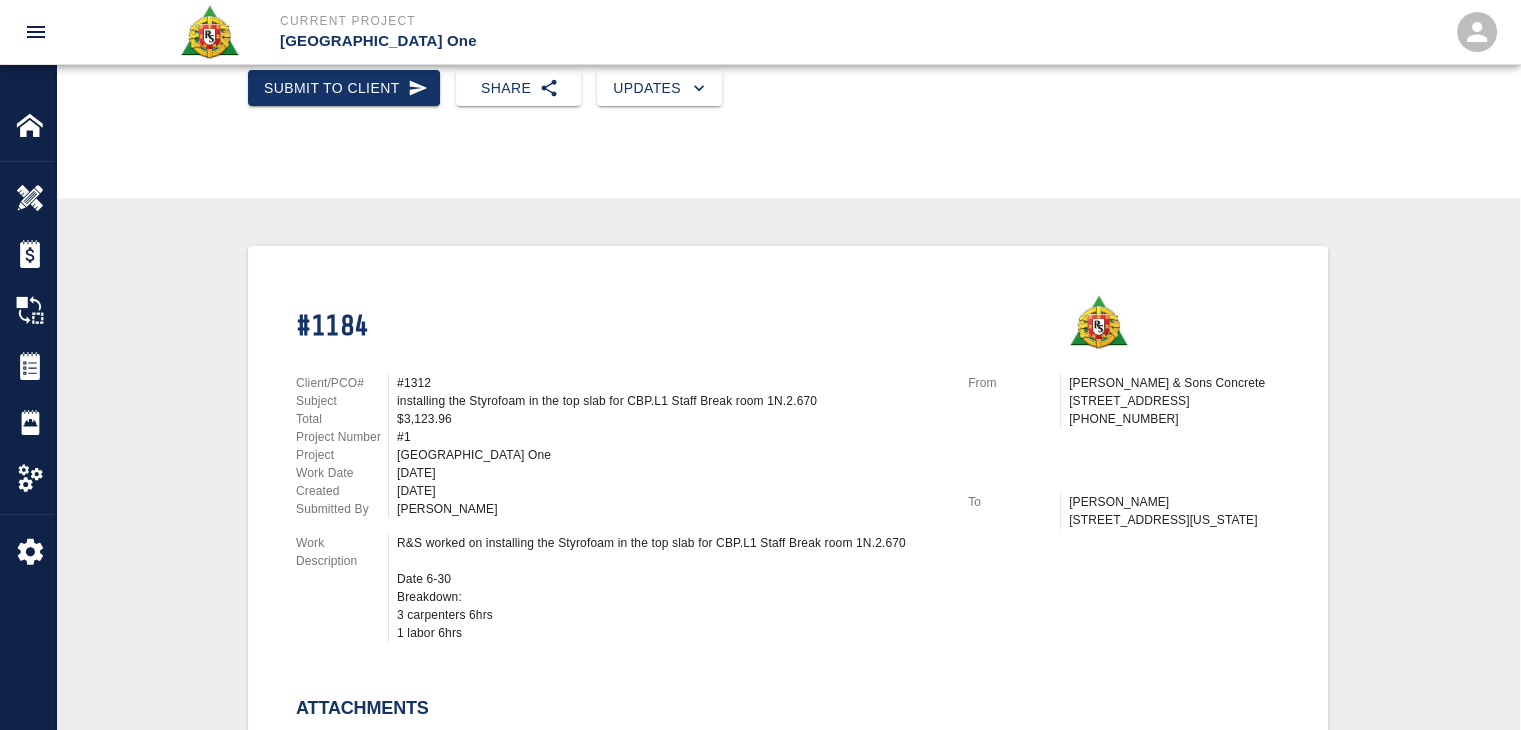 scroll, scrollTop: 0, scrollLeft: 0, axis: both 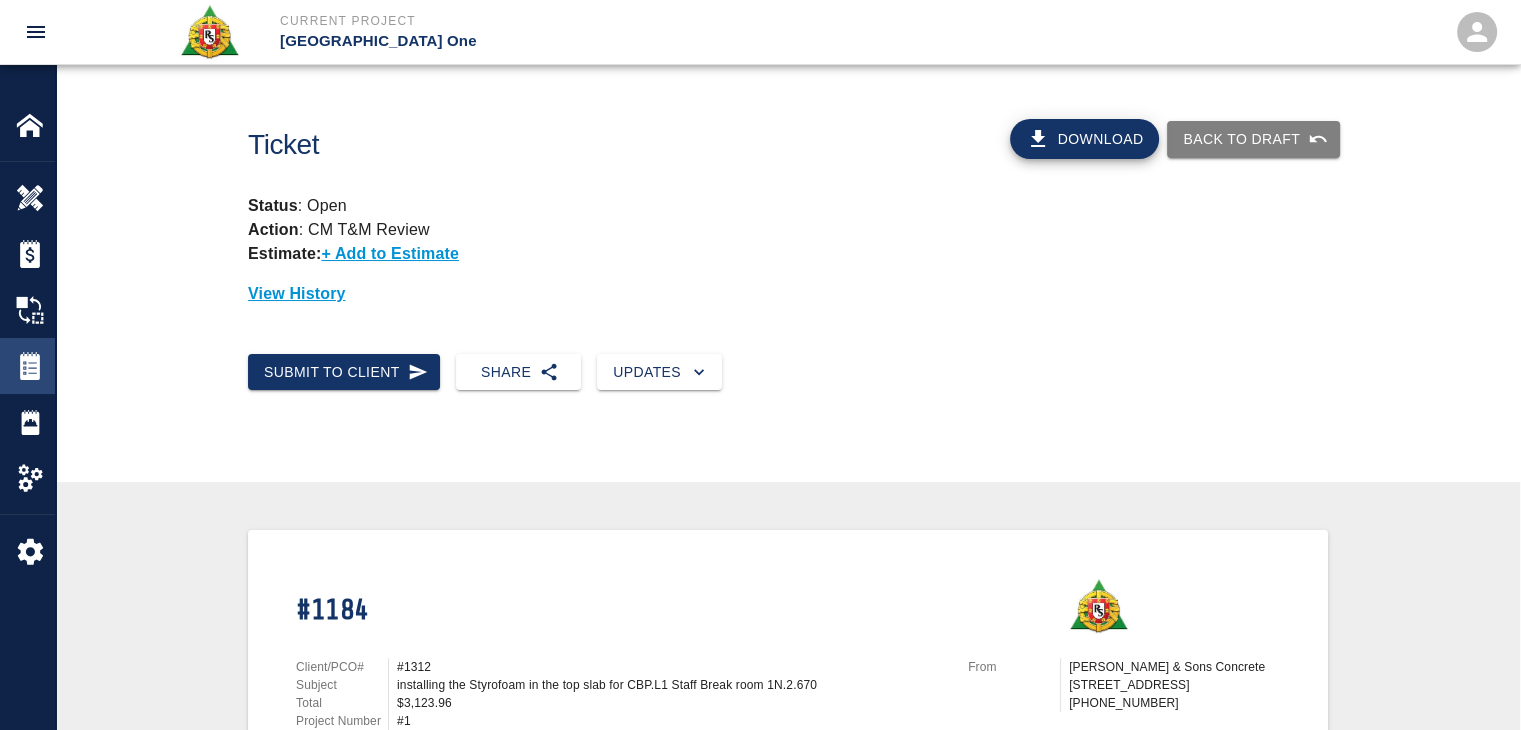 click at bounding box center [30, 366] 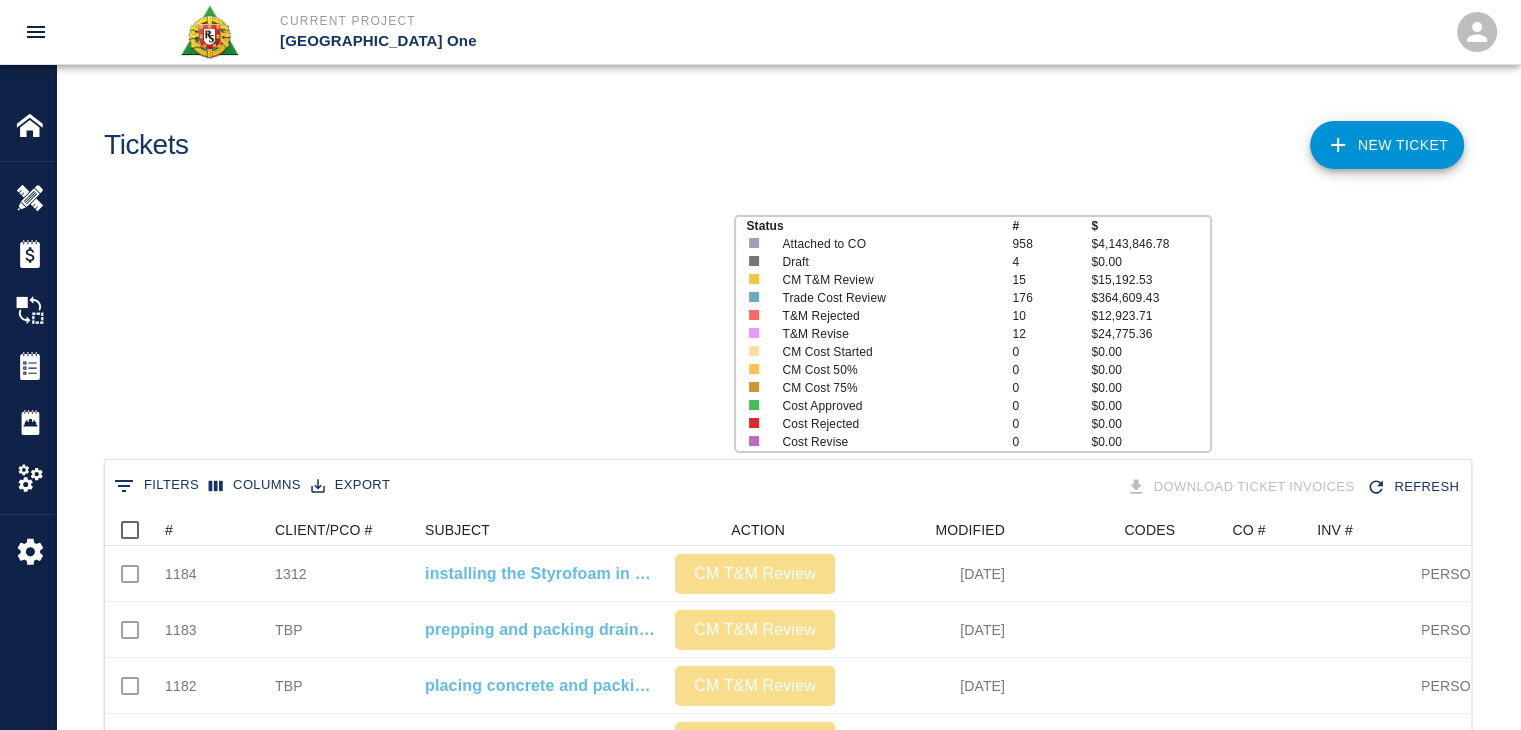 scroll, scrollTop: 16, scrollLeft: 16, axis: both 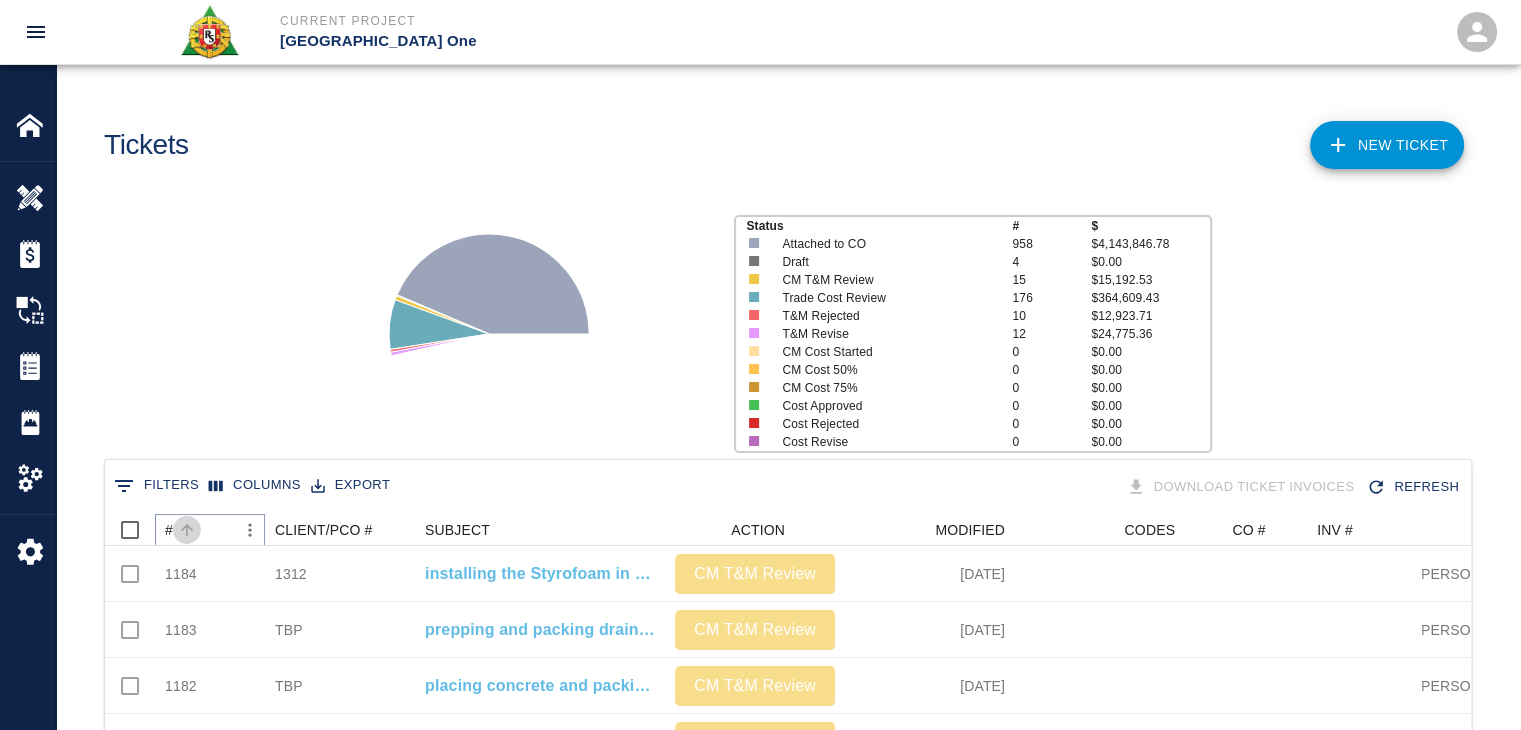 click at bounding box center (187, 530) 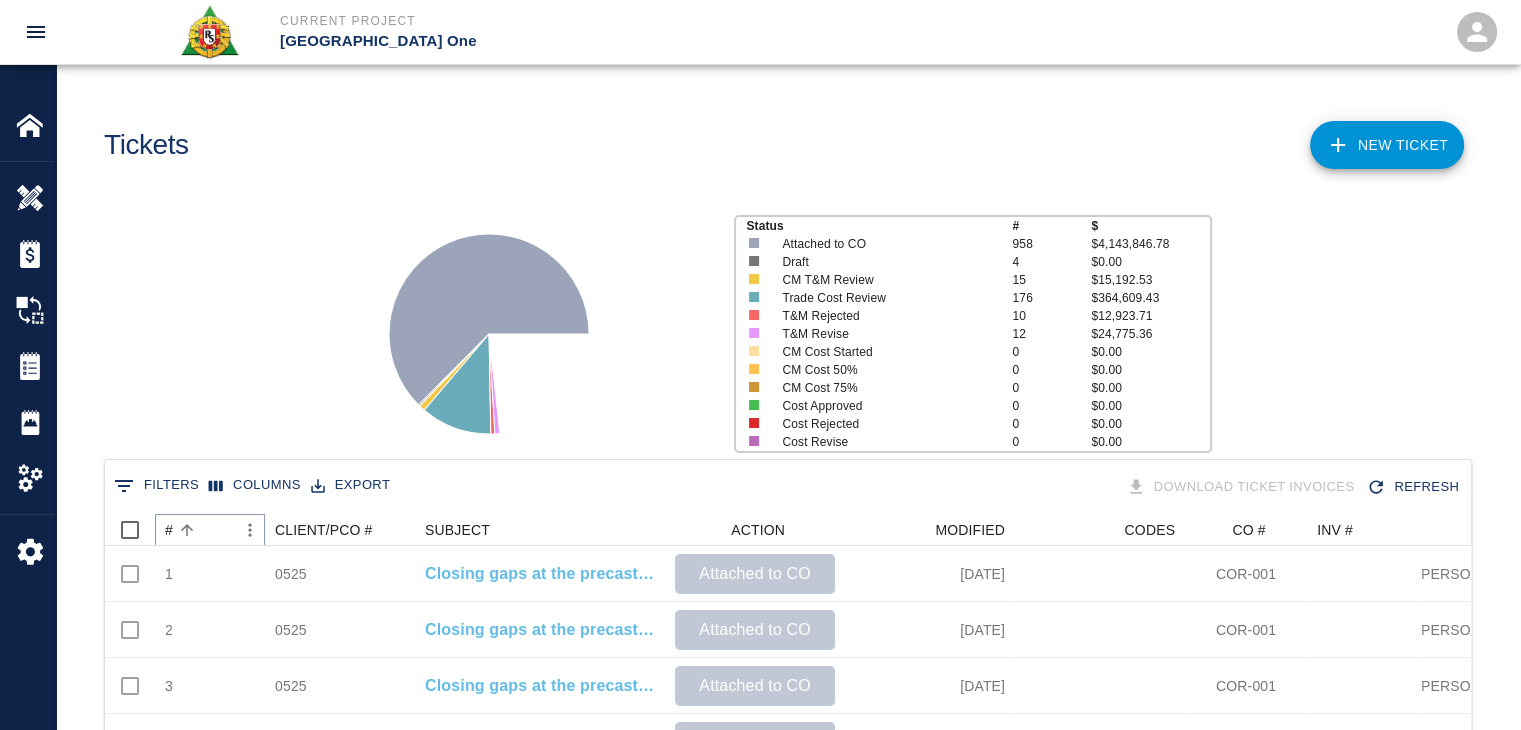 click at bounding box center (187, 530) 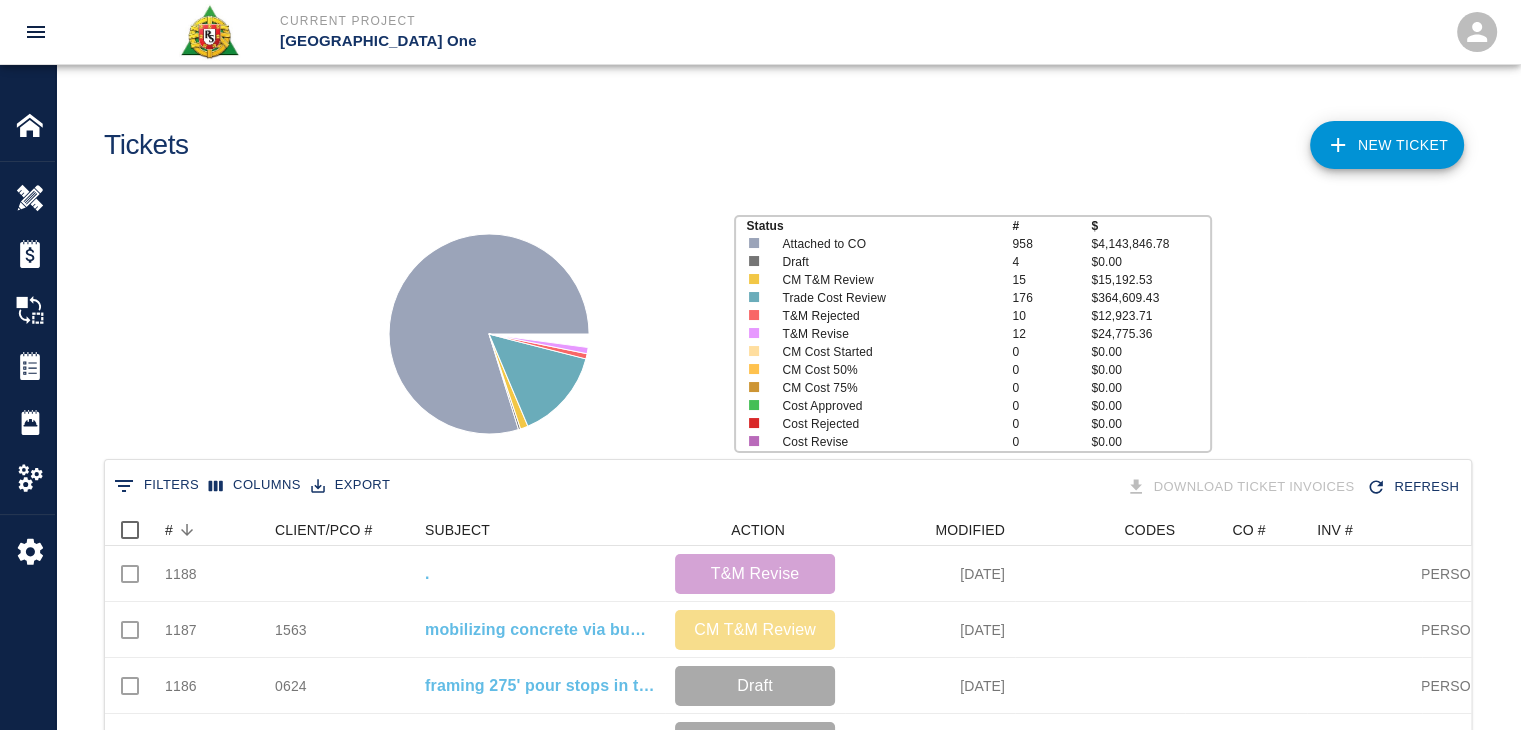 click on "Status # $ Attached to CO 958 $4,143,846.78 Draft 4 $0.00 CM T&M Review 15 $15,192.53 Trade Cost Review 176 $364,609.43 T&M Rejected 10 $12,923.71 T&M Revise 12 $24,775.36 CM Cost Started 0 $0.00 CM Cost 50% 0 $0.00 CM Cost 75% 0 $0.00 Cost Approved 0 $0.00 Cost Rejected 0 $0.00 Cost Revise 0 $0.00" at bounding box center [780, 326] 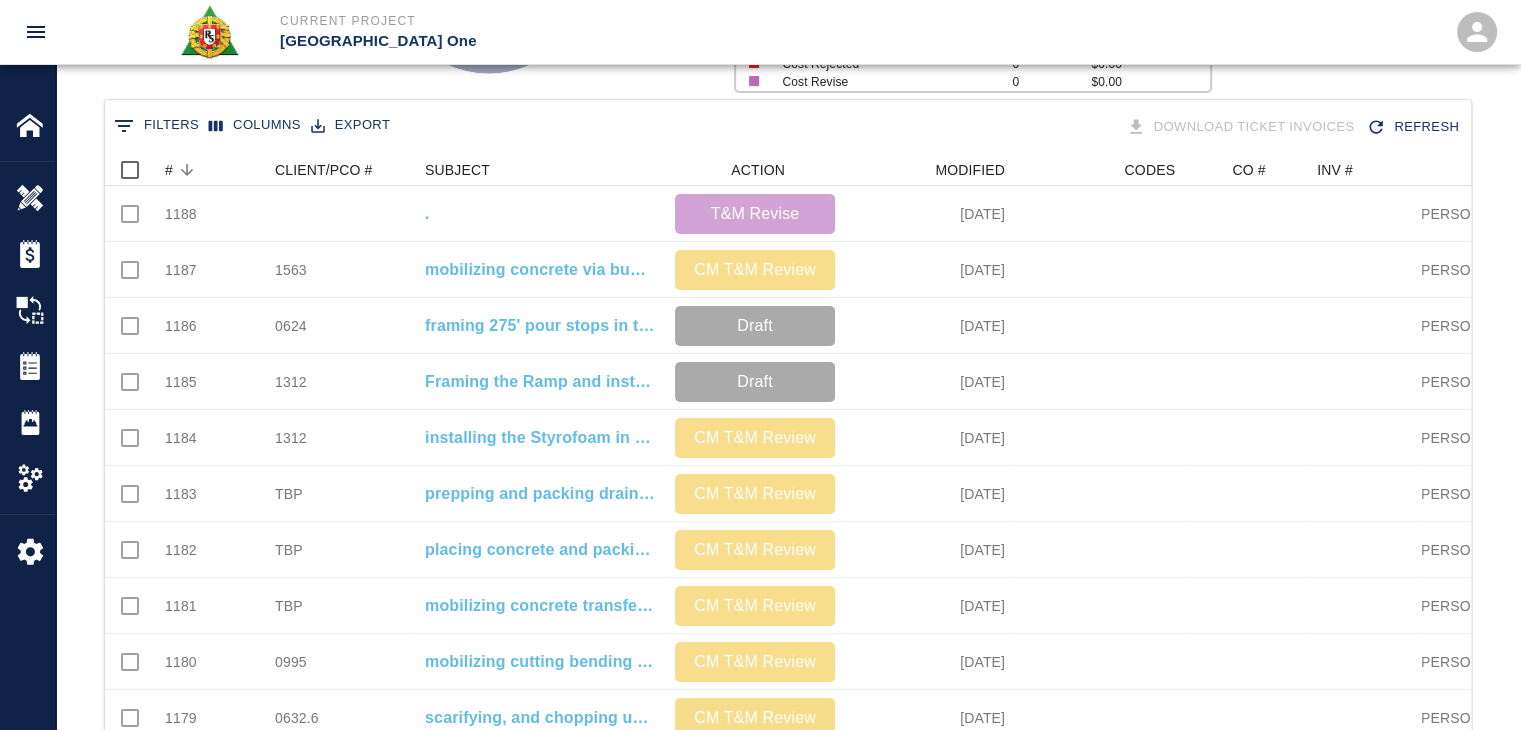 scroll, scrollTop: 370, scrollLeft: 0, axis: vertical 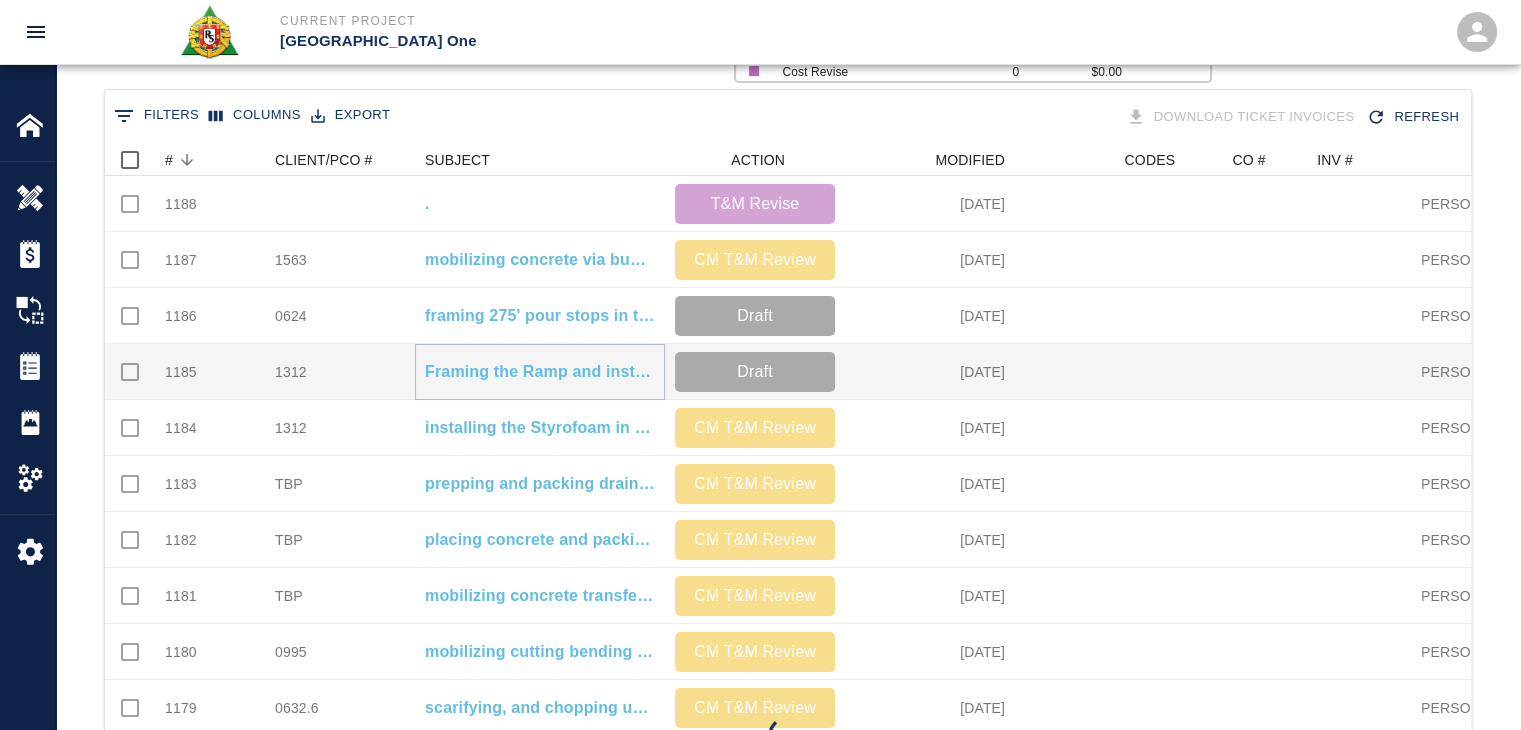 click on "Framing the Ramp and installing the Styrofoam for L1-S1 Bus Ramp U-Shape" at bounding box center (540, 372) 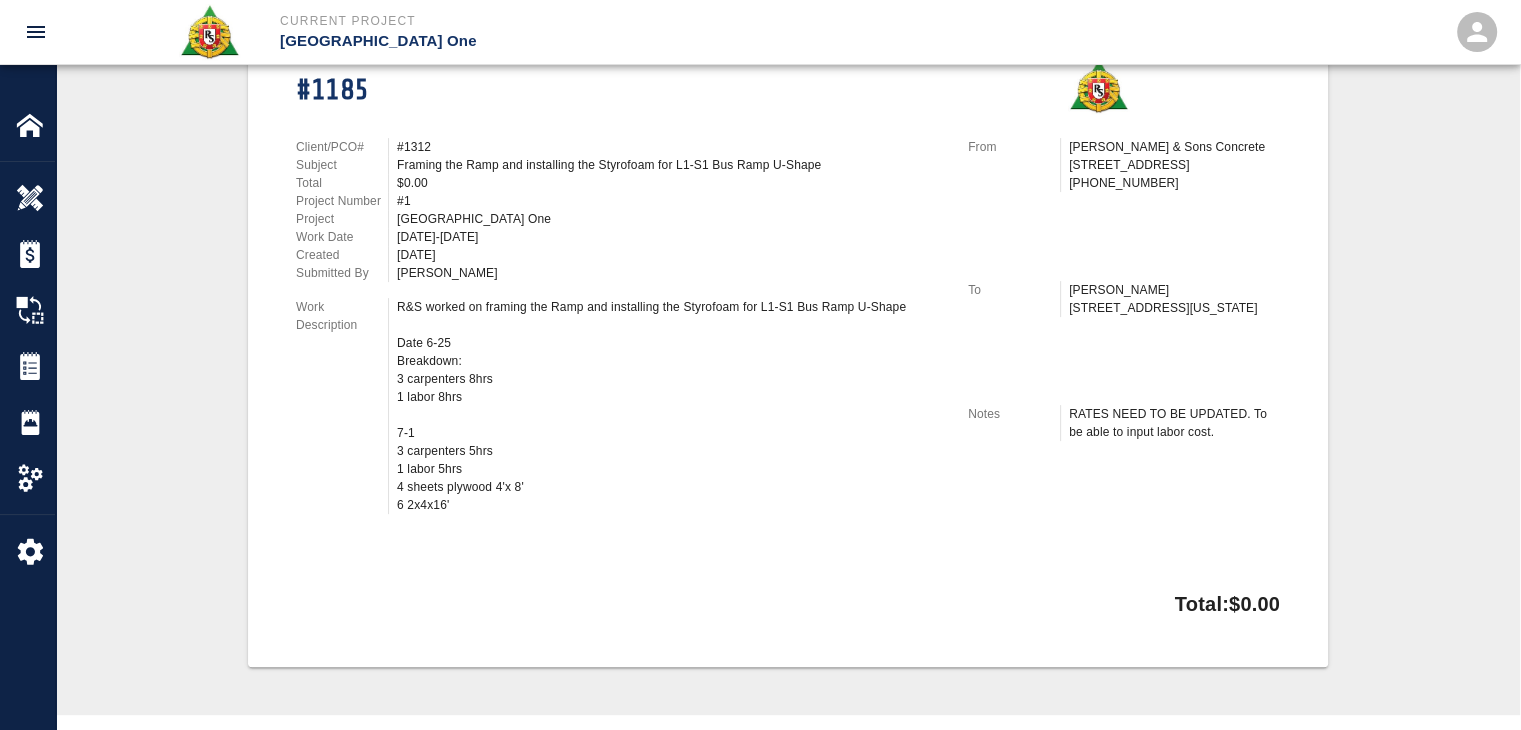 scroll, scrollTop: 0, scrollLeft: 0, axis: both 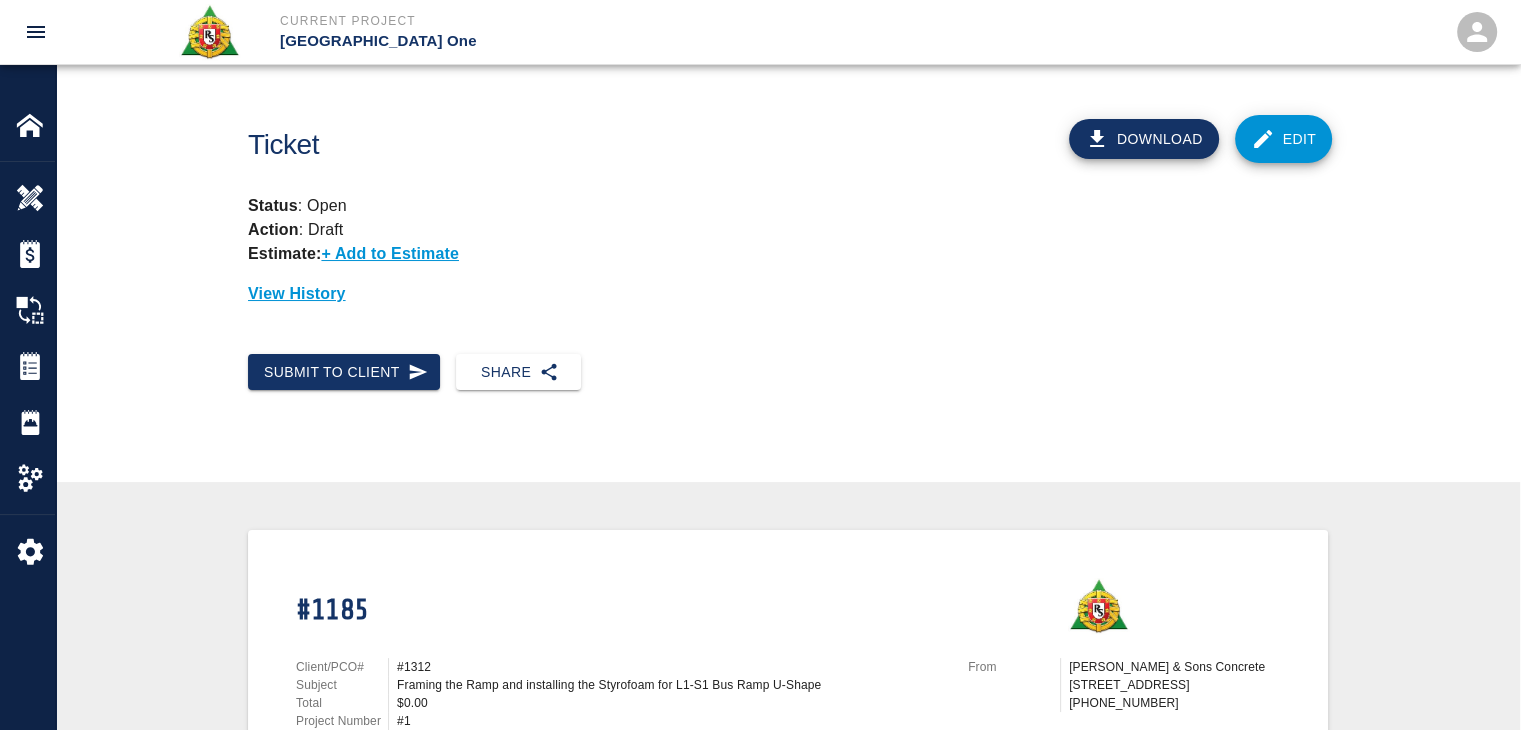 click on "Download Edit" at bounding box center [1111, 131] 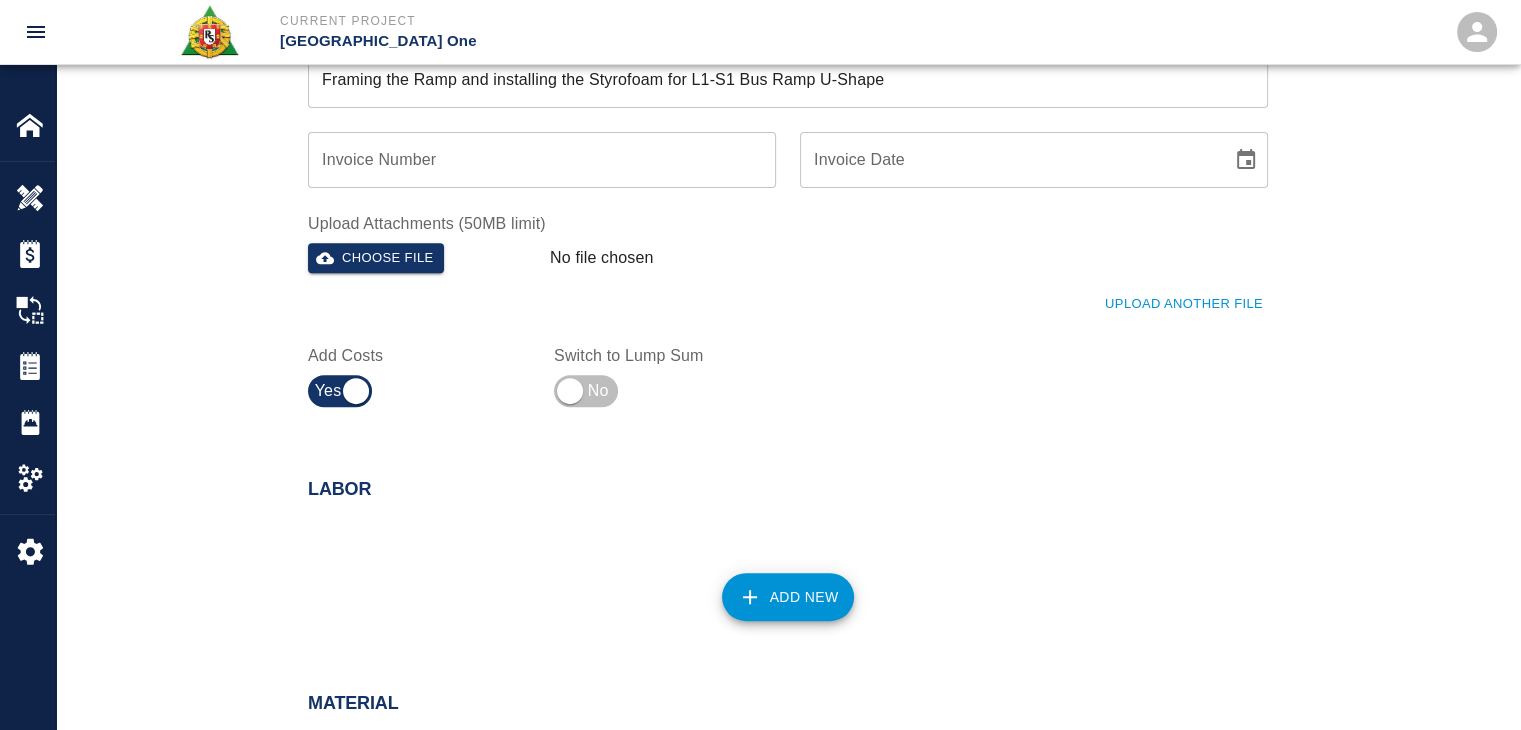 scroll, scrollTop: 768, scrollLeft: 0, axis: vertical 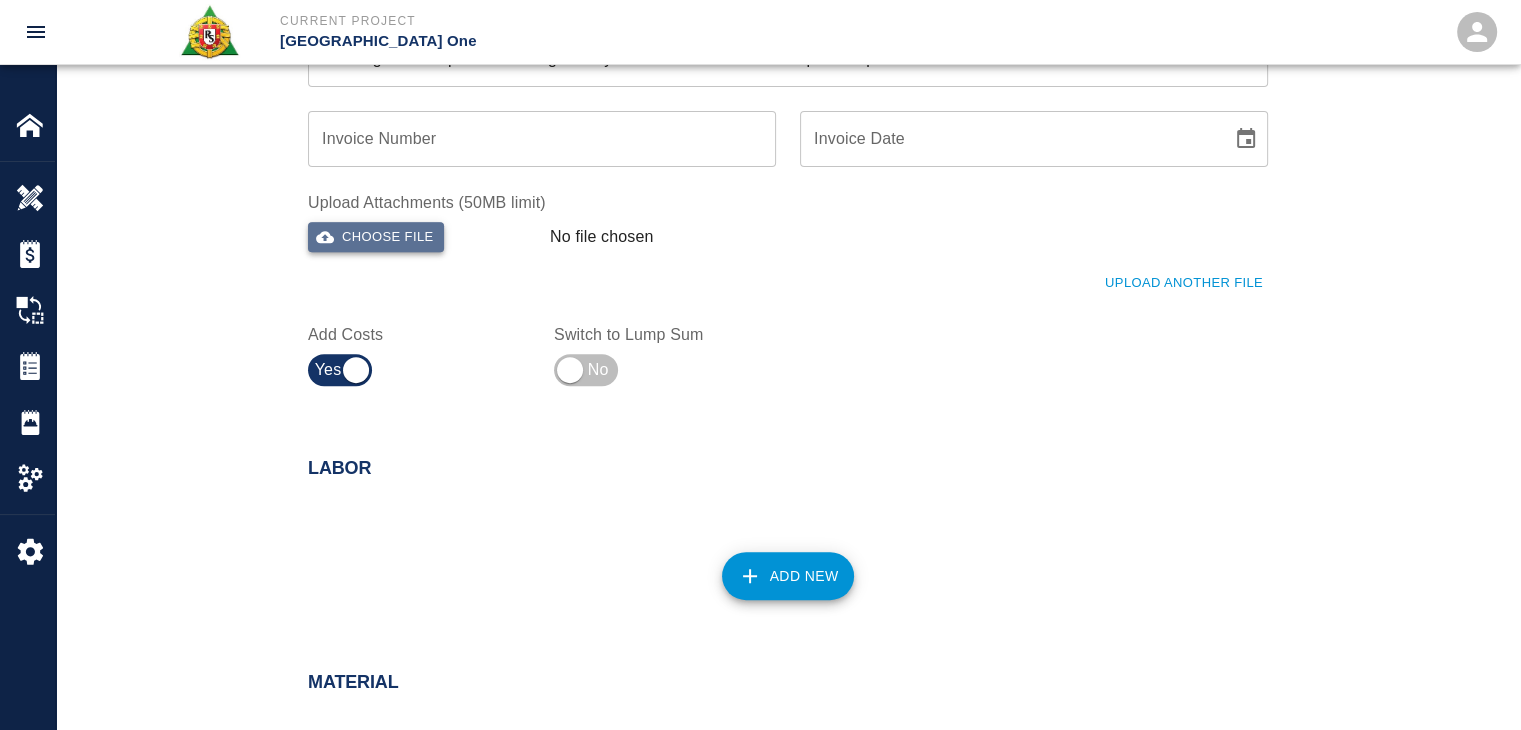 click on "Choose file" at bounding box center (376, 237) 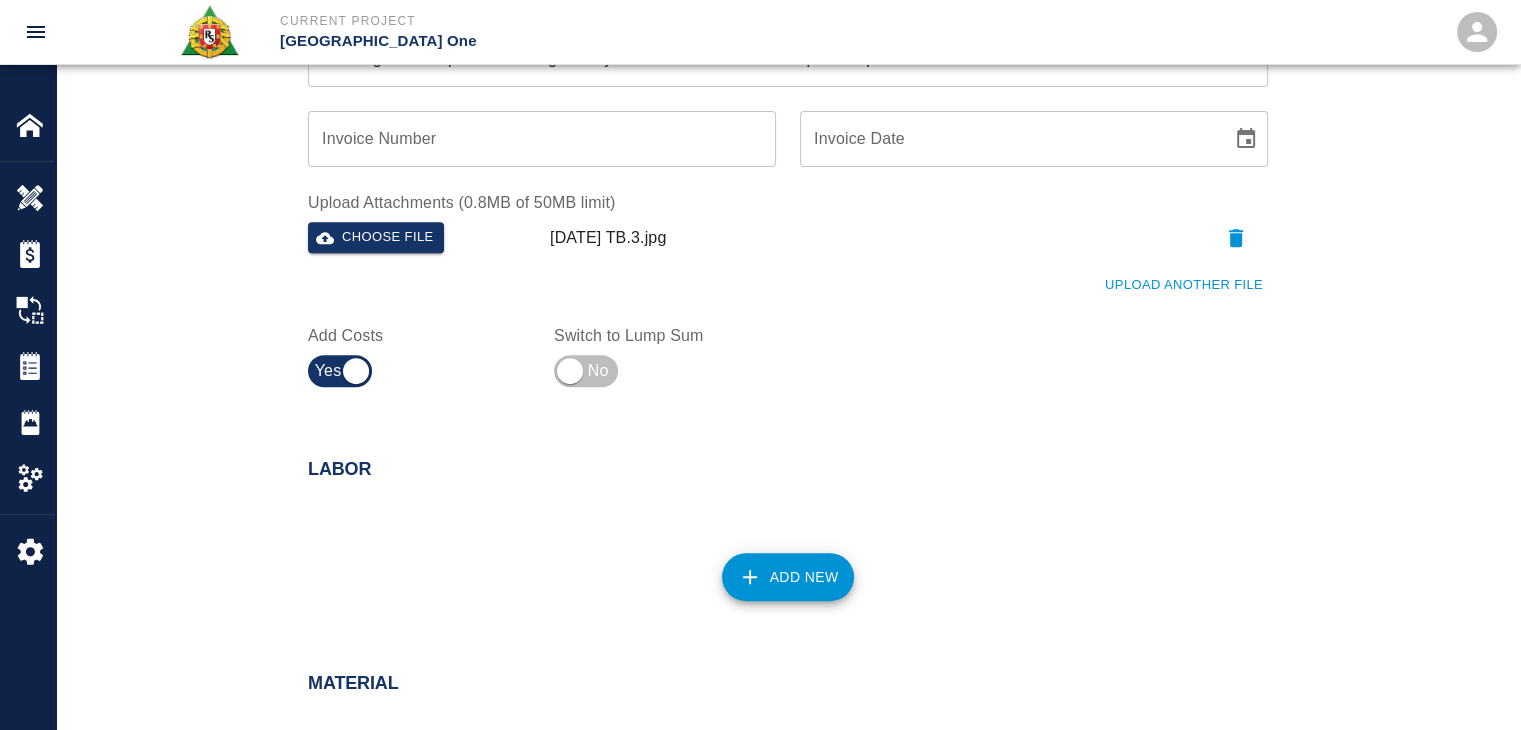 click on "Ticket Number 1185 Ticket Number PCO Number 1312 PCO Number Start Date  06/25/2025 Start Date  End Date 07/01/2025 End Date Work Description R&S worked on framing the Ramp and installing the Styrofoam for L1-S1 Bus Ramp U-Shape
Date 6-25
Breakdown:
3 carpenters 8hrs
1 labor 8hrs
7-1
3 carpenters 5hrs
1 labor 5hrs
4 sheets plywood 4'x 8'
6 2x4x16'
x Work Description Notes RATES NEED TO BE UPDATED. To be able to input labor cost. x Notes Subject Framing the Ramp and installing the Styrofoam for L1-S1 Bus Ramp U-Shape Subject Invoice Number Invoice Number Invoice Date Invoice Date Upload Attachments (0.8MB of 50MB limit) Choose file 07-01-25 TB.3.jpg Upload Another File Add Costs Switch to Lump Sum" at bounding box center [776, -85] 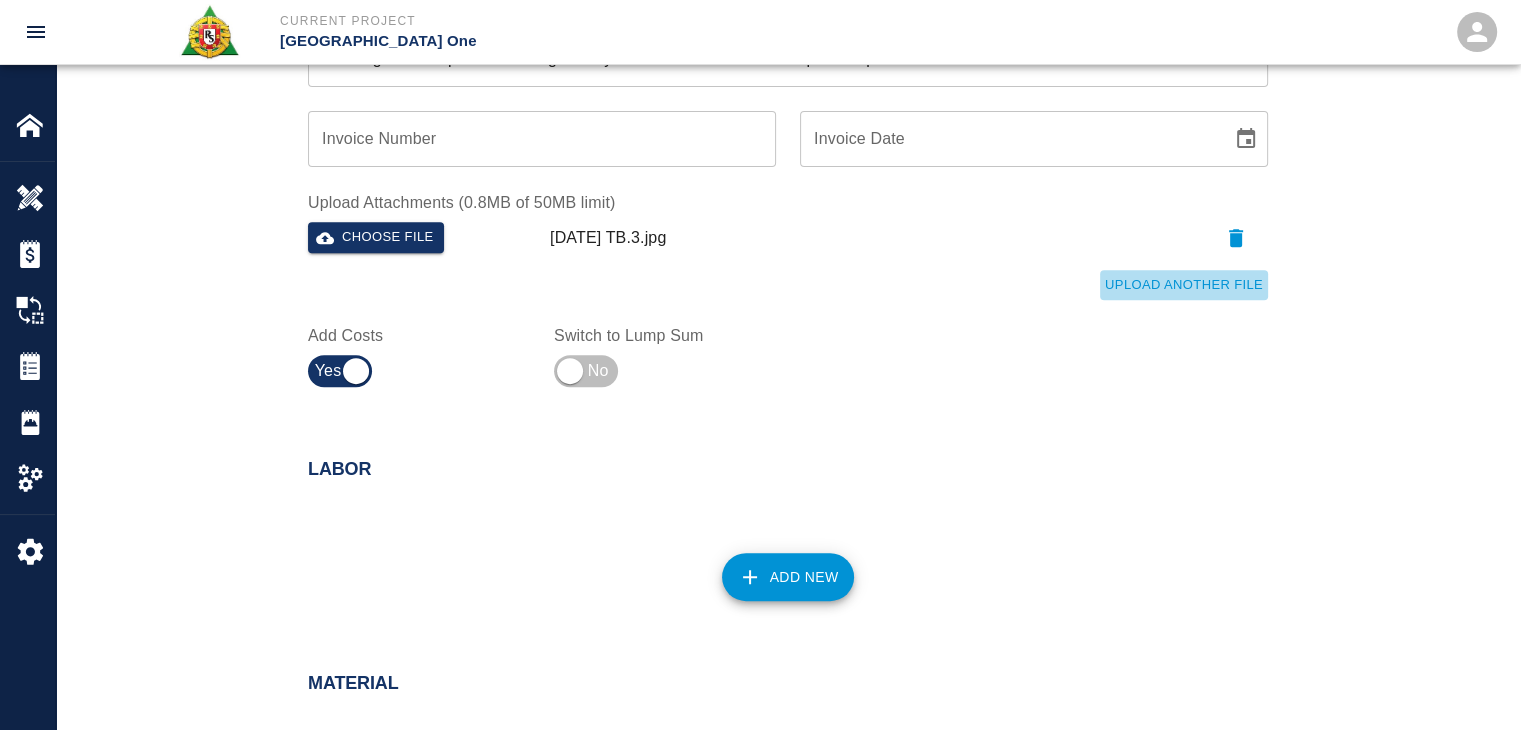 click on "Upload Another File" at bounding box center (1184, 285) 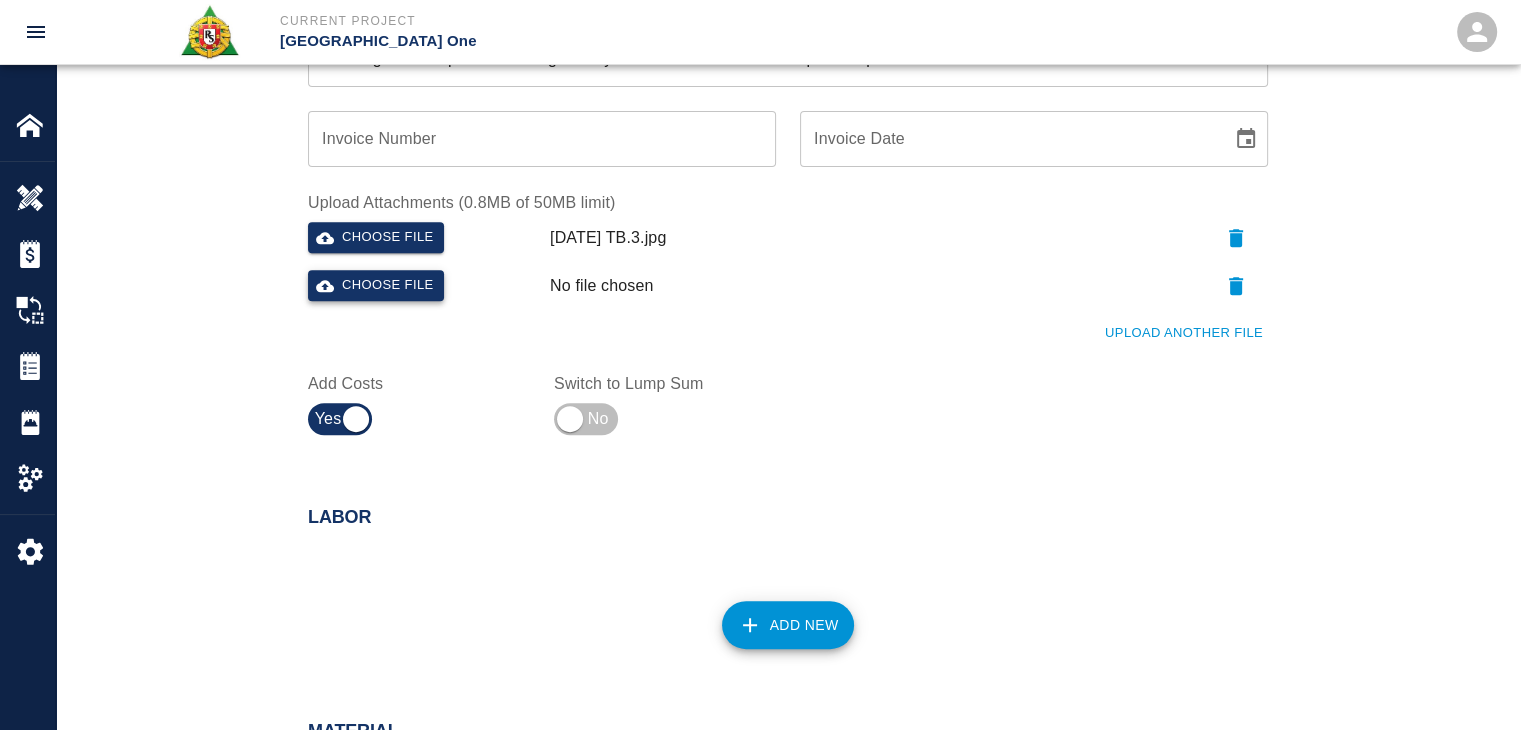 click on "Choose file" at bounding box center [376, 285] 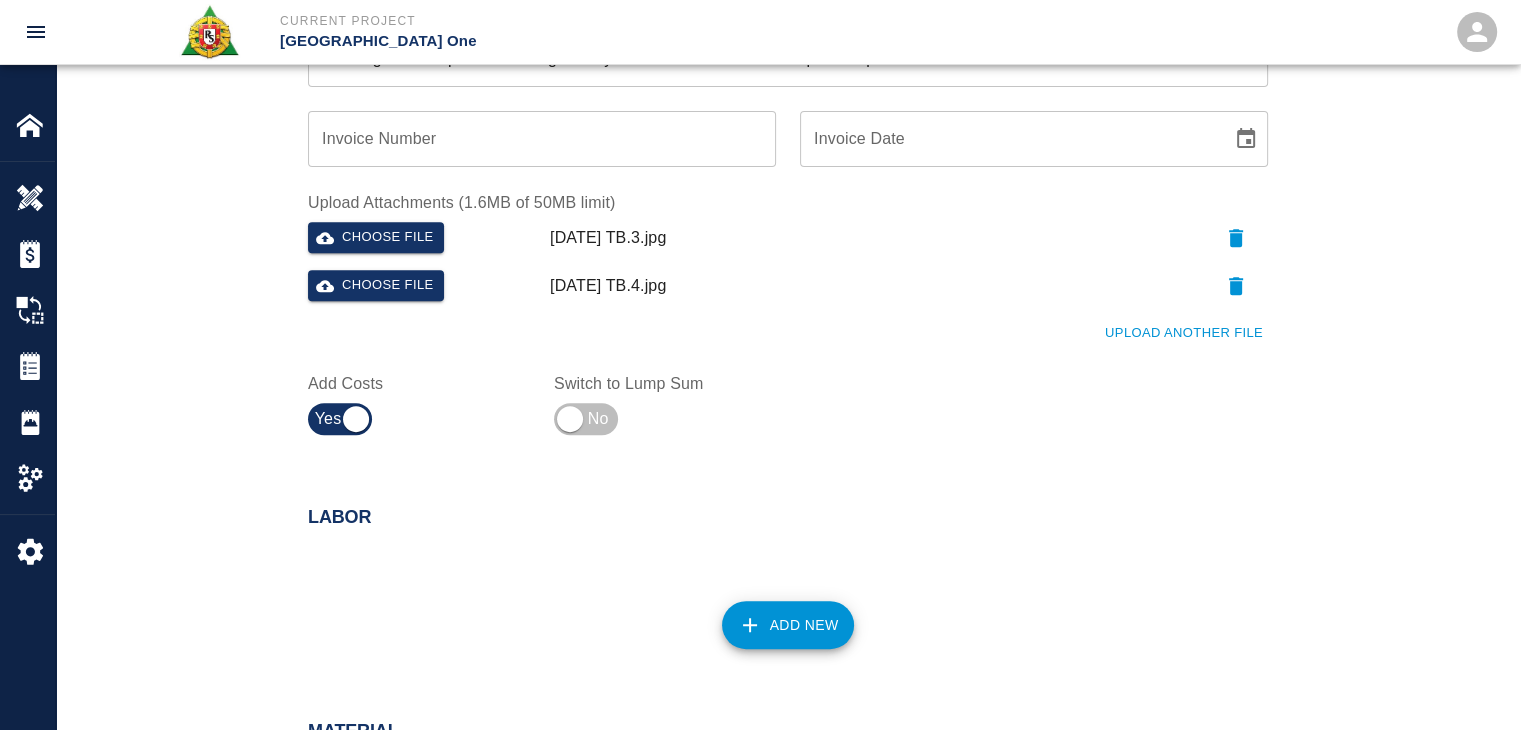 click on "Upload Another File" at bounding box center (1184, 333) 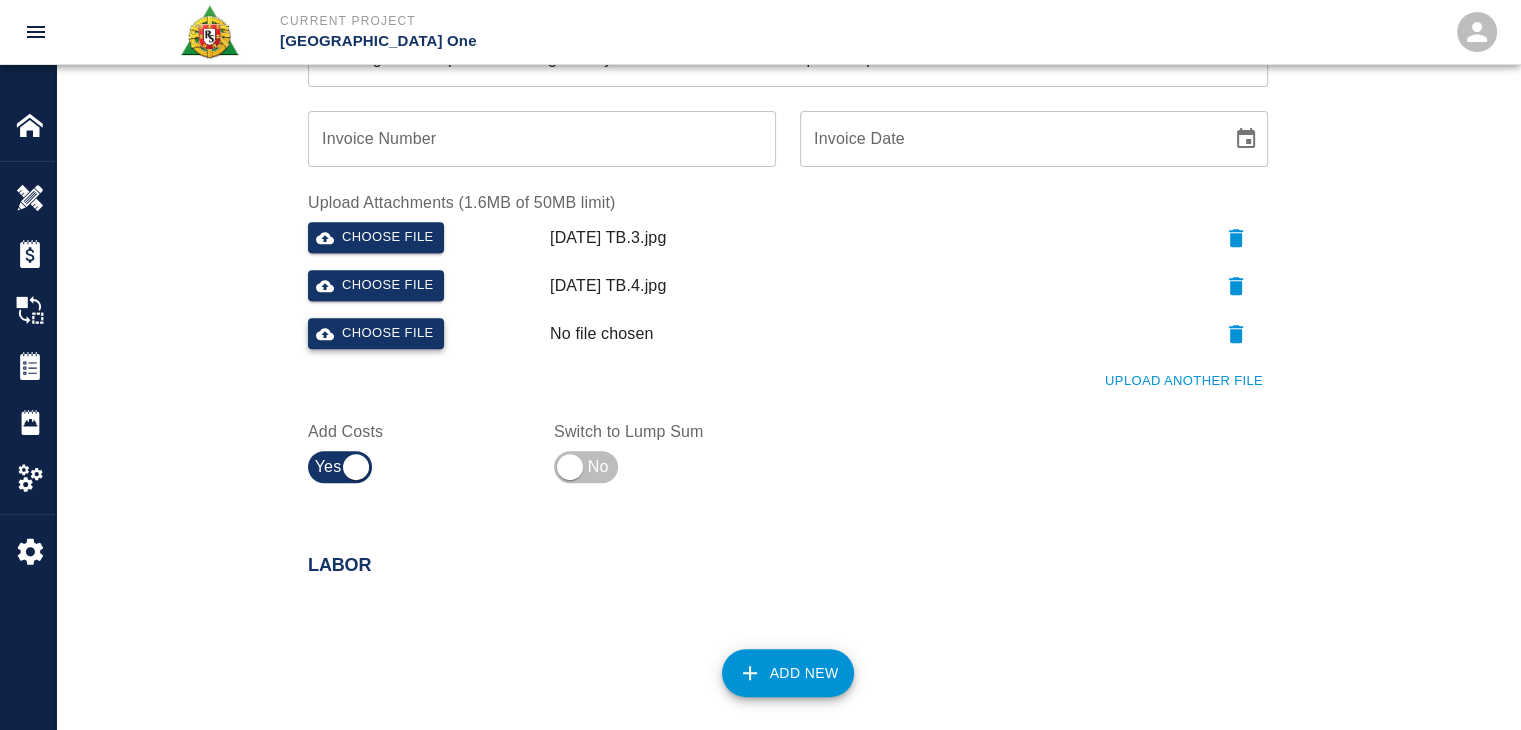 click on "Choose file" at bounding box center [376, 333] 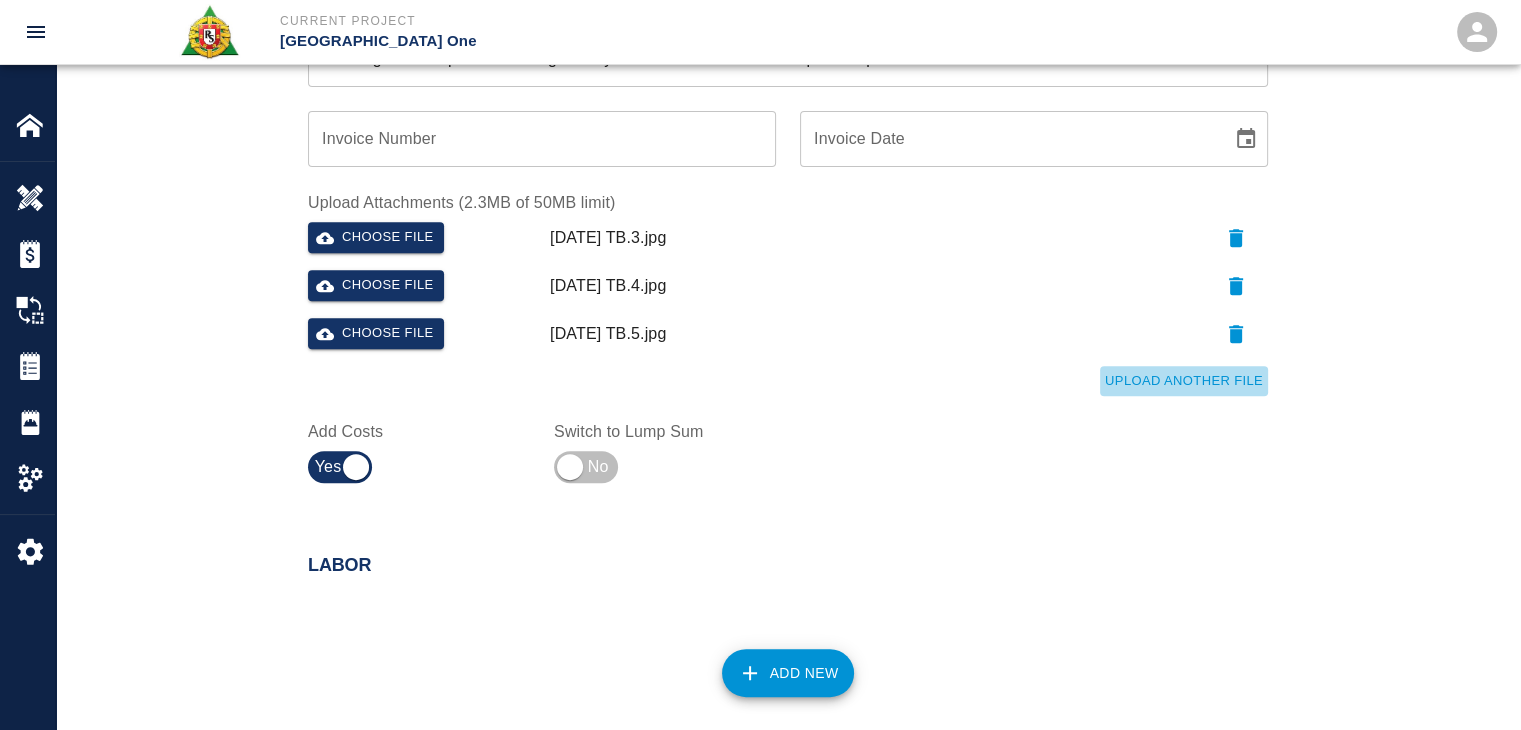 click on "Upload Another File" at bounding box center (1184, 381) 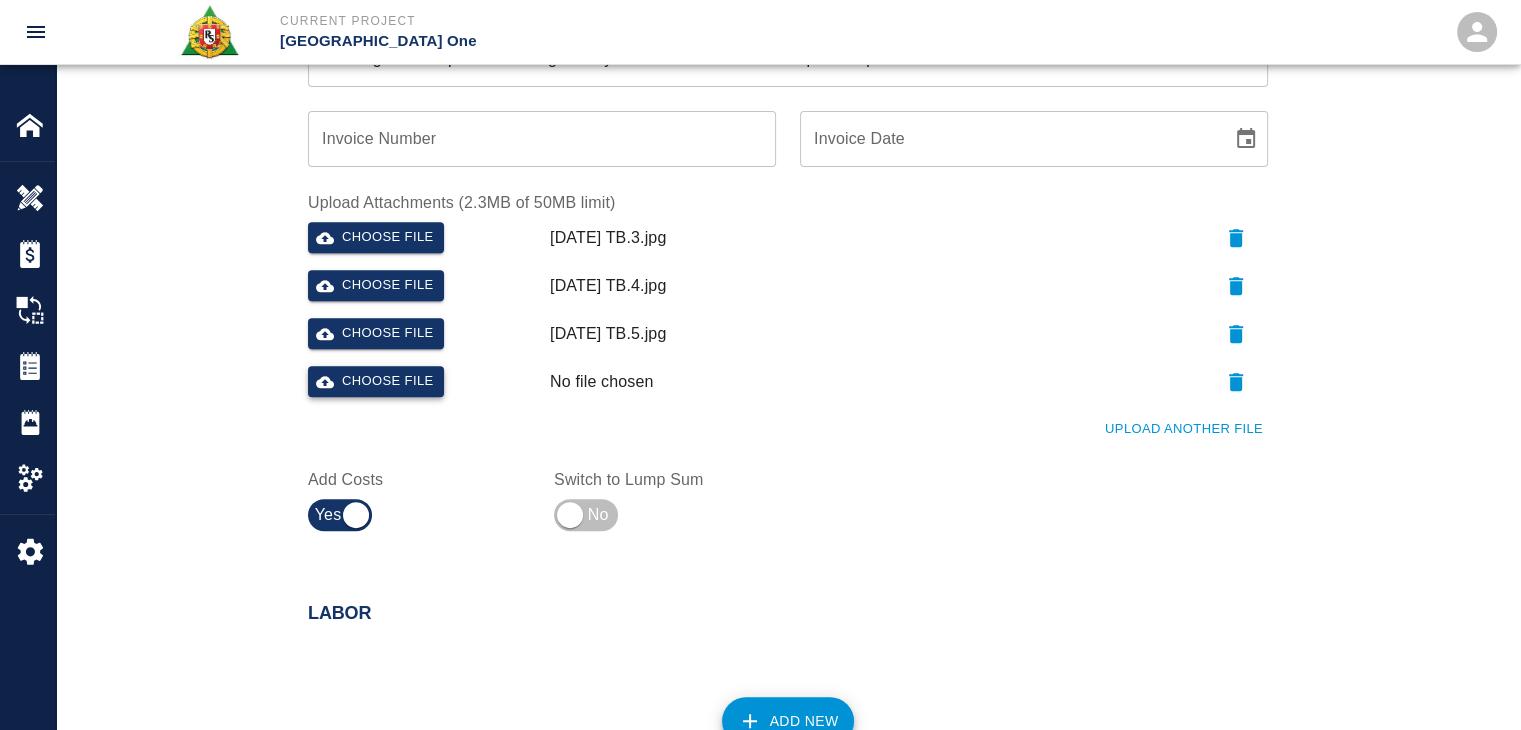 click on "Choose file" at bounding box center [376, 381] 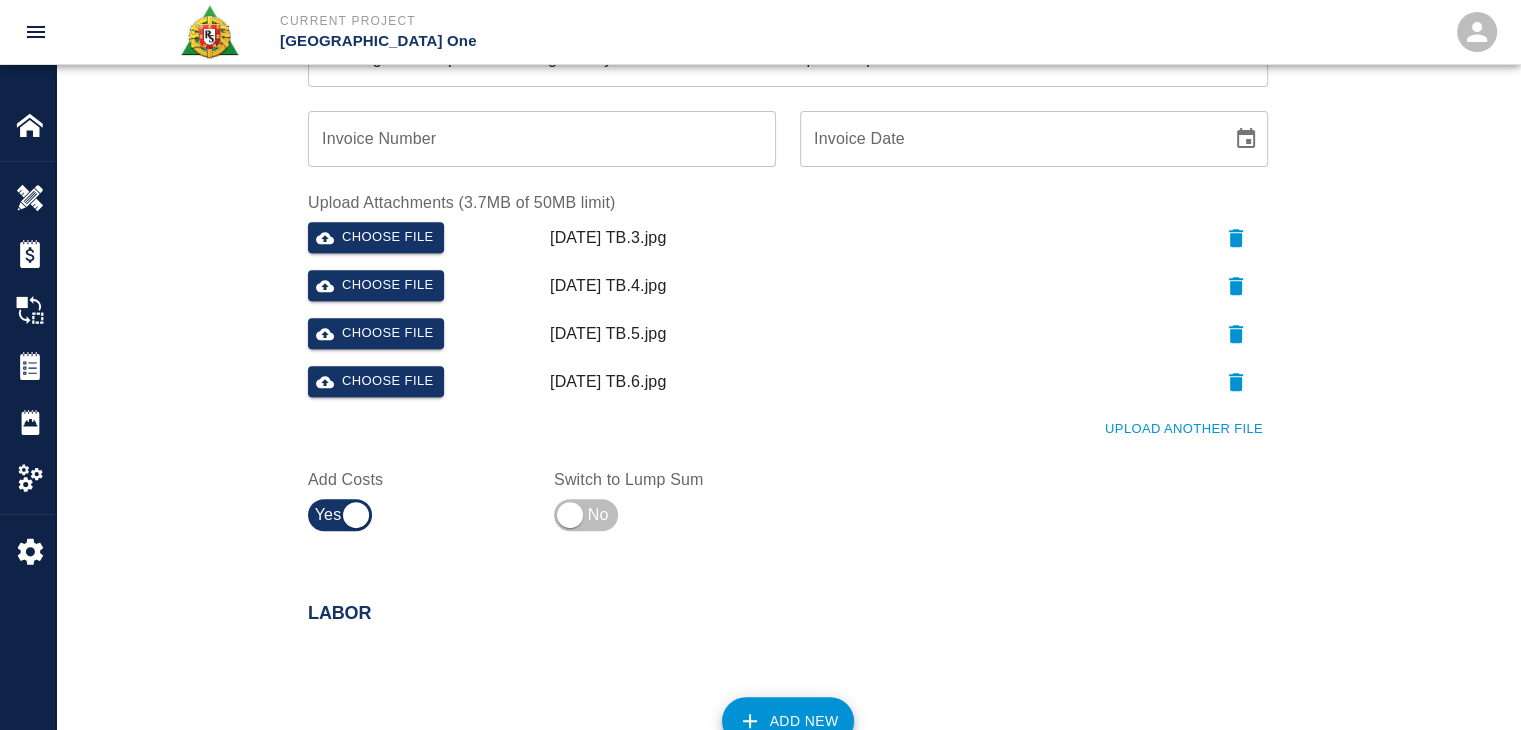 click on "Upload Another File" at bounding box center (776, 417) 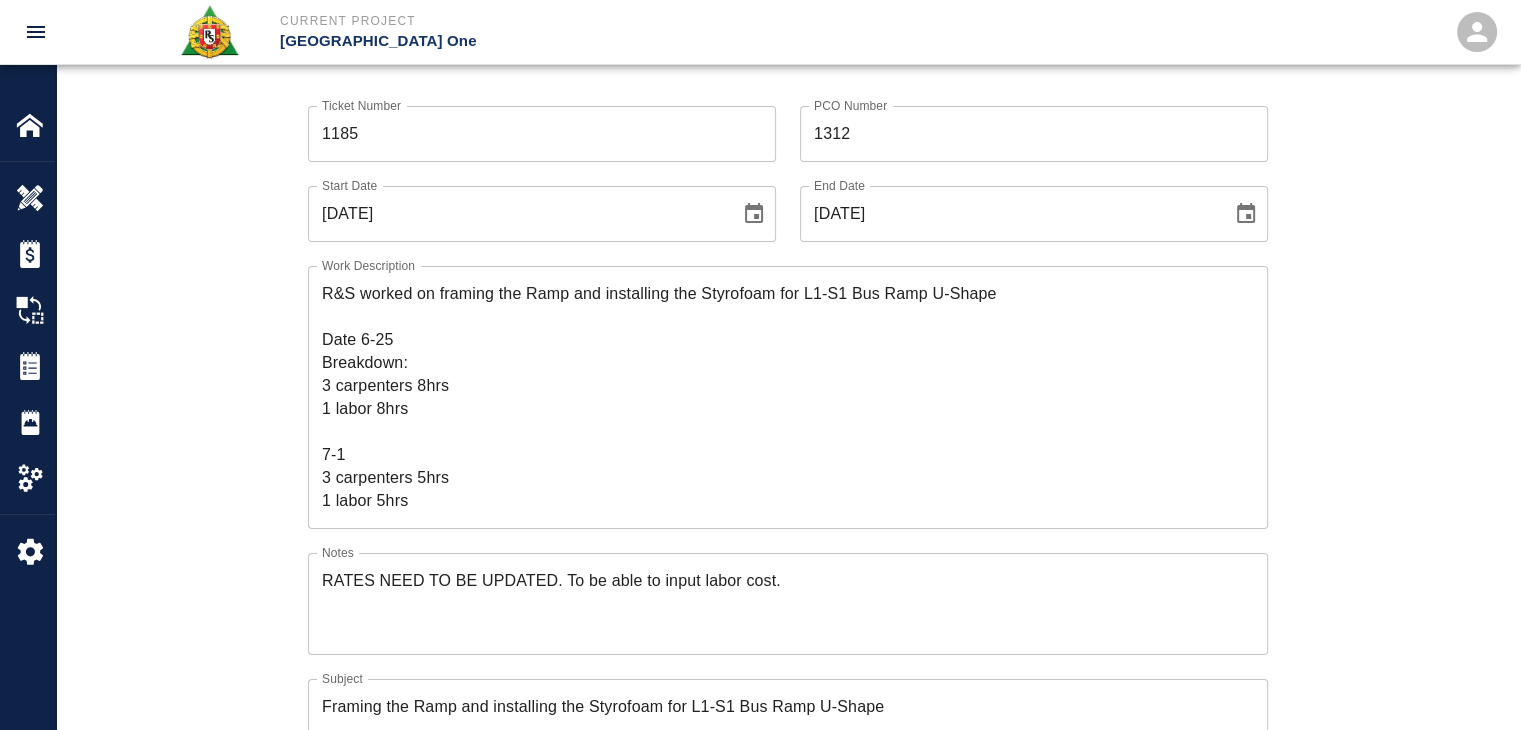 scroll, scrollTop: 0, scrollLeft: 0, axis: both 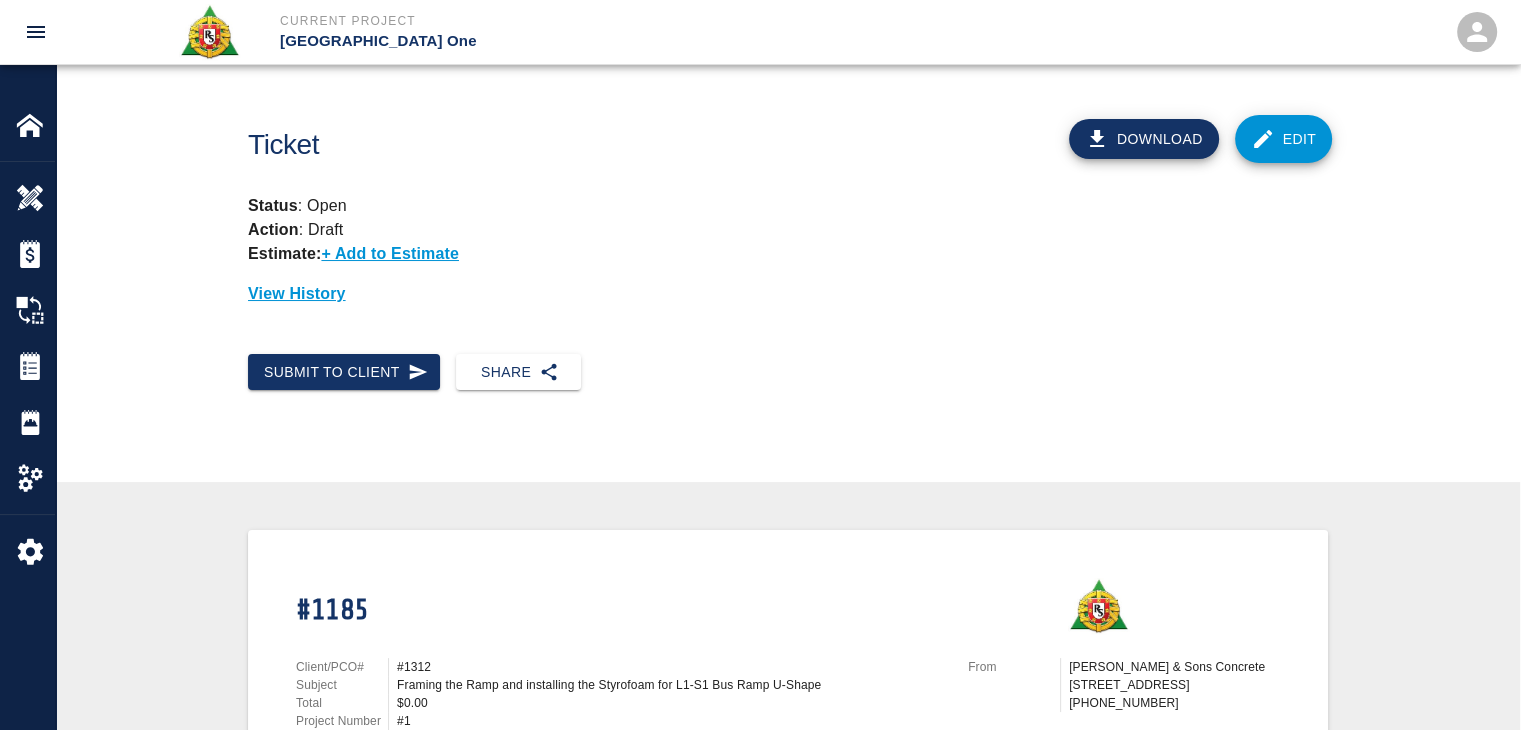 click on "Edit" at bounding box center (1284, 139) 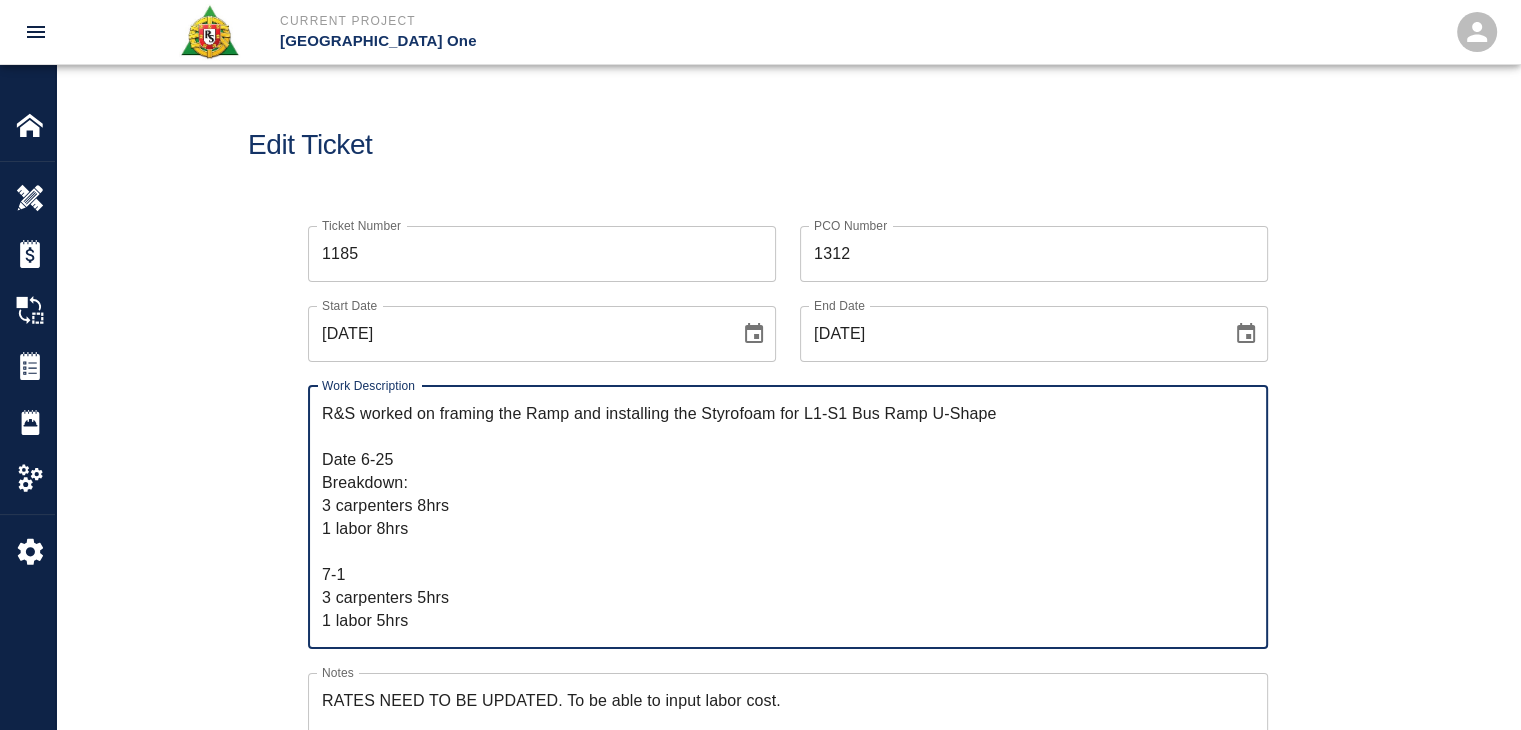 scroll, scrollTop: 280, scrollLeft: 0, axis: vertical 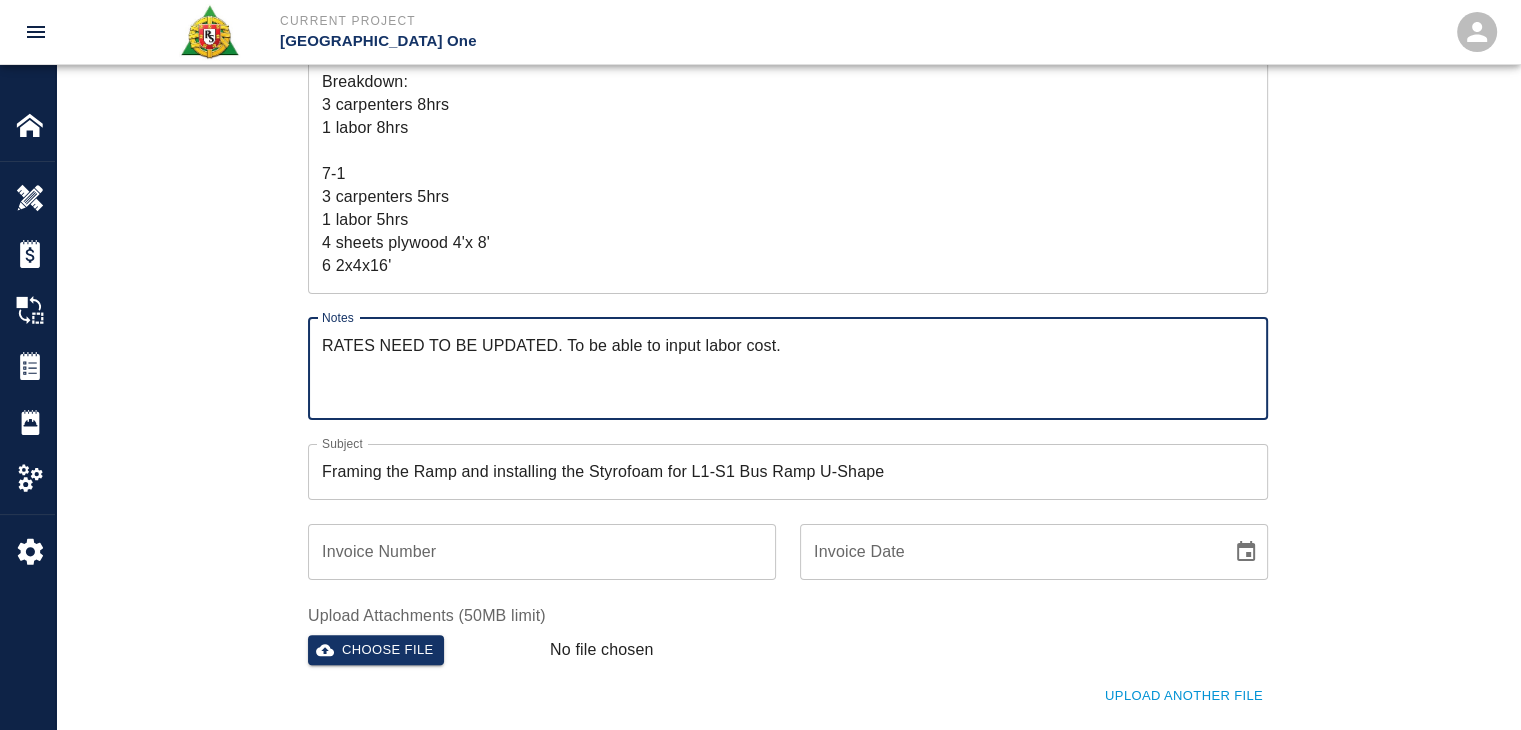 drag, startPoint x: 854, startPoint y: 367, endPoint x: 292, endPoint y: 378, distance: 562.10767 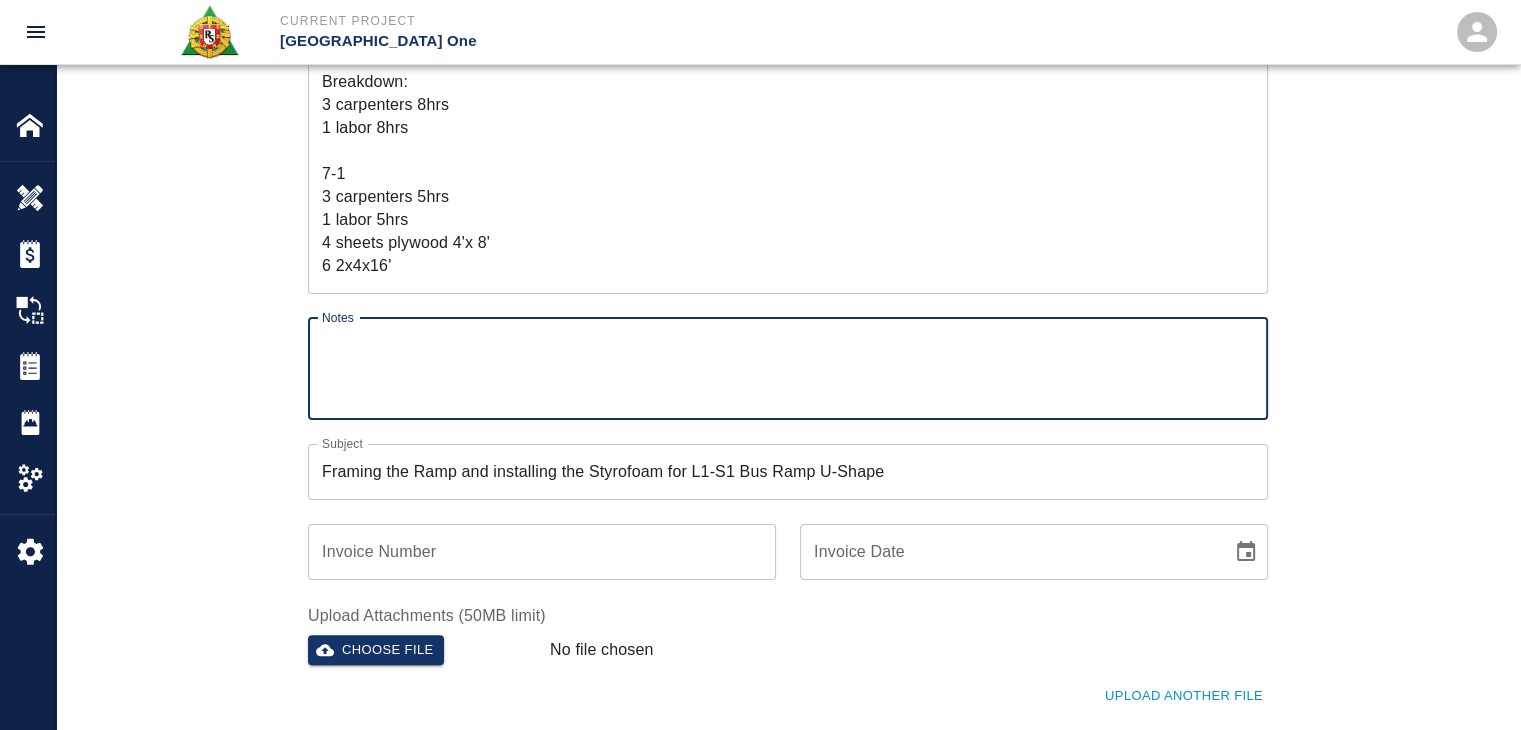 type 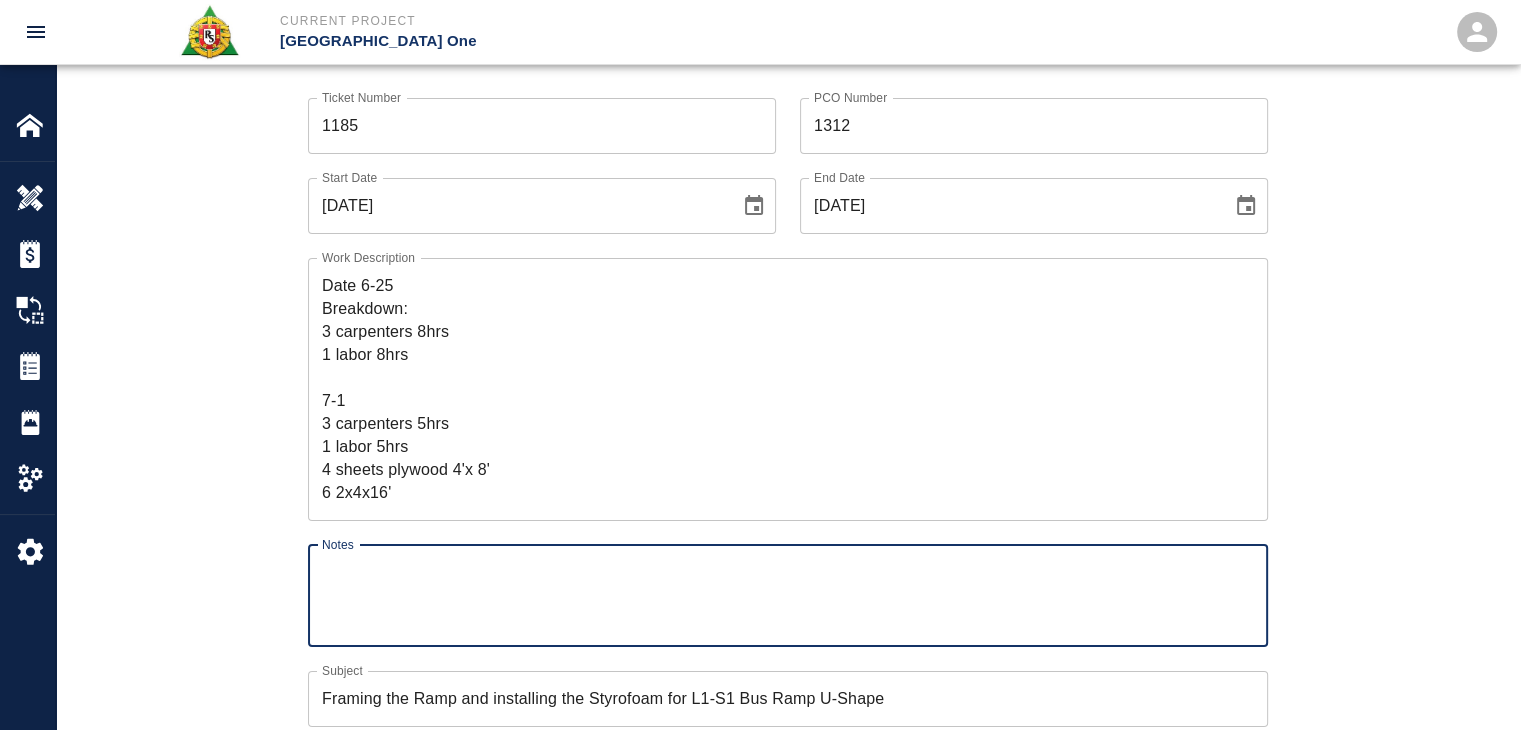 scroll, scrollTop: 127, scrollLeft: 0, axis: vertical 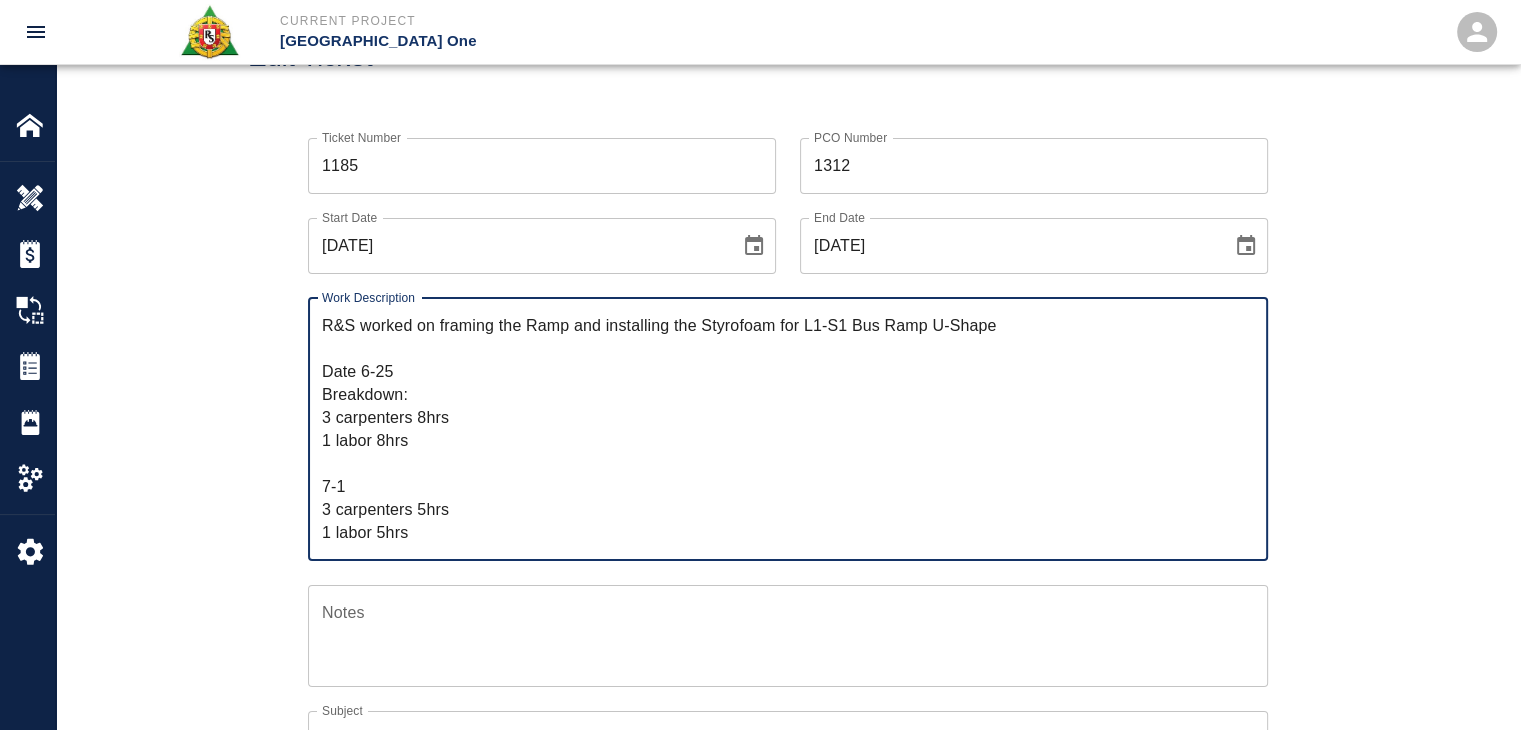 click on "R&S worked on framing the Ramp and installing the Styrofoam for L1-S1 Bus Ramp U-Shape
Date 6-25
Breakdown:
3 carpenters 8hrs
1 labor 8hrs
7-1
3 carpenters 5hrs
1 labor 5hrs
4 sheets plywood 4'x 8'
6 2x4x16'" at bounding box center [788, 429] 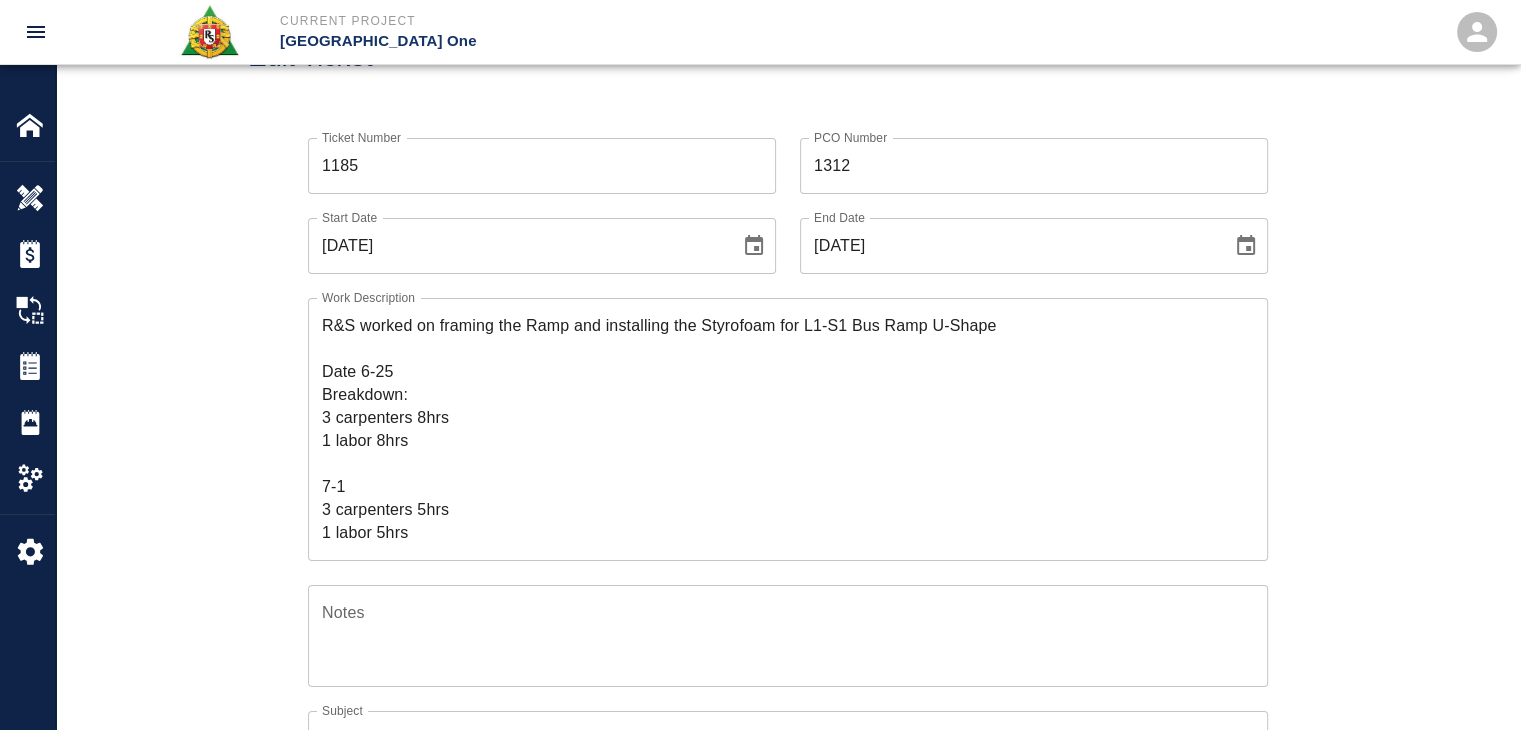 scroll, scrollTop: 68, scrollLeft: 0, axis: vertical 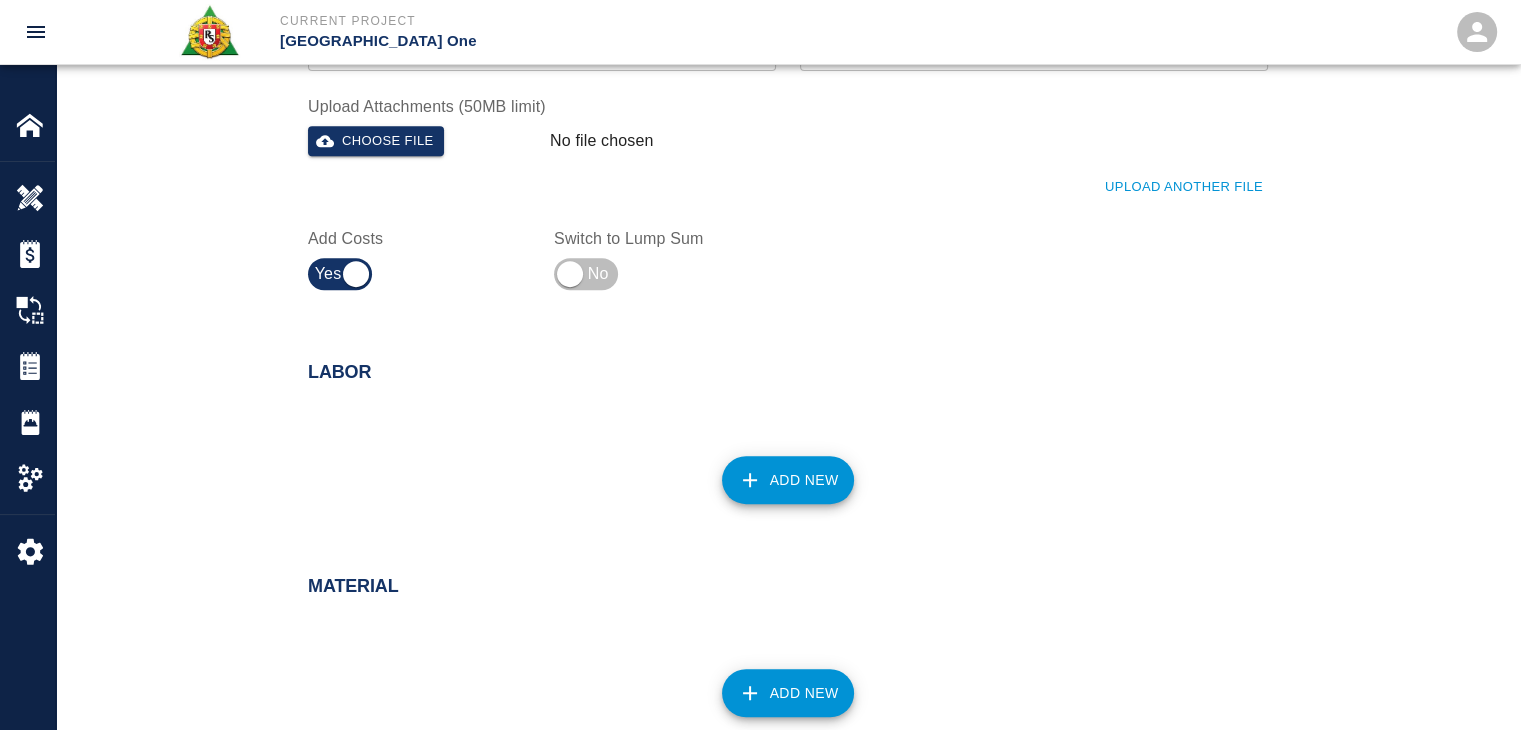 click on "Add New" at bounding box center (788, 480) 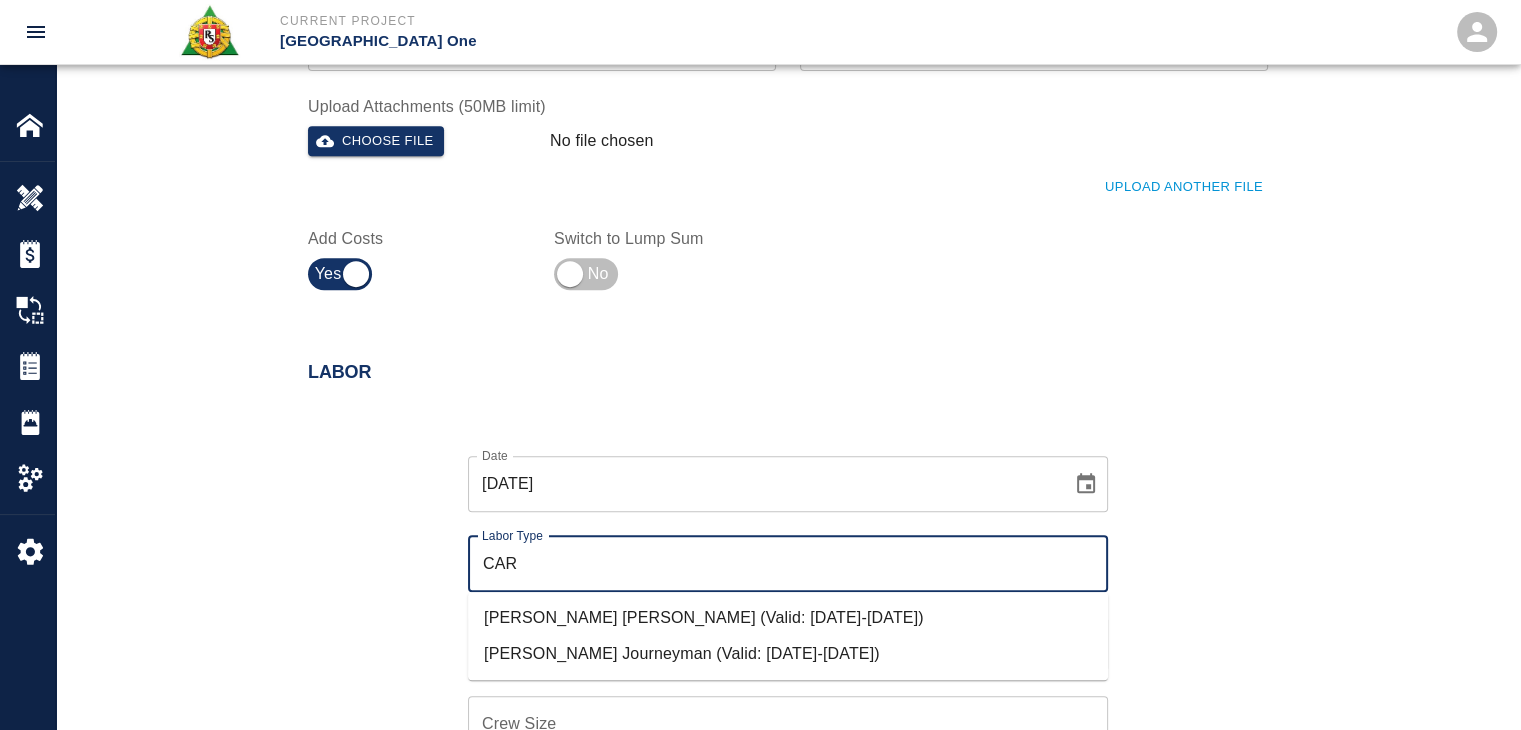 click on "[PERSON_NAME] Journeyman (Valid: [DATE]-[DATE])" at bounding box center (788, 654) 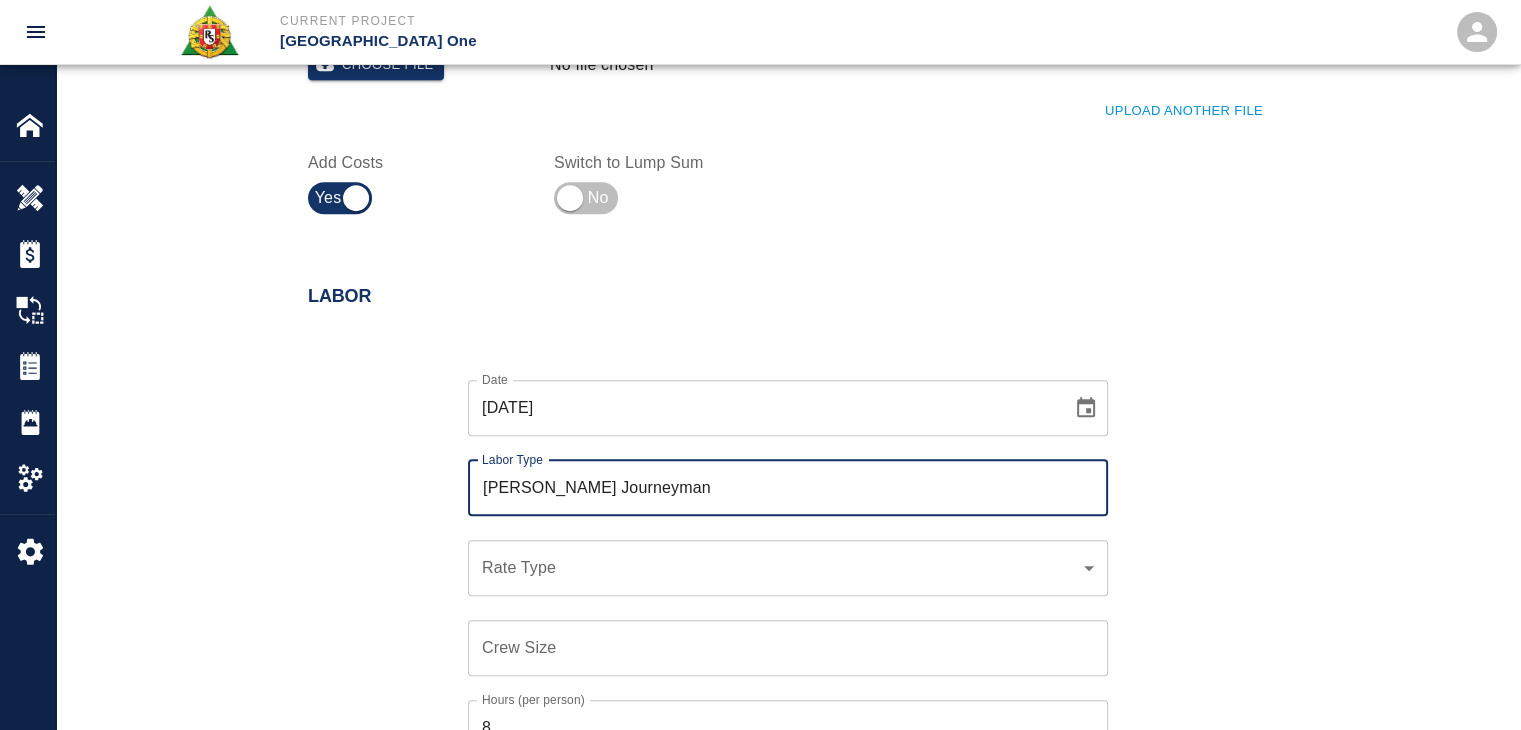 scroll, scrollTop: 942, scrollLeft: 0, axis: vertical 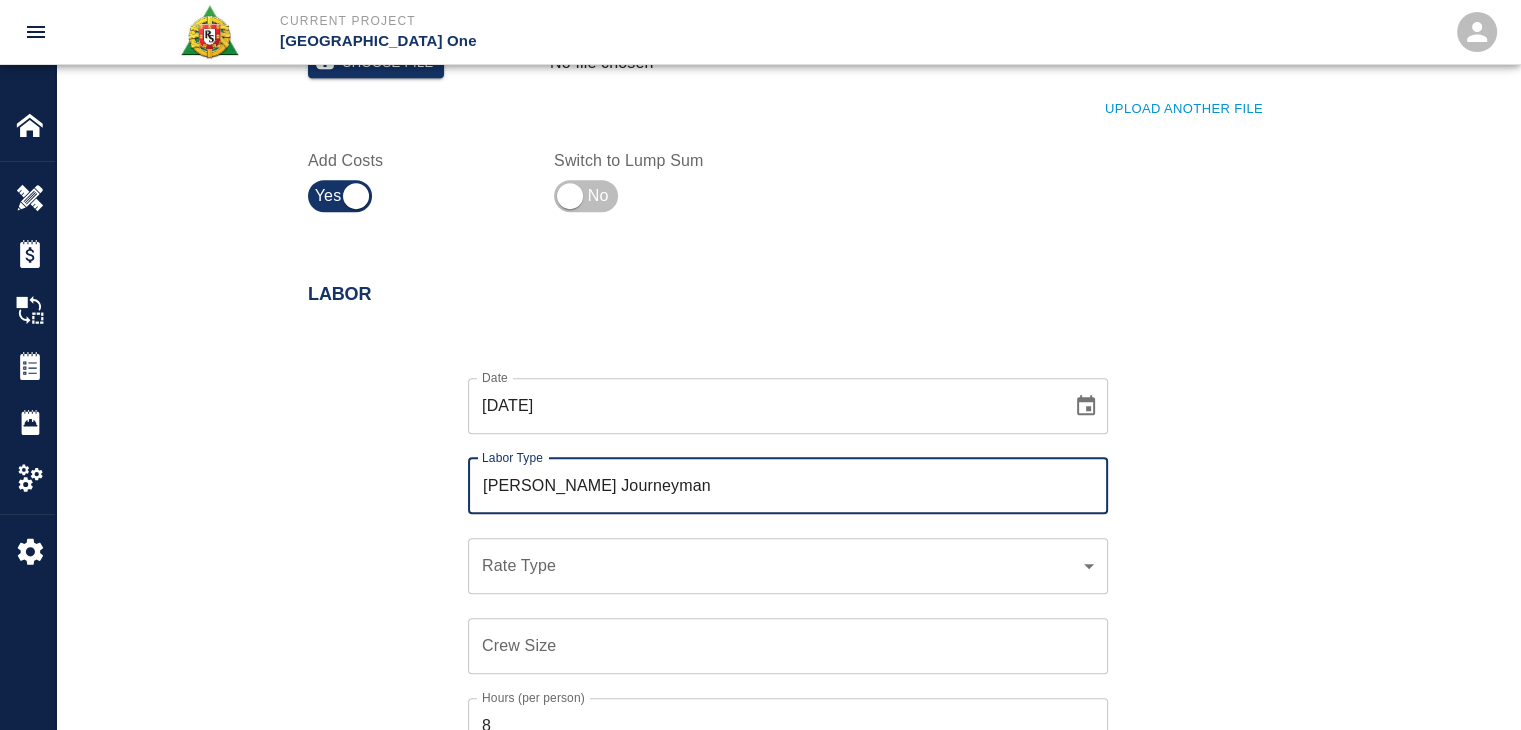 type on "[PERSON_NAME] Journeyman" 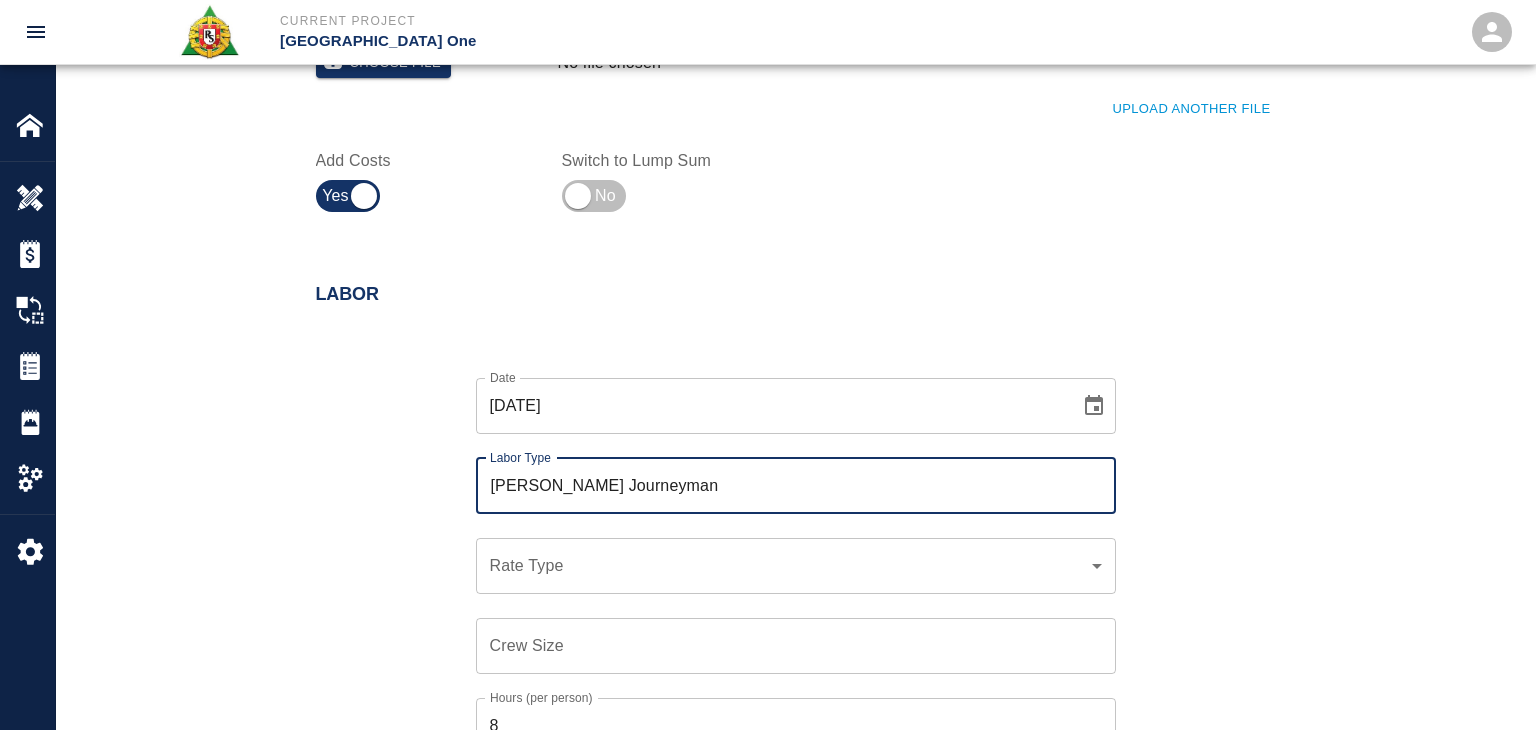 click on "Current Project [GEOGRAPHIC_DATA] One Home [GEOGRAPHIC_DATA] One Overview Estimates Change Orders Tickets Daily Reports Project Settings Settings Powered By Terms of Service  |  Privacy Policy Edit Ticket Ticket Number 1185 Ticket Number PCO Number 1312 PCO Number Start Date  [DATE] Start Date  End Date [DATE] End Date Work Description R&S worked on framing the Ramp and installing the Styrofoam for L1-S1 Bus Ramp U-Shape
Date 6-25
Breakdown:
3 carpenters 8hrs
1 labor 8hrs
7-1
3 carpenters 5hrs
1 labor 5hrs
4 sheets plywood 4'x 8'
6 2x4x16'
x Work Description Notes x Notes Subject Framing the Ramp and installing the Styrofoam for L1-S1 Bus Ramp U-Shape Subject Invoice Number Invoice Number Invoice Date Invoice Date Upload Attachments (50MB limit) Choose file No file chosen Upload Another File Add Costs Switch to Lump Sum Labor Date [DATE] Date Labor Type [PERSON_NAME] Journeyman Labor Type Rate Type ​ Rate Type Crew Size Crew Size Hours (per person) 8 Hours (per person) Rate (per hour) $ Rate (per hour)" at bounding box center [768, -577] 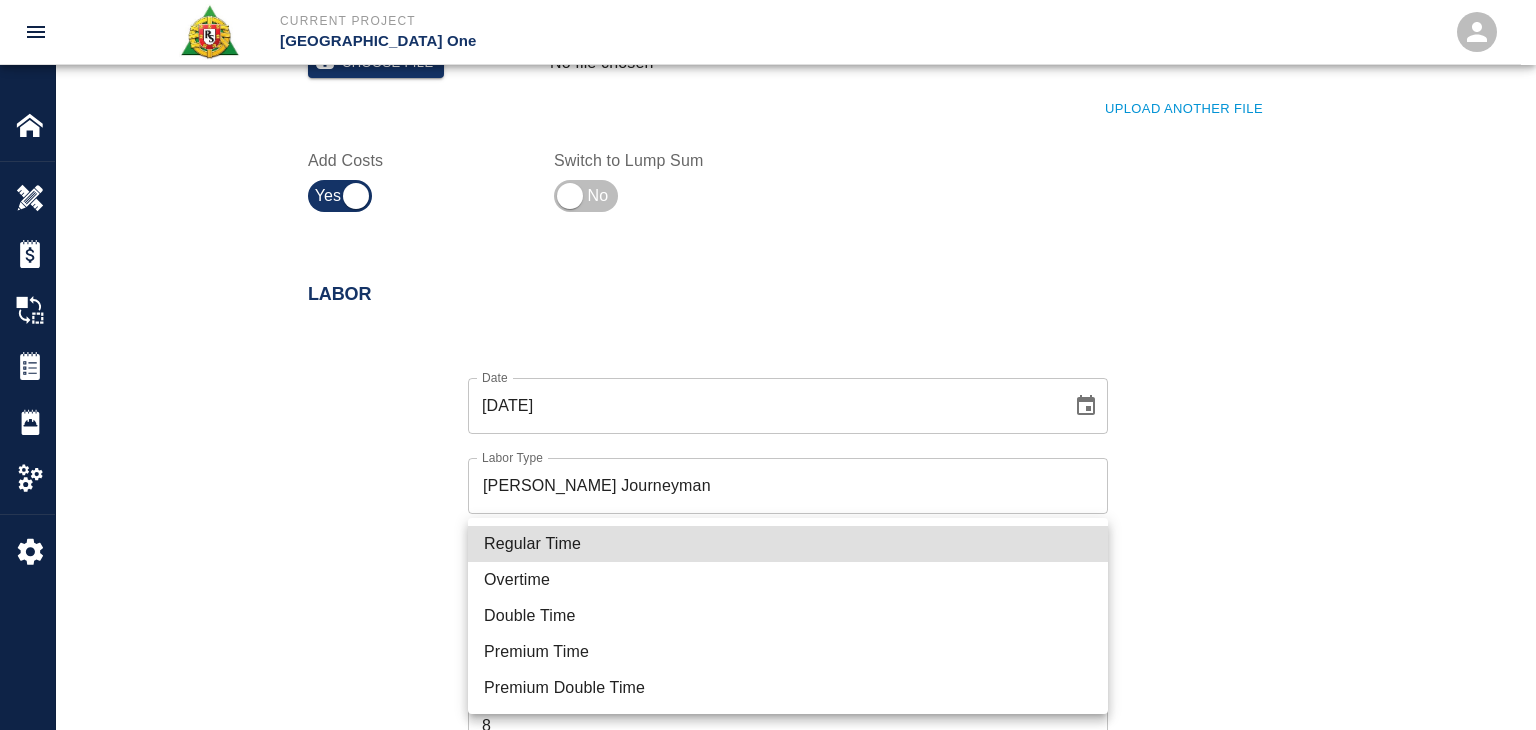 click on "Regular Time" at bounding box center (788, 544) 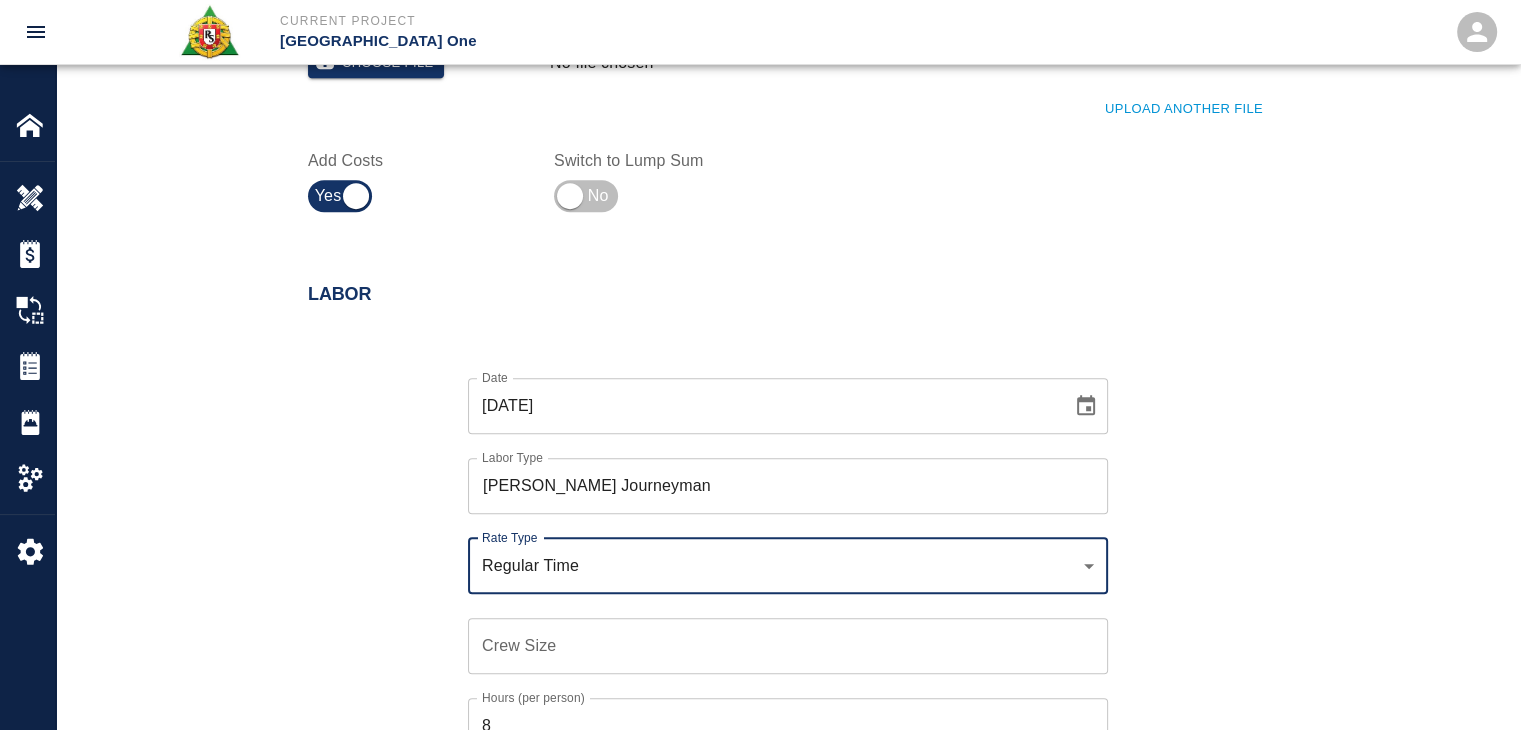 scroll, scrollTop: 1056, scrollLeft: 0, axis: vertical 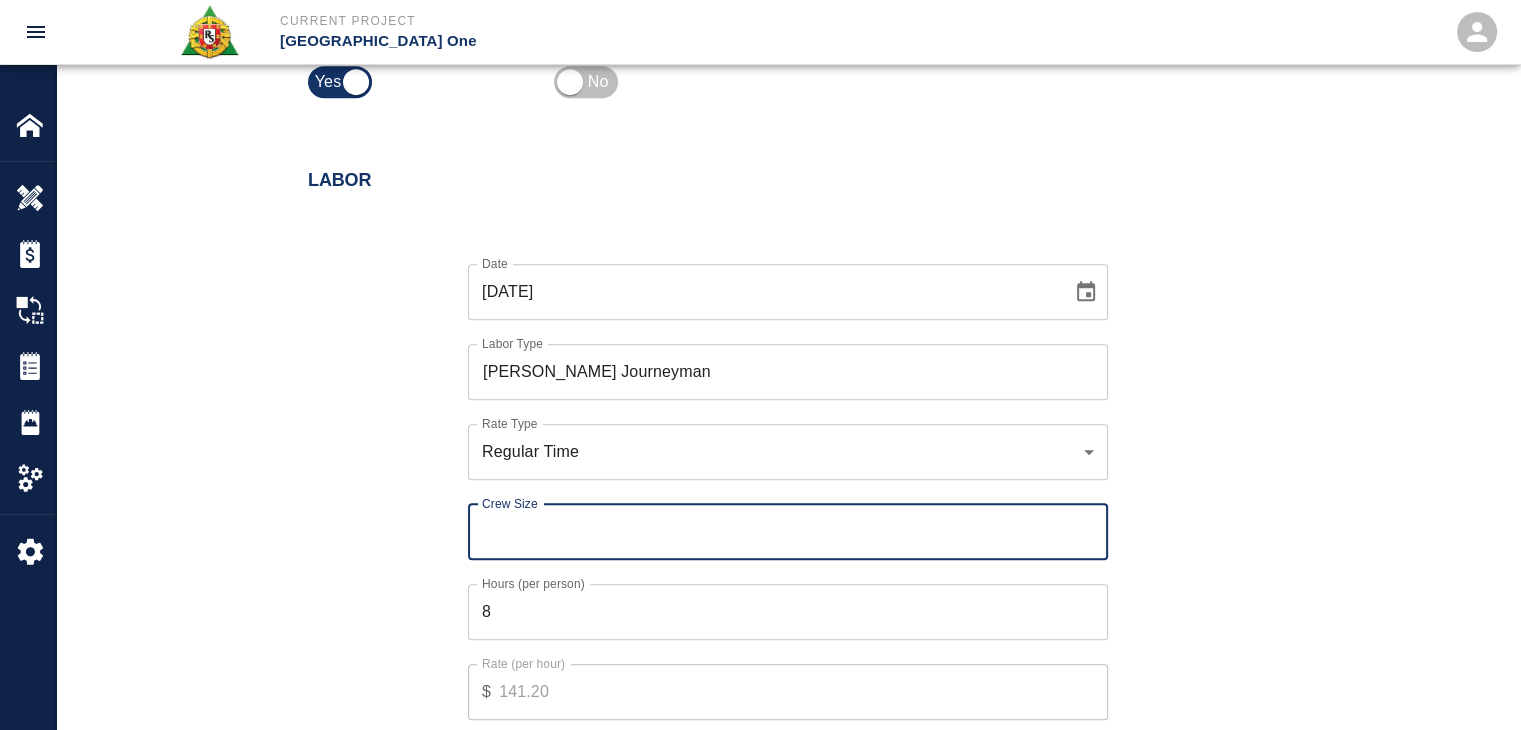 click on "Crew Size" at bounding box center [788, 532] 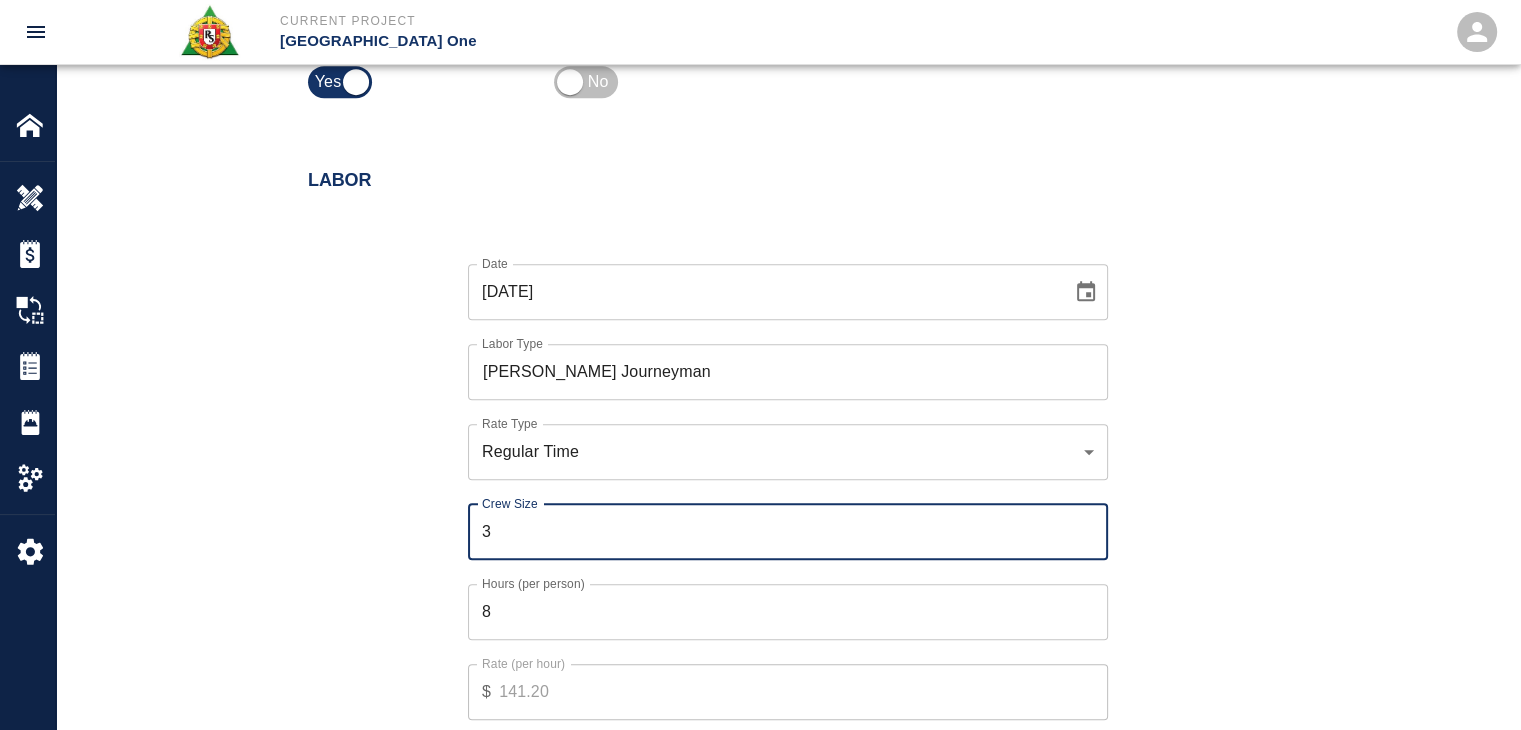 type on "3" 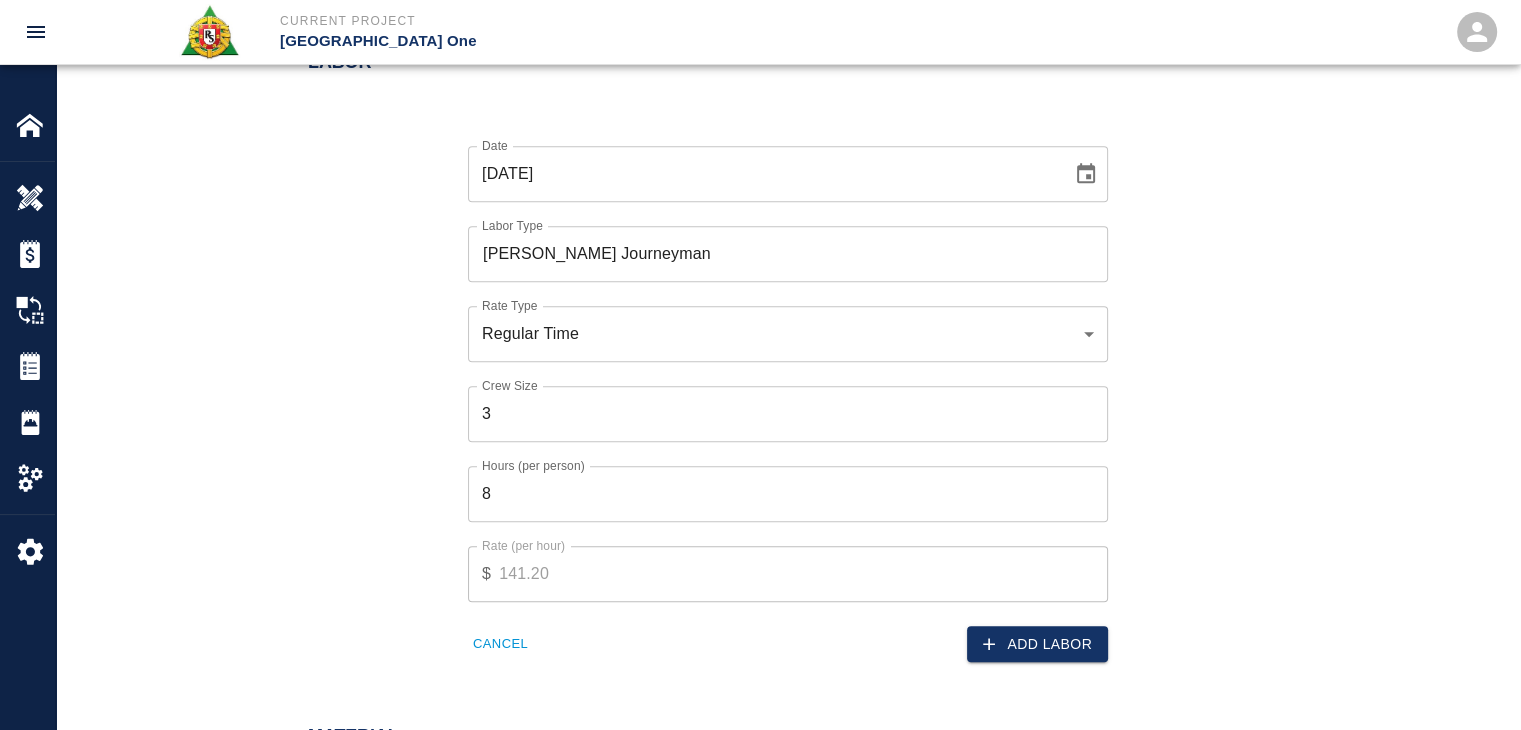 scroll, scrollTop: 1184, scrollLeft: 0, axis: vertical 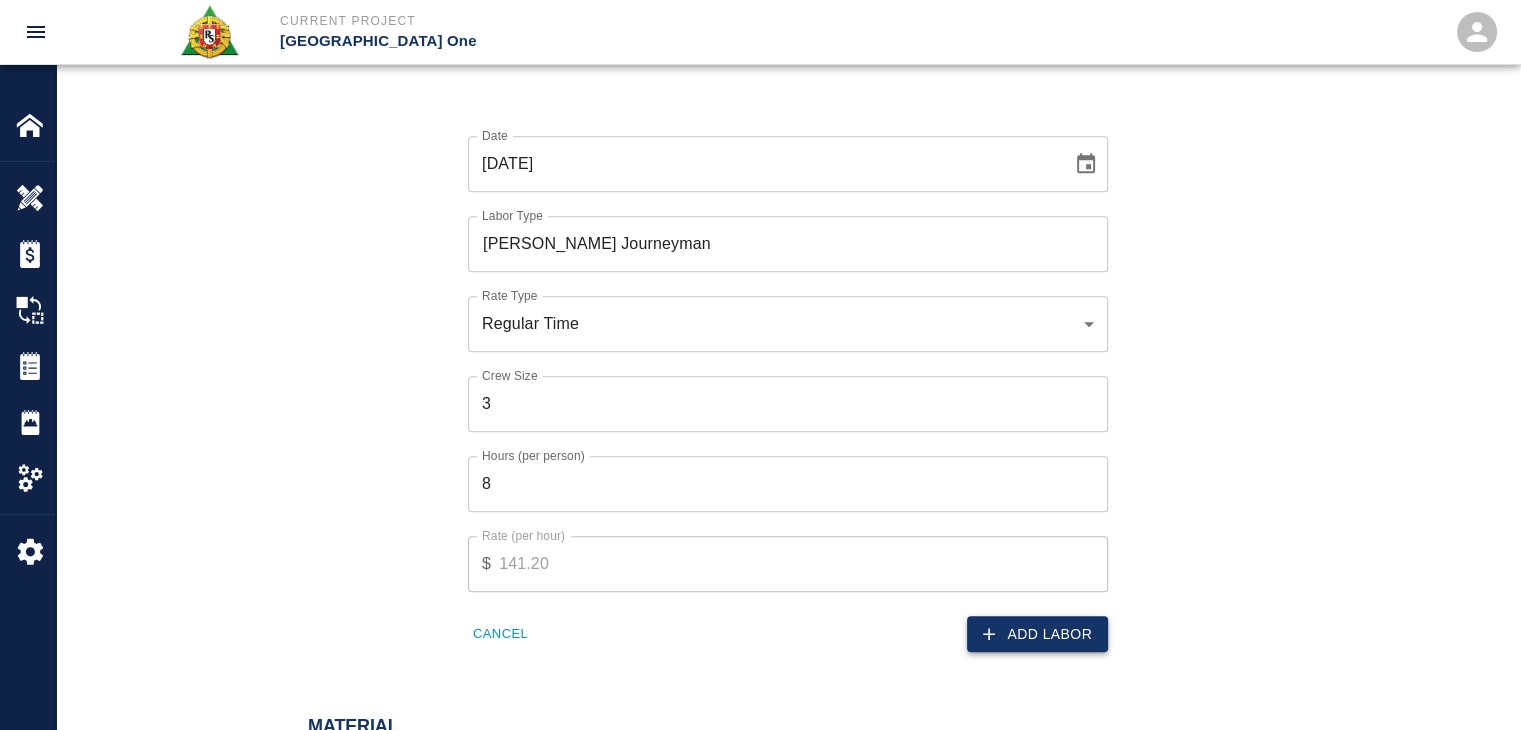 click on "Add Labor" at bounding box center (1037, 634) 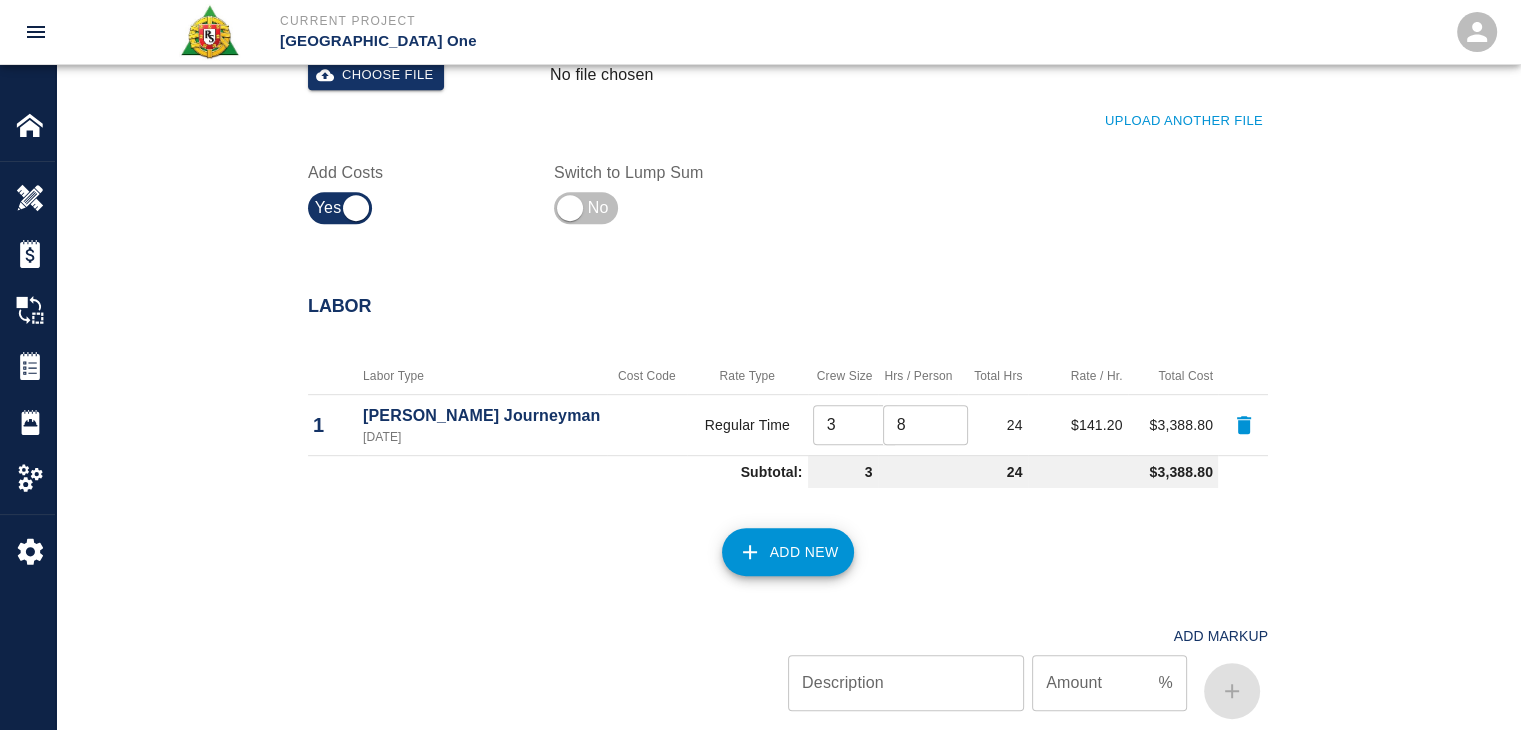 scroll, scrollTop: 932, scrollLeft: 0, axis: vertical 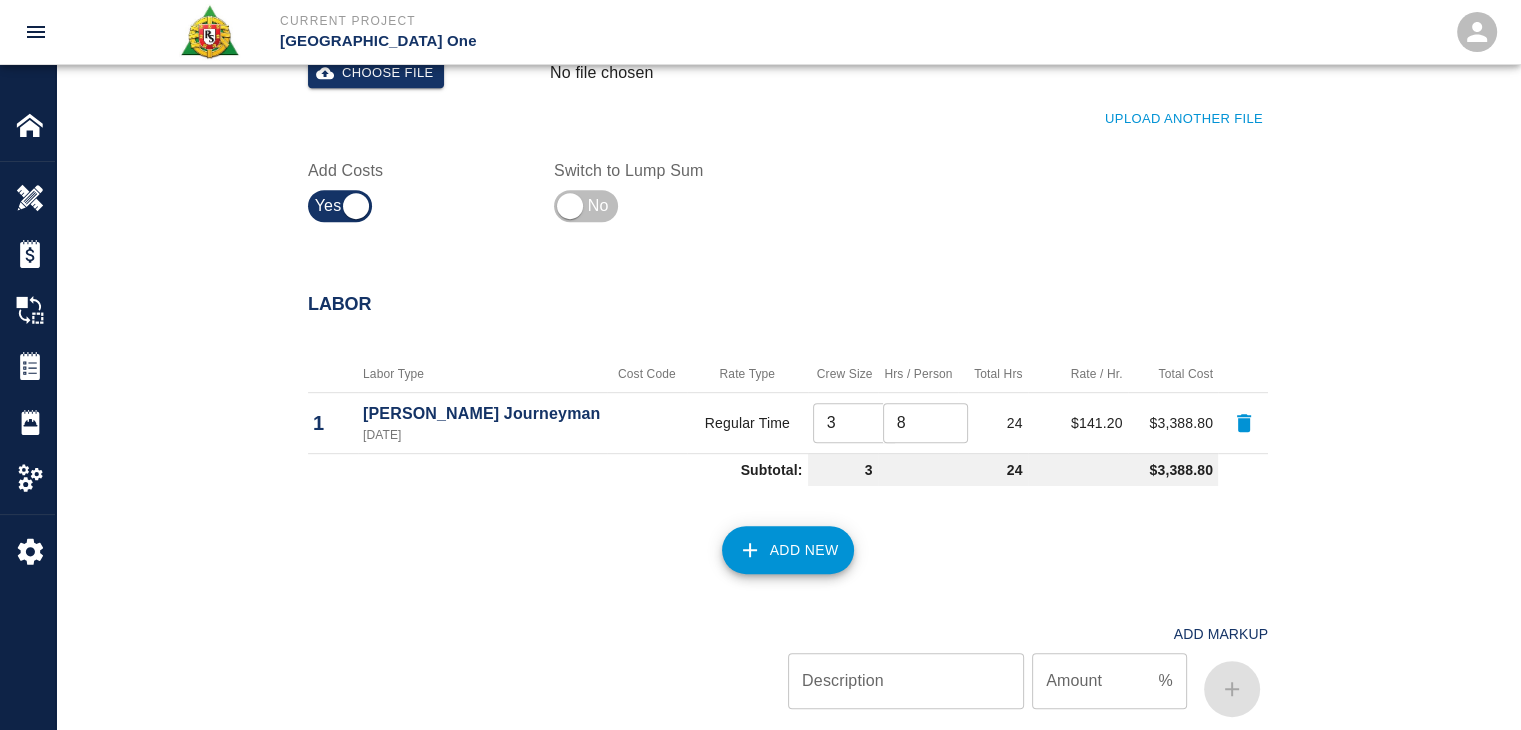 click on "Add New" at bounding box center [788, 550] 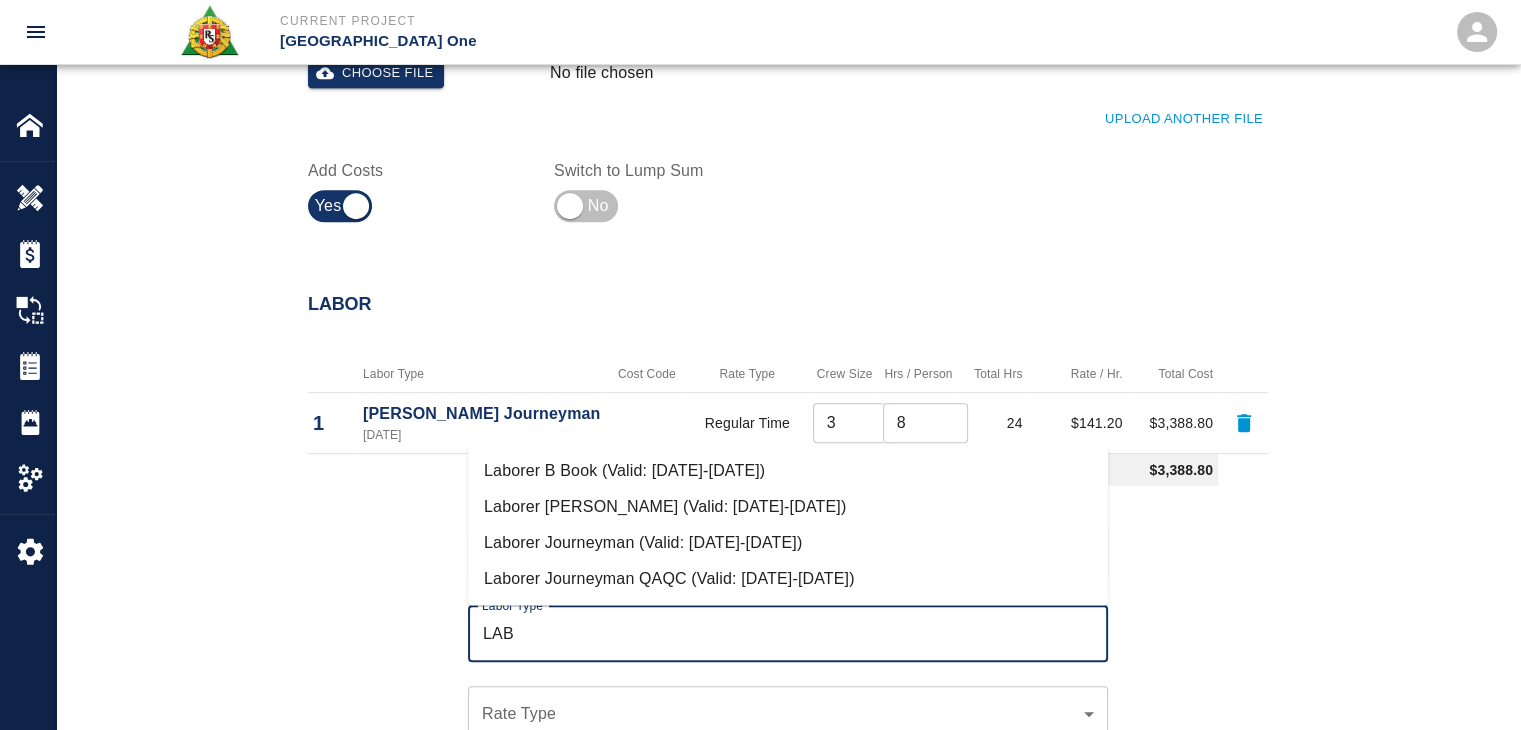 click on "Laborer Journeyman (Valid: [DATE]-[DATE])" at bounding box center (788, 543) 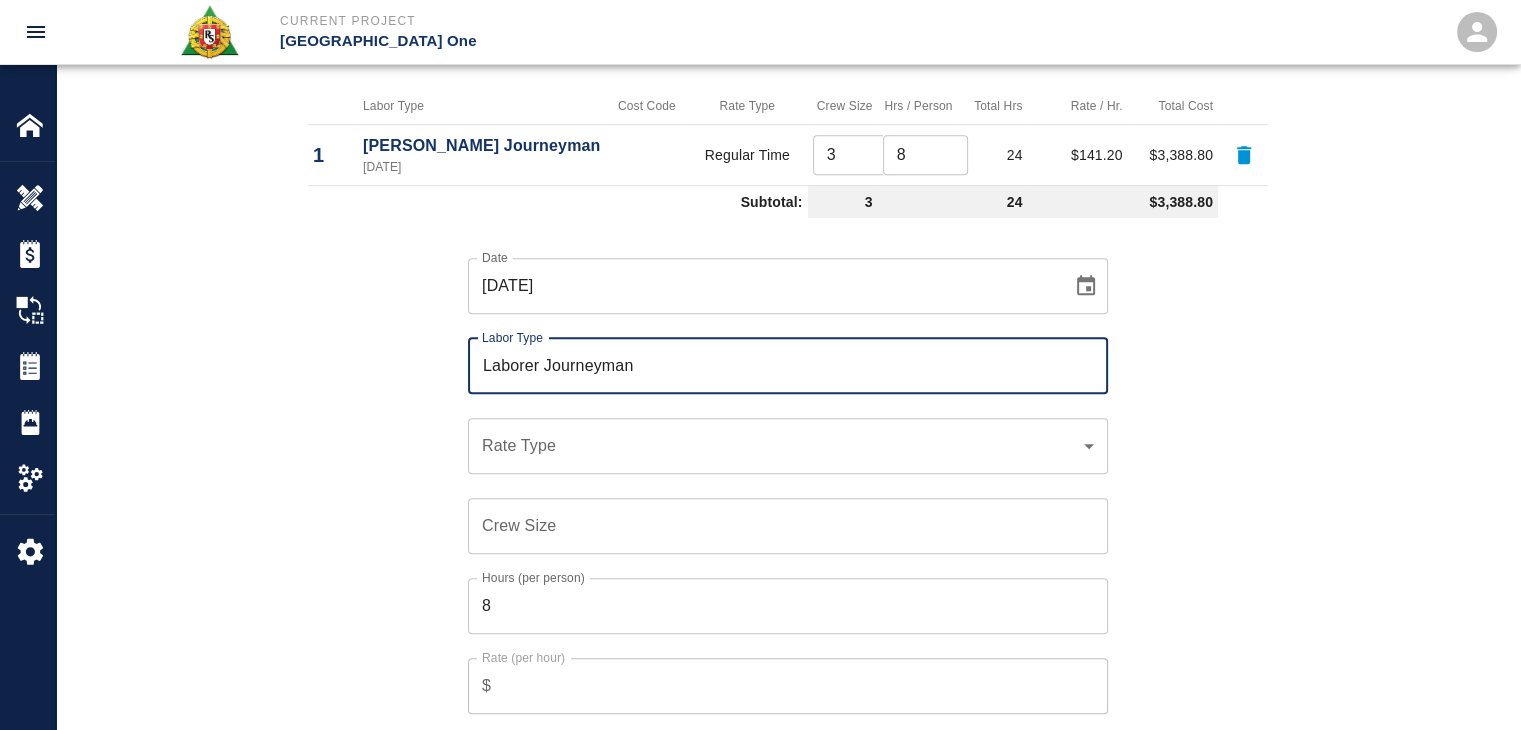 scroll, scrollTop: 1210, scrollLeft: 0, axis: vertical 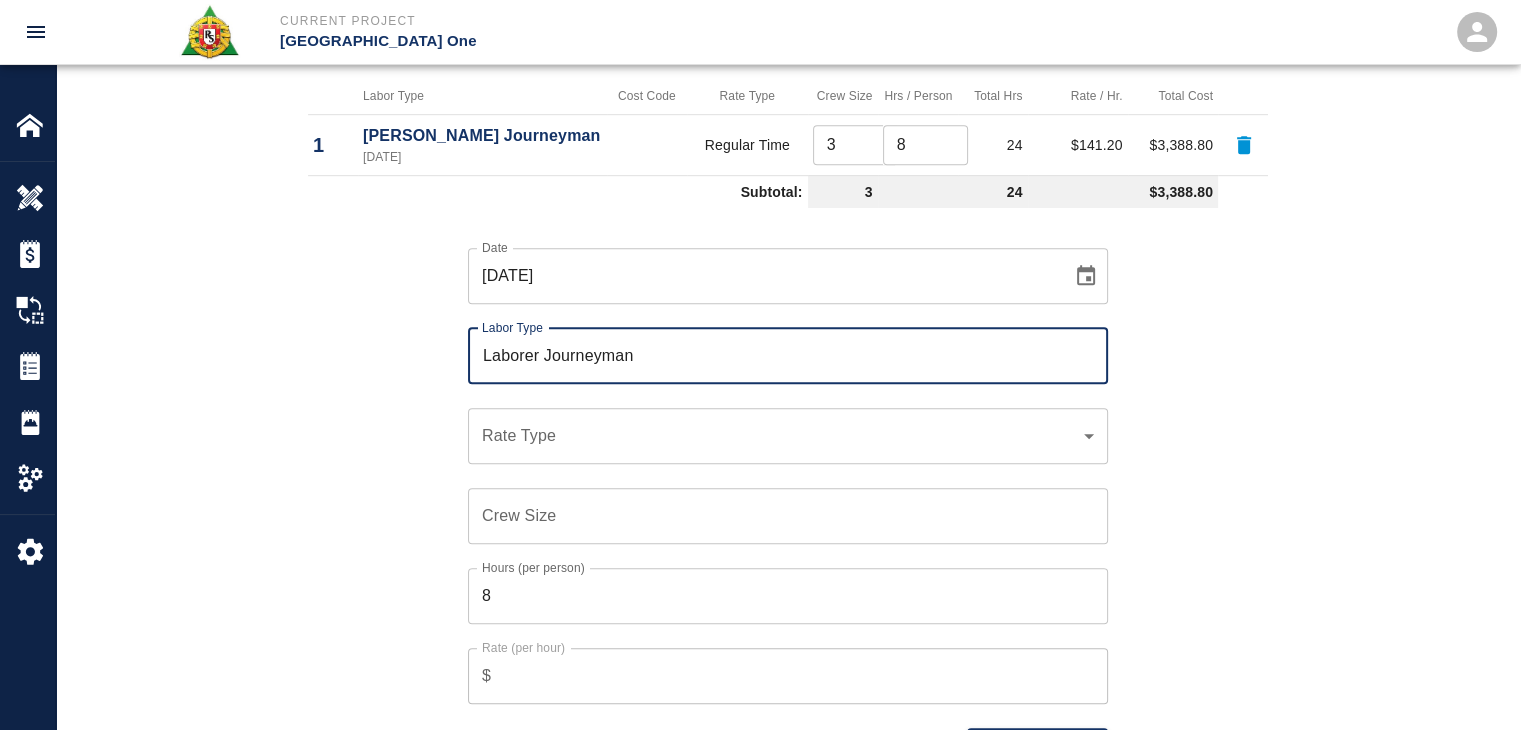 type on "Laborer Journeyman" 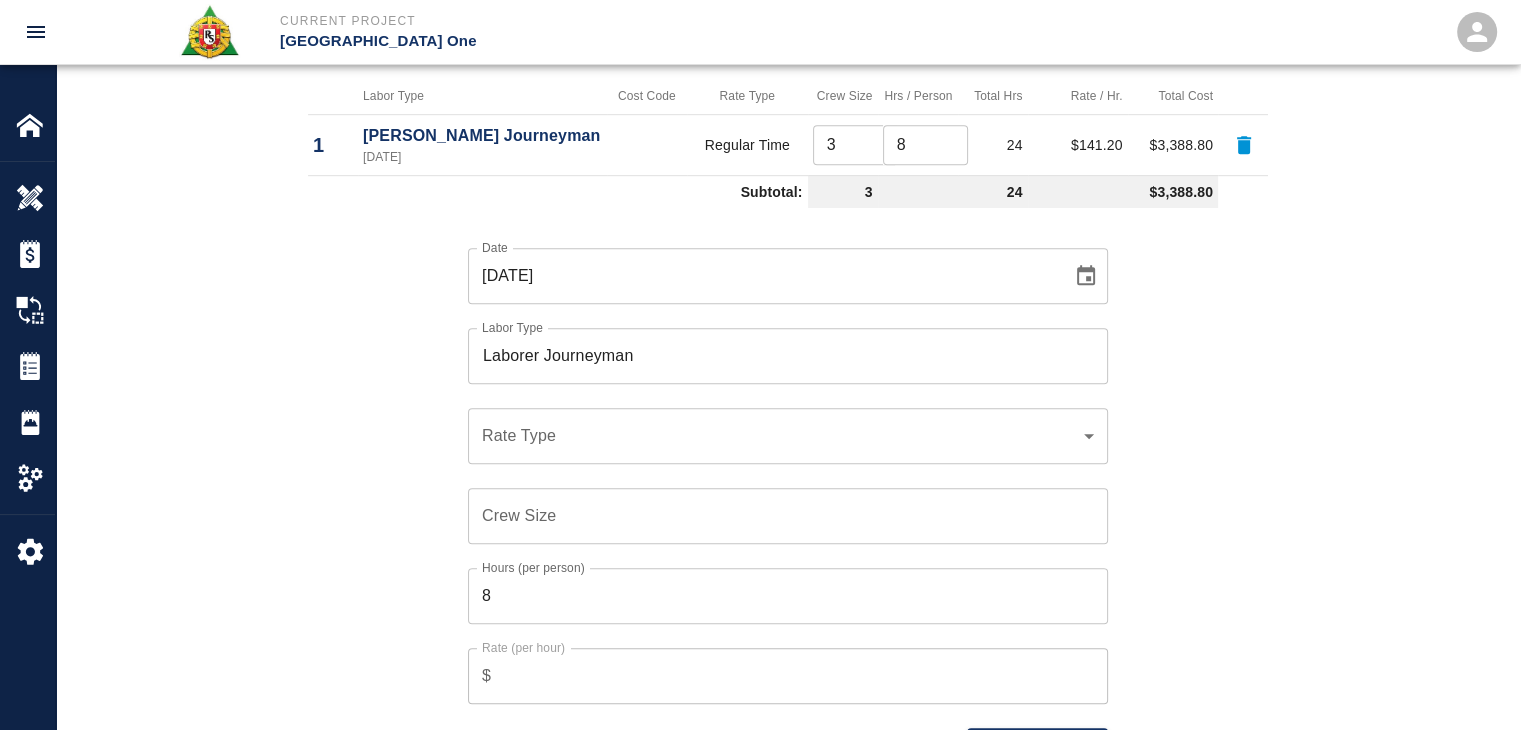 click on "​ Rate Type" at bounding box center [788, 436] 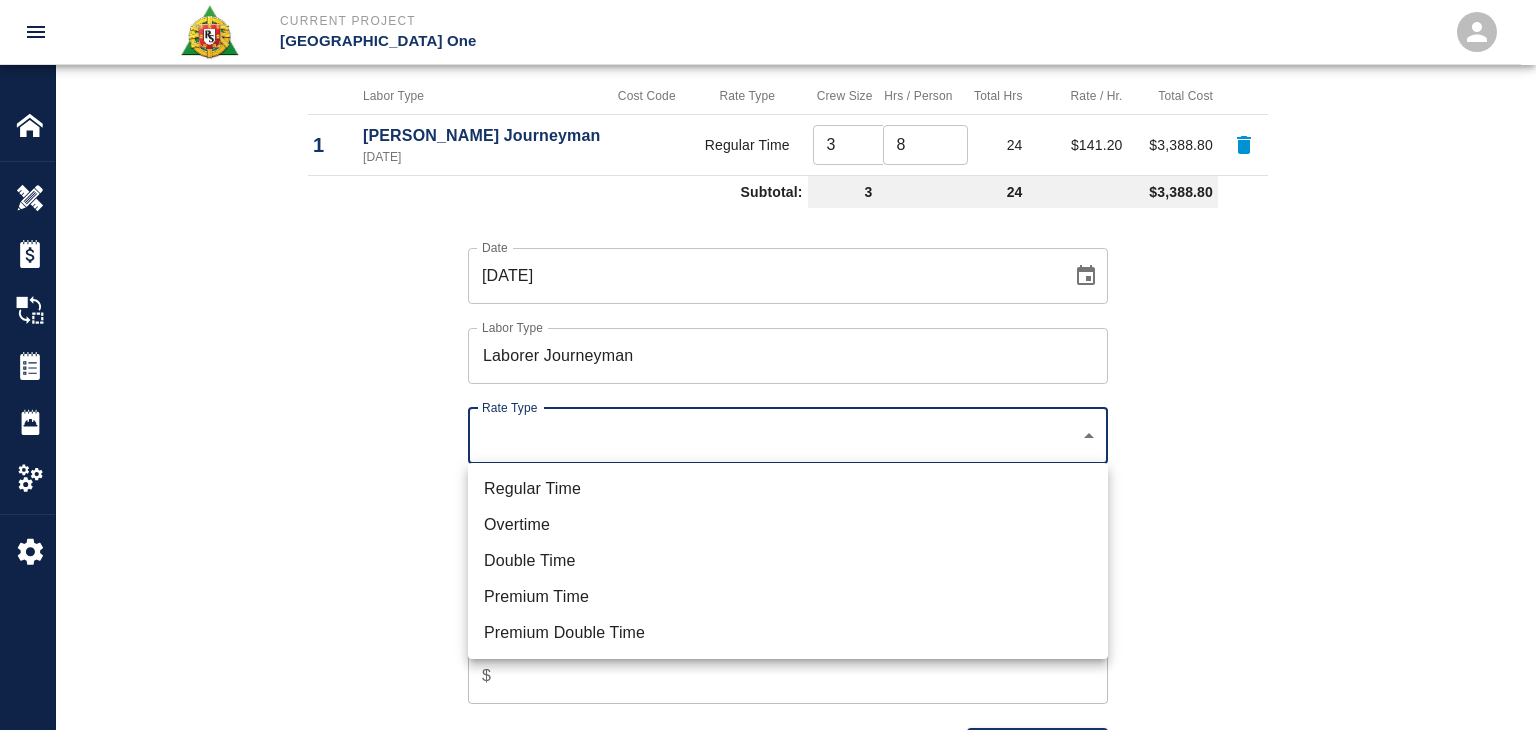 click on "Current Project [GEOGRAPHIC_DATA] One Home [GEOGRAPHIC_DATA] One Overview Estimates Change Orders Tickets Daily Reports Project Settings Settings Powered By Terms of Service  |  Privacy Policy Edit Ticket Ticket Number 1185 Ticket Number PCO Number 1312 PCO Number Start Date  [DATE] Start Date  End Date [DATE] End Date Work Description R&S worked on framing the Ramp and installing the Styrofoam for L1-S1 Bus Ramp U-Shape
Date 6-25
Breakdown:
3 carpenters 8hrs
1 labor 8hrs
7-1
3 carpenters 5hrs
1 labor 5hrs
4 sheets plywood 4'x 8'
6 2x4x16'
x Work Description Notes x Notes Subject Framing the Ramp and installing the Styrofoam for L1-S1 Bus Ramp U-Shape Subject Invoice Number Invoice Number Invoice Date Invoice Date Upload Attachments (50MB limit) Choose file No file chosen Upload Another File Add Costs Switch to Lump Sum Labor Labor Type Cost Code Rate Type Crew Size Hrs / Person Total Hrs Rate / Hr. Total Cost 1 [PERSON_NAME] Journeyman [DATE] Regular Time 3 ​ 8 ​ 24 $141.20 $3,388.80 Subtotal: 3 24" at bounding box center [768, -845] 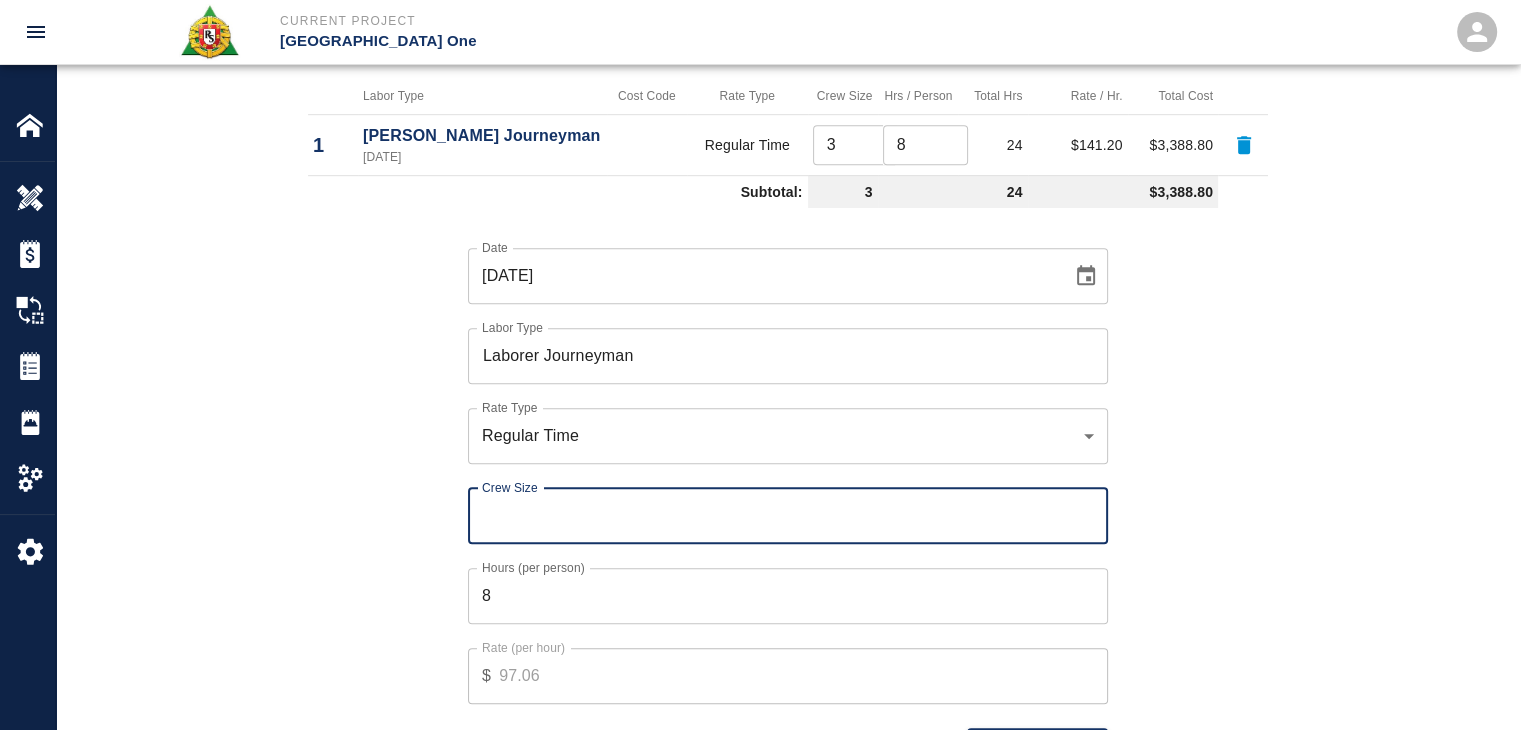 click on "Crew Size" at bounding box center (788, 516) 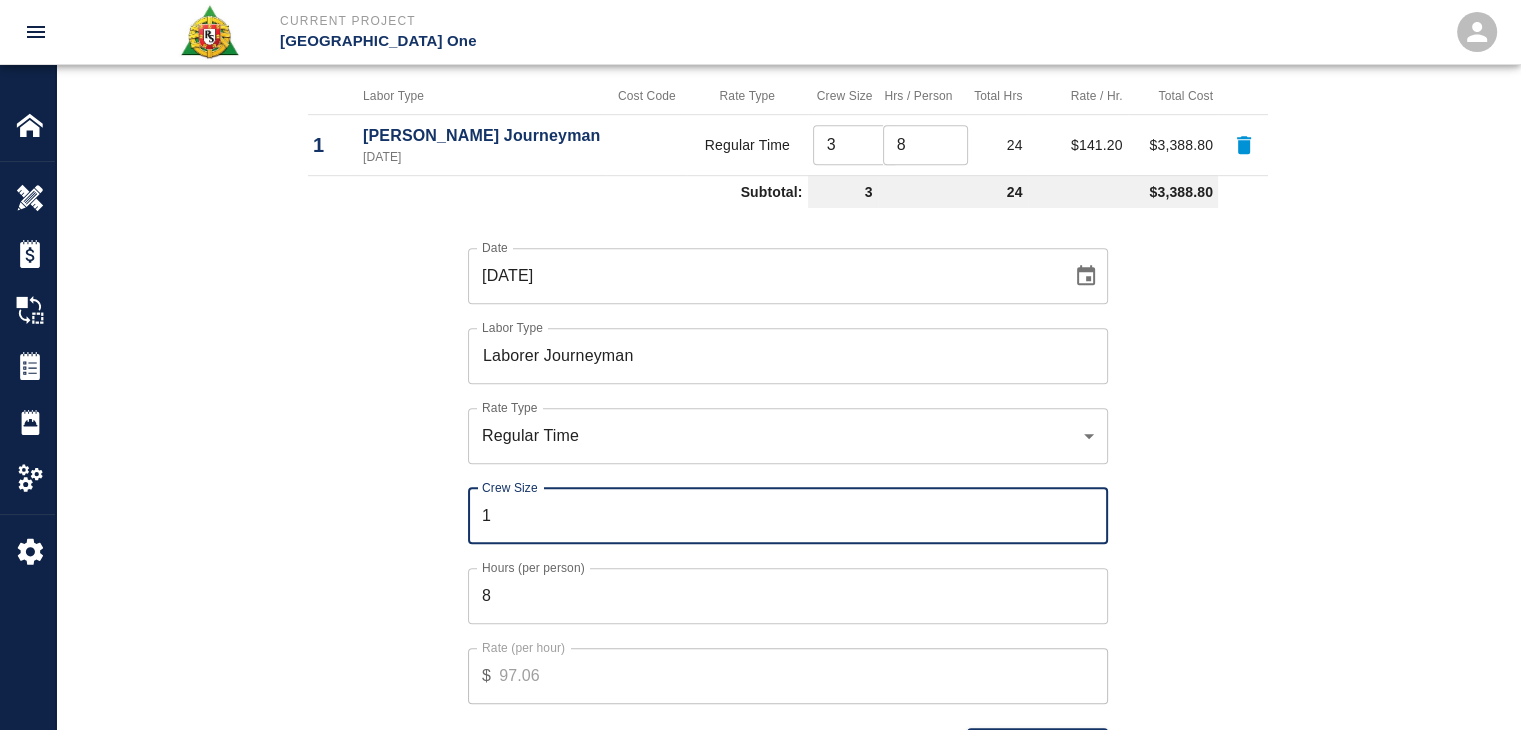 type on "1" 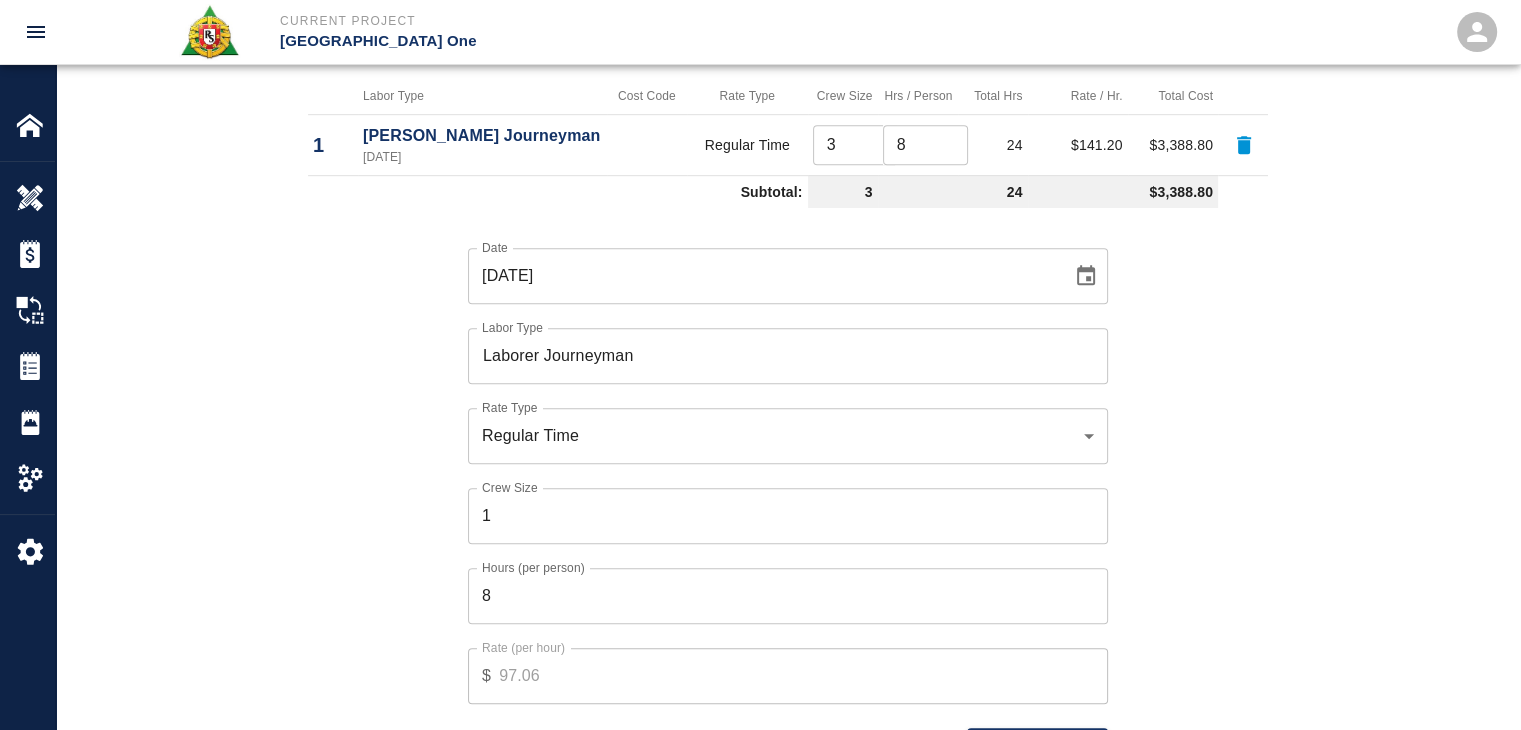 click on "Date [DATE] Date Labor Type Laborer Journeyman Labor Type Rate Type Regular Time rate_rt Rate Type Crew Size 1 Crew Size Hours (per person) 8 Hours (per person) Rate (per hour) $ 97.06 Rate (per hour) Cancel Add Labor" at bounding box center (776, 490) 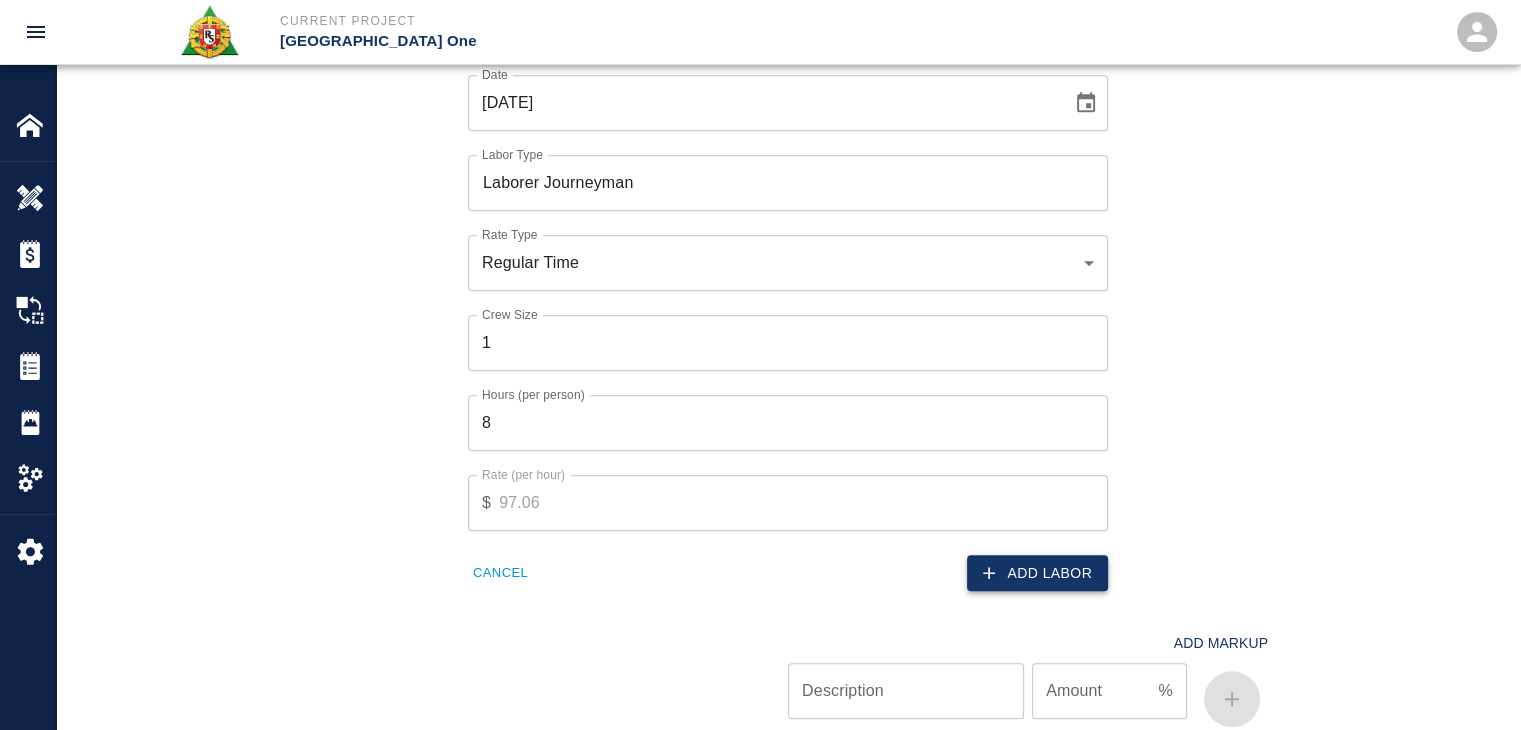 click on "Add Labor" at bounding box center (1037, 573) 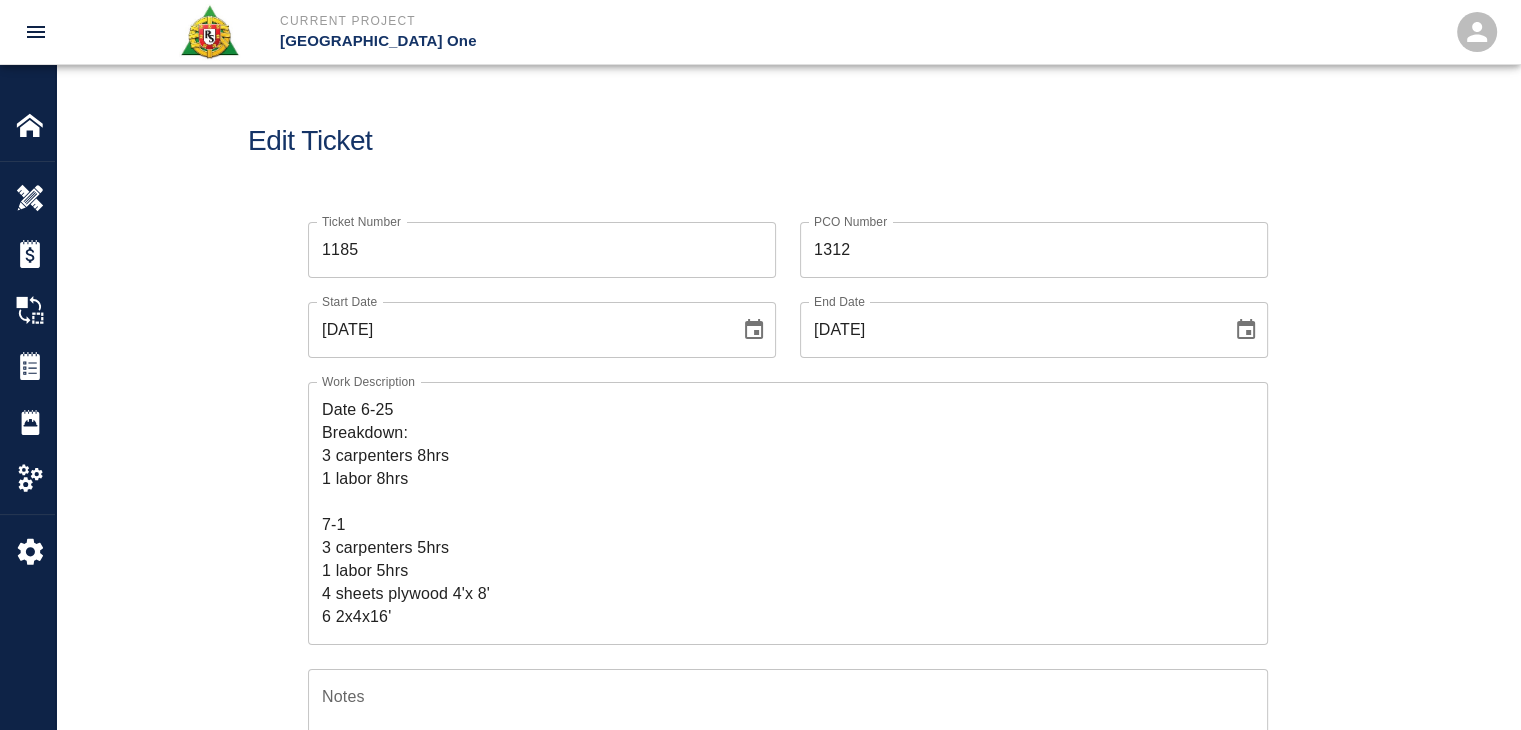 scroll, scrollTop: 0, scrollLeft: 0, axis: both 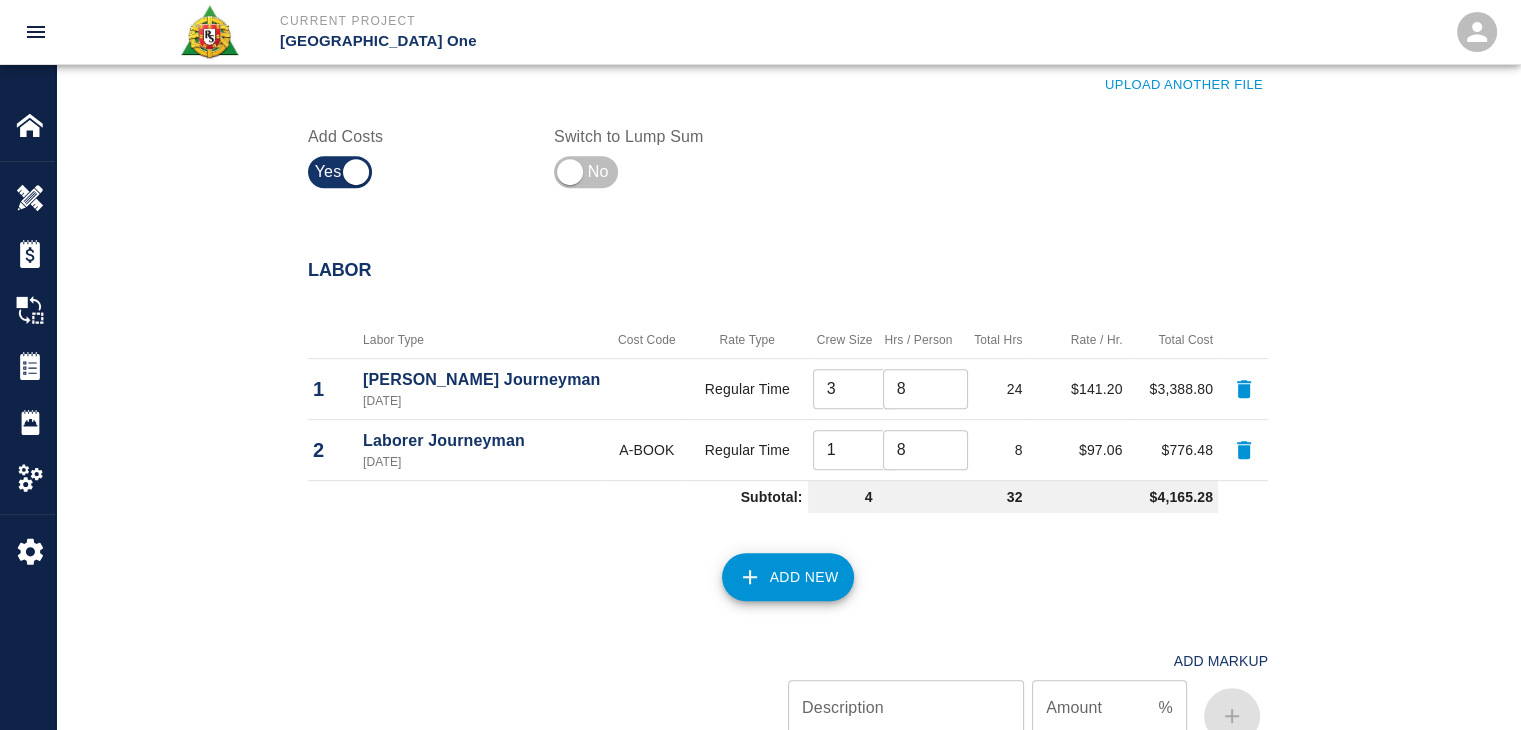 click on "Add New" at bounding box center [788, 577] 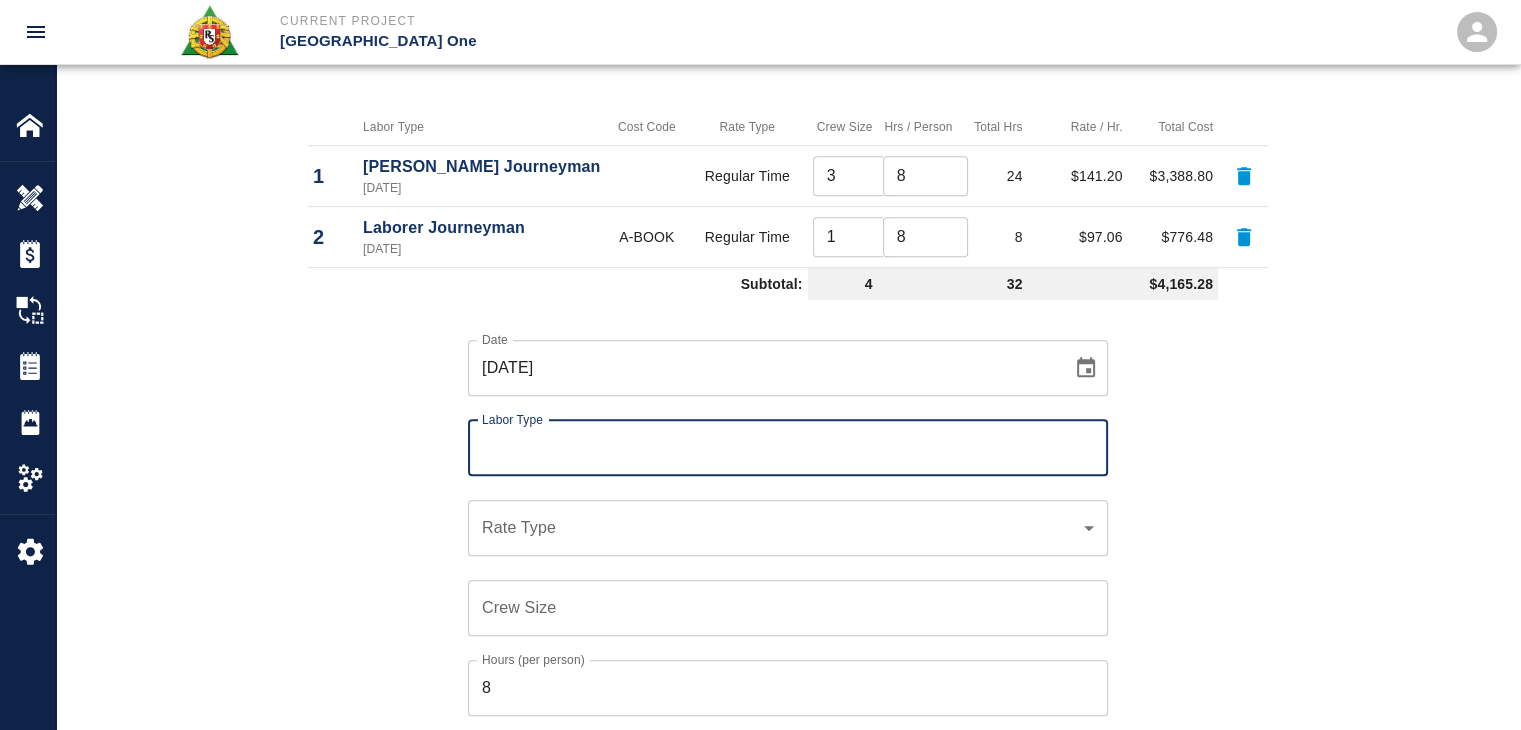 click 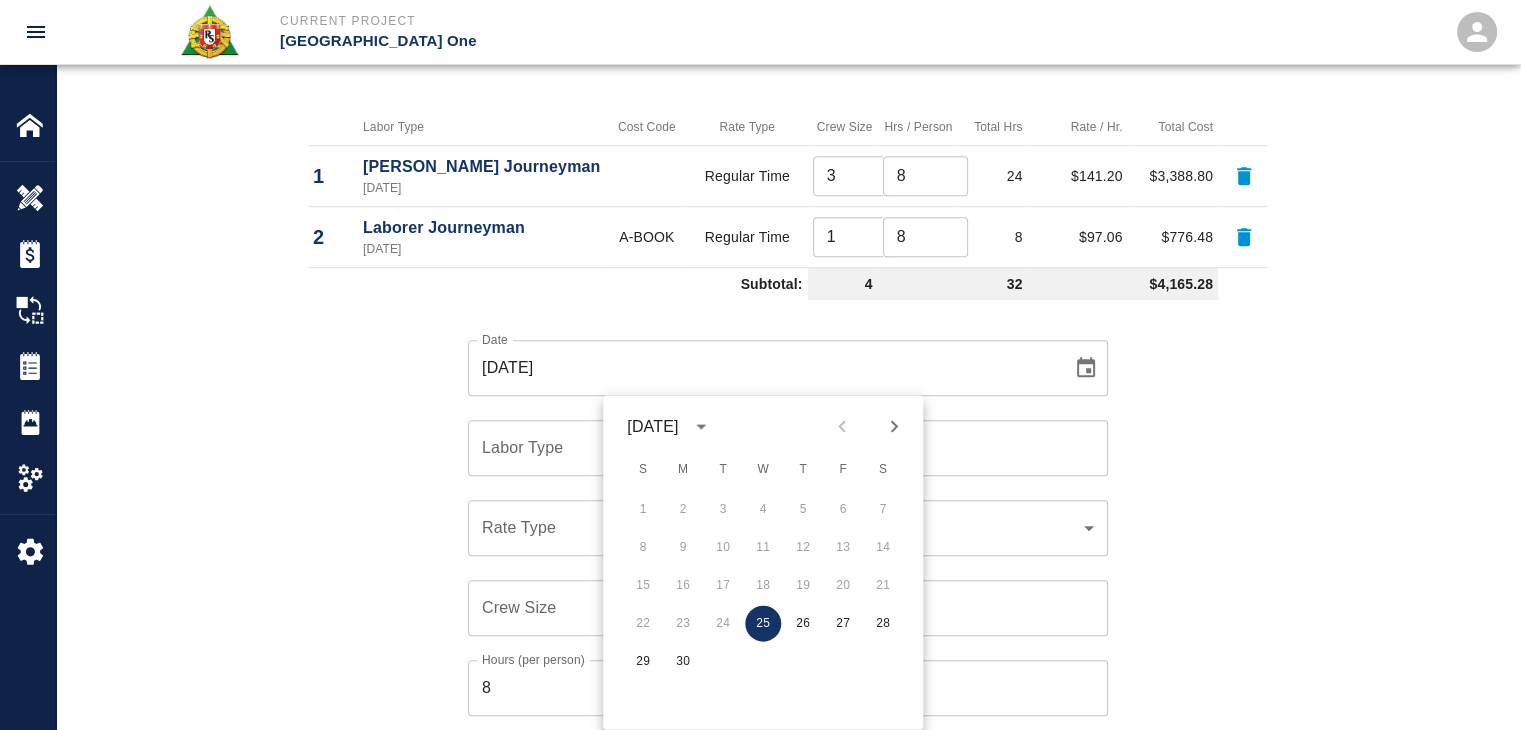 click 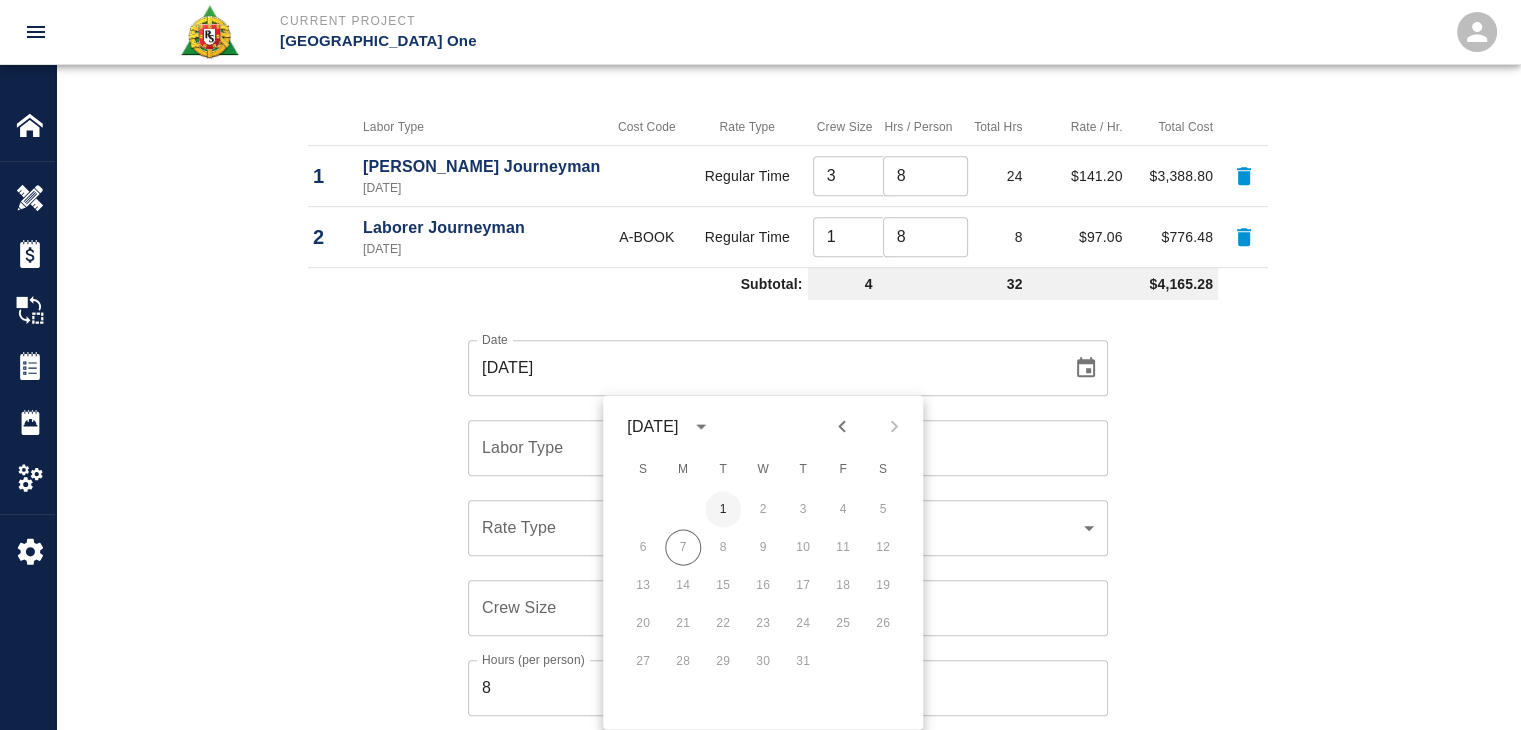 click on "1" at bounding box center [723, 509] 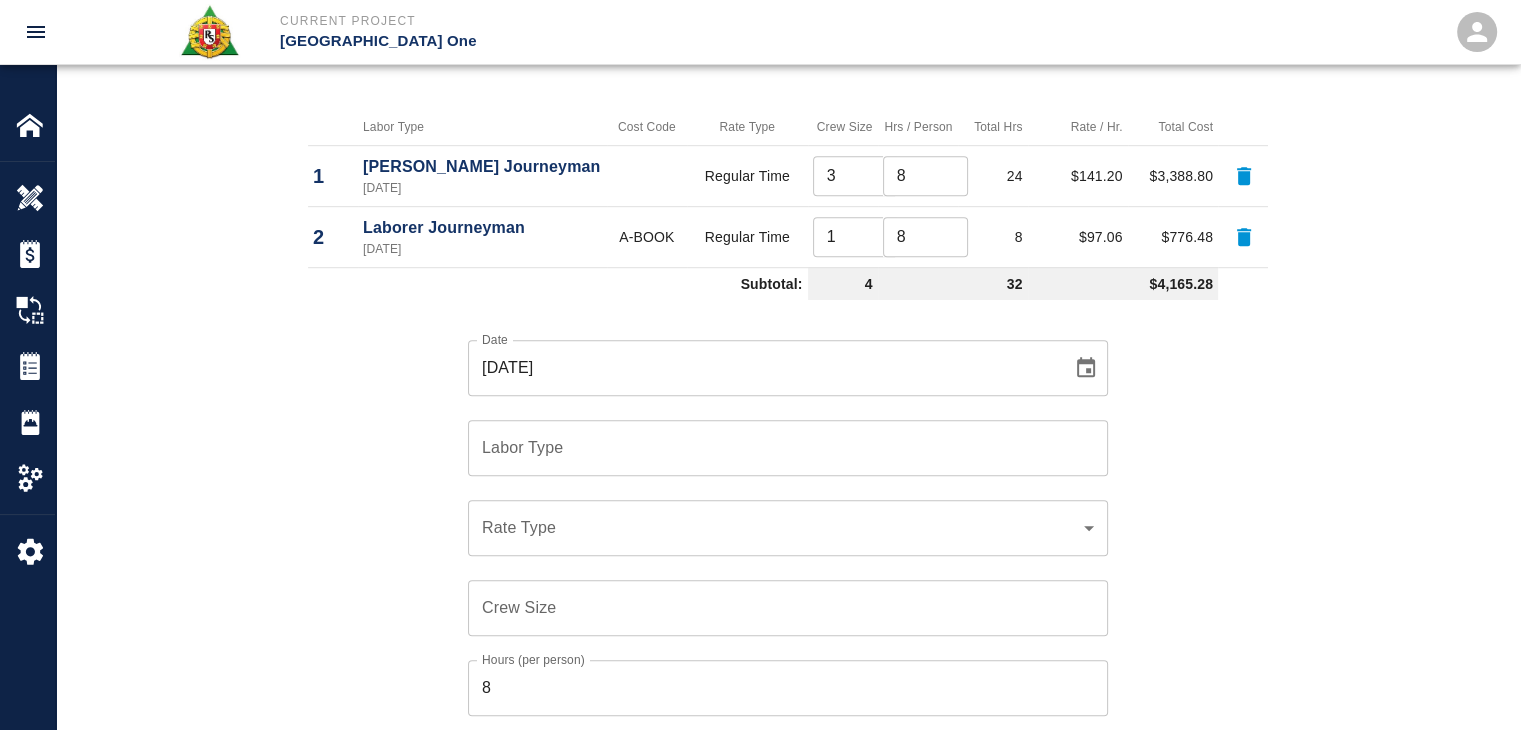 click on "Date [DATE] Date Labor Type Labor Type Rate Type ​ Rate Type Crew Size Crew Size Hours (per person) 8 Hours (per person) Rate (per hour) $ Rate (per hour) Cancel Add Labor" at bounding box center [776, 582] 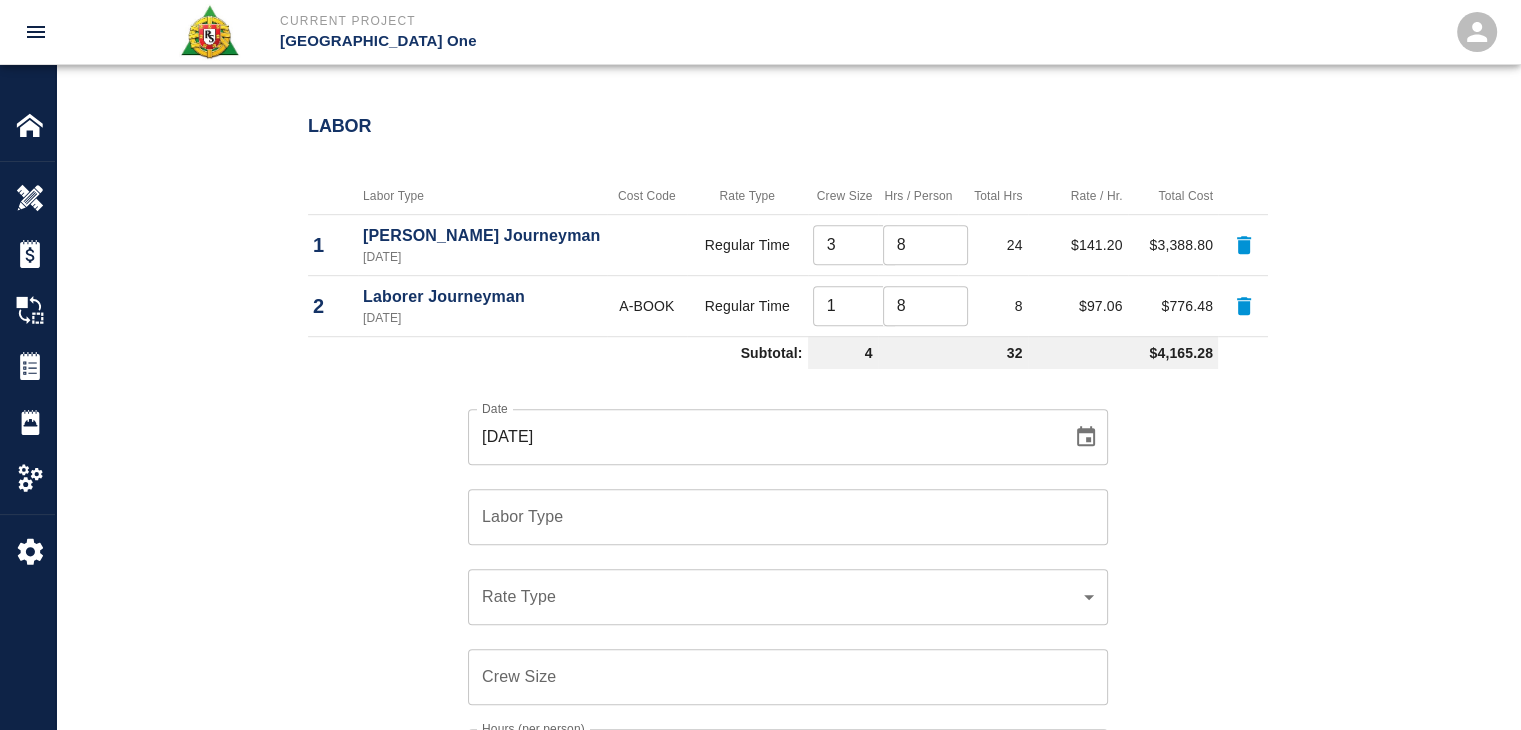 click on "Labor Type" at bounding box center [788, 517] 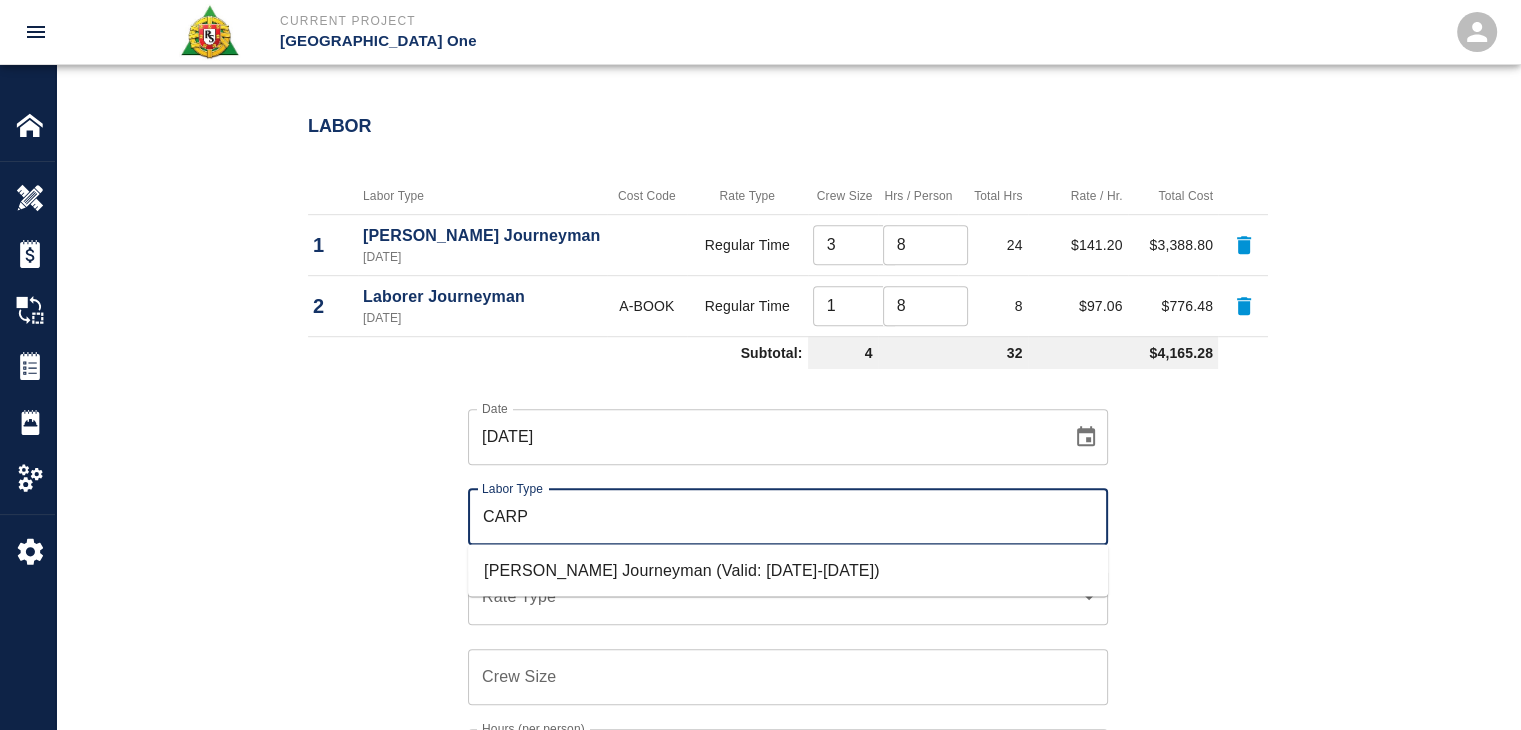 click on "[PERSON_NAME] Journeyman (Valid: [DATE]-[DATE])" at bounding box center [788, 570] 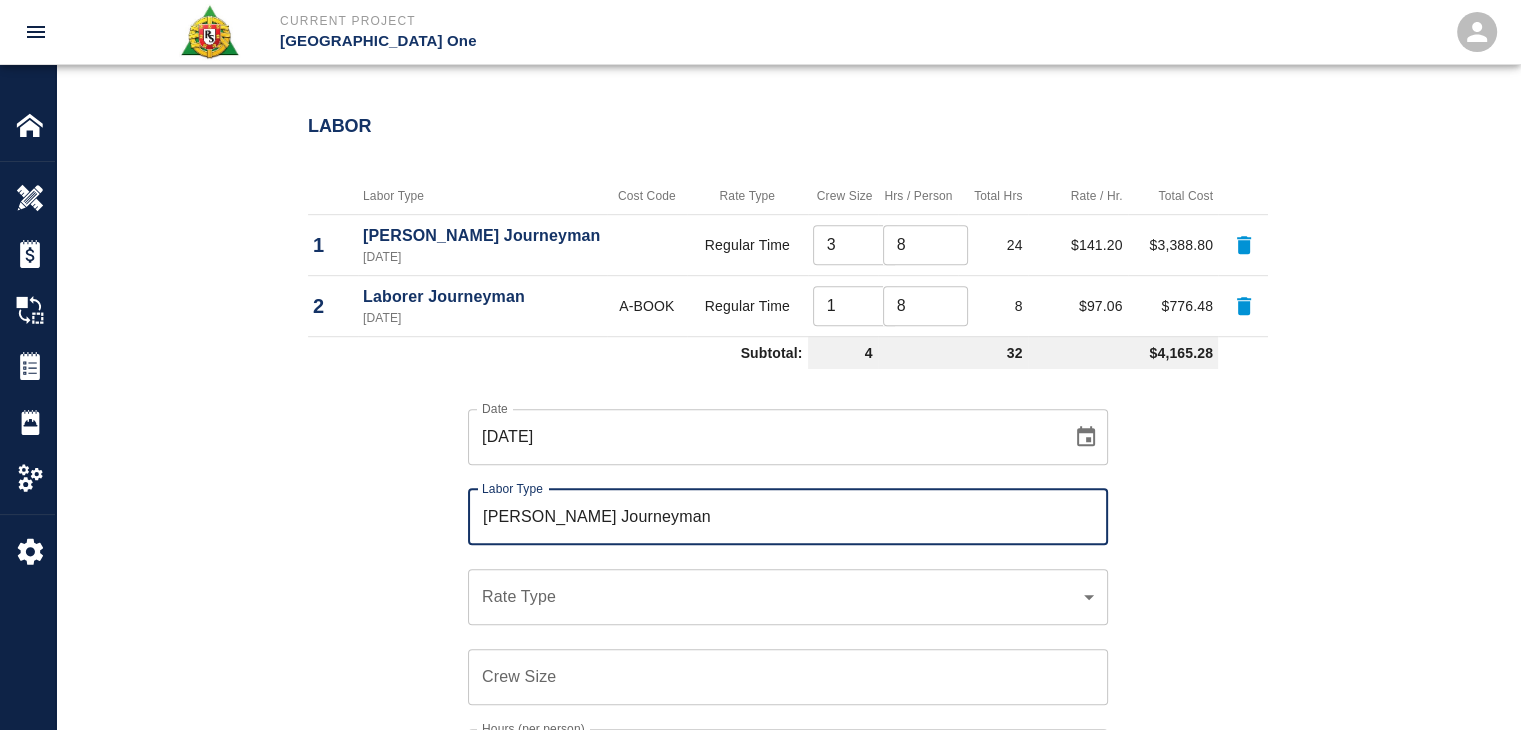 scroll, scrollTop: 1242, scrollLeft: 0, axis: vertical 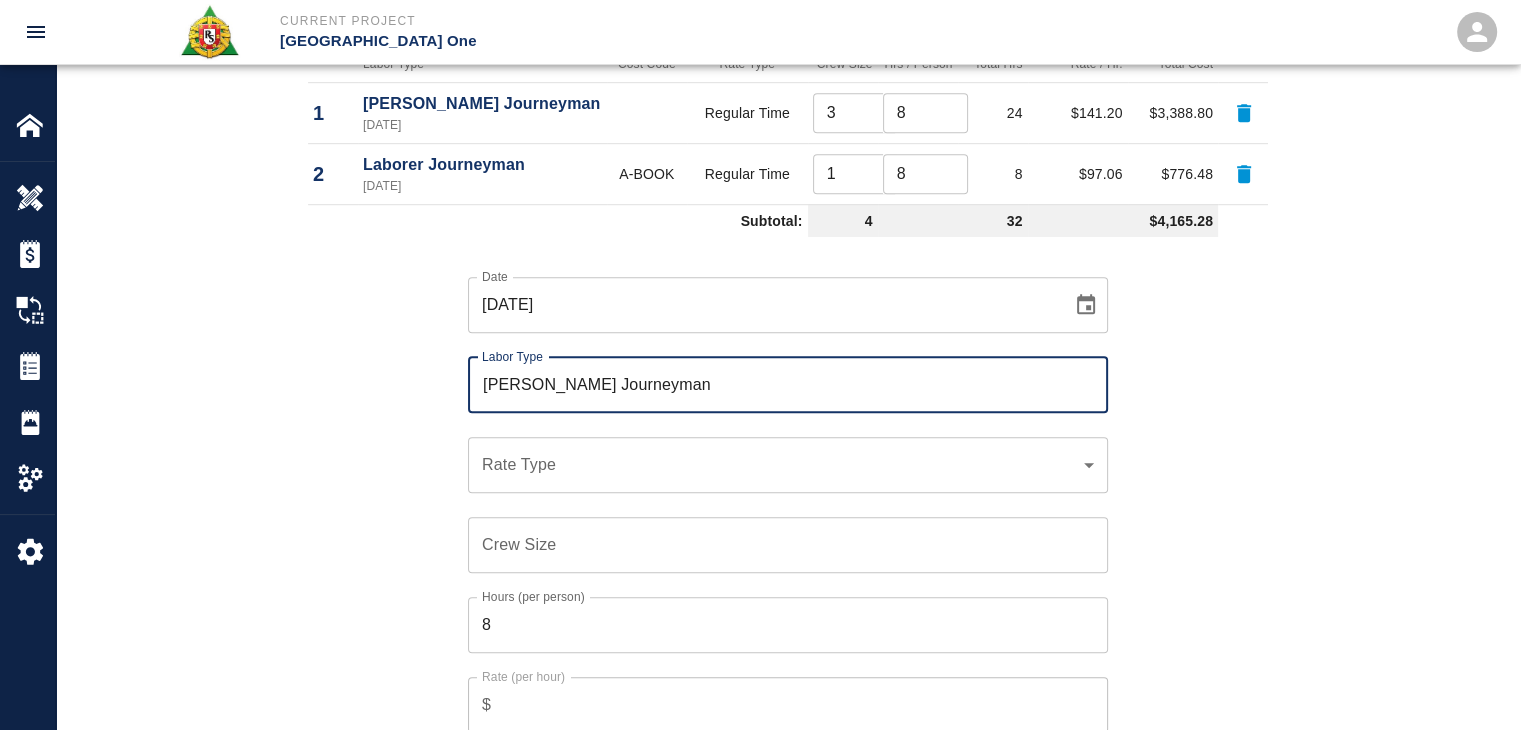 type on "[PERSON_NAME] Journeyman" 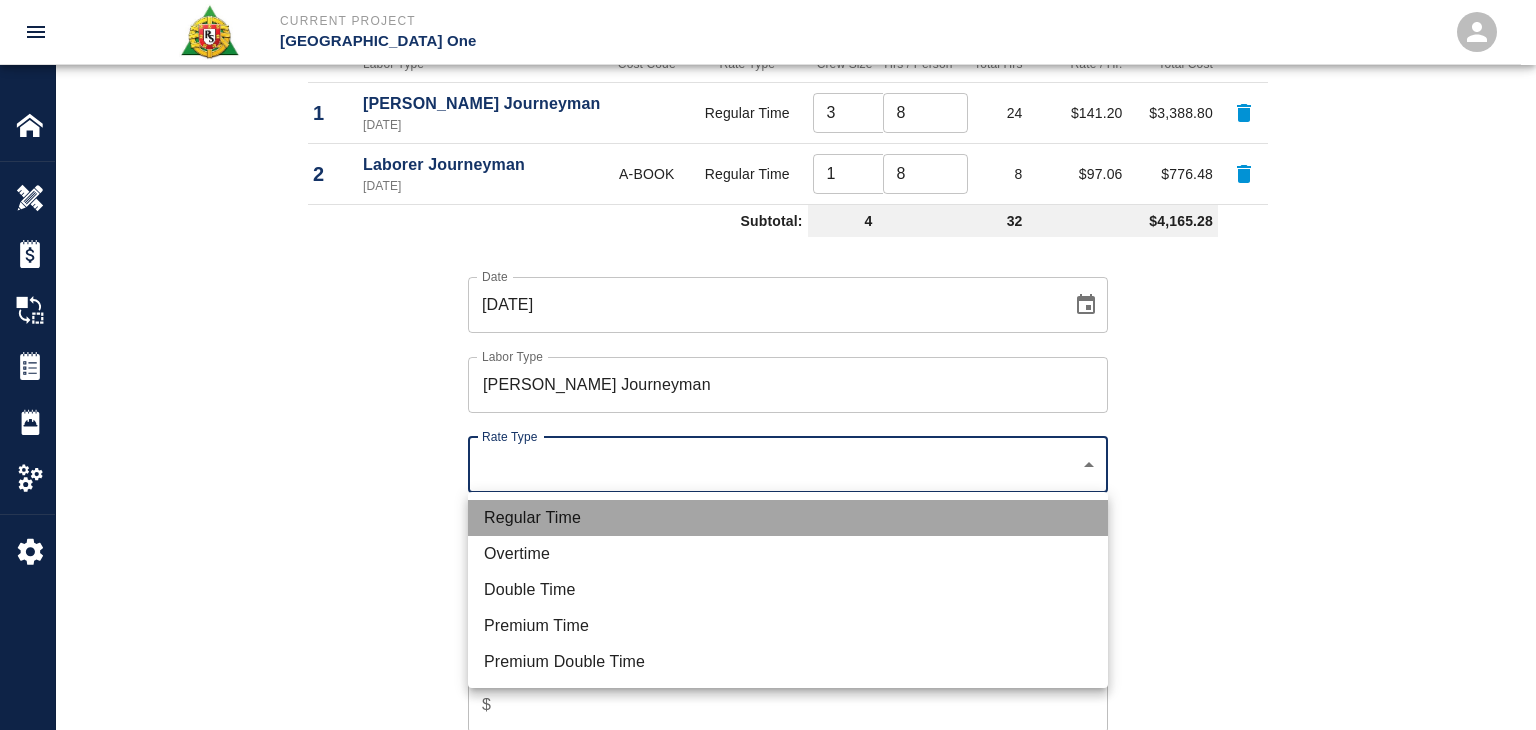 click on "Regular Time" at bounding box center [788, 518] 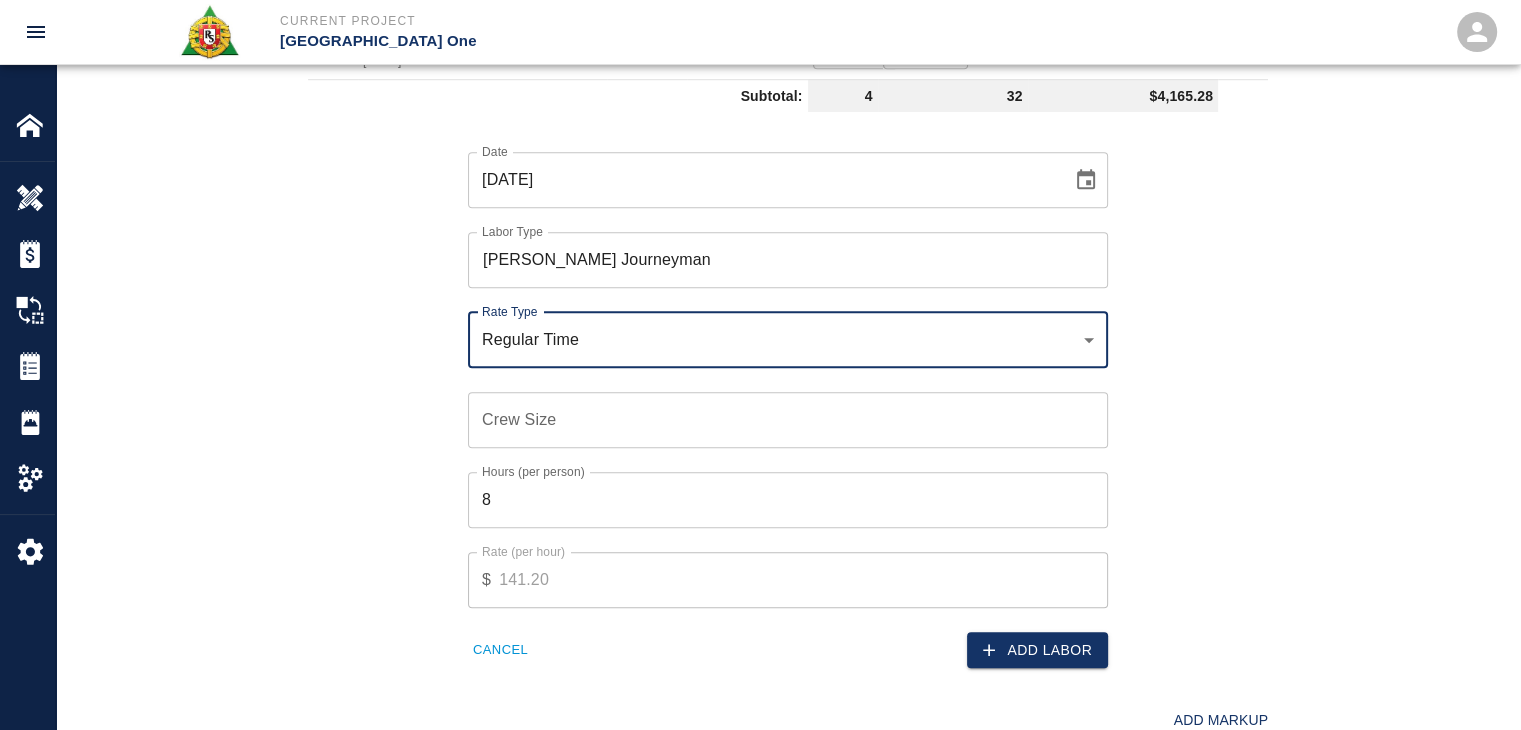 click on "Crew Size" at bounding box center (788, 420) 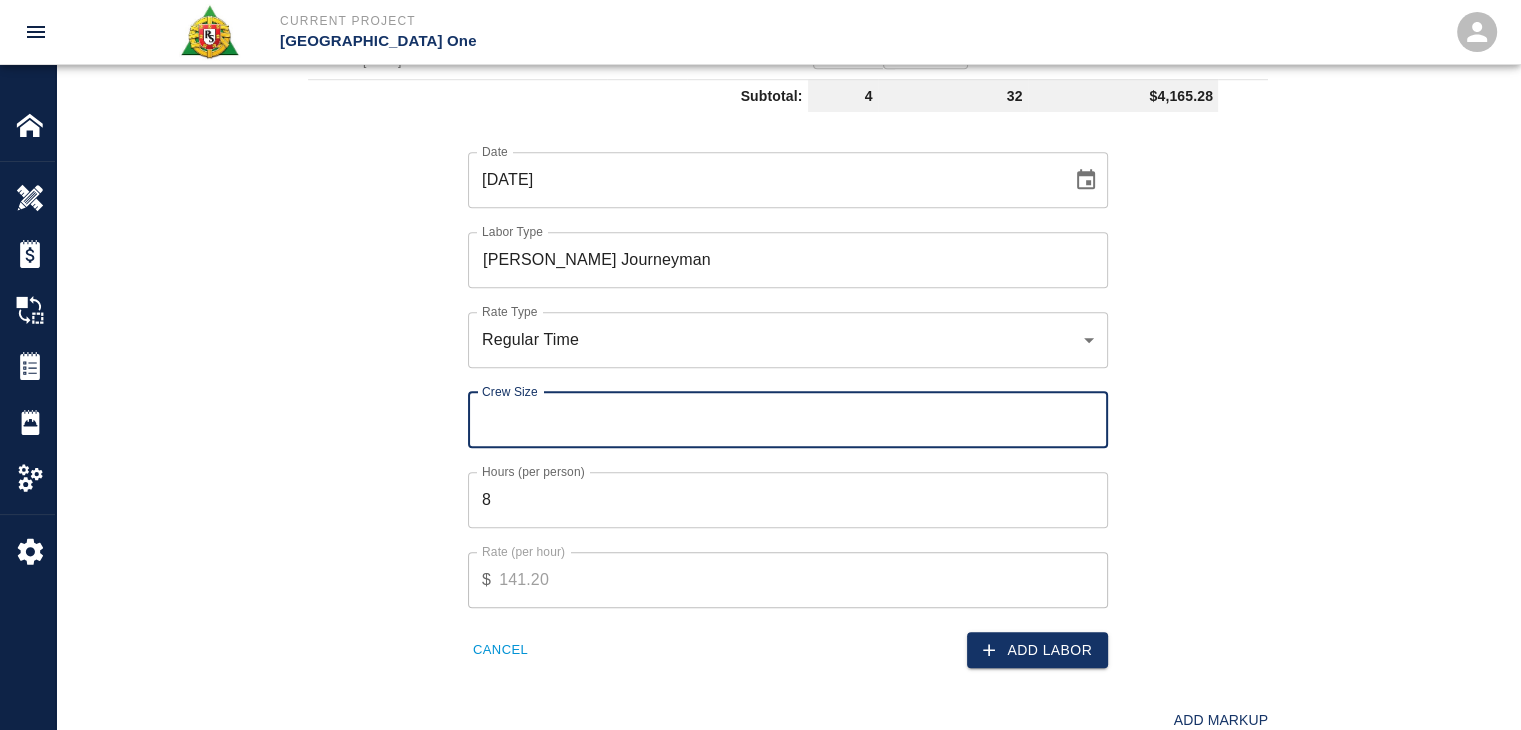 click on "Date [DATE] Date Labor Type [PERSON_NAME] Journeyman Labor Type Rate Type Regular Time rate_rt Rate Type Crew Size Crew Size Hours (per person) 8 Hours (per person) Rate (per hour) $ 141.20 Rate (per hour) Cancel Add Labor" at bounding box center [776, 394] 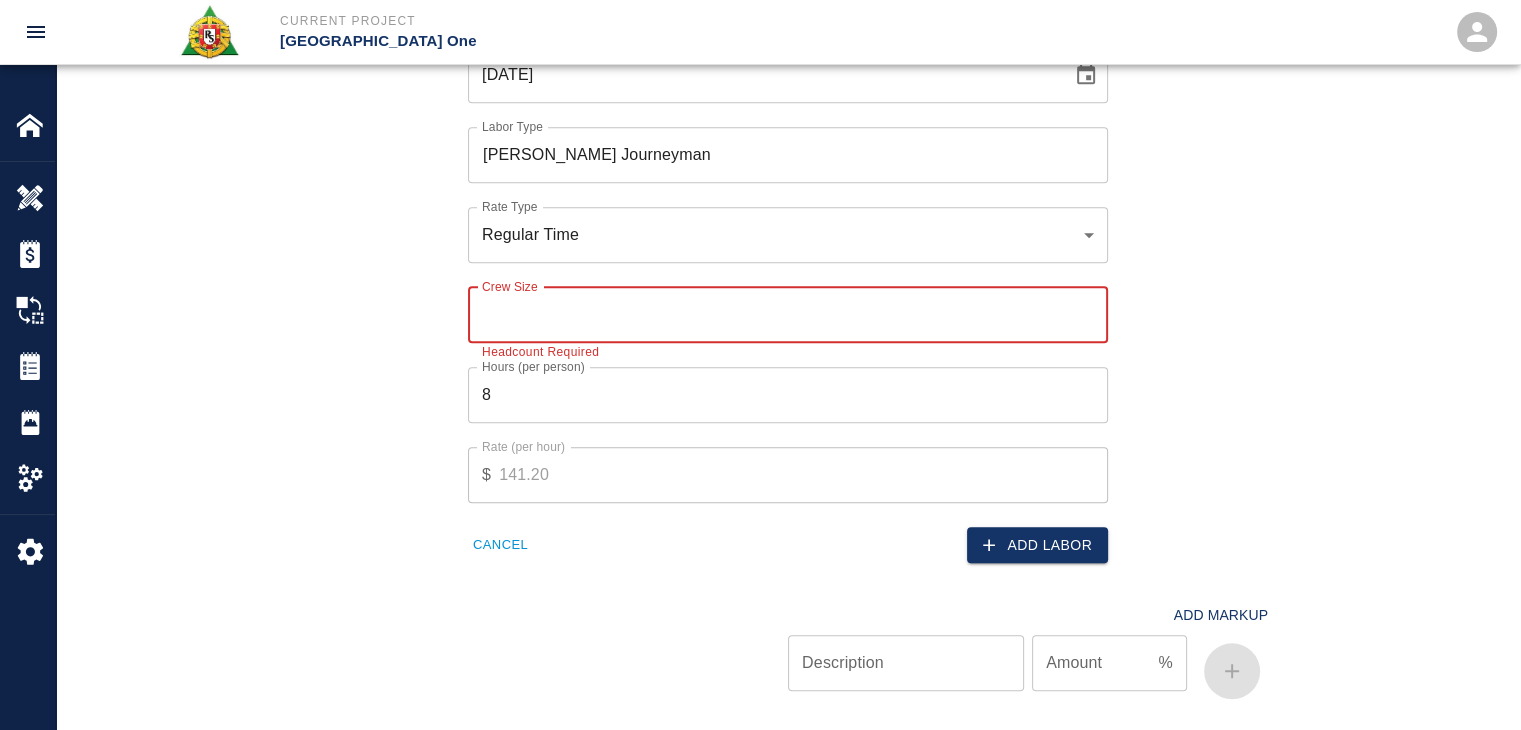 click on "Crew Size" at bounding box center (788, 315) 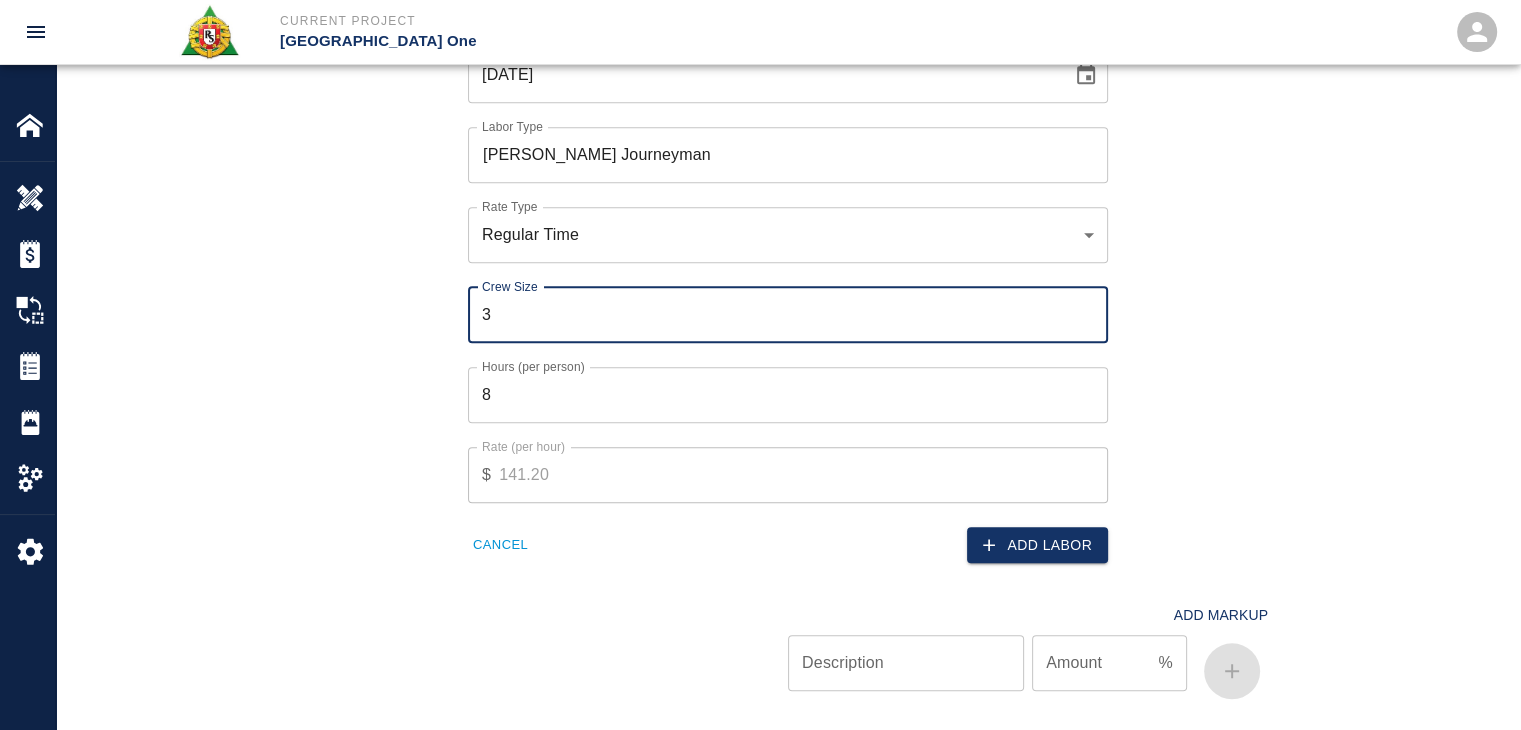 type on "3" 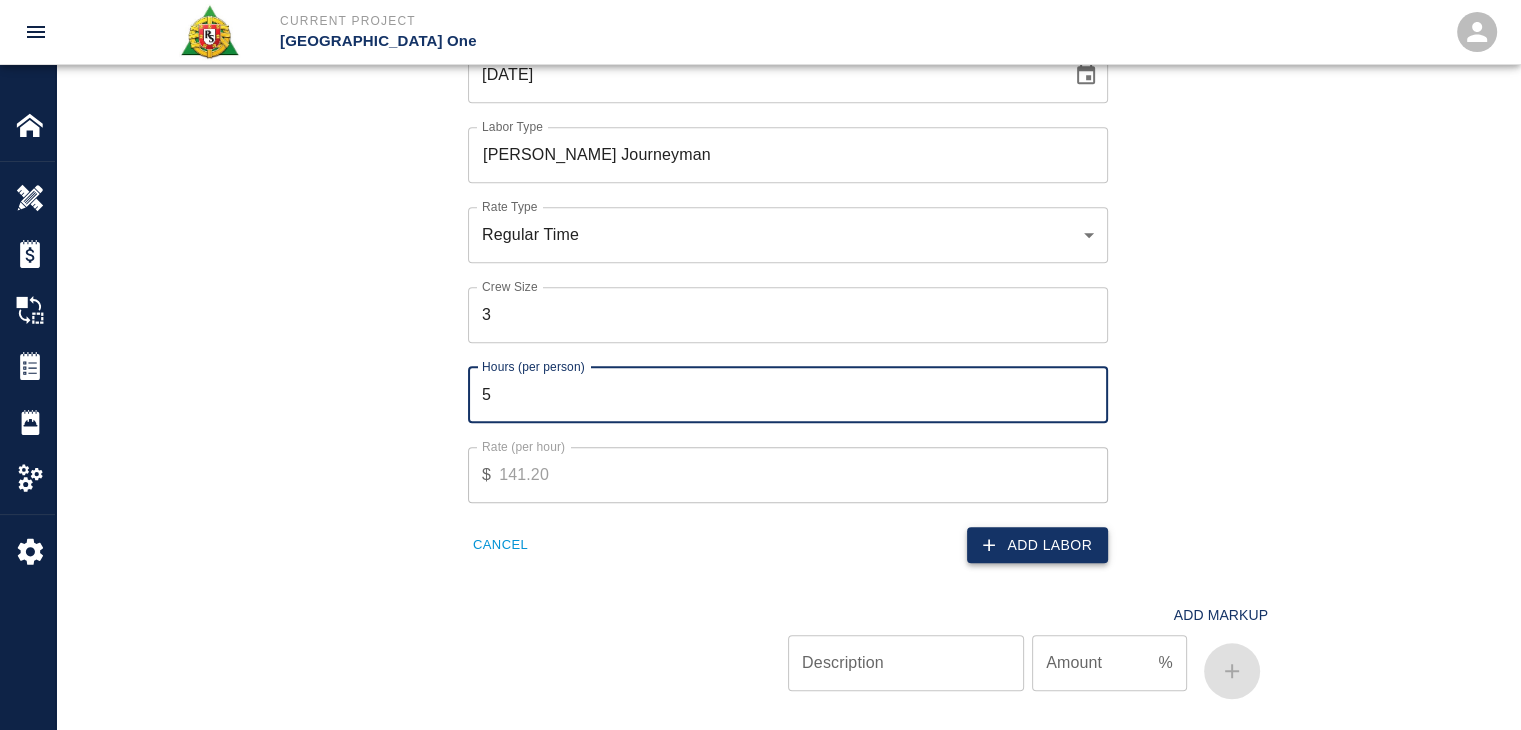 type on "5" 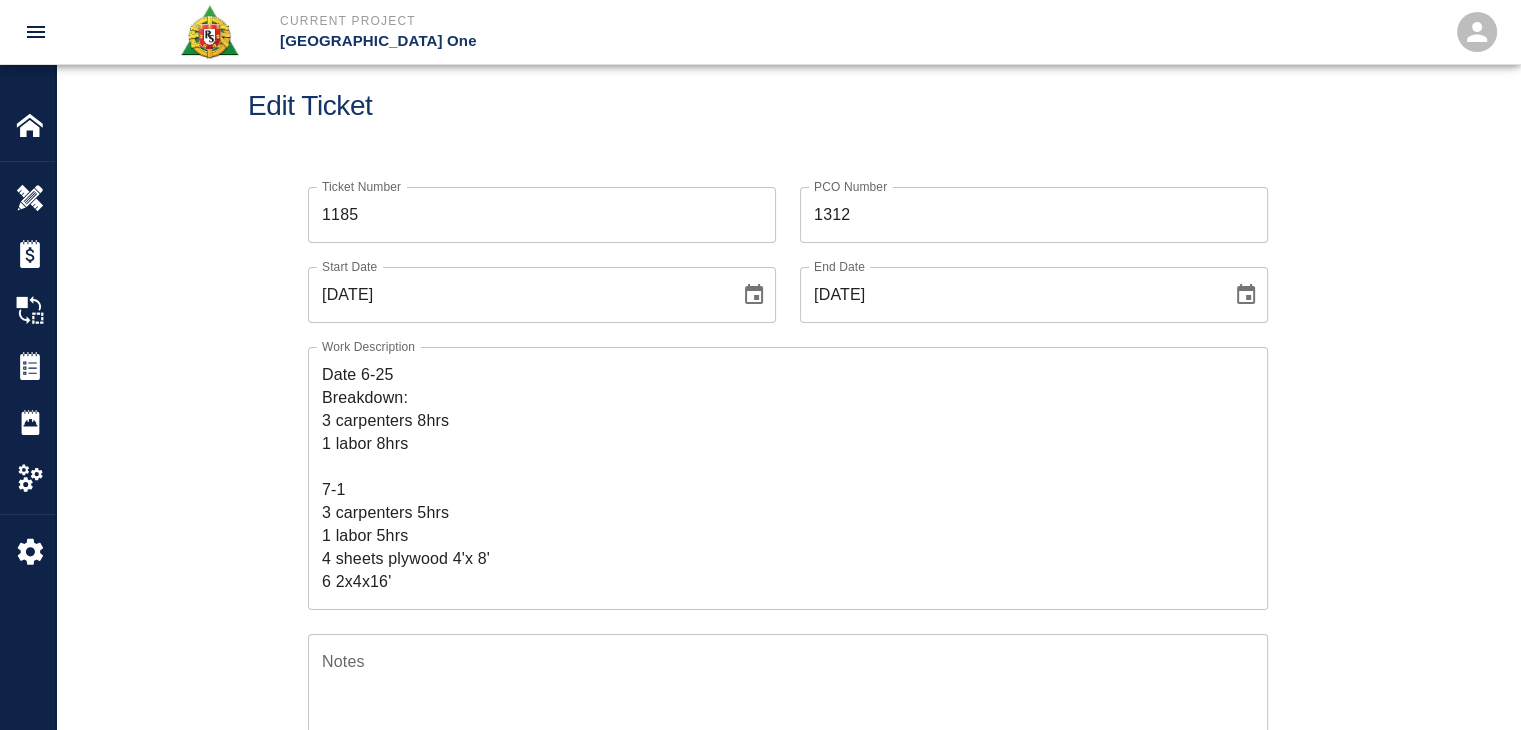 scroll, scrollTop: 40, scrollLeft: 0, axis: vertical 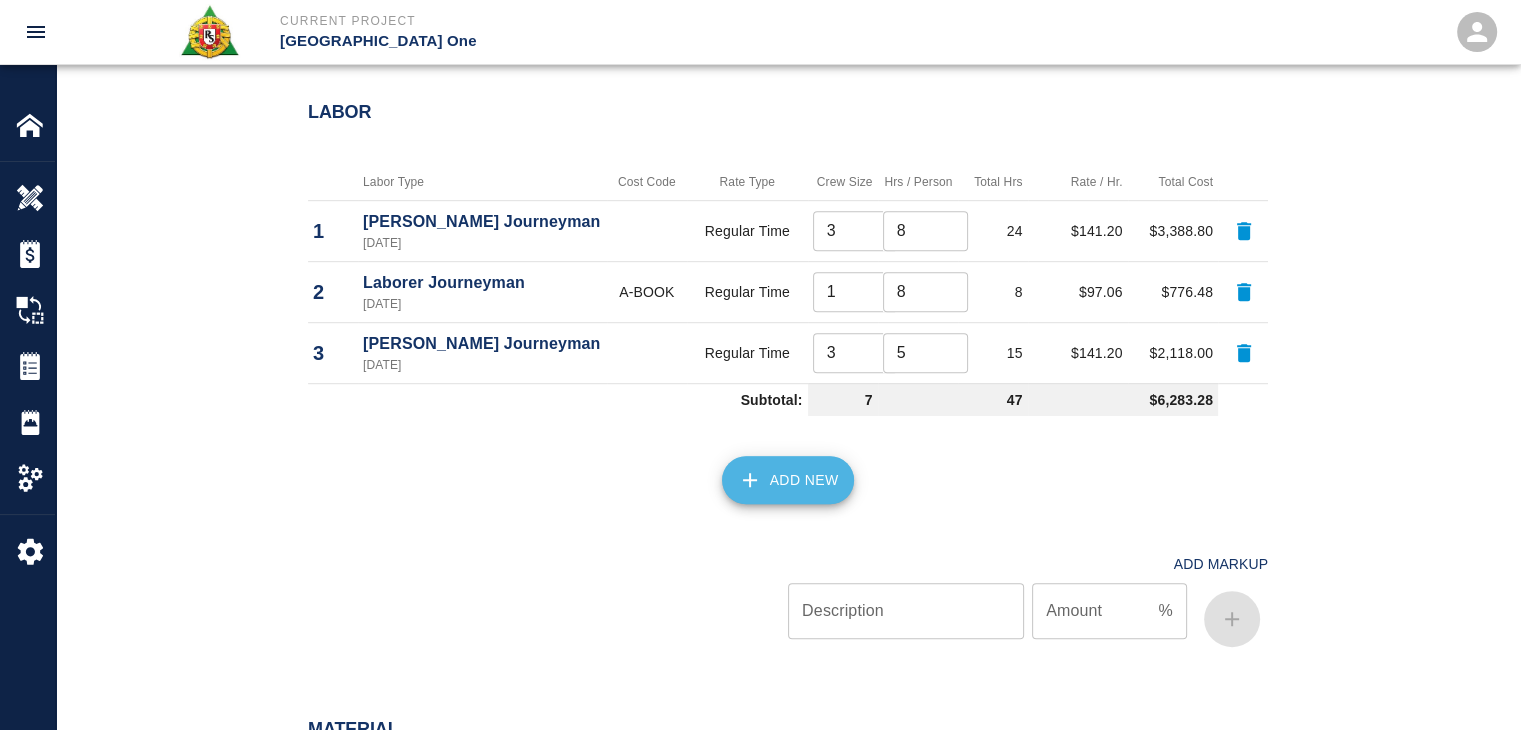click on "Add New" at bounding box center [788, 480] 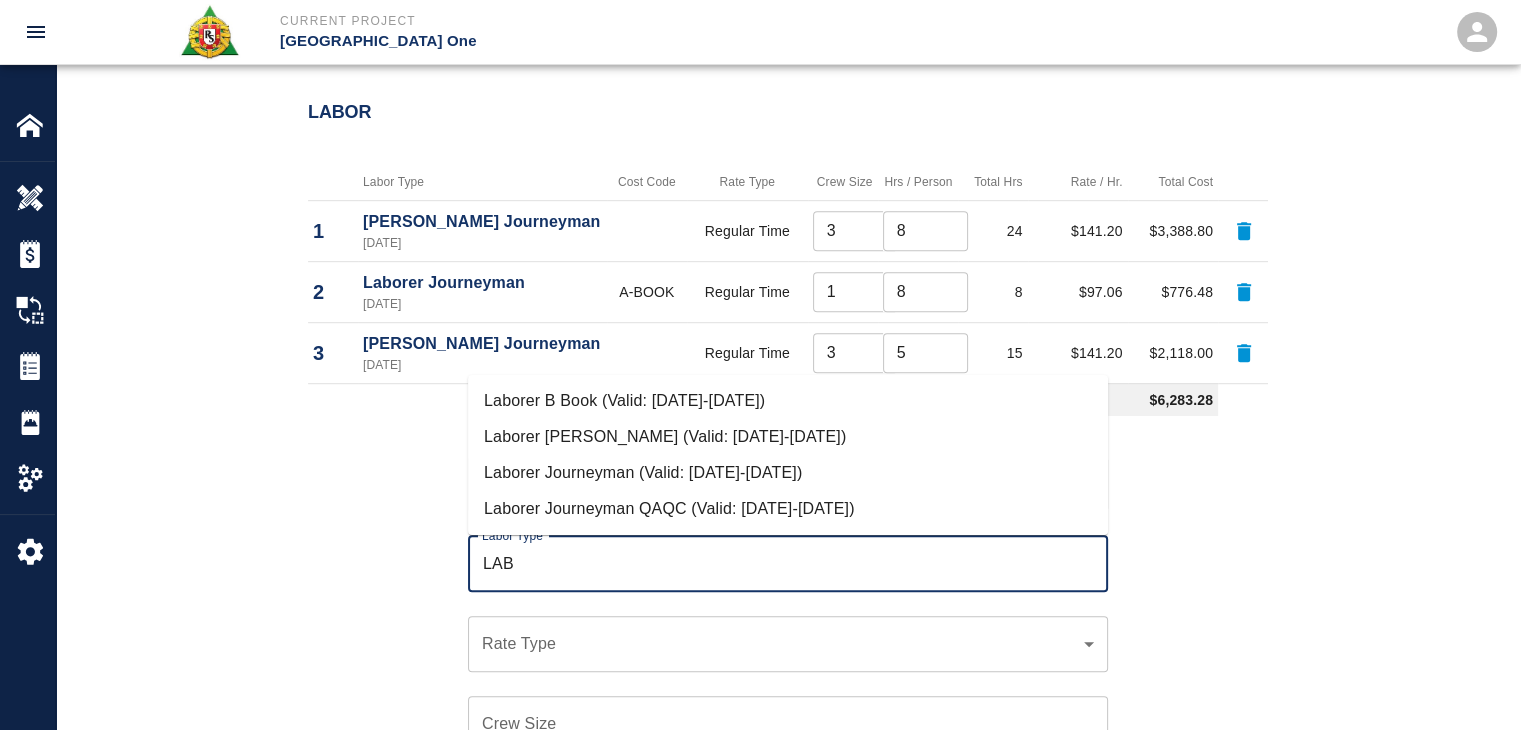 click on "Laborer Journeyman QAQC (Valid: [DATE]-[DATE])" at bounding box center [788, 509] 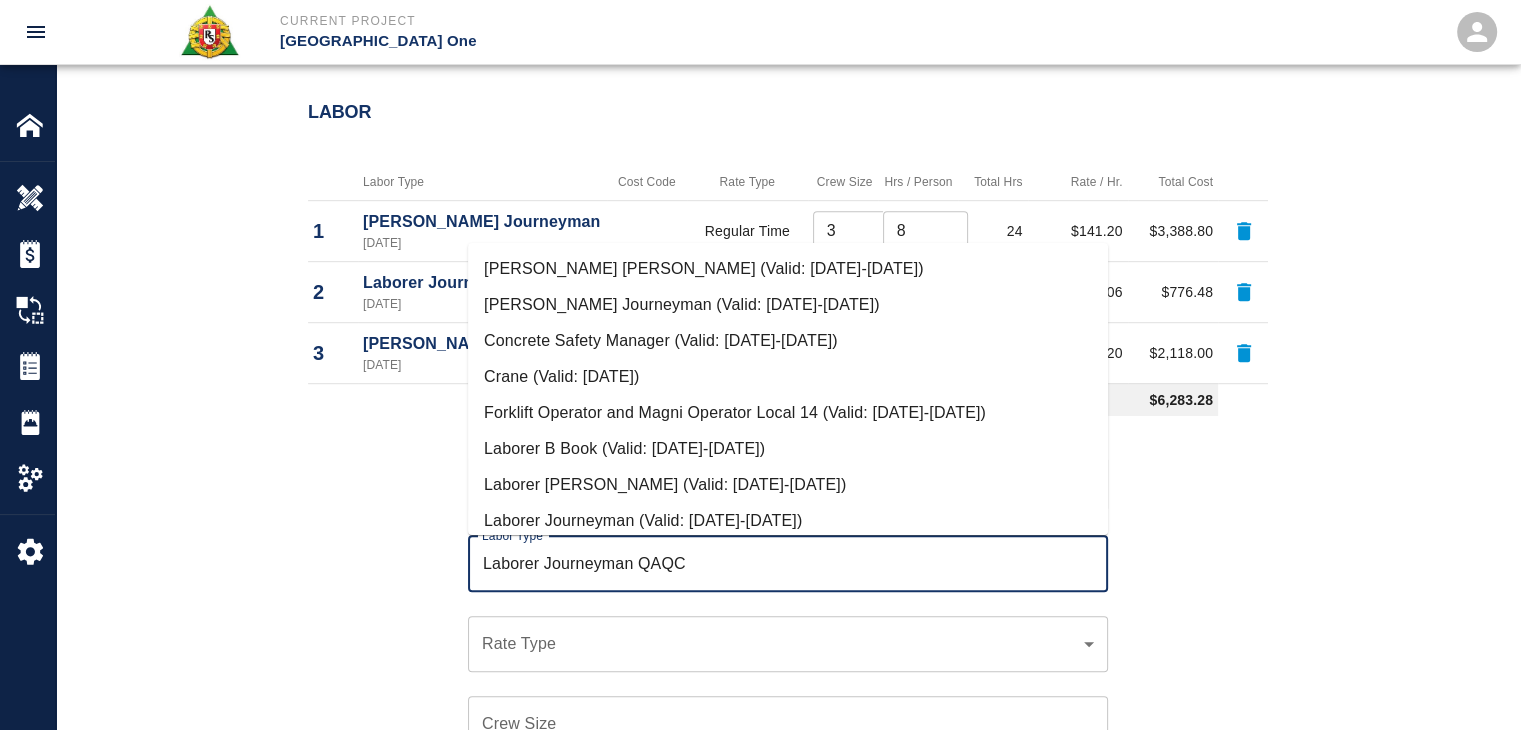 drag, startPoint x: 732, startPoint y: 568, endPoint x: 662, endPoint y: 569, distance: 70.00714 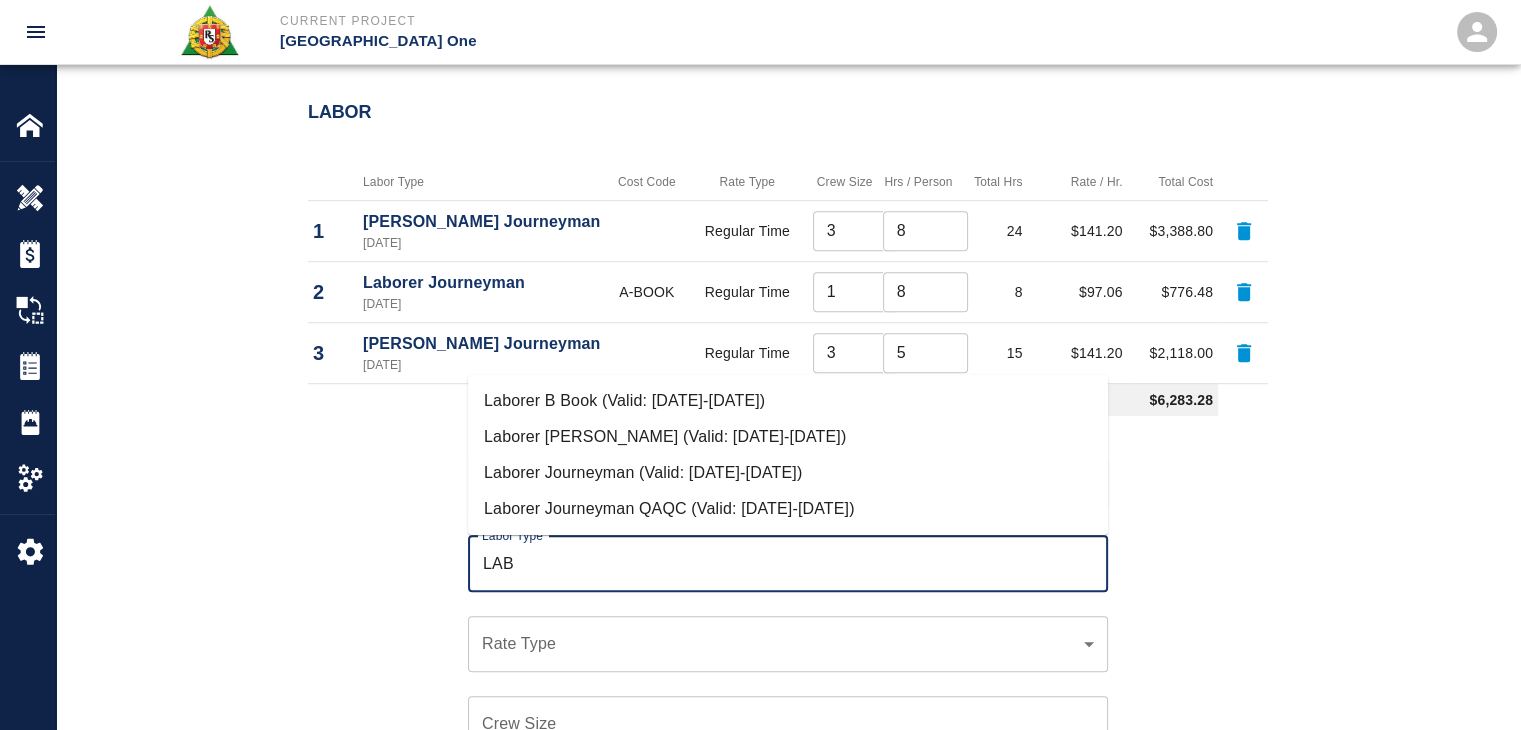 click on "Laborer Journeyman (Valid: [DATE]-[DATE])" at bounding box center (788, 473) 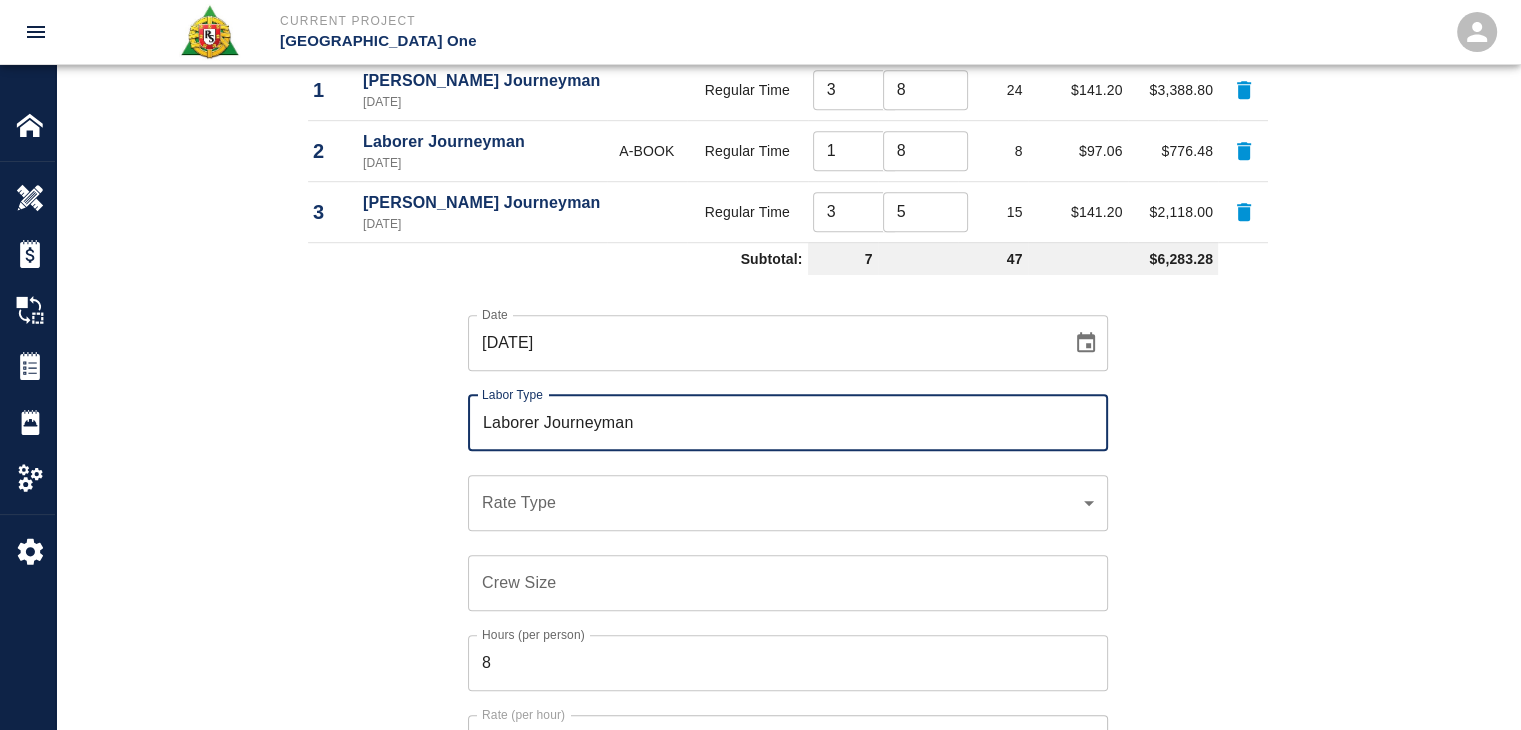 scroll, scrollTop: 1268, scrollLeft: 0, axis: vertical 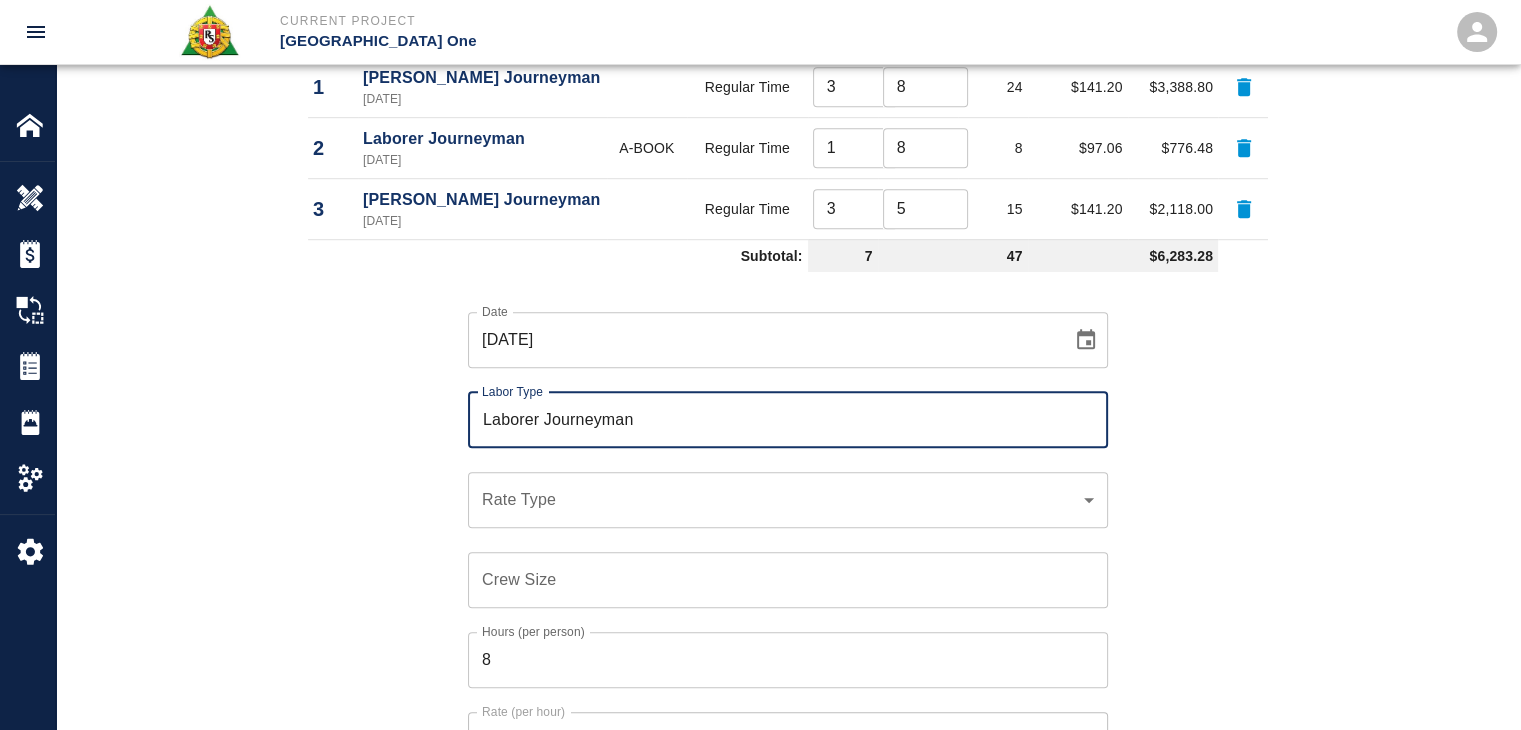 type on "Laborer Journeyman" 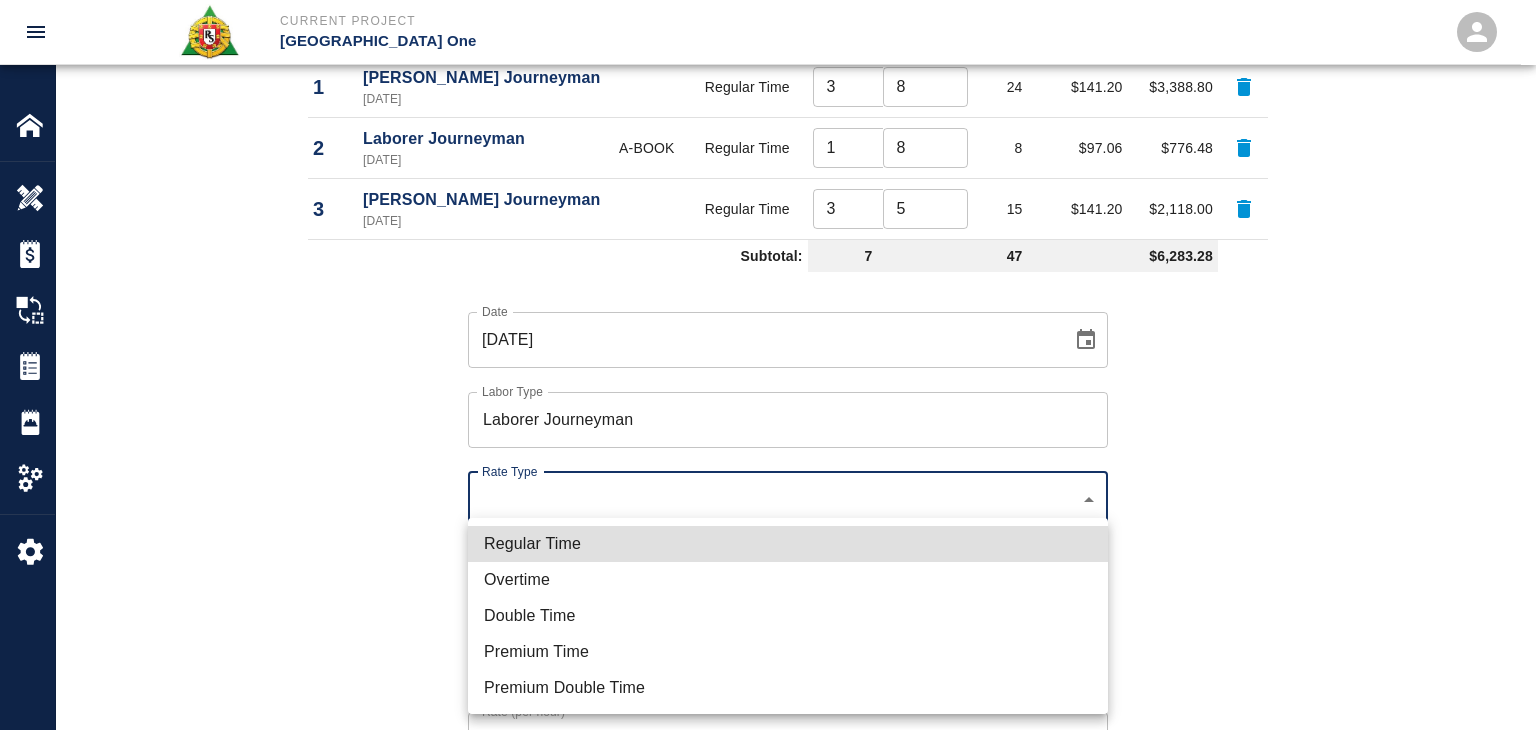 click on "Current Project [GEOGRAPHIC_DATA] One Home [GEOGRAPHIC_DATA] One Overview Estimates Change Orders Tickets Daily Reports Project Settings Settings Powered By Terms of Service  |  Privacy Policy Edit Ticket Ticket Number 1185 Ticket Number PCO Number 1312 PCO Number Start Date  [DATE] Start Date  End Date [DATE] End Date Work Description R&S worked on framing the Ramp and installing the Styrofoam for L1-S1 Bus Ramp U-Shape
Date 6-25
Breakdown:
3 carpenters 8hrs
1 labor 8hrs
7-1
3 carpenters 5hrs
1 labor 5hrs
4 sheets plywood 4'x 8'
6 2x4x16'
x Work Description Notes x Notes Subject Framing the Ramp and installing the Styrofoam for L1-S1 Bus Ramp U-Shape Subject Invoice Number Invoice Number Invoice Date Invoice Date Upload Attachments (50MB limit) Choose file No file chosen Upload Another File Add Costs Switch to Lump Sum Labor Labor Type Cost Code Rate Type Crew Size Hrs / Person Total Hrs Rate / Hr. Total Cost 1 [PERSON_NAME] Journeyman [DATE] Regular Time 3 ​ 8 ​ 24 $141.20 $3,388.80 2 [DATE] 1" at bounding box center [768, -903] 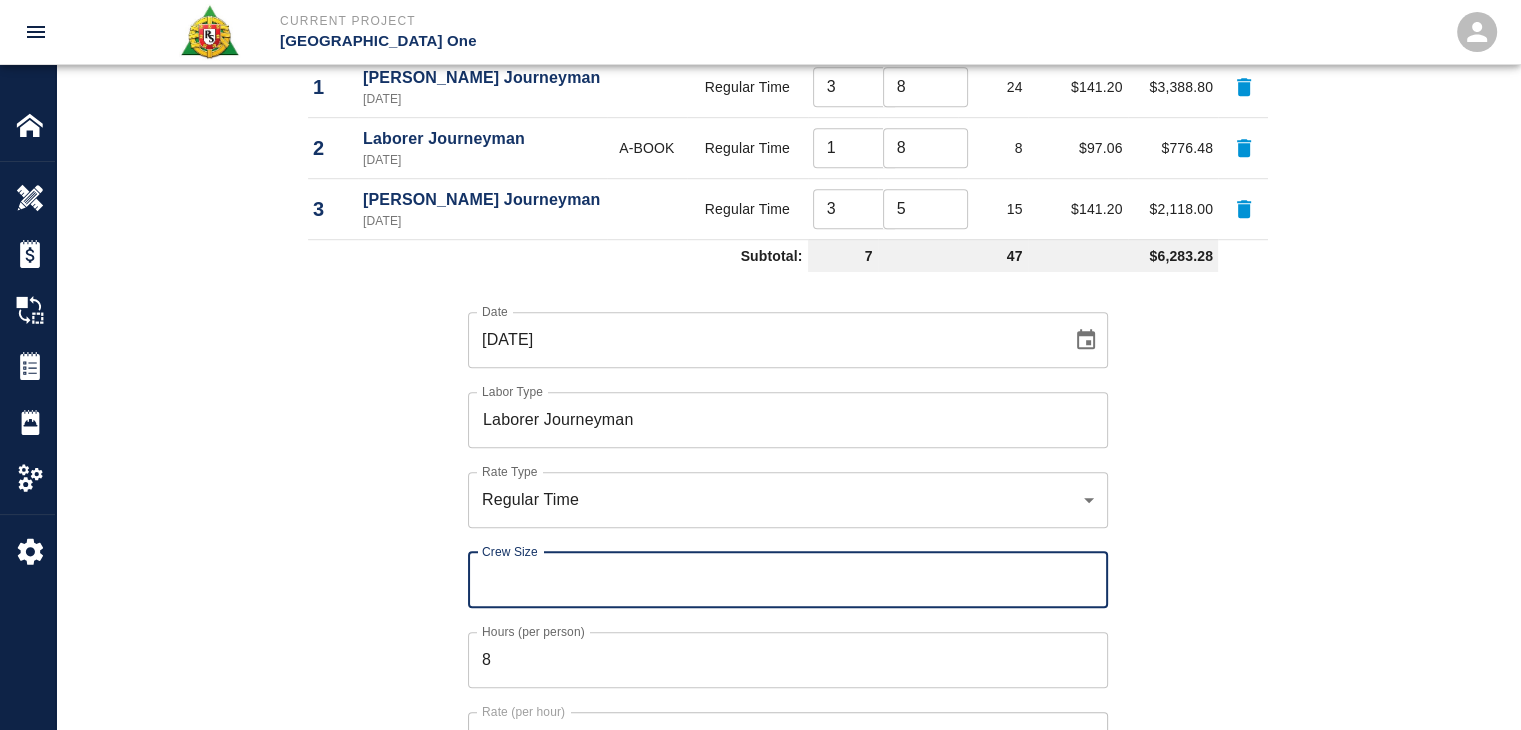 click on "Crew Size Crew Size" at bounding box center (788, 580) 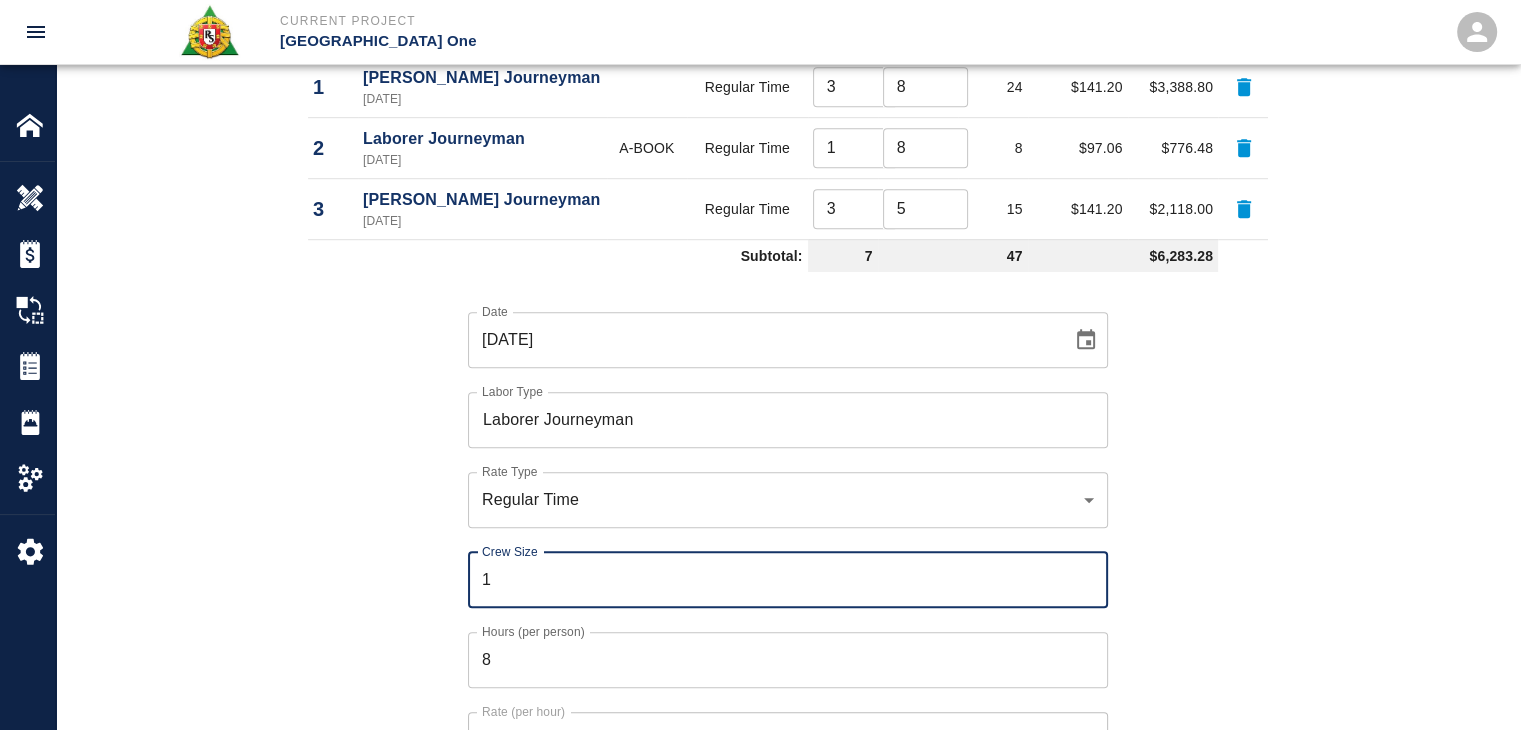type on "1" 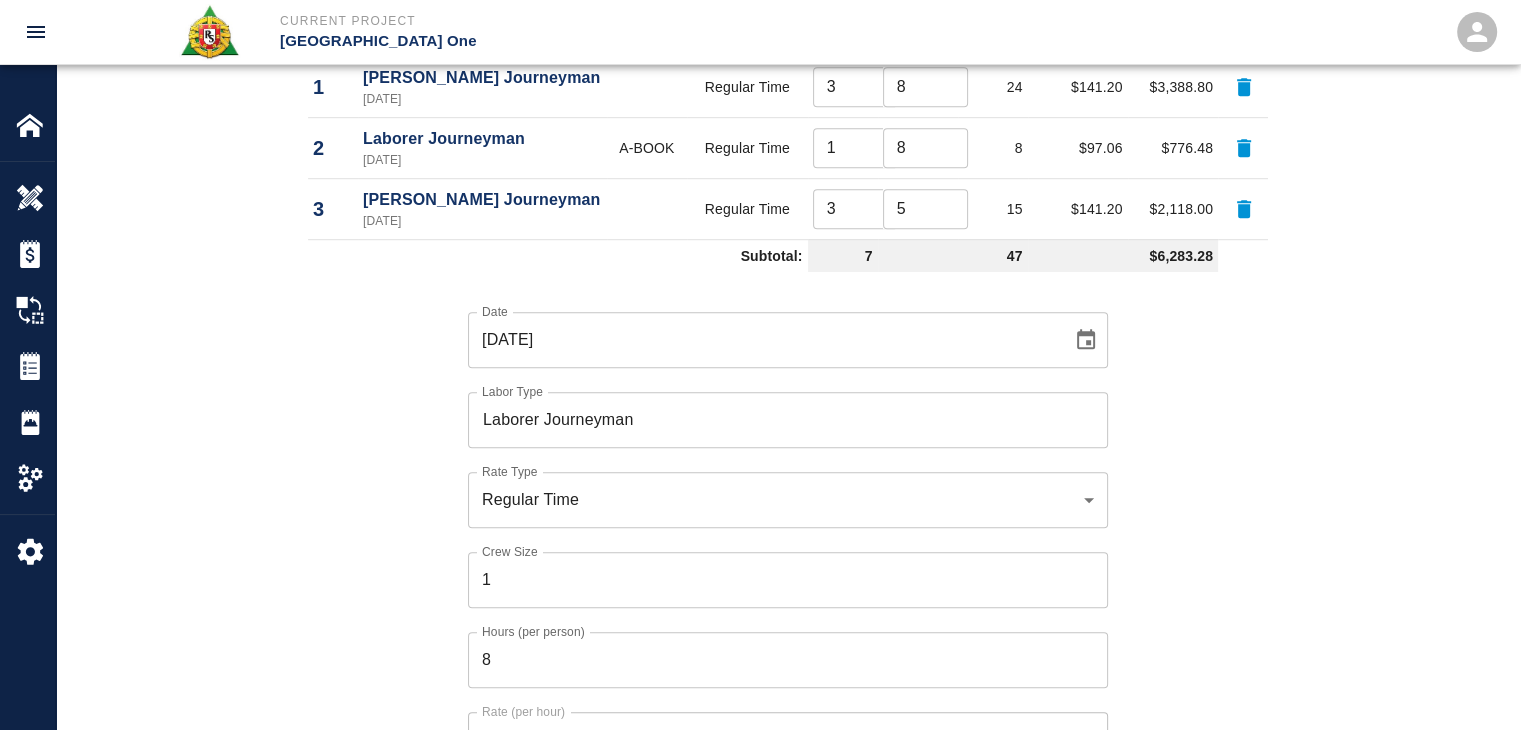 scroll, scrollTop: 1329, scrollLeft: 0, axis: vertical 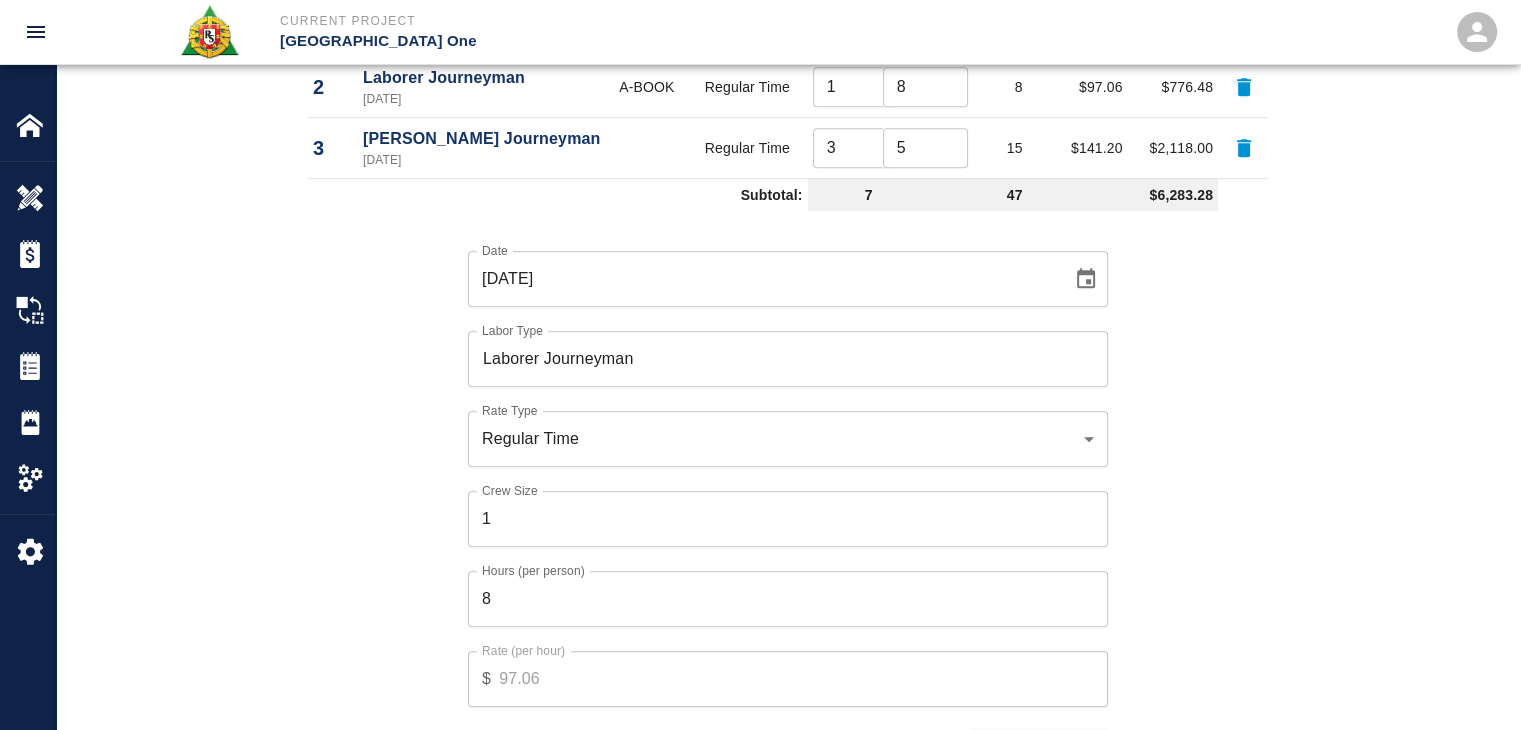 click on "8" at bounding box center [788, 599] 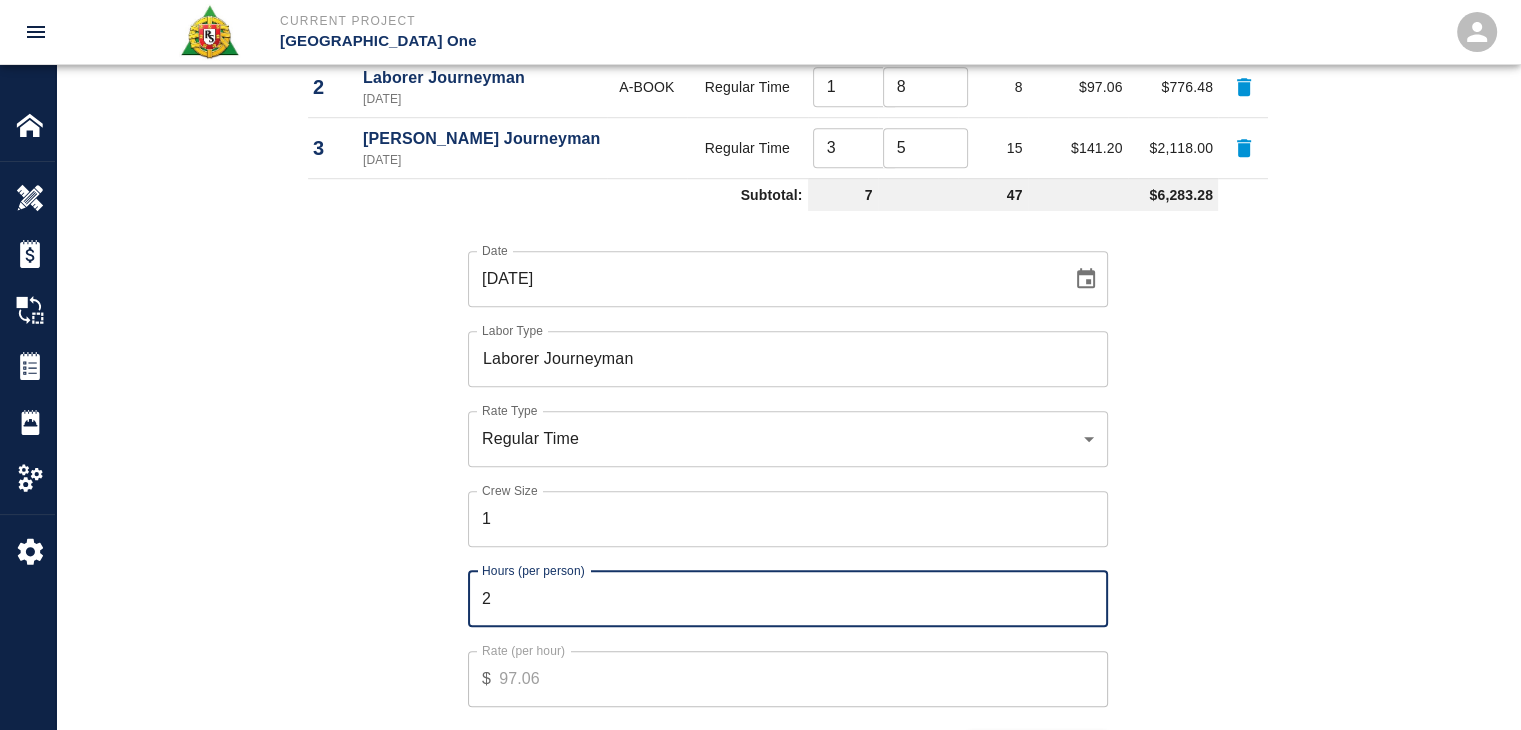 click on "2" at bounding box center [788, 599] 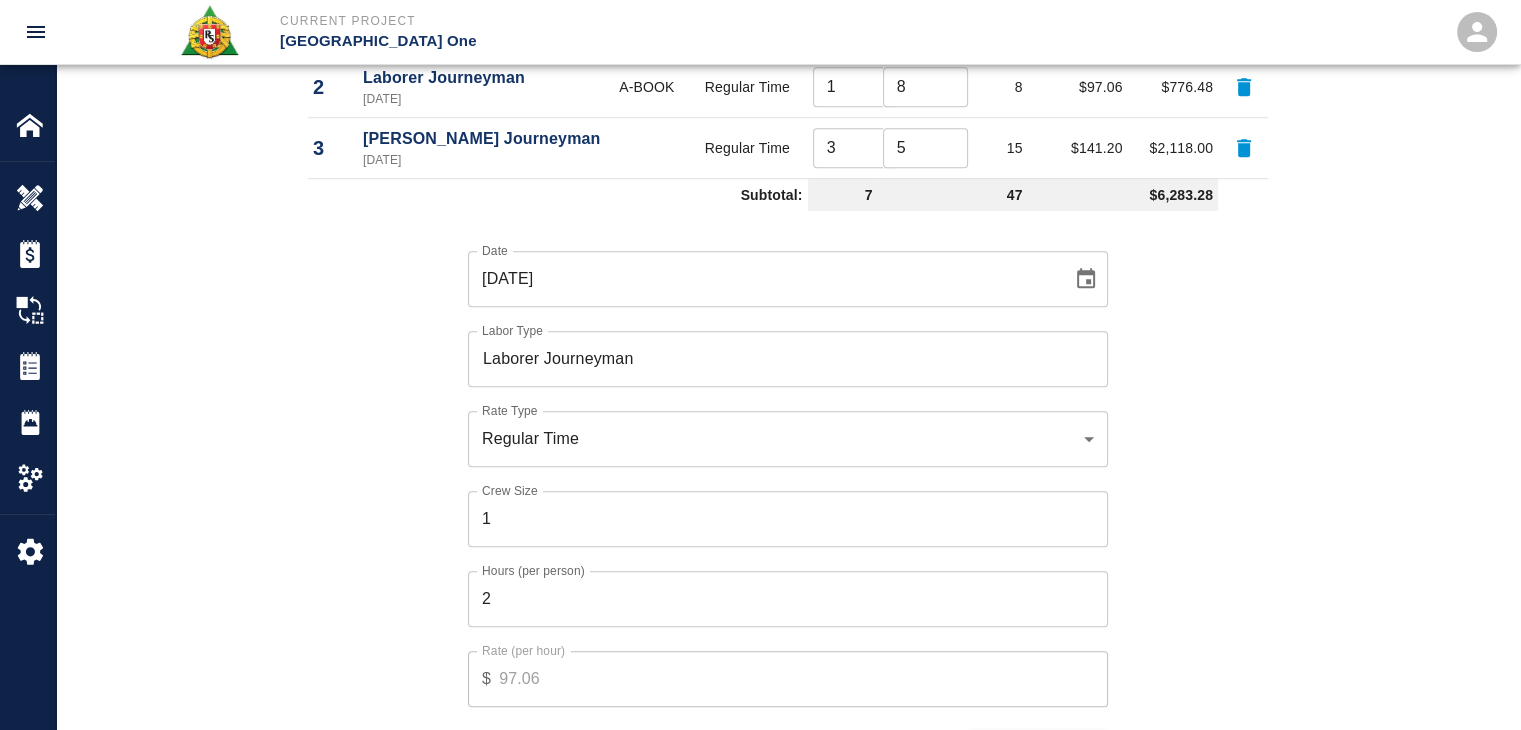 click on "Date [DATE] Date Labor Type Laborer Journeyman Labor Type Rate Type Regular Time rate_rt Rate Type Crew Size 1 Crew Size Hours (per person) 2 Hours (per person) Rate (per hour) $ 97.06 Rate (per hour) Cancel Add Labor" at bounding box center [776, 493] 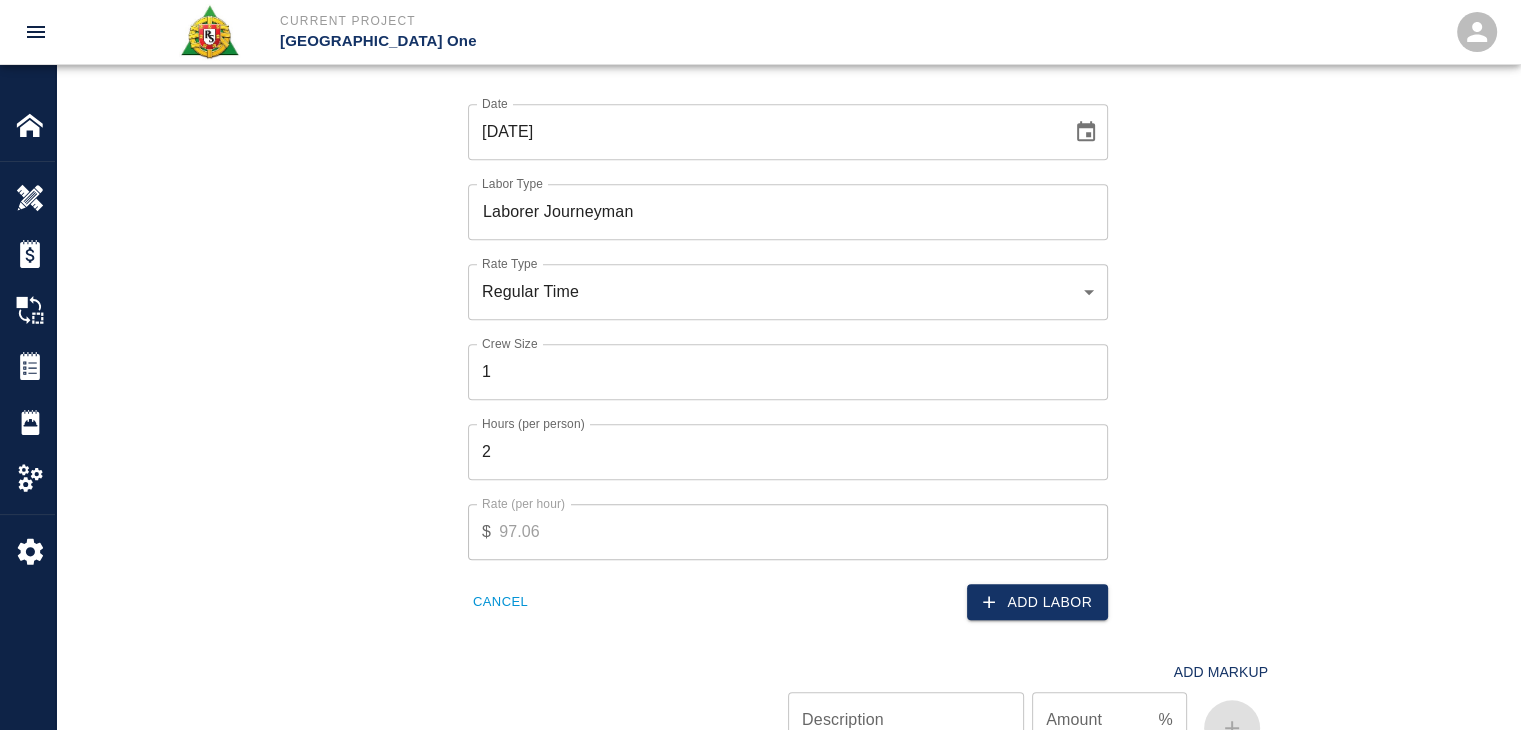 scroll, scrollTop: 1477, scrollLeft: 0, axis: vertical 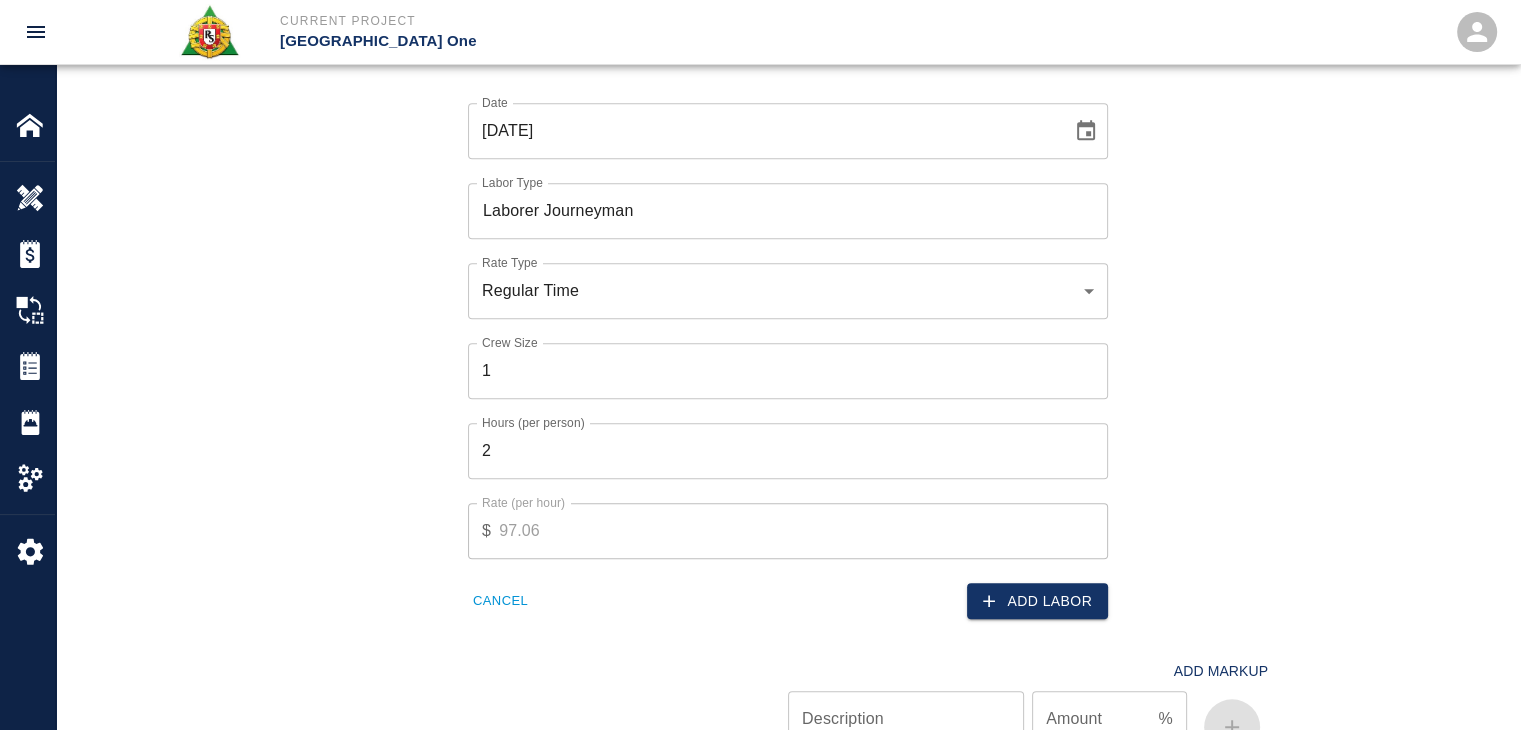 click on "2" at bounding box center (788, 451) 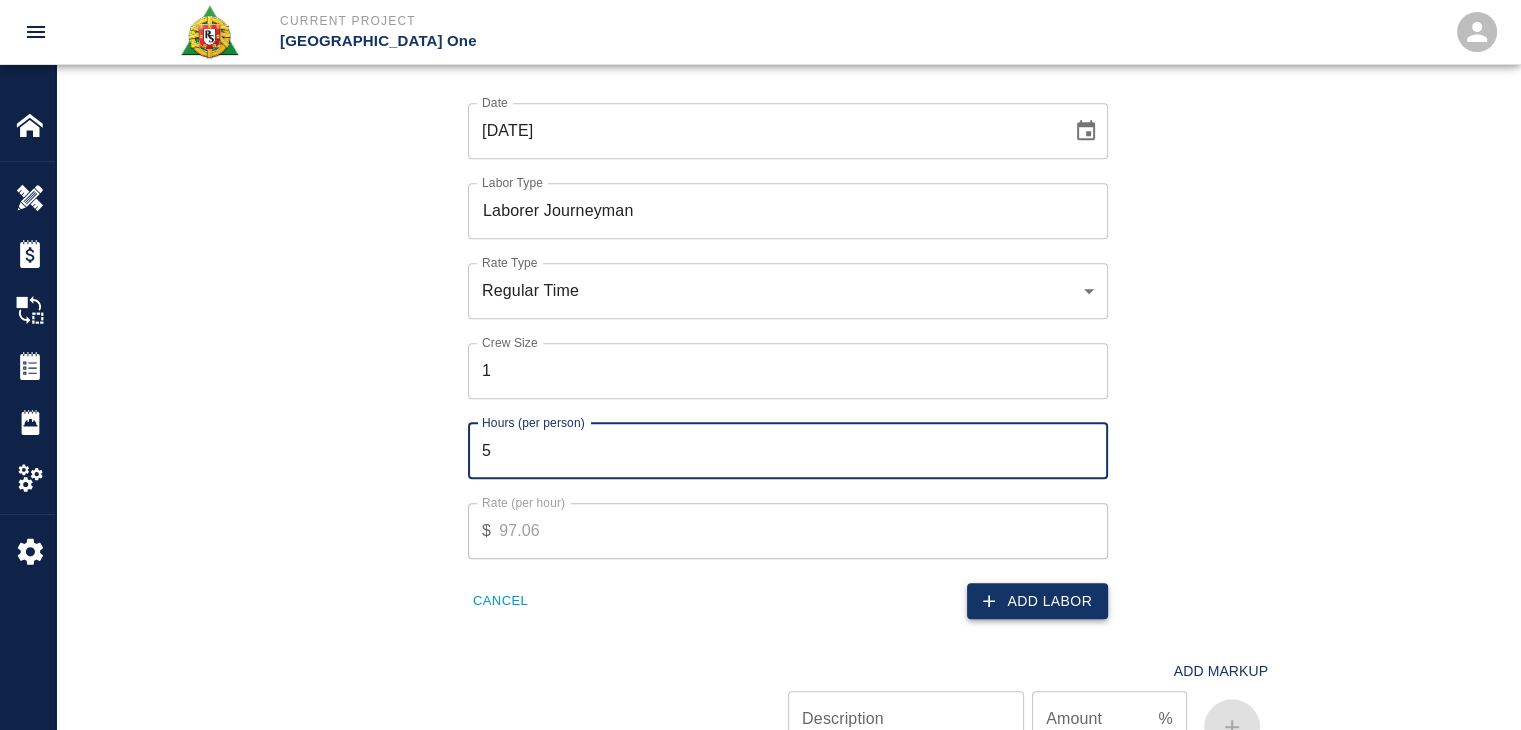 type on "5" 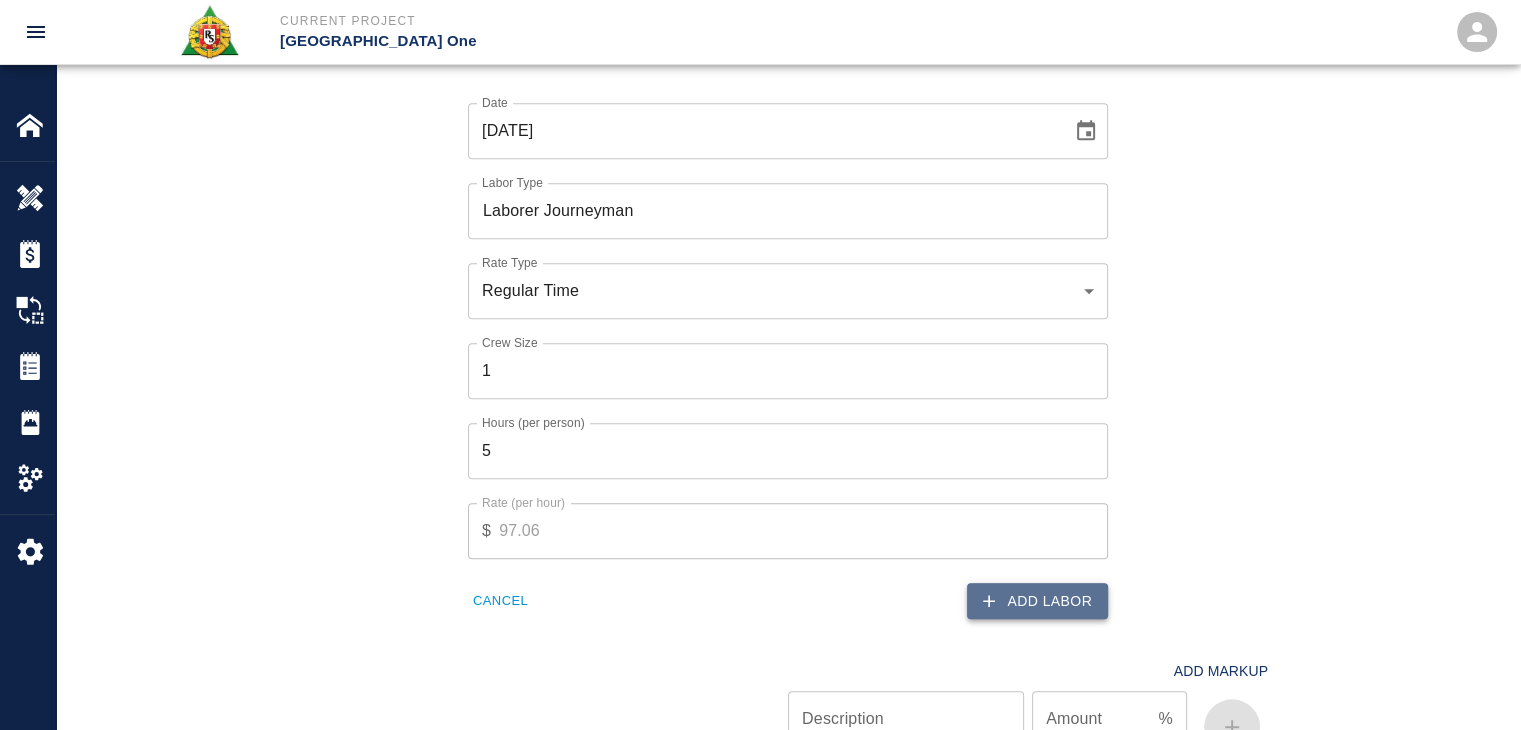 click 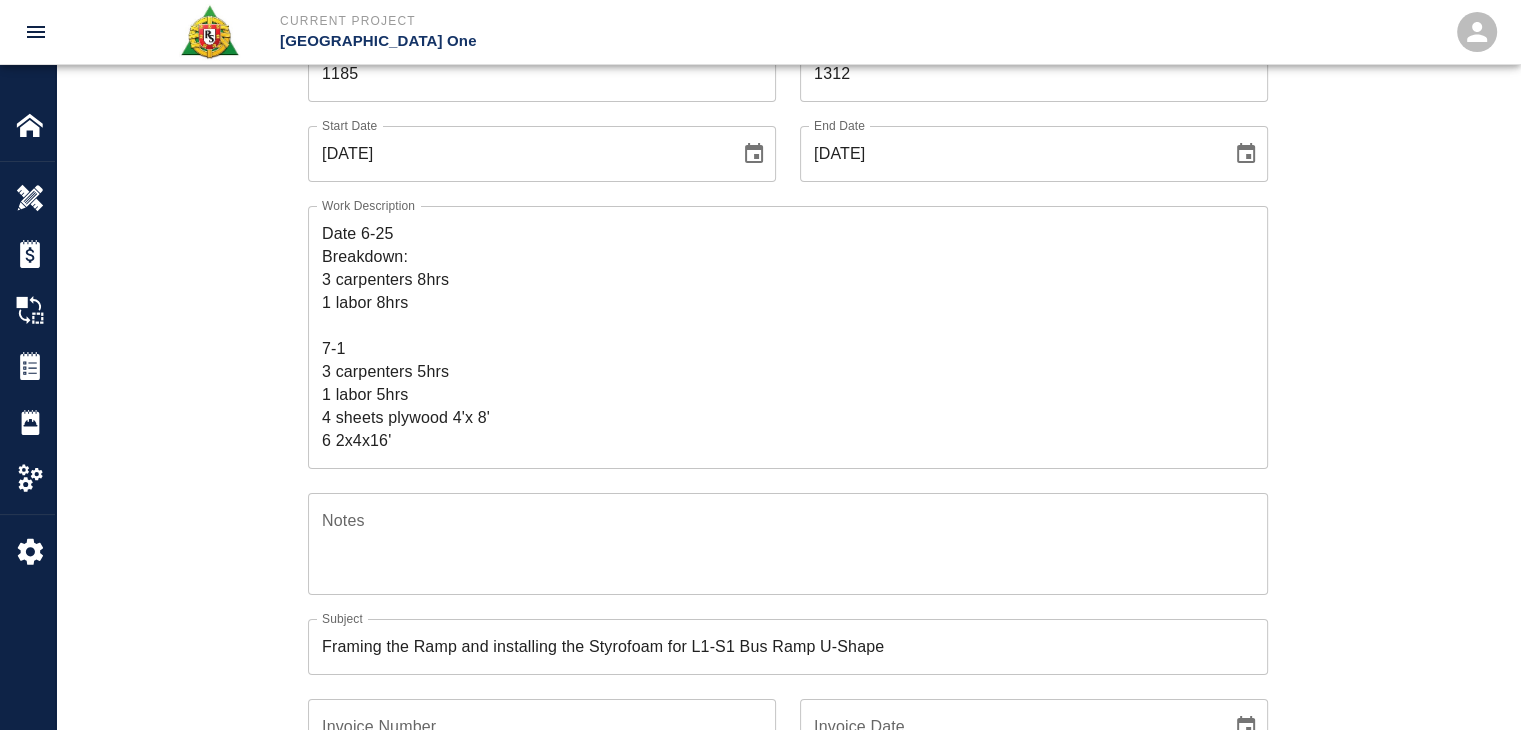 scroll, scrollTop: 319, scrollLeft: 0, axis: vertical 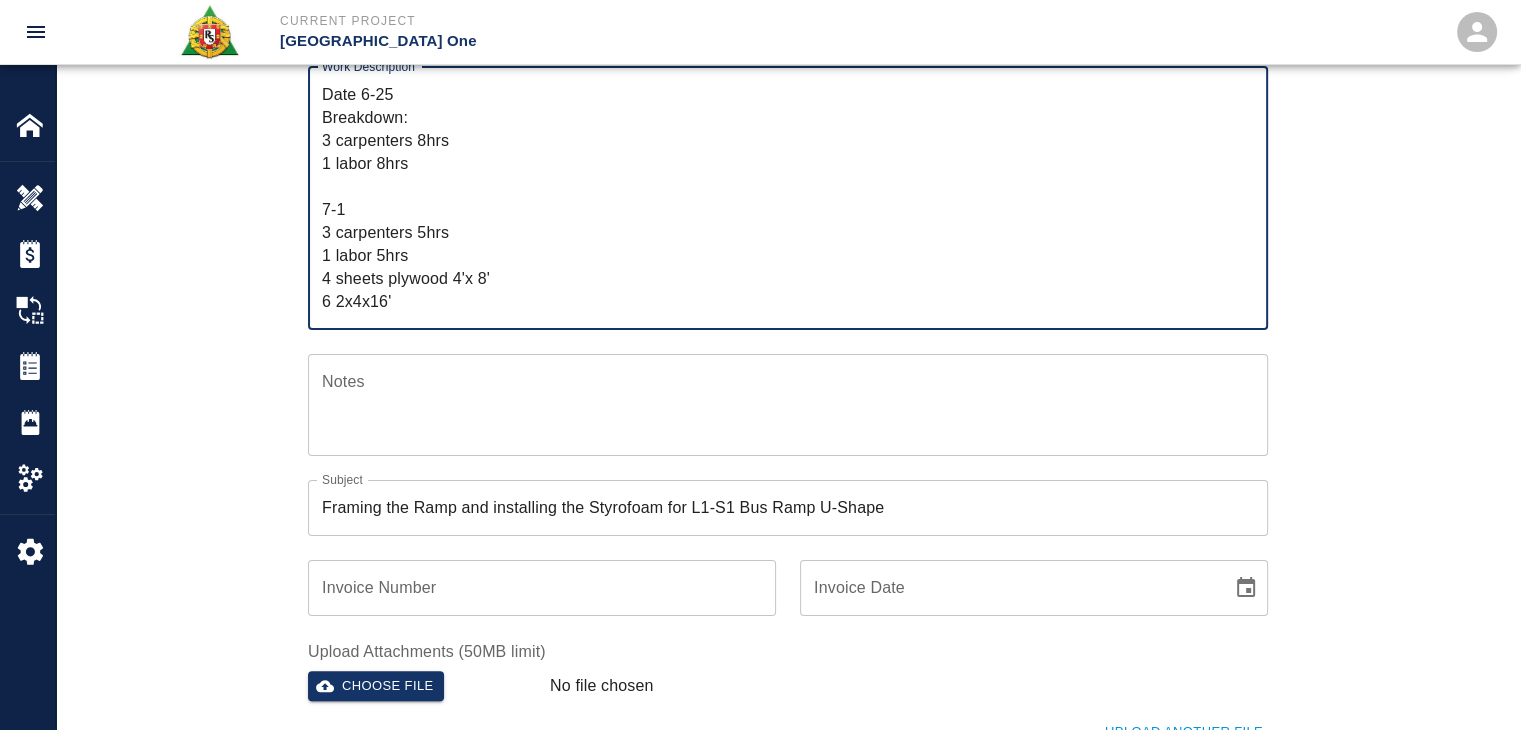 click on "R&S worked on framing the Ramp and installing the Styrofoam for L1-S1 Bus Ramp U-Shape
Date 6-25
Breakdown:
3 carpenters 8hrs
1 labor 8hrs
7-1
3 carpenters 5hrs
1 labor 5hrs
4 sheets plywood 4'x 8'
6 2x4x16'" at bounding box center (788, 198) 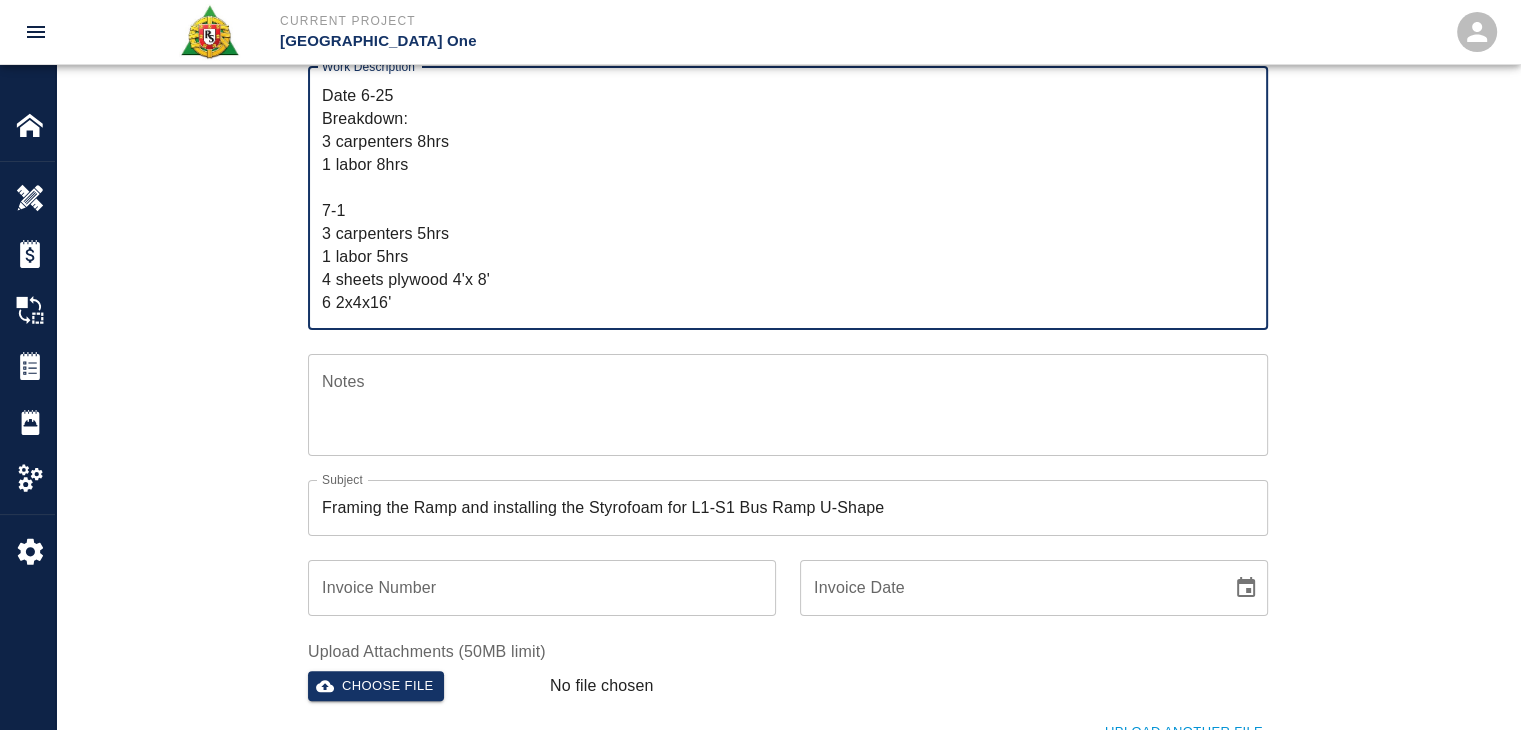 type on "R&S worked on framing the Ramp and installing the Styrofoam for L1-S1 Bus Ramp U-Shape
Date 6-25
Breakdown:
3 carpenters 8hrs
1 labor 8hrs
7-1
3 carpenters 5hrs
1 labor 5hrs
4 sheets plywood 4'x 8'
6 2x4x16'" 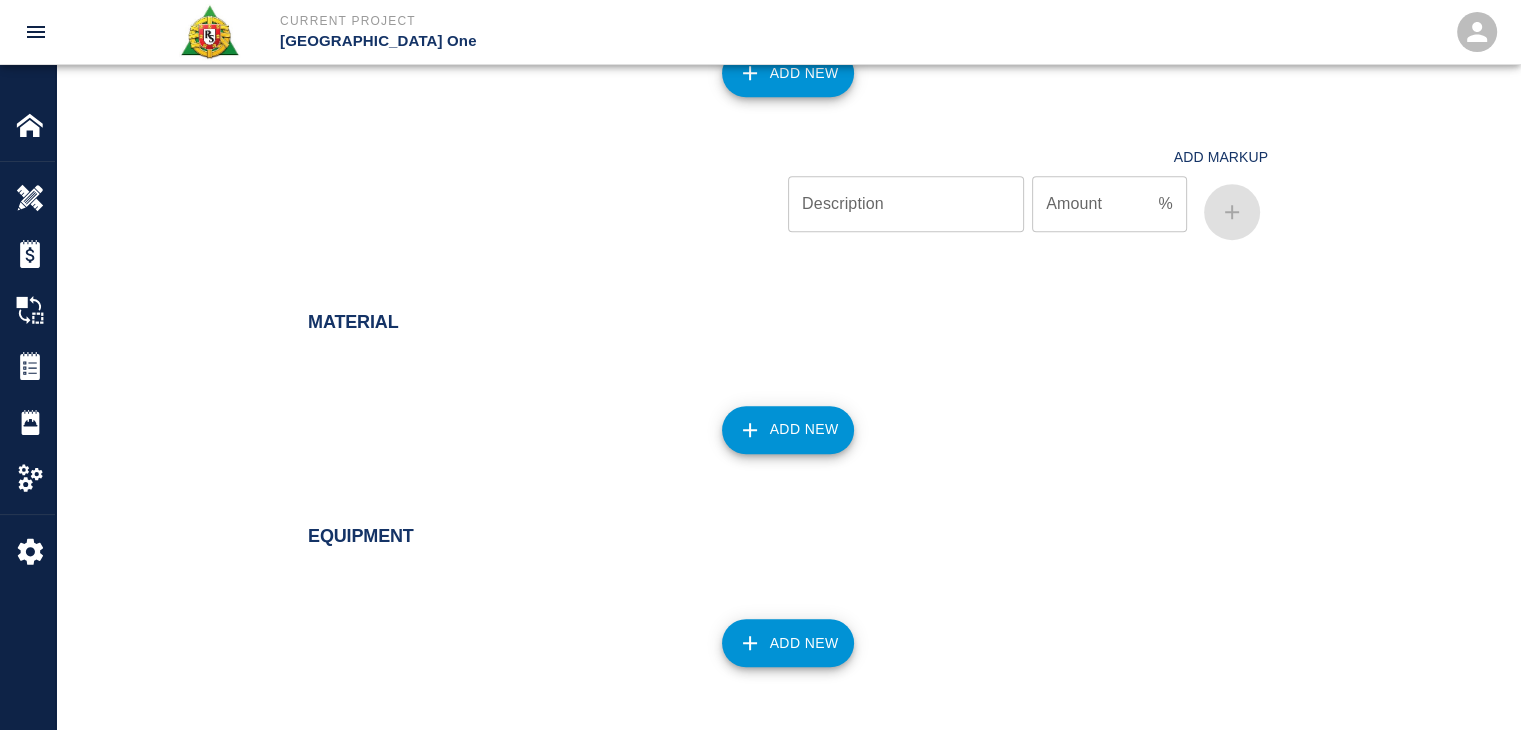 scroll, scrollTop: 1594, scrollLeft: 0, axis: vertical 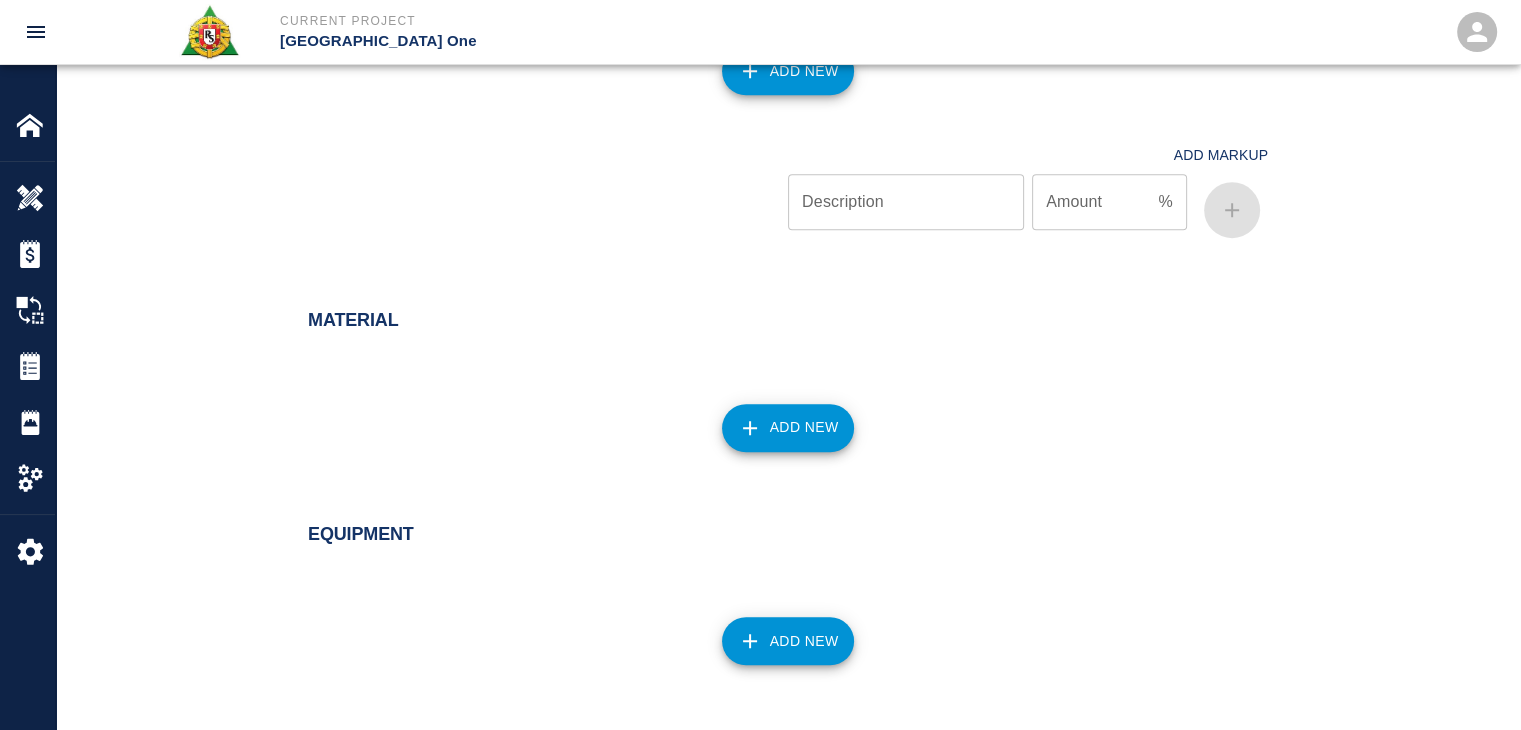 click 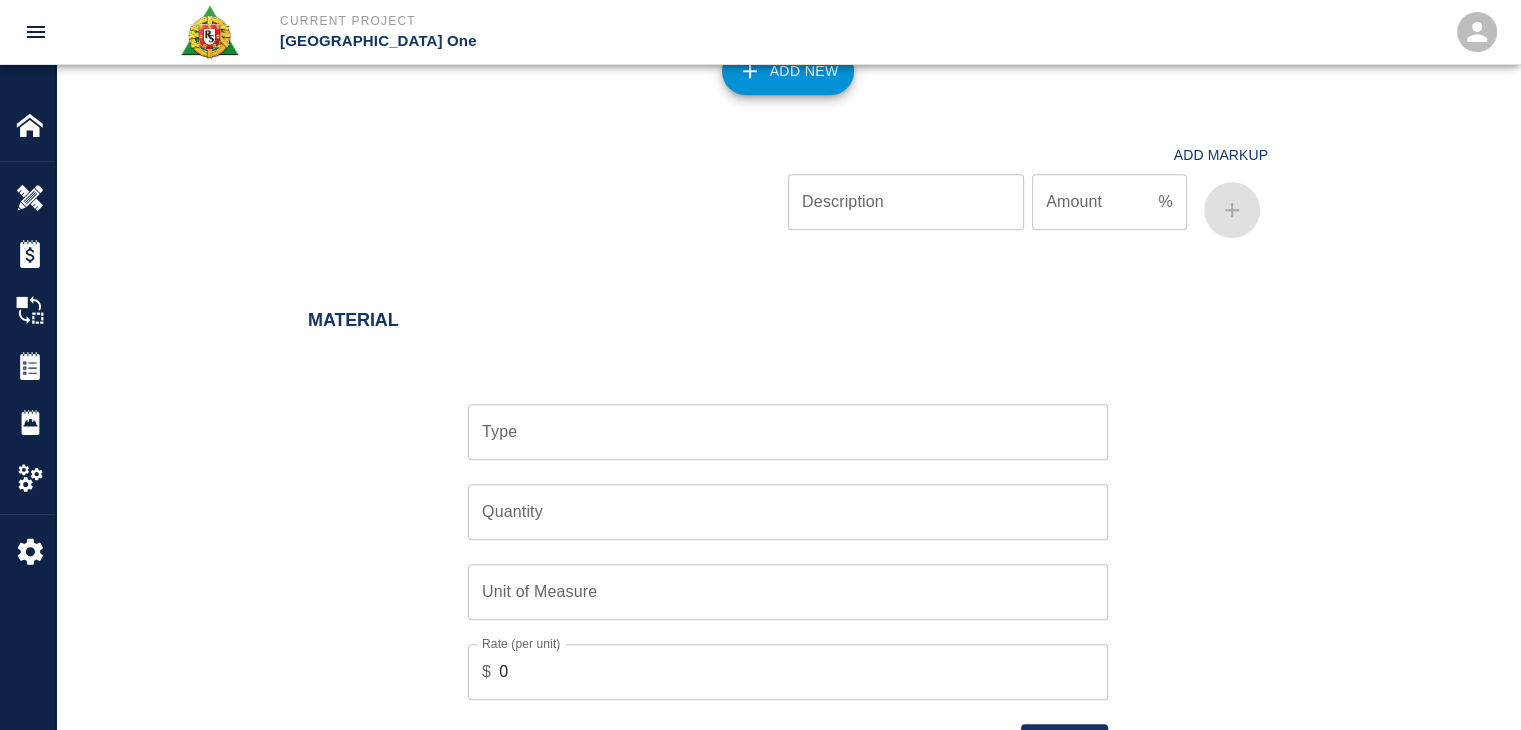click on "Type" at bounding box center [788, 432] 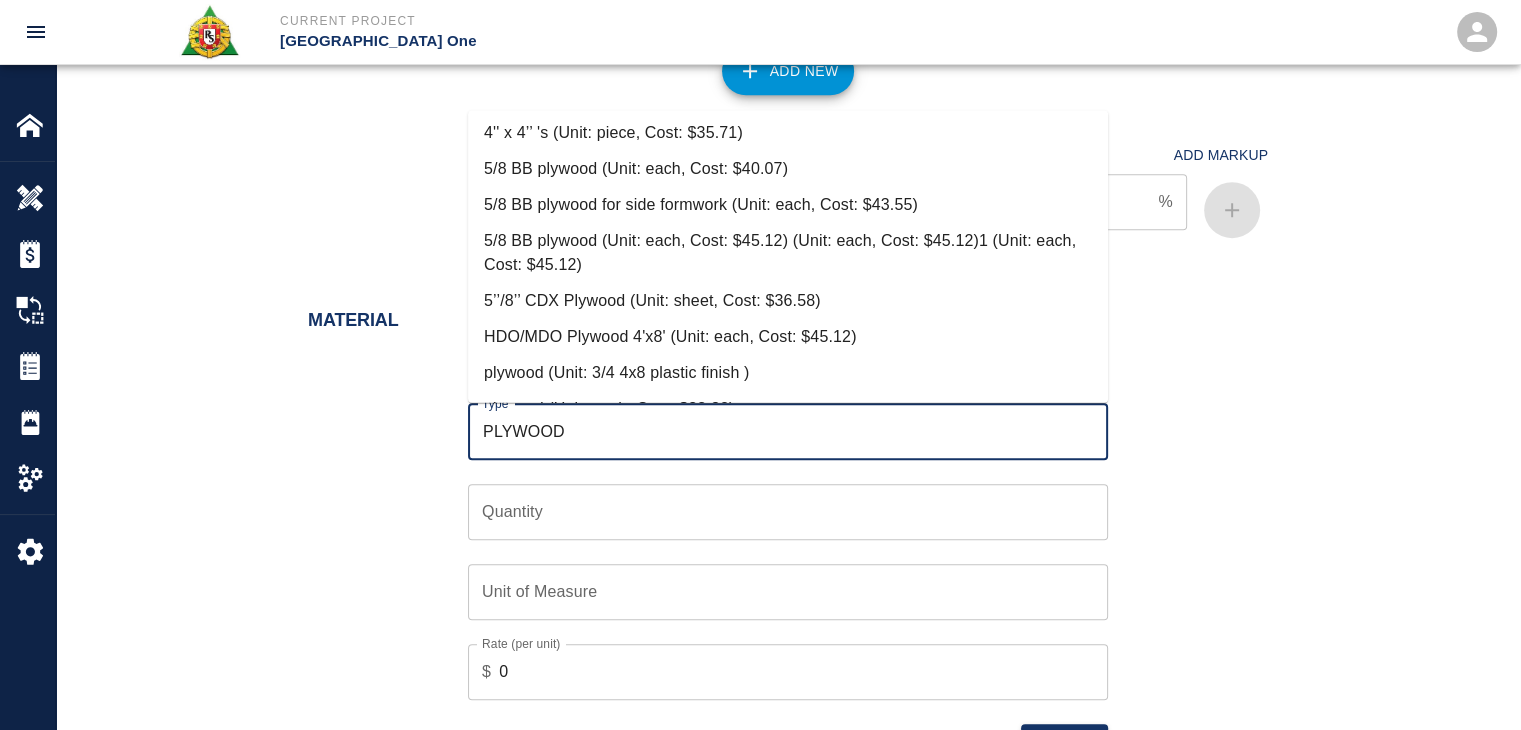 scroll, scrollTop: 179, scrollLeft: 0, axis: vertical 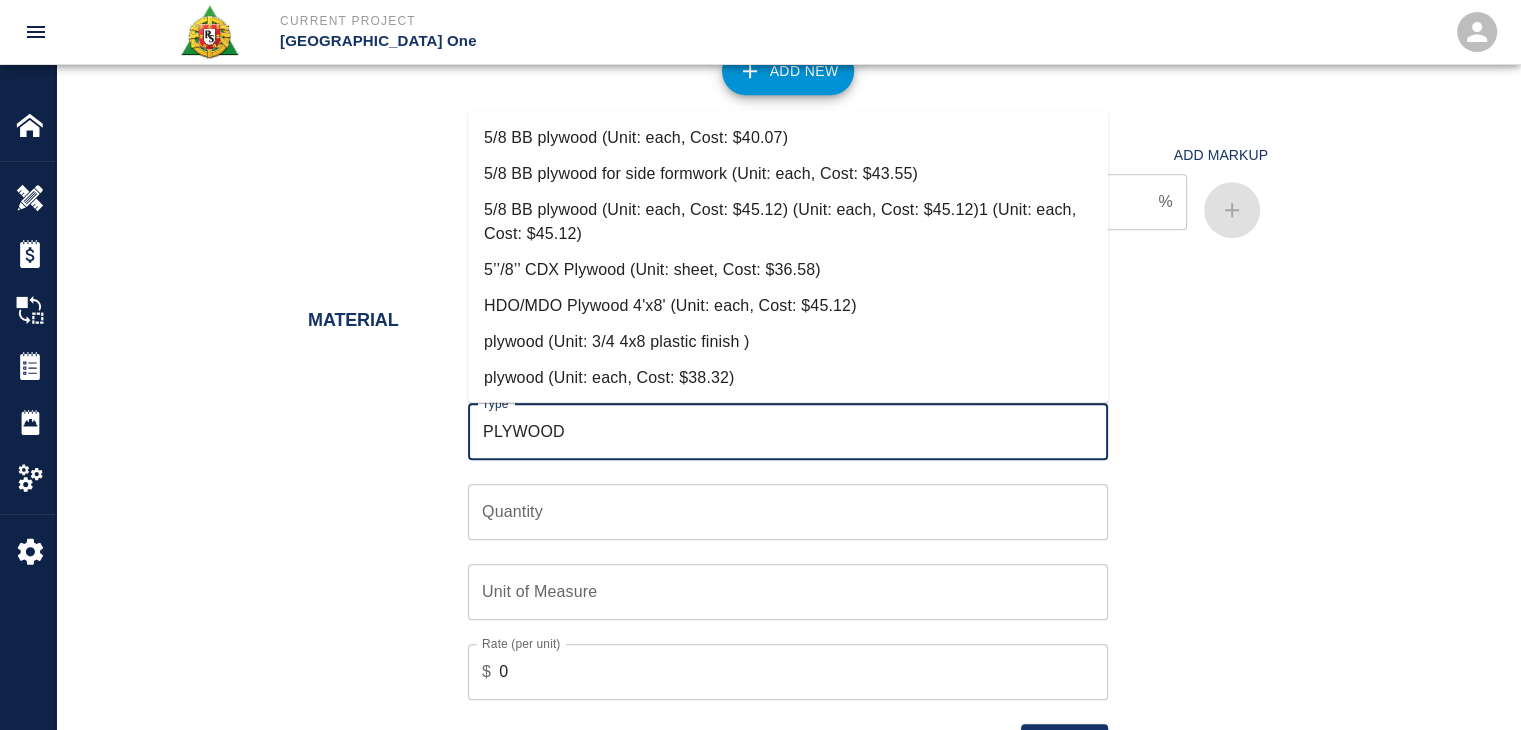 click on "plywood  (Unit: each, Cost: $38.32)" at bounding box center [788, 377] 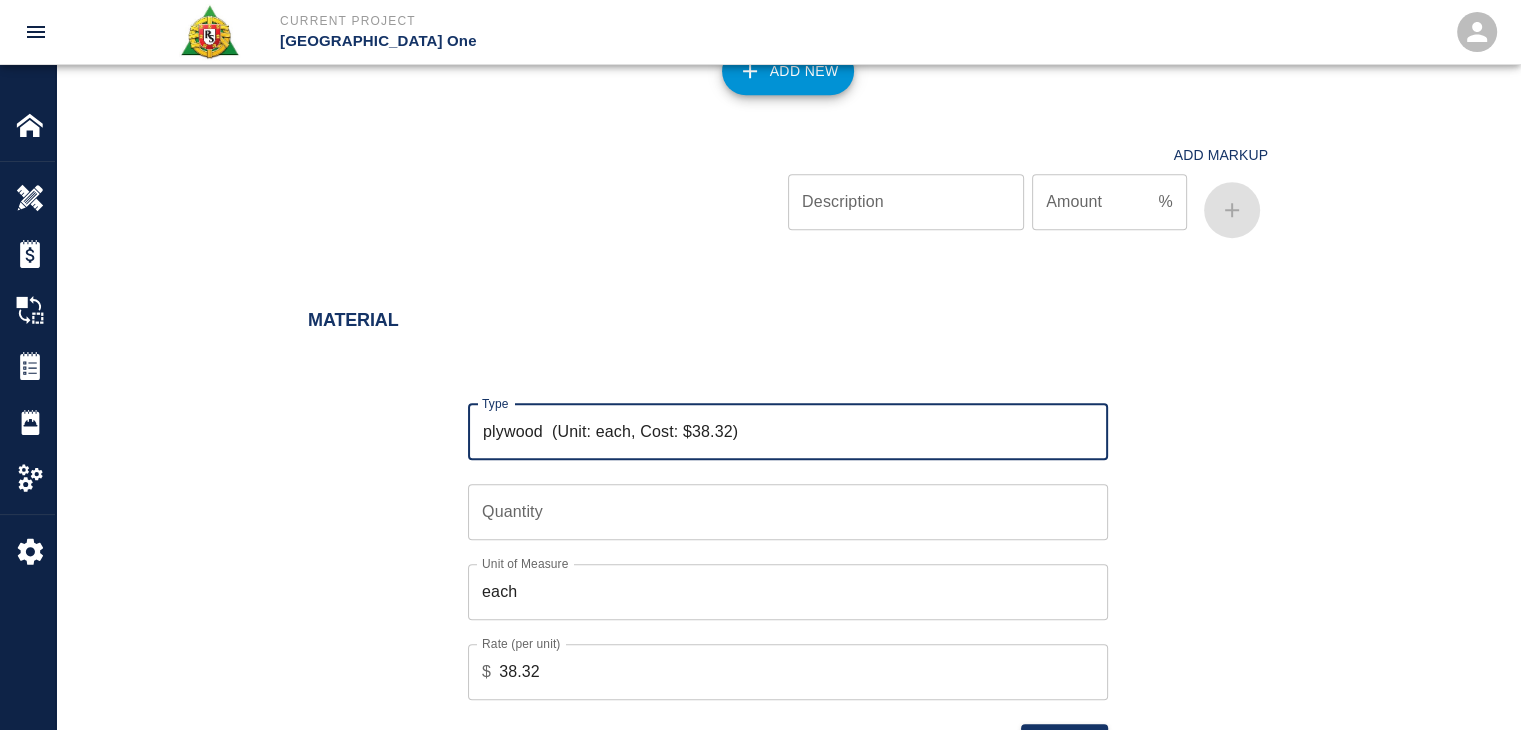 scroll, scrollTop: 1742, scrollLeft: 0, axis: vertical 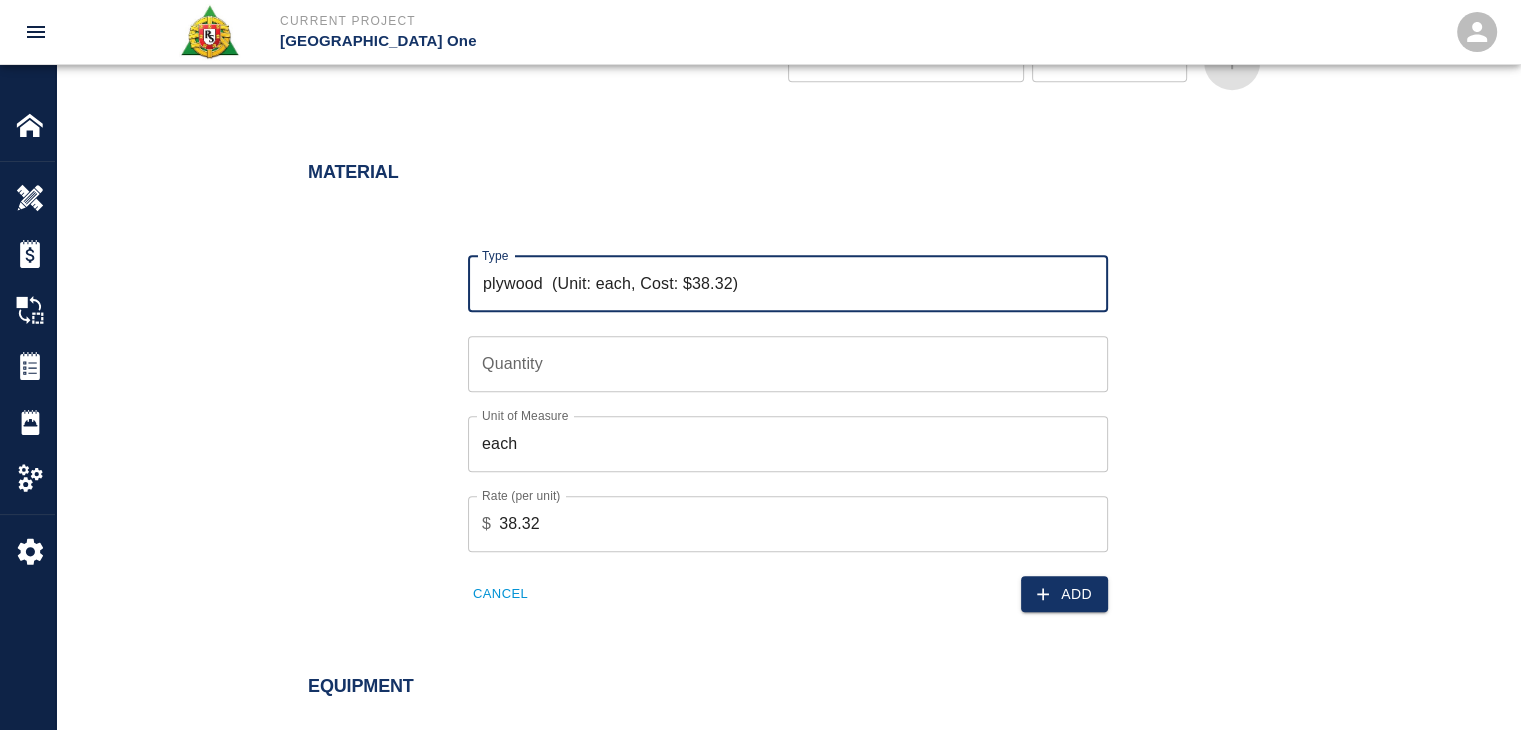 type on "plywood  (Unit: each, Cost: $38.32)" 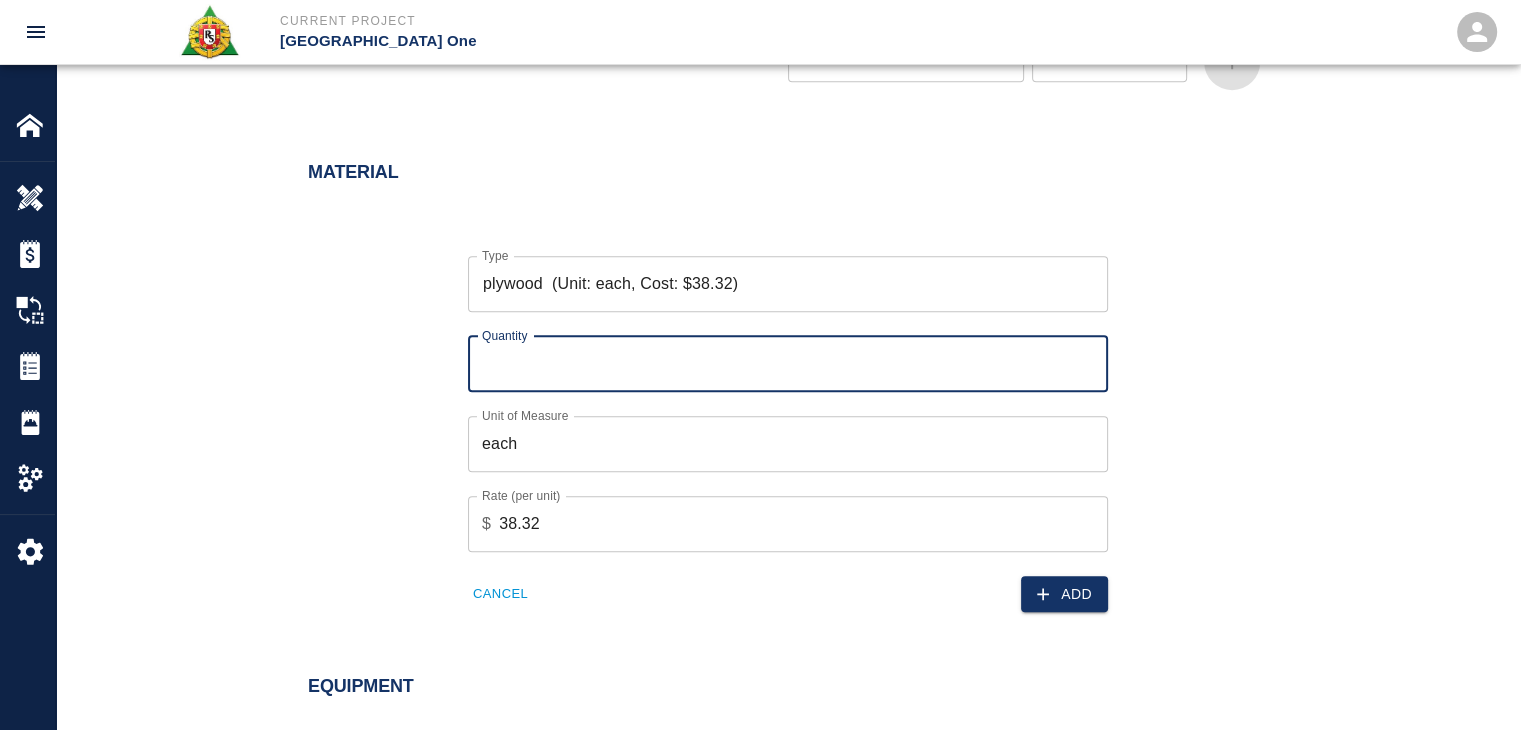 click on "Type plywood  (Unit: each, Cost: $38.32) Type Quantity Quantity Unit of Measure each Unit of Measure Rate (per unit) $ 38.32 Rate (per unit) Cancel Add" at bounding box center [776, 418] 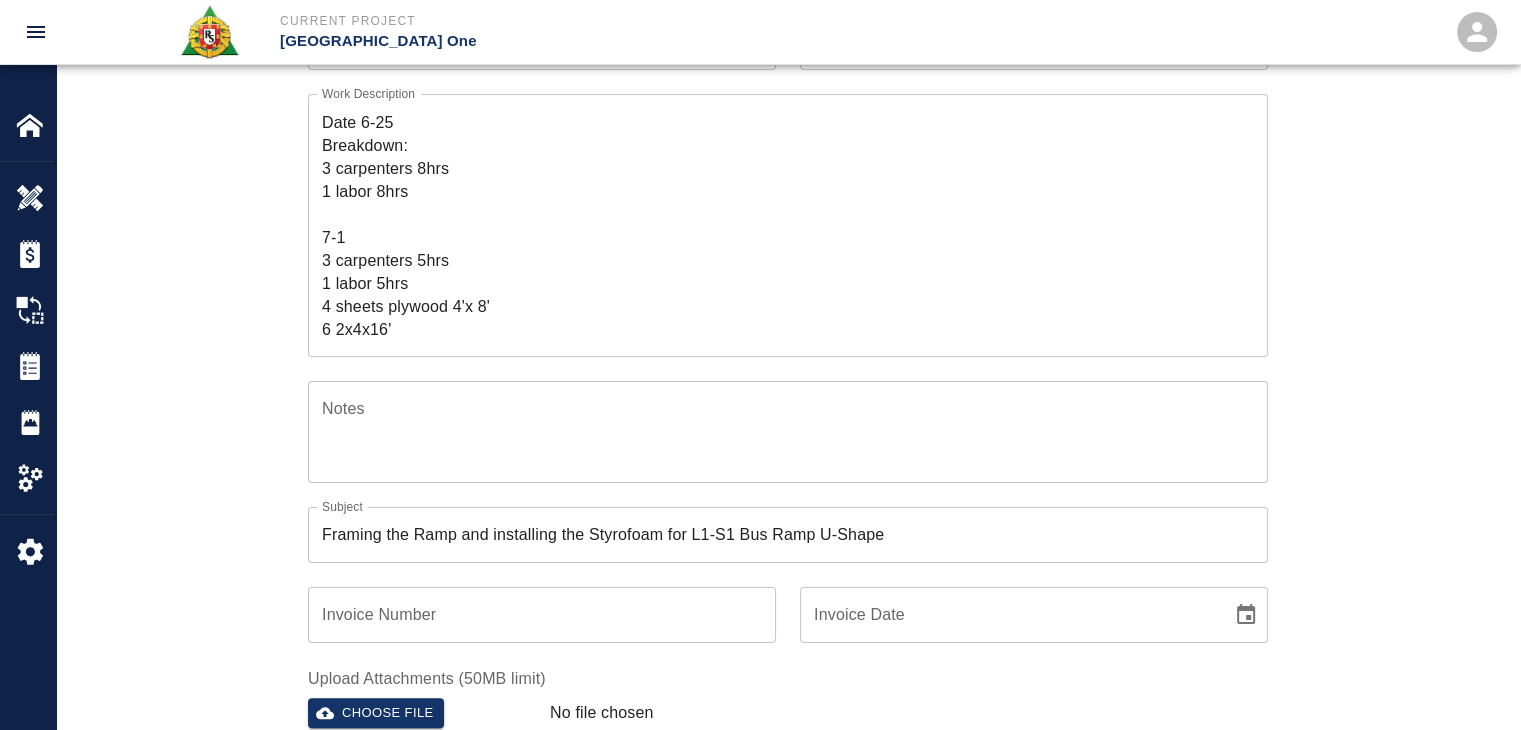 scroll, scrollTop: 292, scrollLeft: 0, axis: vertical 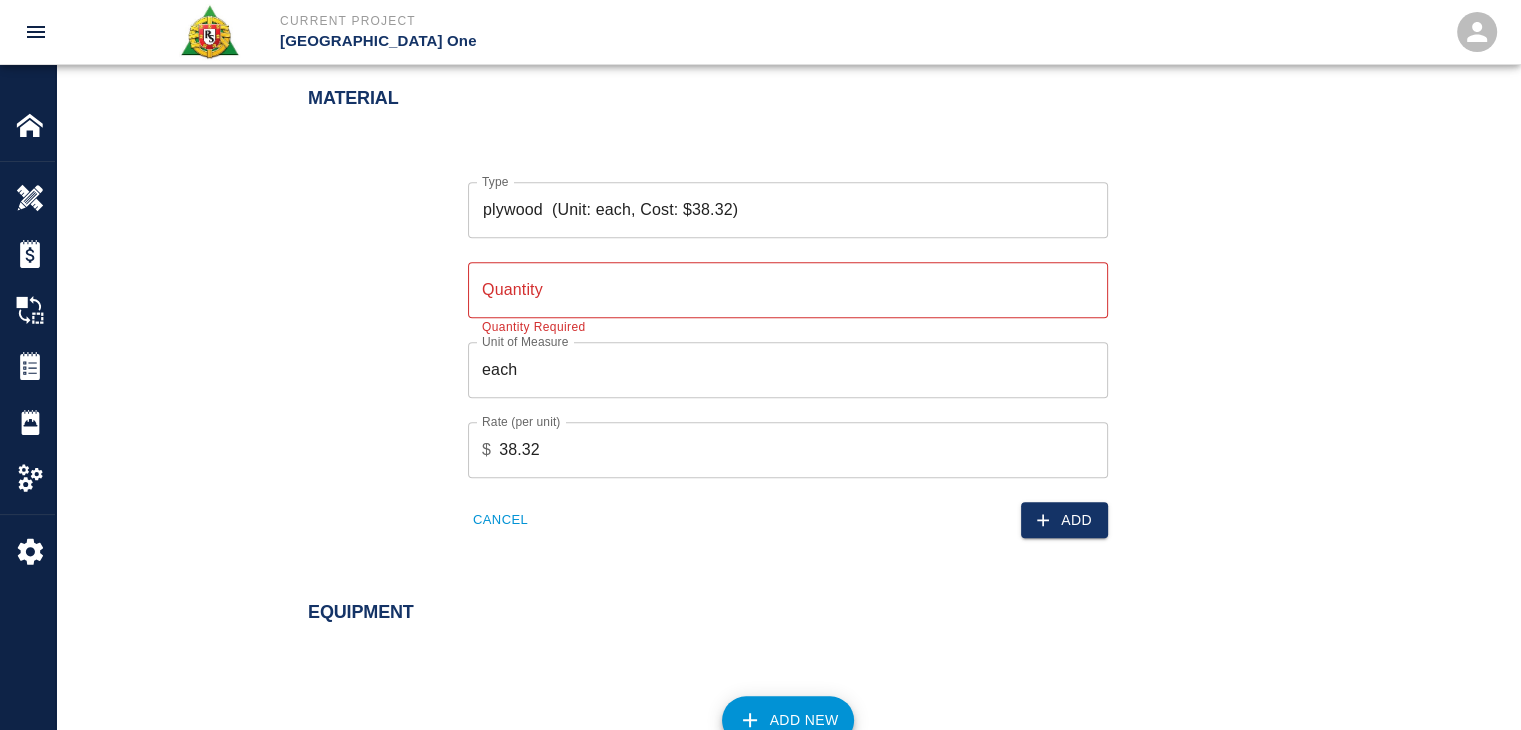 click on "Type plywood  (Unit: each, Cost: $38.32) Type Quantity Quantity Quantity Required Unit of Measure each Unit of Measure Rate (per unit) $ 38.32 Rate (per unit) Cancel Add" at bounding box center [776, 344] 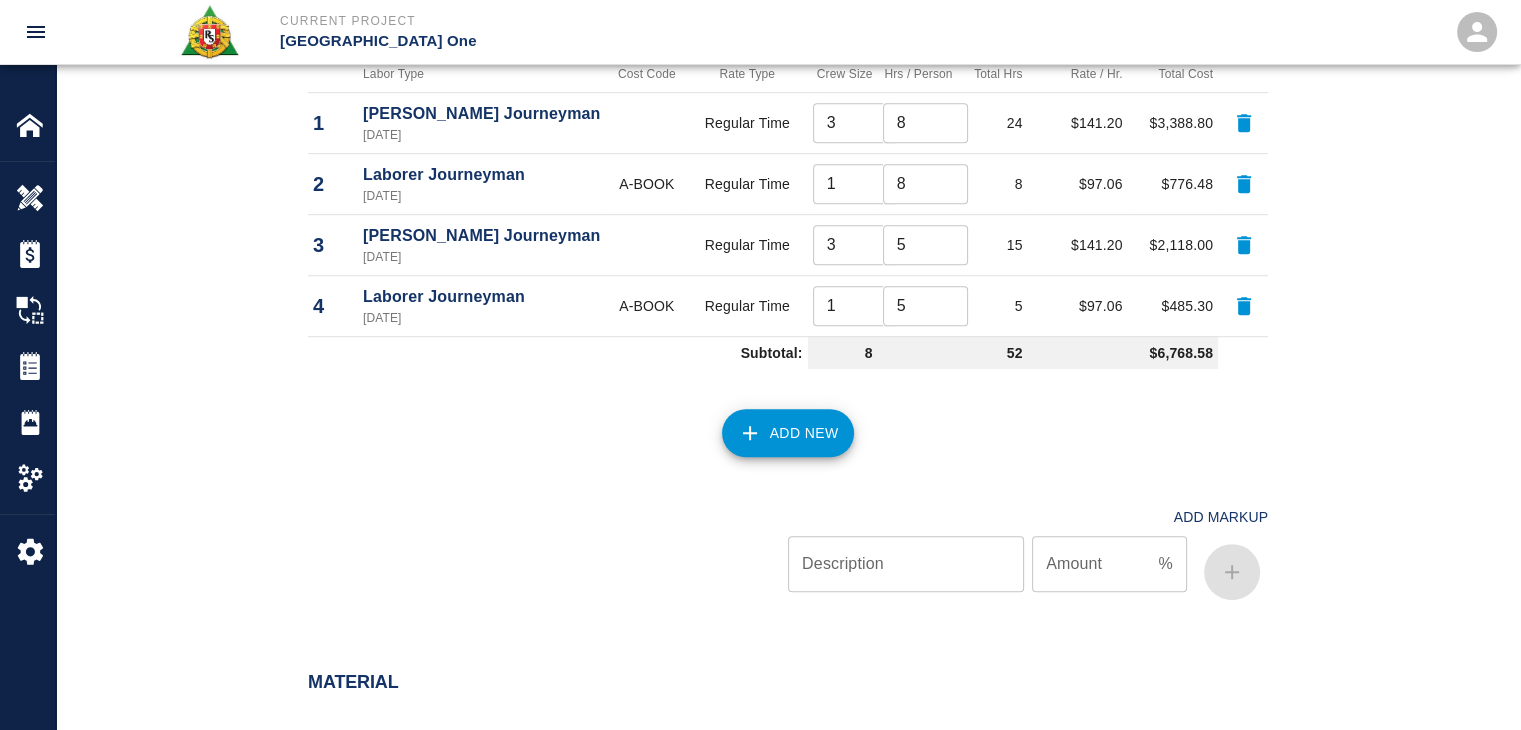 scroll, scrollTop: 1527, scrollLeft: 0, axis: vertical 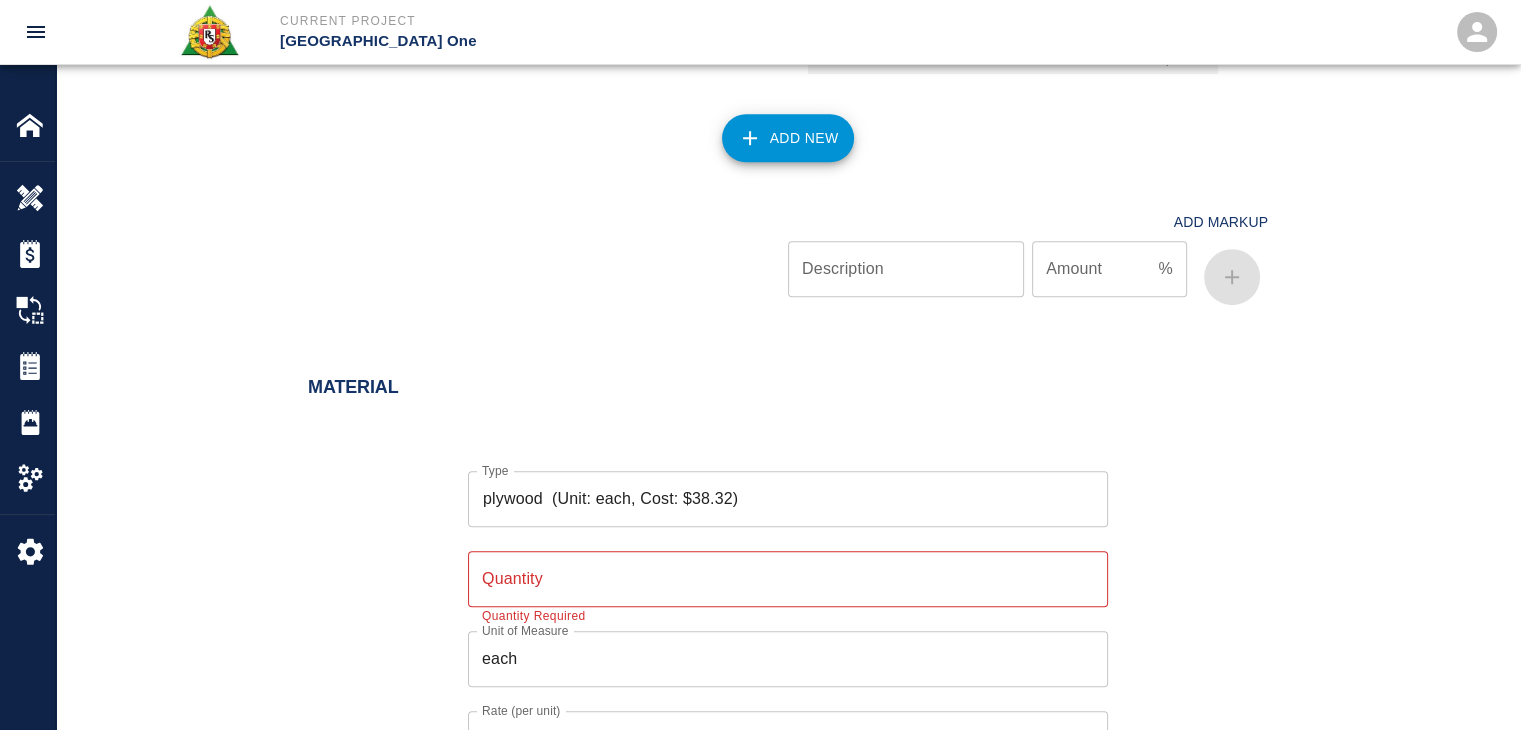 click on "Quantity" at bounding box center (788, 579) 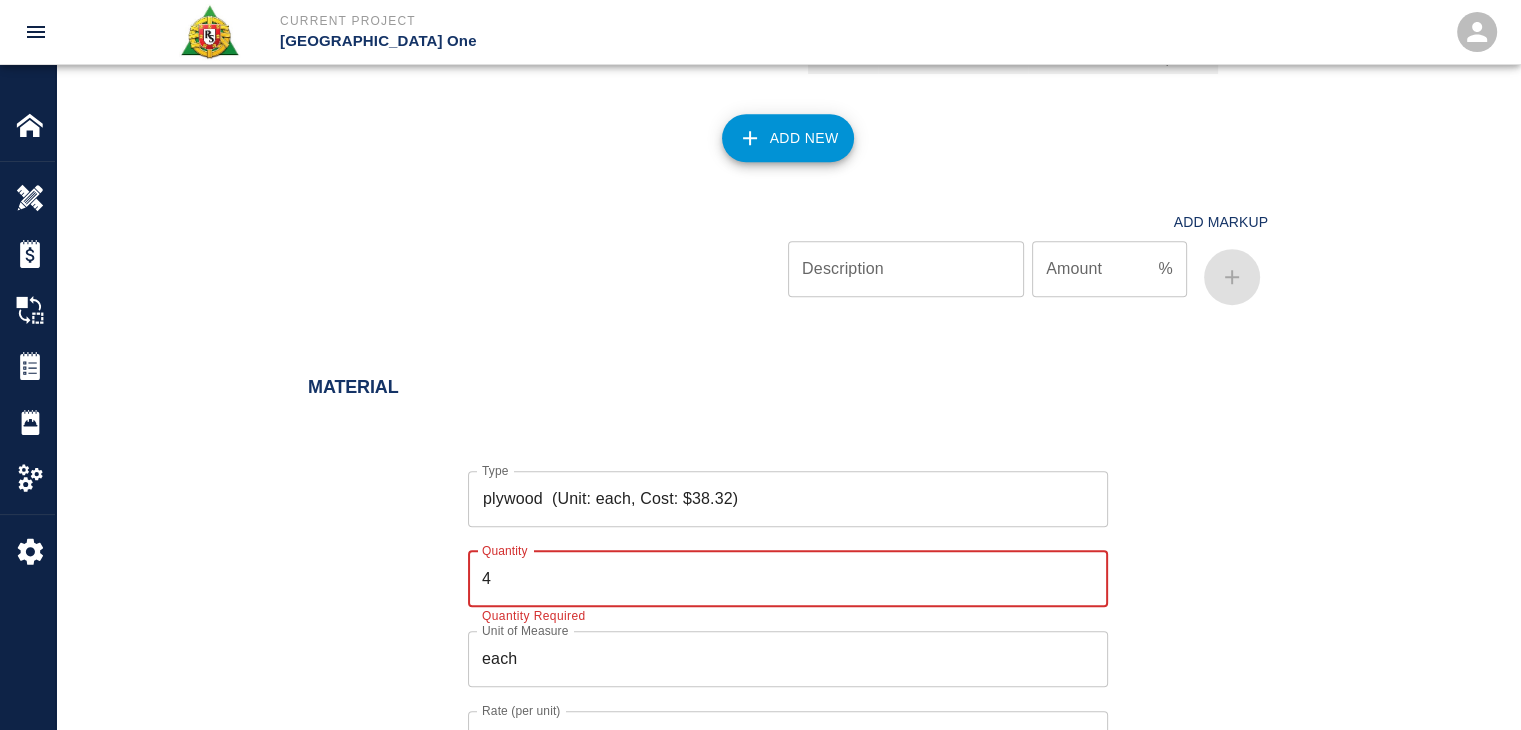 type on "4" 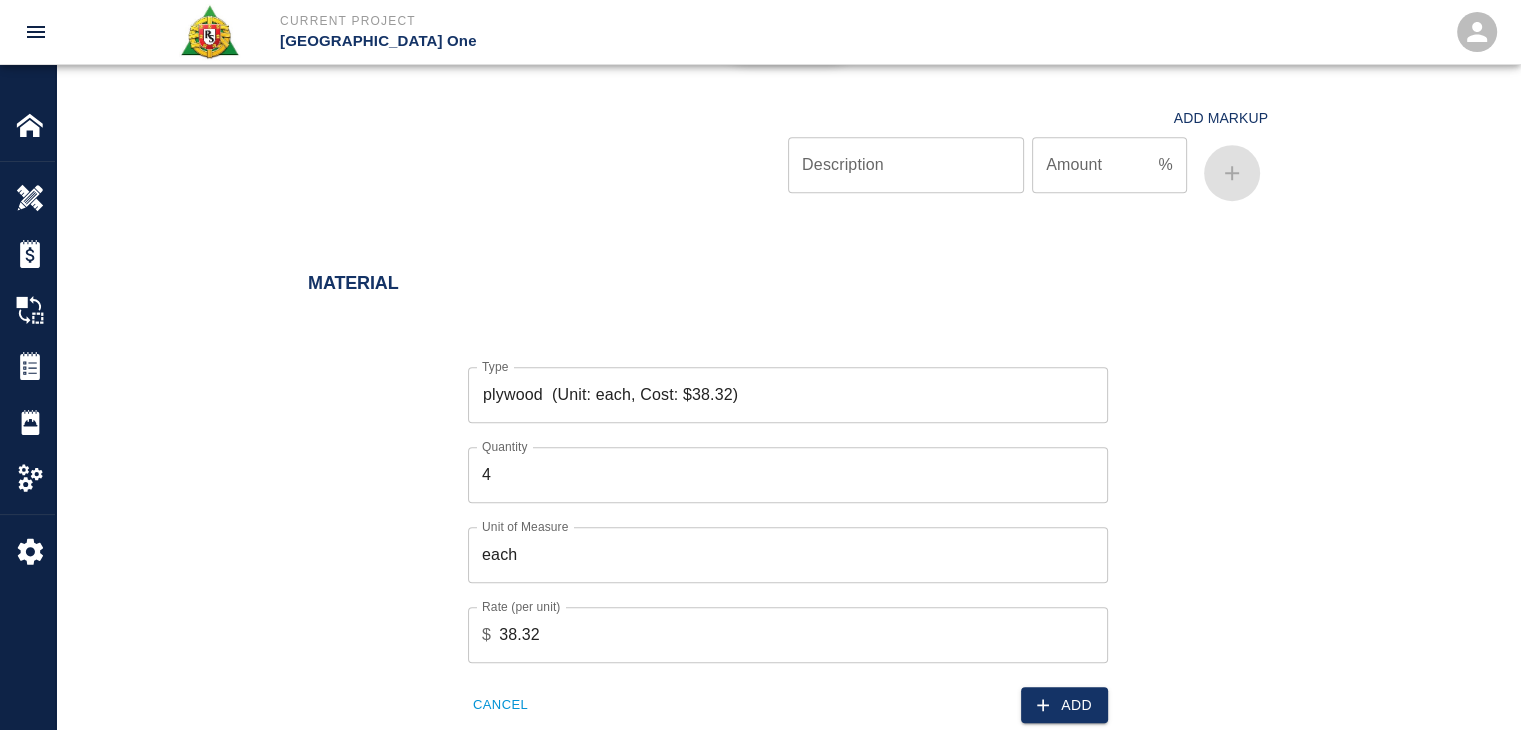 scroll, scrollTop: 1633, scrollLeft: 0, axis: vertical 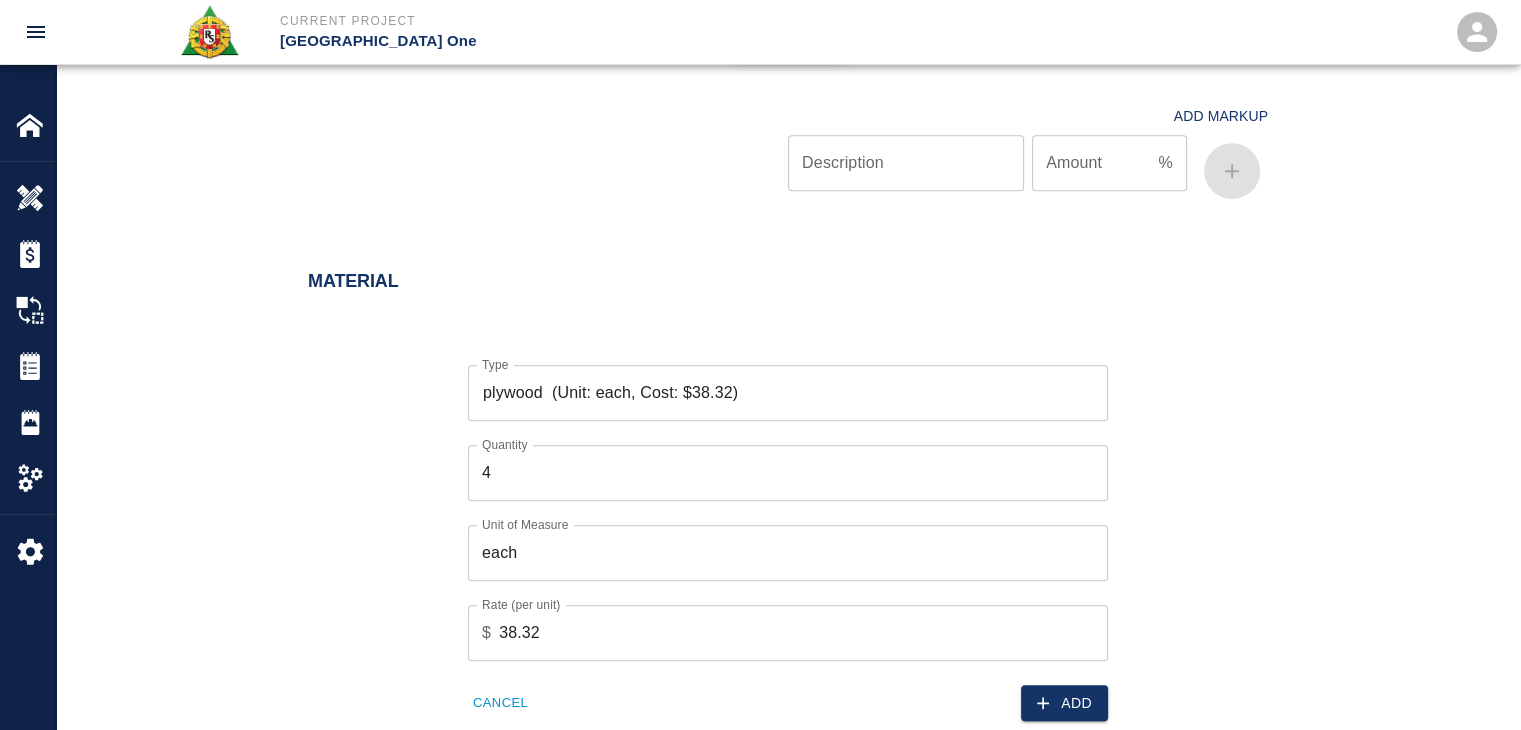 click on "Add" at bounding box center [942, 691] 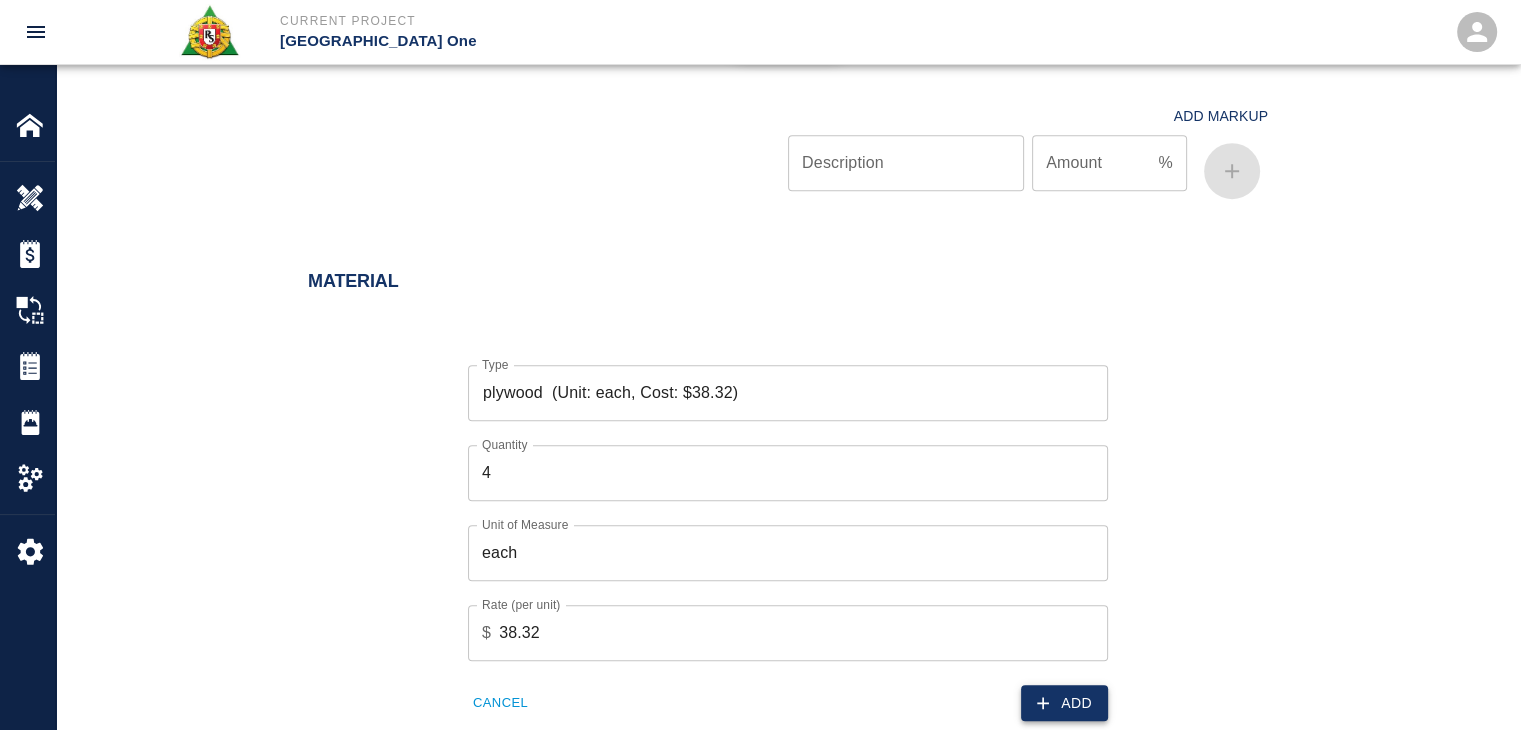 click 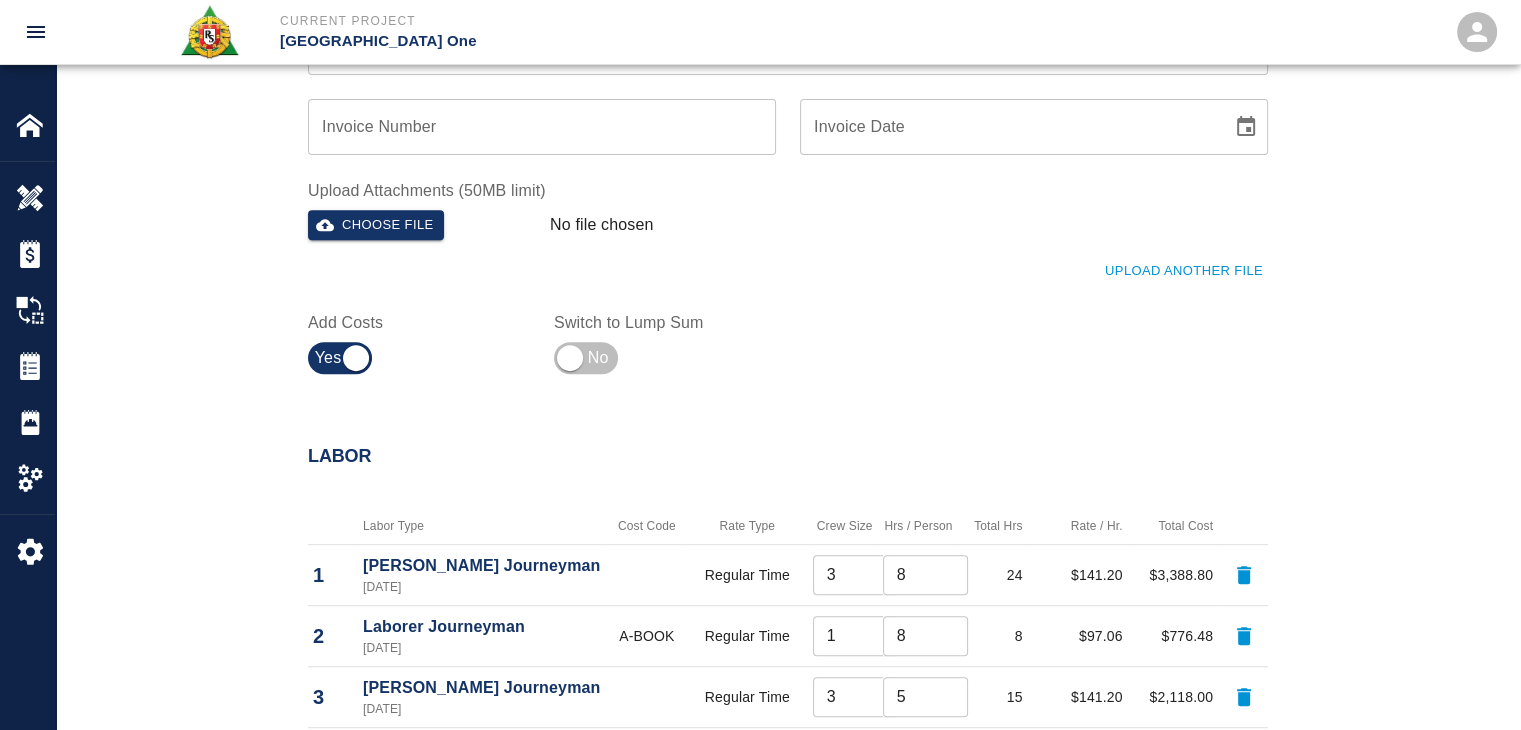 scroll, scrollTop: 563, scrollLeft: 0, axis: vertical 